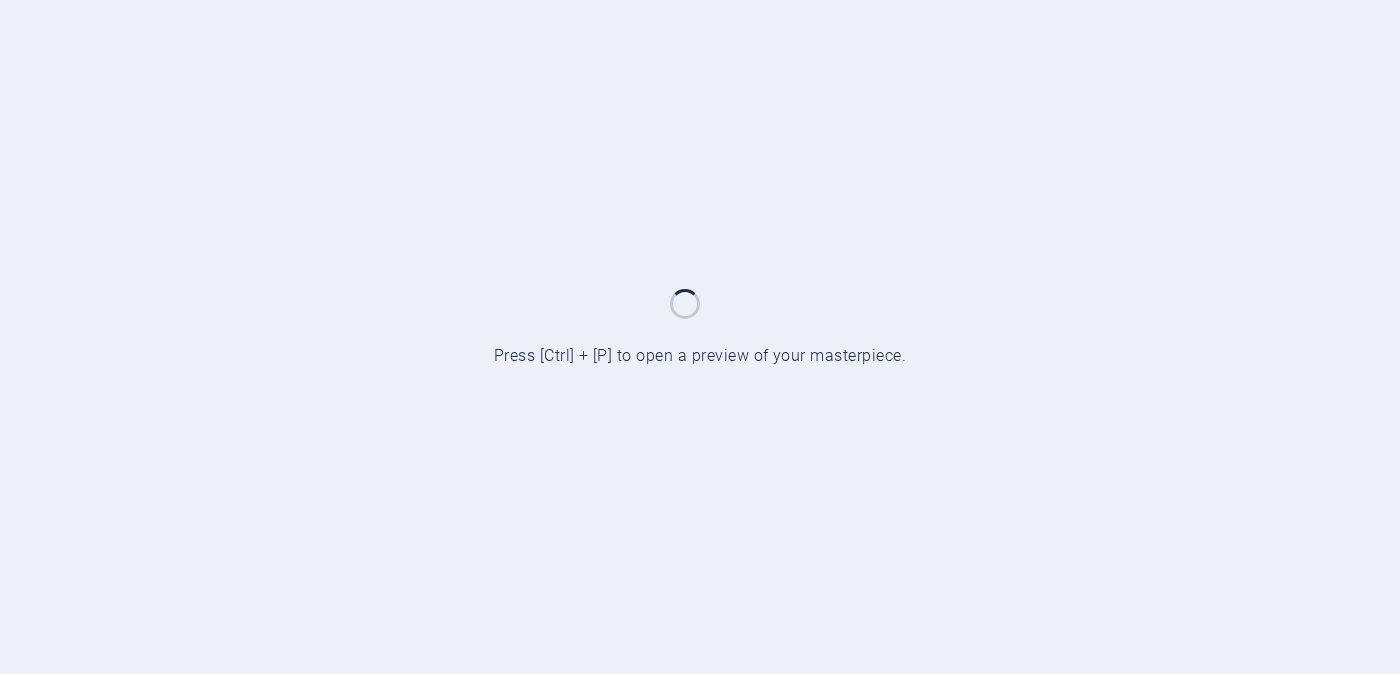scroll, scrollTop: 0, scrollLeft: 0, axis: both 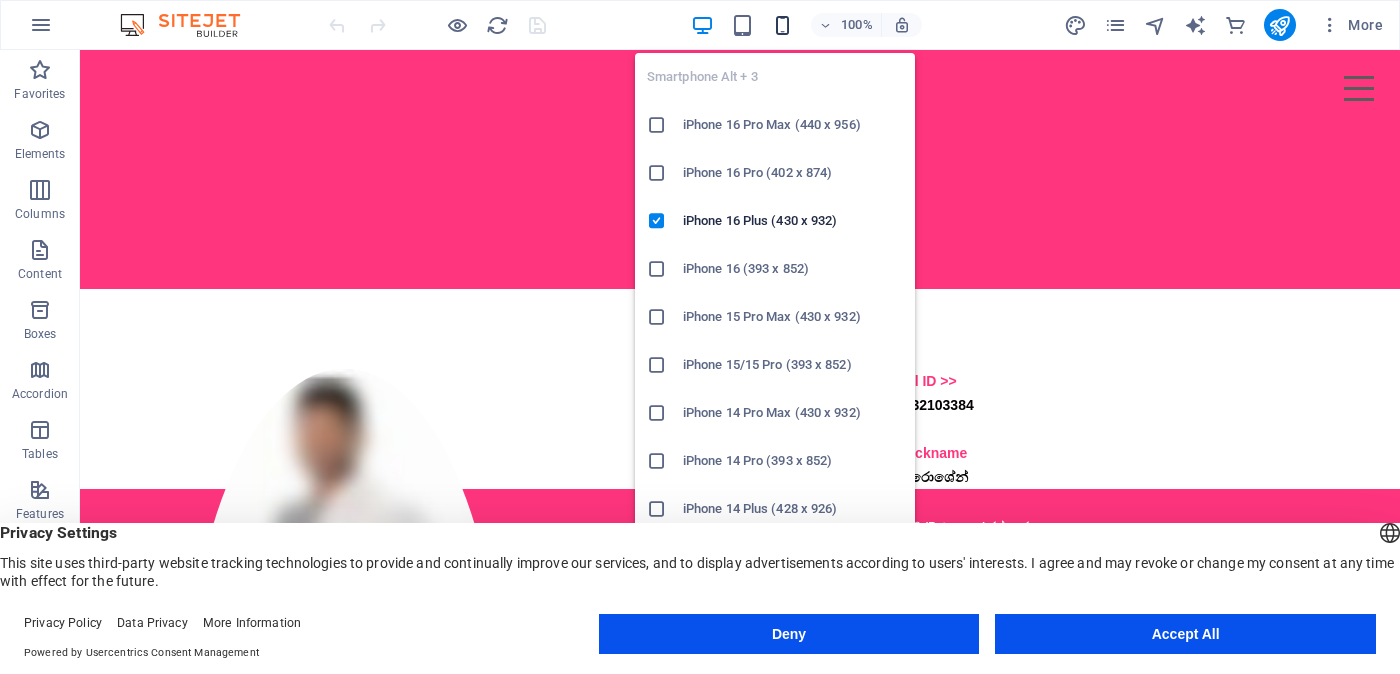 click at bounding box center [782, 25] 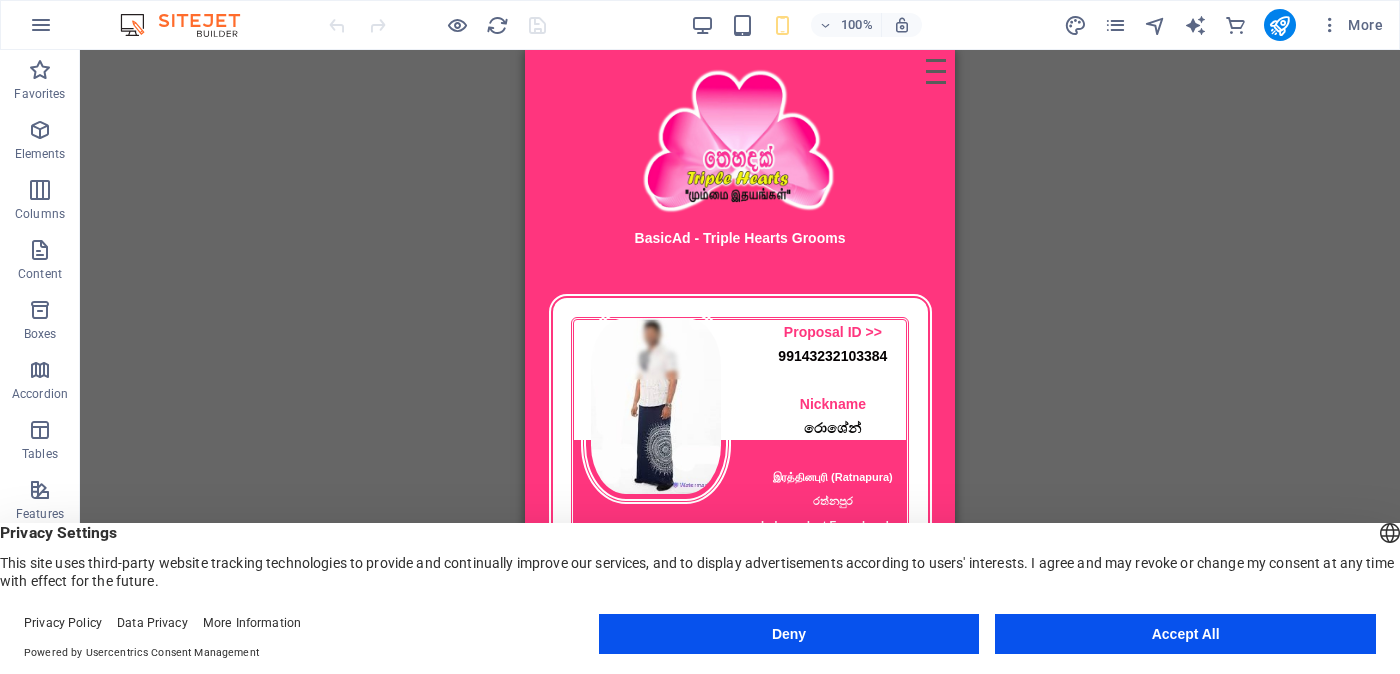 type 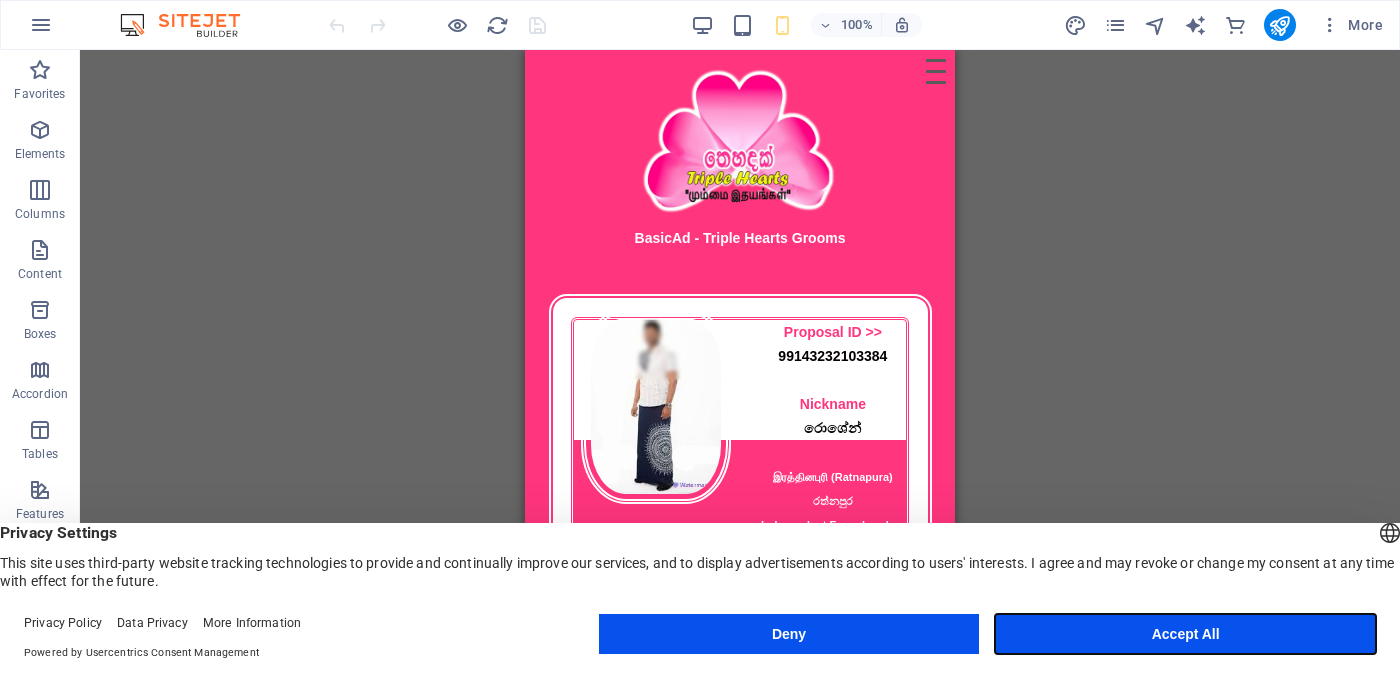 click on "Accept All" at bounding box center (1185, 634) 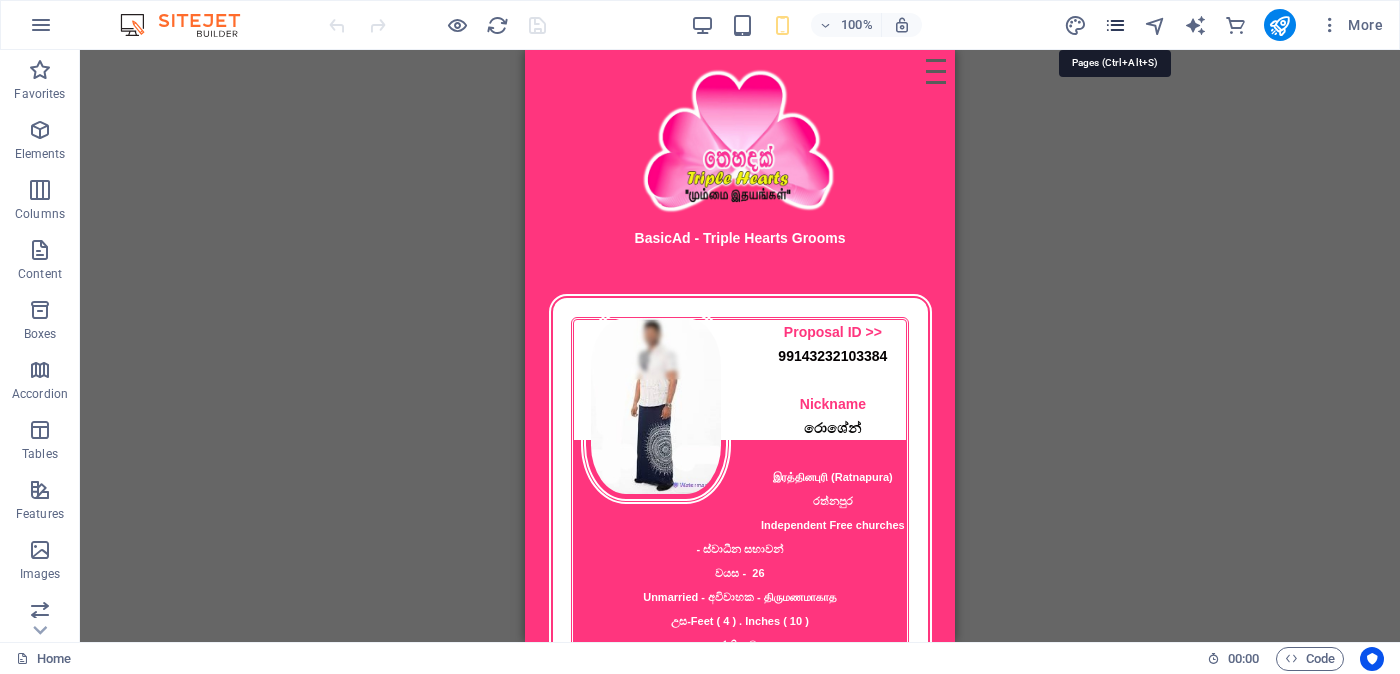 click at bounding box center [1115, 25] 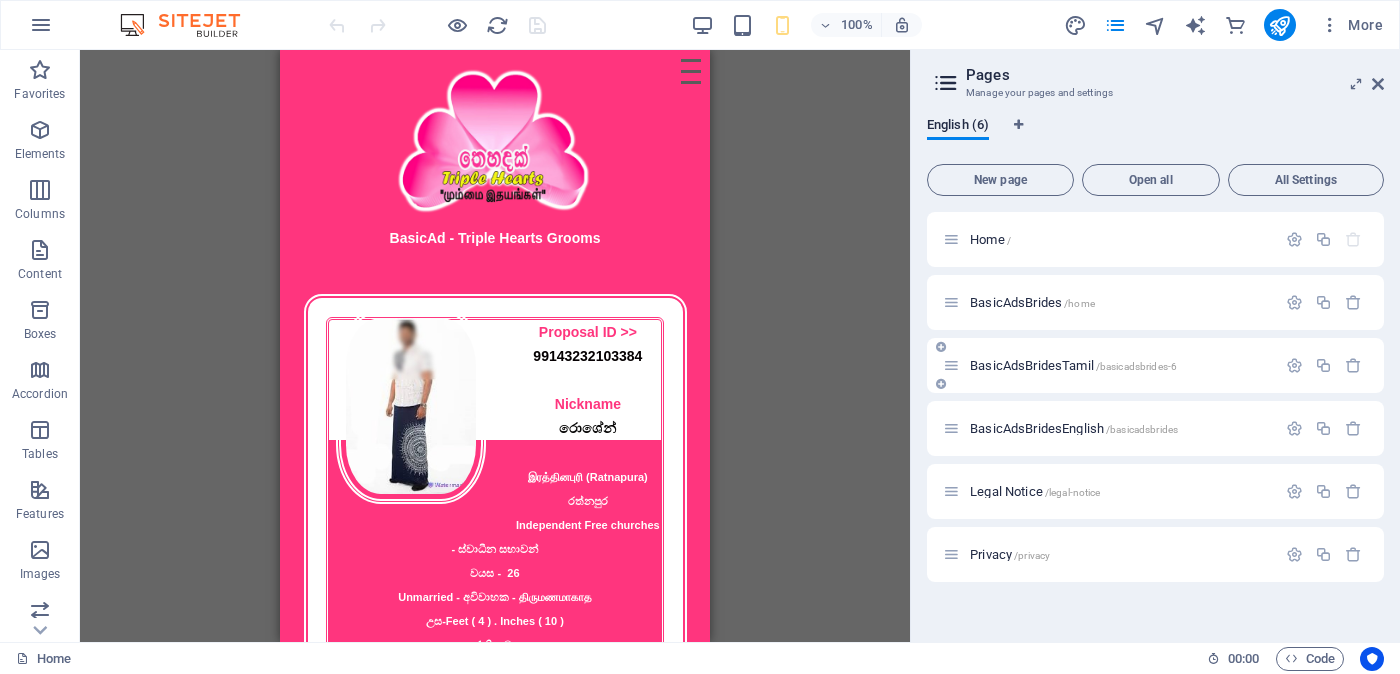 click on "BasicAdsBridesTamil /basicadsbrides-6" at bounding box center (1073, 365) 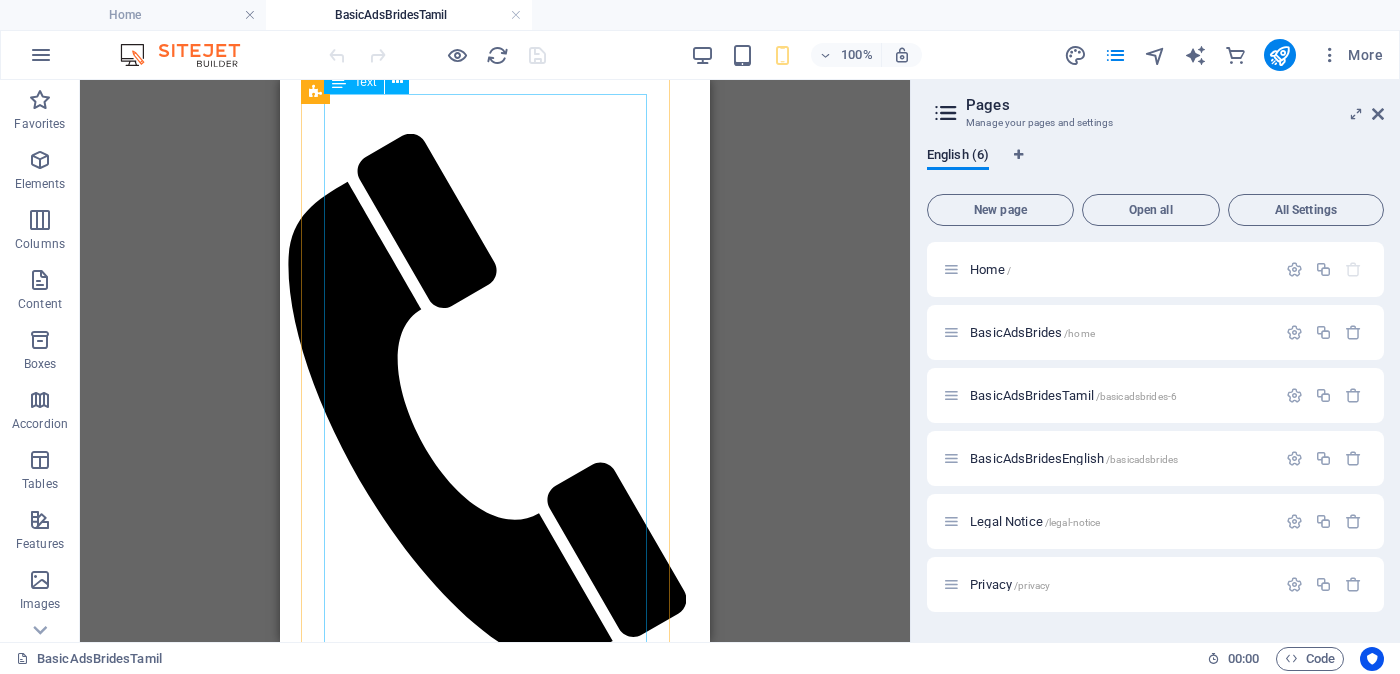 scroll, scrollTop: 124, scrollLeft: 0, axis: vertical 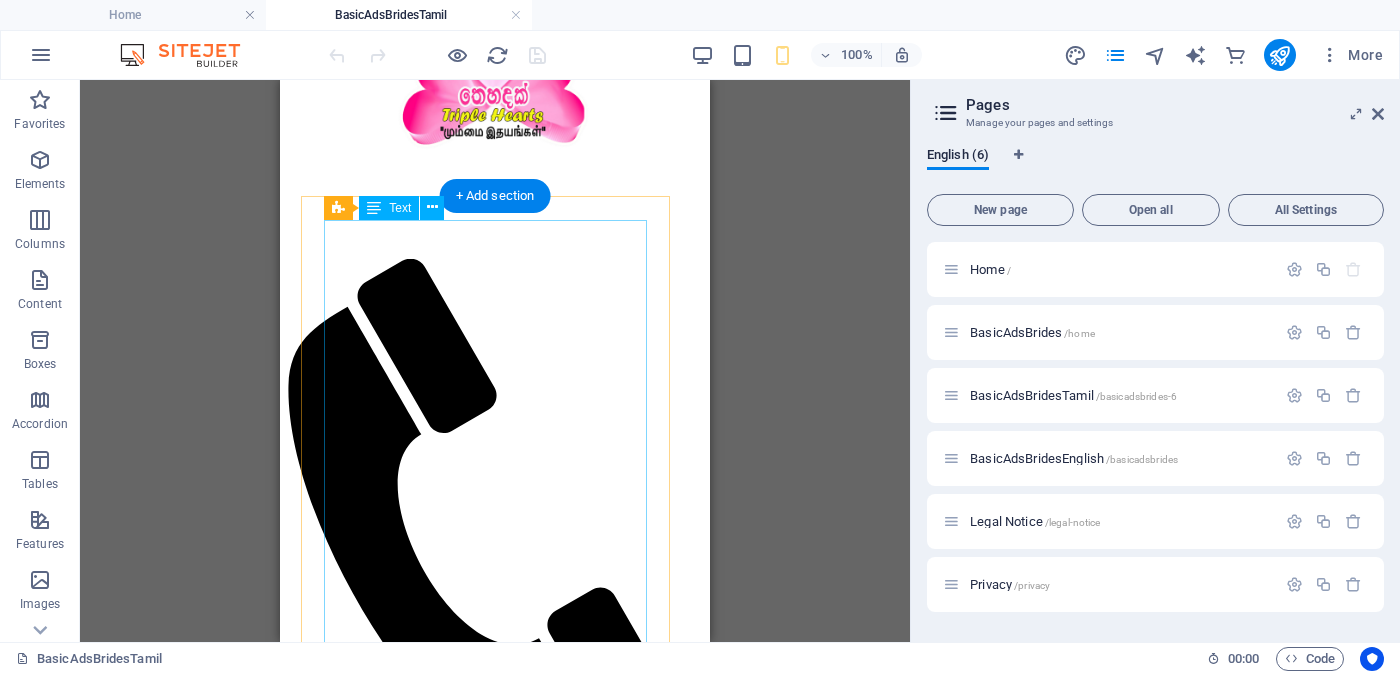 click on "Proposal ID >> 7701120013981 Nickname [NAME]     (  [CITY] [CITY]  )   Independent Free churches - ස්වාධීන    සභාවන්   -   சுதந்திர இலவச திருச்சபைகள் வயது -     වයස -  24 Unmarried - අවිවාහක - திருமணமாகாத உயரம் - Feet ( 5 ) . Inches ( 05 ) Occupation - රැකියාව -  தொழில் Foreign Employed - විදේශ රැකියාවැති  - வெளிநாடு வேலை   මාසික ආදායම -  ආදායම   - சம்பளம் Rs. 2,00,000  -  Rs. 3,00,000 - අතර  ---------------------------------------------------- << Full Ad view Link >> தெளிவான படத்தையும் முழு விளம்பரத்தையும் பார்க்க" at bounding box center (495, 2440) 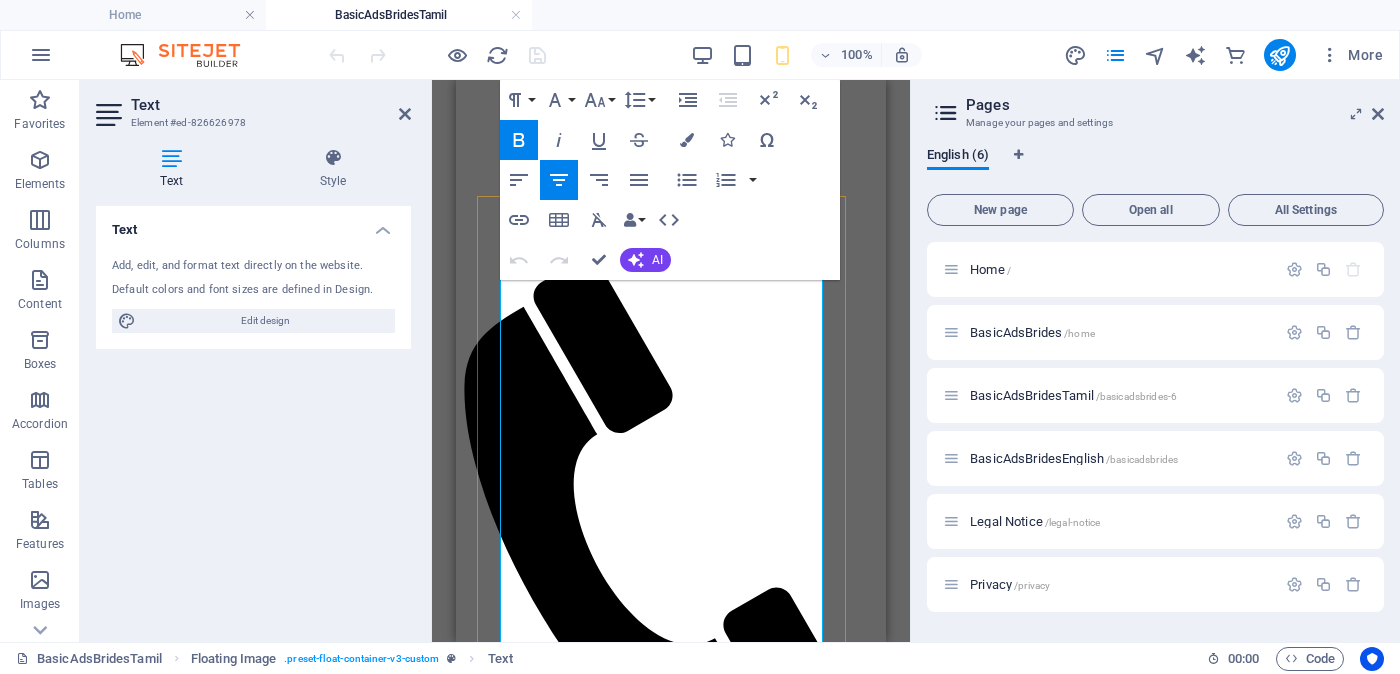 click on "இரத்தினபுரி (Ratnapura) රත්නපුර" at bounding box center (671, 2380) 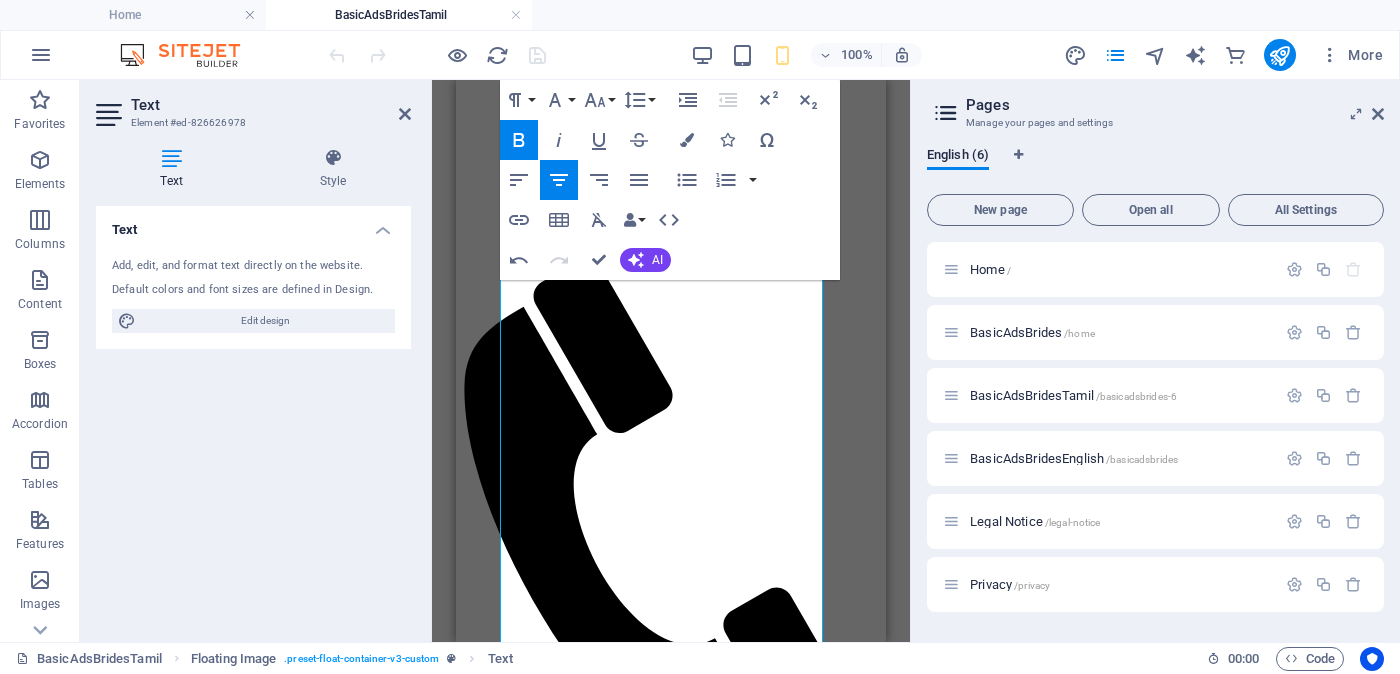 type 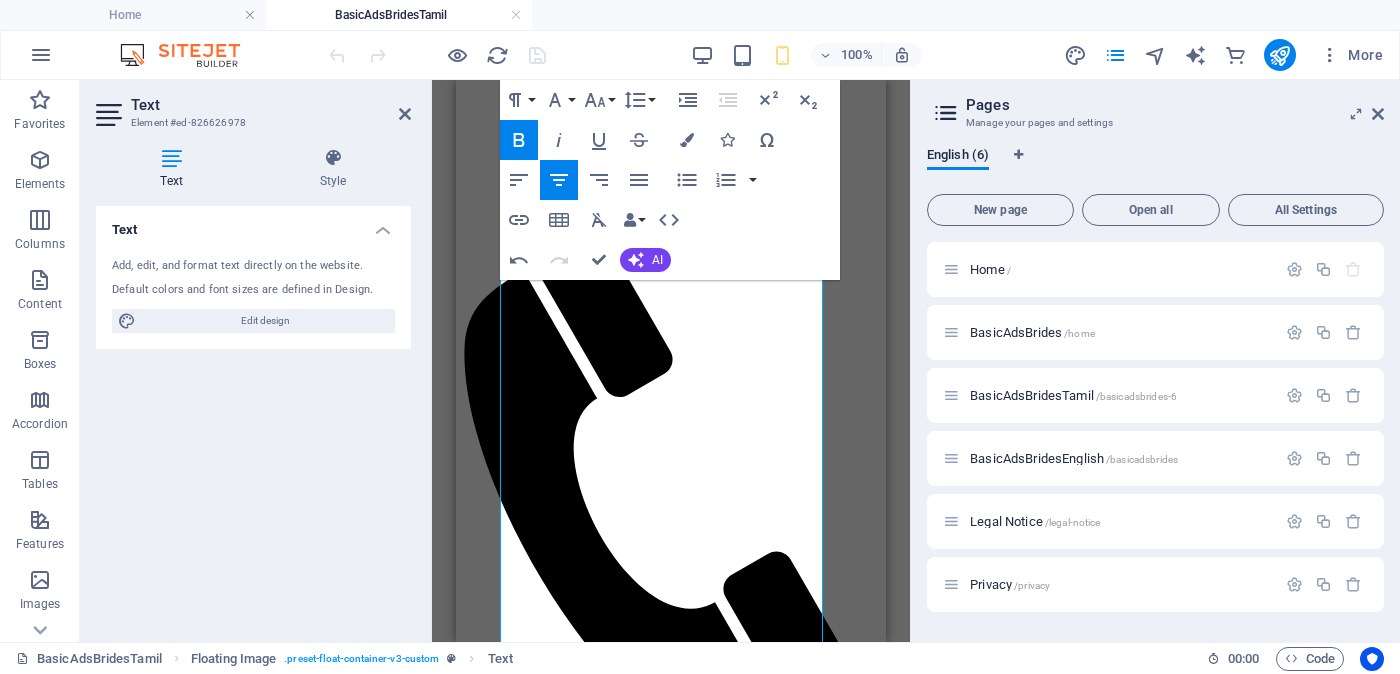 scroll, scrollTop: 184, scrollLeft: 0, axis: vertical 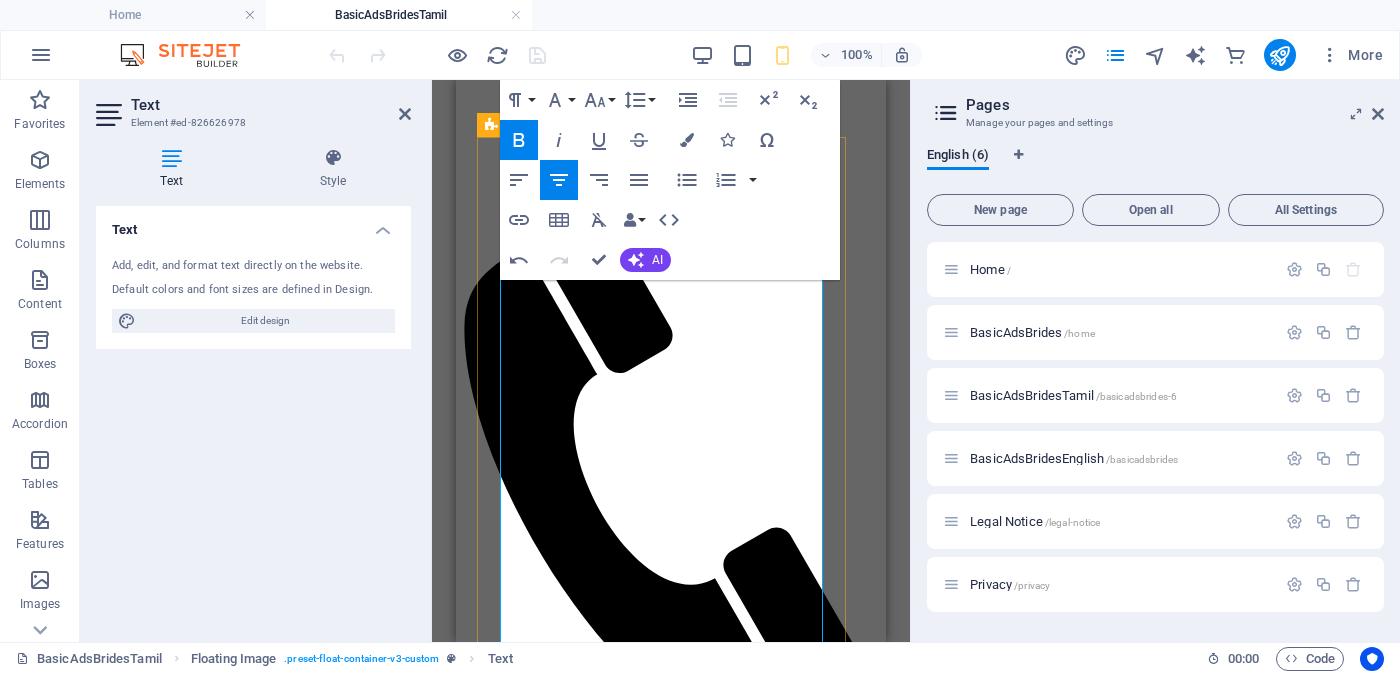 click on "Income -   ආදායම   - சம்பளம் Rs. 2,00,000  -  Rs. 3,00,000 - අතර" at bounding box center (671, 2472) 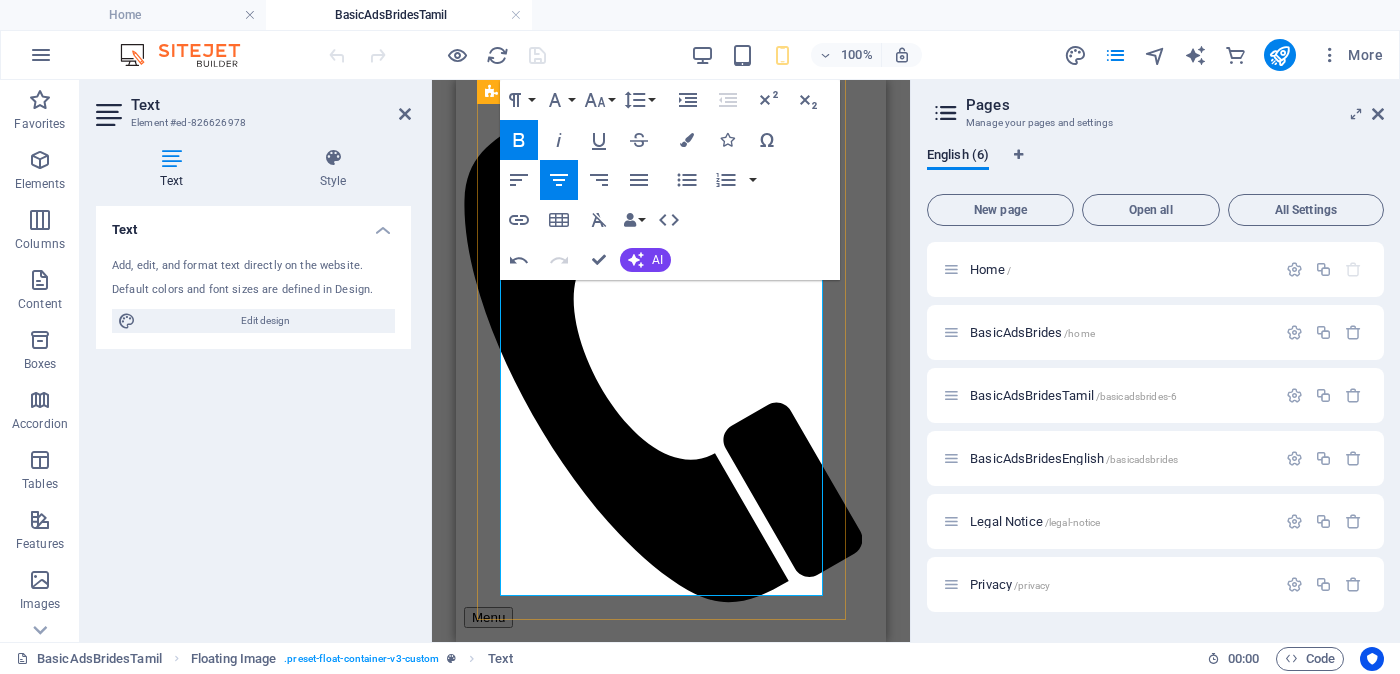 click on "Monthly  Income -  சம்பளம் Rs. 2,00,000  -  Rs. 3,00,000 - අතර" at bounding box center [671, 2347] 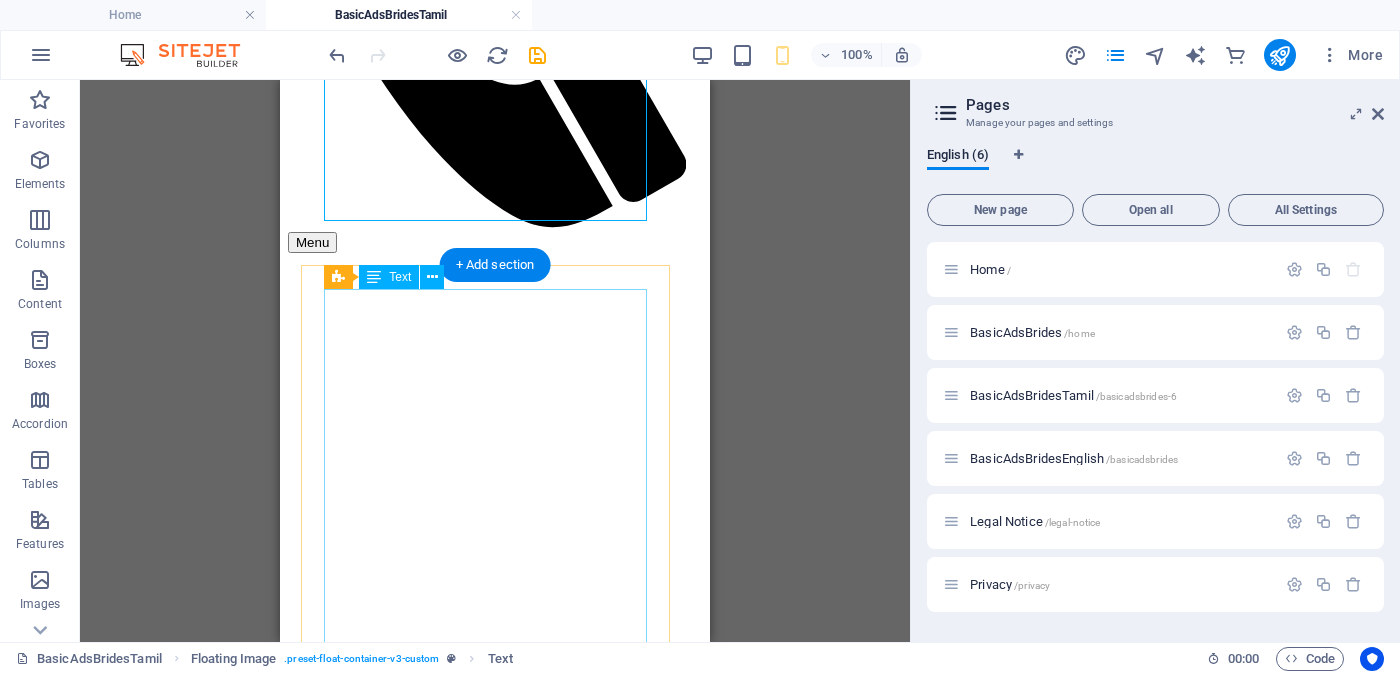 scroll, scrollTop: 809, scrollLeft: 0, axis: vertical 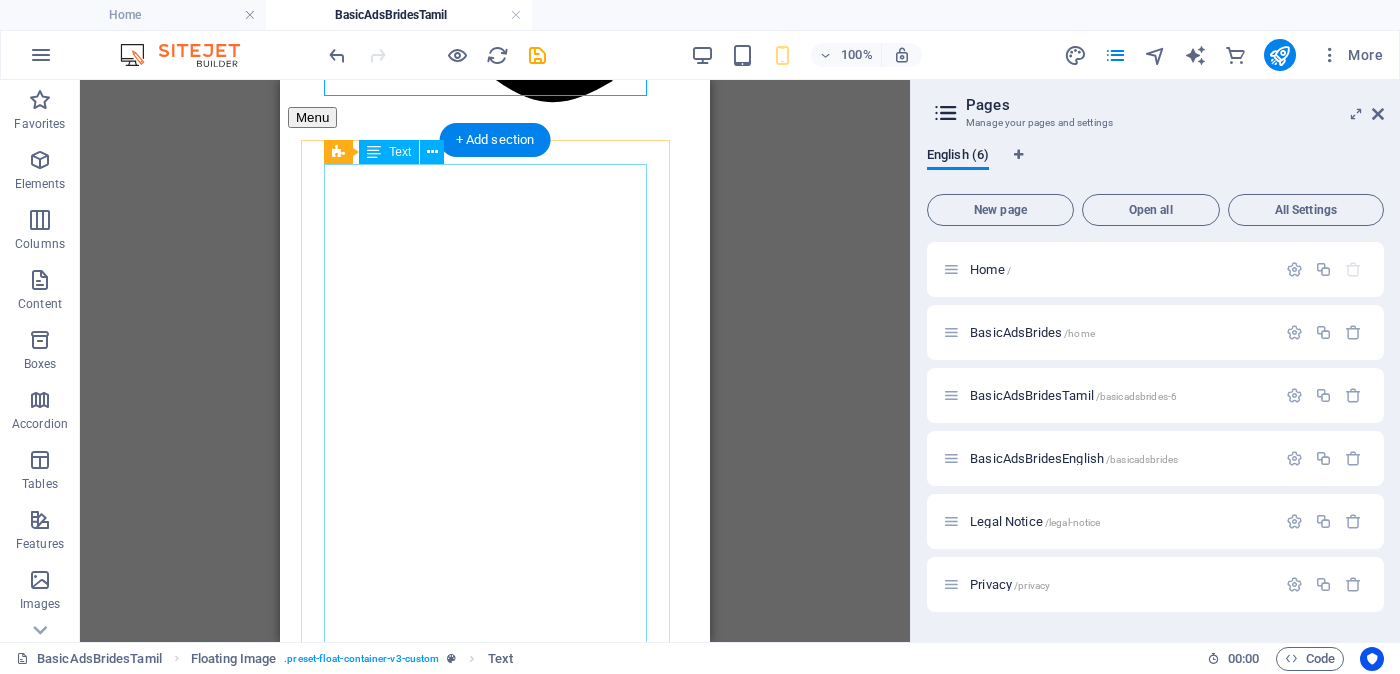 click on "Proposal ID >> [NUMBER] Nickname [FIRST] (Jangu)  [CITY] ([CITY]) කිළිනොච්චිය   Independent Free churches - ස්වාධීන සභාවන් -  சுதந்திர இலவச திருச்சபைகள் வயது -  වයස - [AGE] Unmarried - අවිවාහක - திருமணமாகாத உயரம் - Feet ( [FEET] ) . Inches ( [INCHES] ) Occupation - රැකියාව - தொழில் Job Seeking - රැකියා අපේක්ෂිත - வேலை தேடுதல்  வேலை  මාසික ආදායම -  ආදායම   - சம்பளம் ------ ---------------------------------------------------- << Full Ad view Link >> தெளிவான படத்தையும் முழு விளம்பரத்தையும் பார்க்க" at bounding box center (495, 2361) 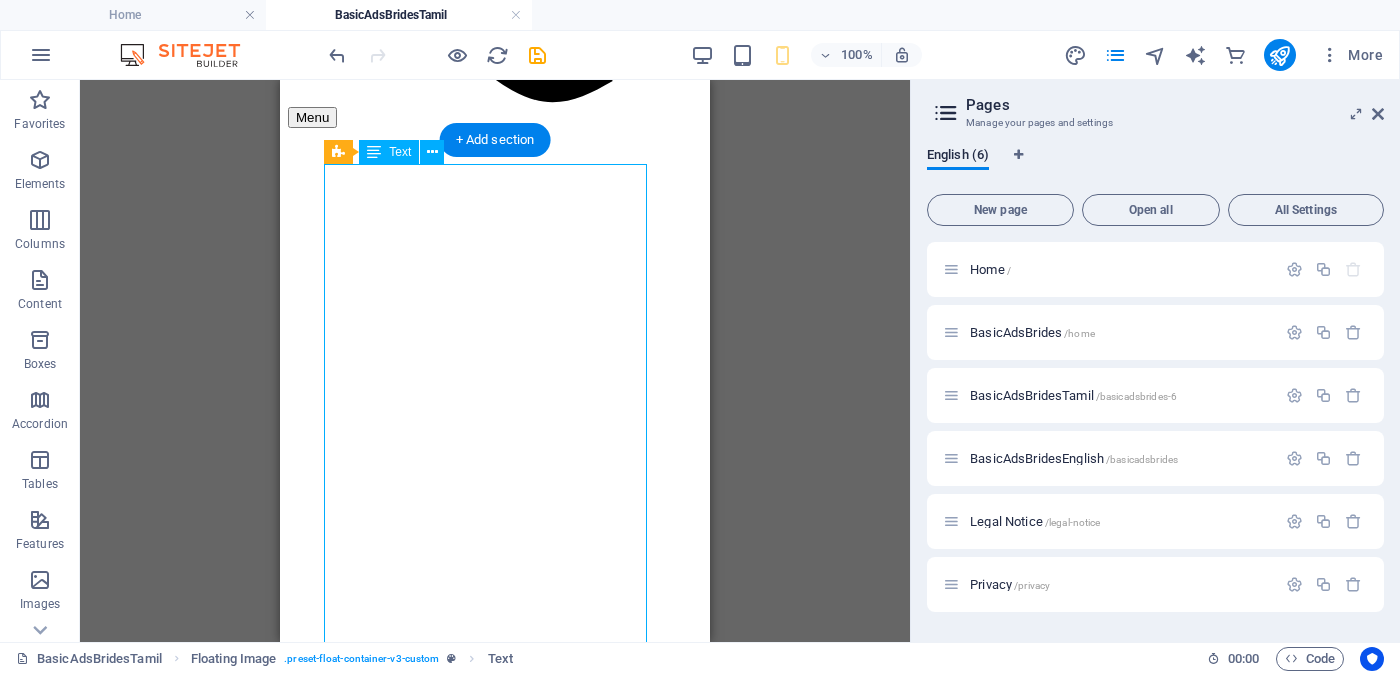 click on "Proposal ID >> [NUMBER] Nickname [FIRST] (Jangu)  [CITY] ([CITY]) කිළිනොච්චිය   Independent Free churches - ස්වාධීන සභාවන් -  சுதந்திர இலவச திருச்சபைகள் வயது -  වයස - [AGE] Unmarried - අවිවාහක - திருமணமாகாத உயரம் - Feet ( [FEET] ) . Inches ( [INCHES] ) Occupation - රැකියාව - தொழில் Job Seeking - රැකියා අපේක්ෂිත - வேலை தேடுதல்  வேலை  මාසික ආදායම -  ආදායම   - சம்பளம் ------ ---------------------------------------------------- << Full Ad view Link >> தெளிவான படத்தையும் முழு விளம்பரத்தையும் பார்க்க" at bounding box center (495, 2361) 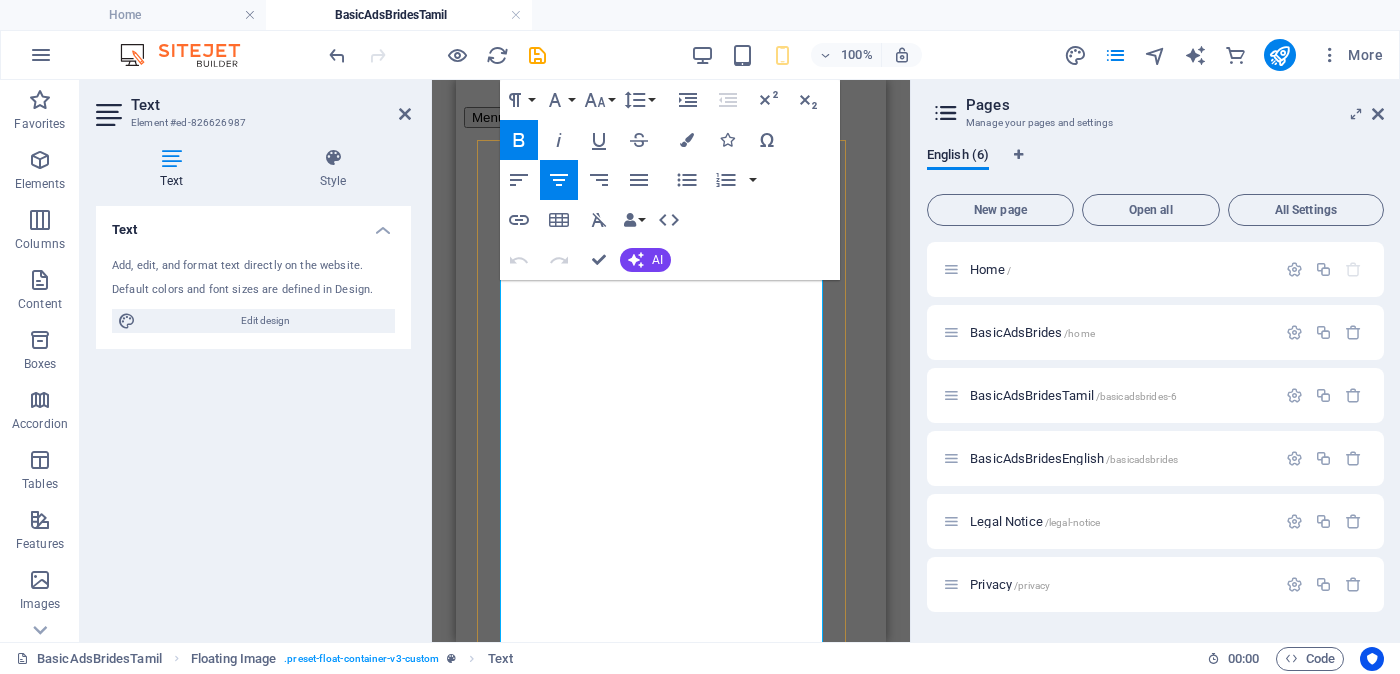 click on "[CITY] (Kilinochchi) කිළිනොච්චිය" at bounding box center (667, 2310) 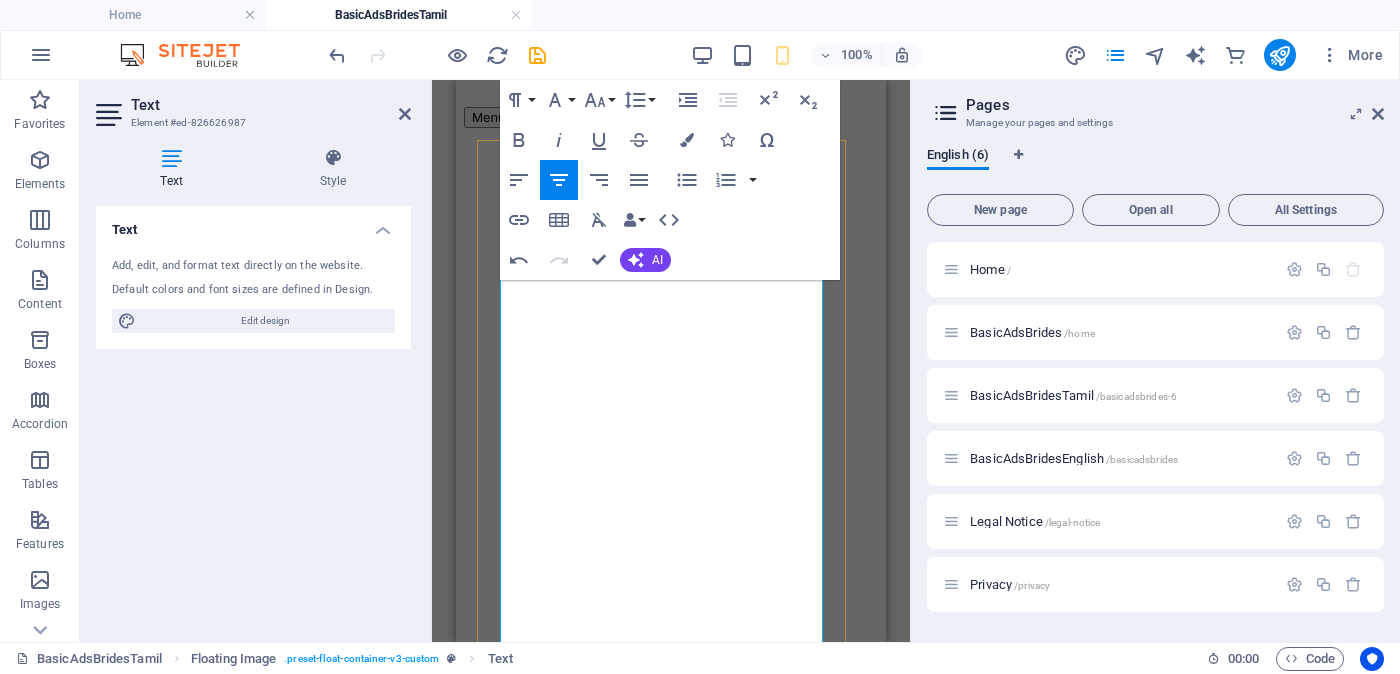 drag, startPoint x: 781, startPoint y: 372, endPoint x: 708, endPoint y: 371, distance: 73.00685 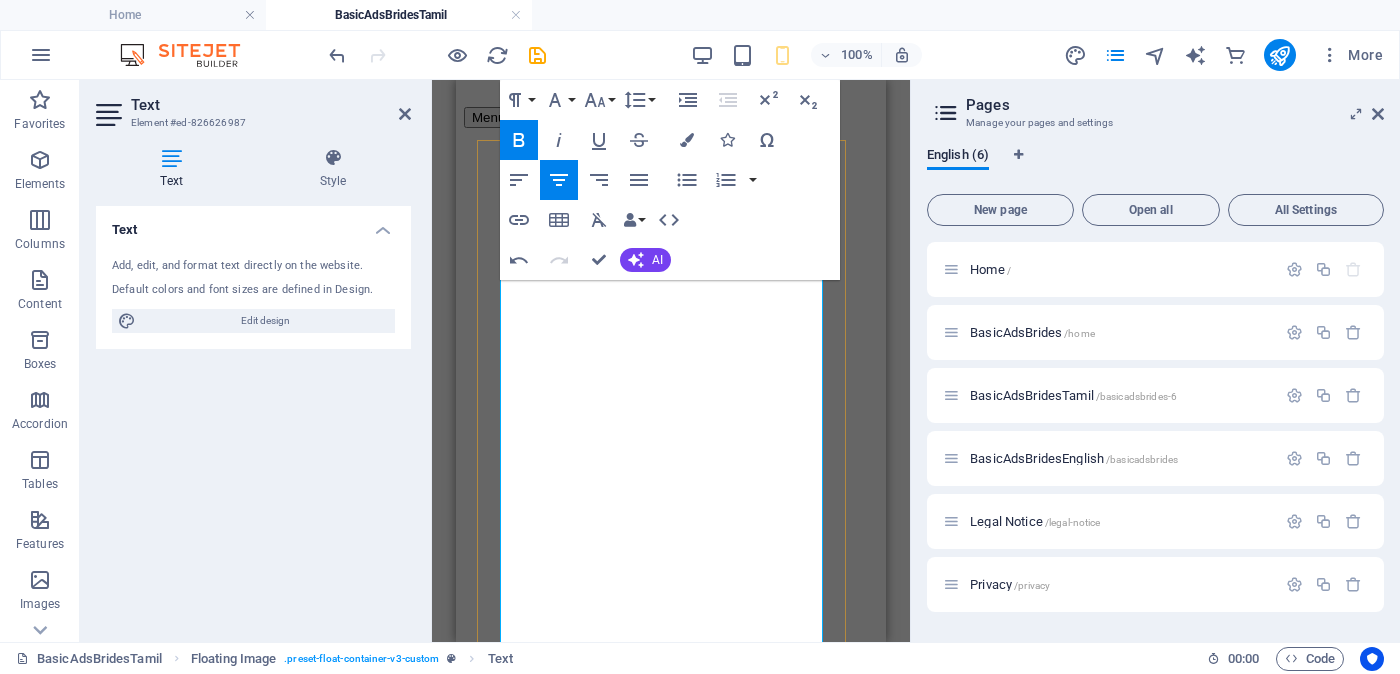 drag, startPoint x: 574, startPoint y: 392, endPoint x: 518, endPoint y: 392, distance: 56 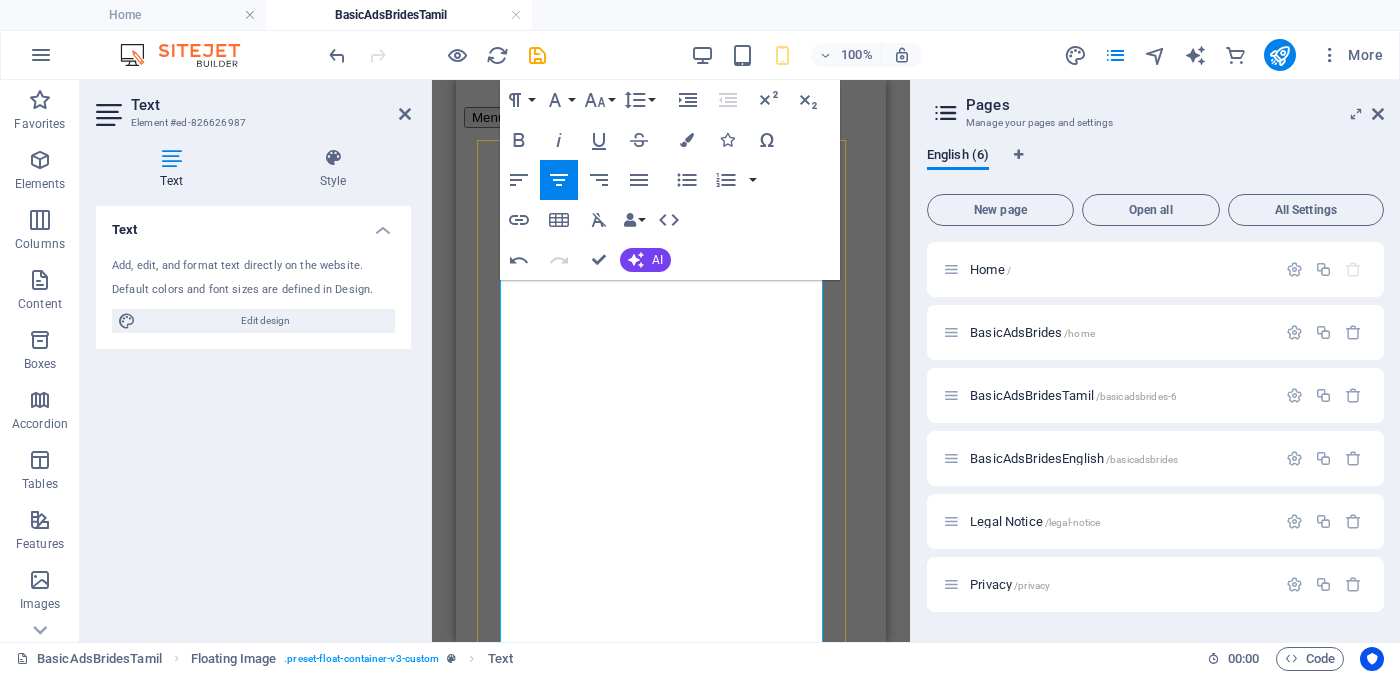 click on "Job Seeking - රැකියා අපේක්ෂිත - வேலை தேடுதல்" at bounding box center [653, 2436] 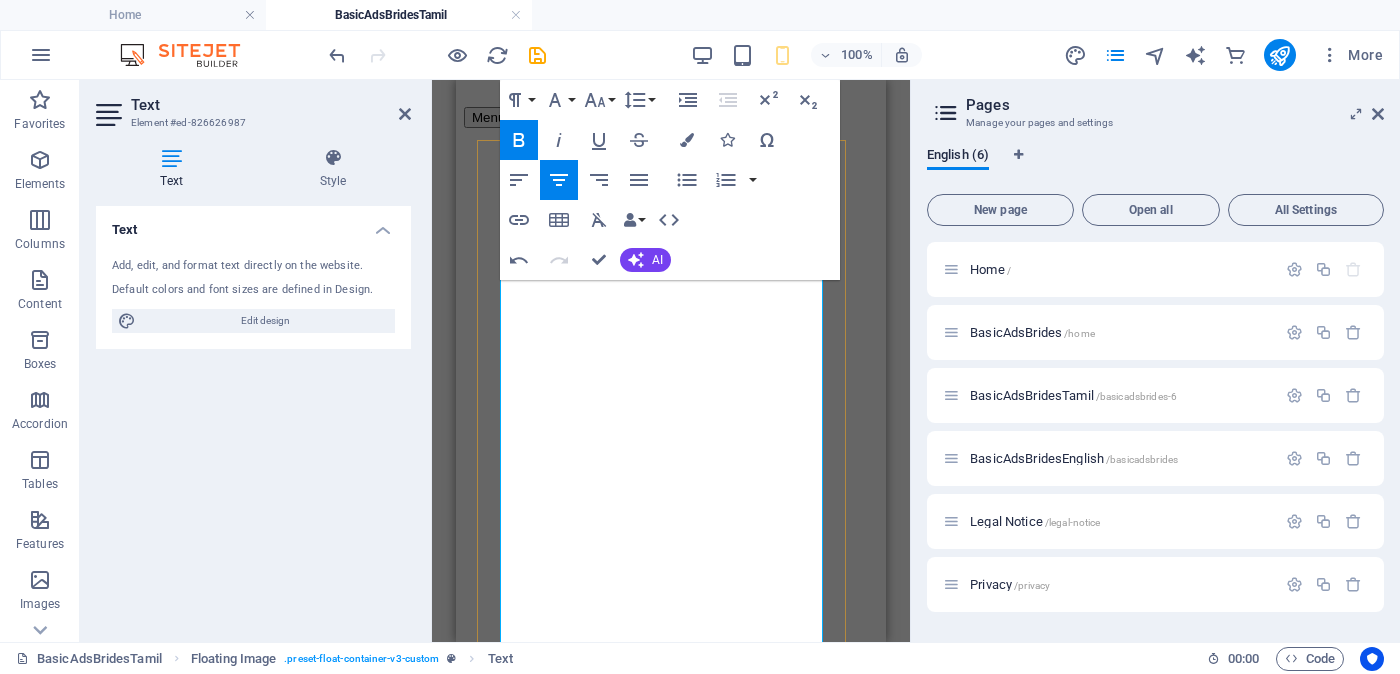 click on "Monthly   Income-" at bounding box center (624, 2472) 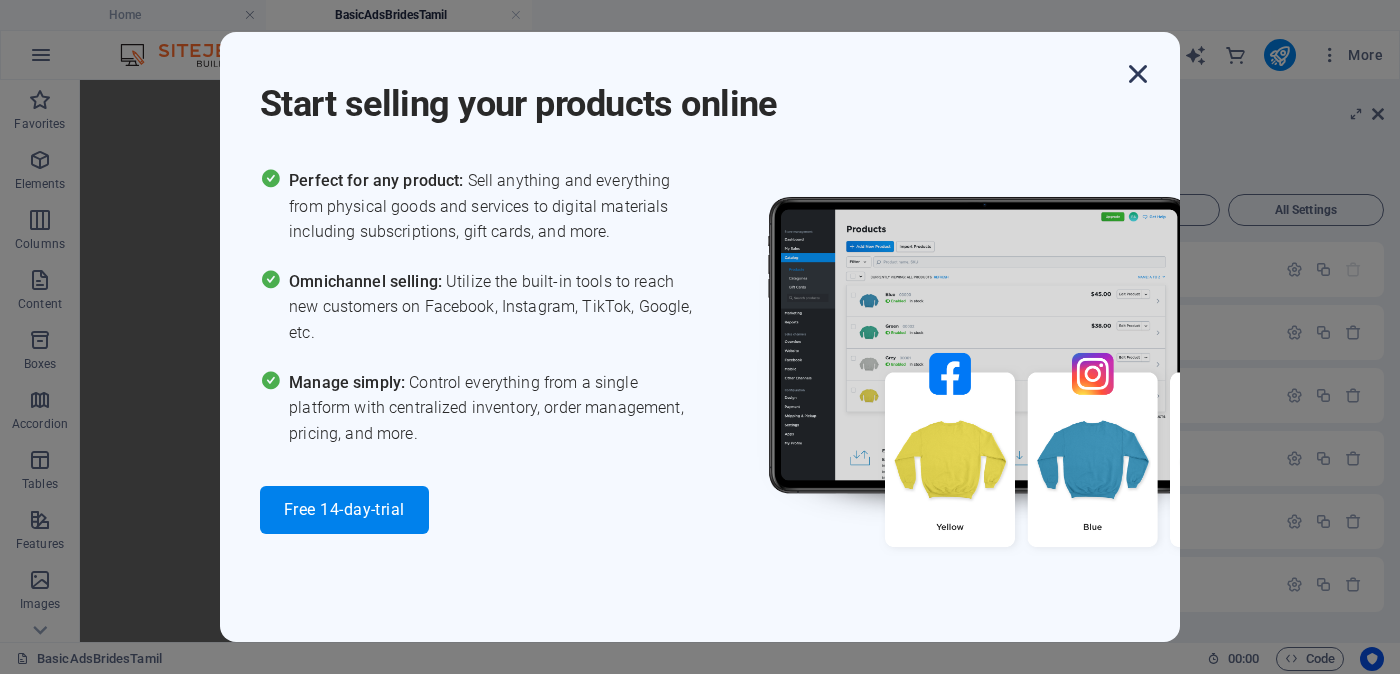 click at bounding box center [1138, 74] 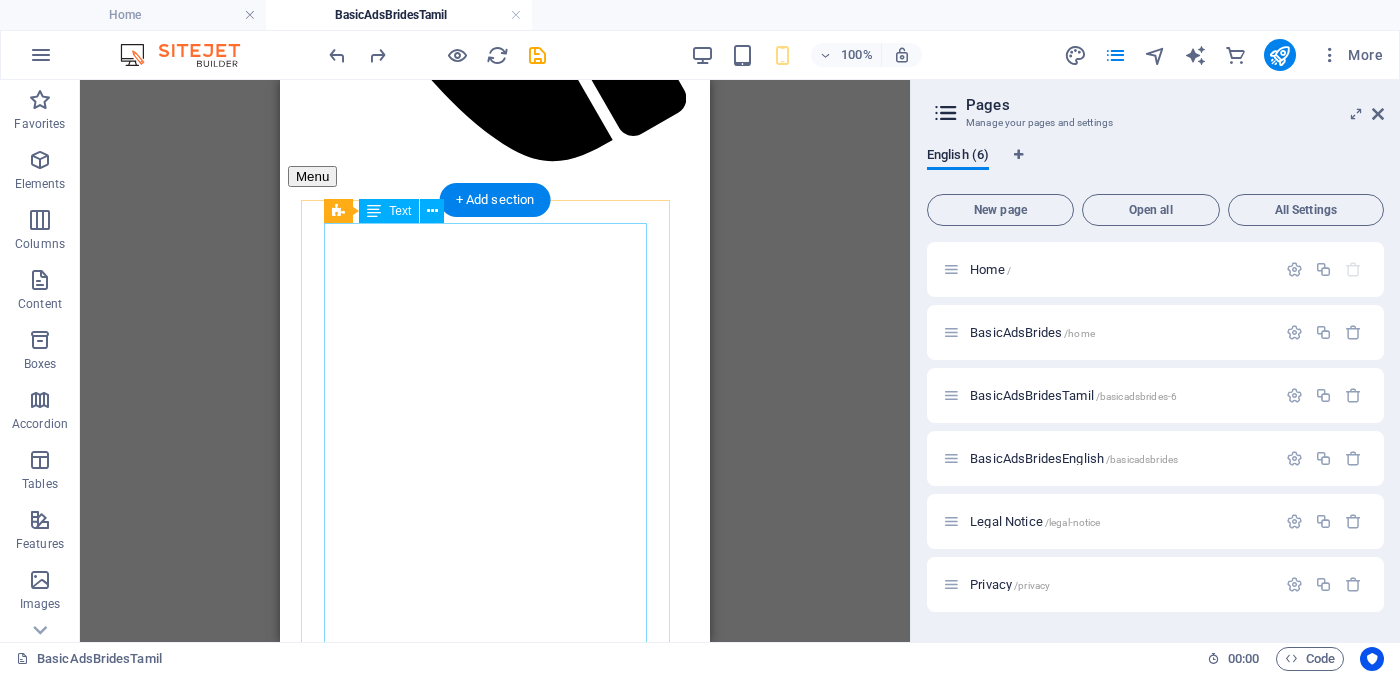 scroll, scrollTop: 999, scrollLeft: 0, axis: vertical 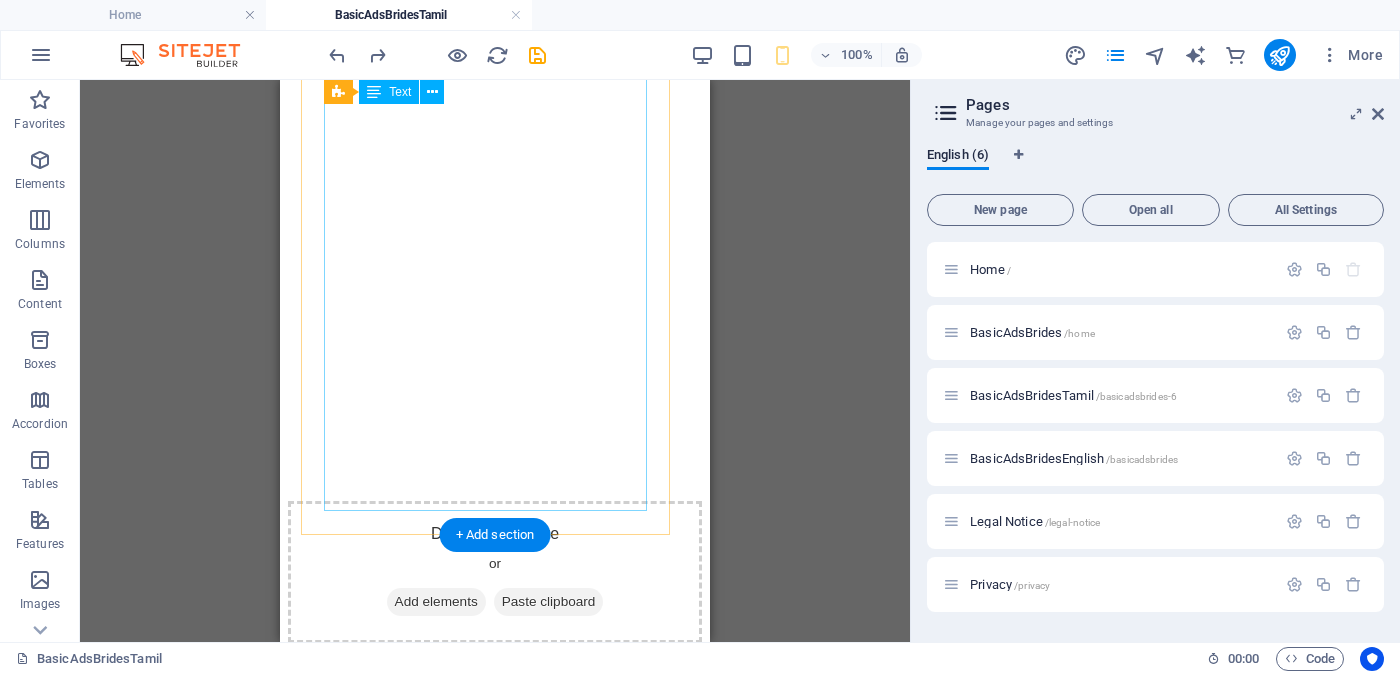 click on "Proposal ID >> [ID] Nickname [NAME]          [CITY]     Independent Free churches    சுதந்திர இலவச திருச்சபைகள் வயது -    Age   -  [AGE] Unmarried - திருமணமாகாத உயரம் - Feet ( [FEET] ) . Inches ( [INCHES] ) Occupation  -  தொழில் Job Seeking -  வேலை தேடுதல்  வேலை   Monthly  Income -   சம்பளம் ------  ---------------------------------------------------- << Full Ad view Link >> தெளிவான படத்தையும் முழு விளம்பரத்தையும் பார்க்க" at bounding box center (495, 2180) 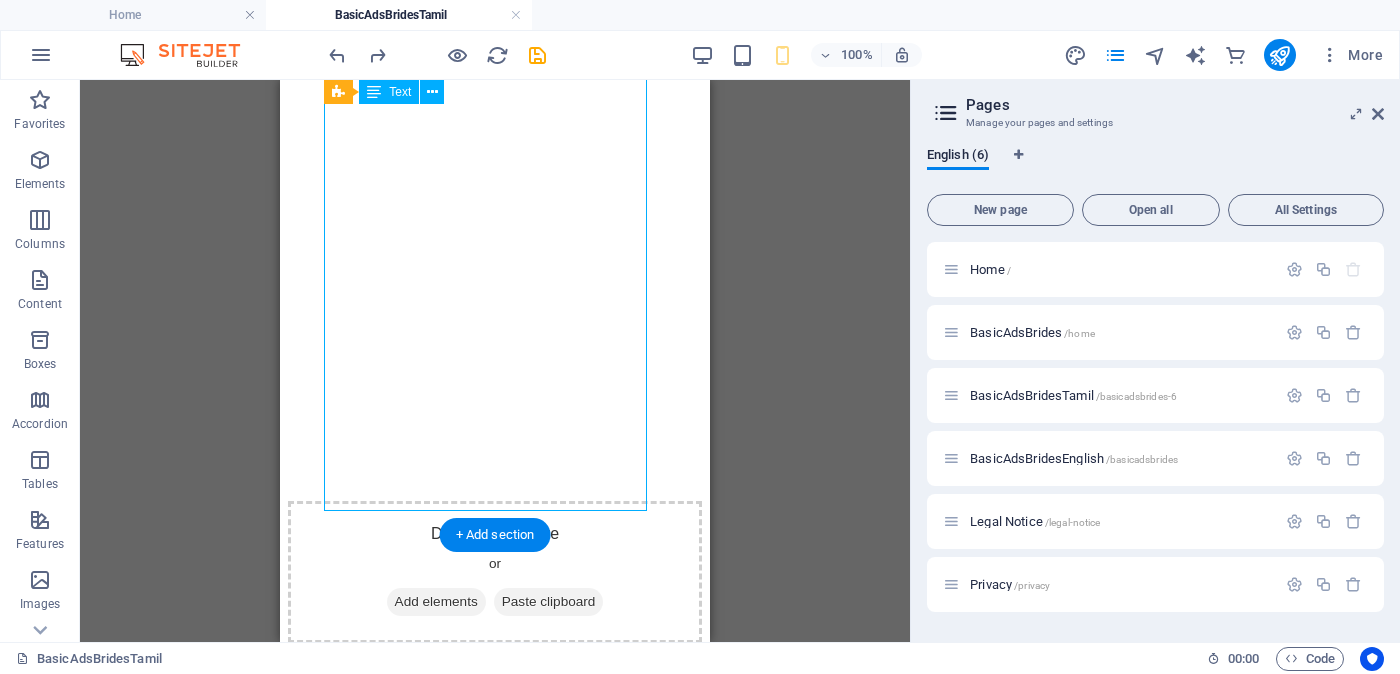 click on "Proposal ID >> [ID] Nickname [NAME]          [CITY]     Independent Free churches    சுதந்திர இலவச திருச்சபைகள் வயது -    Age   -  [AGE] Unmarried - திருமணமாகாத உயரம் - Feet ( [FEET] ) . Inches ( [INCHES] ) Occupation  -  தொழில் Job Seeking -  வேலை தேடுதல்  வேலை   Monthly  Income -   சம்பளம் ------  ---------------------------------------------------- << Full Ad view Link >> தெளிவான படத்தையும் முழு விளம்பரத்தையும் பார்க்க" at bounding box center (495, 2180) 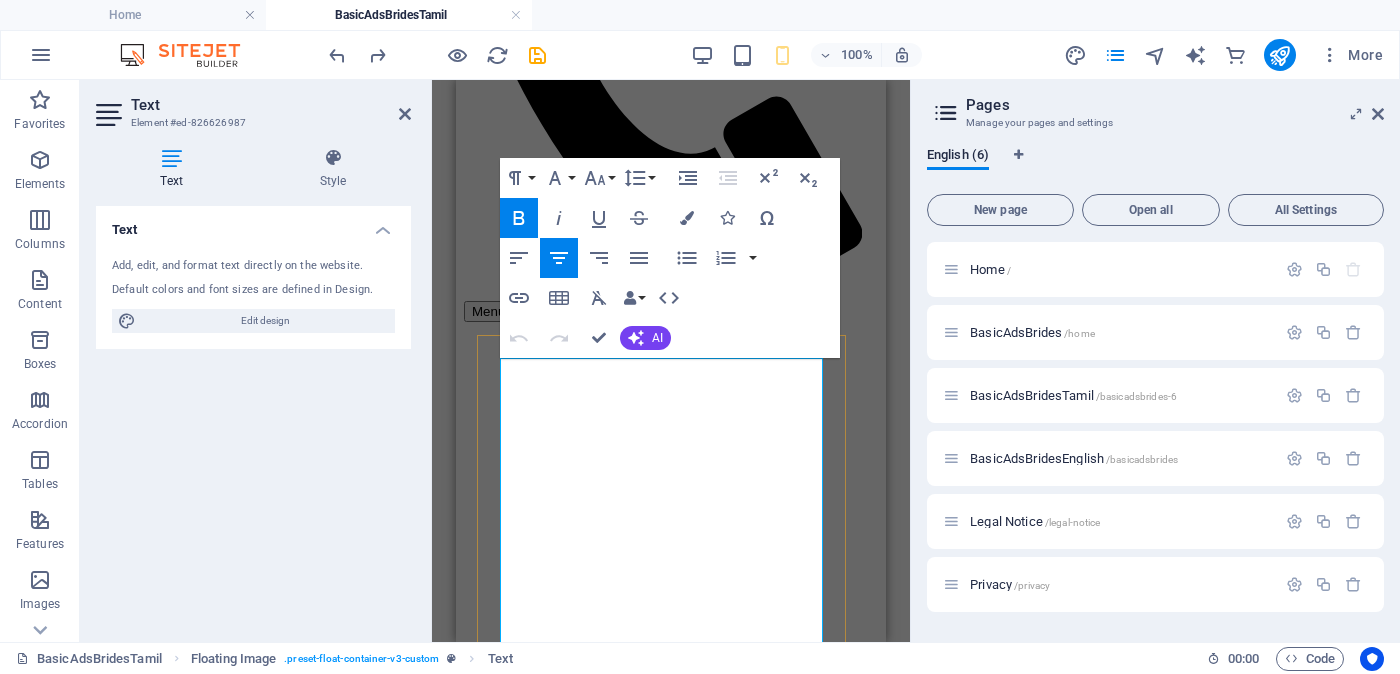 scroll, scrollTop: 864, scrollLeft: 0, axis: vertical 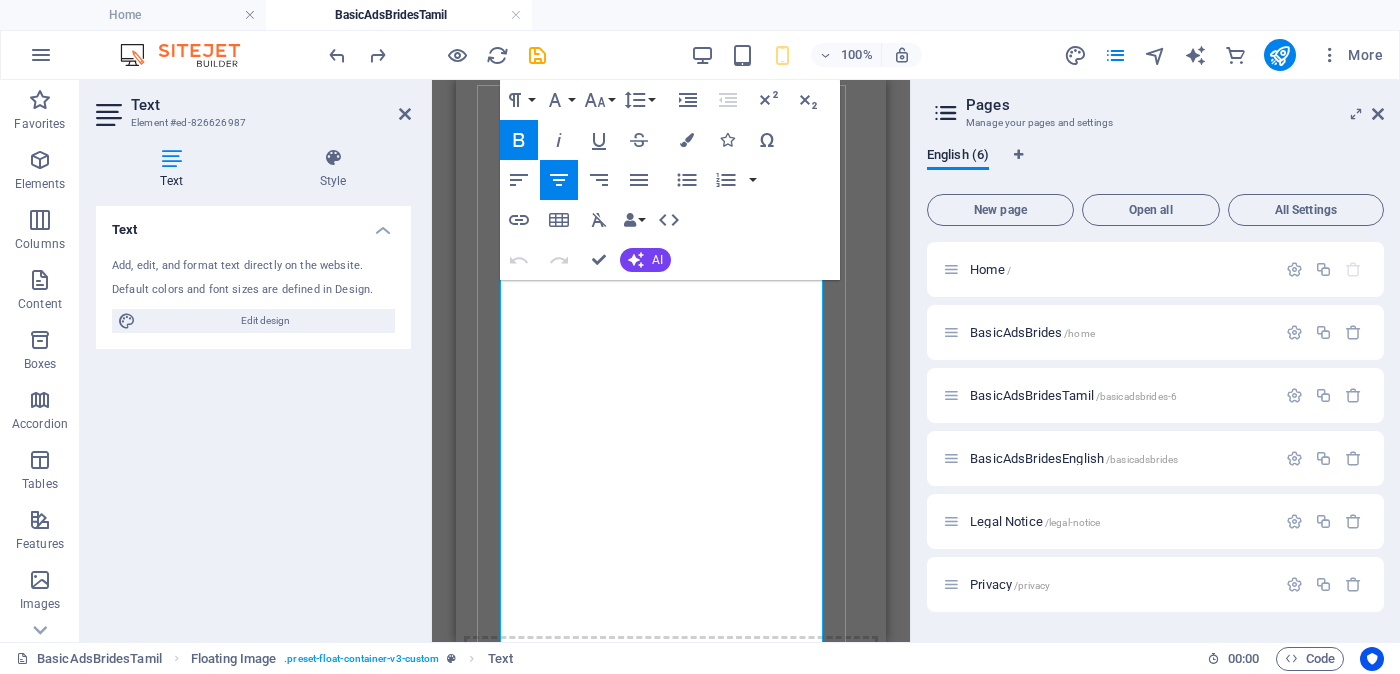 click on "----------------------------------------------------" at bounding box center [671, 2452] 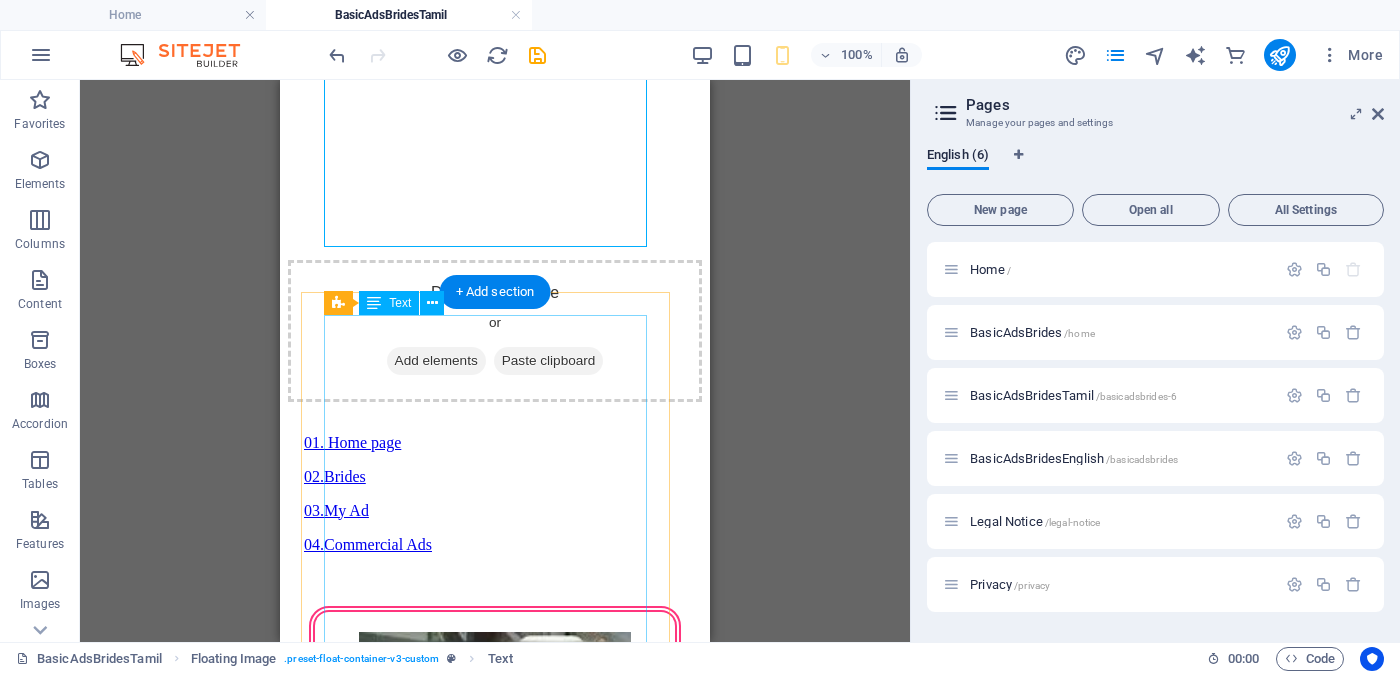 scroll, scrollTop: 1365, scrollLeft: 0, axis: vertical 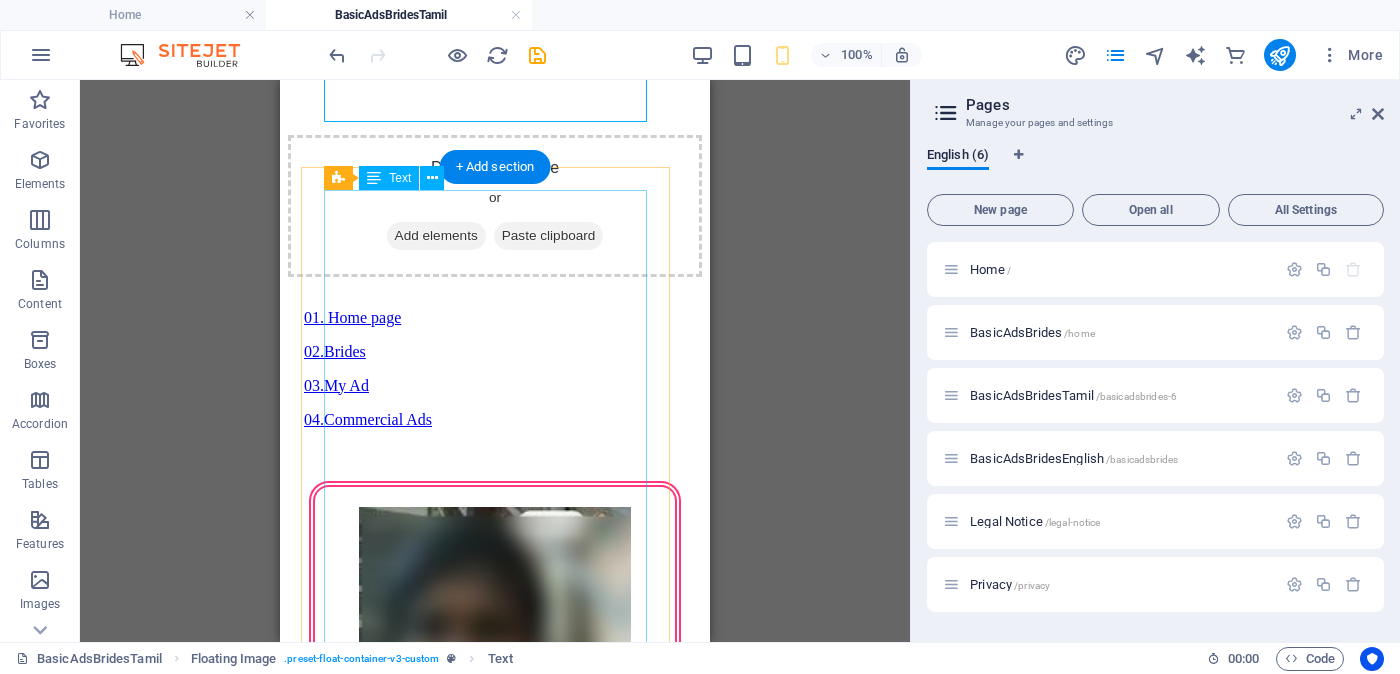 click on "Proposal ID >> [NUMBER] [FIRST]   [LAST]         [CITY] ([CITY])  [CHURCH] - [CHURCH]  -  [CHURCH]  [CHURCH] -    [CHURCH]  -   [CHURCH] வயது -     [AGE] -  [AGE] Unmarried - [MARITAL_STATUS]  - திருமணமாகாத உயரம் - Feet ( [FEET] ) . Inches ( [INCHES] ) Occupation - [OCCUPATION] -  [OCCUPATION] Business field - [BUSINESS_FIELD] - வணிகத் துறை   [CURRENCY]   [AMOUNT] - [AMOUNT]  ---------------------------------------------------- << Full Ad view Link >> தெளிவான படத்தையும் முழு விளம்பரத்தையும் பார்க்க" at bounding box center (495, 2599) 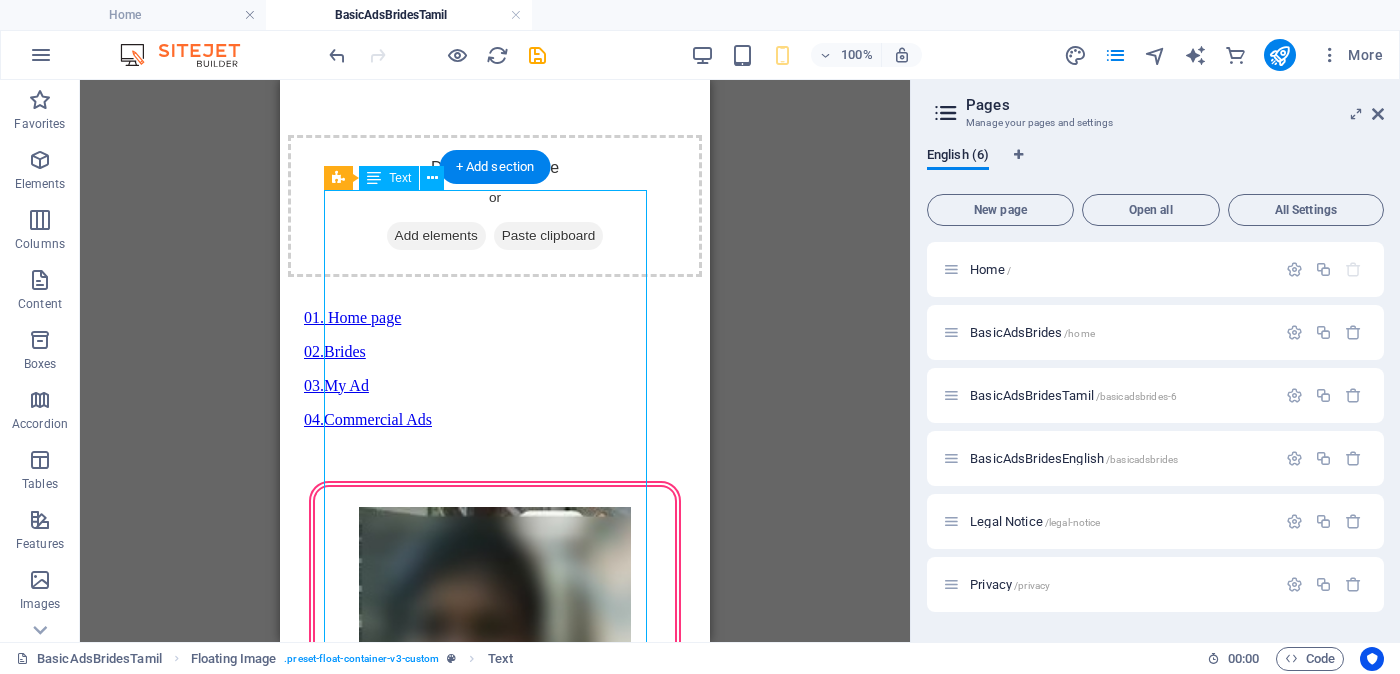 click on "Proposal ID >> [NUMBER] [FIRST]   [LAST]         [CITY] ([CITY])  [CHURCH] - [CHURCH]  -  [CHURCH]  [CHURCH] -    [CHURCH]  -   [CHURCH] வயது -     [AGE] -  [AGE] Unmarried - [MARITAL_STATUS]  - திருமணமாகாத உயரம் - Feet ( [FEET] ) . Inches ( [INCHES] ) Occupation - [OCCUPATION] -  [OCCUPATION] Business field - [BUSINESS_FIELD] - வணிகத் துறை   [CURRENCY]   [AMOUNT] - [AMOUNT]  ---------------------------------------------------- << Full Ad view Link >> தெளிவான படத்தையும் முழு விளம்பரத்தையும் பார்க்க" at bounding box center (495, 2599) 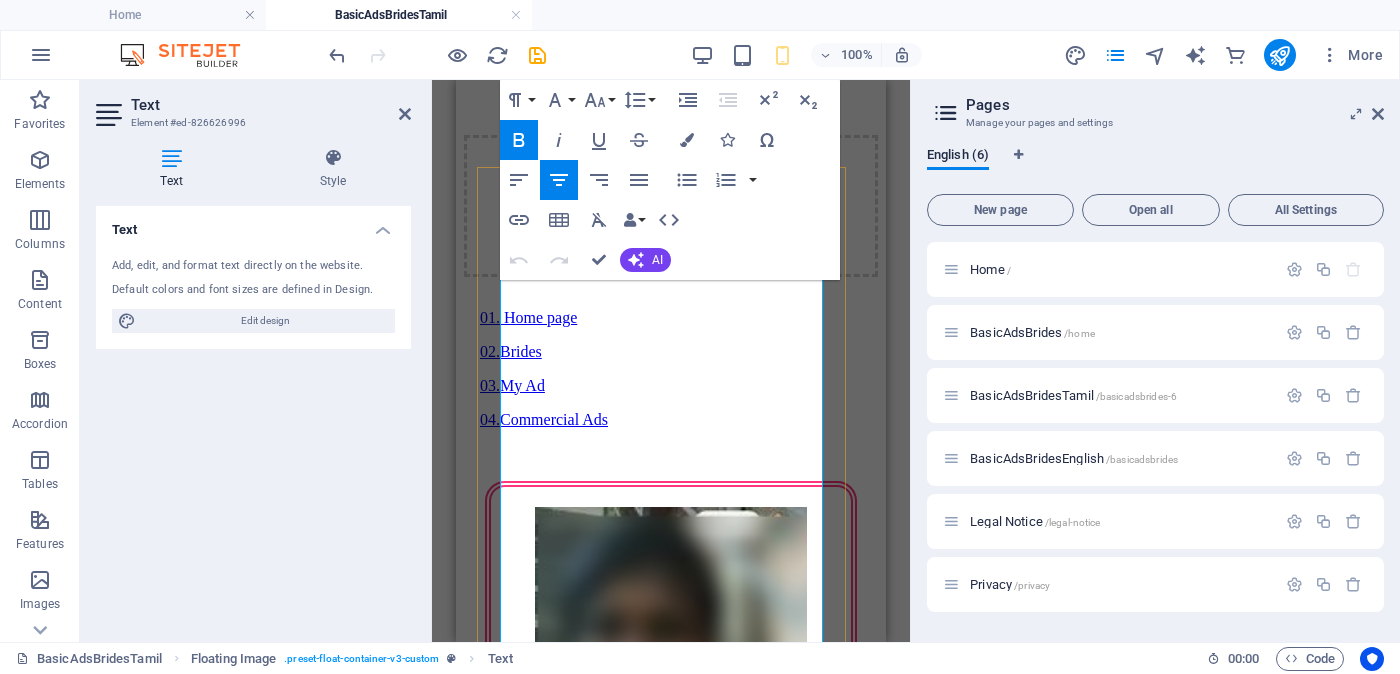 drag, startPoint x: 613, startPoint y: 397, endPoint x: 700, endPoint y: 398, distance: 87.005745 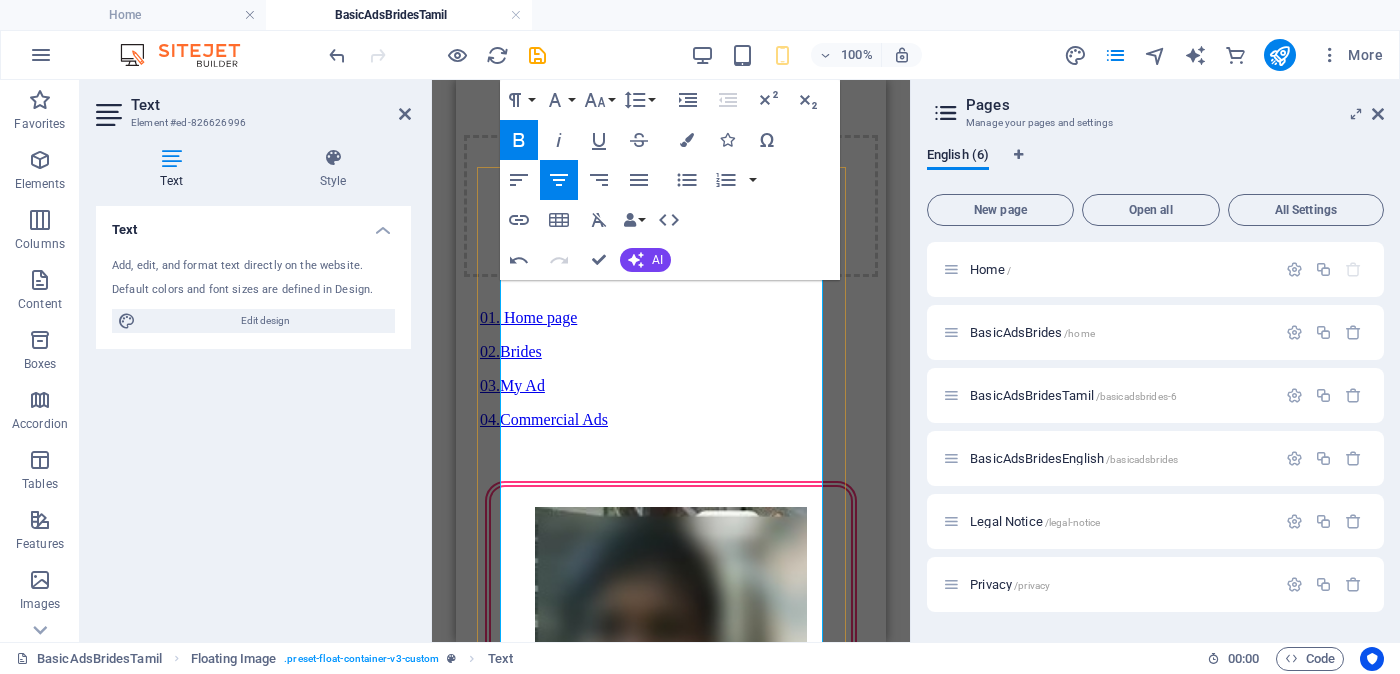 drag, startPoint x: 722, startPoint y: 400, endPoint x: 774, endPoint y: 401, distance: 52.009613 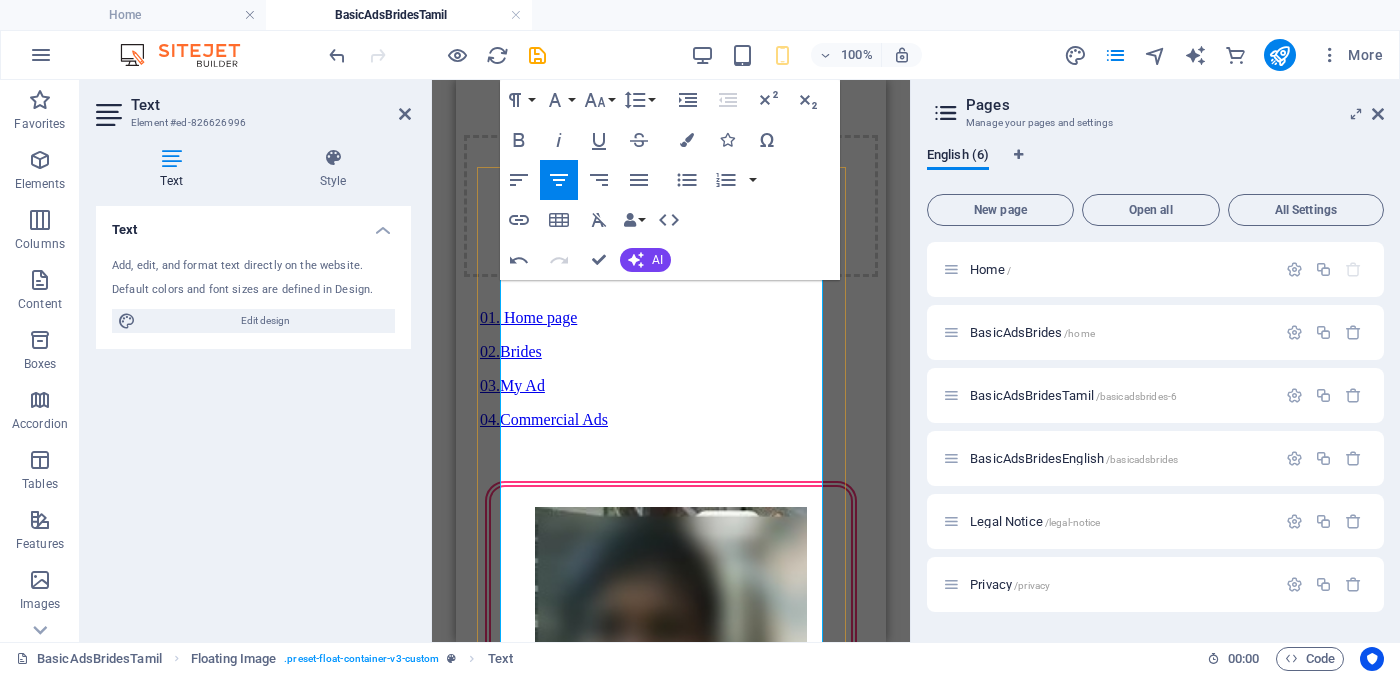 click on "Business field - ව්‍යාපාරික - வணிகத் துறை" at bounding box center (669, 2672) 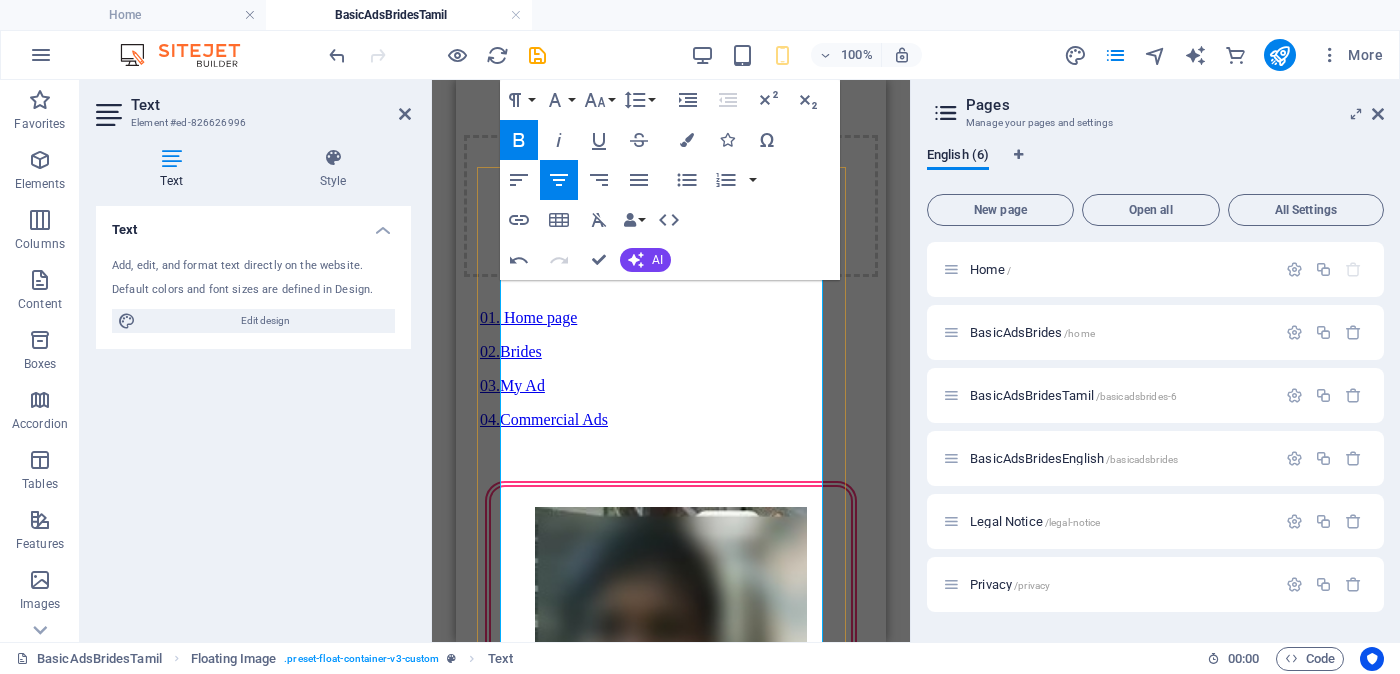 drag, startPoint x: 555, startPoint y: 570, endPoint x: 657, endPoint y: 573, distance: 102.044106 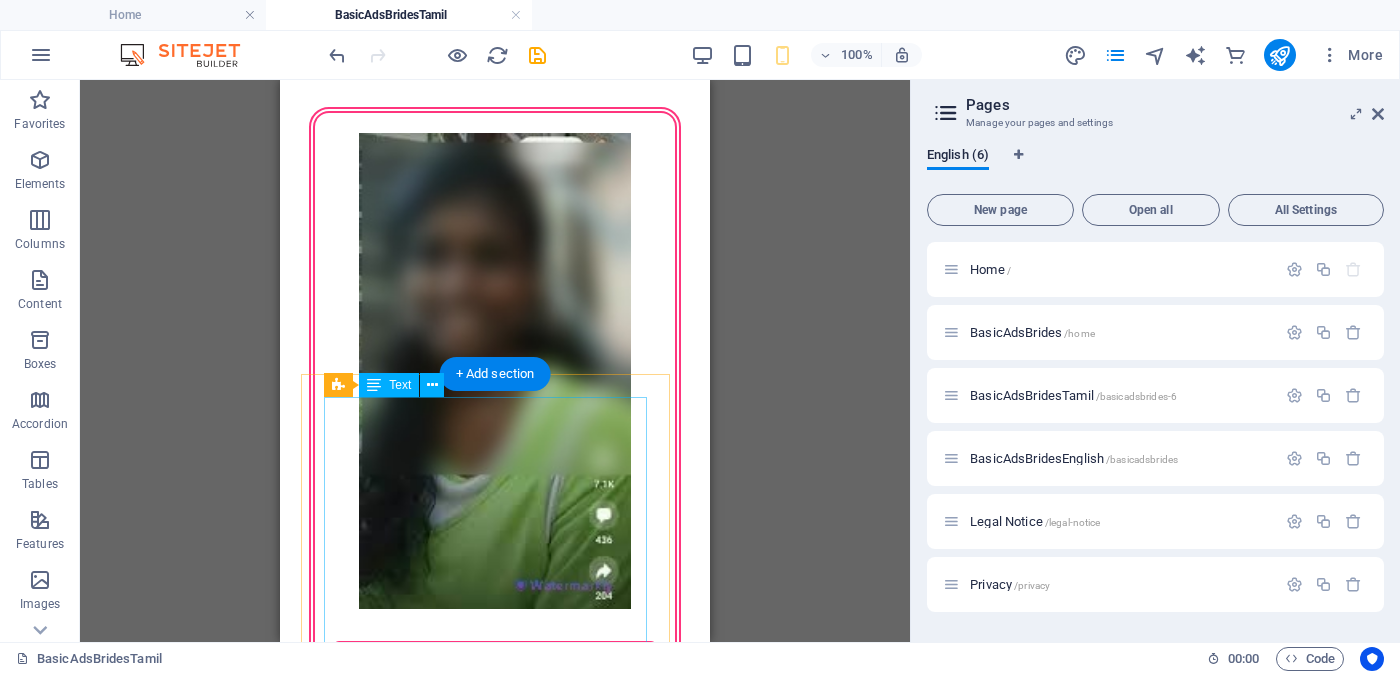 scroll, scrollTop: 1864, scrollLeft: 0, axis: vertical 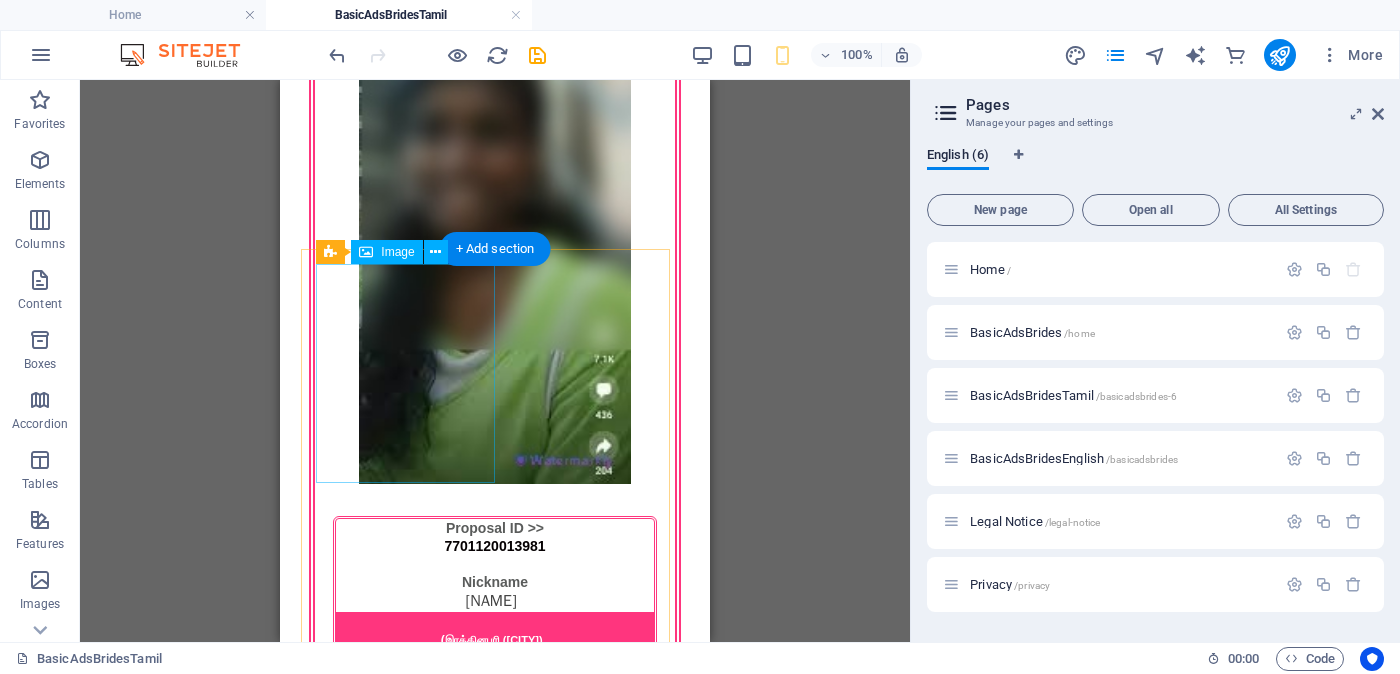 click at bounding box center [495, 2459] 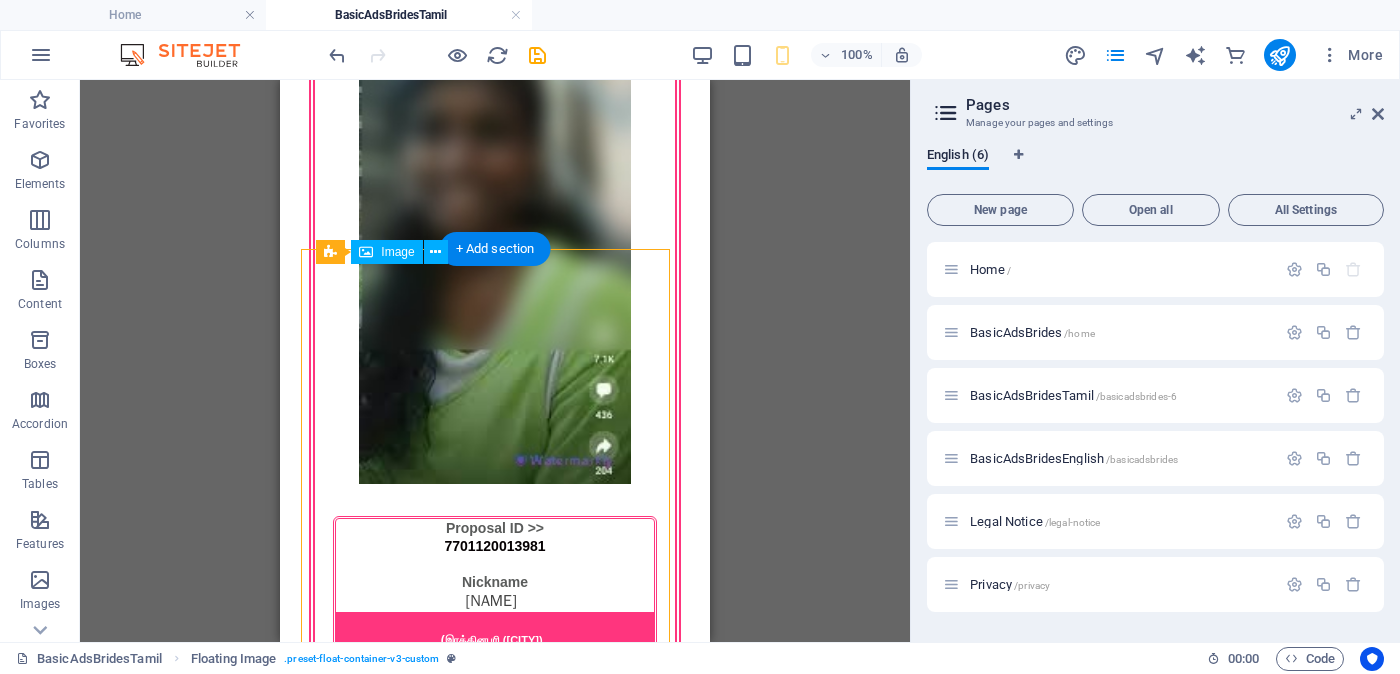click at bounding box center [495, 2459] 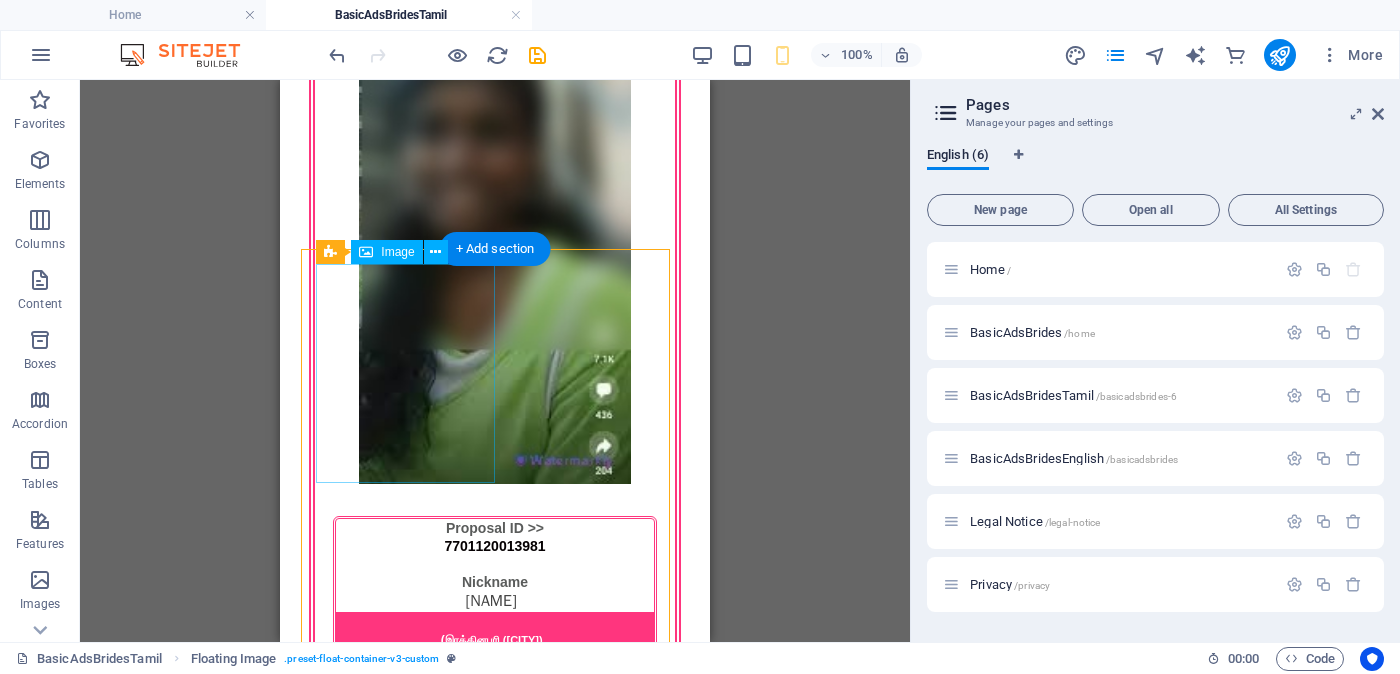 click at bounding box center (495, 2459) 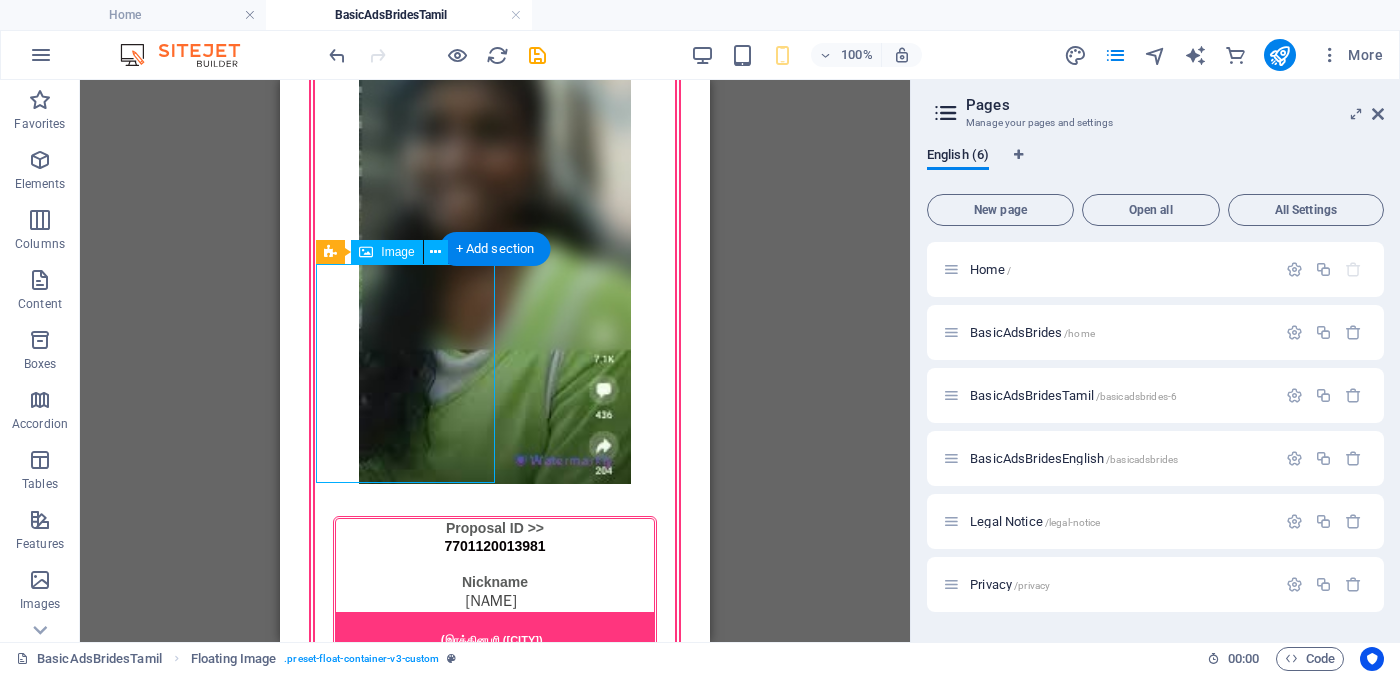 click at bounding box center [495, 2459] 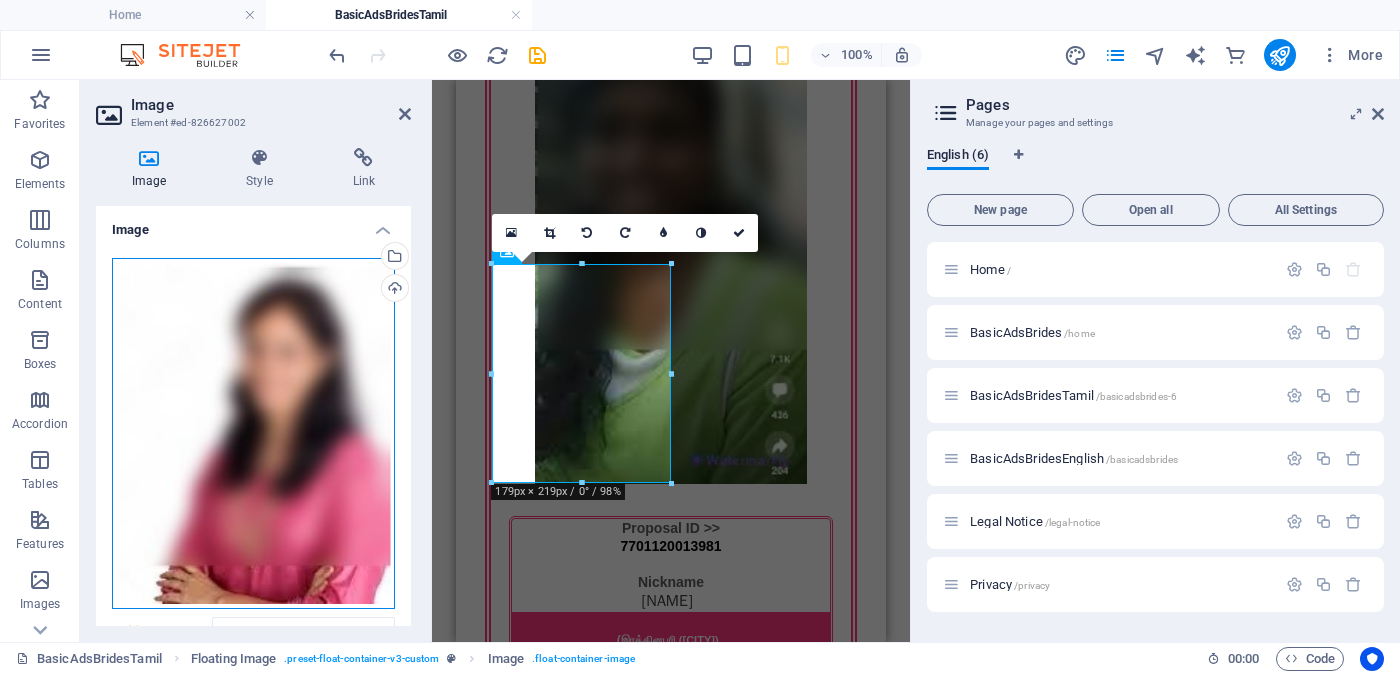 click on "Drag files here, click to choose files or select files from Files or our free stock photos & videos" at bounding box center (253, 434) 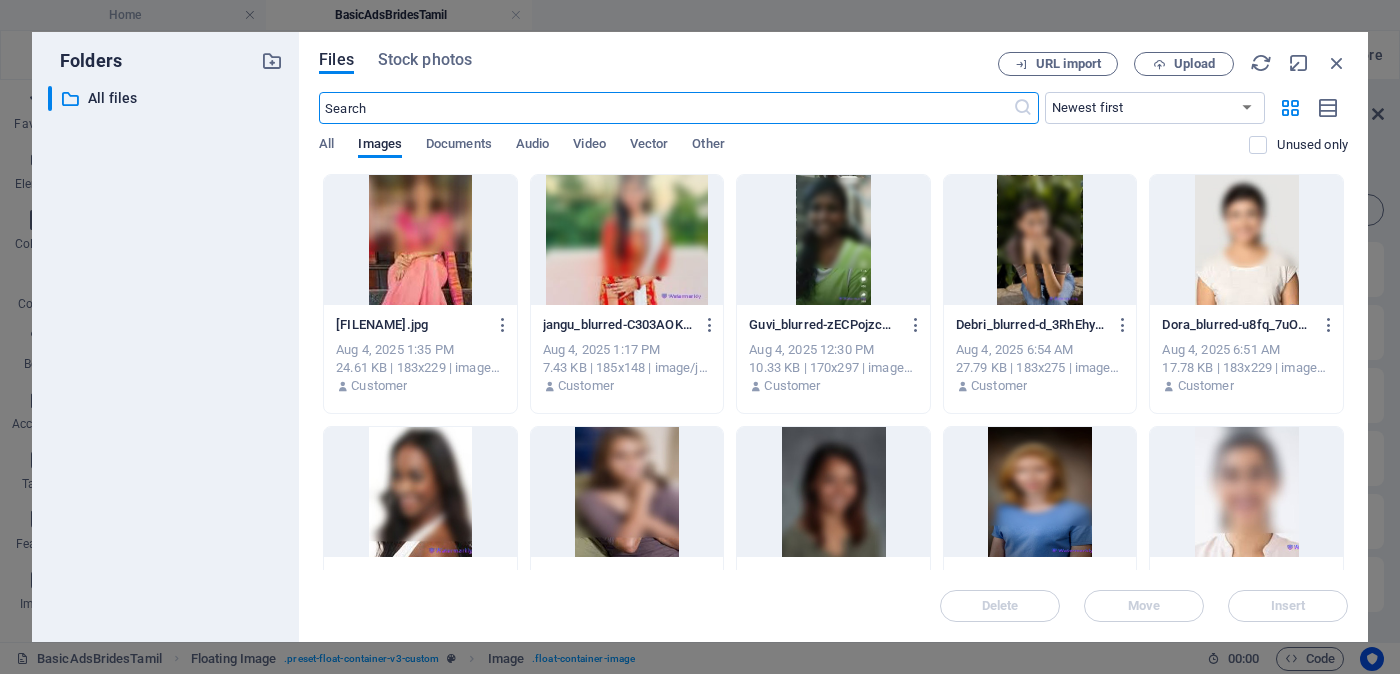 scroll, scrollTop: 8475, scrollLeft: 0, axis: vertical 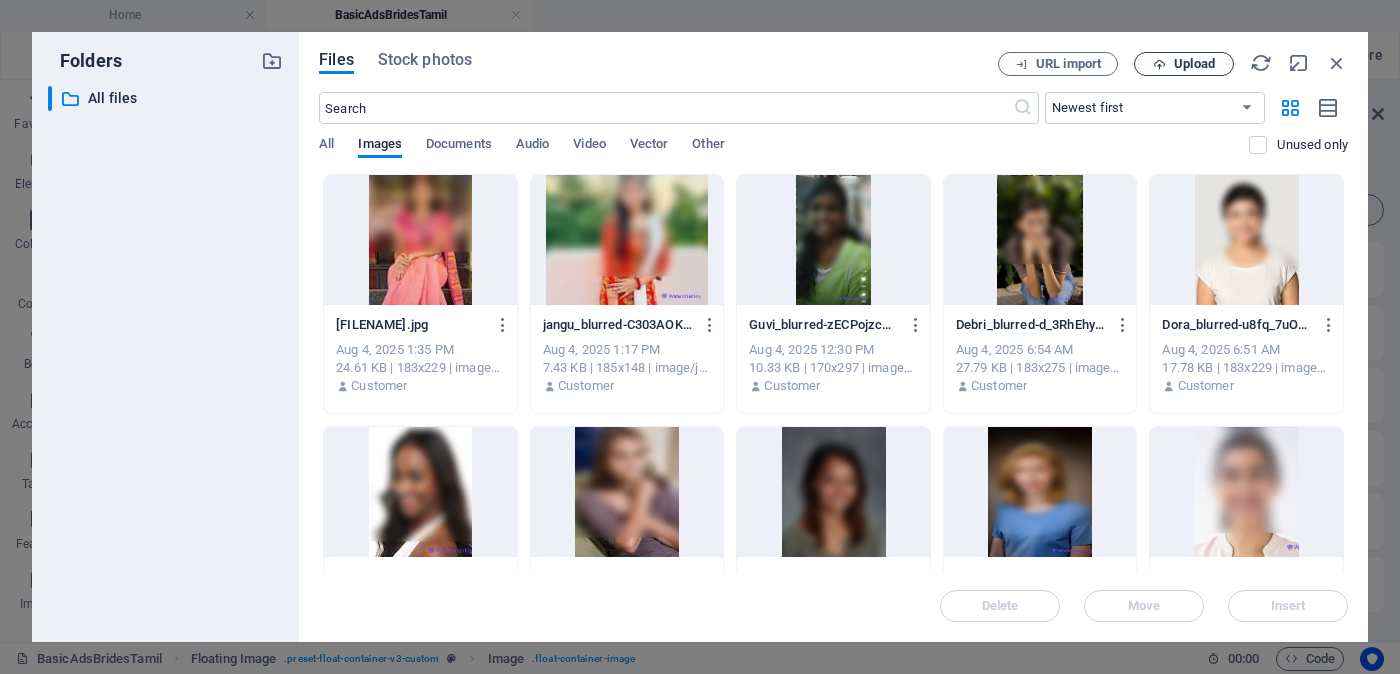 click on "Upload" at bounding box center (1194, 64) 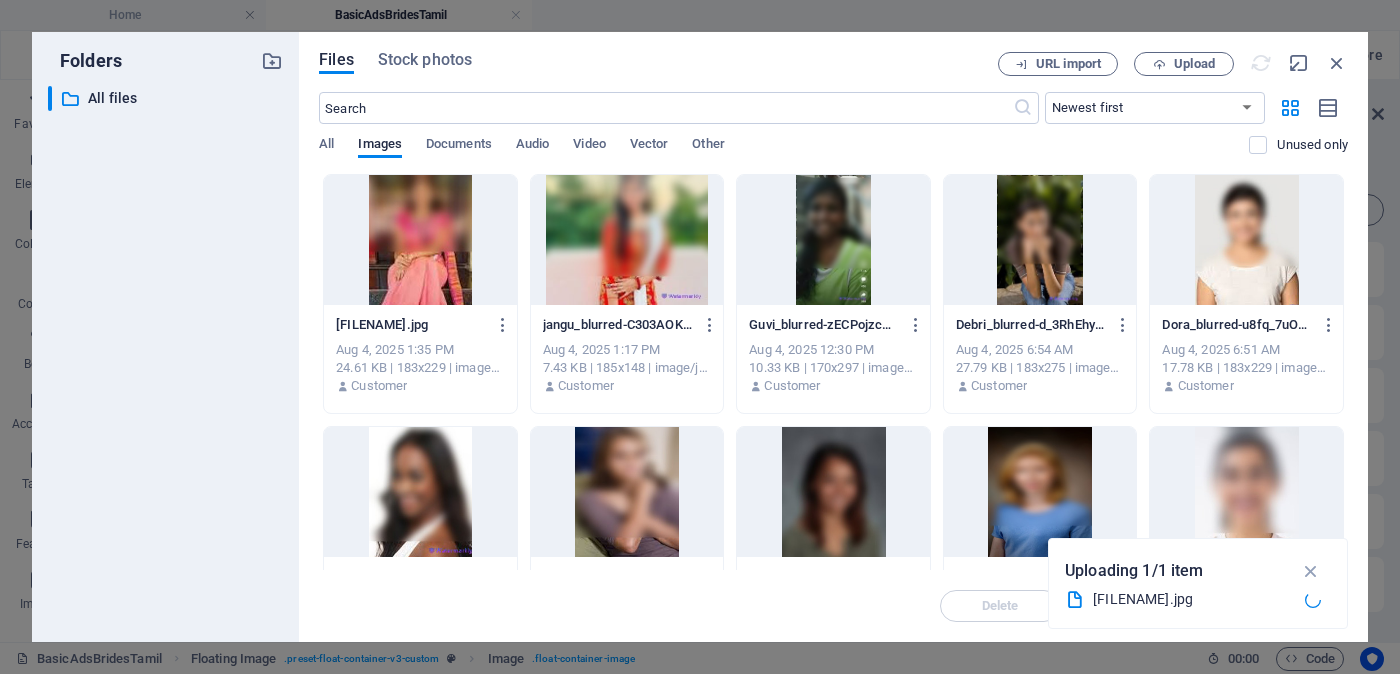 scroll, scrollTop: 1877, scrollLeft: 0, axis: vertical 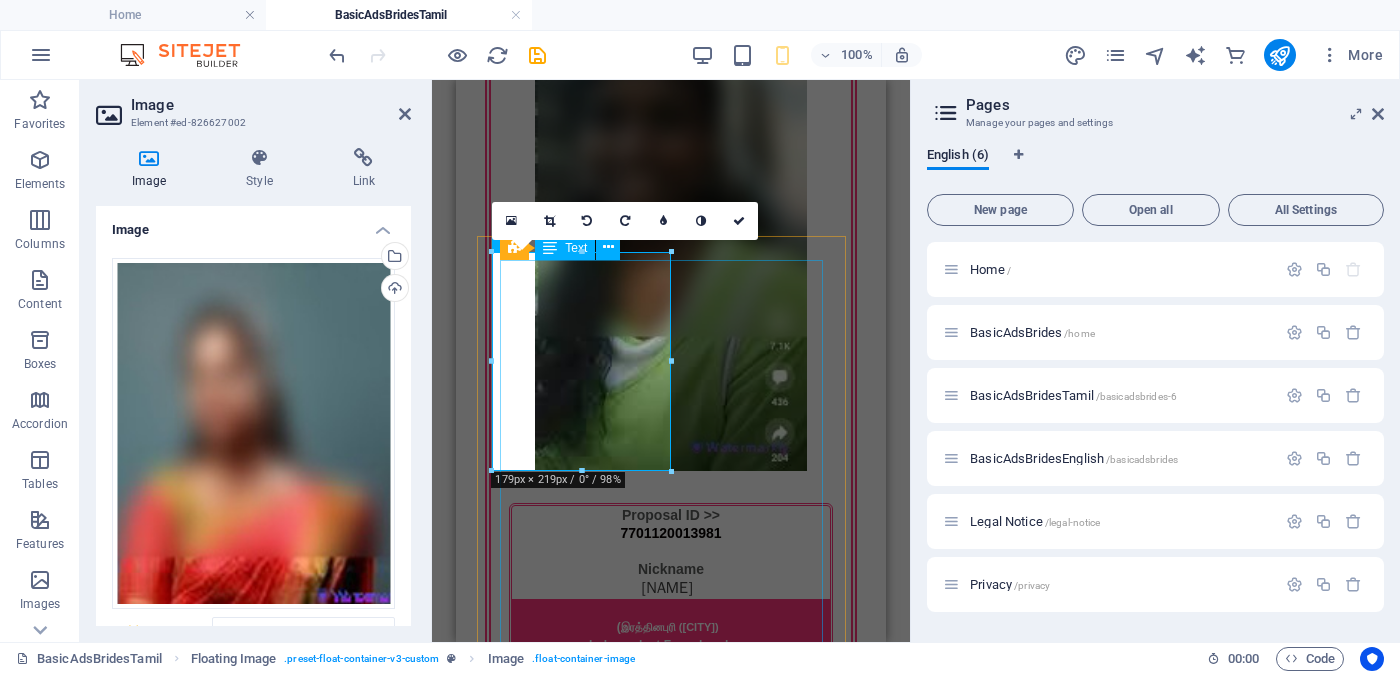 click on "Proposal ID >> [ID] Nickname [NAME]       (   Colombo  ) -  කොළඹ   ko Anglican Church  - එංගලන්ත   සභාව  වයස -  [AGE] Unmarried - අවිවාහක - திருமணமாகாத උස-Feet ( [FEET] ) . Inches ( [INCHES] ) රැකියාව-  Private  -  පුද්ගලික අංශයේ     මාසික ආදායම Rs. [AMOUNT]  -  Rs. [AMOUNT] - අතර  ---------------------------------------------------- << Full Ad view Link >> පැහැදිලි ජායාරූප  සහ සම්පූර්ණ  මංගල දැන්වීම ට ලින්ක් සබැඳිය" at bounding box center [671, 2771] 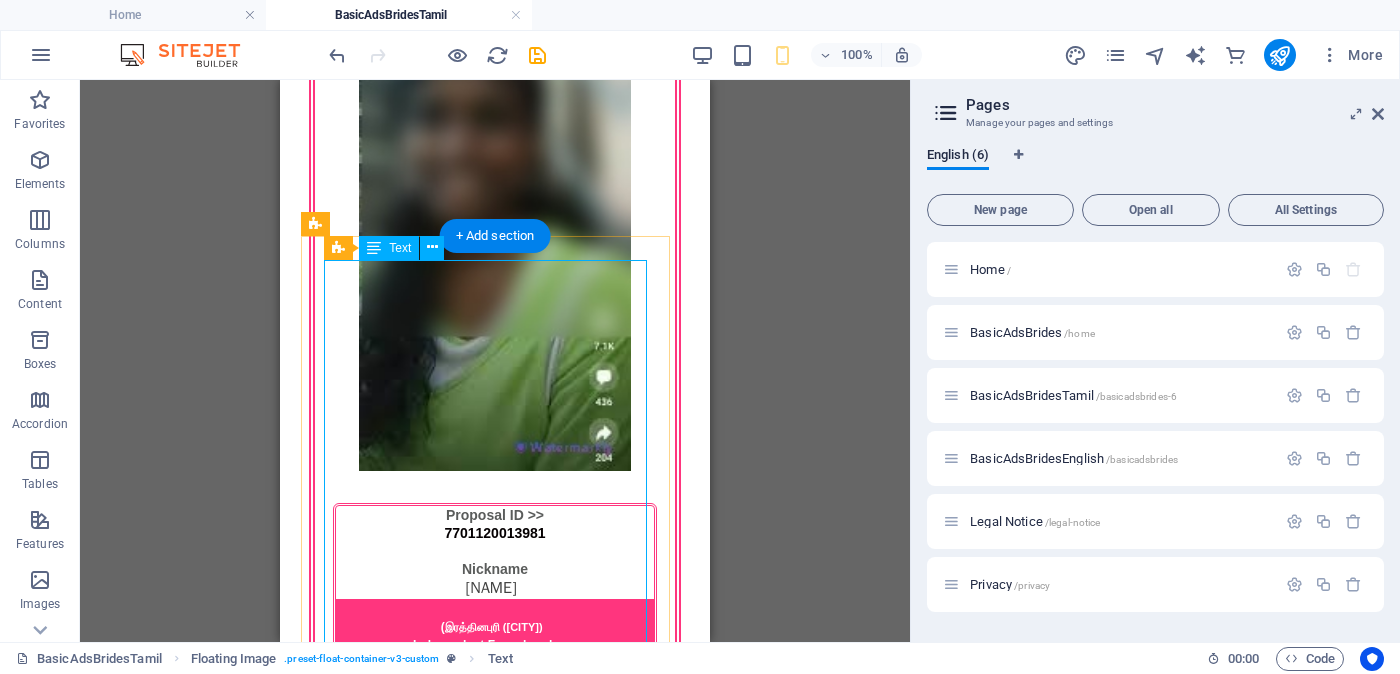 click on "Proposal ID >> [ID] Nickname [NAME]       (   Colombo  ) -  කොළඹ   ko Anglican Church  - එංගලන්ත   සභාව  වයස -  [AGE] Unmarried - අවිවාහක - திருமணமாகாத උස-Feet ( [FEET] ) . Inches ( [INCHES] ) රැකියාව-  Private  -  පුද්ගලික අංශයේ     මාසික ආදායම Rs. [AMOUNT]  -  Rs. [AMOUNT] - අතර  ---------------------------------------------------- << Full Ad view Link >> පැහැදිලි ජායාරූප  සහ සම්පූර්ණ  මංගල දැන්වීම ට ලින්ක් සබැඳිය" at bounding box center [495, 2771] 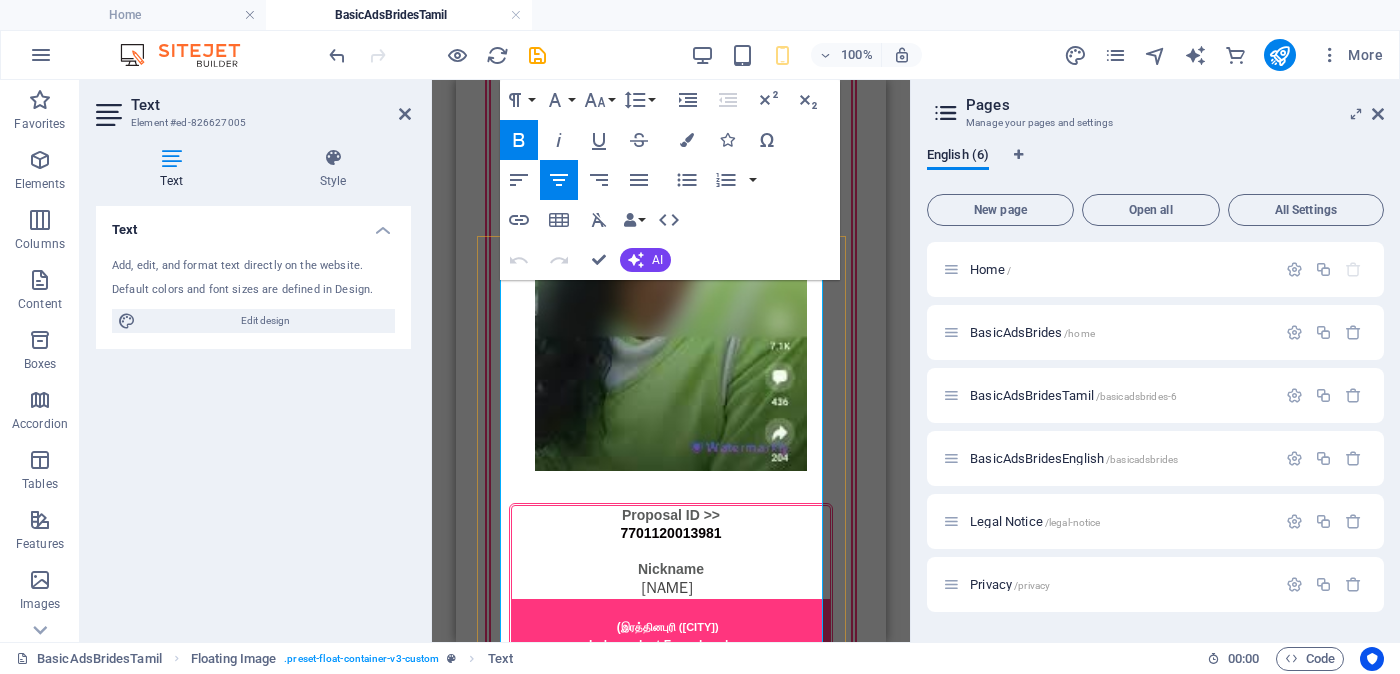 drag, startPoint x: 733, startPoint y: 366, endPoint x: 765, endPoint y: 368, distance: 32.06244 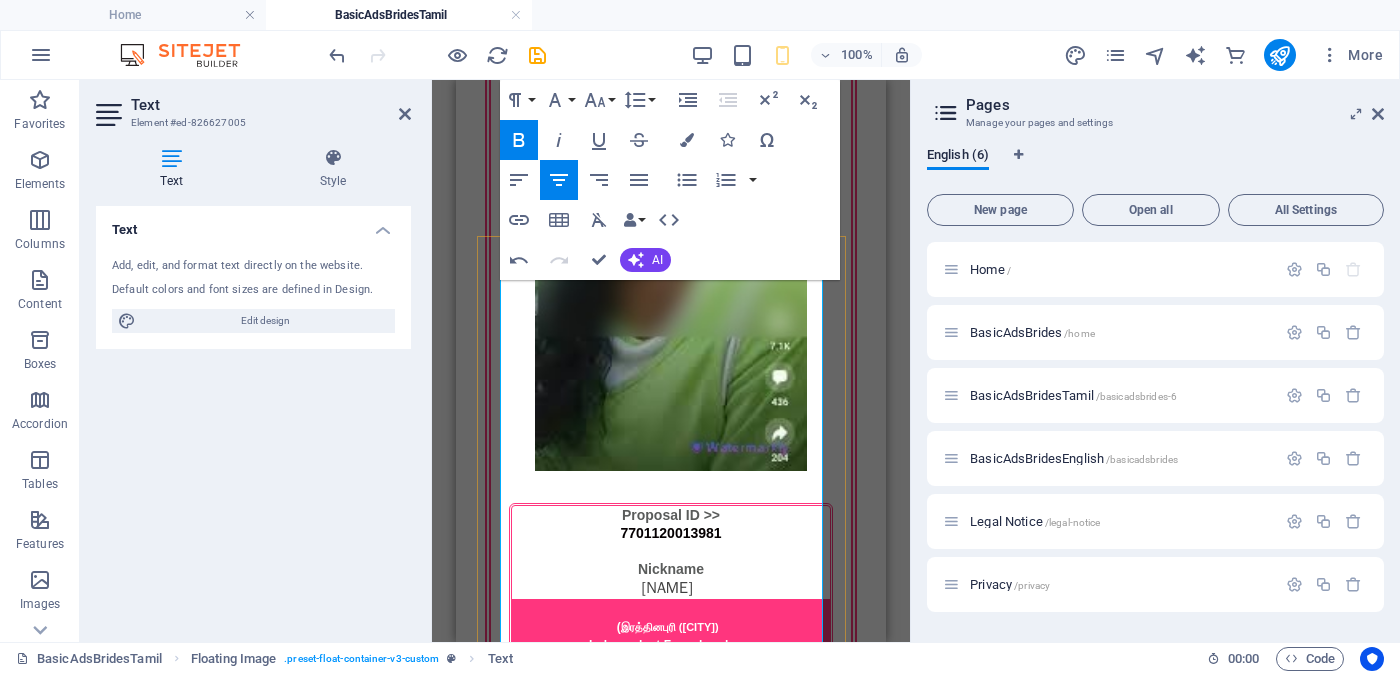 click on "ඩි மீனா (Mīṉā)" at bounding box center (669, 2672) 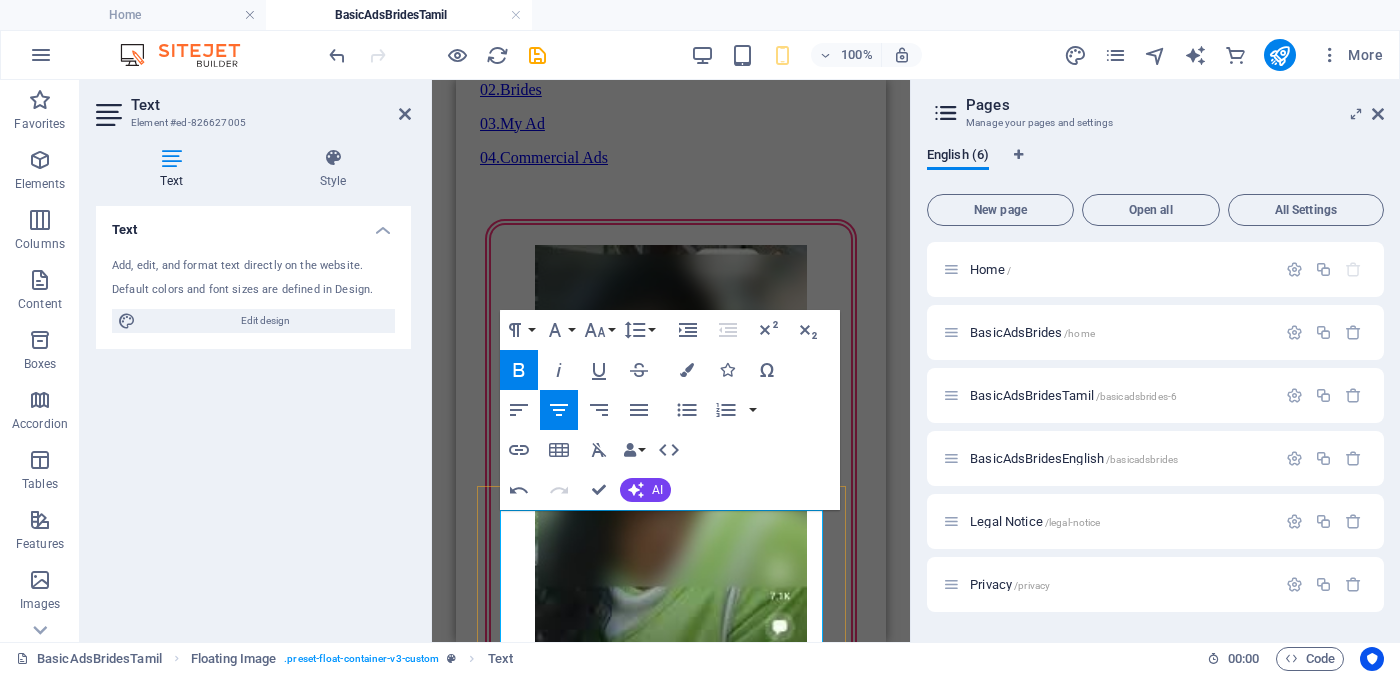 click on "1114302667901" at bounding box center [670, 2868] 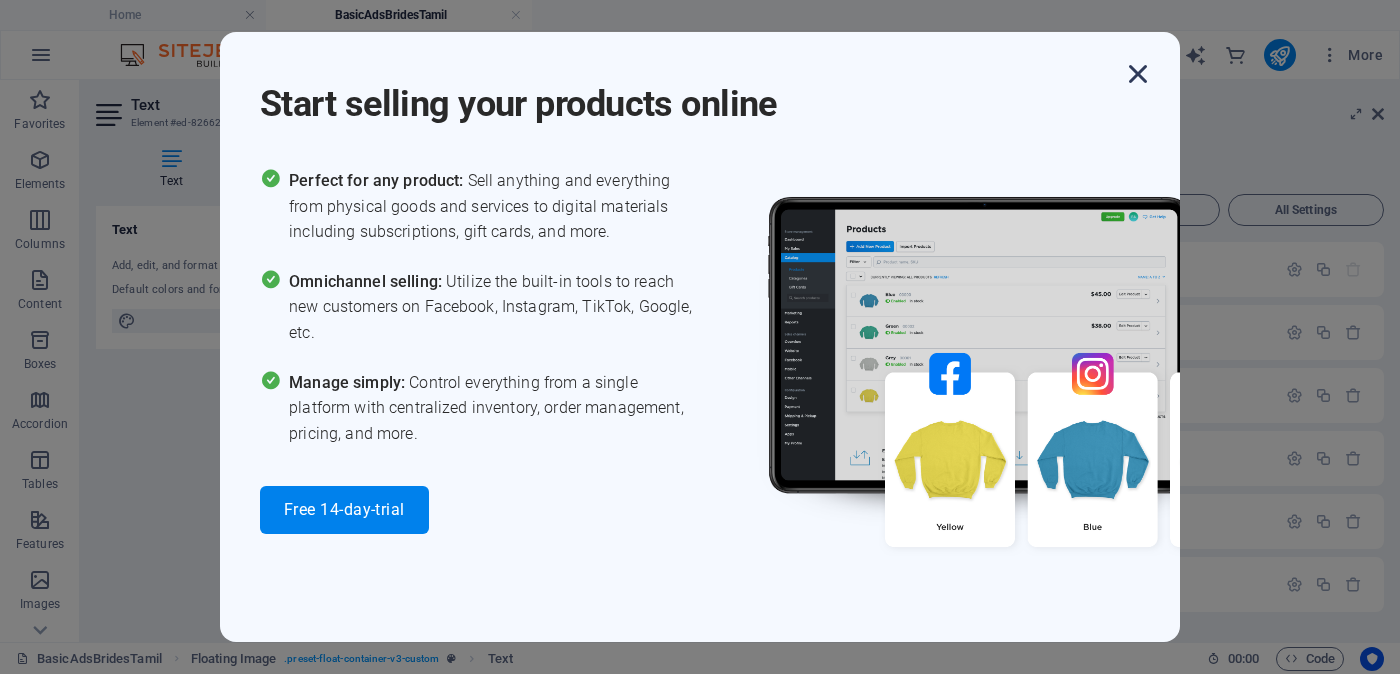 click at bounding box center [1138, 74] 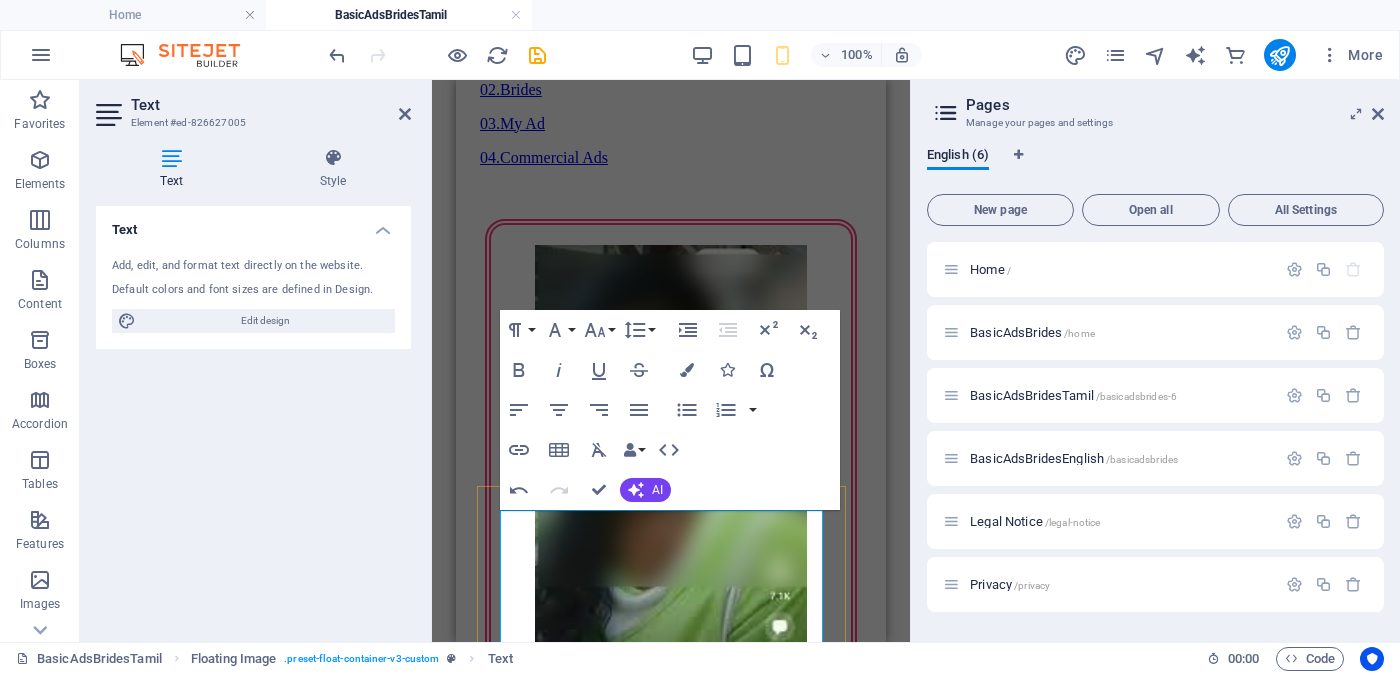 click on "1104302667901" at bounding box center [670, 2868] 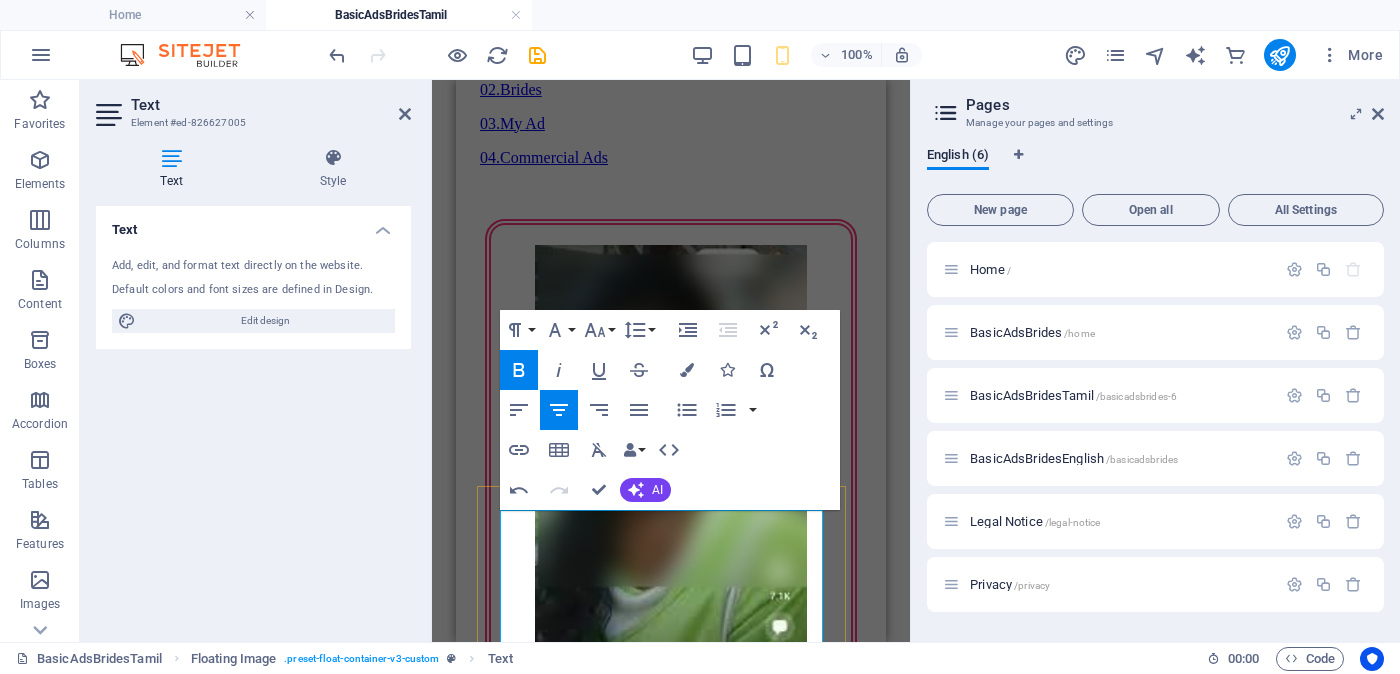 click on "1104302667901" at bounding box center (670, 2868) 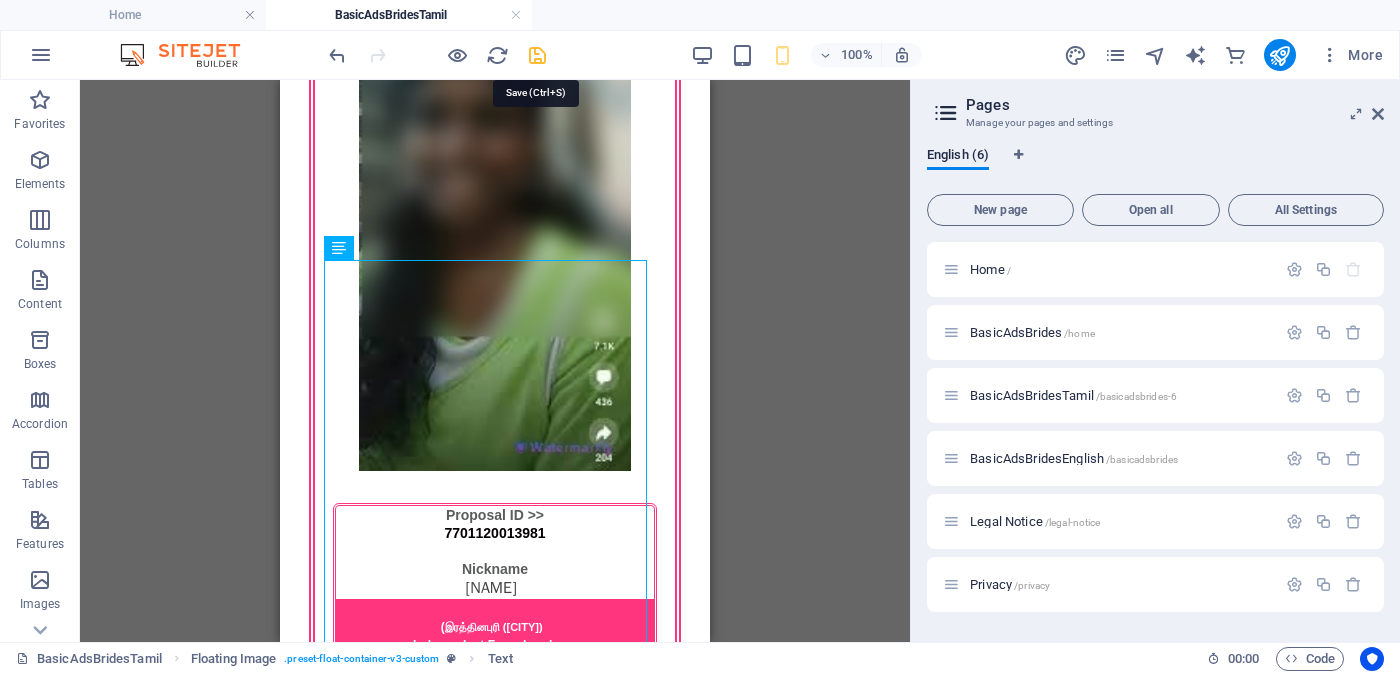 click at bounding box center [537, 55] 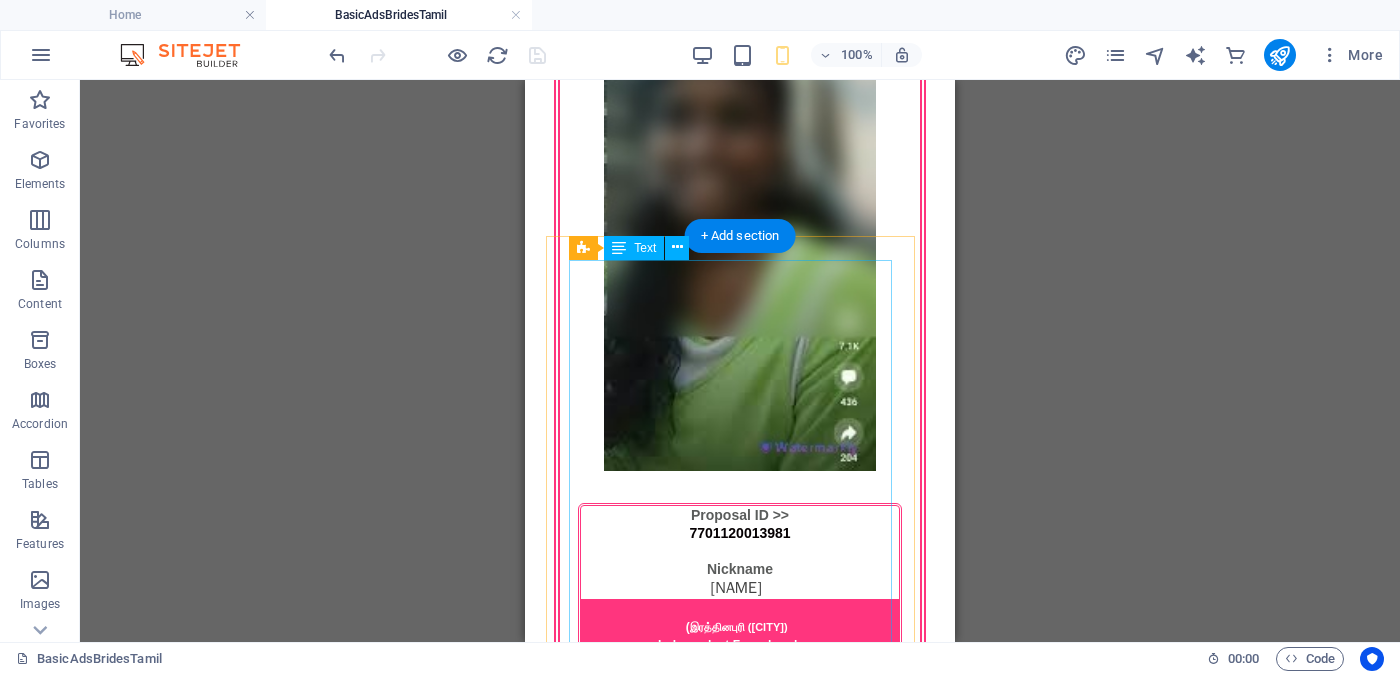 click on "Proposal ID >> [NUMBER] Nickname மீனா (Mīṉā) ([CITY]) - කොළඹ ko Anglican Church - එංගලන්ත சபை வயது - 32 Unmarried - අවිවාහක - திருமணமாகாத උස-Feet ( 5 ) . Inches ( 07 ) රැකියාව- Private - පුද්ගලික අංශයේ மாசிக ආදායම Rs. 60,000 - Rs. 80,000 - අතර << Full Ad view Link >> පැහැදිලි ජායාරූප සහ සම්පූර්ණ මංගල දැන්වීම ට ලින්ක් සබැඳිය" at bounding box center (740, 2772) 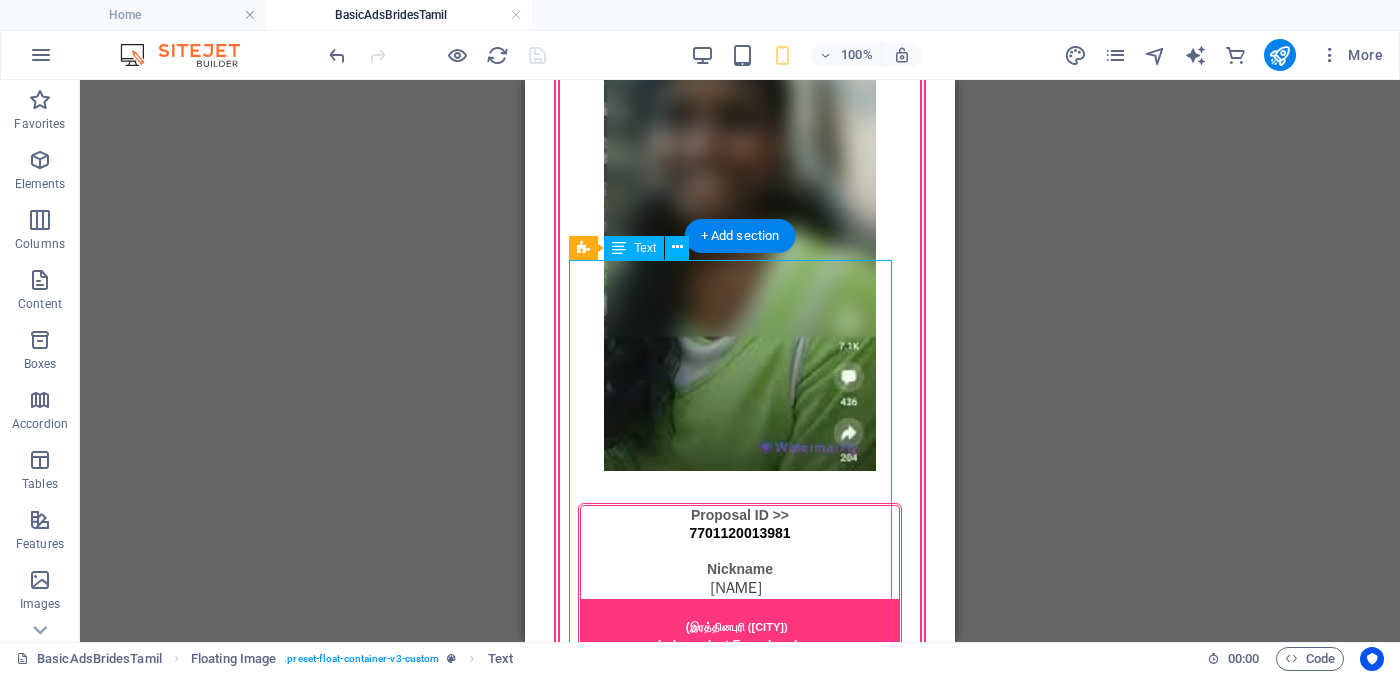 click on "Proposal ID >> [NUMBER] Nickname மீனா (Mīṉā) ([CITY]) - කොළඹ ko Anglican Church - එංගලන්ත சபை வயது - 32 Unmarried - අවිවාහක - திருமணமாகாத උස-Feet ( 5 ) . Inches ( 07 ) රැකියාව- Private - පුද්ගලික අංශයේ மாசிக ආදායම Rs. 60,000 - Rs. 80,000 - අතර << Full Ad view Link >> පැහැදිලි ජායාරූප සහ සම්පූර්ණ මංගල දැන්වීම ට ලින්ක් සබැඳිය" at bounding box center (740, 2772) 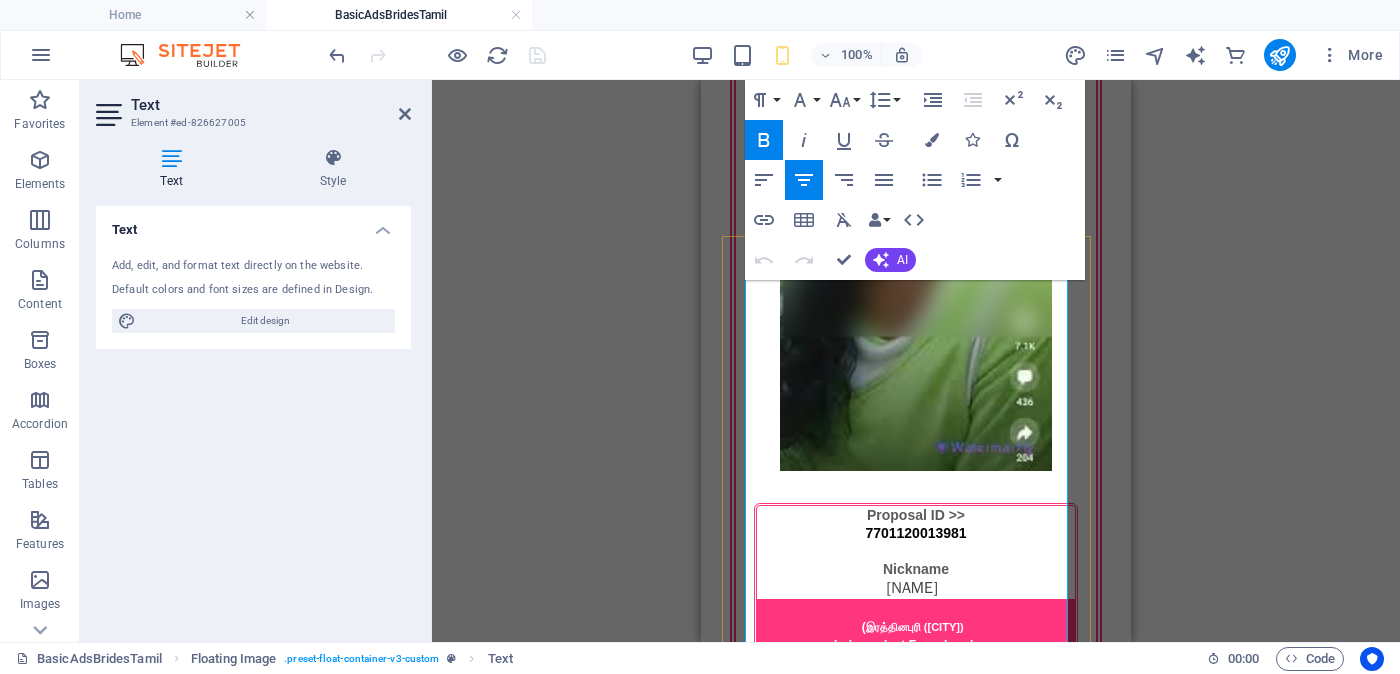 drag, startPoint x: 930, startPoint y: 420, endPoint x: 1060, endPoint y: 421, distance: 130.00385 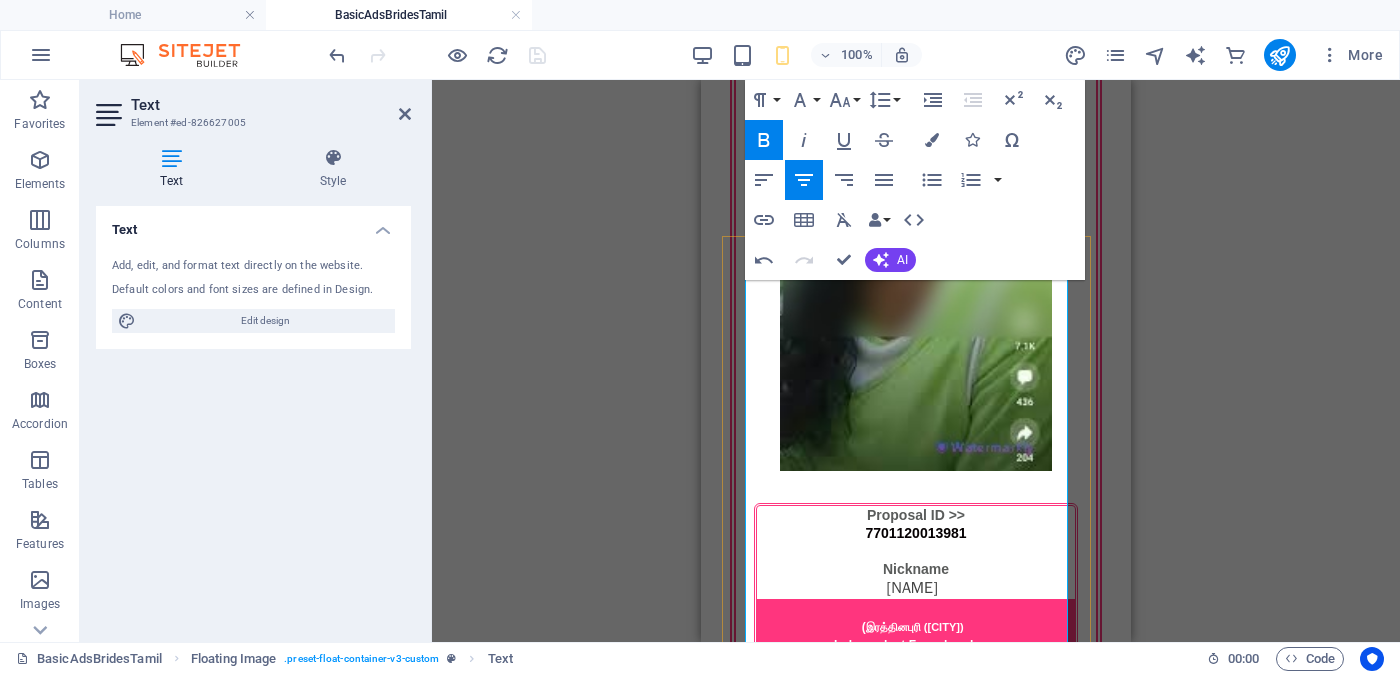drag, startPoint x: 1054, startPoint y: 422, endPoint x: 933, endPoint y: 427, distance: 121.103264 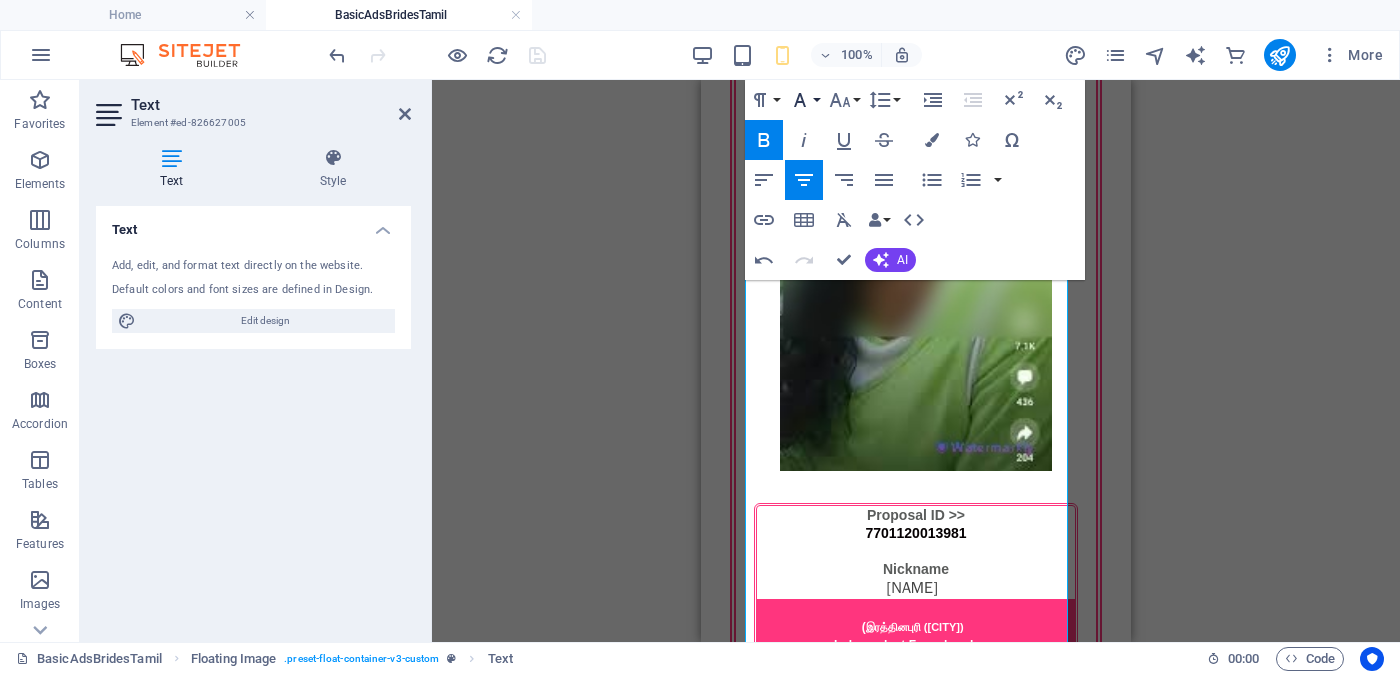 click on "Font Family" at bounding box center [804, 100] 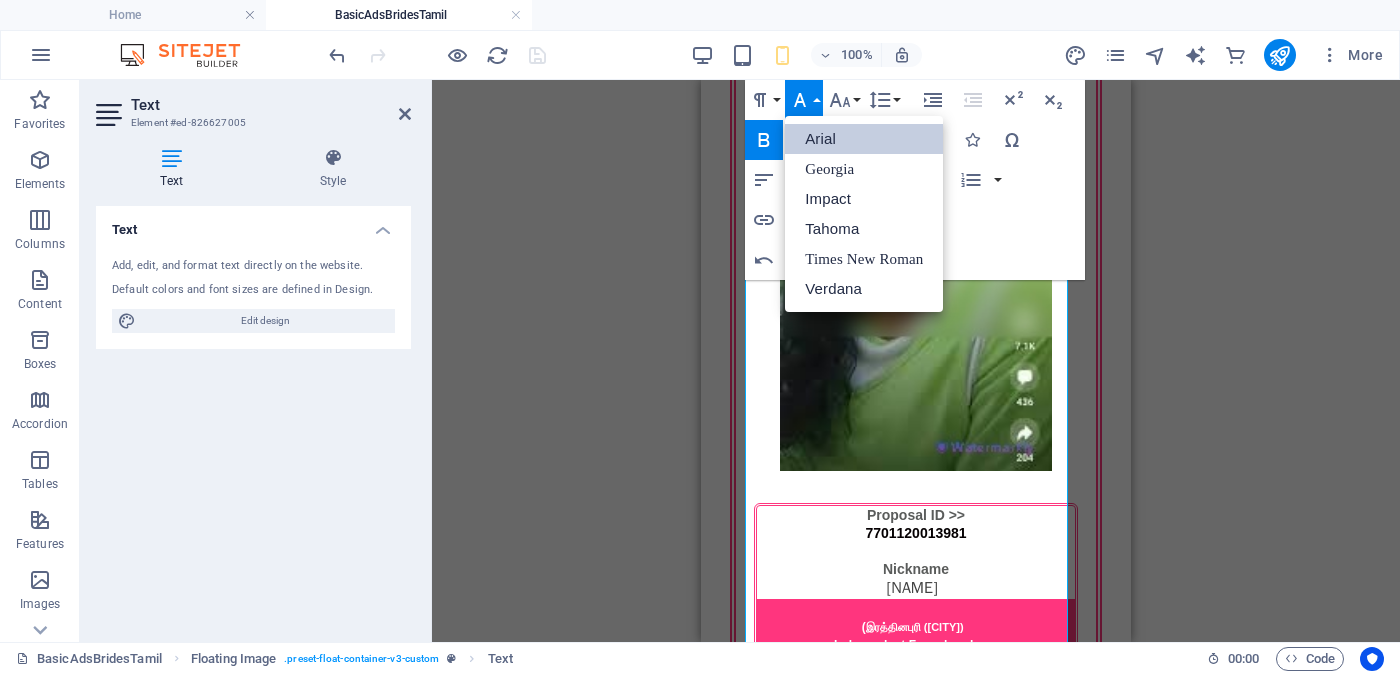 scroll, scrollTop: 0, scrollLeft: 0, axis: both 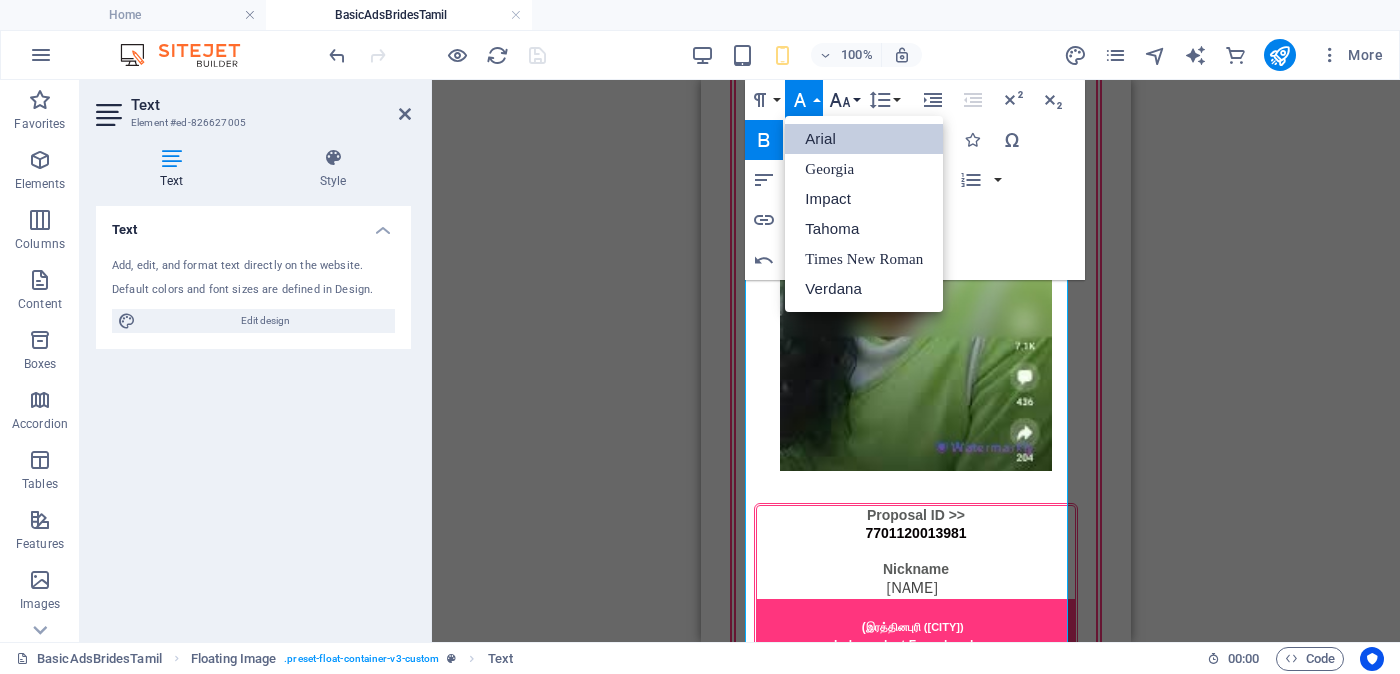 click on "Font Size" at bounding box center [844, 100] 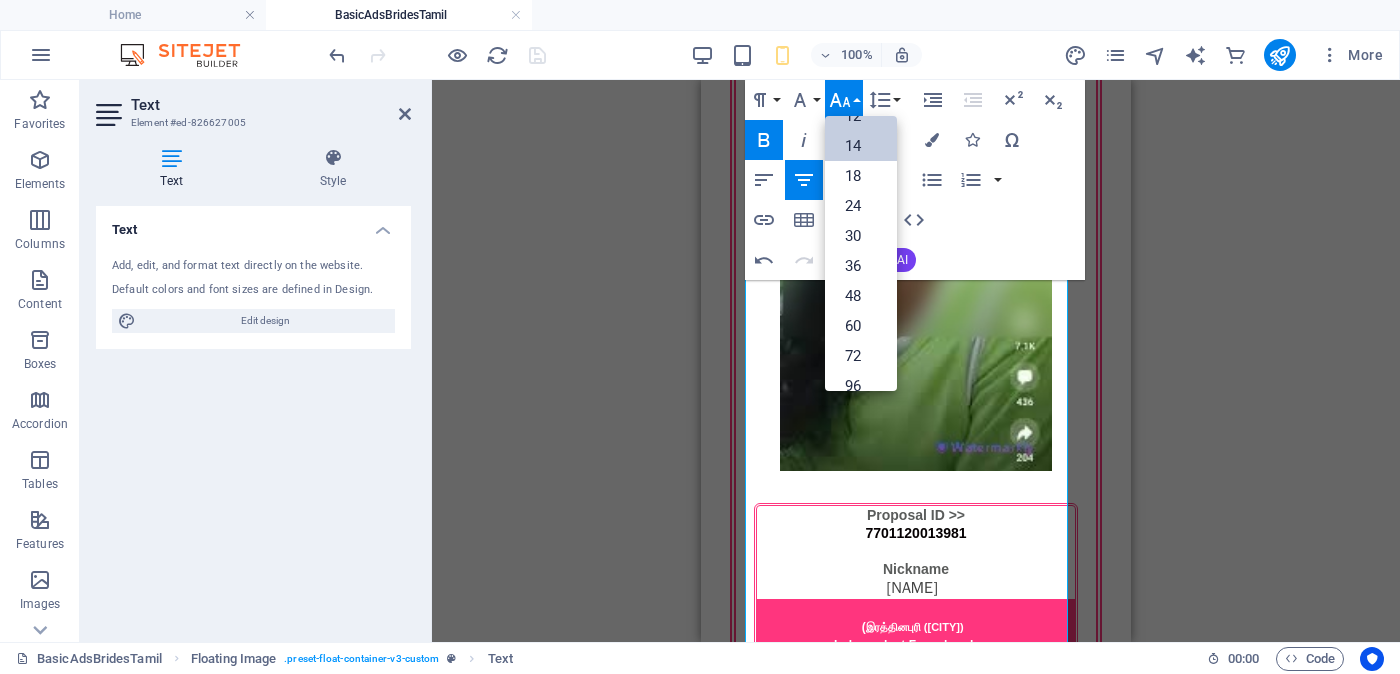 scroll, scrollTop: 18, scrollLeft: 0, axis: vertical 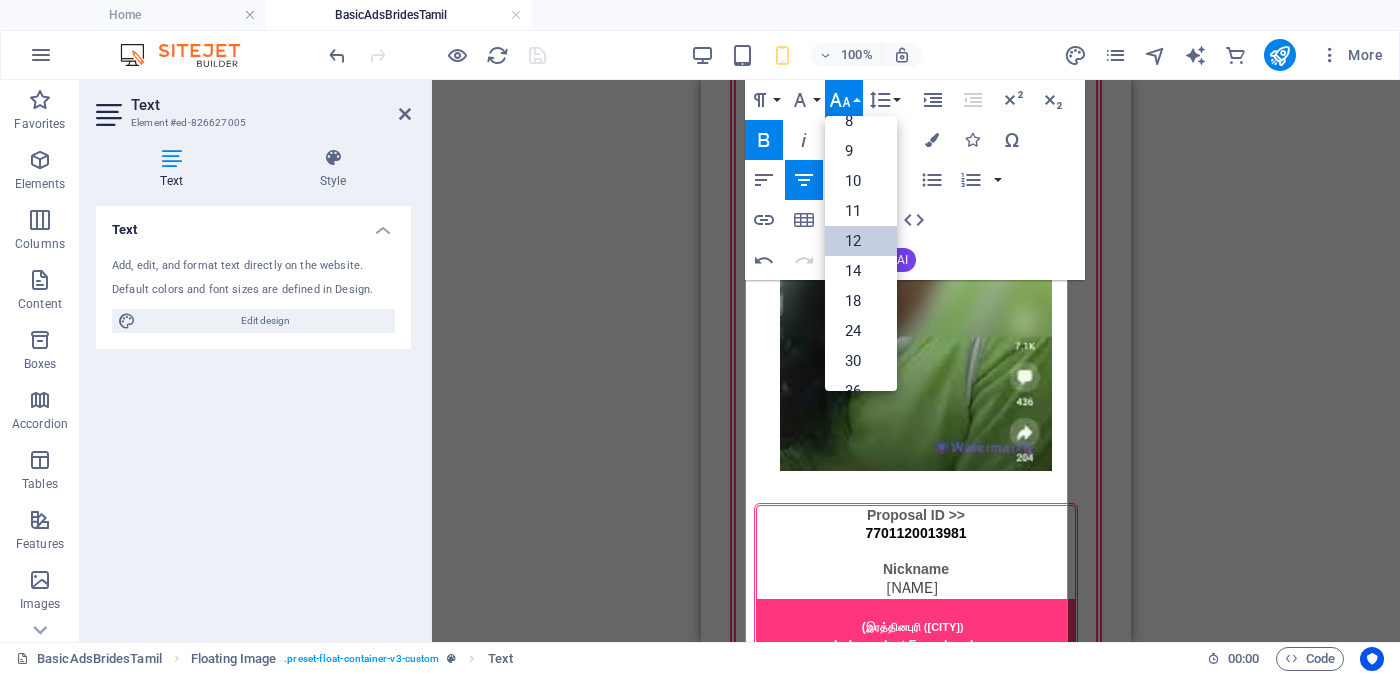 click on "12" at bounding box center [861, 241] 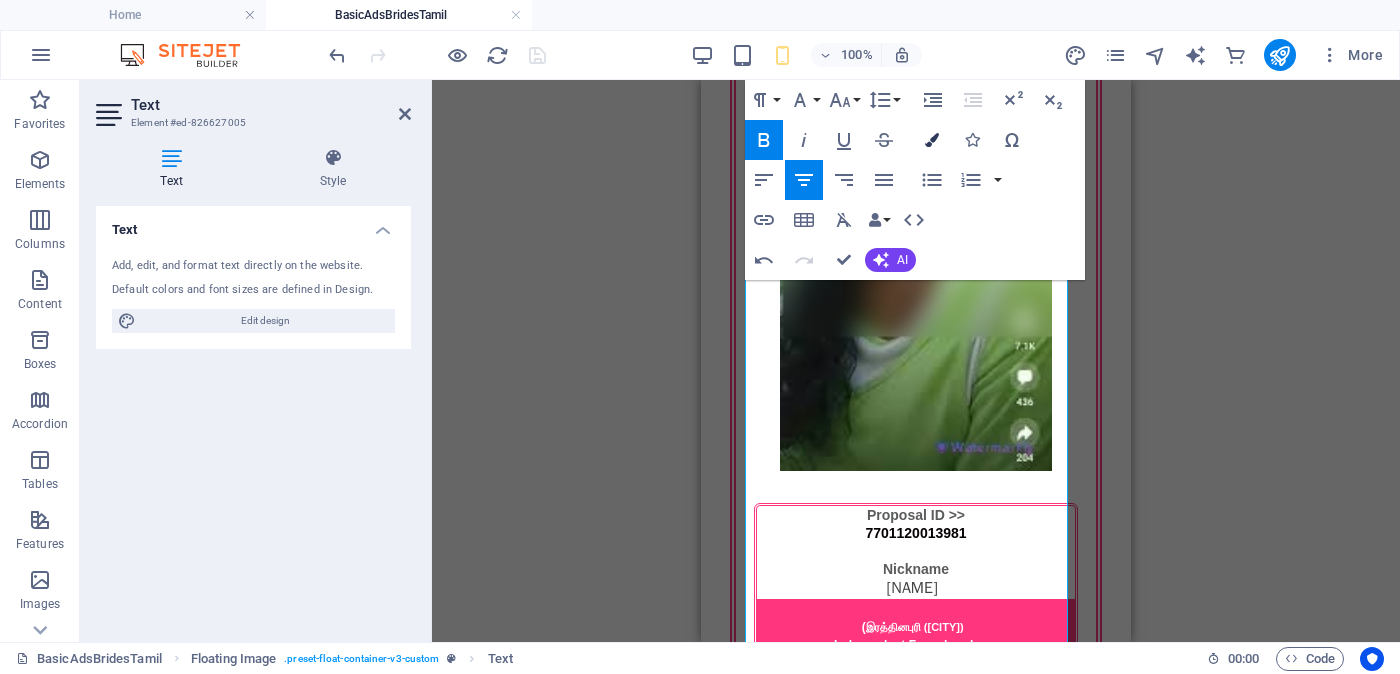 click at bounding box center [932, 140] 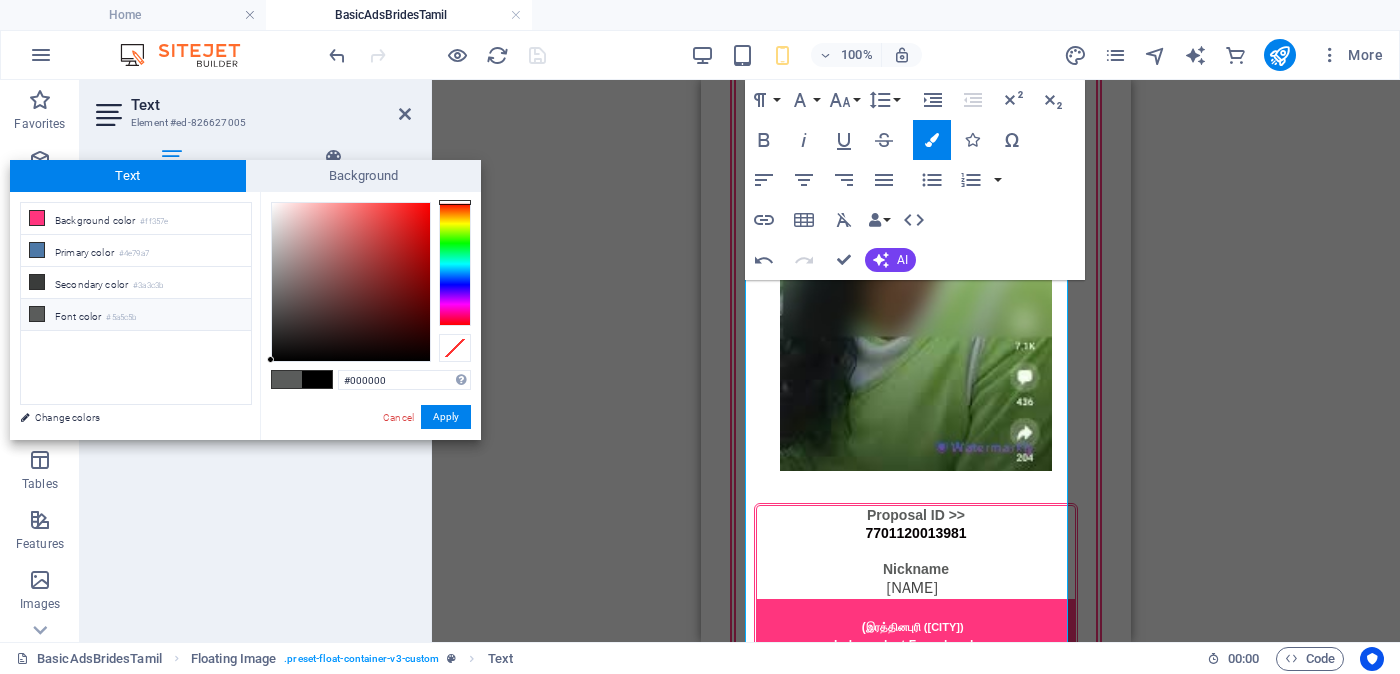 click on "#5a5c5b" at bounding box center [121, 318] 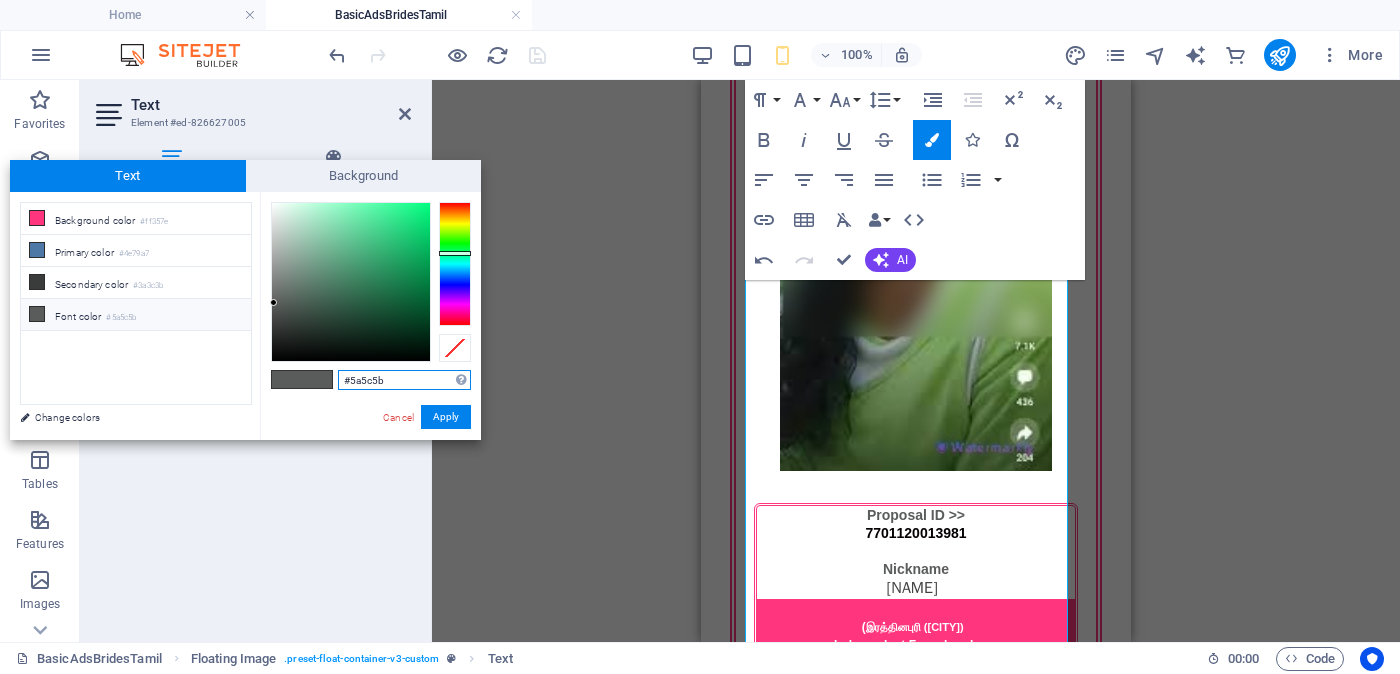 click on "#5a5c5b" at bounding box center [404, 380] 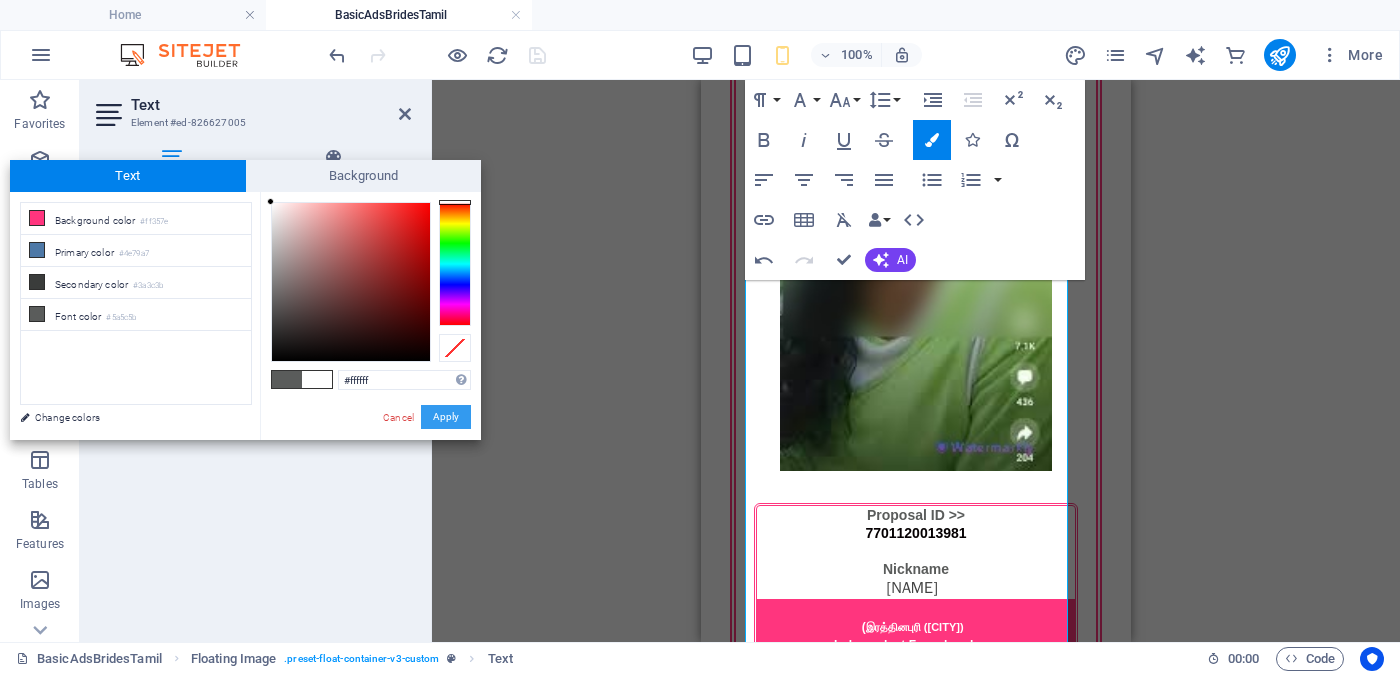 click on "Apply" at bounding box center [446, 417] 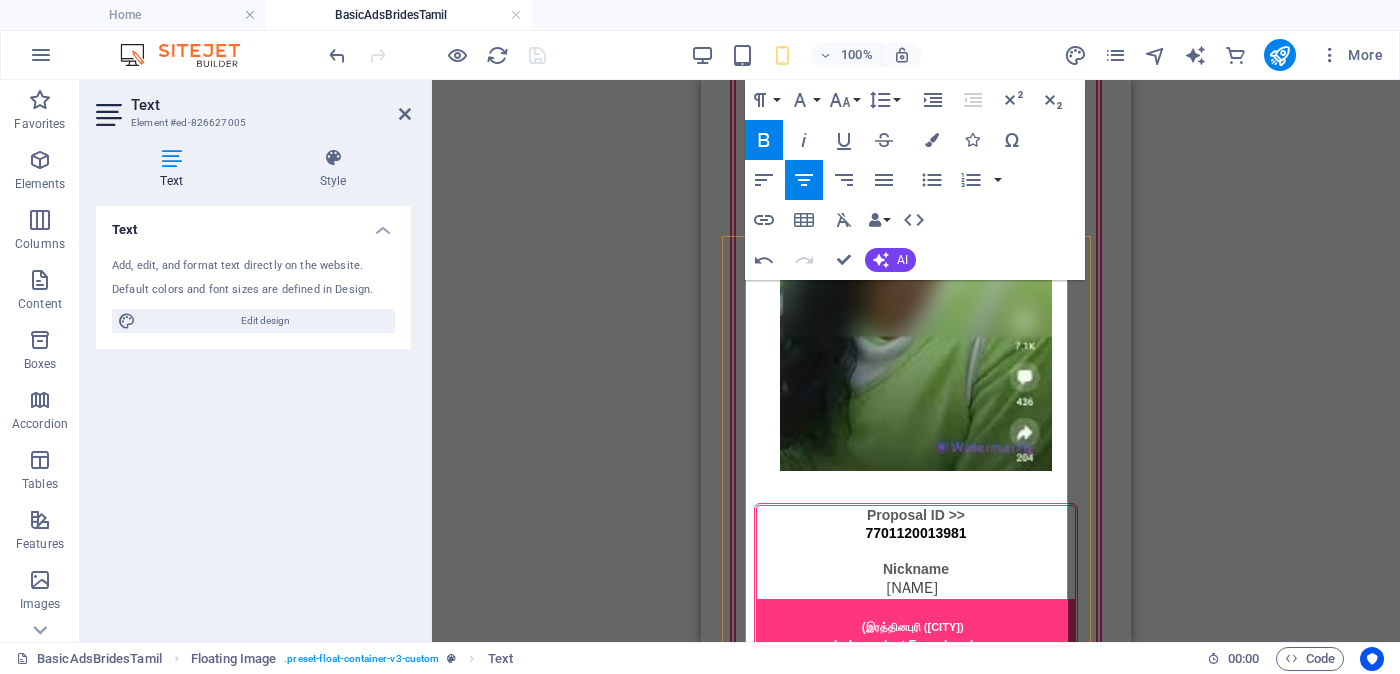 click on "[CITY] ([CITY])" at bounding box center (915, 2712) 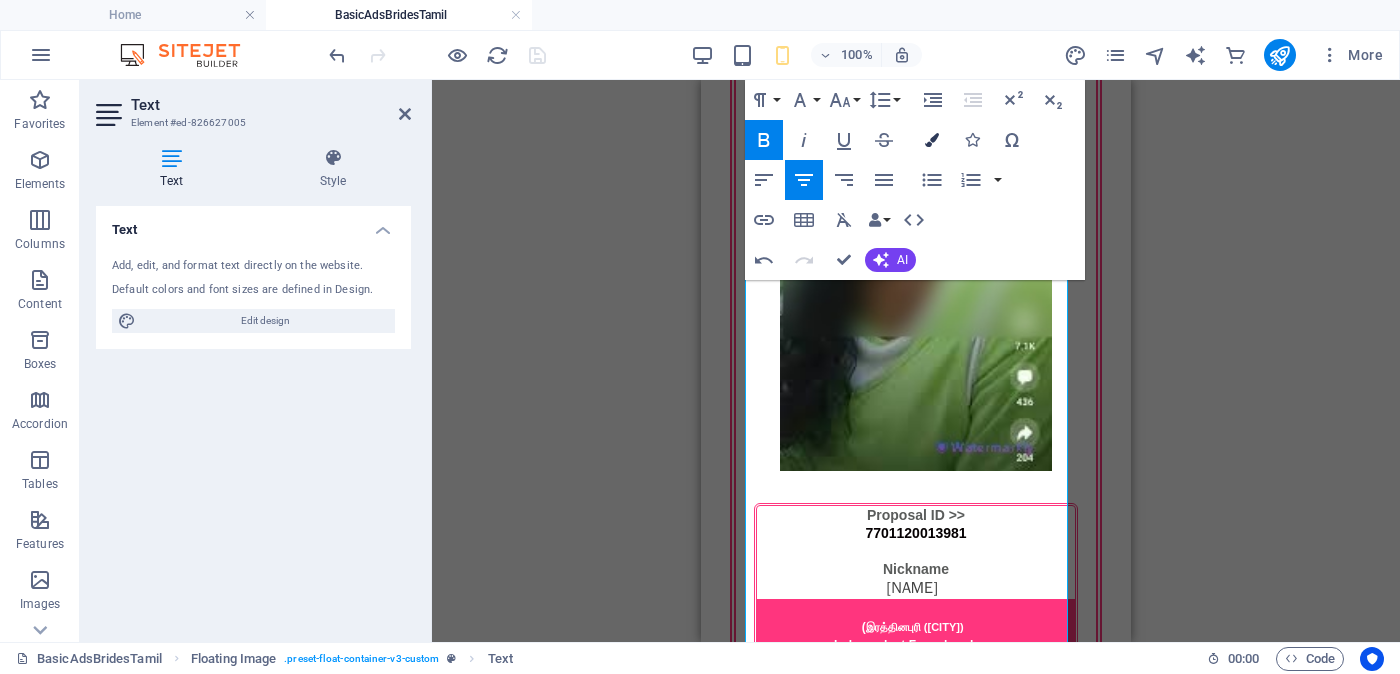 click at bounding box center (932, 140) 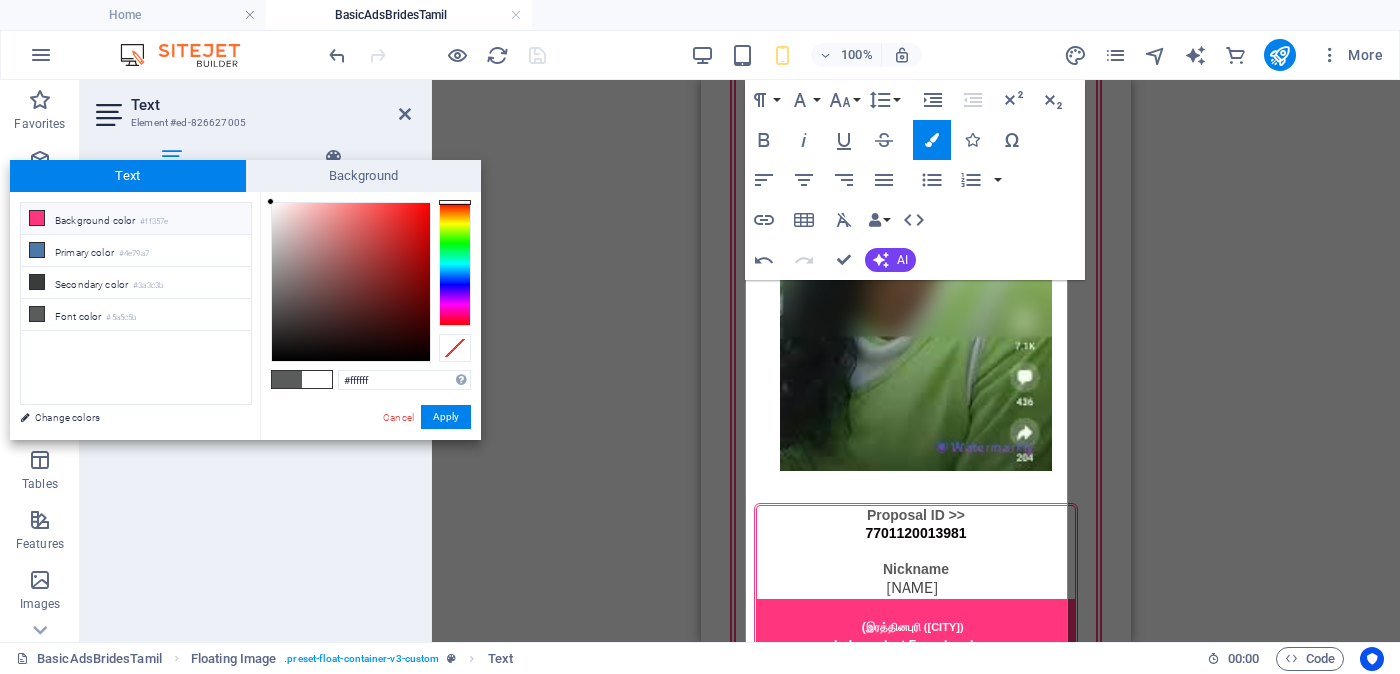 click on "Background color
#ff357e" at bounding box center (136, 219) 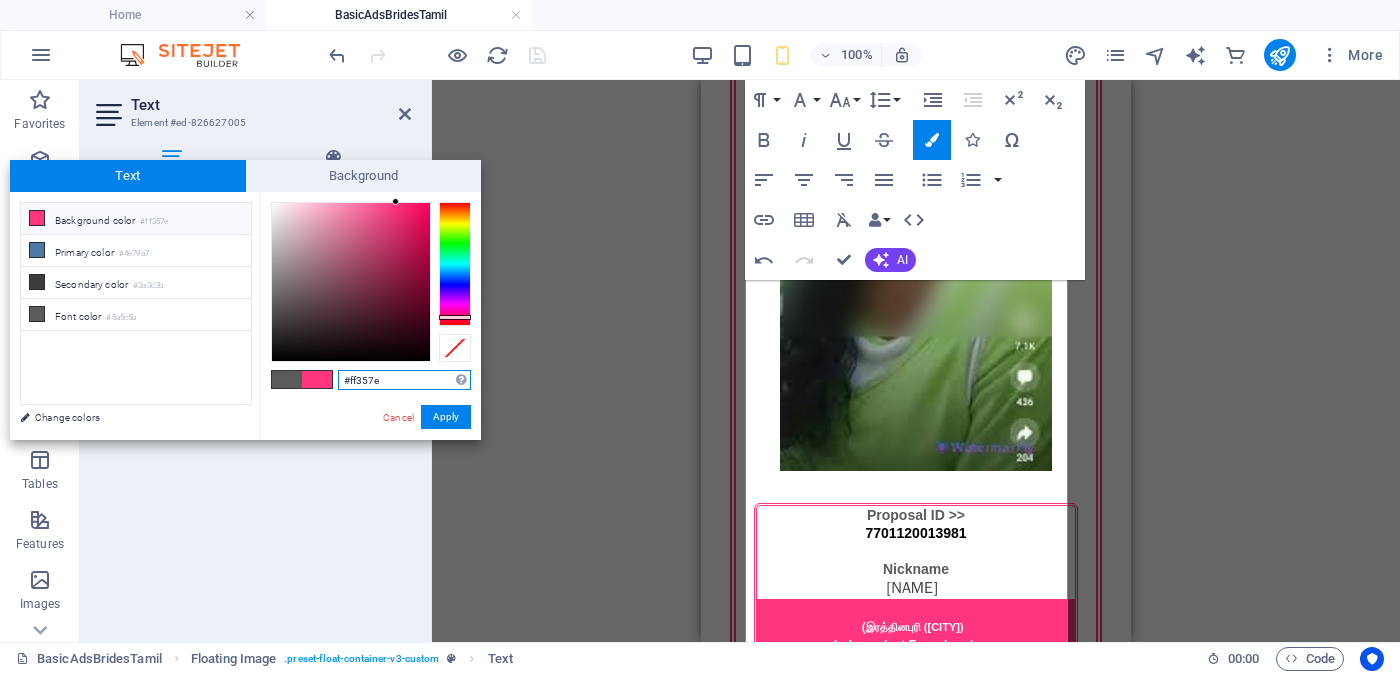 drag, startPoint x: 385, startPoint y: 377, endPoint x: 335, endPoint y: 393, distance: 52.49762 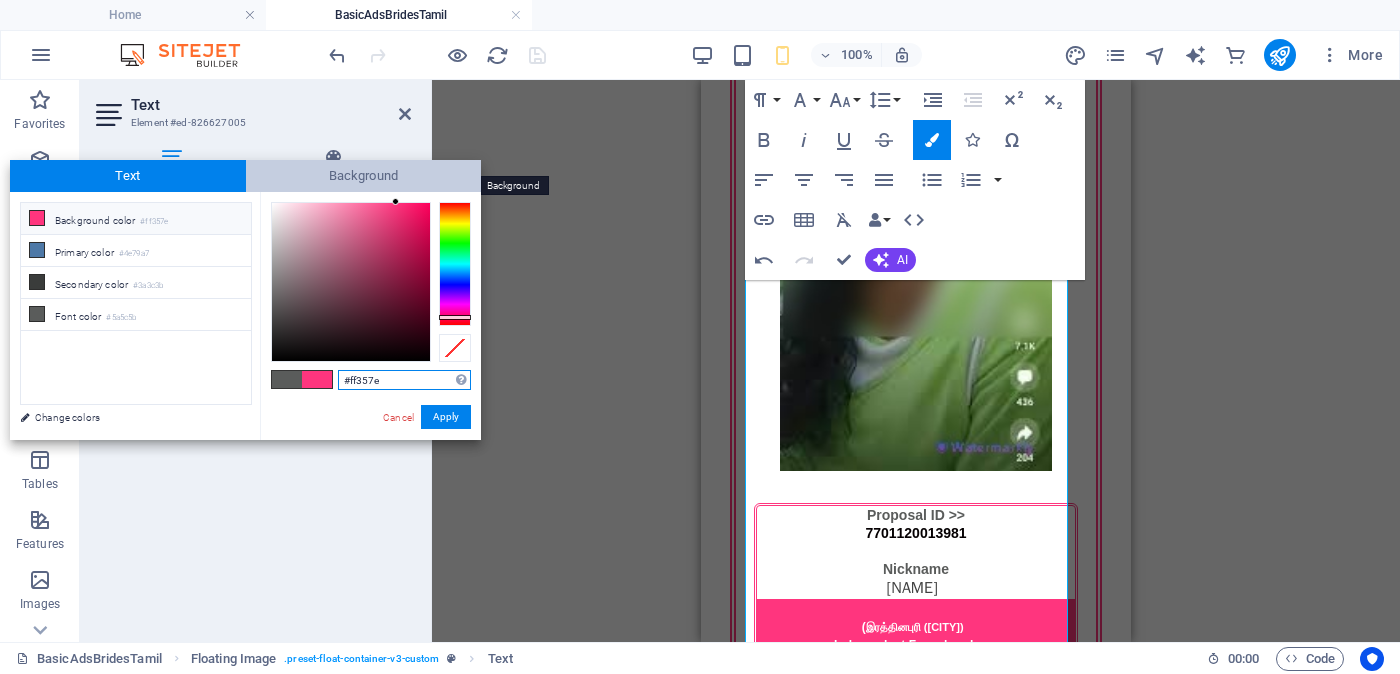 click on "Background" at bounding box center [364, 176] 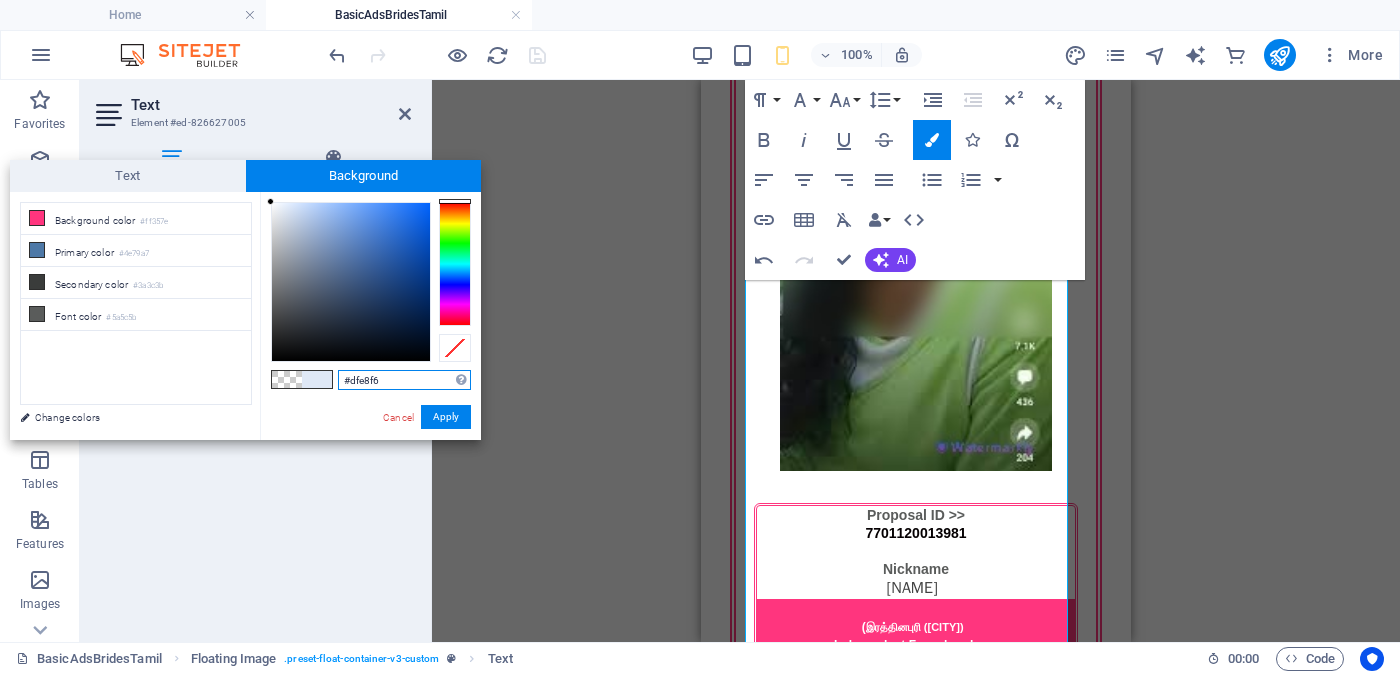 drag, startPoint x: 397, startPoint y: 386, endPoint x: 327, endPoint y: 376, distance: 70.71068 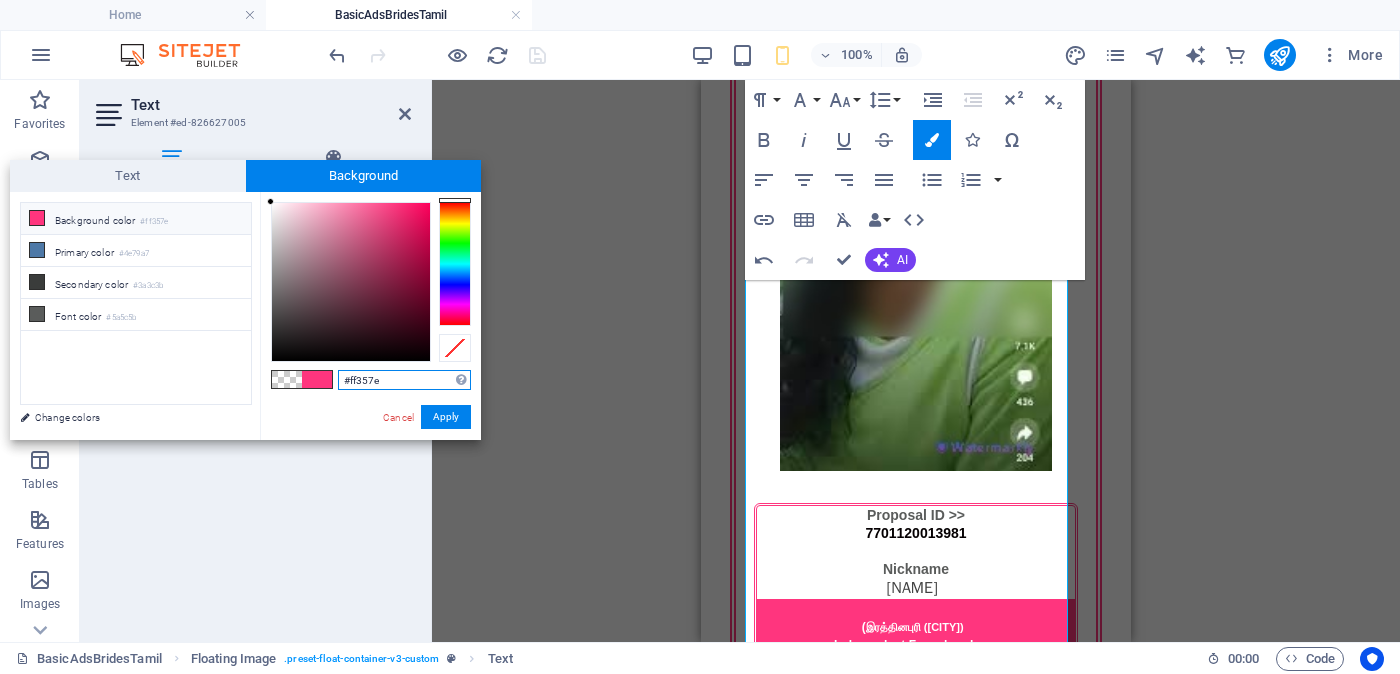 type on "#ff357e" 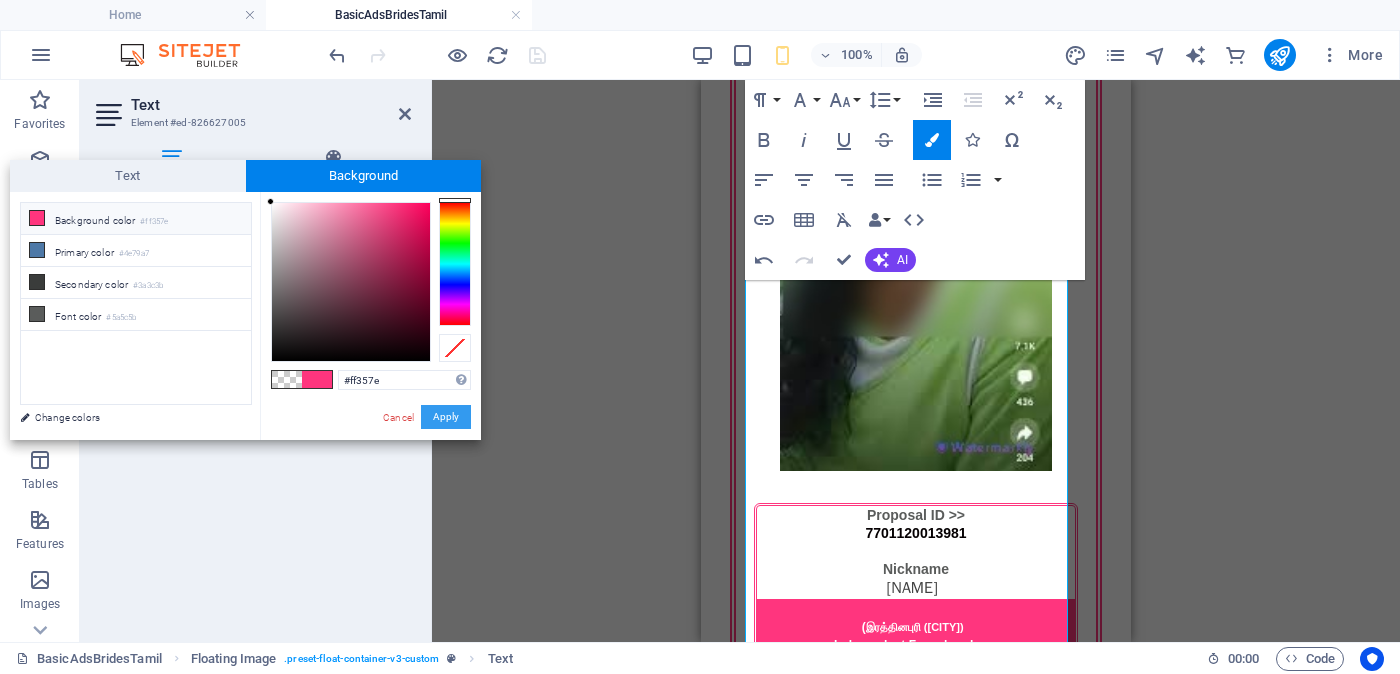 click on "Apply" at bounding box center (446, 417) 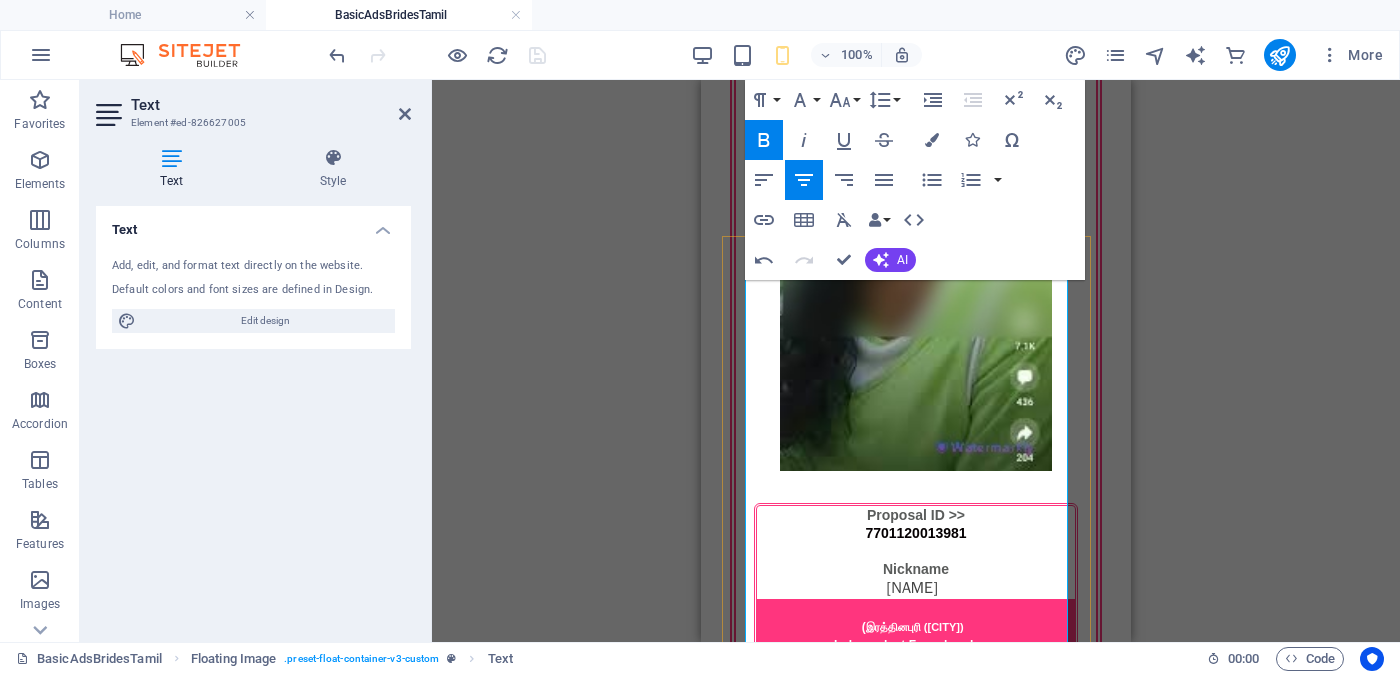 click on "[CITY]ko Anglican Church  - එංගලන්ත   සභාව  වයස -  32 Unmarried - අවිවාහක - திருமணமாகாத උස-Feet ( 5 ) . Inches ( 07 ) රැකියාව-  Private  -  පුද්ගලික අංශයේ" at bounding box center (916, 2783) 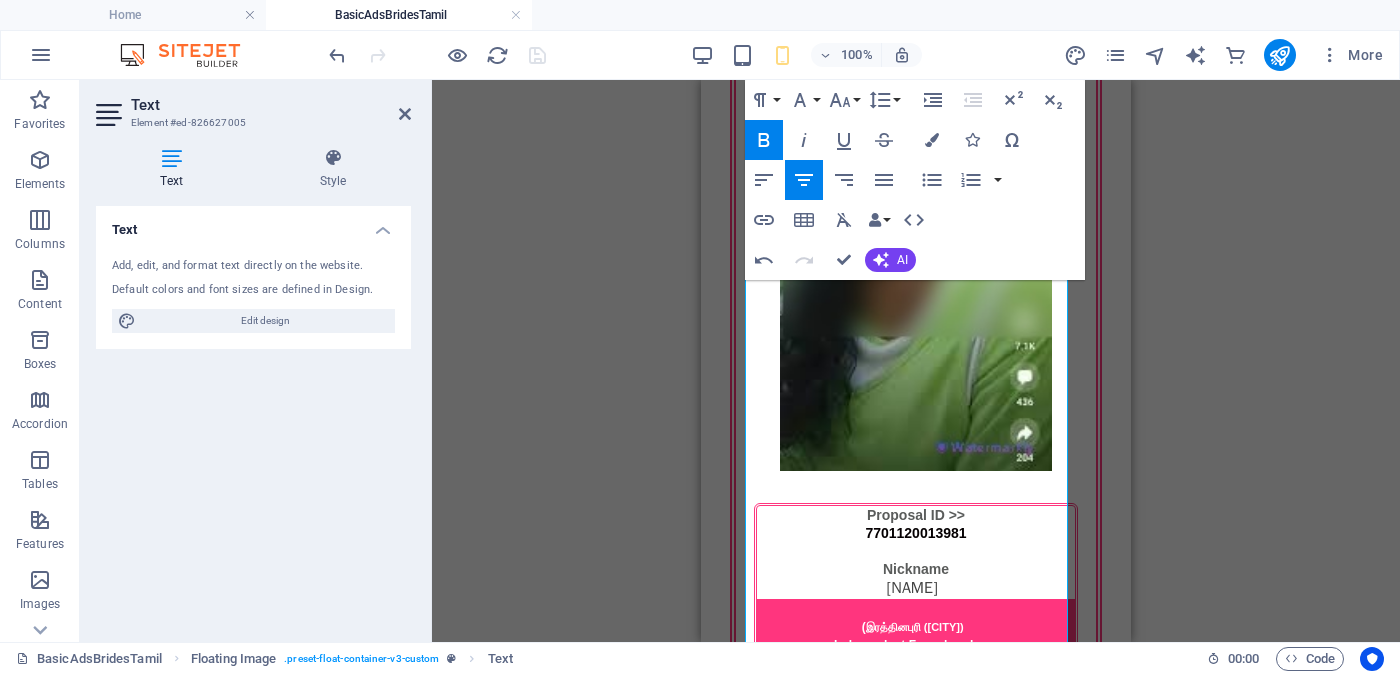 click on "Bold" at bounding box center [764, 140] 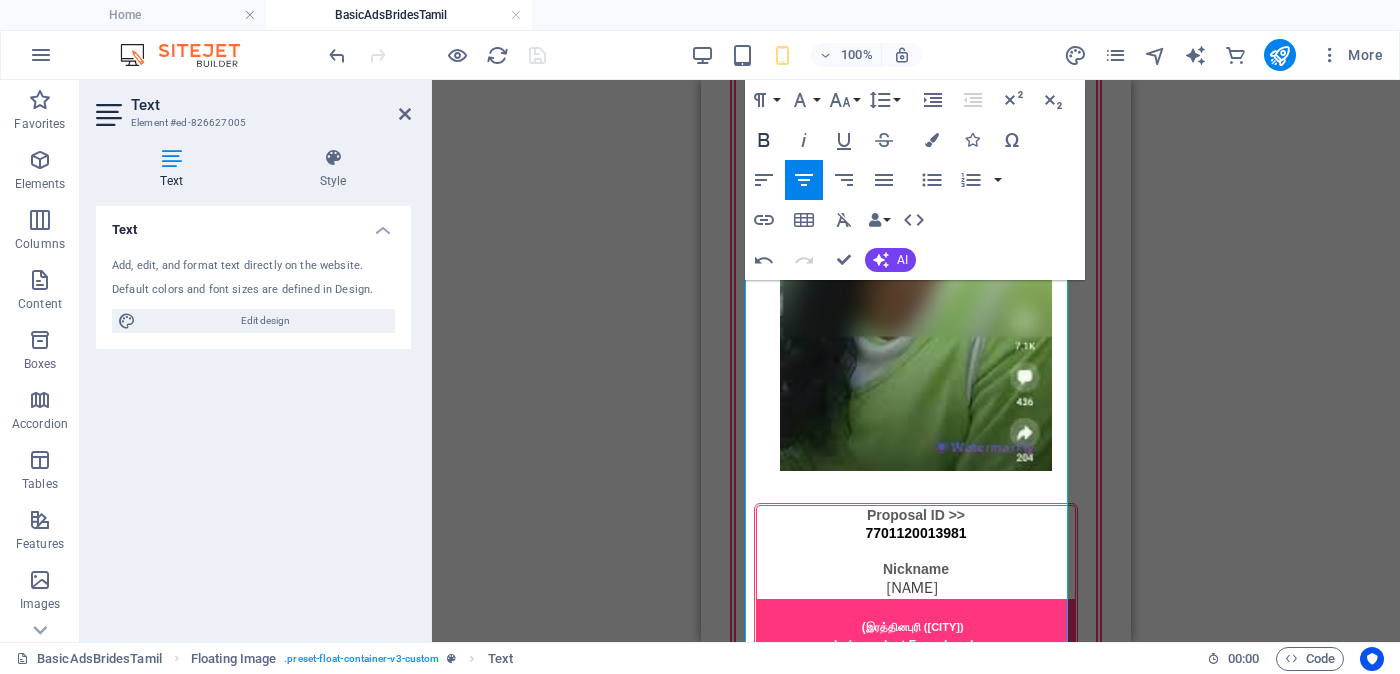 click 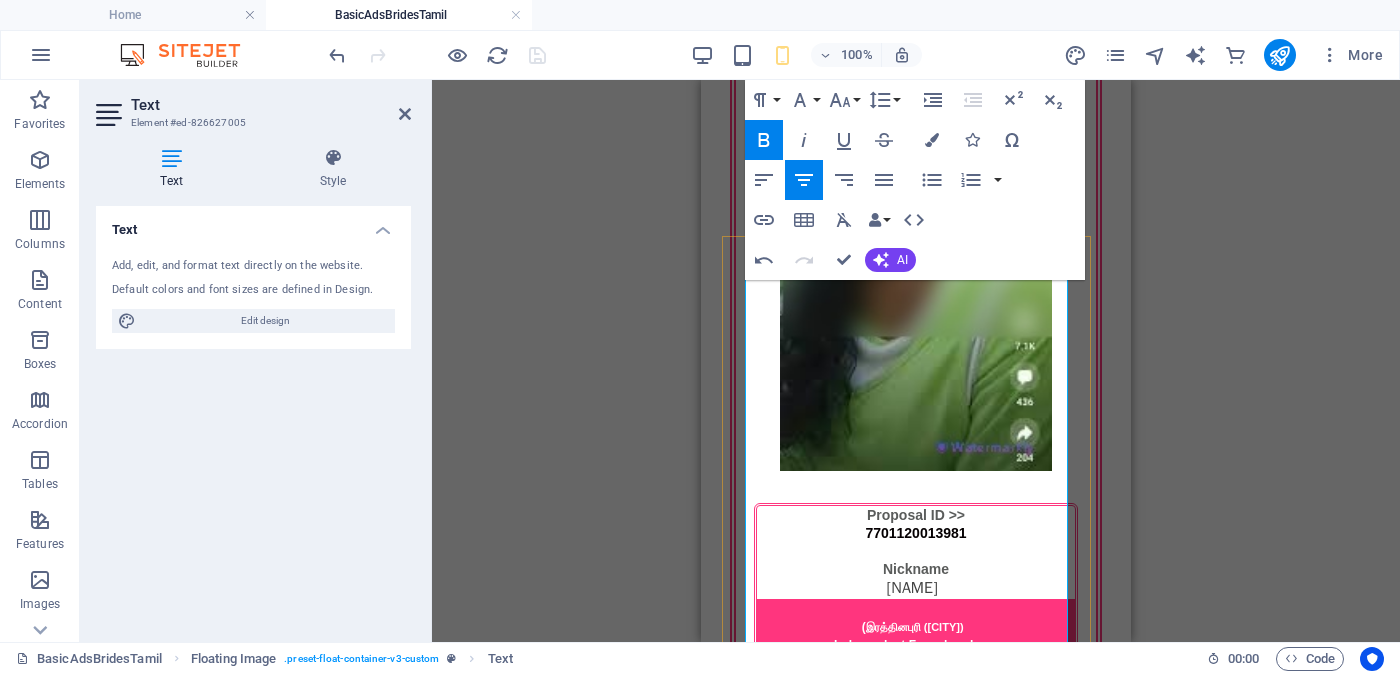click on "[CITY] ([CITY])" at bounding box center [916, 2702] 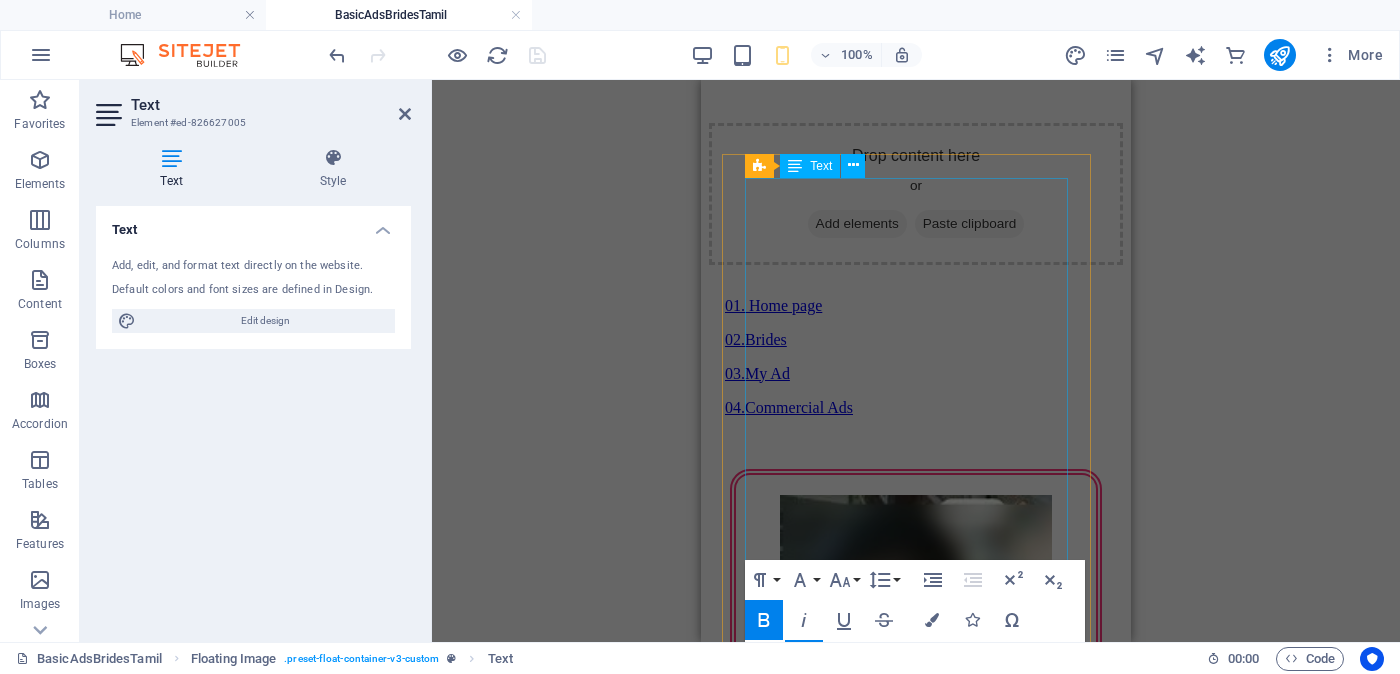 scroll, scrollTop: 1627, scrollLeft: 0, axis: vertical 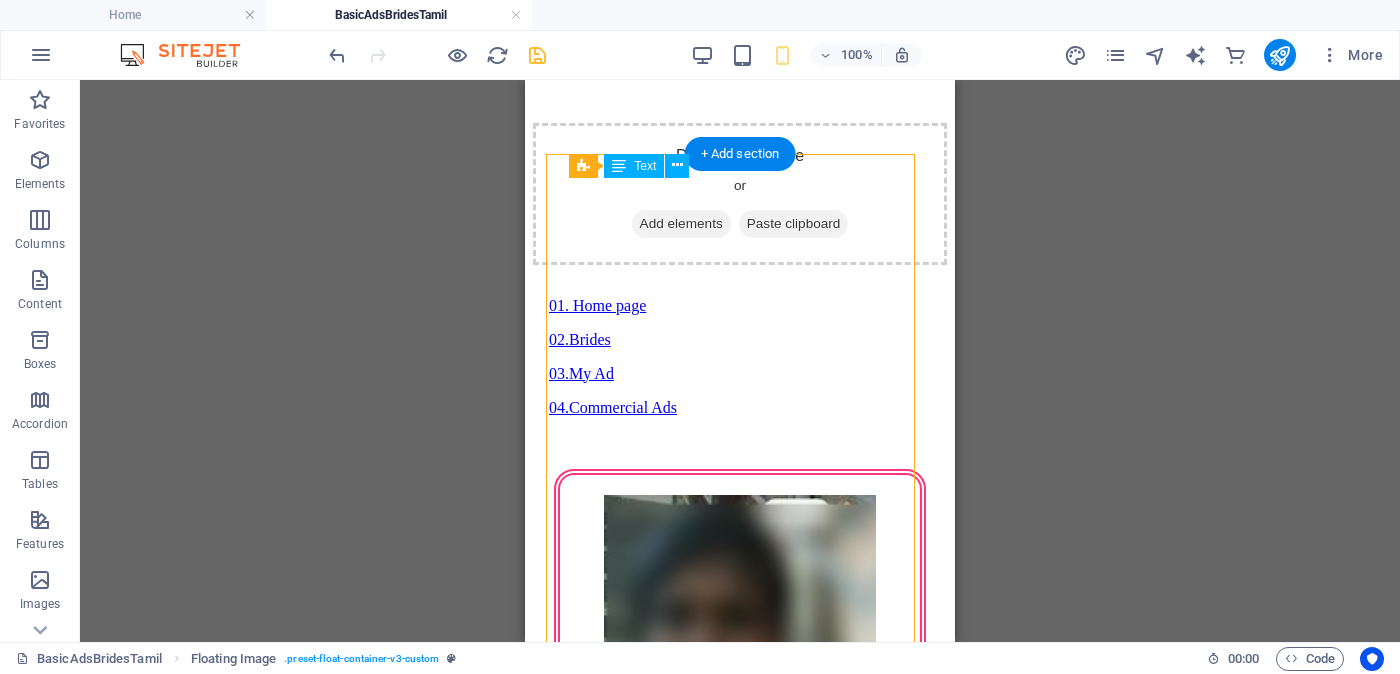drag, startPoint x: 765, startPoint y: 341, endPoint x: 820, endPoint y: 346, distance: 55.226807 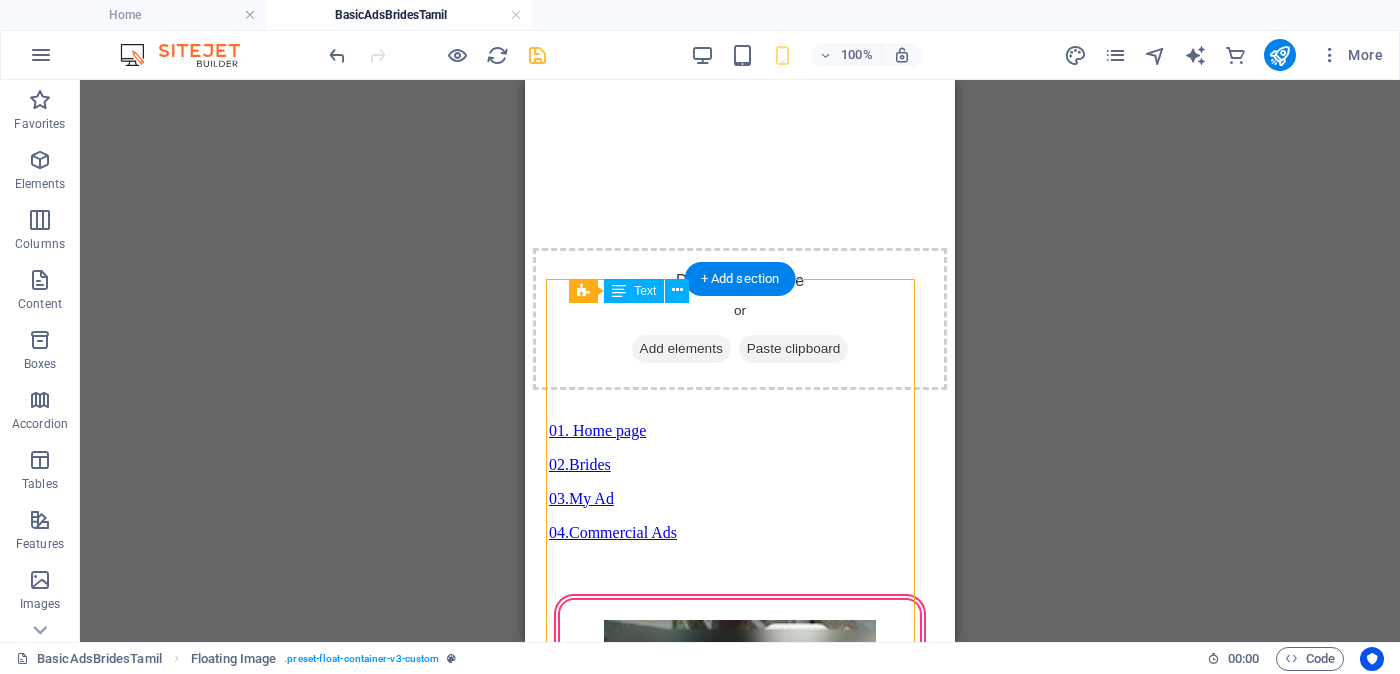 scroll, scrollTop: 1377, scrollLeft: 0, axis: vertical 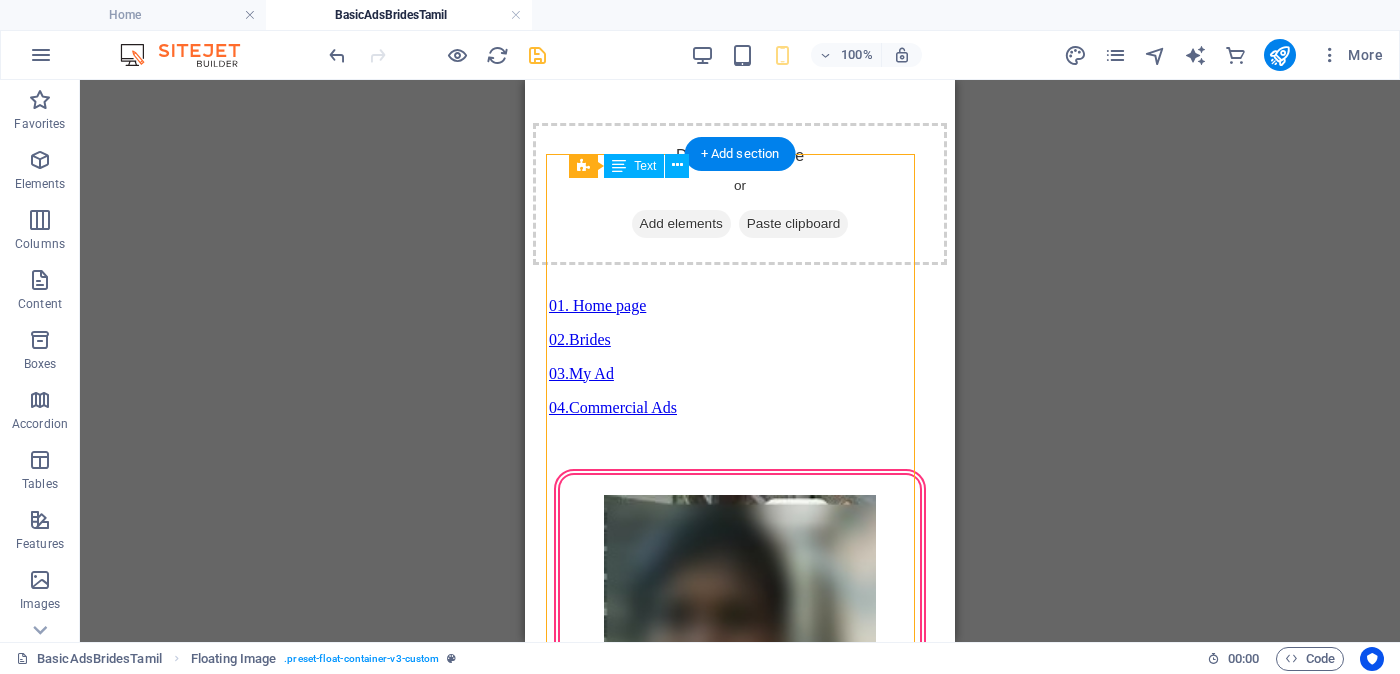 click on "Proposal ID >> [NUMBER] Nickname ஷாந்தி Shānti [CITY] (Trincomalee) Independent Free churches சுதந்திர இலவச திருச்சபைகள் வயது - Age - 27 Unmarried - திருமணமாகாத உயரம் - Feet ( 5 ) . Inches ( 01 ) Occupation - தொழில் Business field - வணிகத் துறை Monthly Income - சம்பளம் Rs. 60,000 - Rs. 80,000 << Full Ad view Link >> தெளிவான படத்தையும் முழு விளம்பரத்தையும் பார்க்க" at bounding box center (740, 2587) 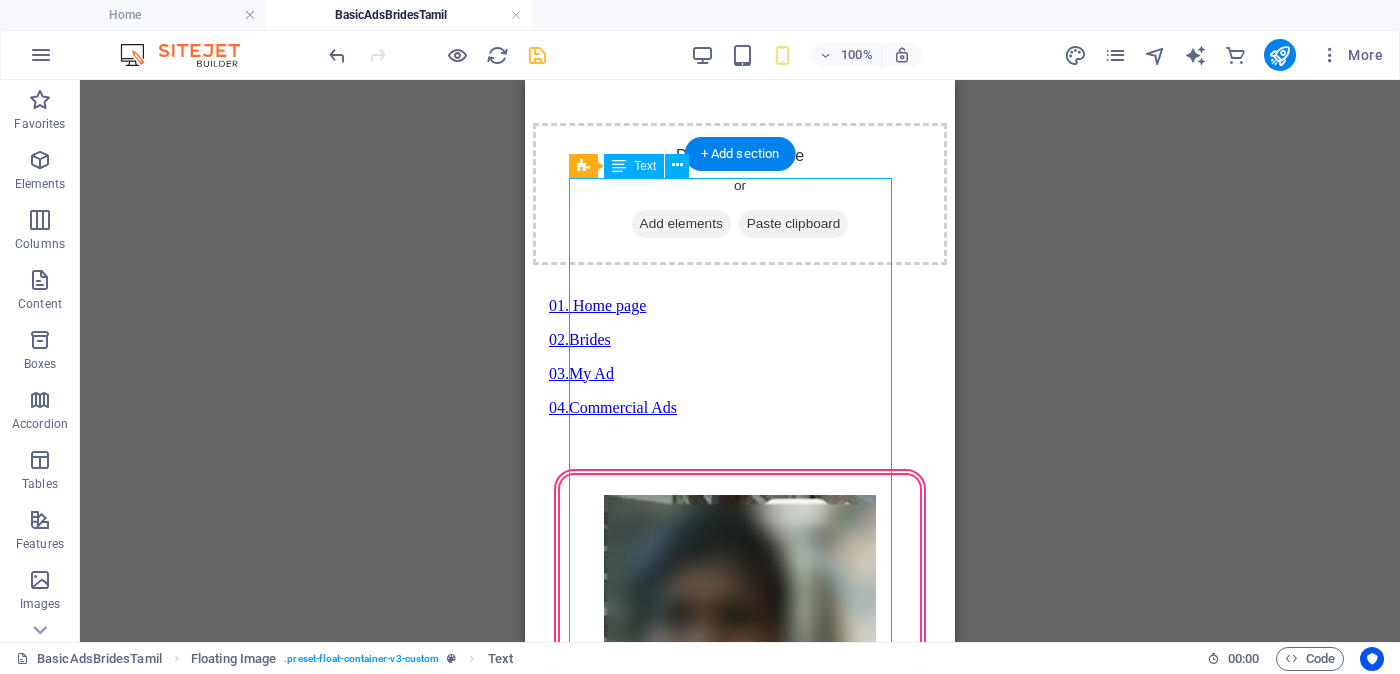 click on "Proposal ID >> [NUMBER] Nickname ஷாந்தி Shānti [CITY] (Trincomalee) Independent Free churches சுதந்திர இலவச திருச்சபைகள் வயது - Age - 27 Unmarried - திருமணமாகாத உயரம் - Feet ( 5 ) . Inches ( 01 ) Occupation - தொழில் Business field - வணிகத் துறை Monthly Income - சம்பளம் Rs. 60,000 - Rs. 80,000 << Full Ad view Link >> தெளிவான படத்தையும் முழு விளம்பரத்தையும் பார்க்க" at bounding box center (740, 2587) 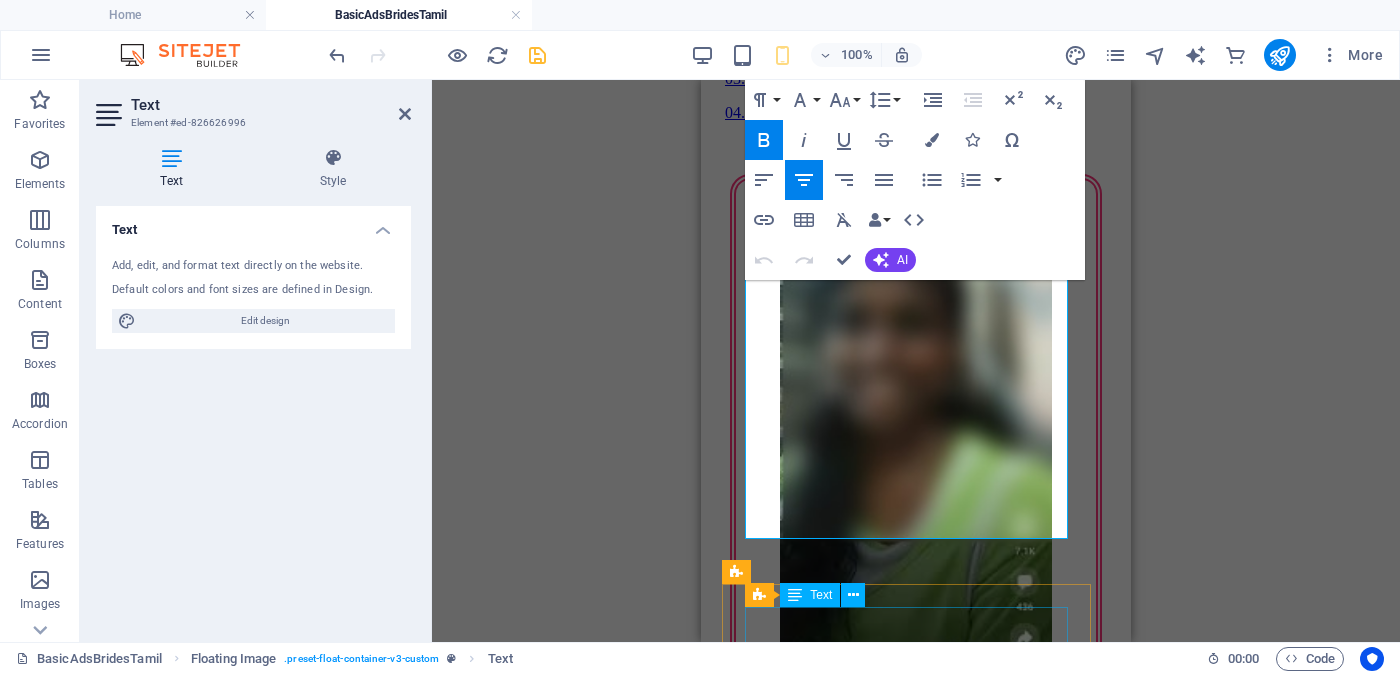 scroll, scrollTop: 1704, scrollLeft: 0, axis: vertical 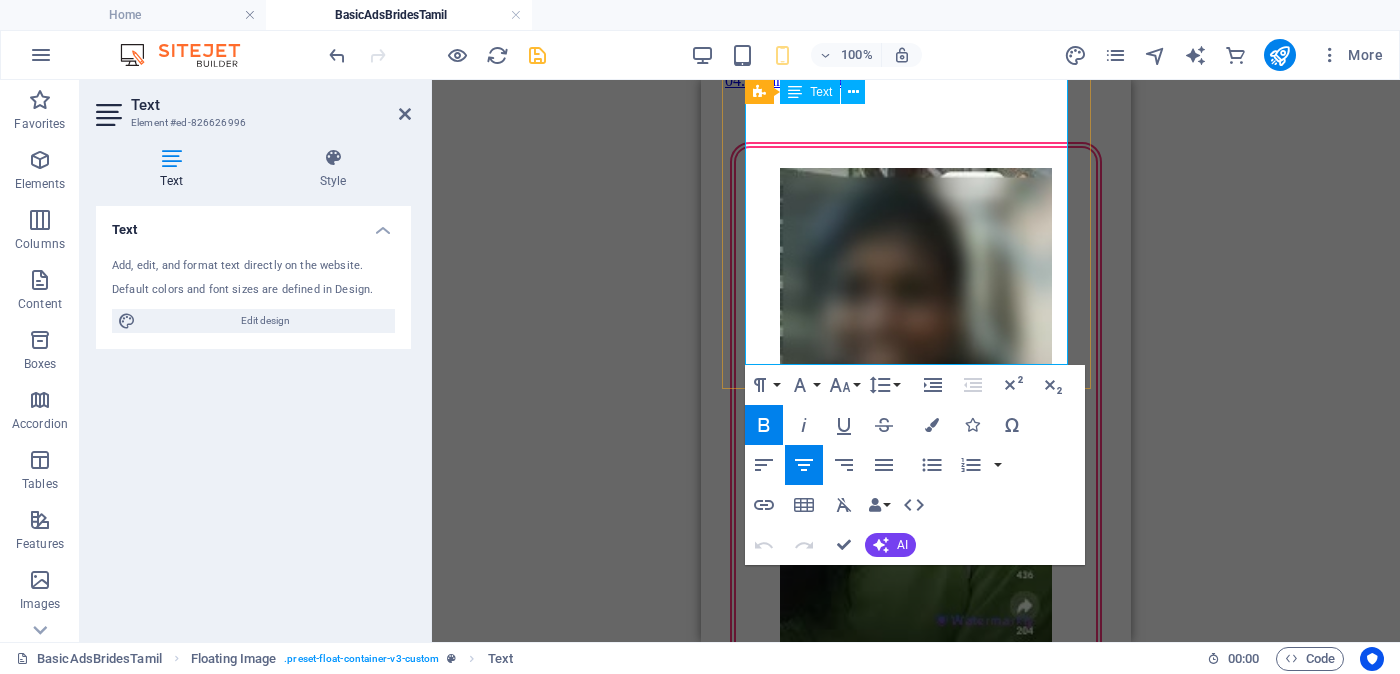 drag, startPoint x: 815, startPoint y: 384, endPoint x: 1015, endPoint y: 344, distance: 203.96078 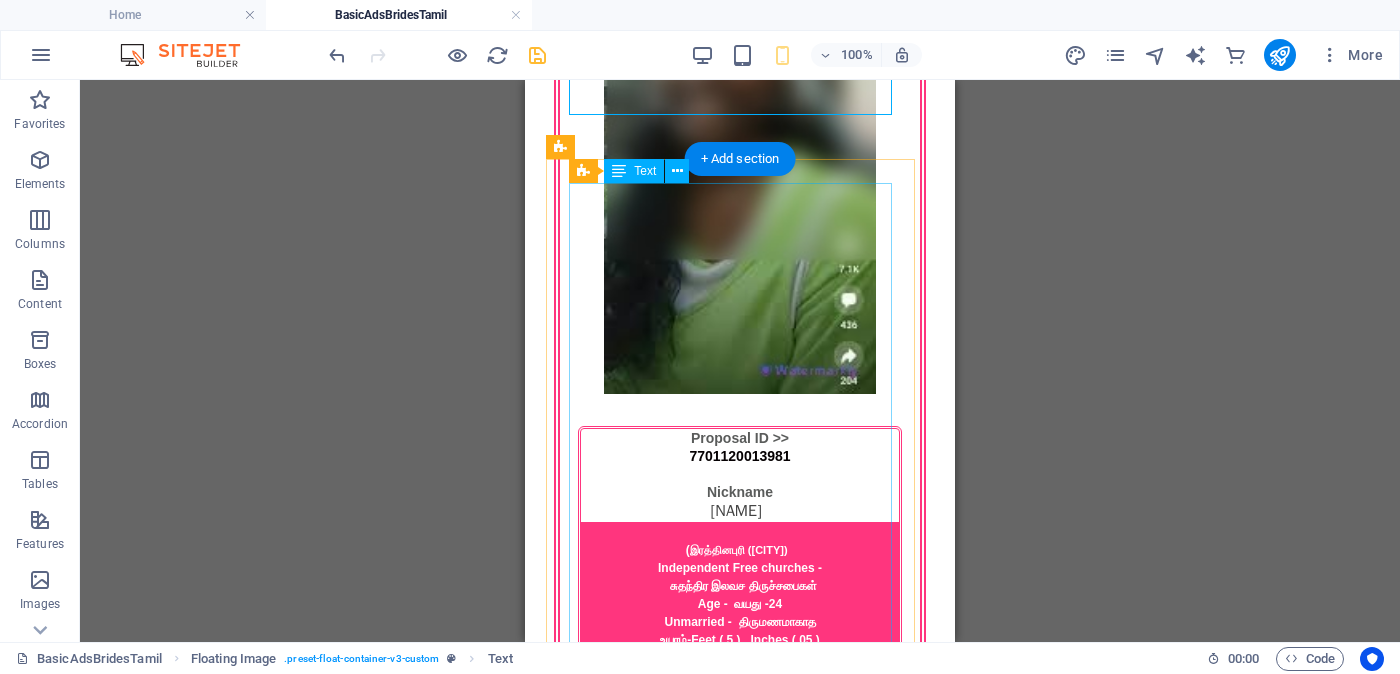 scroll, scrollTop: 1829, scrollLeft: 0, axis: vertical 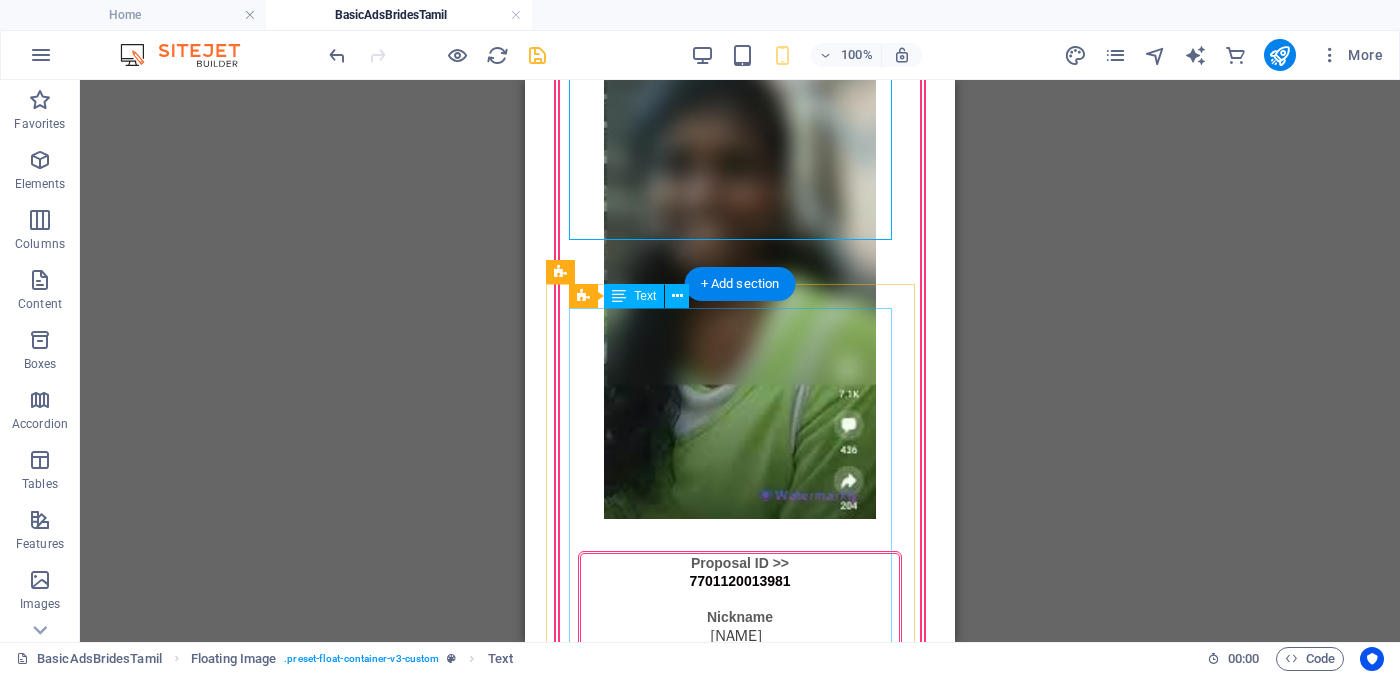 click on "Proposal ID >> [NUMBER] Nickname மீனா (Mīṉā) வவுனியா ([CITY]) ko Anglican Church - வயசு - 32 Unmarried - උස-Feet ( 5 ) . Inches ( 07 ) රැකියාව- [OCCUPATION] - මාසික ආදායම Rs. 60,000 - Rs. 80,000 - << Full Ad view Link >>" at bounding box center [740, 2820] 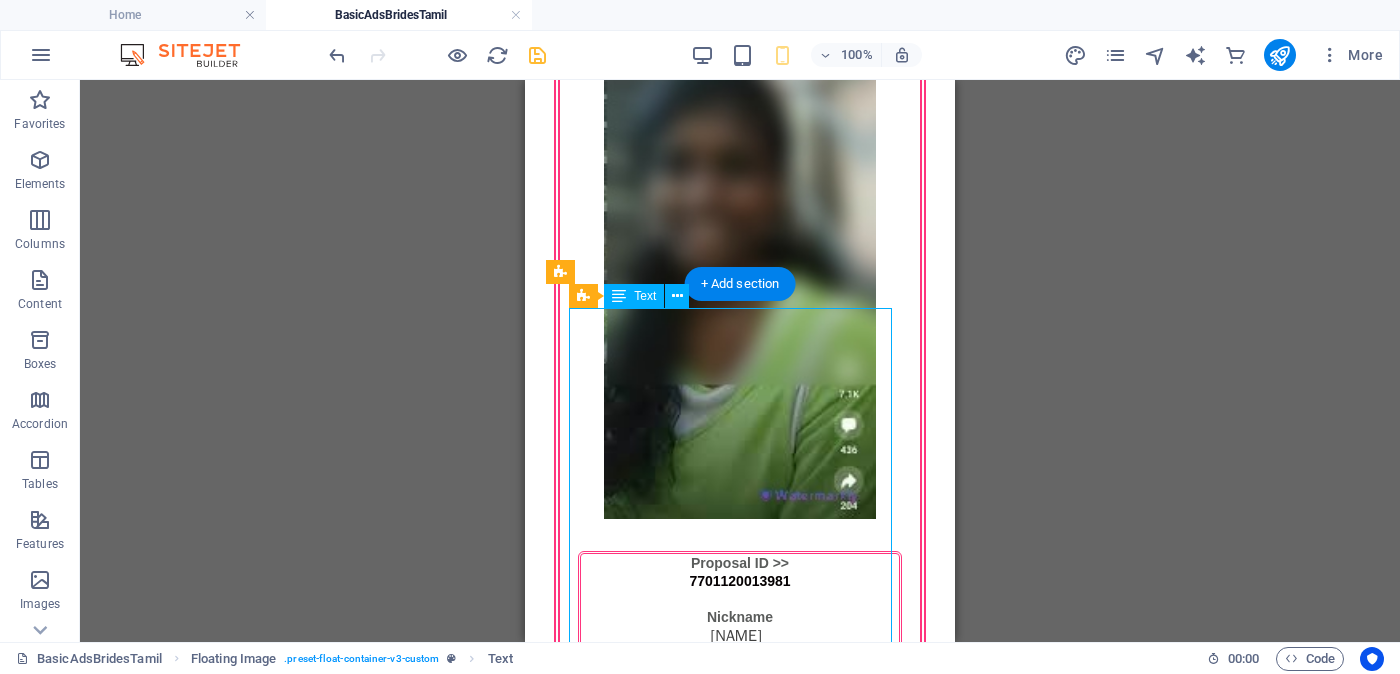 click on "Proposal ID >> [NUMBER] Nickname மீனா (Mīṉā) வவுனியா ([CITY]) ko Anglican Church - வயசு - 32 Unmarried - උස-Feet ( 5 ) . Inches ( 07 ) රැකියාව- [OCCUPATION] - මාසික ආදායම Rs. 60,000 - Rs. 80,000 - << Full Ad view Link >>" at bounding box center [740, 2820] 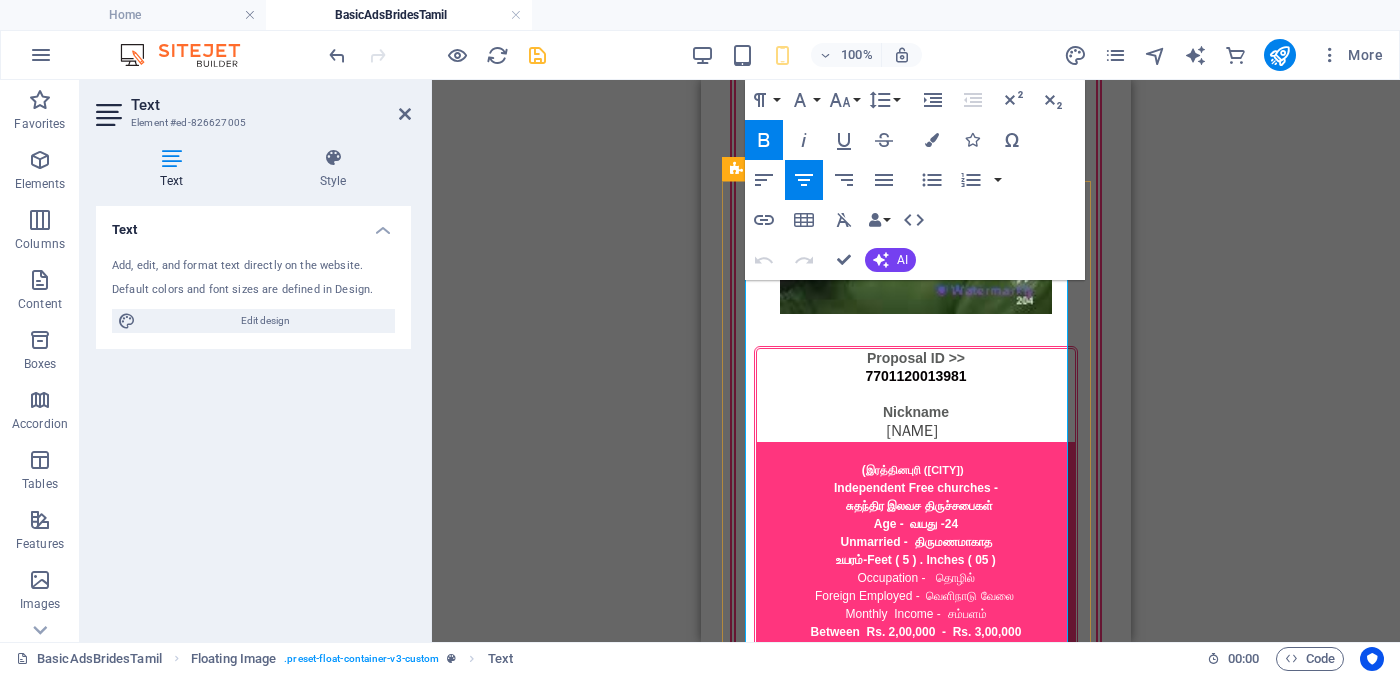 scroll, scrollTop: 2144, scrollLeft: 0, axis: vertical 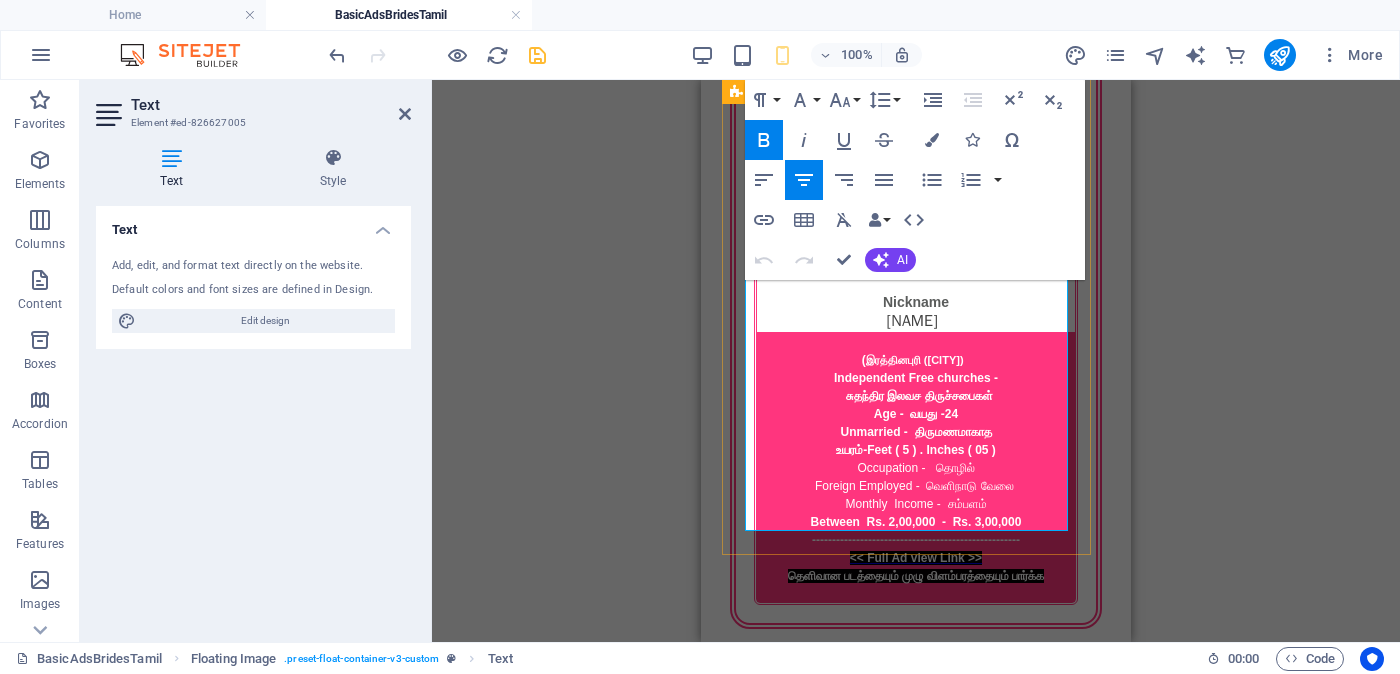 drag, startPoint x: 943, startPoint y: 535, endPoint x: 1013, endPoint y: 507, distance: 75.39231 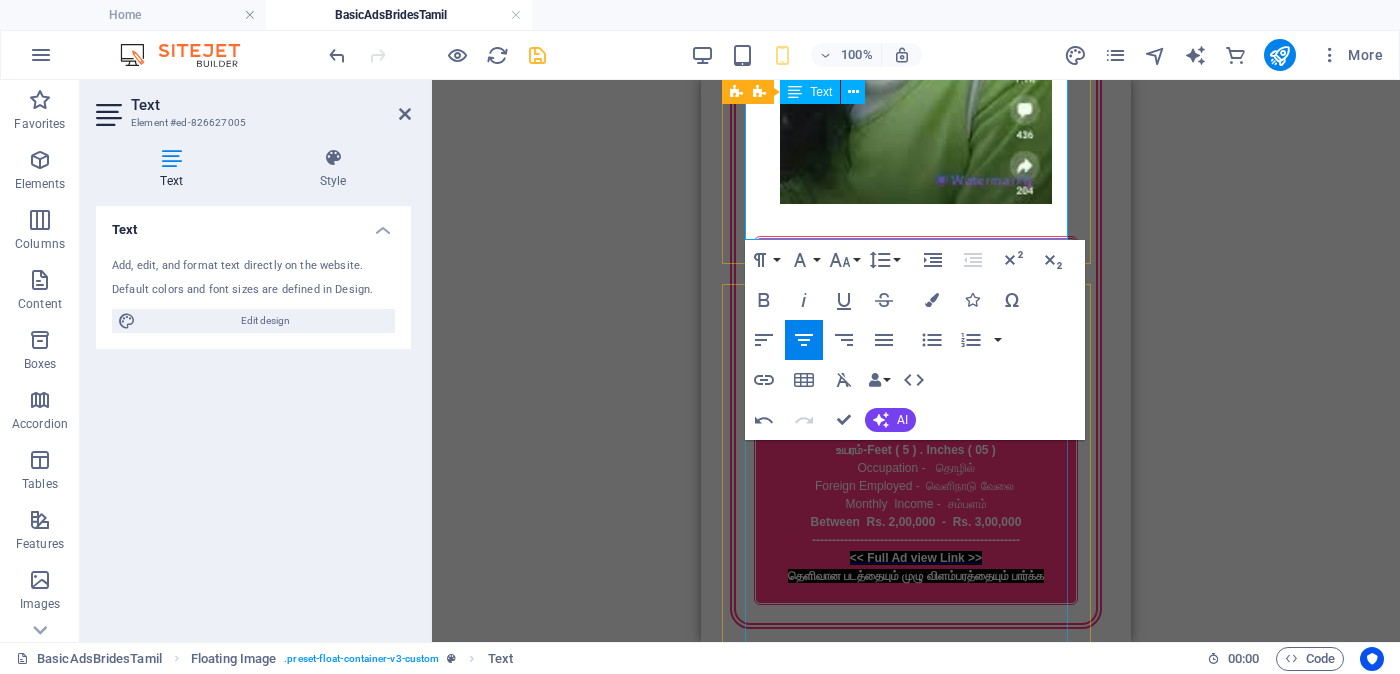 scroll, scrollTop: 0, scrollLeft: 6, axis: horizontal 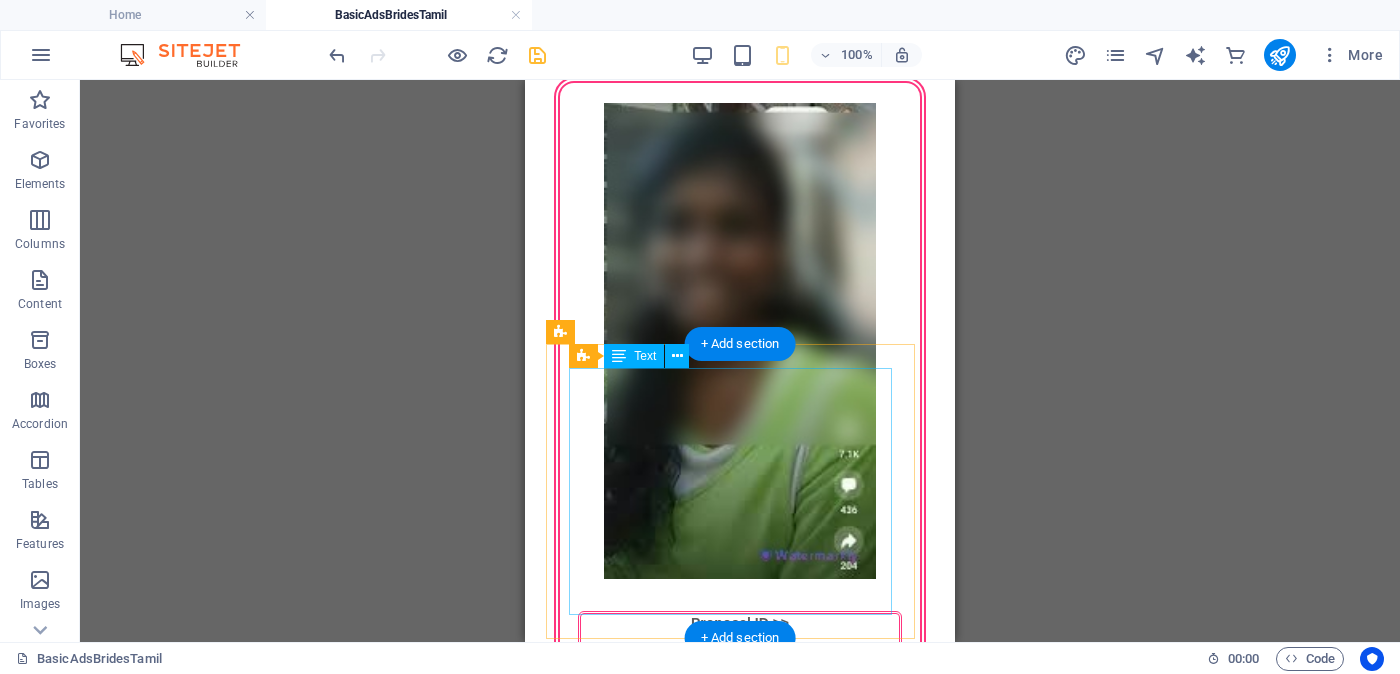 click on "Proposal ID >> [NUMBER] Nickname மீனா (Mīṉā) [CITY] (Vavuniya) ko #ff357e" at bounding box center [740, 2781] 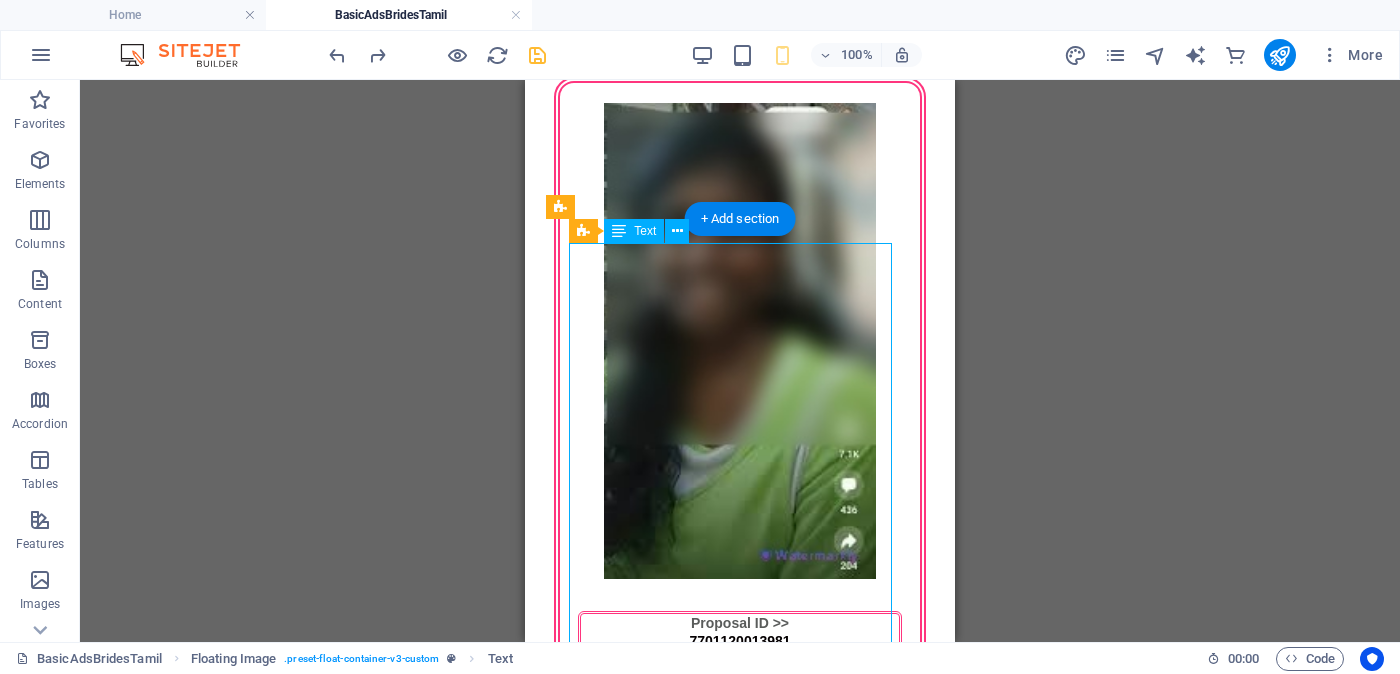 scroll, scrollTop: 1894, scrollLeft: 0, axis: vertical 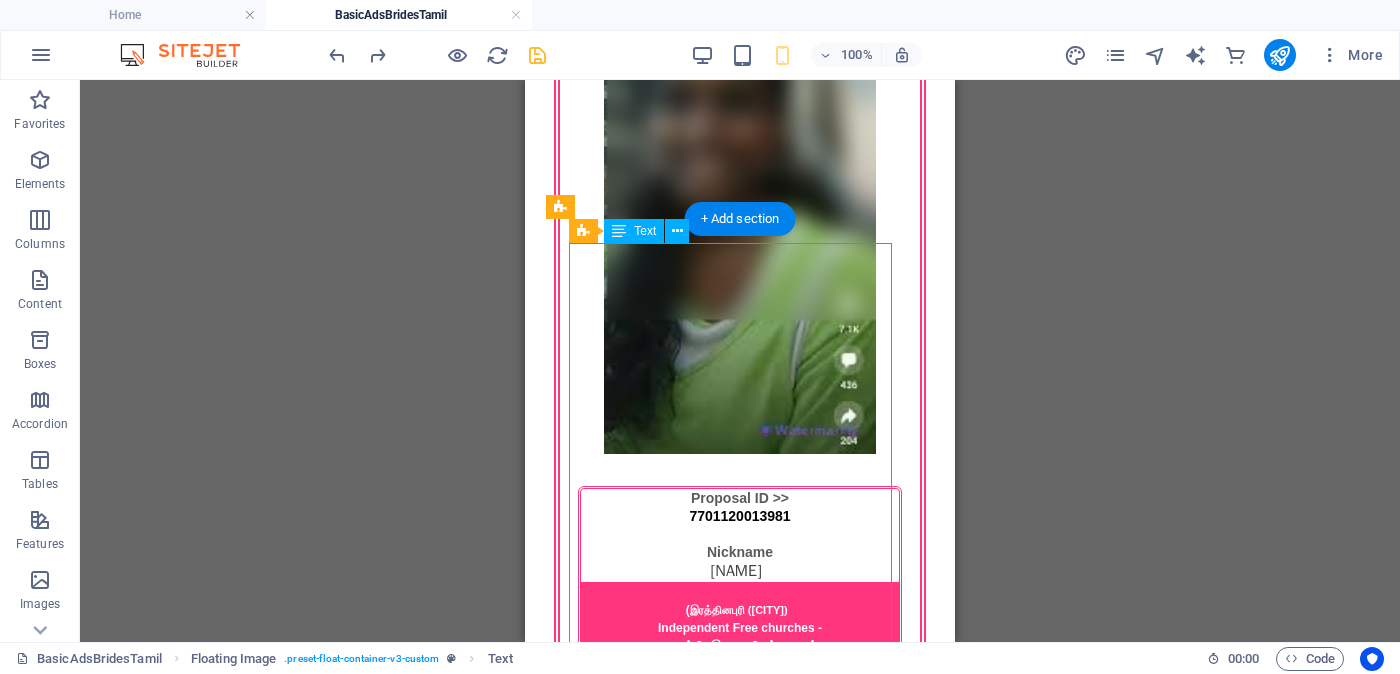 click on "Proposal ID >> [NUMBER] Nickname மீனா (Mīṉā) வவுனியா ([CITY]) ko Anglican Church - வயசு - 32 Unmarried - උස-Feet ( 5 ) . Inches ( 07 ) රැකියාව- [OCCUPATION] - මාසික ආදායම Rs. 60,000 - Rs. 80,000 - << Full Ad view Link >>" at bounding box center [740, 2755] 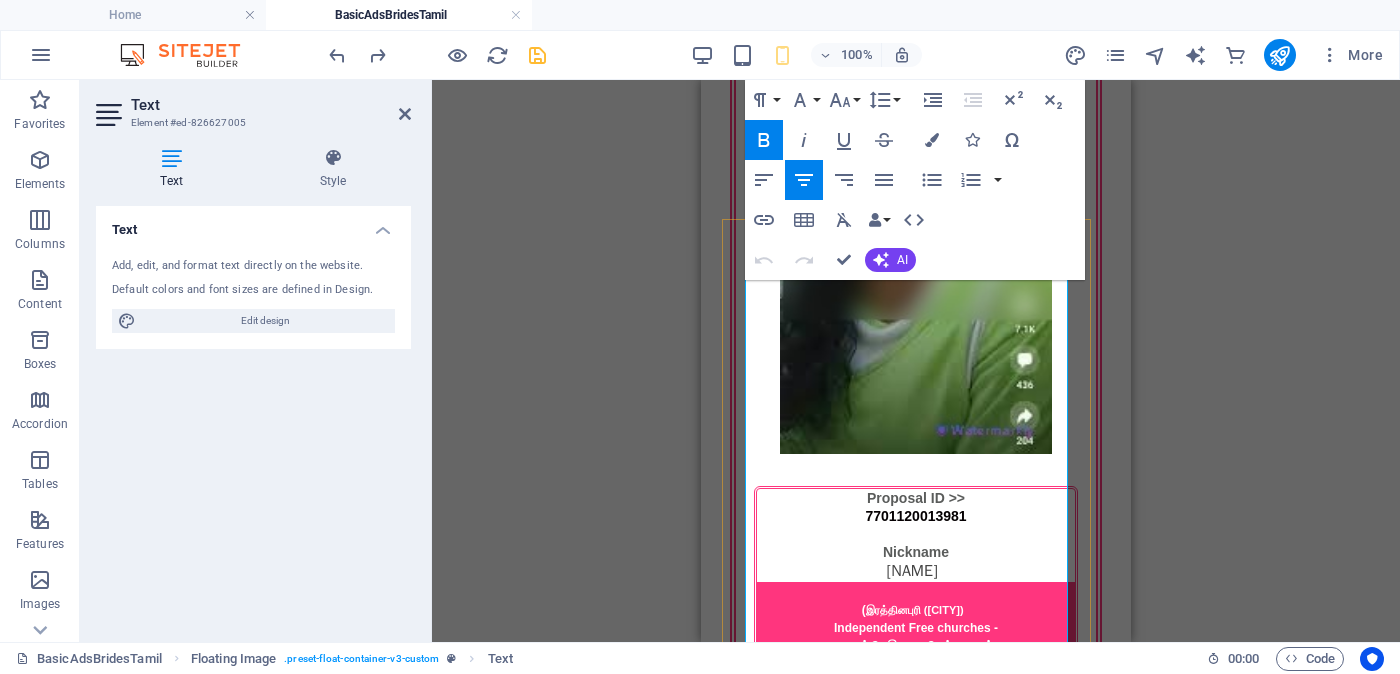 click on "[CITY]ko Anglican Church  - එංගලන්ත   සභාව  වයස -  32 Unmarried - අවිවාහක - திருமணமாகாத උස-Feet ( 5 ) . Inches ( 07 ) රැකියාව-  Private  -  පුද්ගලික අංශයේ" at bounding box center (916, 2766) 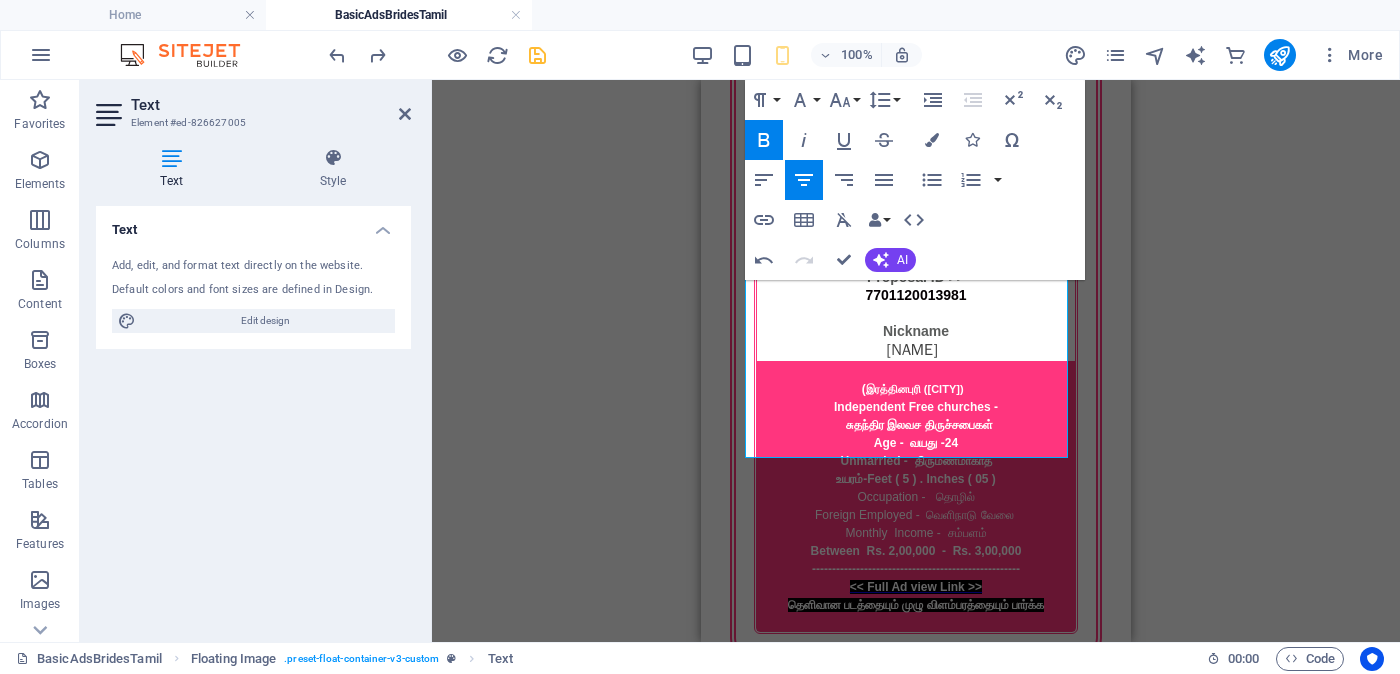 scroll, scrollTop: 2250, scrollLeft: 0, axis: vertical 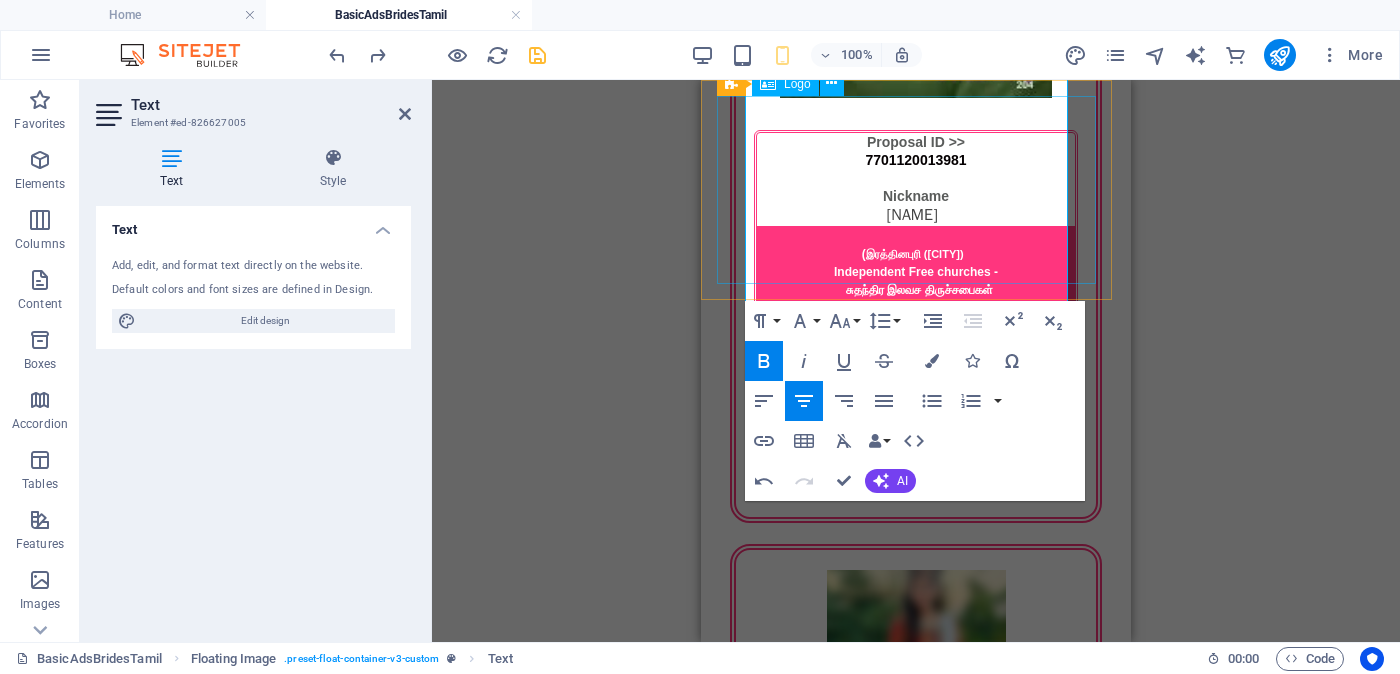 drag, startPoint x: 935, startPoint y: 467, endPoint x: 1035, endPoint y: 273, distance: 218.25673 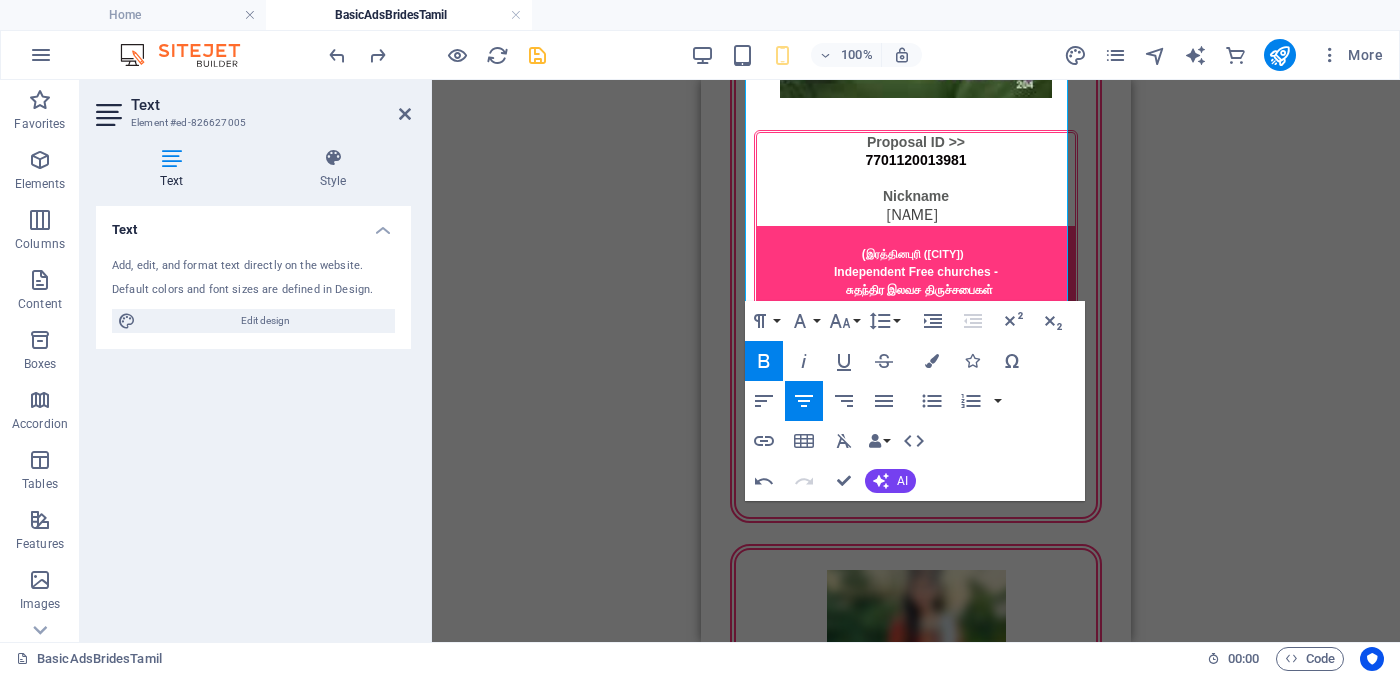 click on "BasicAd - Triple Hearts Brides Menu Drop content here or Add elements Paste clipboard 01. Home page 02.Brides 03.My Ad 04.Commercial Ads Proposal ID >> [NUMBER] Nickname குவி (Guvi) ([CITY]) ( இரத்தினபுரி (Ratnapura) Independent Free churches - சுதந்திர இலவச திருச்சபைகள் Age - வயது - 24 Unmarried - திருமணமாகாத உயரம் - Feet ( 5 ) . Inches ( 05 ) Occupation - தொழில் Foreign Employed - வெளிநாடு வேலை Monthly Income - சம்பளம் Between Rs. 2,00,000 - Rs. 3,00,000 << Full Ad view Link >> தெளிவான படத்தையும் முழு விளம்பரத்தையும் பார்க்க Proposal ID >> [NUMBER] Nickname ஜங்கு (Jangu) [CITY] (Kilinochchi) -" at bounding box center (916, 1510) 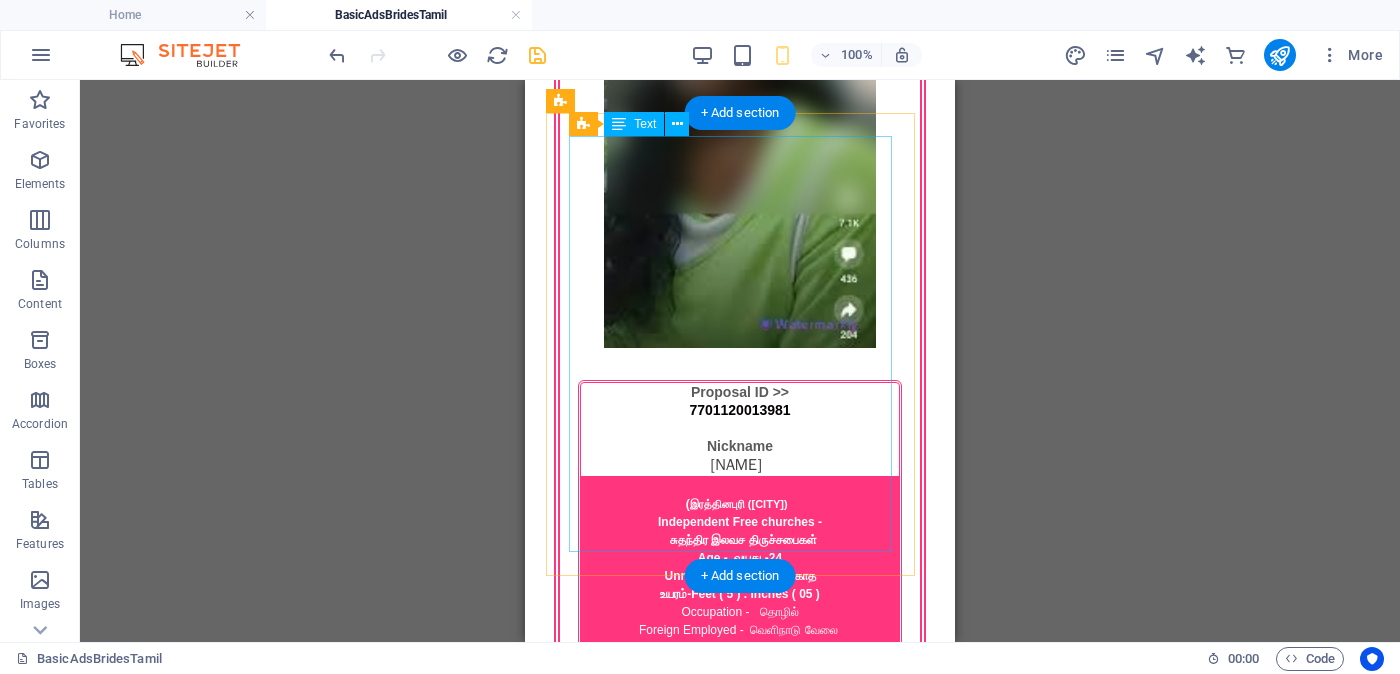 scroll, scrollTop: 1875, scrollLeft: 0, axis: vertical 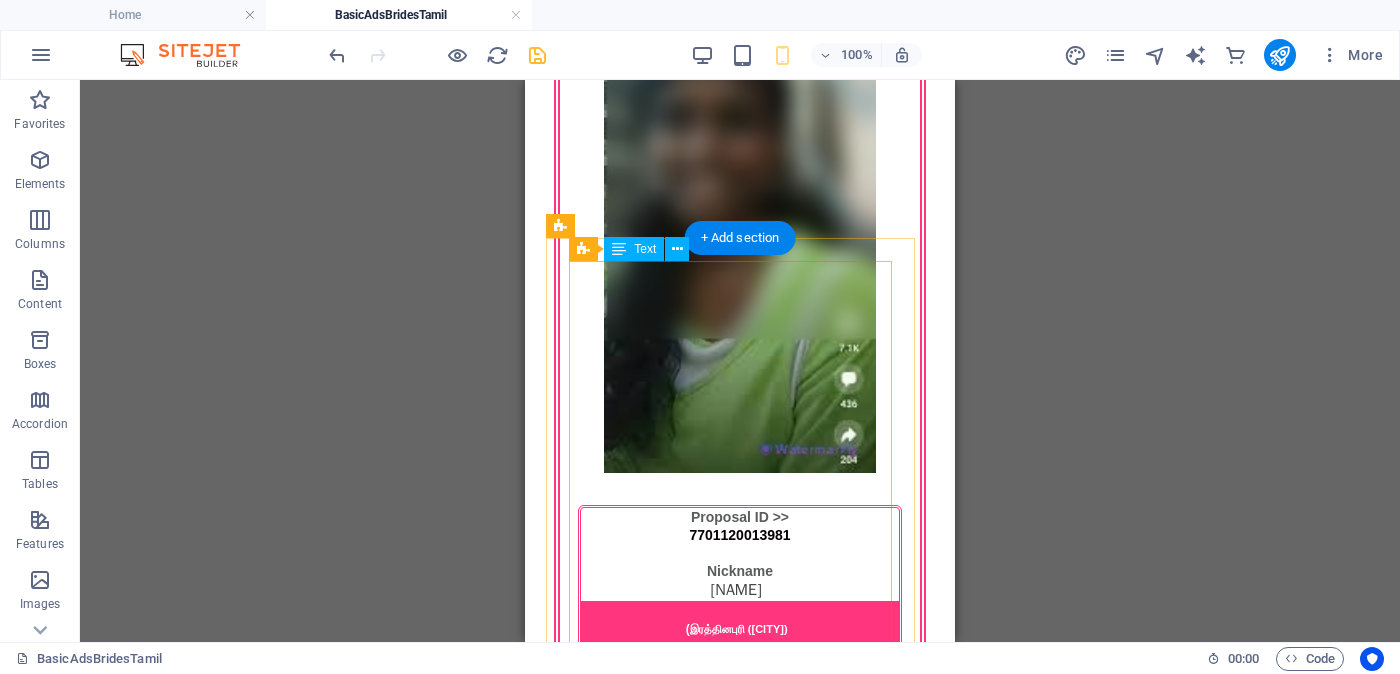 click on "Proposal ID >> [ID] Nickname மீனா (Mīṉā) வவுனியா ( [CITY] ) Private - පුද්ගලික අංශයේ මාසික ආදායම Rs. 60,000 - Rs. 80,000 - අතර ---------------------------------------------------- << Full Ad view Link >> පැහැදිලි ජායාරූප සහ සම්පූර්ණ මංගල දැන්වීම ට ලින්ක් සබැඳිය" at bounding box center [740, 2729] 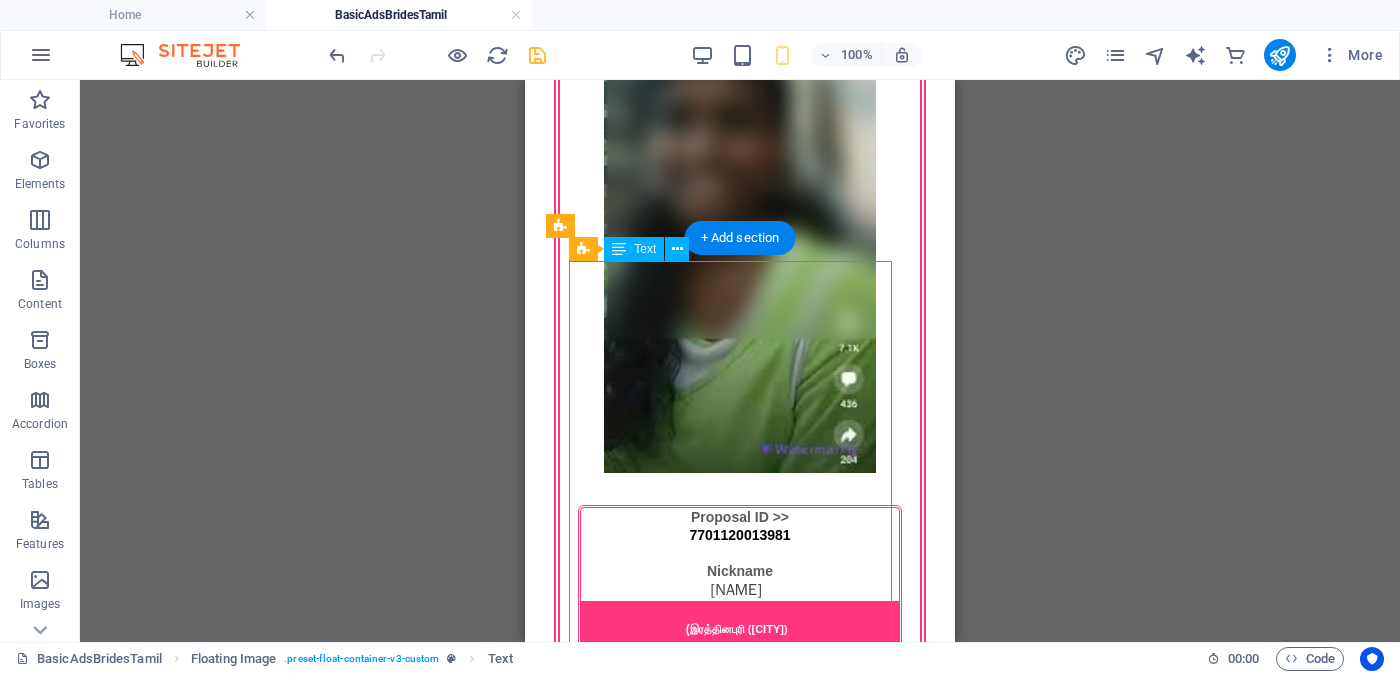 click on "Proposal ID >> [ID] Nickname மீனா (Mīṉā) வவுனியா ( [CITY] ) Private - පුද්ගලික අංශයේ මාසික ආදායම Rs. 60,000 - Rs. 80,000 - අතර ---------------------------------------------------- << Full Ad view Link >> පැහැදිලි ජායාරූප සහ සම්පූර්ණ මංගල දැන්වීම ට ලින්ක් සබැඳිය" at bounding box center [740, 2729] 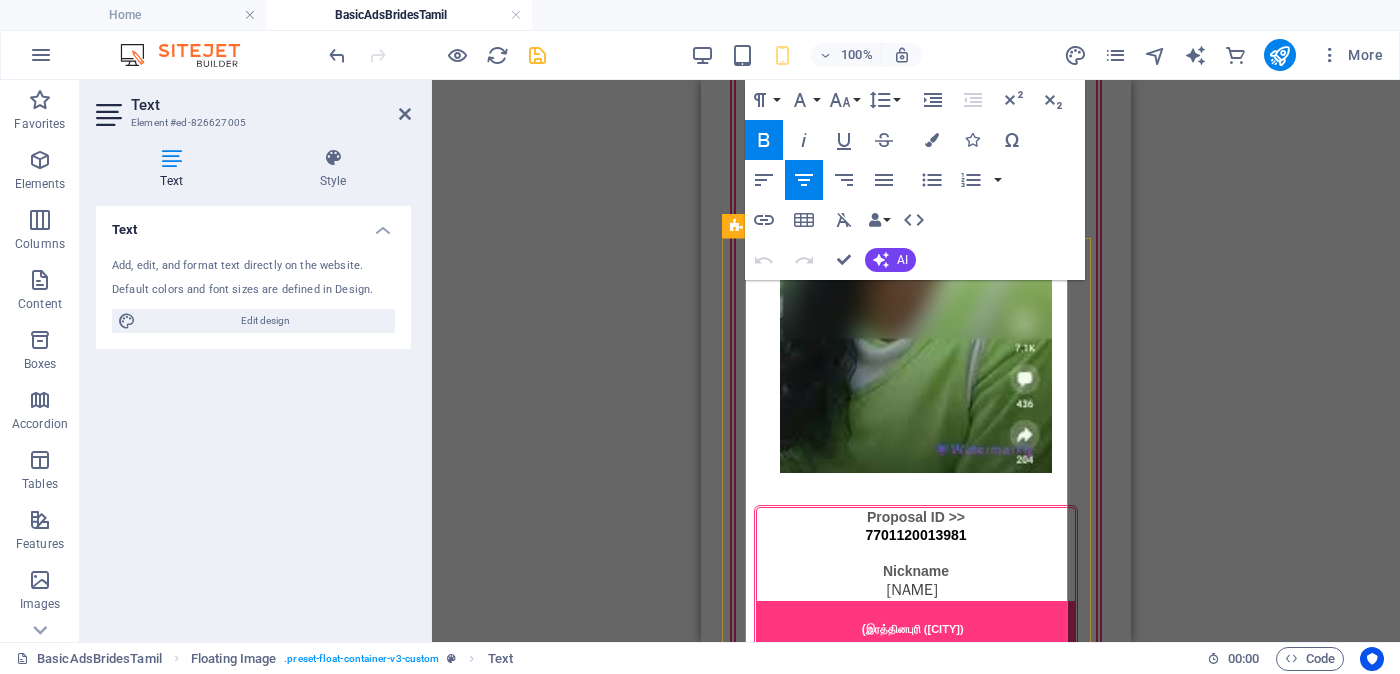 drag, startPoint x: 938, startPoint y: 490, endPoint x: 1015, endPoint y: 563, distance: 106.10372 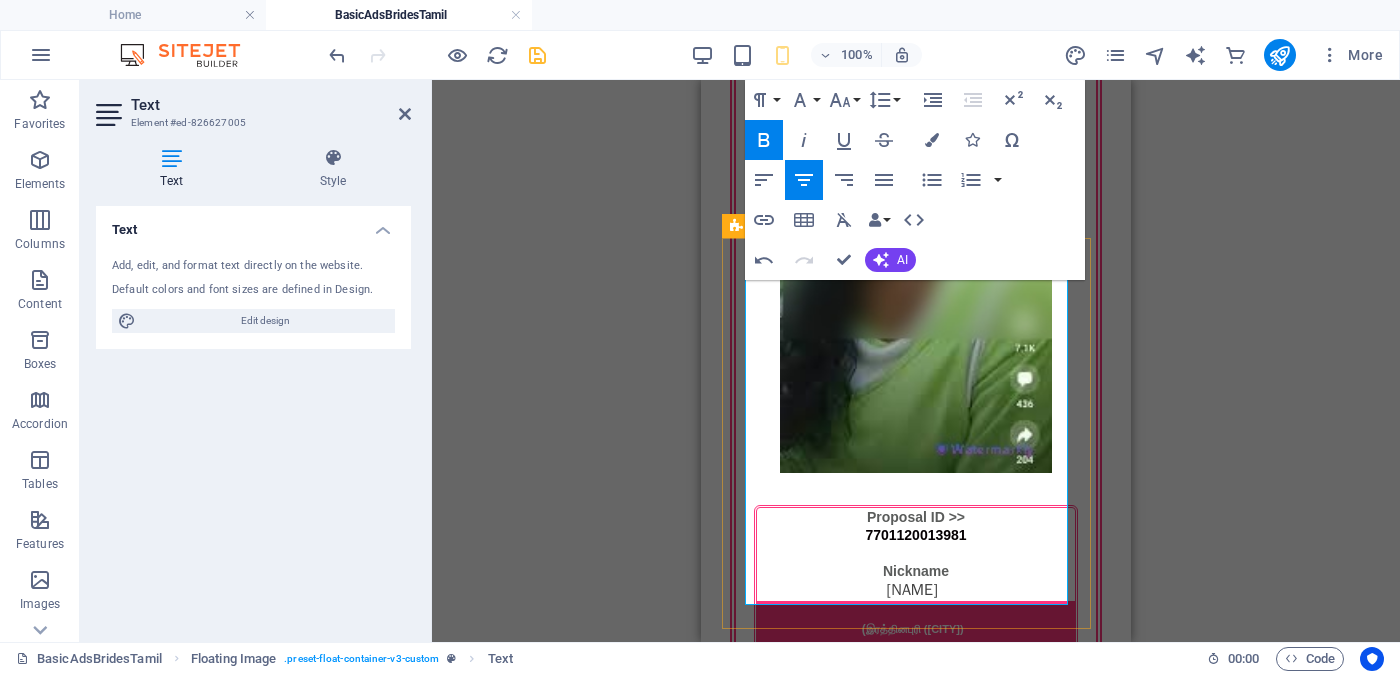 drag, startPoint x: 916, startPoint y: 474, endPoint x: 1030, endPoint y: 582, distance: 157.03503 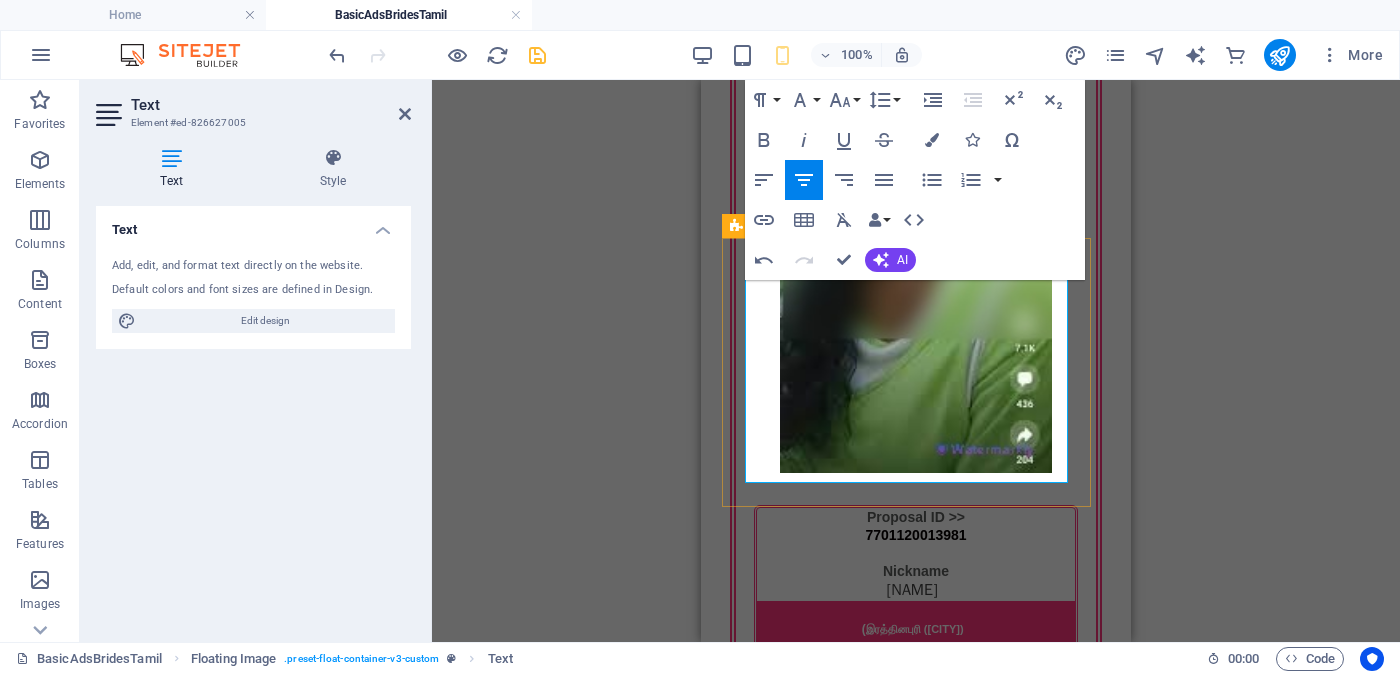 click at bounding box center [916, 2731] 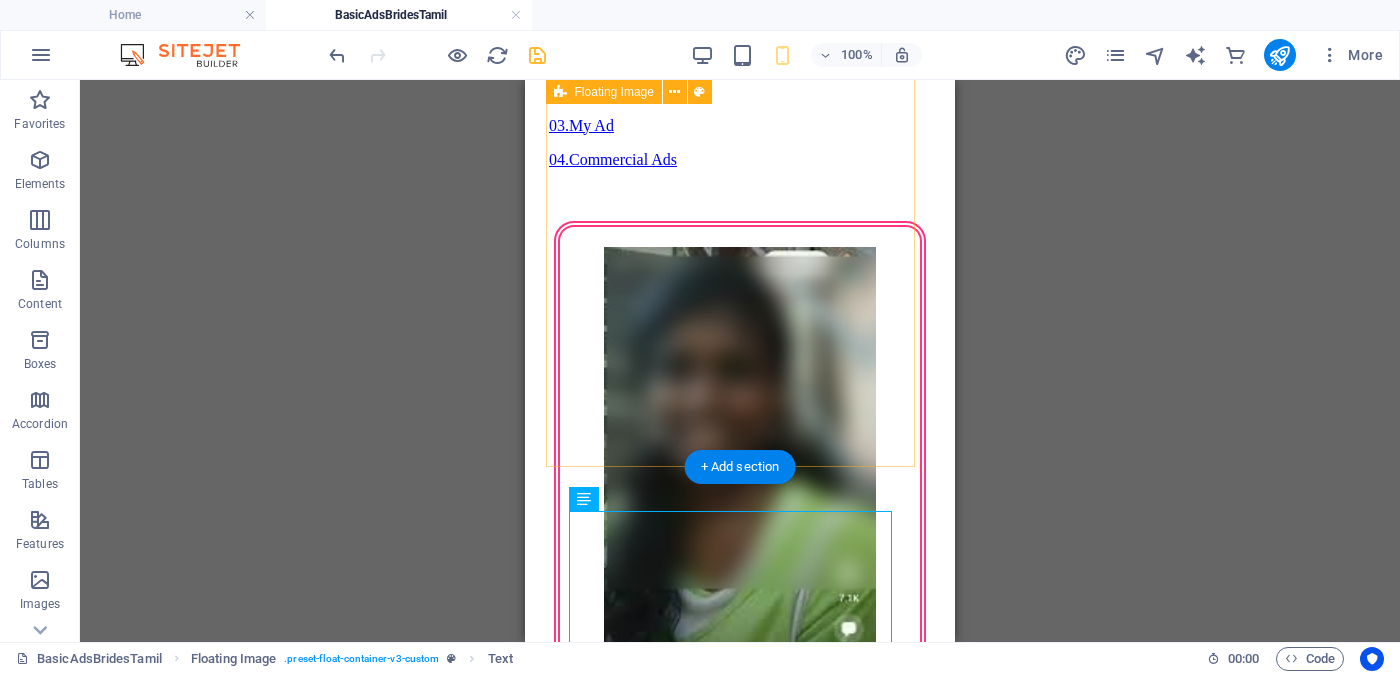scroll, scrollTop: 1375, scrollLeft: 0, axis: vertical 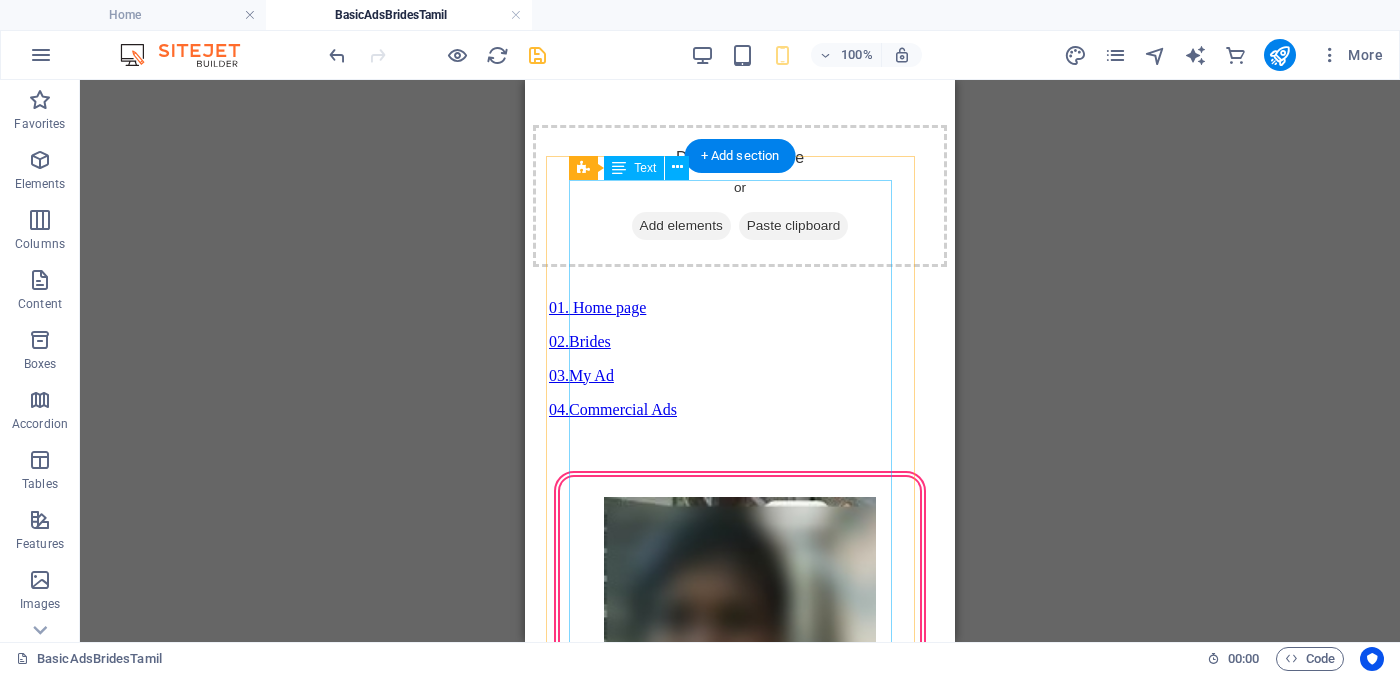 click on "Proposal ID >> [NUMBER] Nickname ஷாந்தி Shānti [CITY] (Trincomalee) Independent Free churches சுதந்திர இலவச திருச்சபைகள் வயது - Age - 27 Unmarried - திருமணமாகாத உயரம் - Feet ( 5 ) . Inches ( 01 ) Occupation - தொழில் Business field - வணிகத் துறை Monthly Income - சம்பளம் Rs. 60,000 - Rs. 80,000 << Full Ad view Link >> தெளிவான படத்தையும் முழு விளம்பரத்தையும் பார்க்க" at bounding box center [740, 2589] 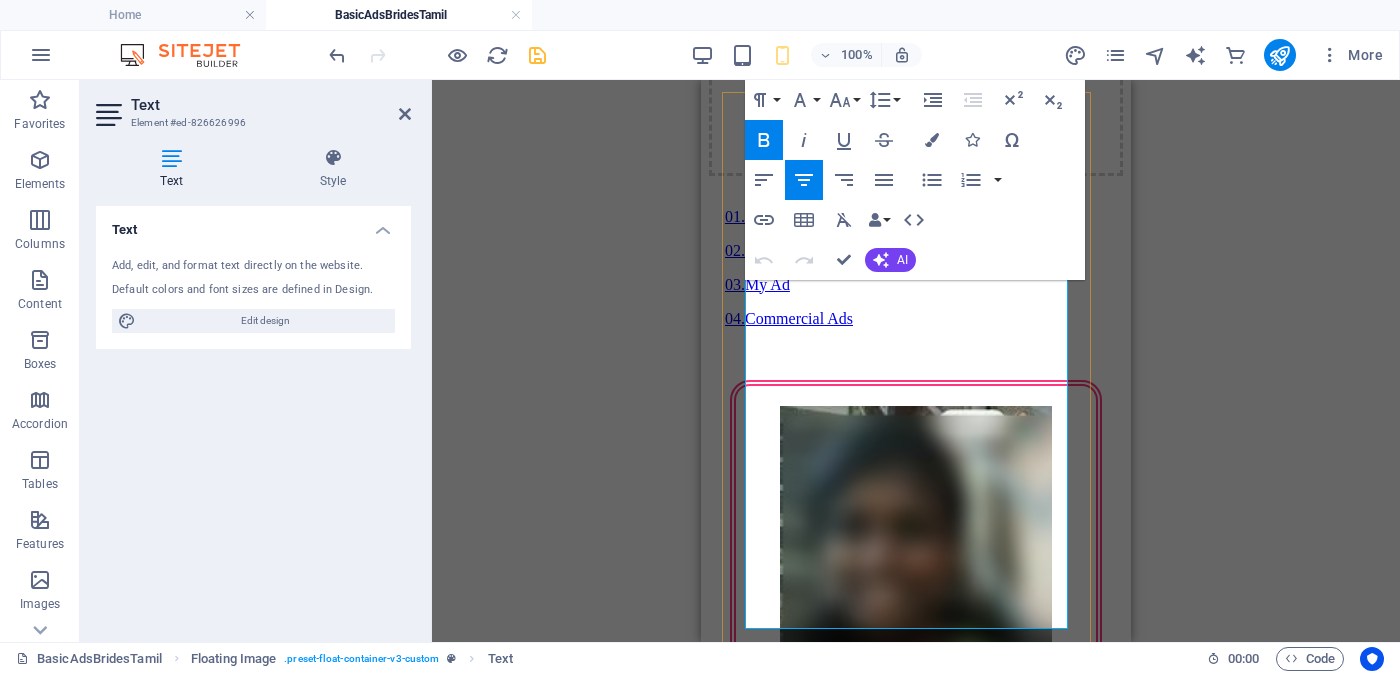 scroll, scrollTop: 1486, scrollLeft: 0, axis: vertical 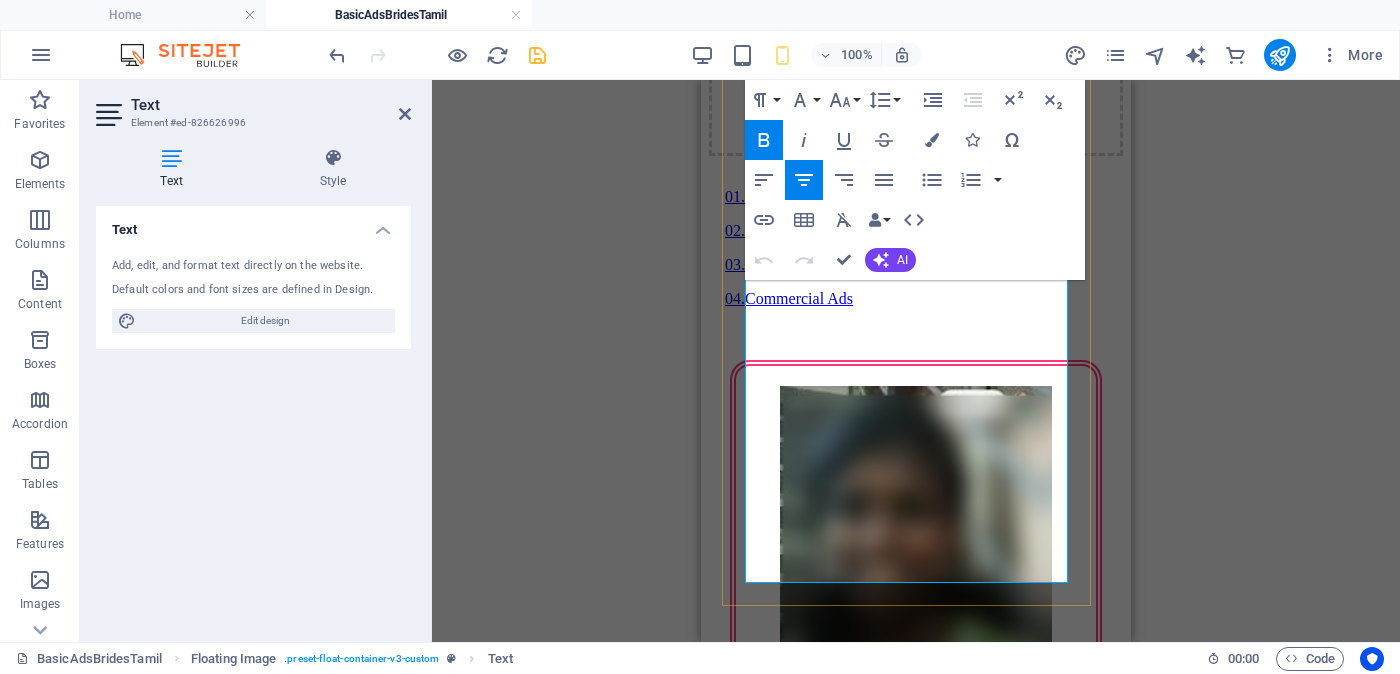drag, startPoint x: 815, startPoint y: 382, endPoint x: 1018, endPoint y: 567, distance: 274.6525 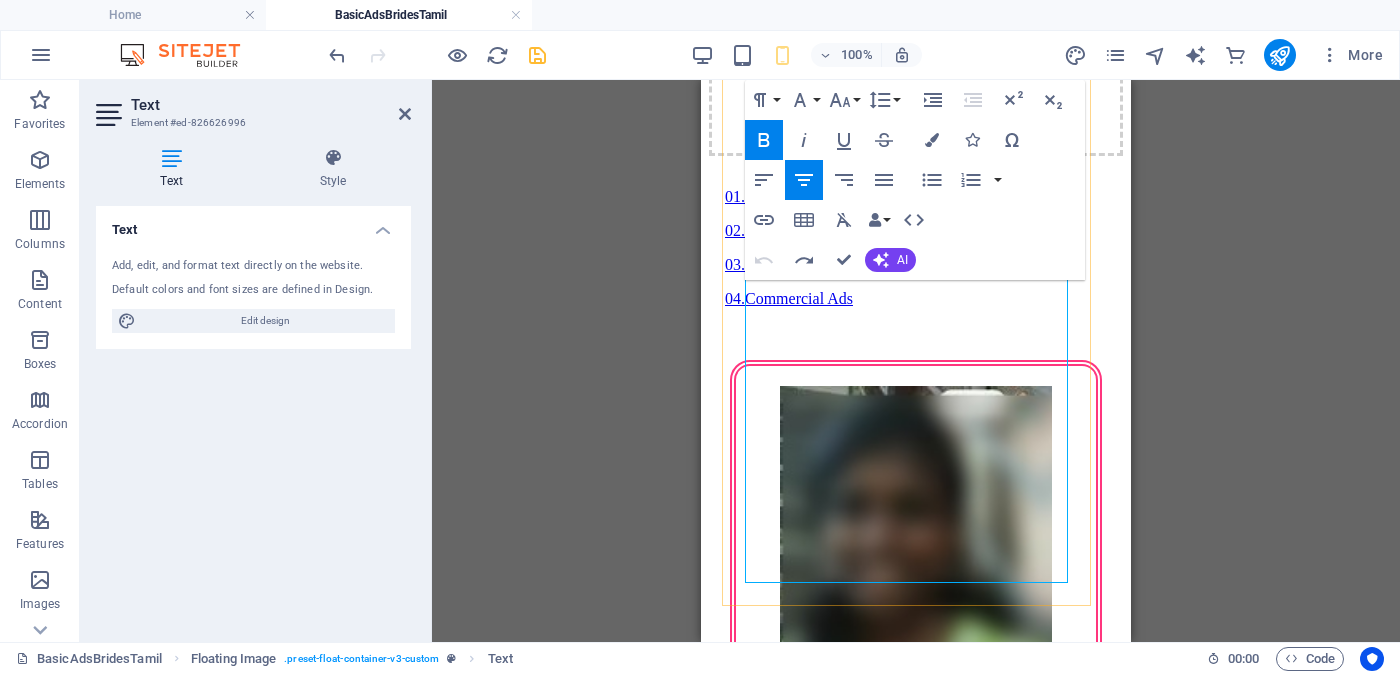 click on "----------------------------------------------------" at bounding box center (916, 2605) 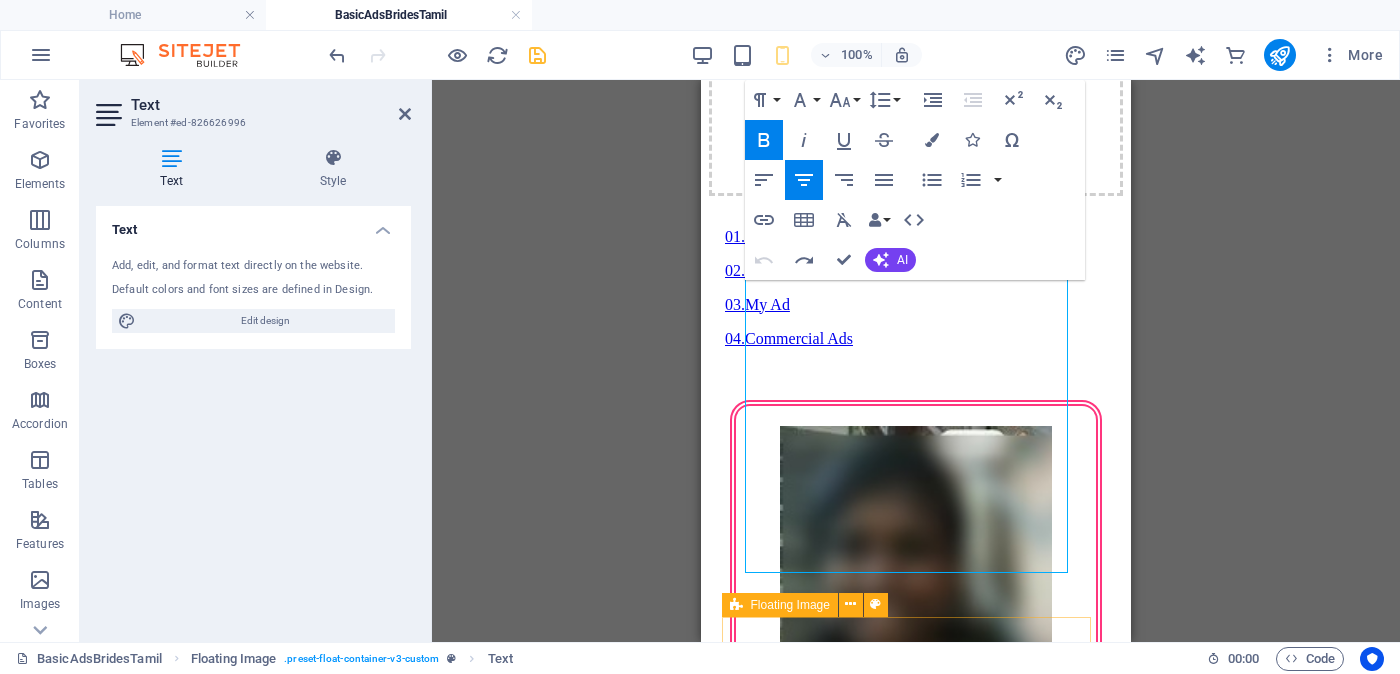 scroll, scrollTop: 1496, scrollLeft: 0, axis: vertical 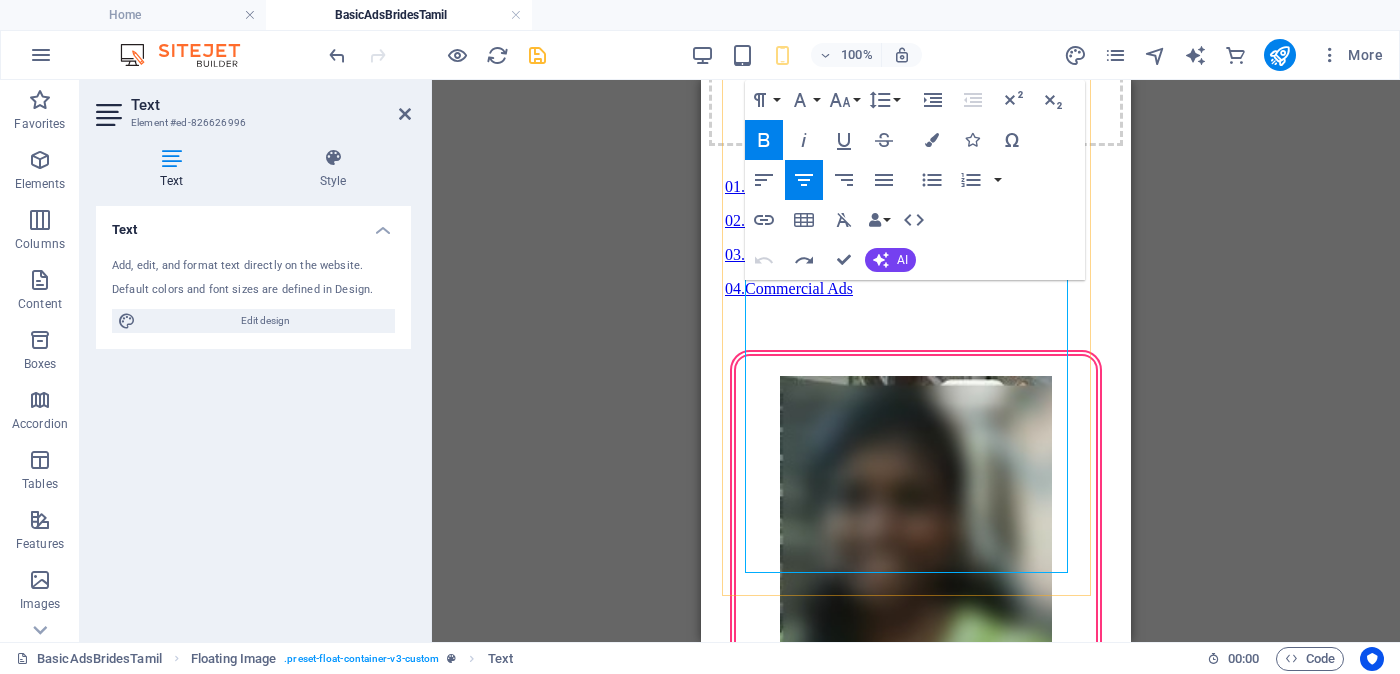 drag, startPoint x: 810, startPoint y: 524, endPoint x: 1024, endPoint y: 557, distance: 216.52945 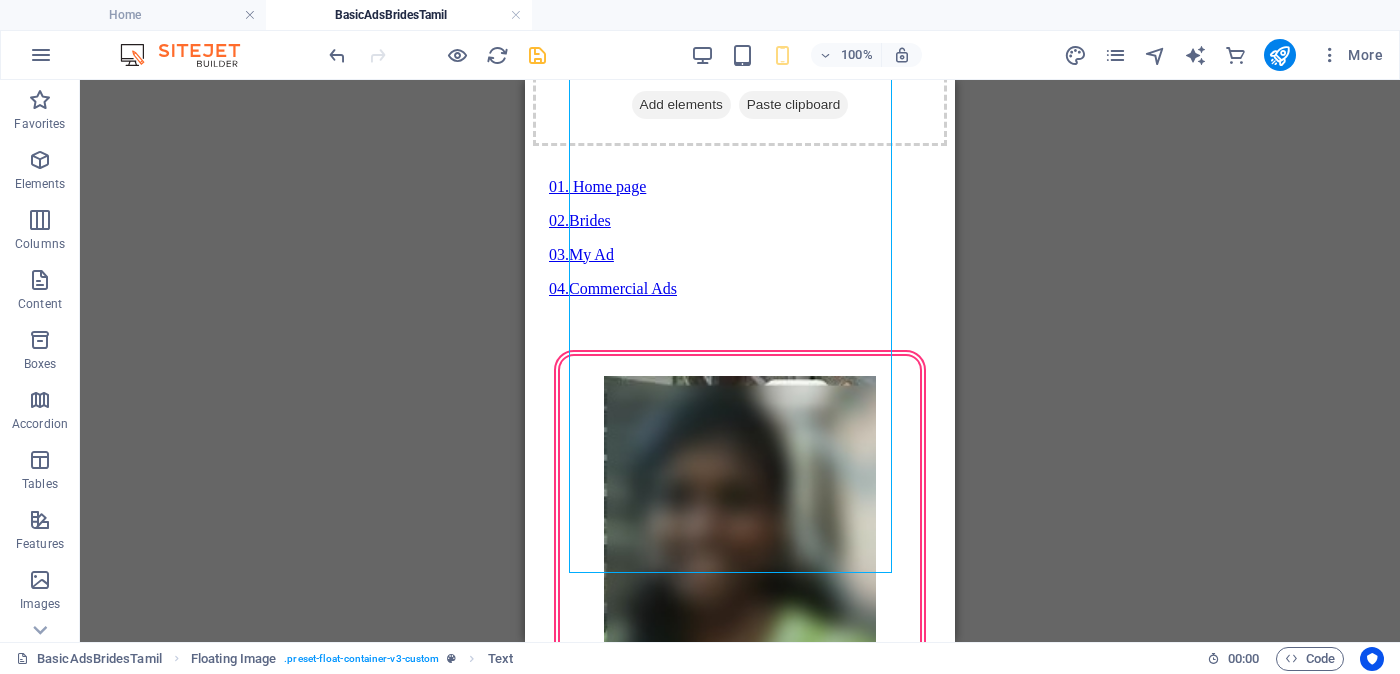 scroll, scrollTop: 1746, scrollLeft: 0, axis: vertical 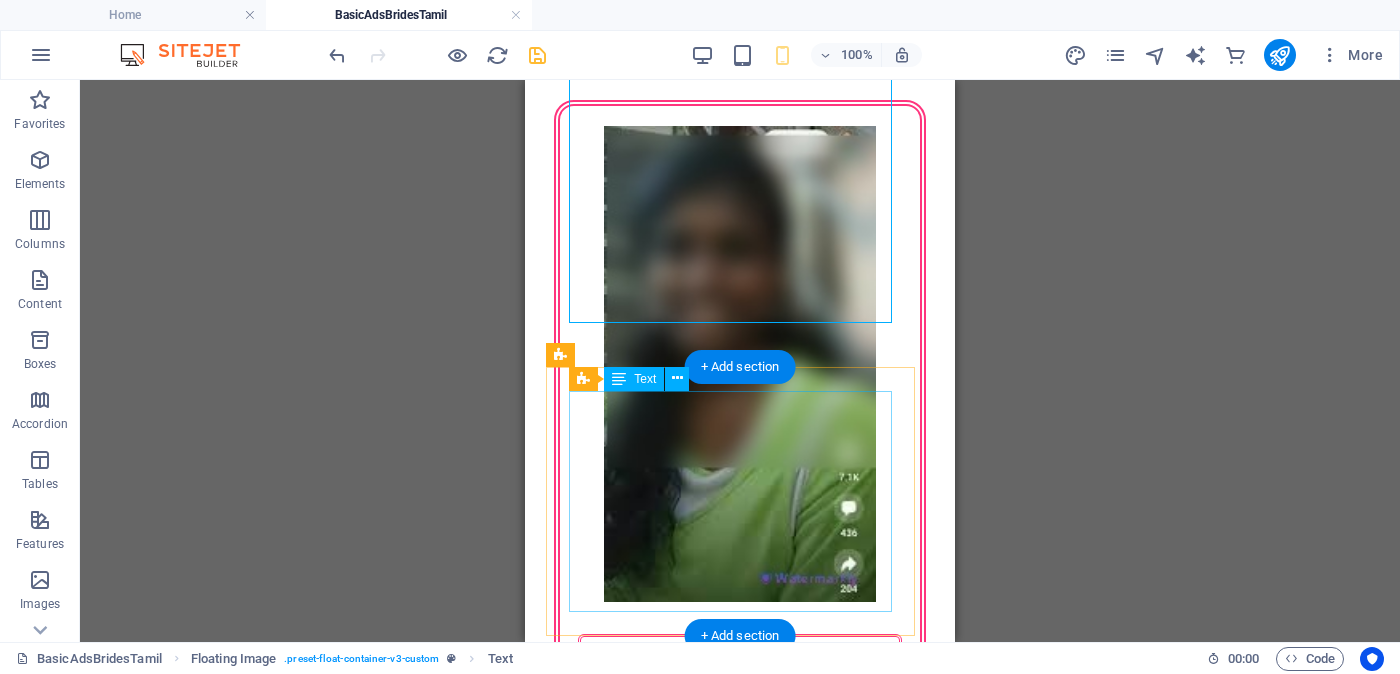 click on "Proposal ID >> [ID] Nickname மீனா (Mīṉā) வவுனியா ( [CITY] )" at bounding box center (740, 2795) 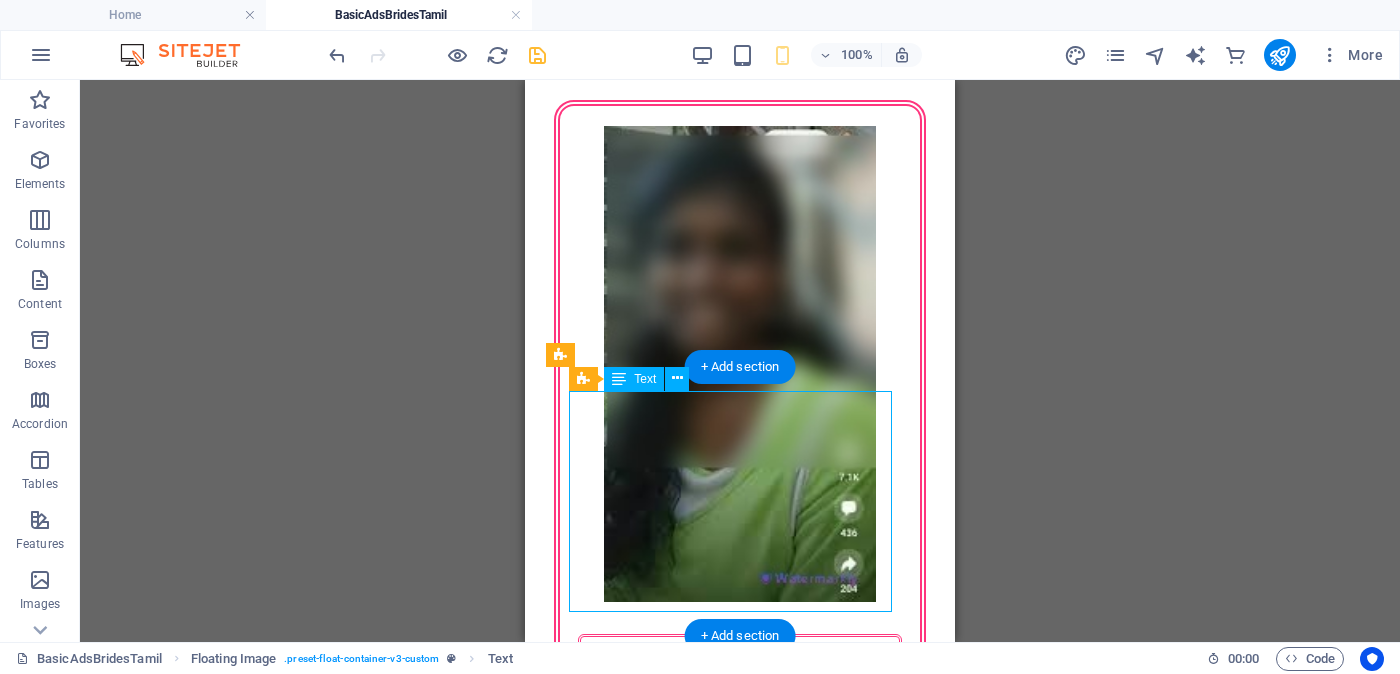 drag, startPoint x: 821, startPoint y: 554, endPoint x: 644, endPoint y: 552, distance: 177.01129 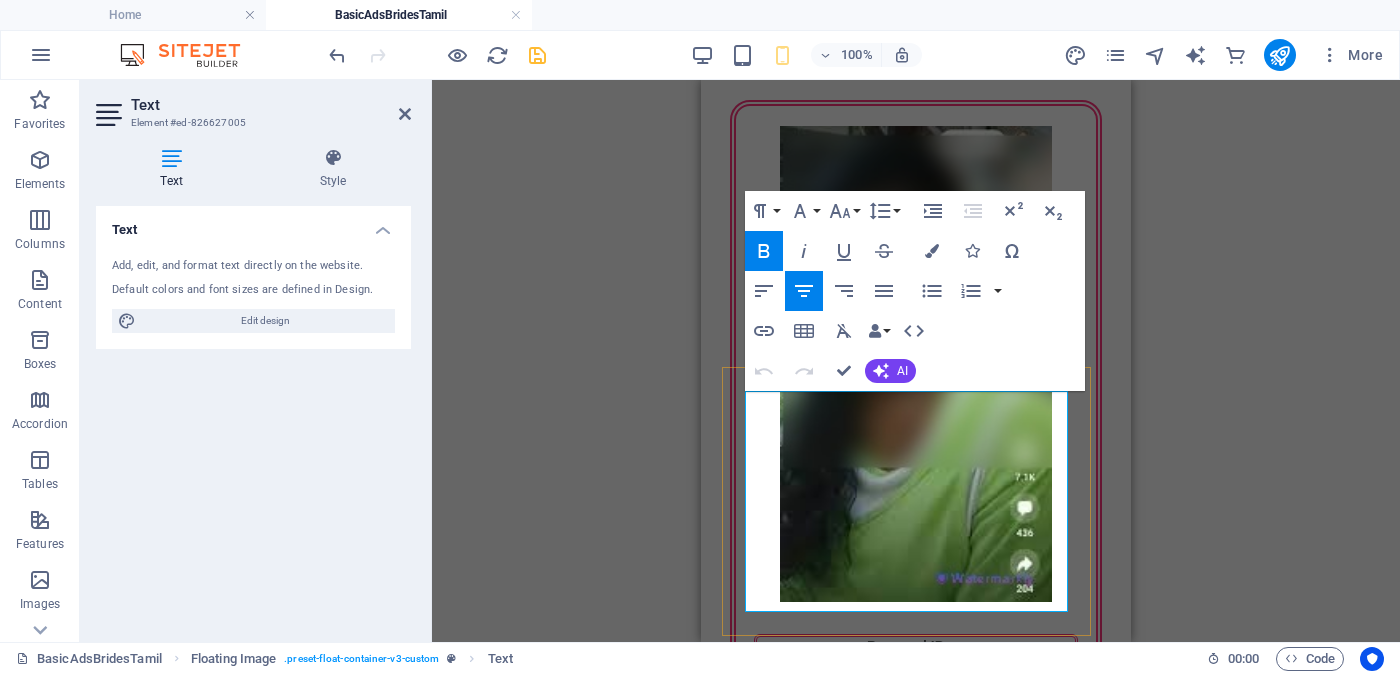 click at bounding box center [916, 2860] 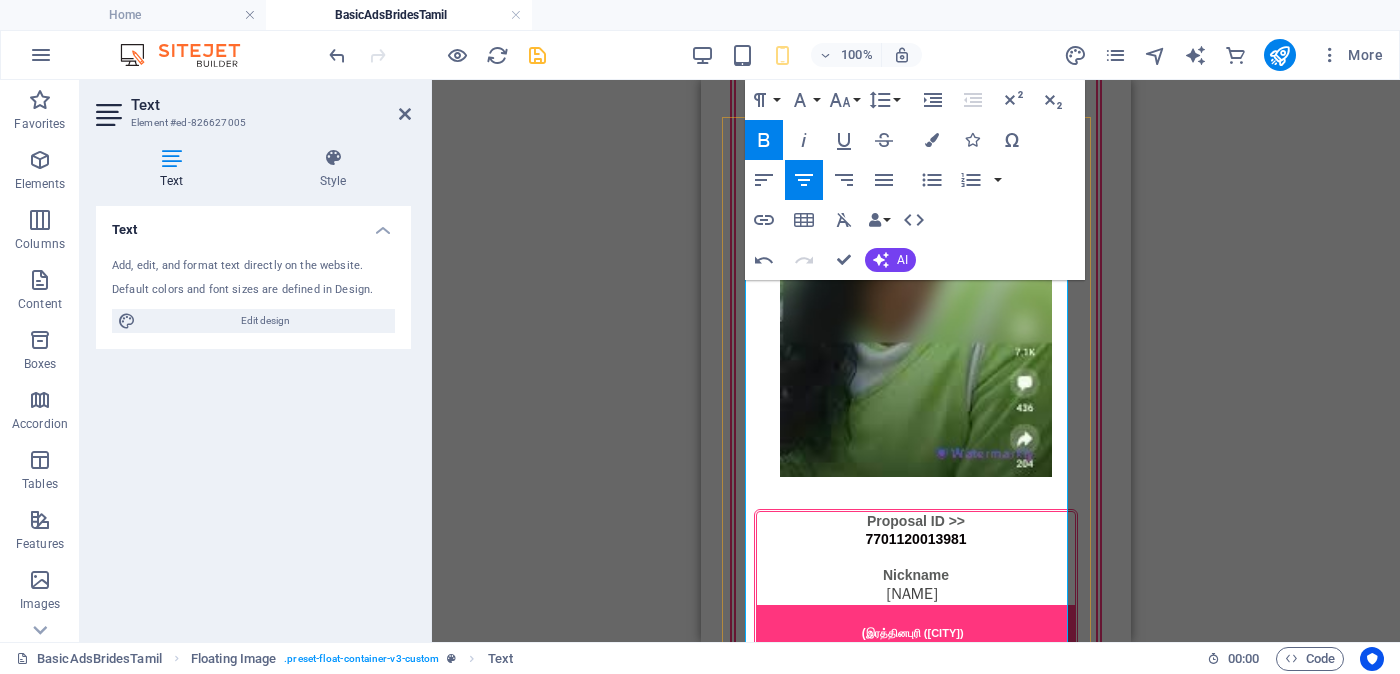 scroll, scrollTop: 1996, scrollLeft: 0, axis: vertical 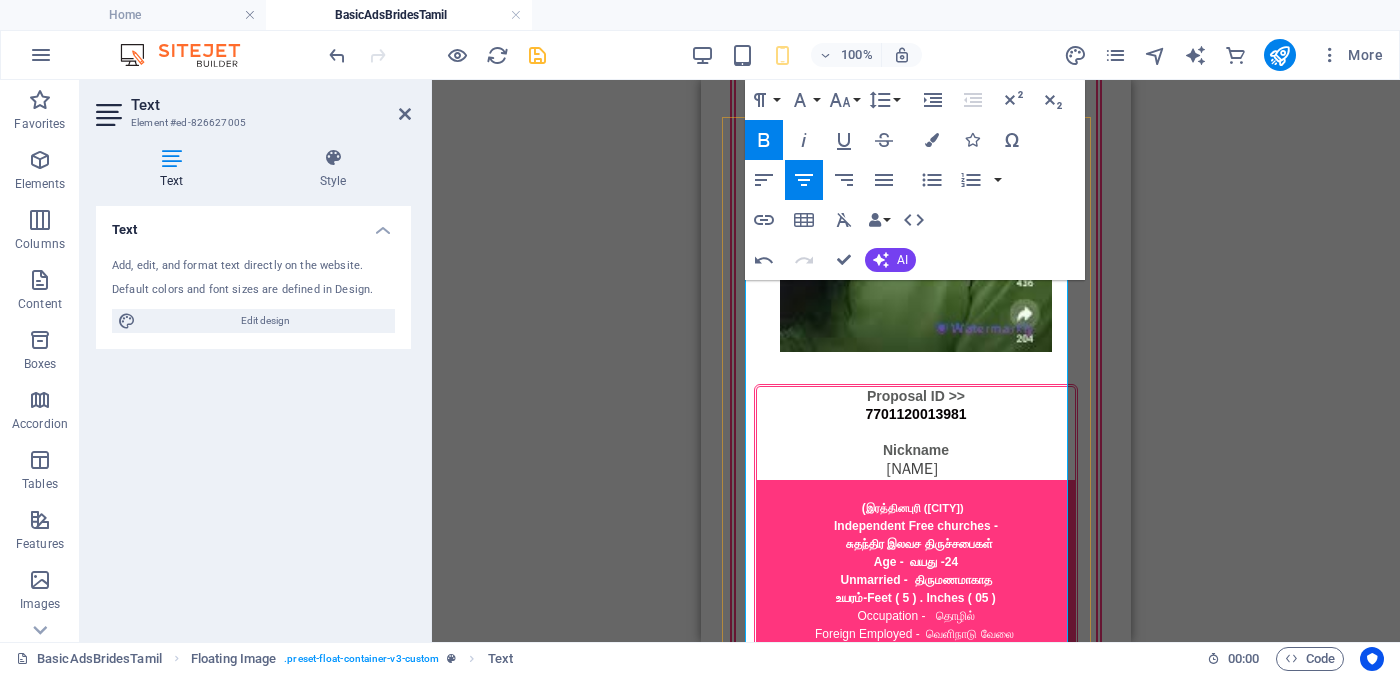 click on "-  27" at bounding box center [951, 2647] 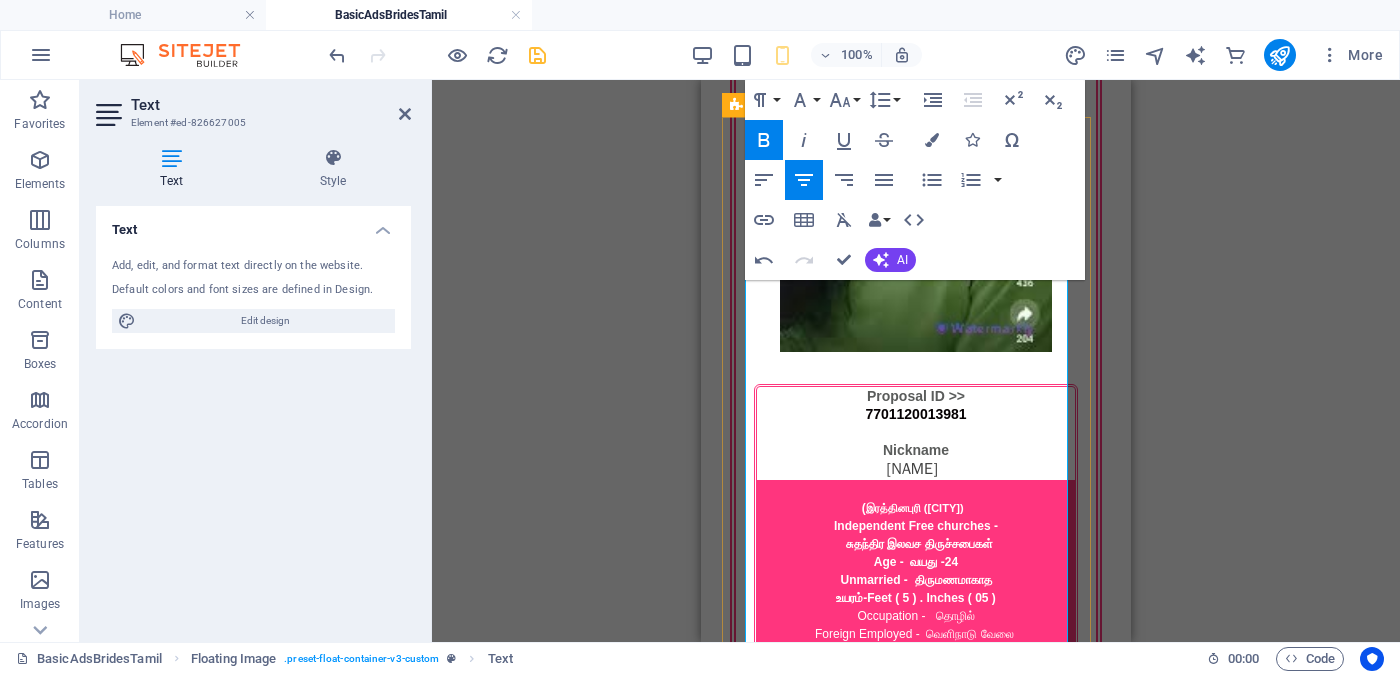 click on "Rs.  60,000 - Rs. 80,000" at bounding box center (916, 2755) 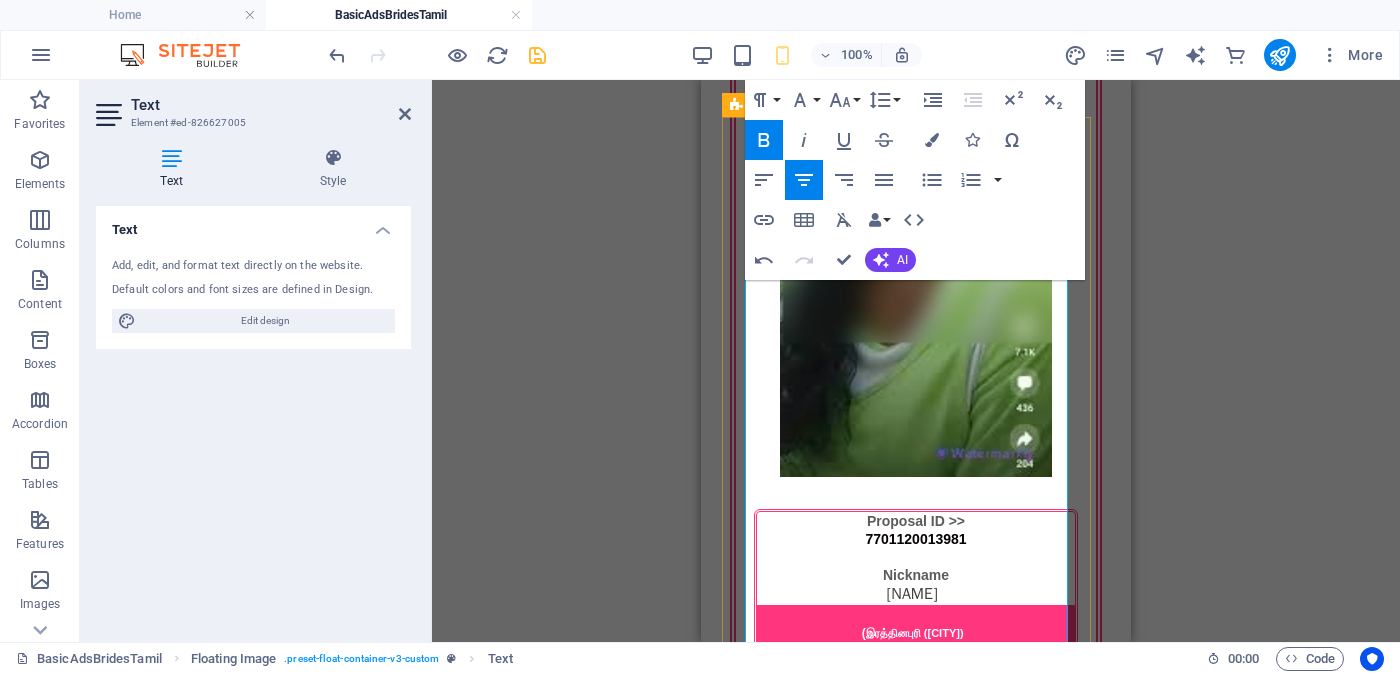scroll, scrollTop: 1996, scrollLeft: 0, axis: vertical 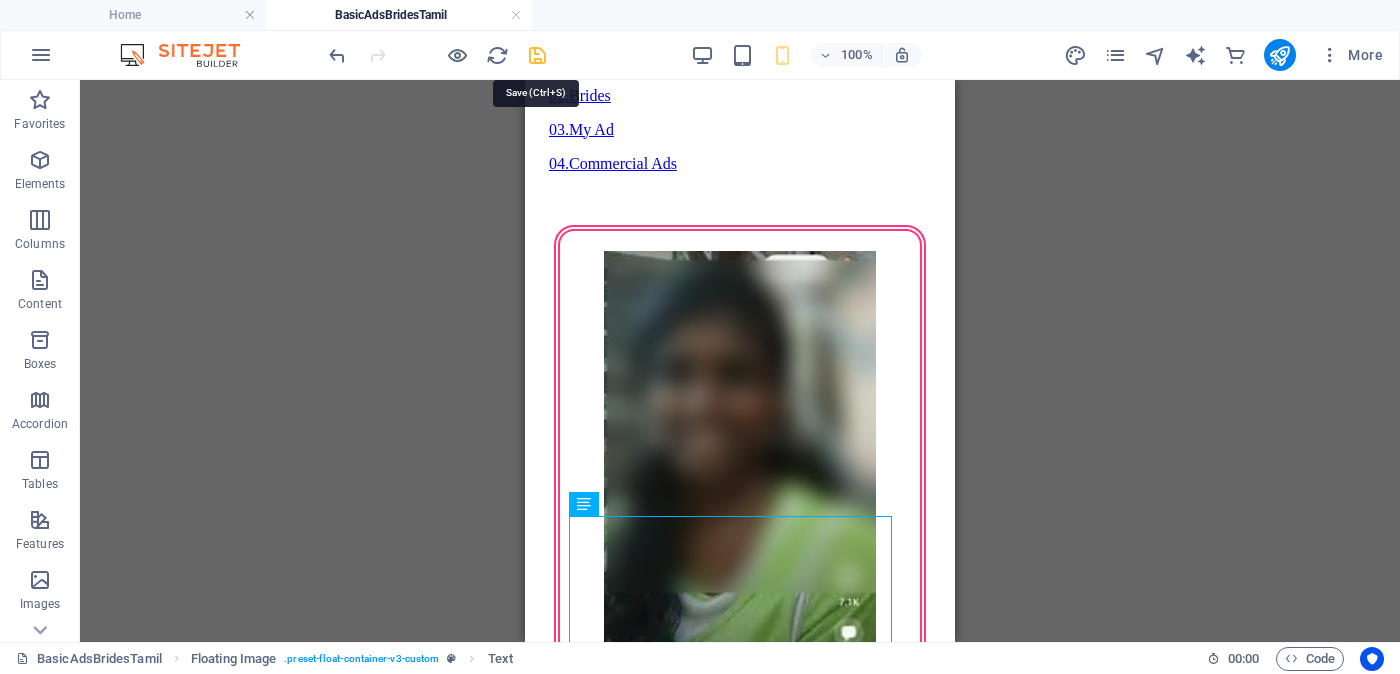 click at bounding box center (537, 55) 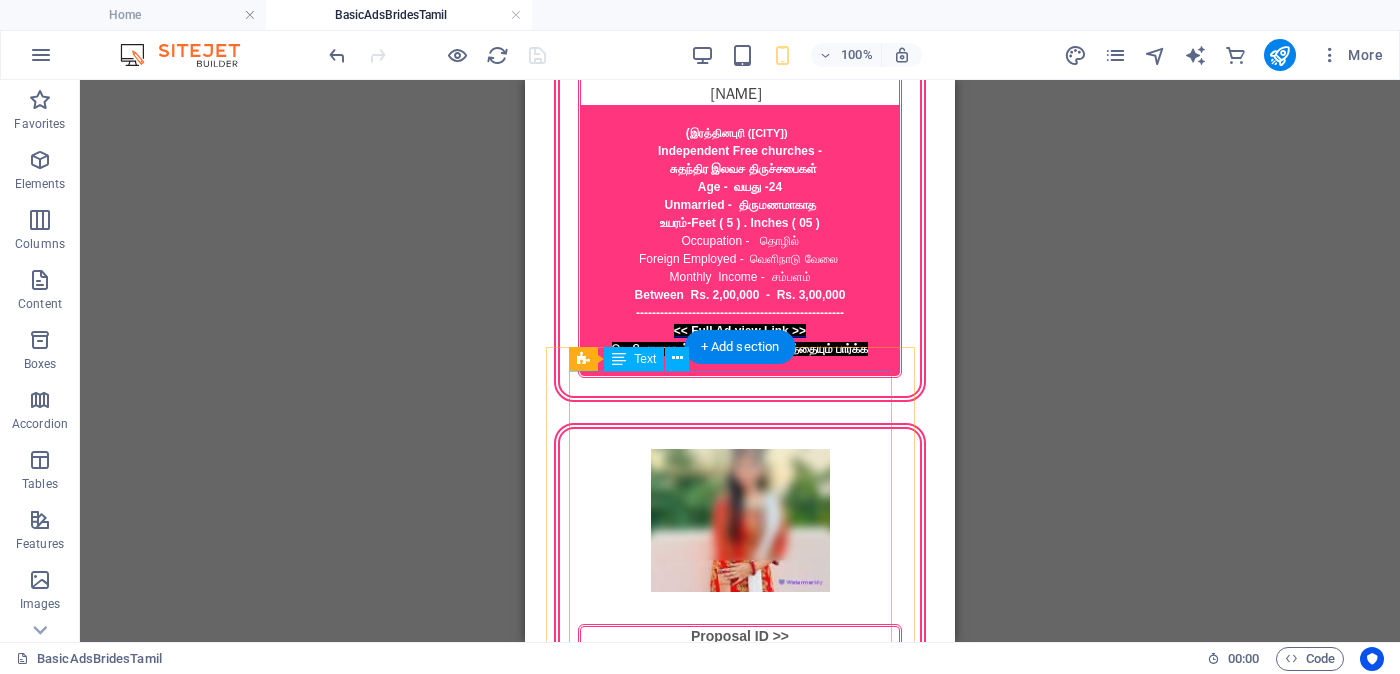 scroll, scrollTop: 2496, scrollLeft: 0, axis: vertical 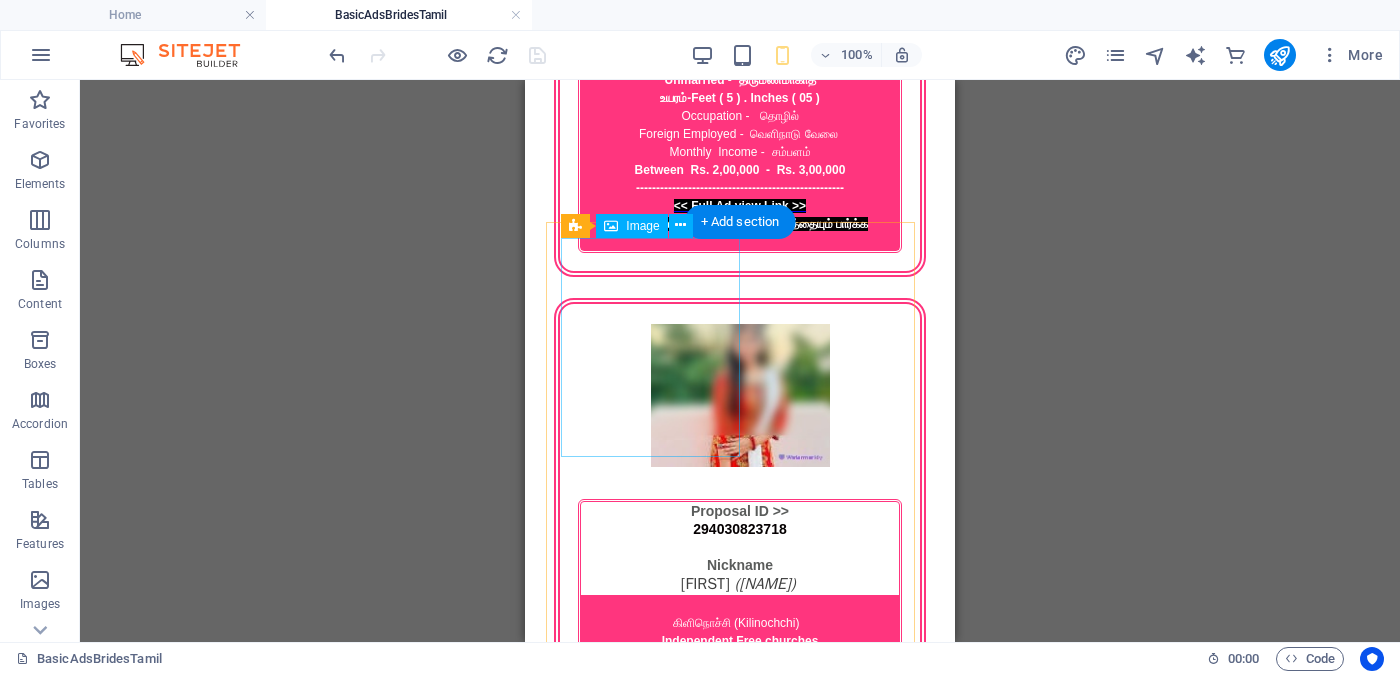 click at bounding box center (740, 2505) 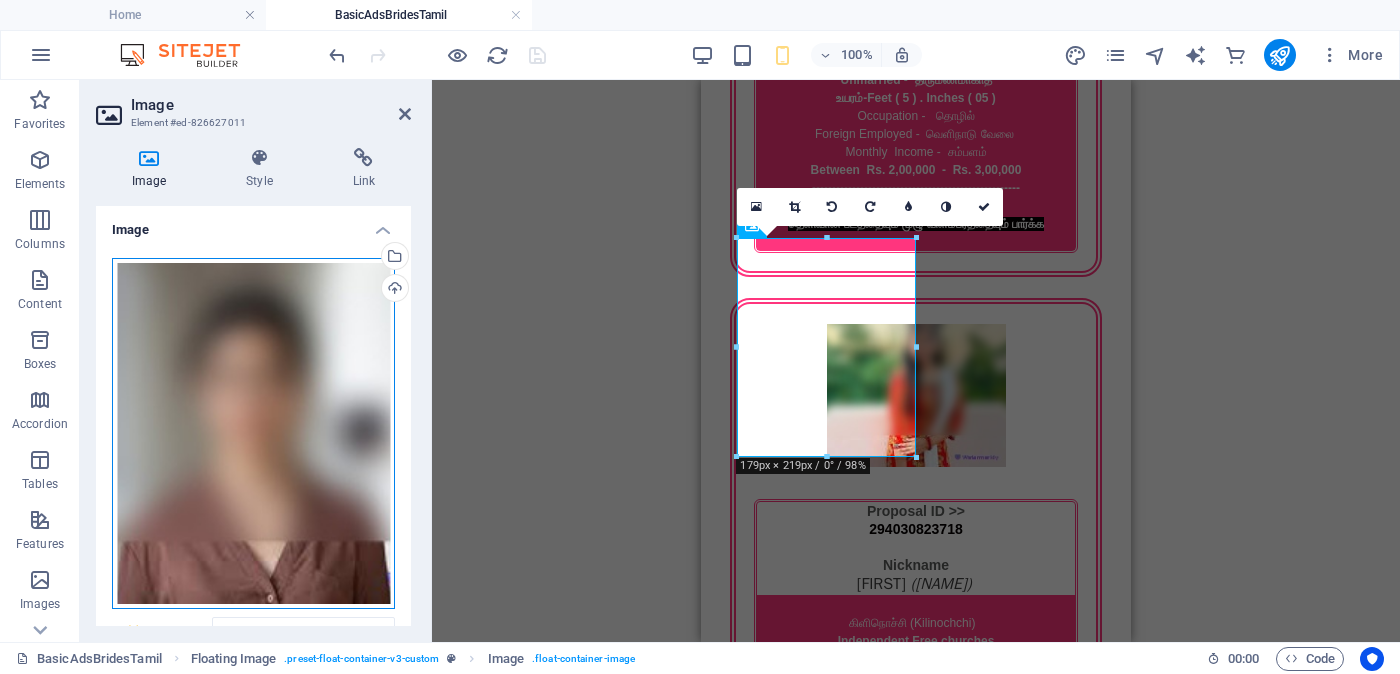 click on "Drag files here, click to choose files or select files from Files or our free stock photos & videos" at bounding box center [253, 434] 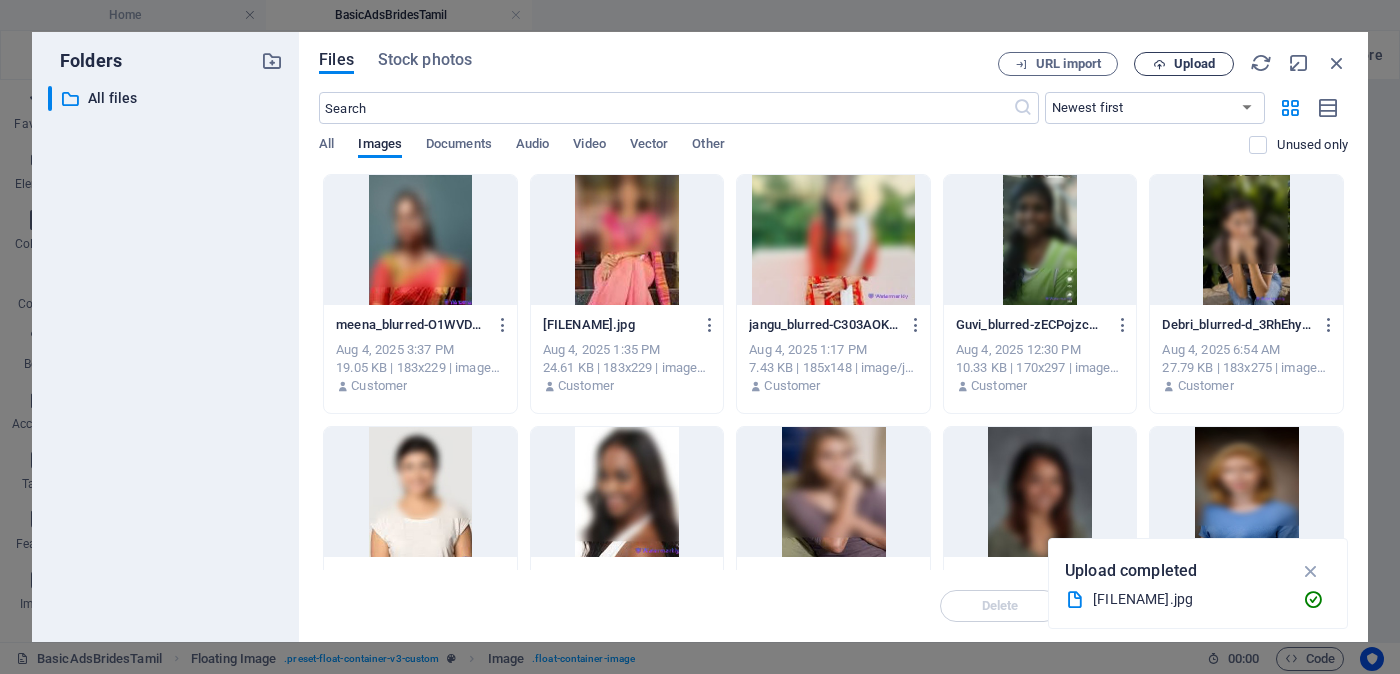 click on "Upload" at bounding box center [1194, 64] 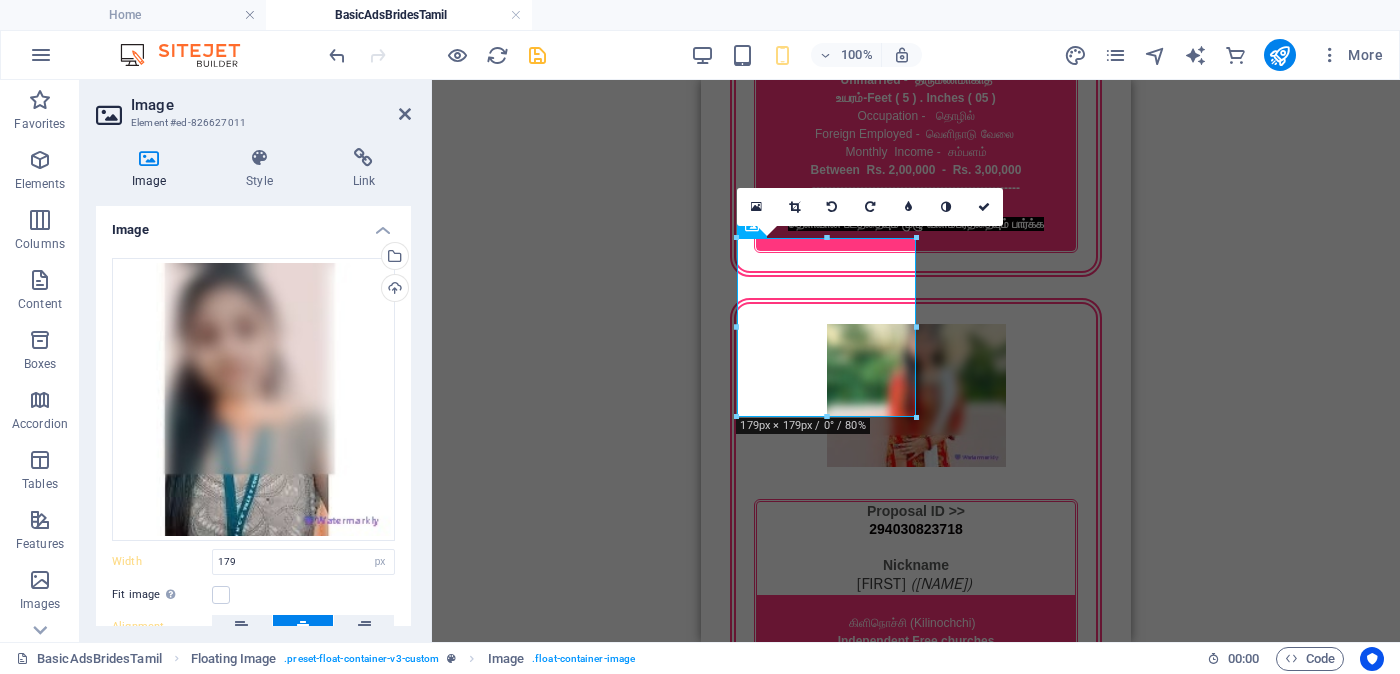 click on "Floating Image   Floating Image   Text   Image   Logo   Menu Bar Hamburger   Floating Image   Text   Floating Image   Floating Image   Floating Image   Text   Floating Image   Text   Floating Image   Floating Image   Image   Image   Floating Image   Text   Floating Image   Image 180 170 160 150 140 130 120 110 100 90 80 70 60 50 40 30 20 10 0 -10 -20 -30 -40 -50 -60 -70 -80 -90 -100 -110 -120 -130 -140 -150 -160 -170 179px × 179px / 0° / 80% 16:10 16:9 4:3 1:1 1:2 0" at bounding box center (916, 361) 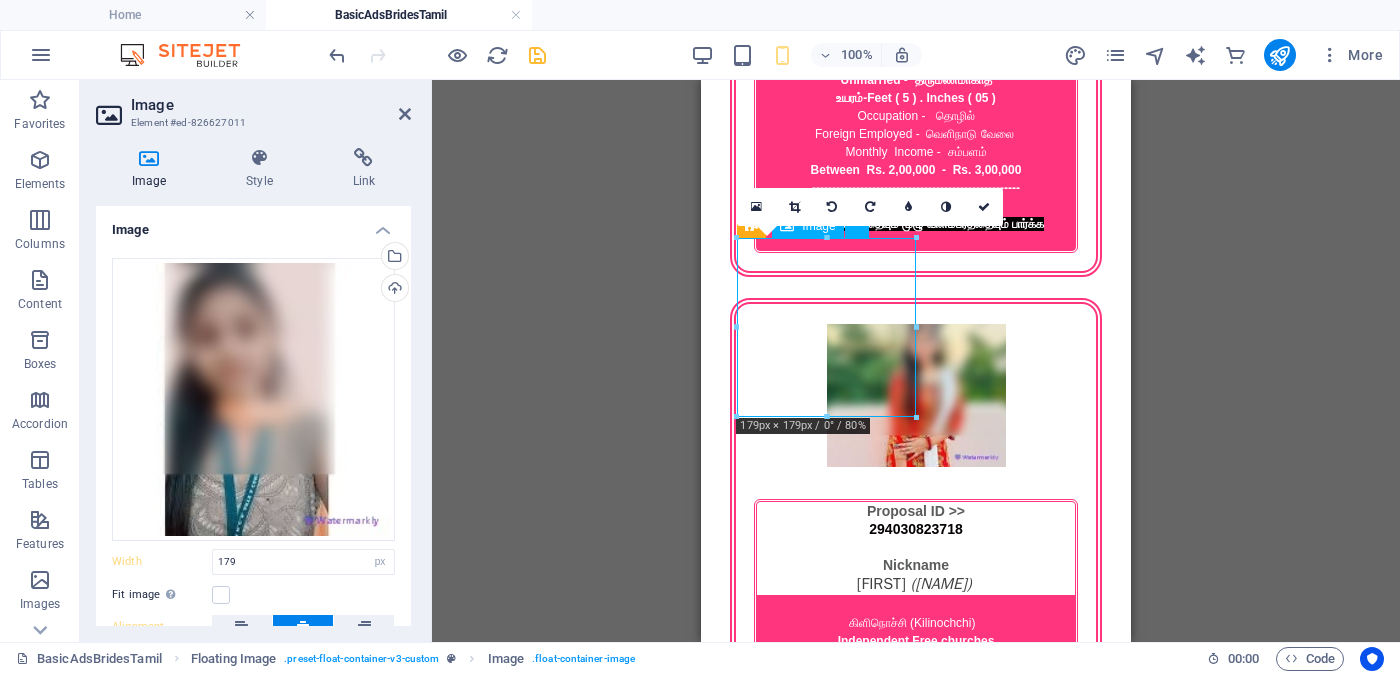 drag, startPoint x: 855, startPoint y: 342, endPoint x: 855, endPoint y: 383, distance: 41 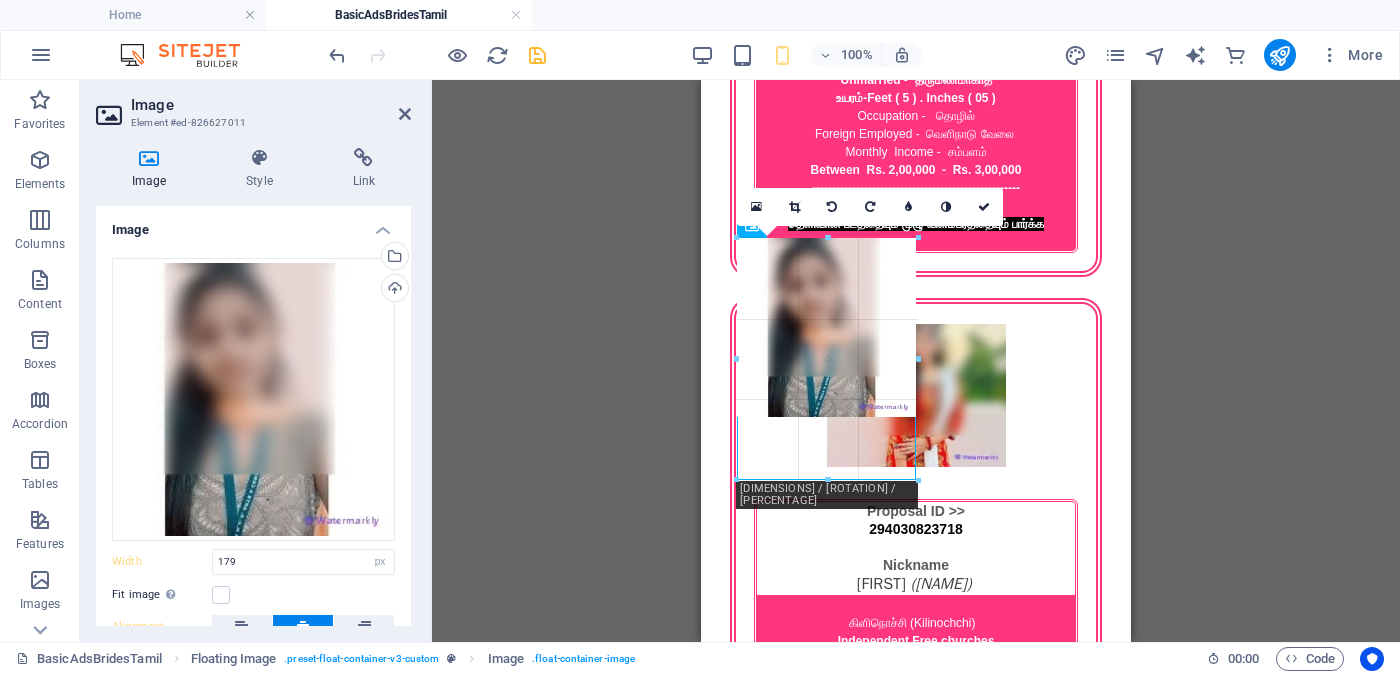 drag, startPoint x: 828, startPoint y: 414, endPoint x: 833, endPoint y: 477, distance: 63.1981 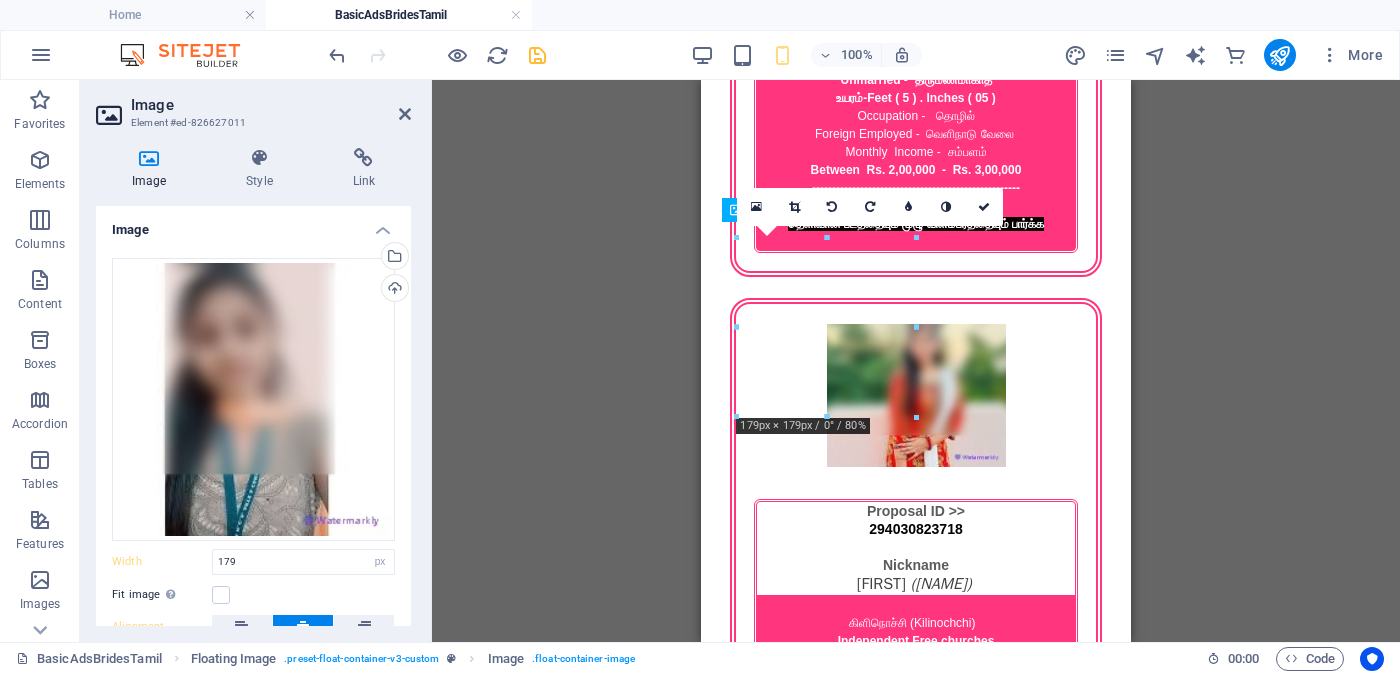 drag, startPoint x: 889, startPoint y: 342, endPoint x: 902, endPoint y: 406, distance: 65.30697 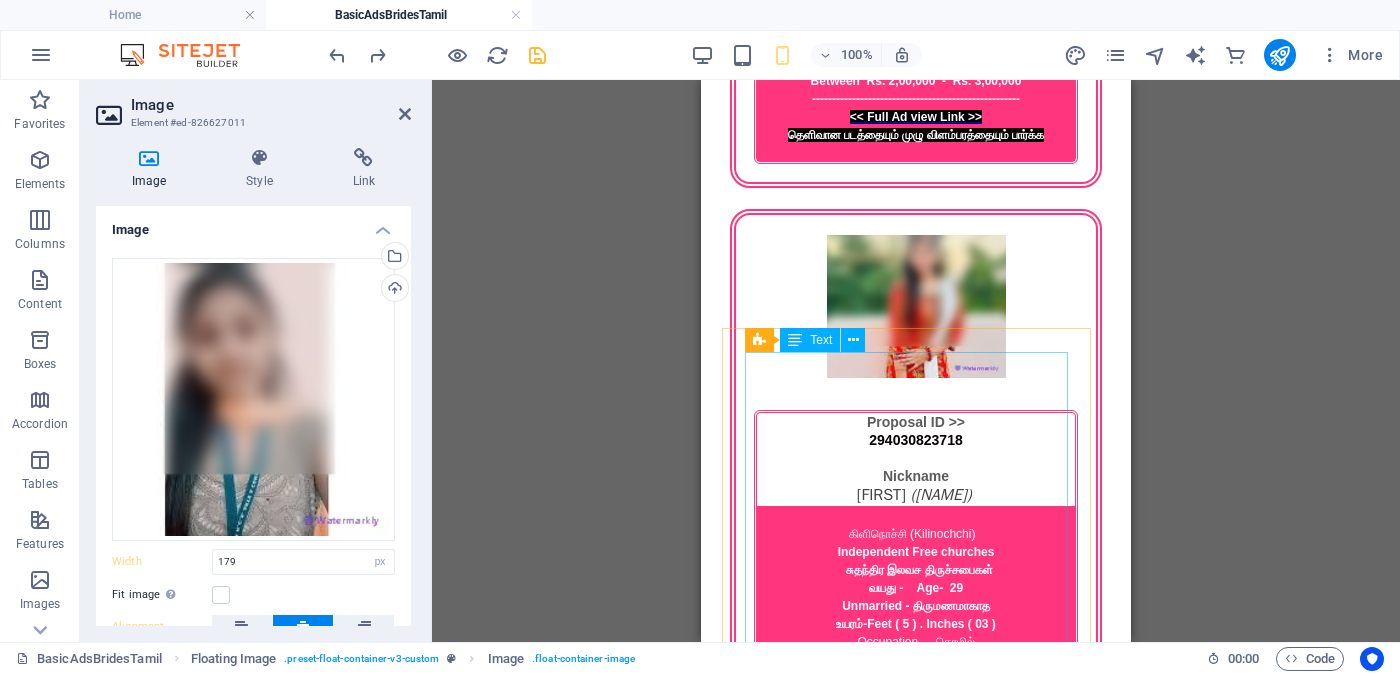 scroll, scrollTop: 2463, scrollLeft: 0, axis: vertical 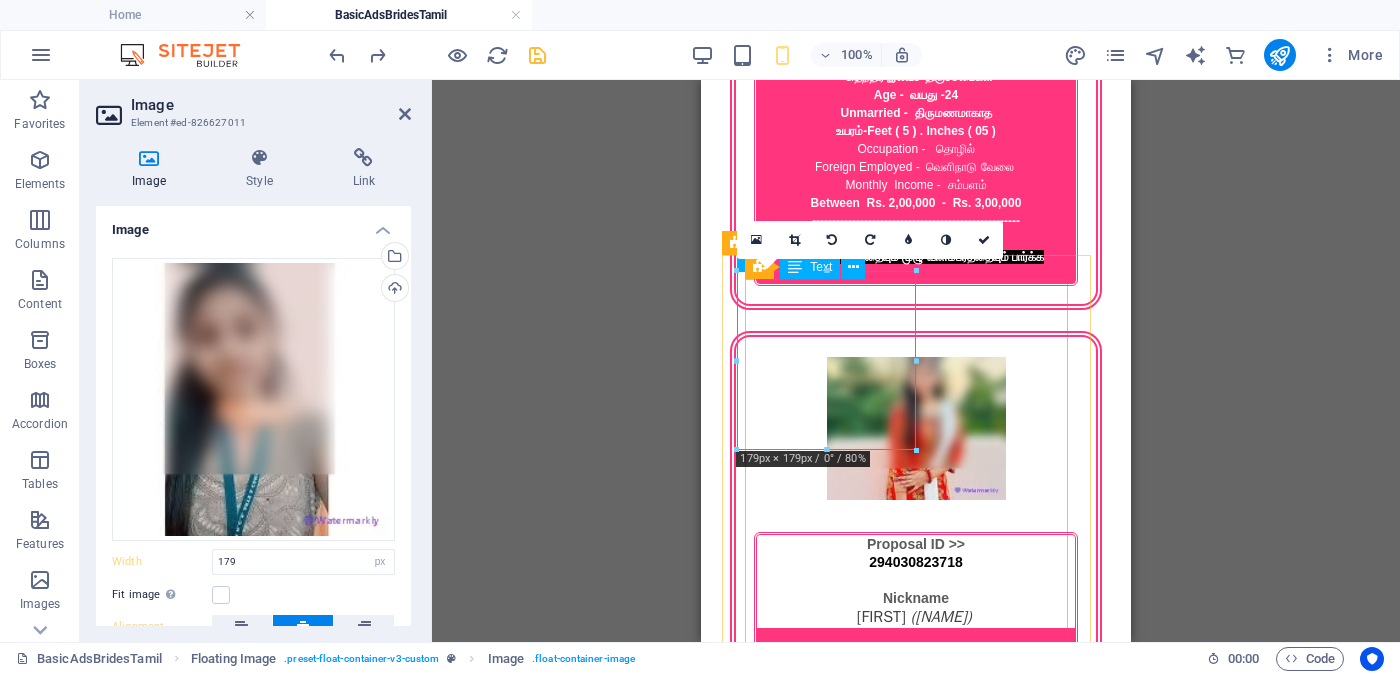 click on "Proposal ID >> [ID] Nickname [NAME]       ( [CITY] ) -   පුත්තලම  Catholic  - කතෝලික   සභාව  වයස -  [AGE] Unmarried - අවිවාහක - திருமணமாகாத උස-Feet ( [FEET] ) . Inches ( [INCHES] ) රැකියාව-  Private  -  පුද්ගලික අංශයේ     මාසික ආදායම Rs. [AMOUNT] Rs. [AMOUNT] - අතර  ---------------------------------------------------- << Full Ad view Link >> පැහැදිලි ජායාරූප  සහ සම්පූර්ණ  මංගල දැන්වීම ට ලින්ක් සබැඳිය" at bounding box center [916, 2800] 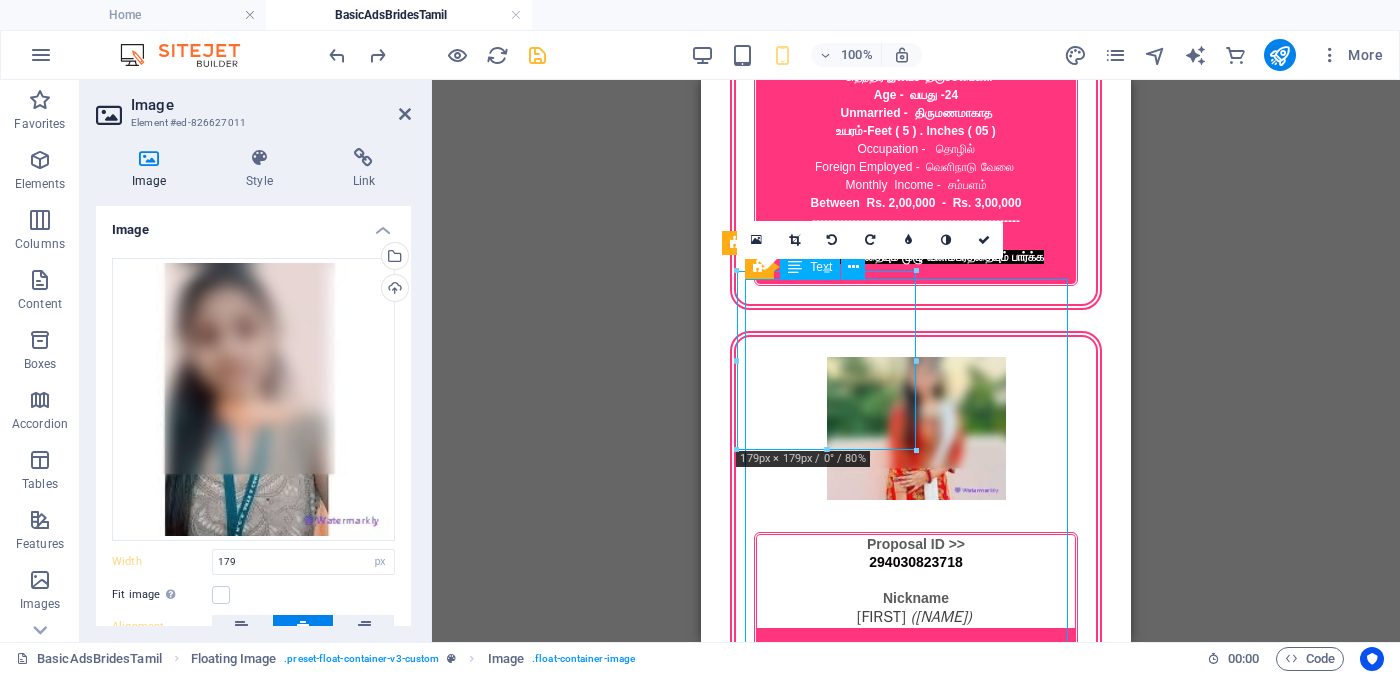 click on "Proposal ID >> [ID] Nickname [NAME]       ( [CITY] ) -   පුත්තලම  Catholic  - කතෝලික   සභාව  වයස -  [AGE] Unmarried - අවිවාහක - திருமணமாகாத උස-Feet ( [FEET] ) . Inches ( [INCHES] ) රැකියාව-  Private  -  පුද්ගලික අංශයේ     මාසික ආදායම Rs. [AMOUNT] Rs. [AMOUNT] - අතර  ---------------------------------------------------- << Full Ad view Link >> පැහැදිලි ජායාරූප  සහ සම්පූර්ණ  මංගල දැන්වීම ට ලින්ක් සබැඳිය" at bounding box center [916, 2800] 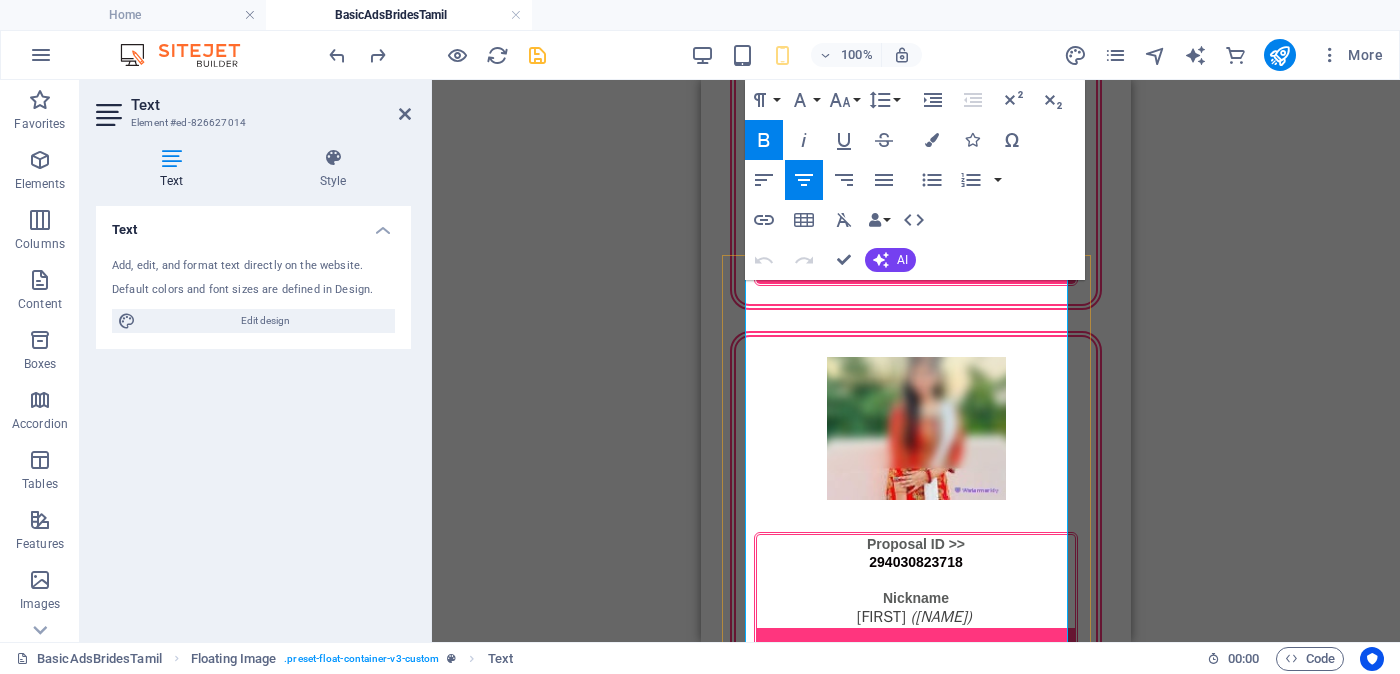 click on "මනීශා" at bounding box center [914, 2718] 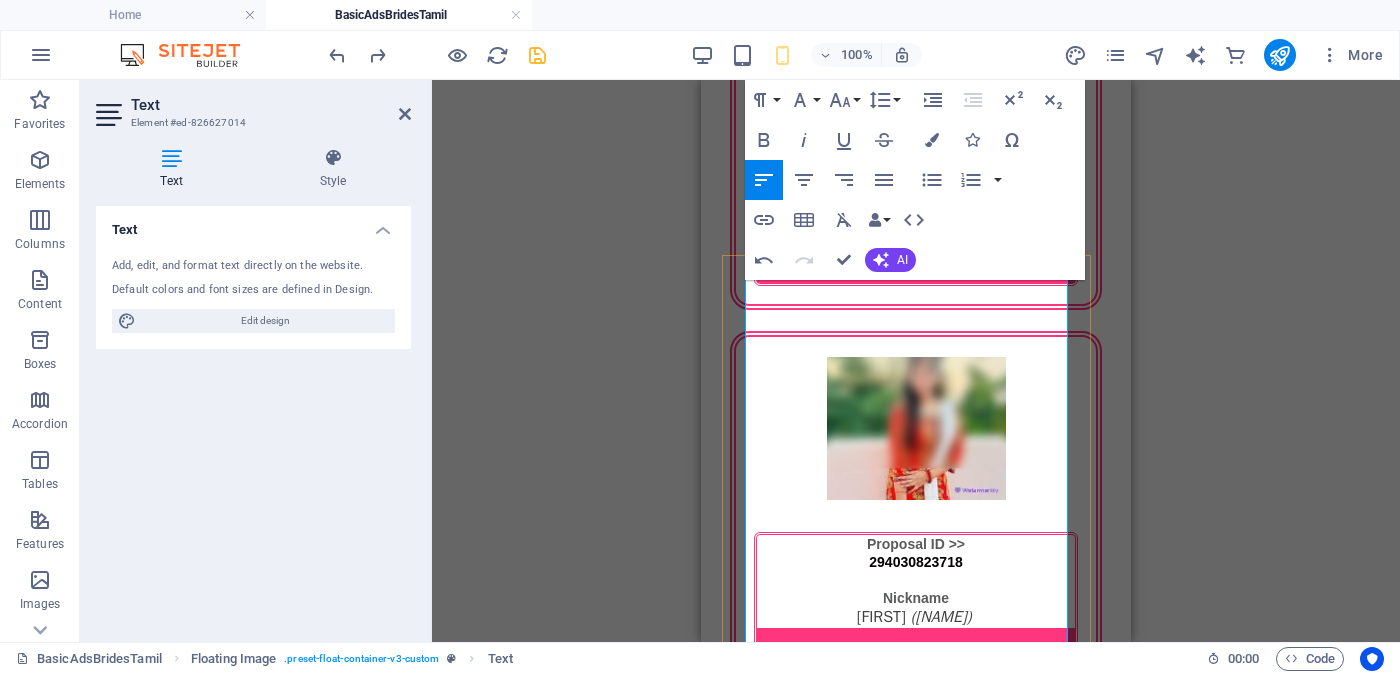click on "ම" at bounding box center [916, 2719] 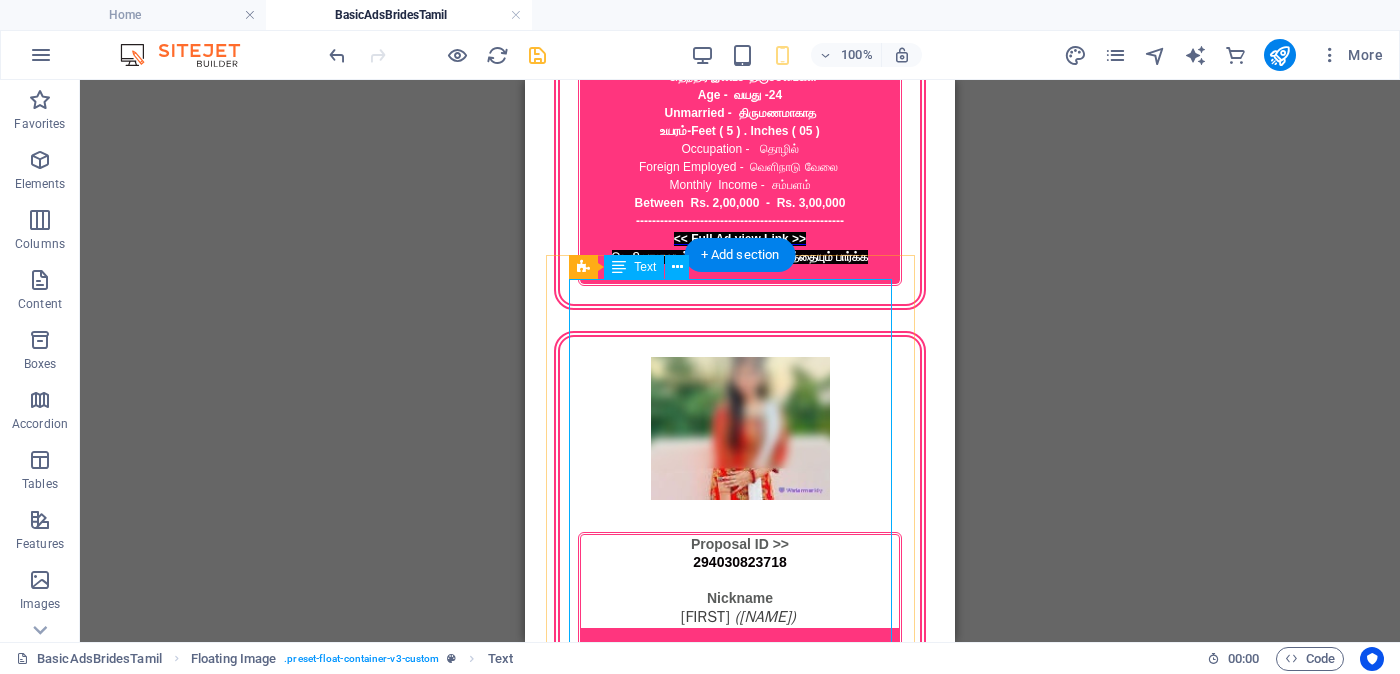 click on "Proposal ID >> [NUMBER] Nickname விஷ்வி (Viṣvi) ( [CITY] ) - Catholic - வயசு - 27 Unmarried - උස-Feet ( 5 ) . Inches ( 00 ) රැකියාව- [OCCUPATION] - මාසික ආදායම Rs. 20,000 Rs. 30,000 - << Full Ad view Link >>" at bounding box center (740, 2809) 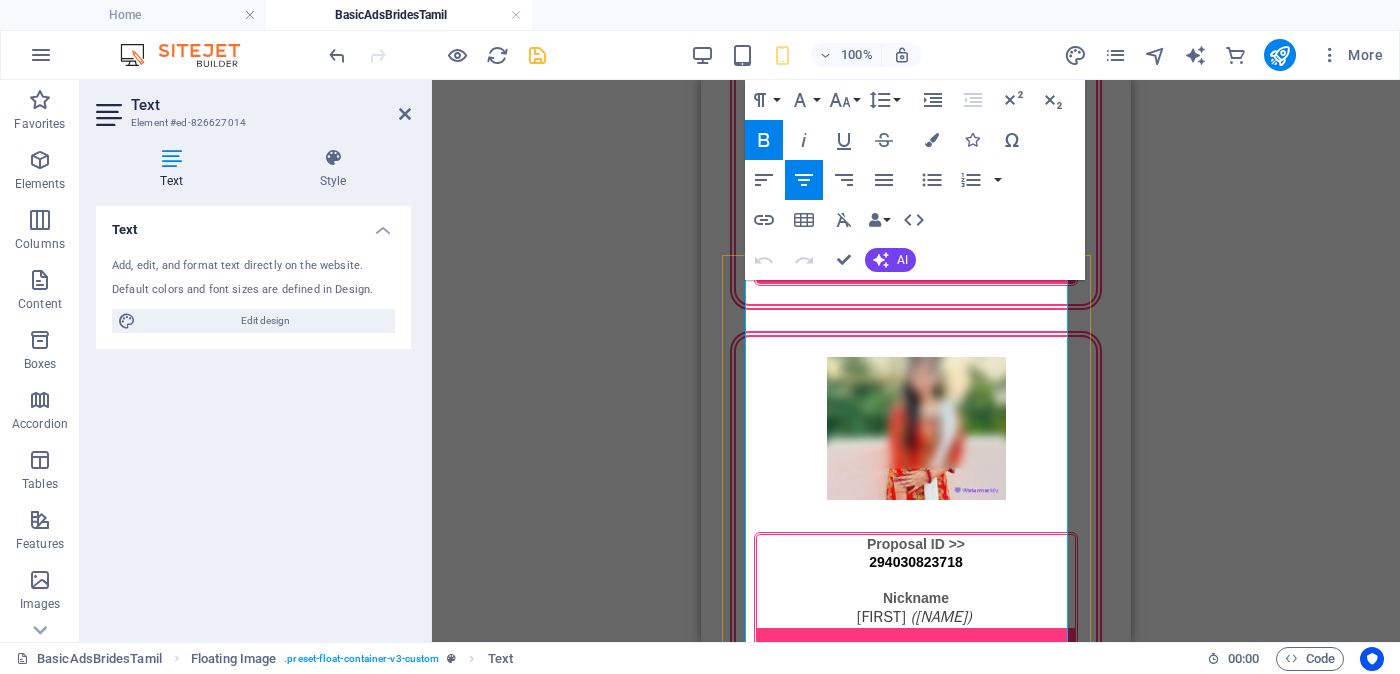 drag, startPoint x: 930, startPoint y: 442, endPoint x: 1056, endPoint y: 441, distance: 126.00397 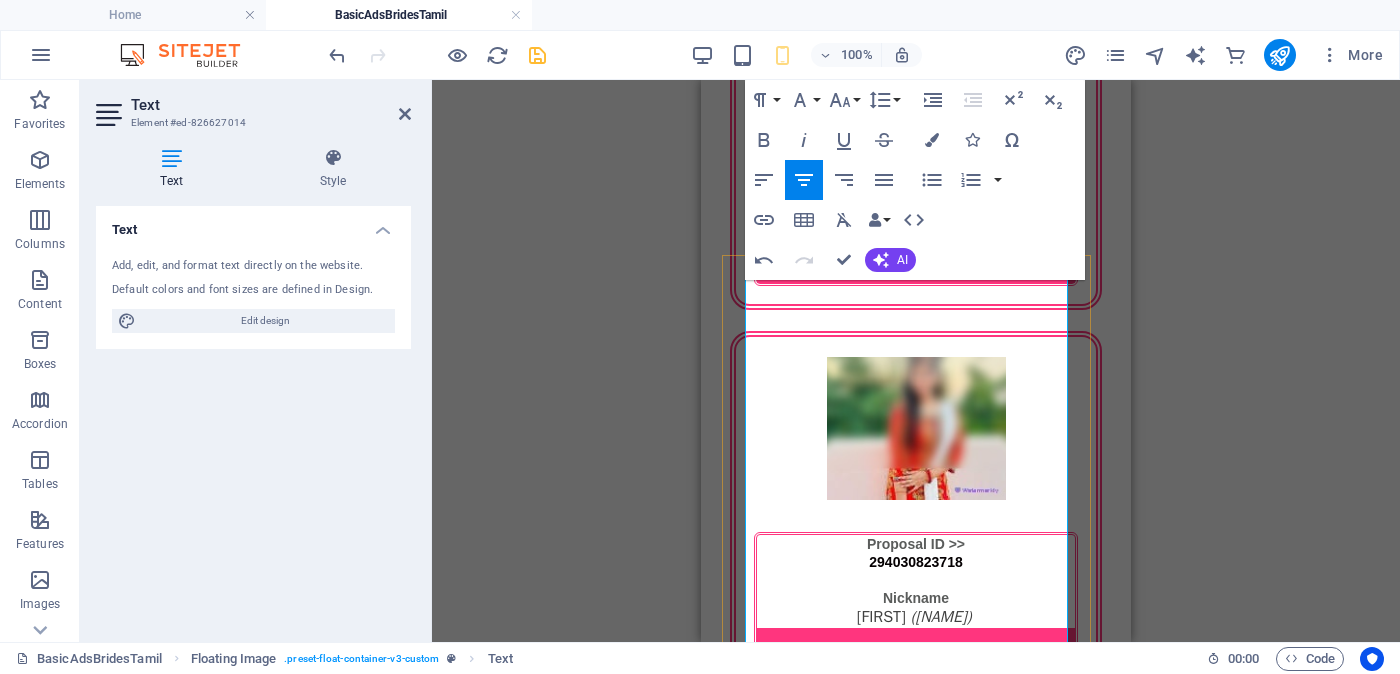 click on "[CITY] (Vavuniya)   Catholic  - කතෝලික   සභාව  වයස -  [AGE] Unmarried - අවිවාහක - திருமணமாகாத උස-Feet ( [FEET] ) . Inches ( [INCHES] ) රැකියාව-  Private  -  පුද්ගලික අංශයේ" at bounding box center [916, 2809] 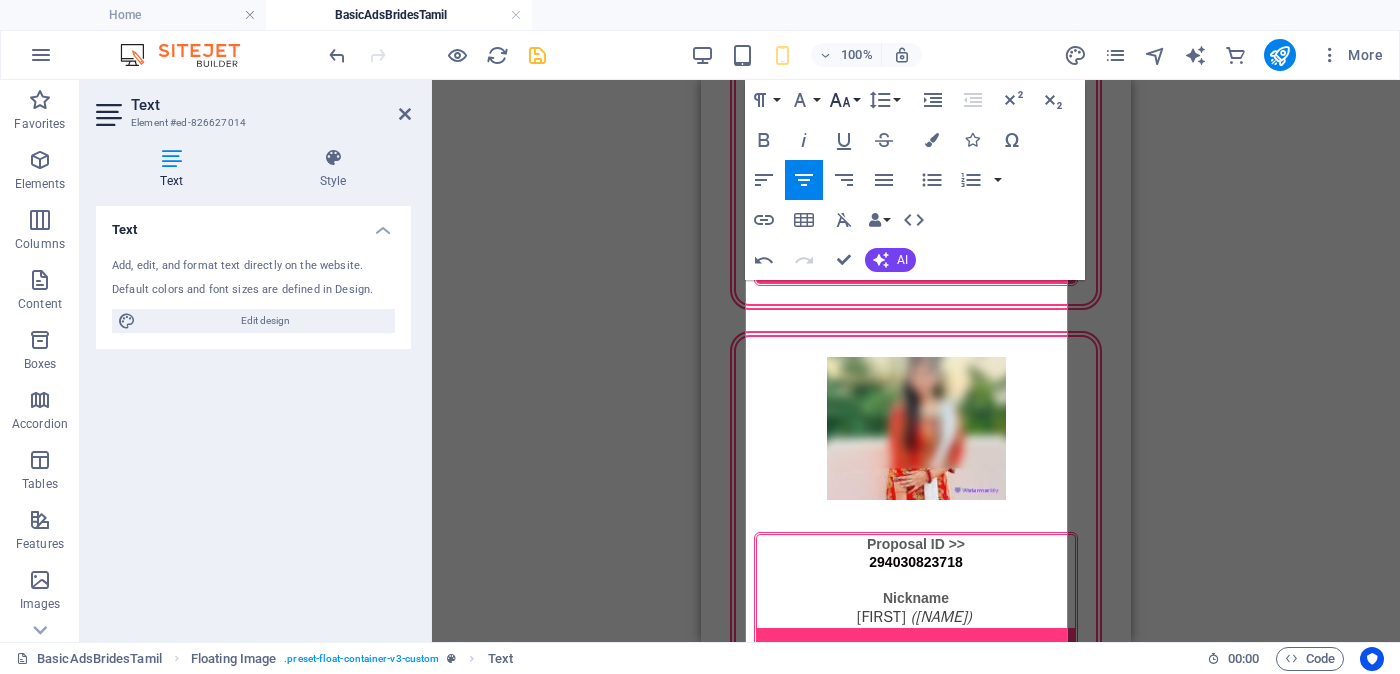 click on "Font Size" at bounding box center [844, 100] 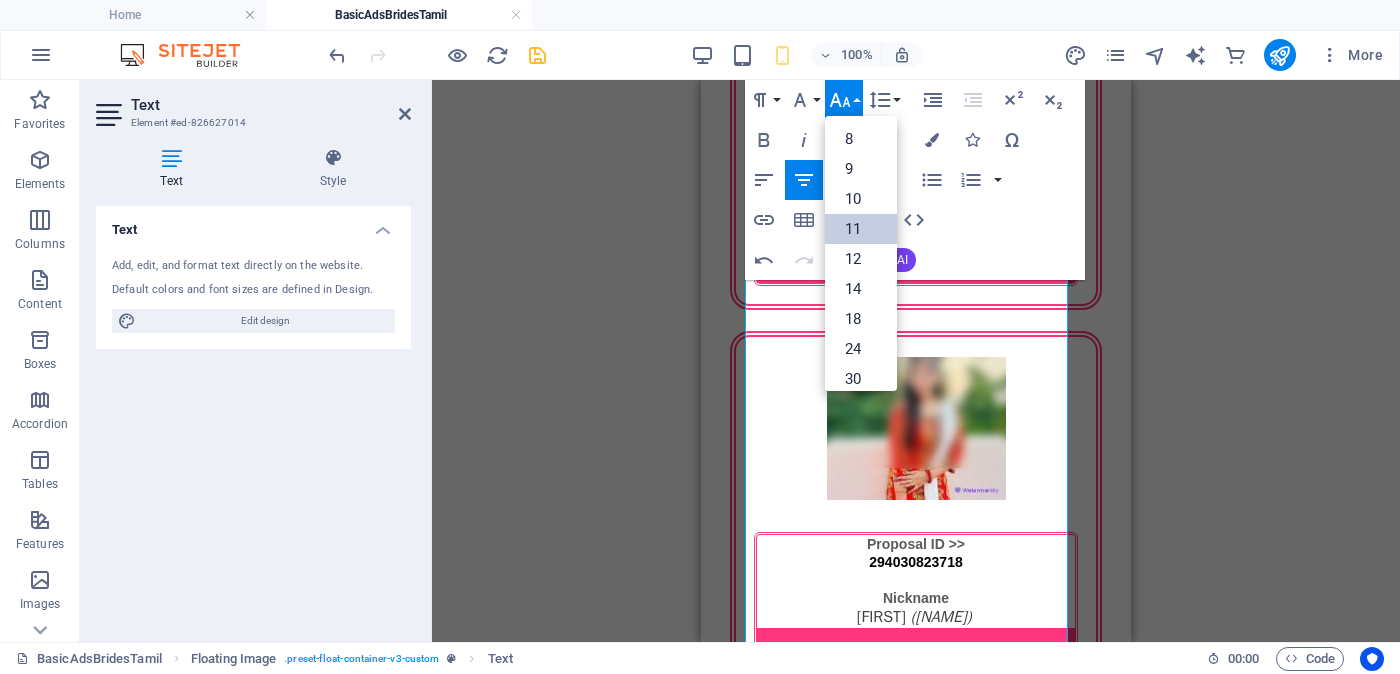 scroll, scrollTop: 113, scrollLeft: 0, axis: vertical 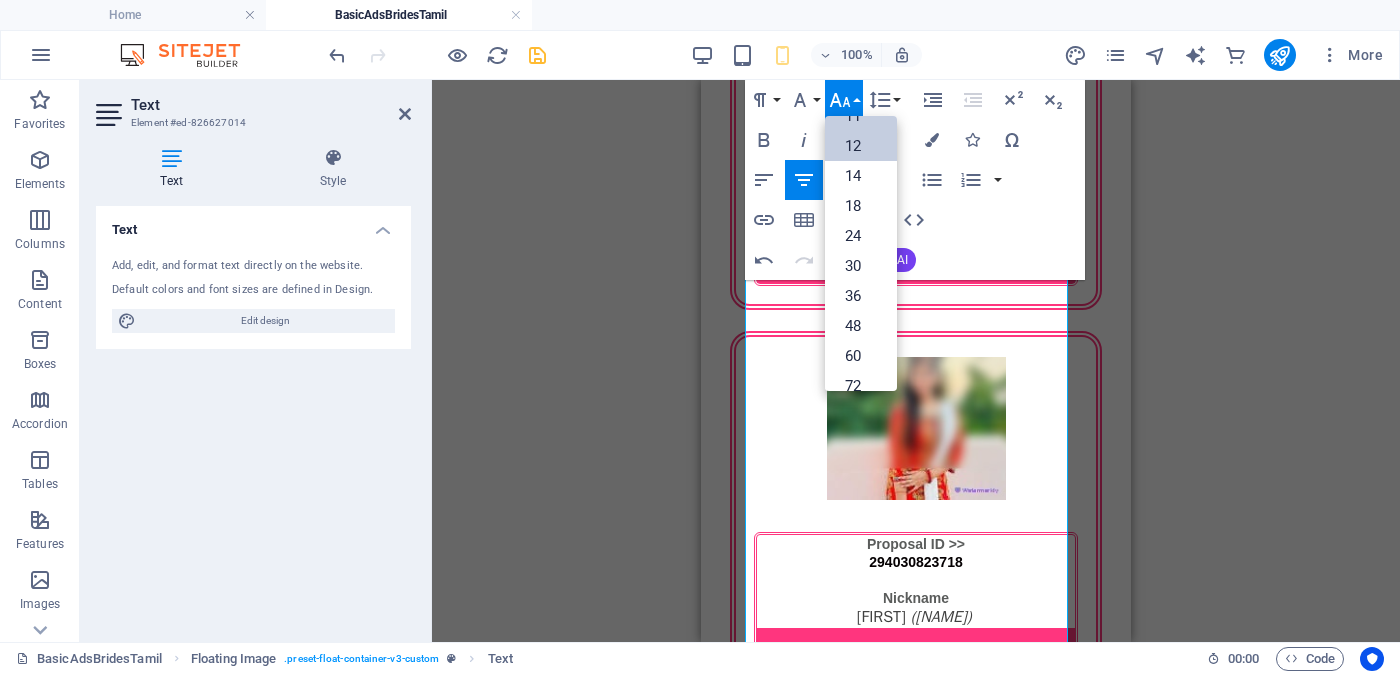 click on "12" at bounding box center (861, 146) 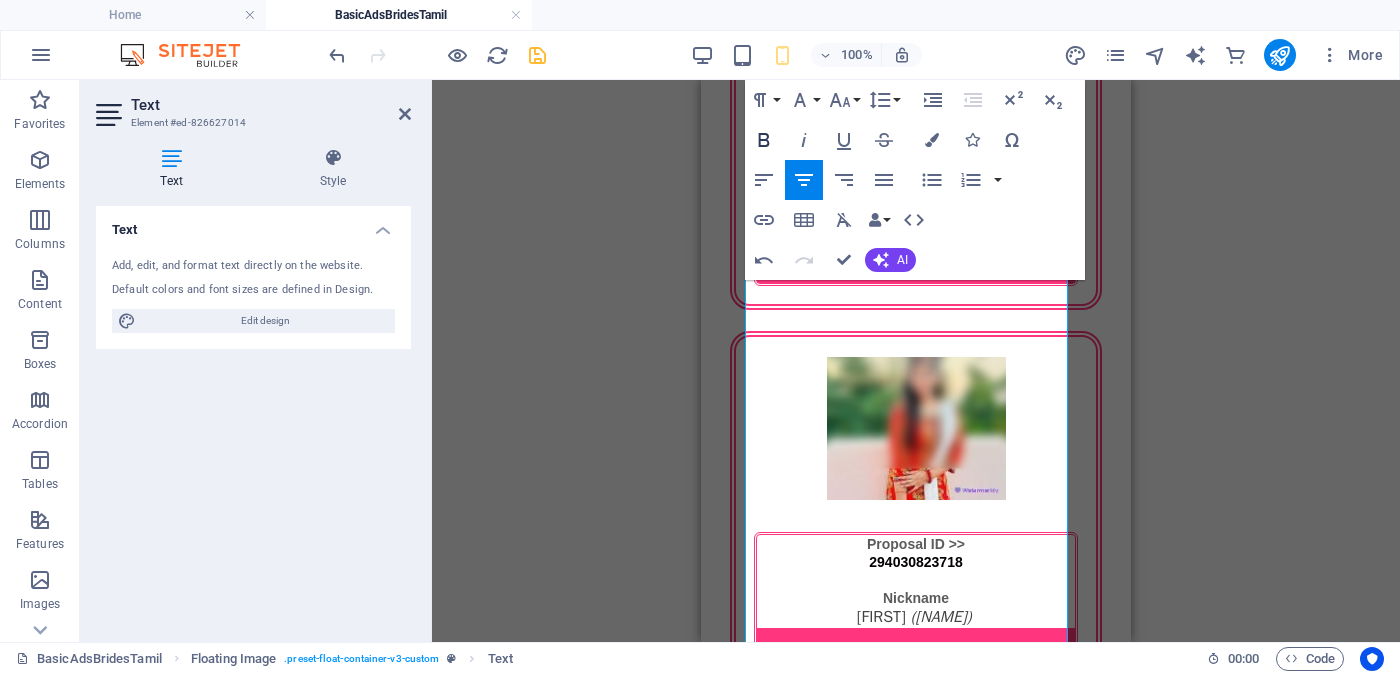 click 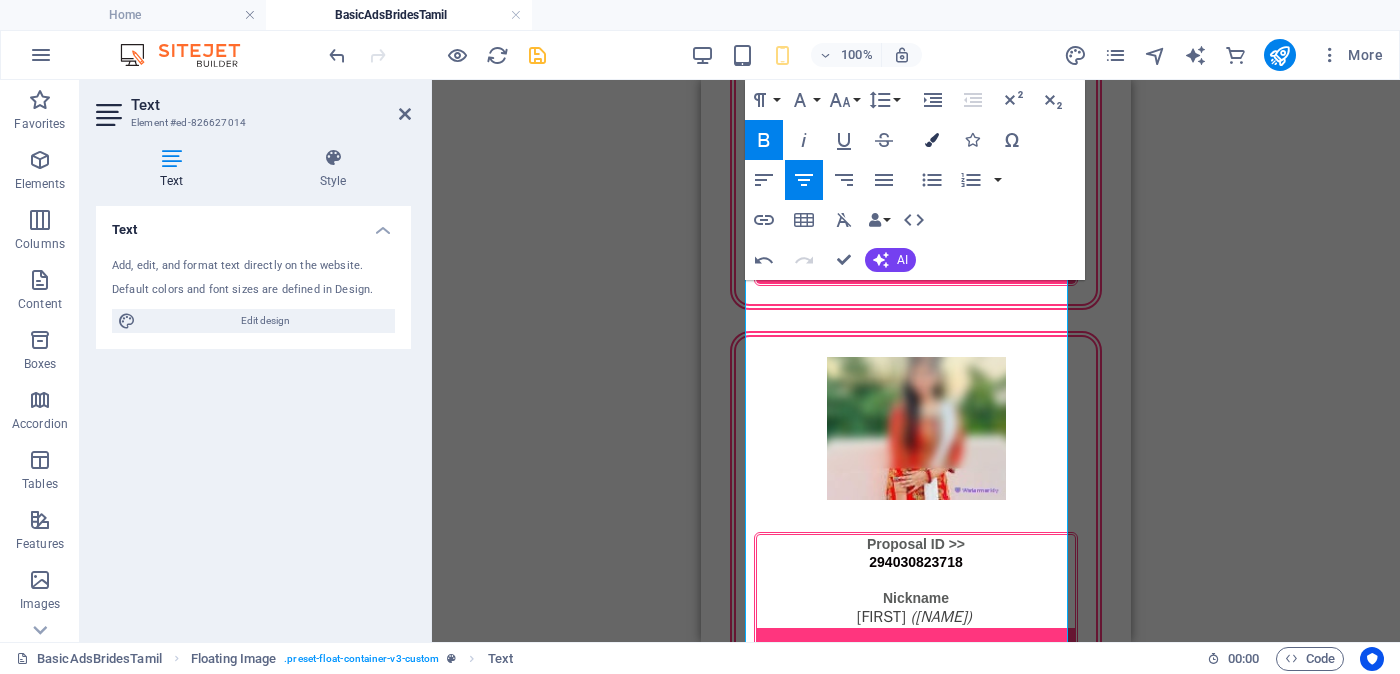 click at bounding box center (932, 140) 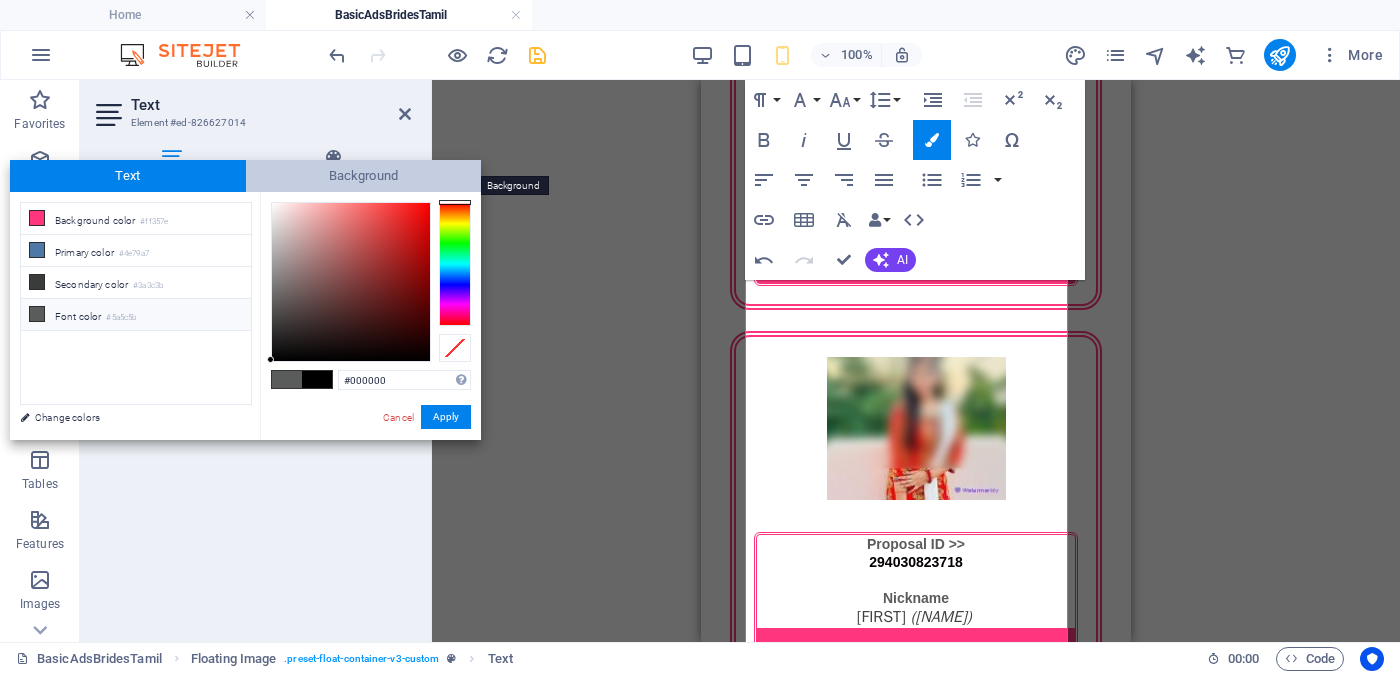 click on "Background" at bounding box center (364, 176) 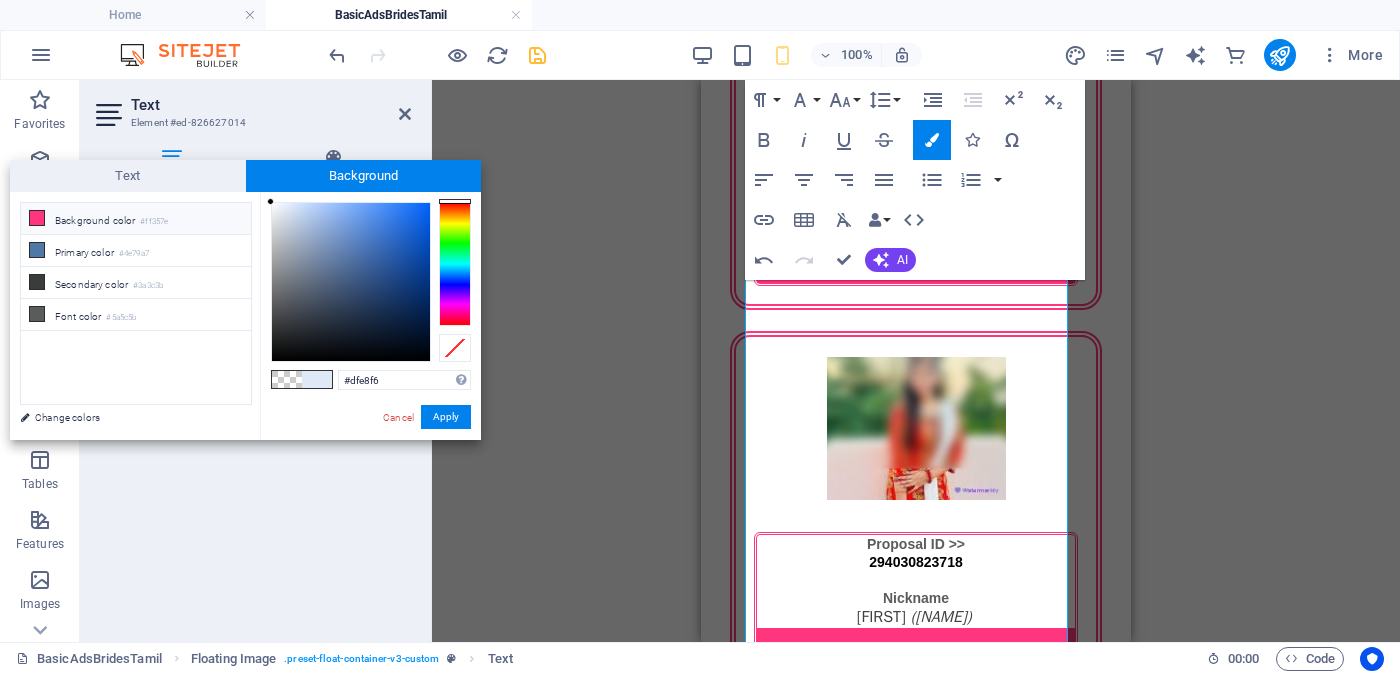 click on "Background color
#ff357e" at bounding box center (136, 219) 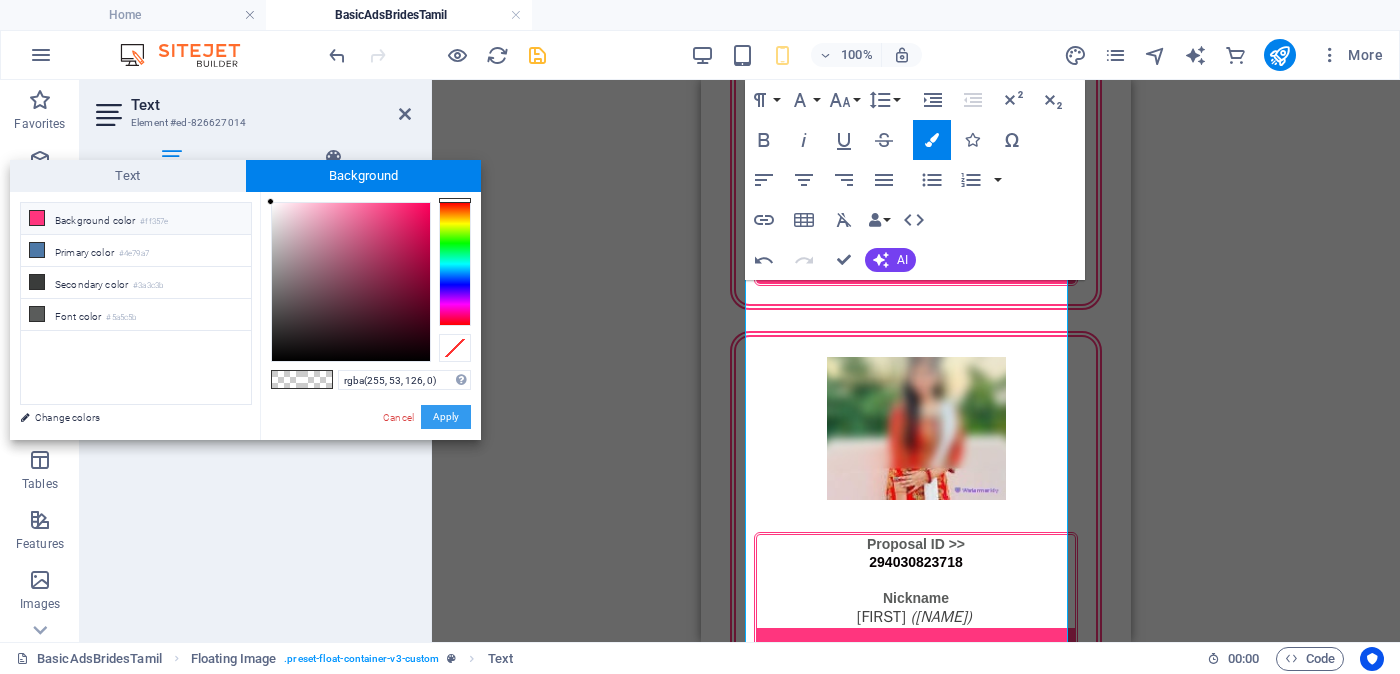 click on "Apply" at bounding box center [446, 417] 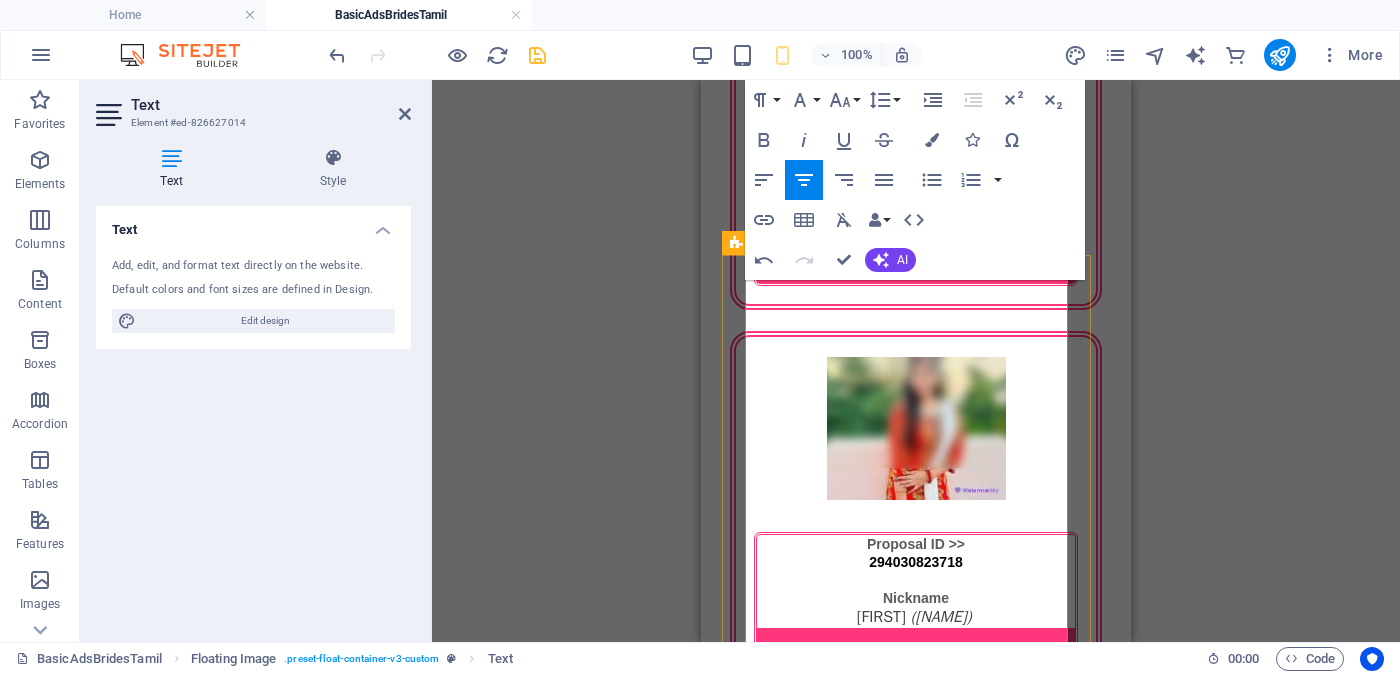 click on "[CITY] (Vavuniya) Catholic - கத்தோலிக்க சபை வயது - 27 Unmarried - අවිවාහක - திருமணமாகாத උස-Feet ( 5 ) . Inches ( 00 ) රැකියාව- Private - පුද්ගලික අංශයේ" at bounding box center (916, 2809) 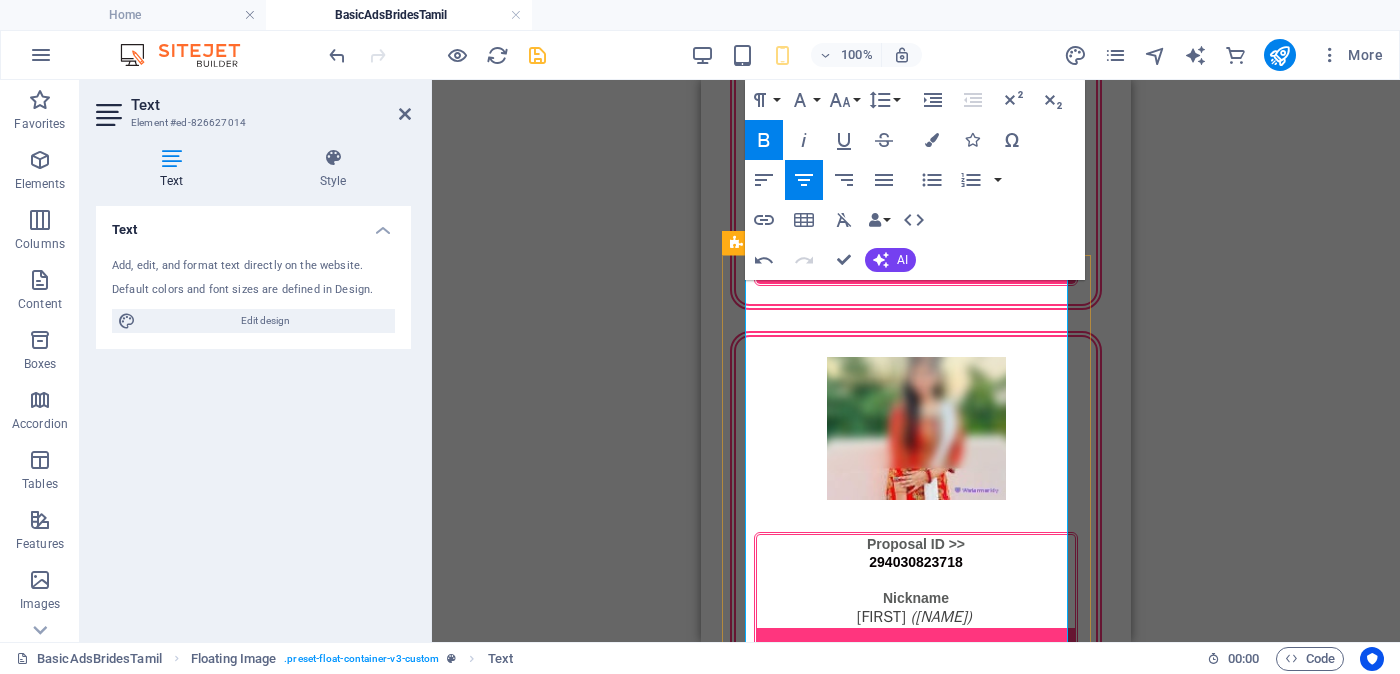 drag, startPoint x: 1040, startPoint y: 462, endPoint x: 927, endPoint y: 447, distance: 113.99123 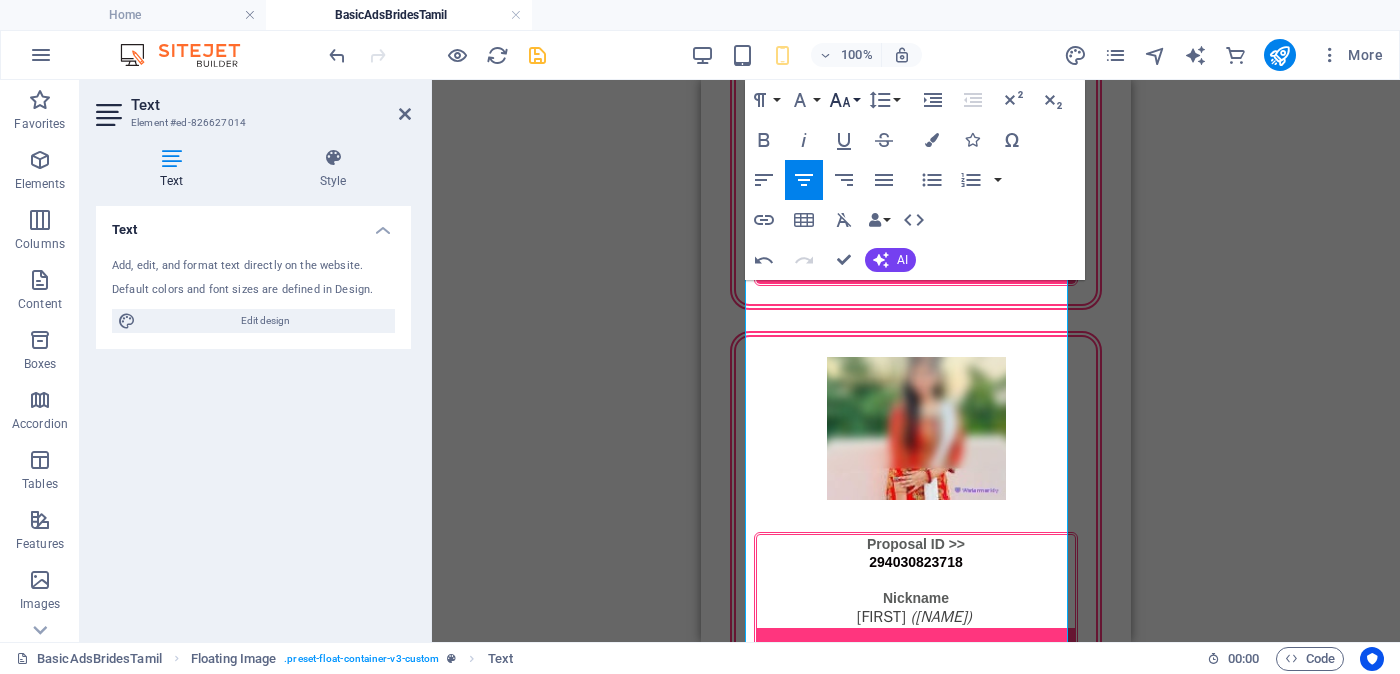 click on "Font Size" at bounding box center [844, 100] 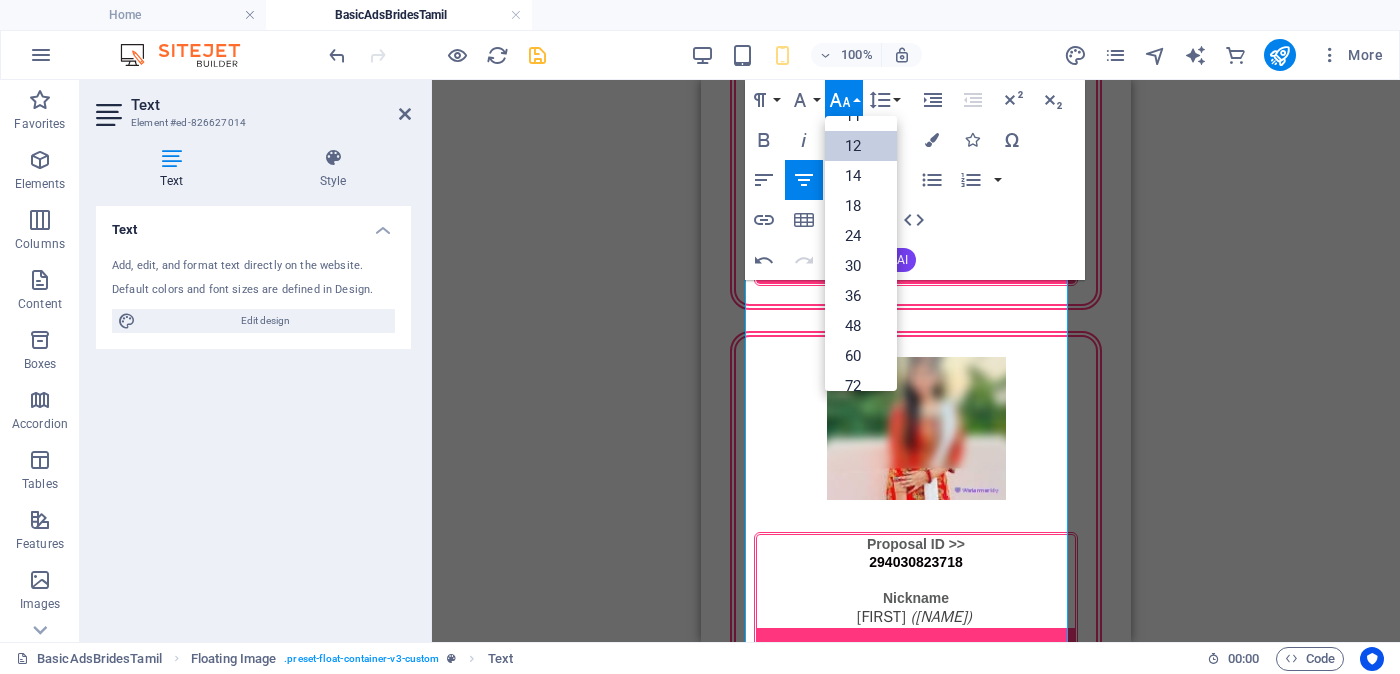 click on "12" at bounding box center [861, 146] 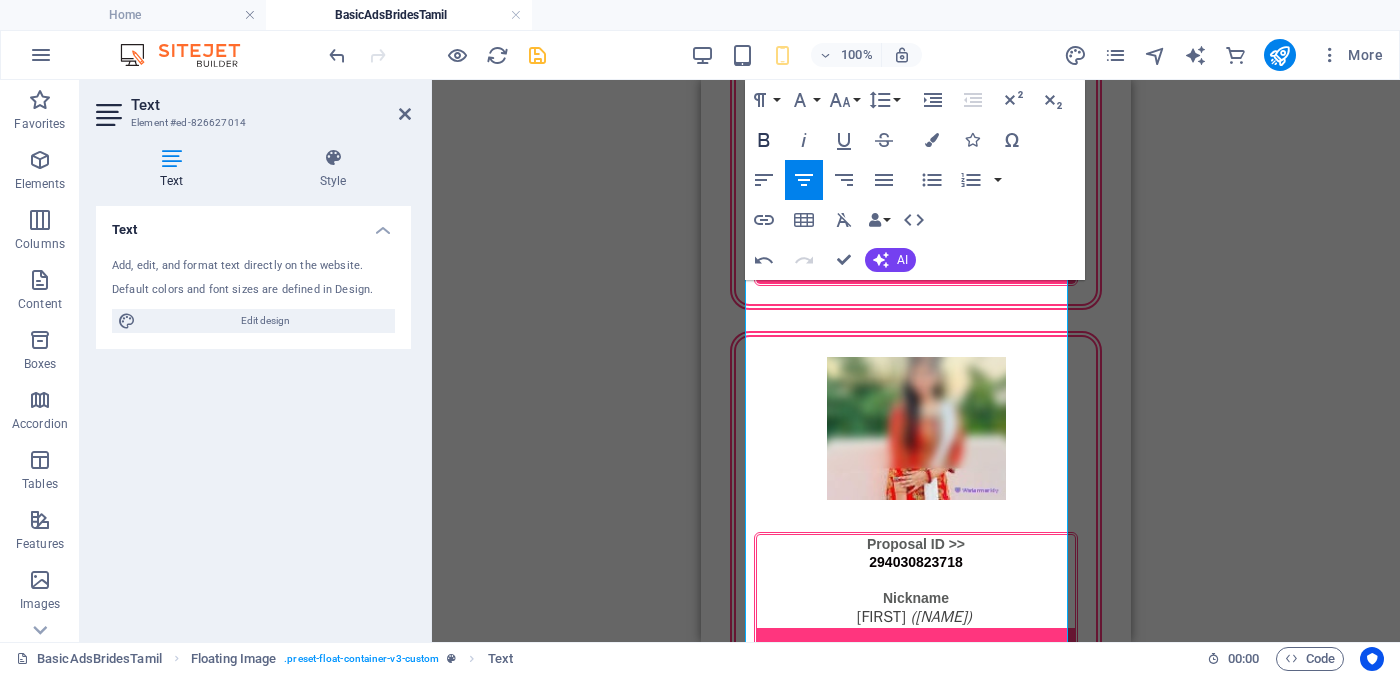 click 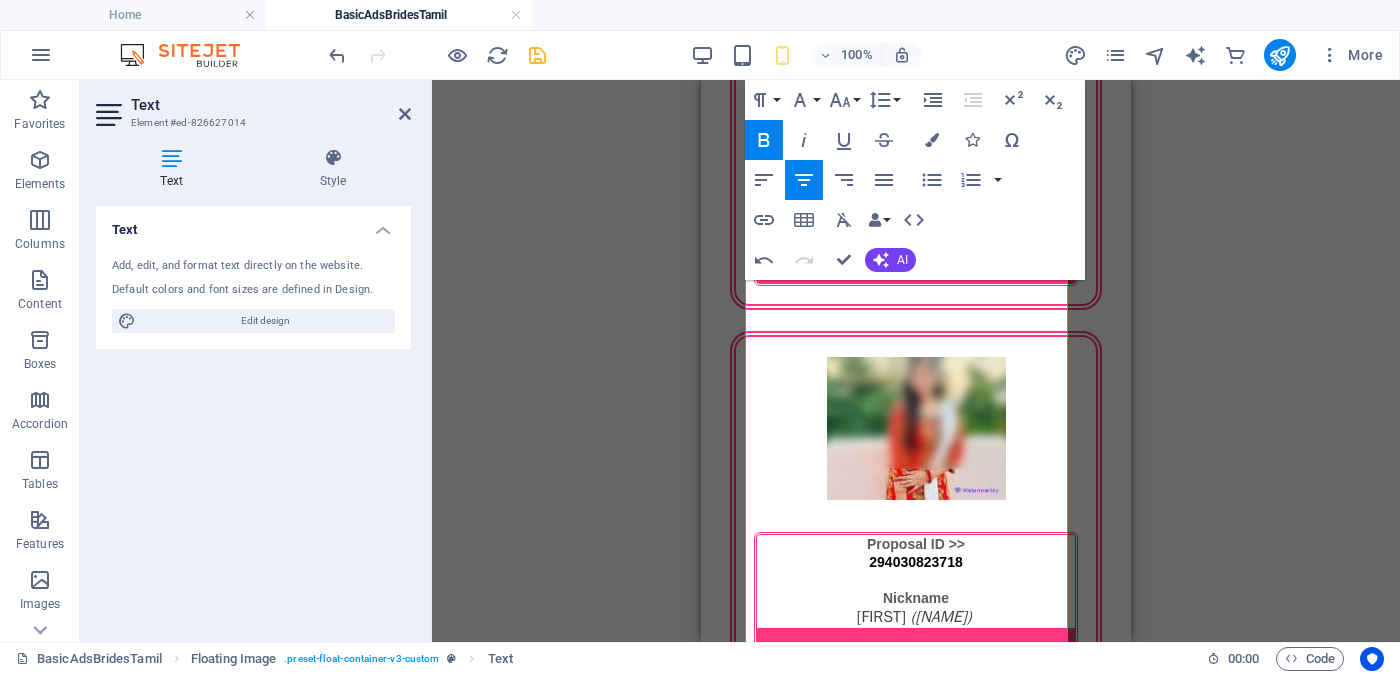 click 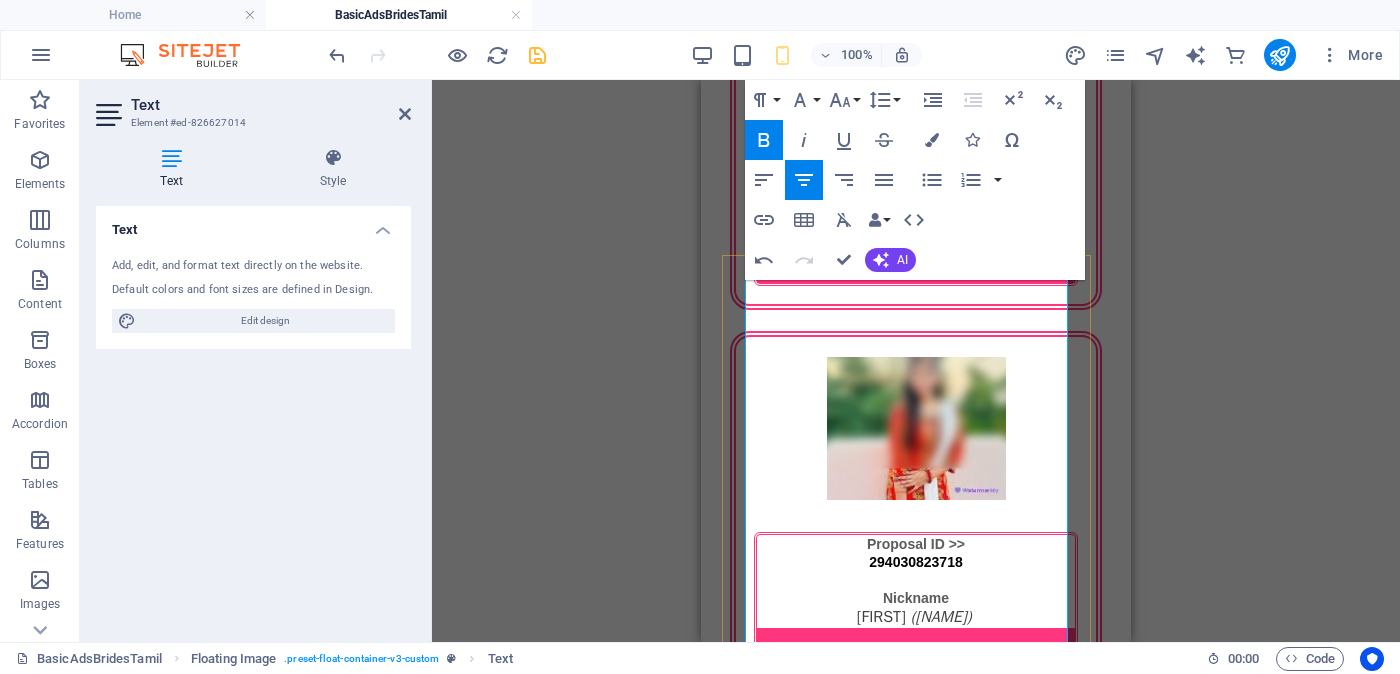 click on "[CITY] ([CITY])" at bounding box center (914, 2756) 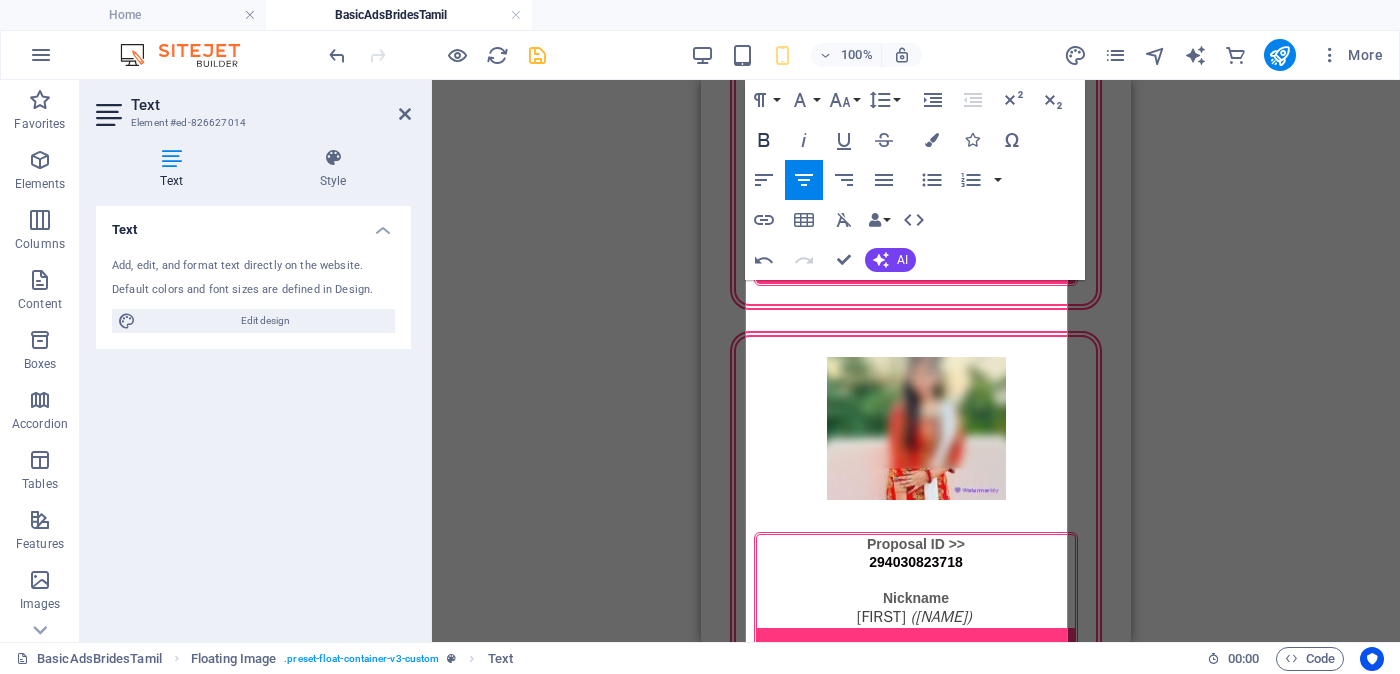 click 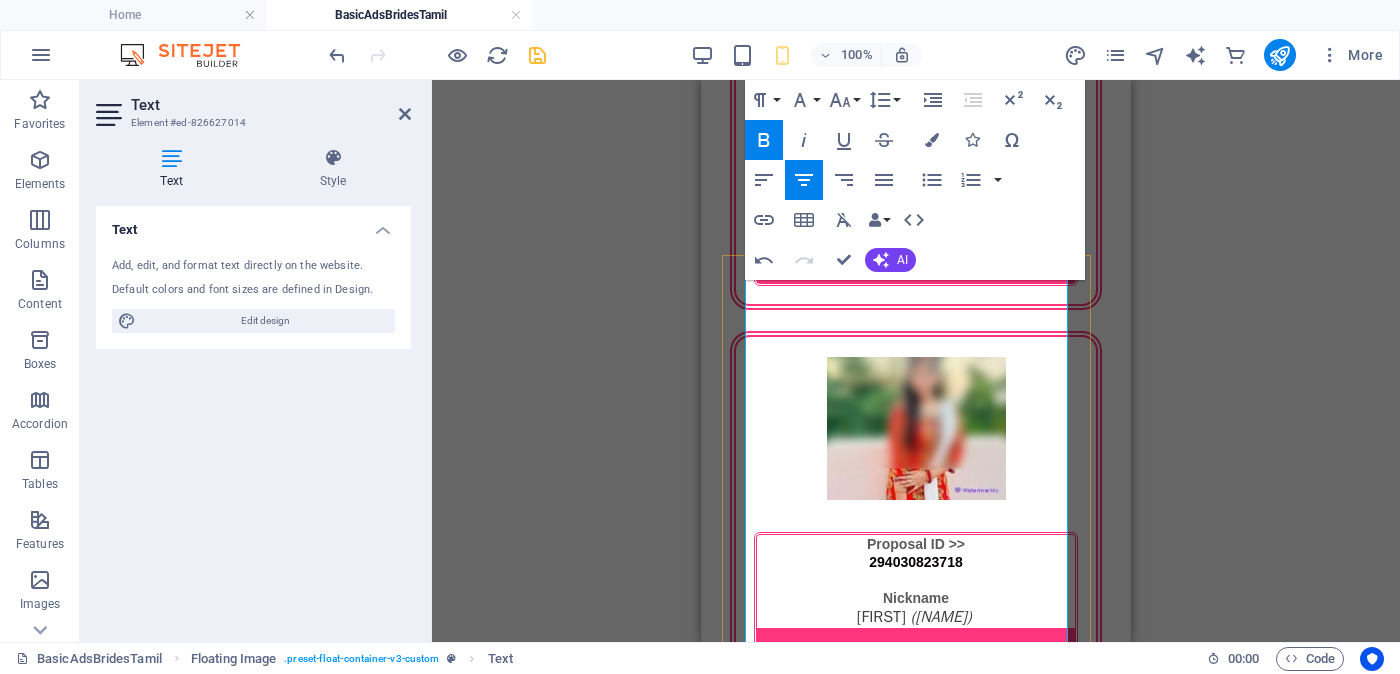 drag, startPoint x: 1060, startPoint y: 443, endPoint x: 925, endPoint y: 444, distance: 135.00371 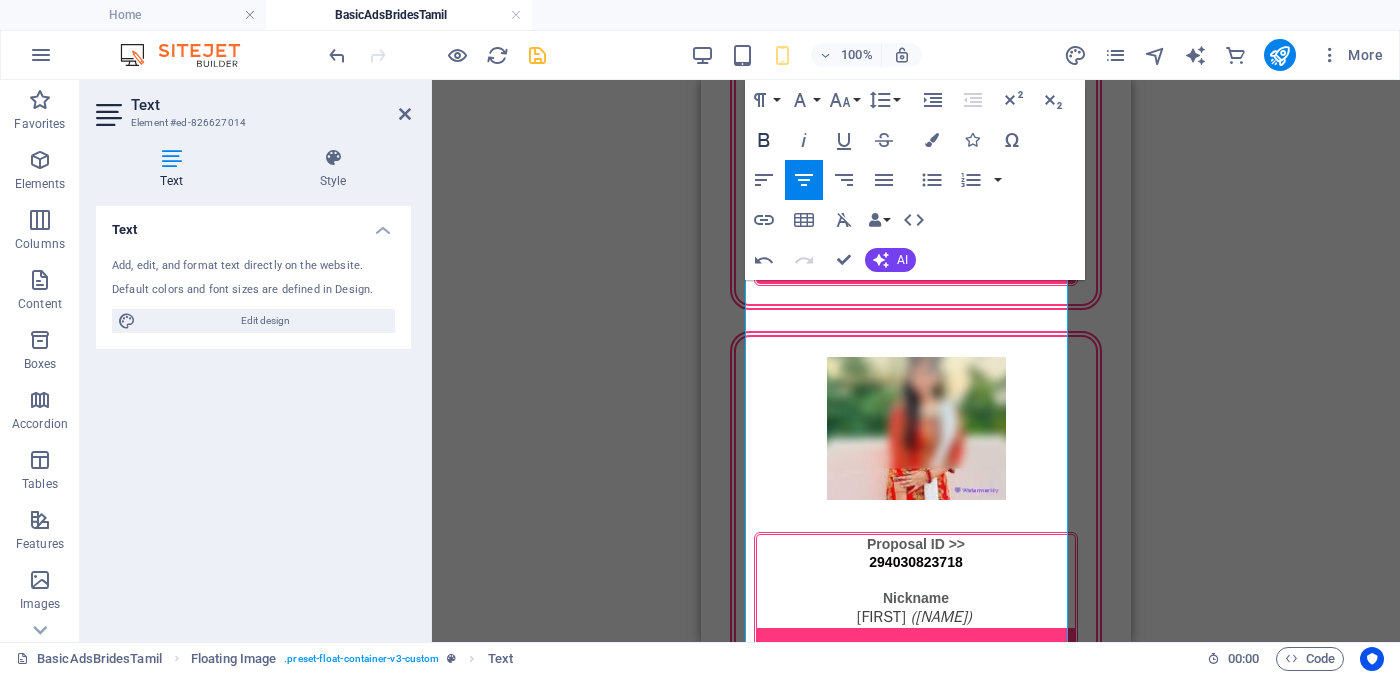 click 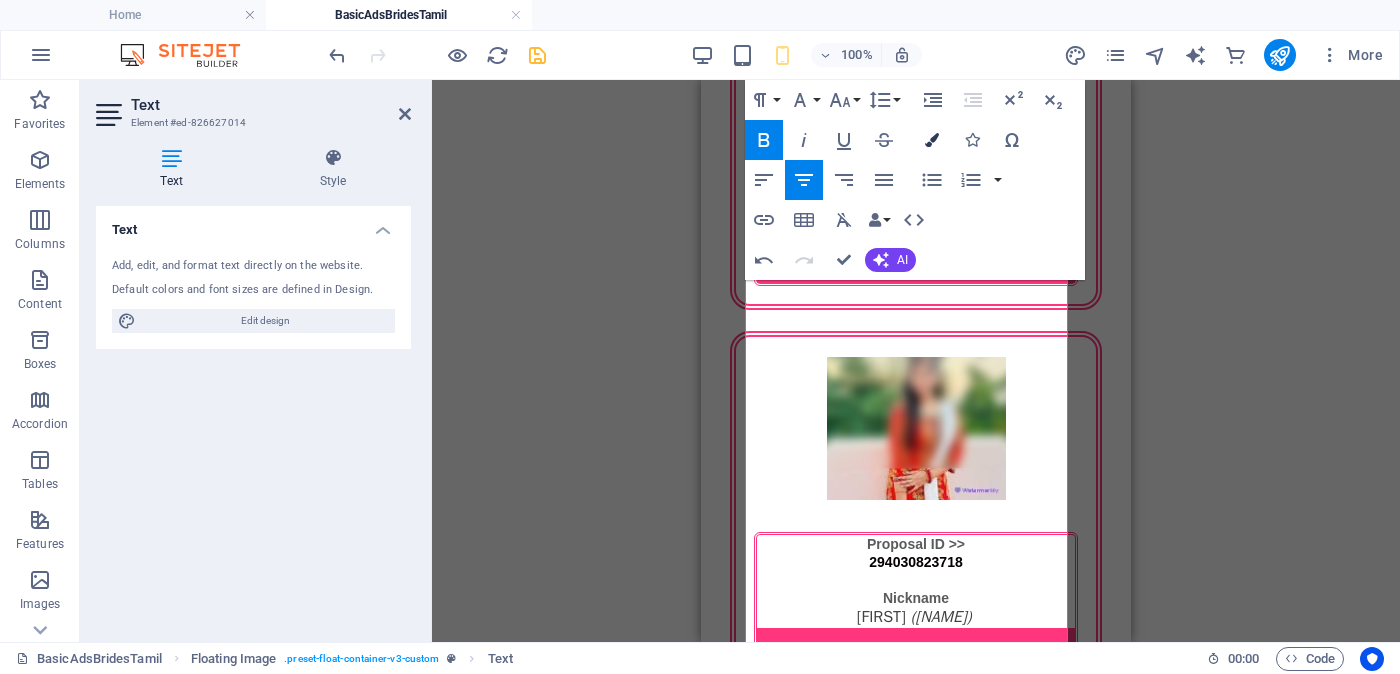 click at bounding box center (932, 140) 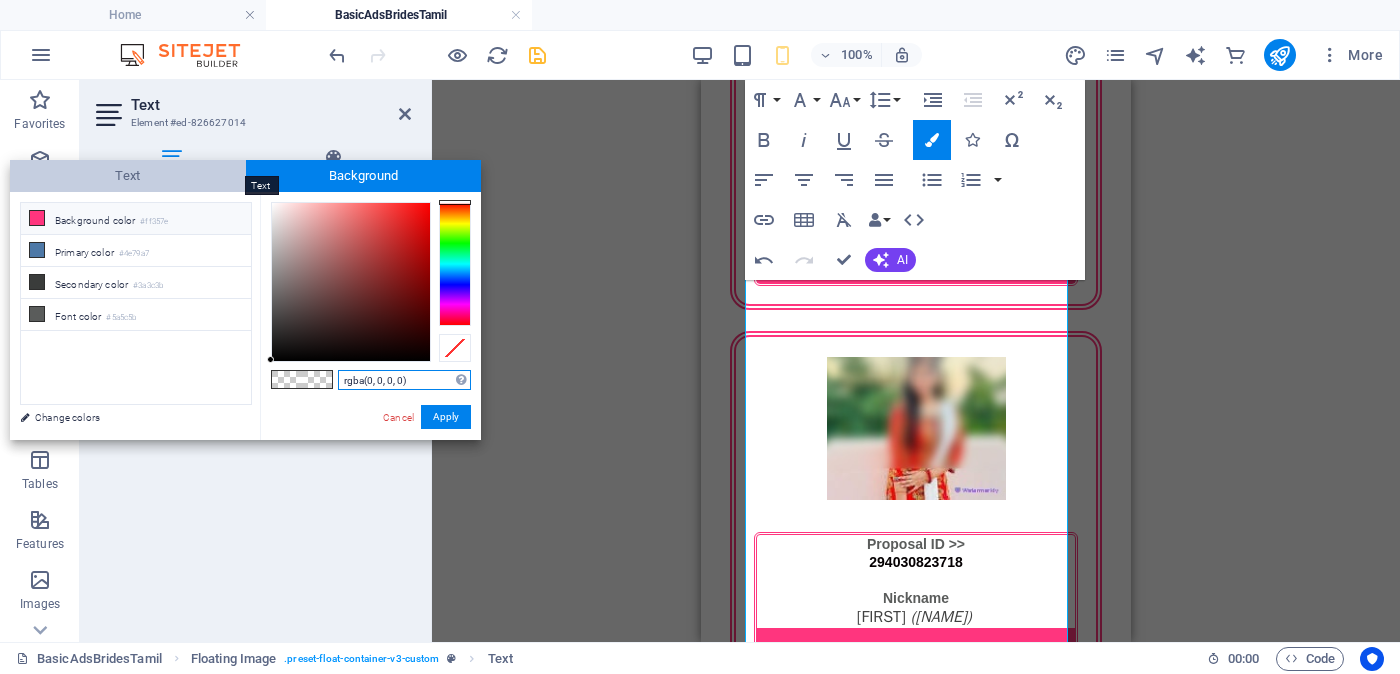 click on "Text" at bounding box center [128, 176] 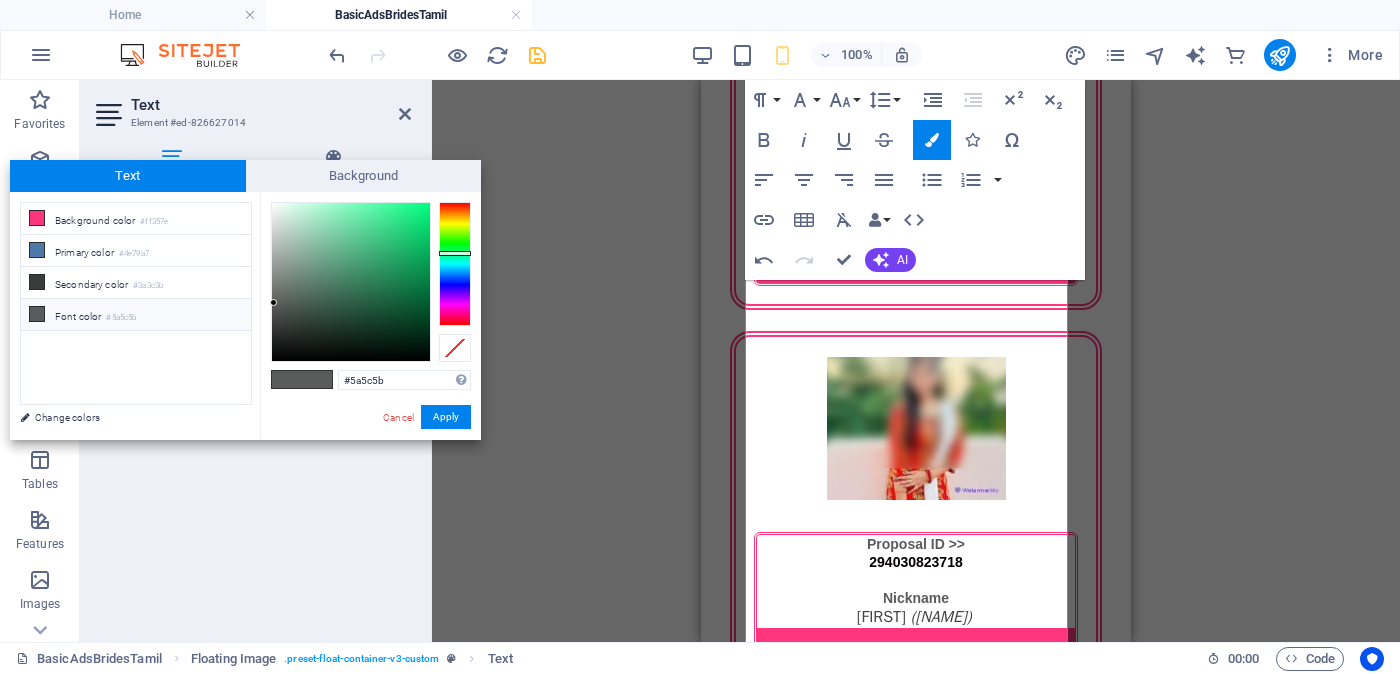 click on "Font color
#5a5c5b" at bounding box center [136, 315] 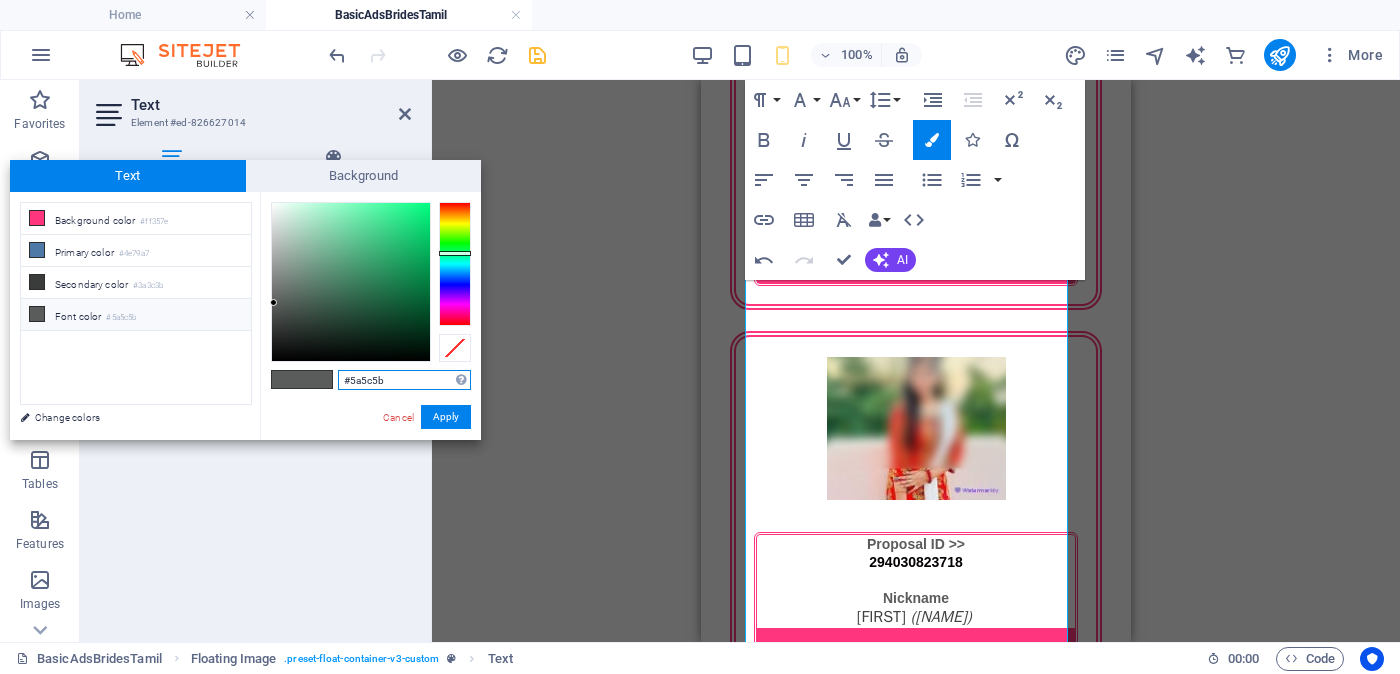 click on "#5a5c5b" at bounding box center [404, 380] 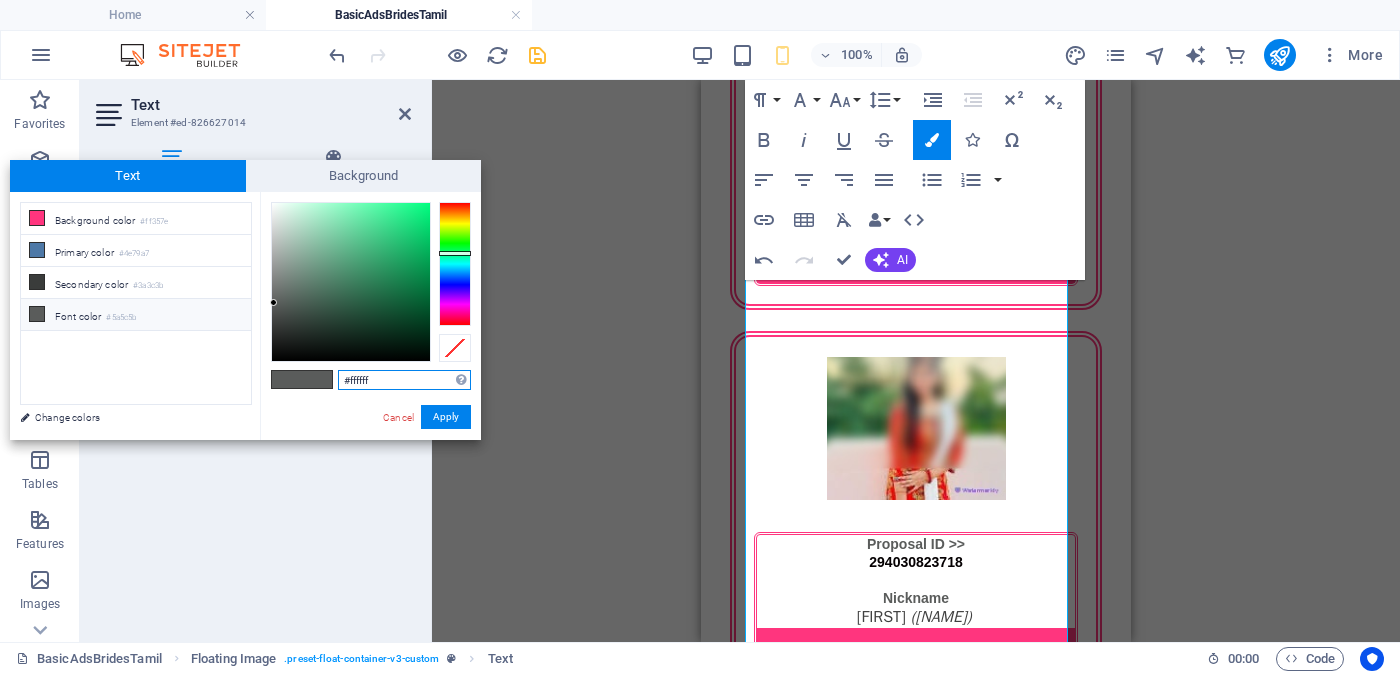 type on "#ffffff" 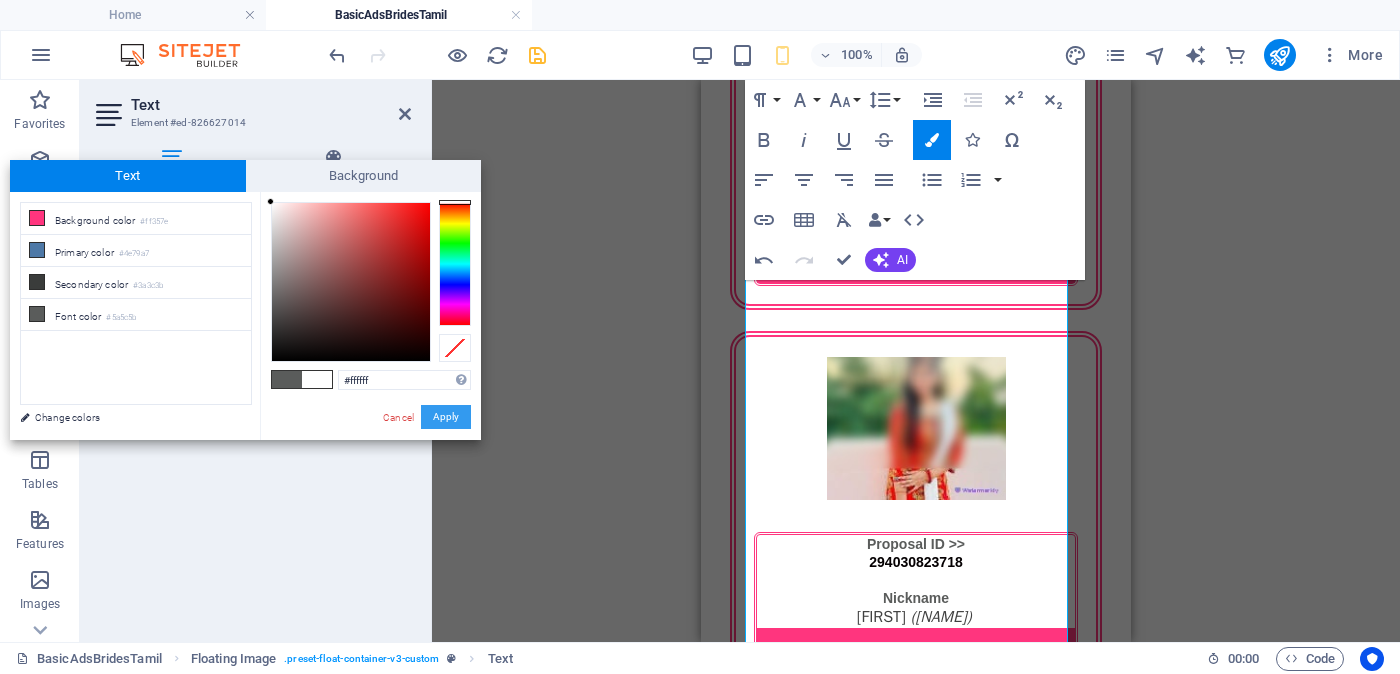 click on "Apply" at bounding box center (446, 417) 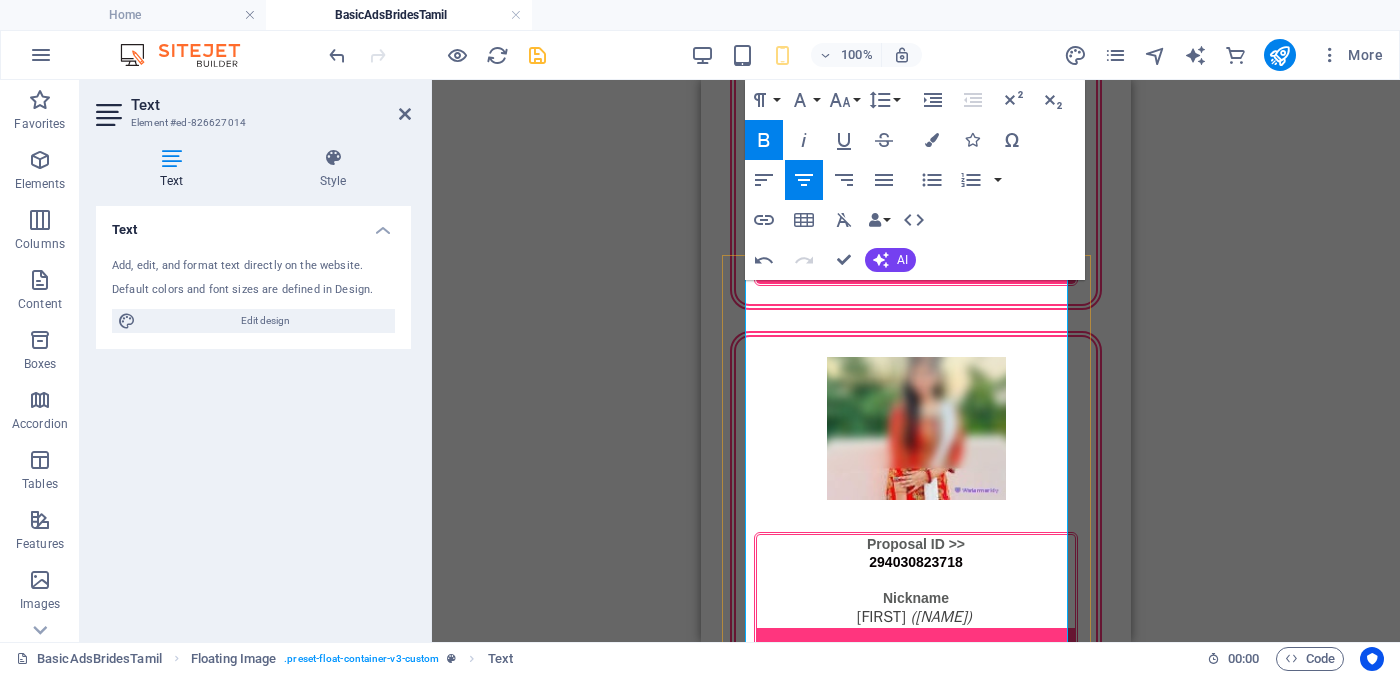 click on "​​ ​ [CITY] (Vavuniya)   ​ Catholic  - கத்தோலிக்க   சභාව  வயது -  [AGE] Unmarried - අවිවාහක - திருமணமாகாத උස-Feet ( [FEET] ) . Inches ( [INCHES] ) රැකියාව-  Private  -  පුද්ගලික අංශයේ" at bounding box center (916, 2809) 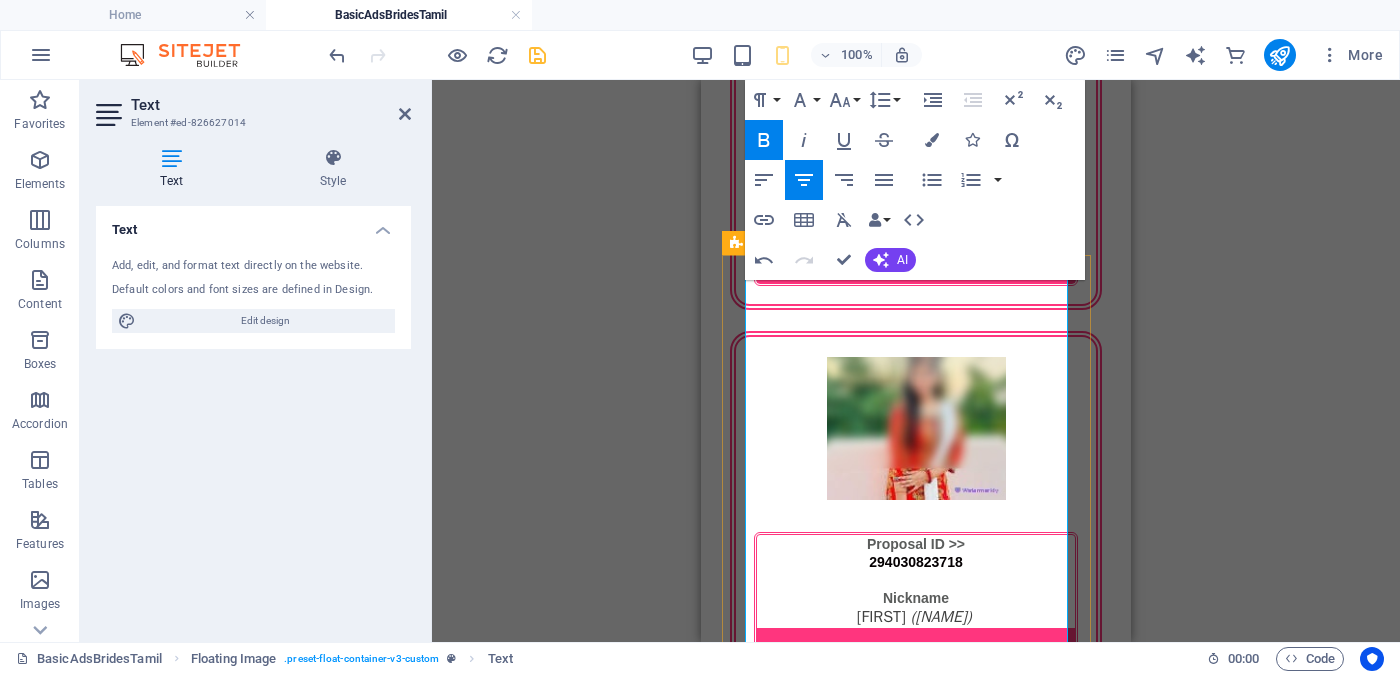 click on "​​ ​ [CITY] (Vavuniya)   ​ Catholic  - கத்தோலிக்க   சභාව  வயது -  [AGE] Unmarried - අවිවාහක - திருமணமாகாத උස-Feet ( [FEET] ) . Inches ( [INCHES] ) රැකියාව-  Private  -  පුද්ගලික අංශයේ" at bounding box center (916, 2809) 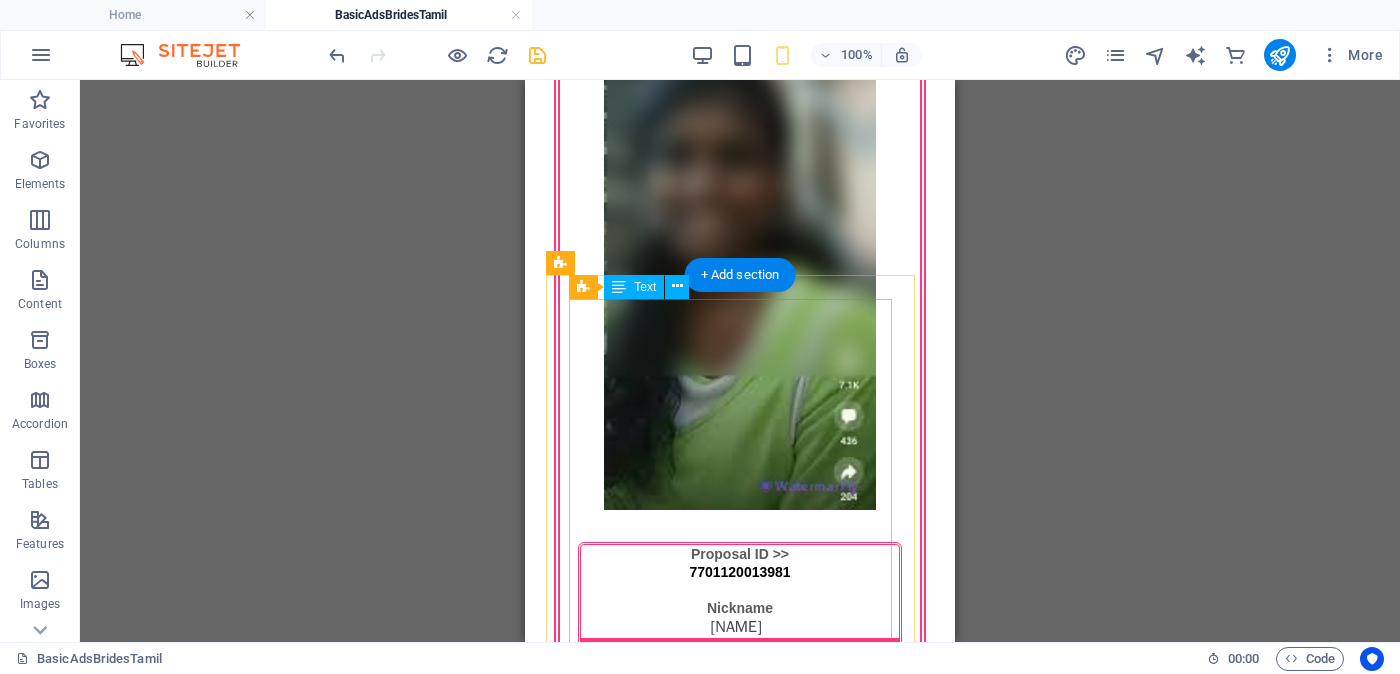scroll, scrollTop: 1963, scrollLeft: 0, axis: vertical 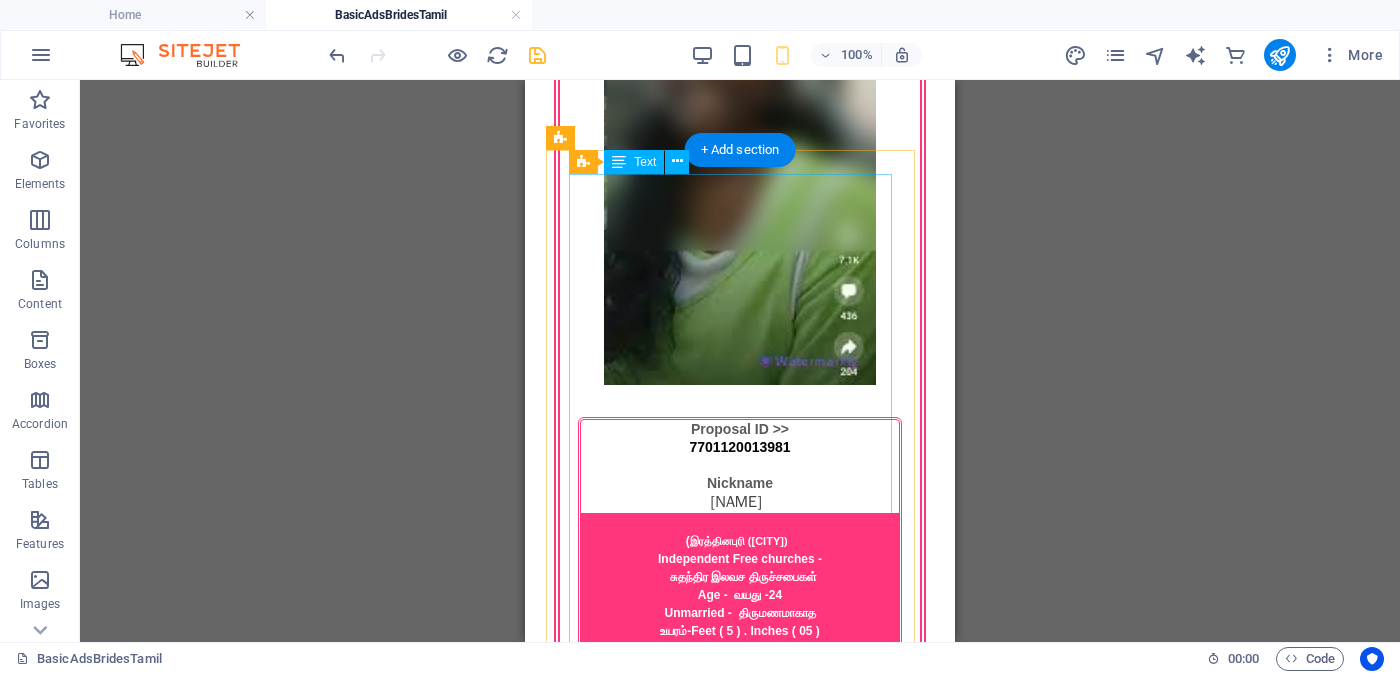 click on "Proposal ID >> [NUMBER] Nickname [FIRST] (Mīṉā)  [CITY] ([CITY])  Independent Free churches   சுதந்திர இலவச திருச்சபைகள் வயது - Age - [AGE] Unmarried - திருமணமாகாத உயரம் - Feet ( [FEET] ) . Inches ( [INCHES] ) Occupation - தொழில் Business field - வணிகத் துறை  Monthly Income - சம்பளம் Between Rs. 30,000 - Rs. 40,000 ---------------------------------------------------- << Full Ad view Link >> தெளிவான படத்தையும் முழு விளம்பரத்தையும் பார்க்க" at bounding box center [740, 2677] 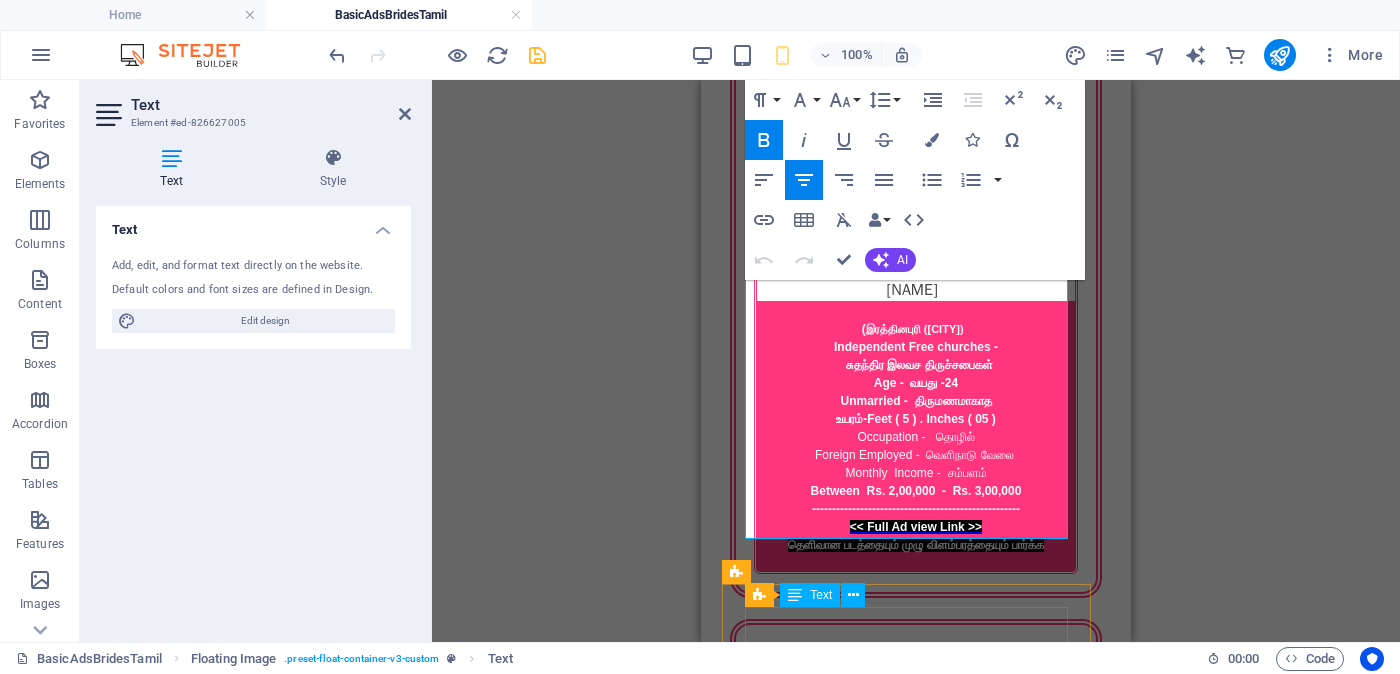 scroll, scrollTop: 2181, scrollLeft: 0, axis: vertical 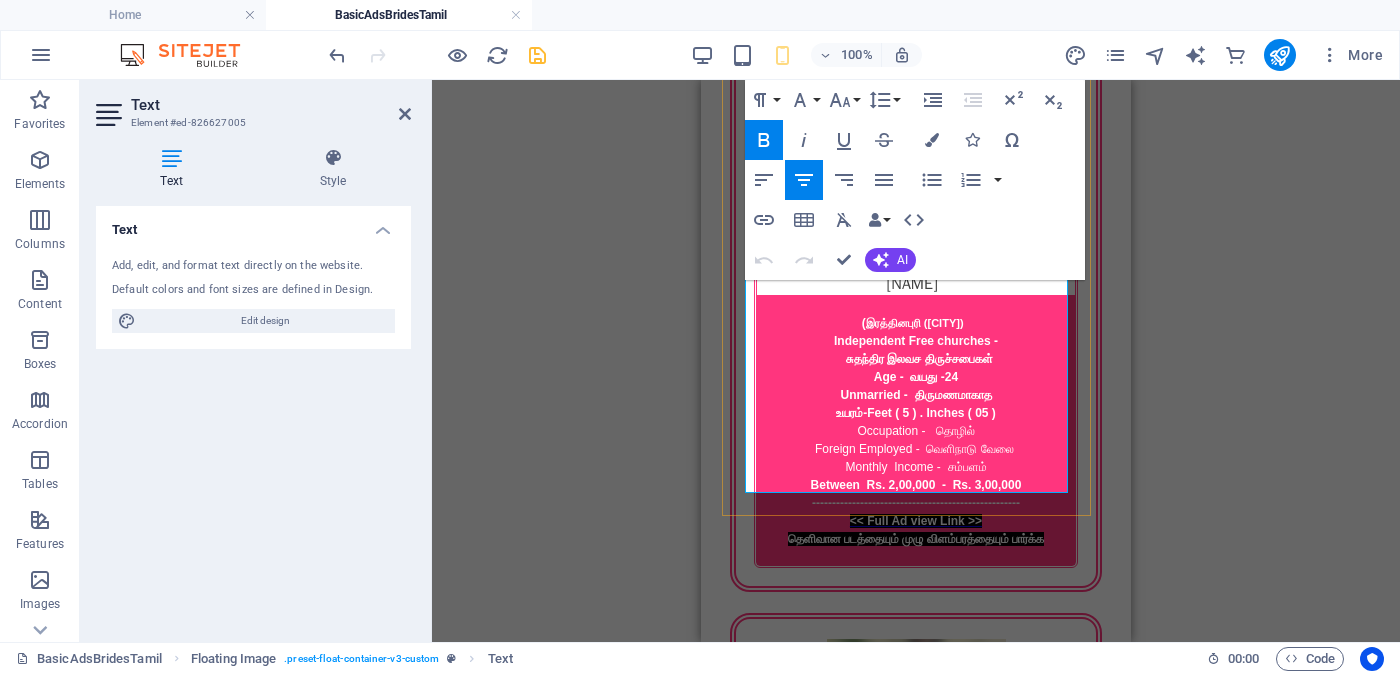 drag, startPoint x: 960, startPoint y: 334, endPoint x: 1044, endPoint y: 476, distance: 164.98485 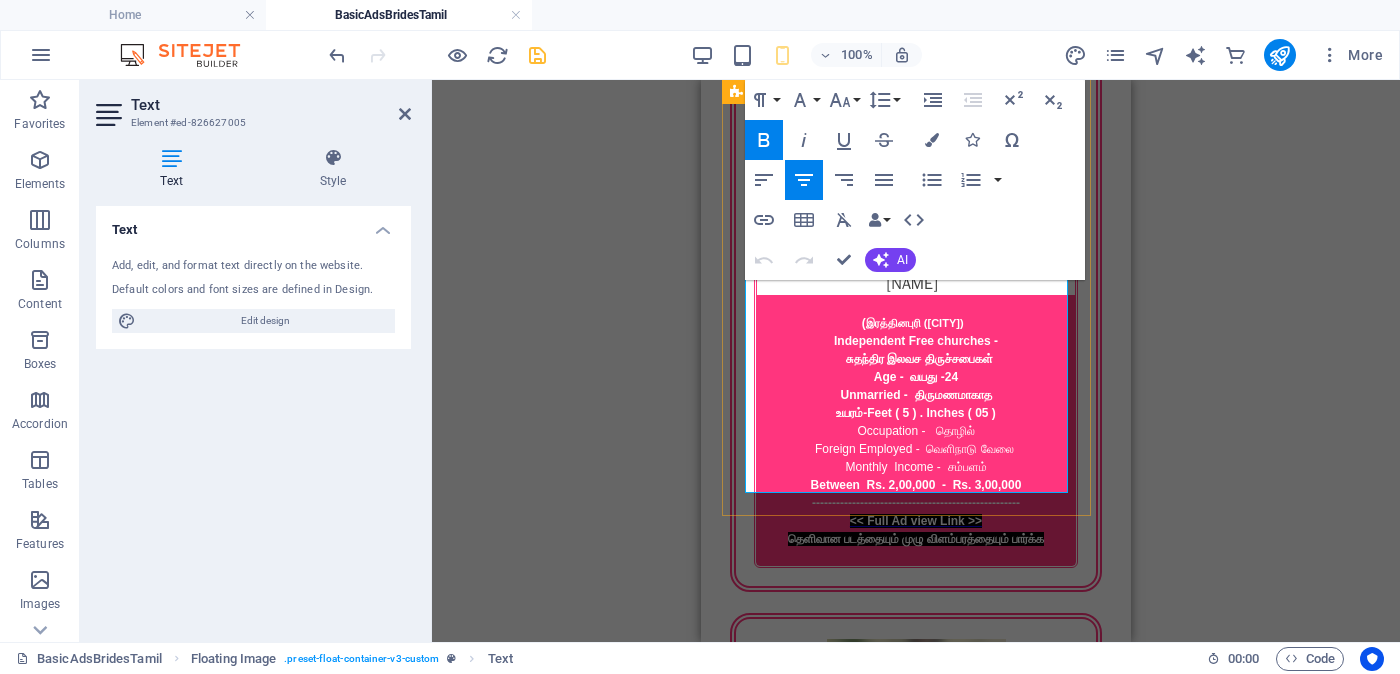 scroll, scrollTop: 2306, scrollLeft: 0, axis: vertical 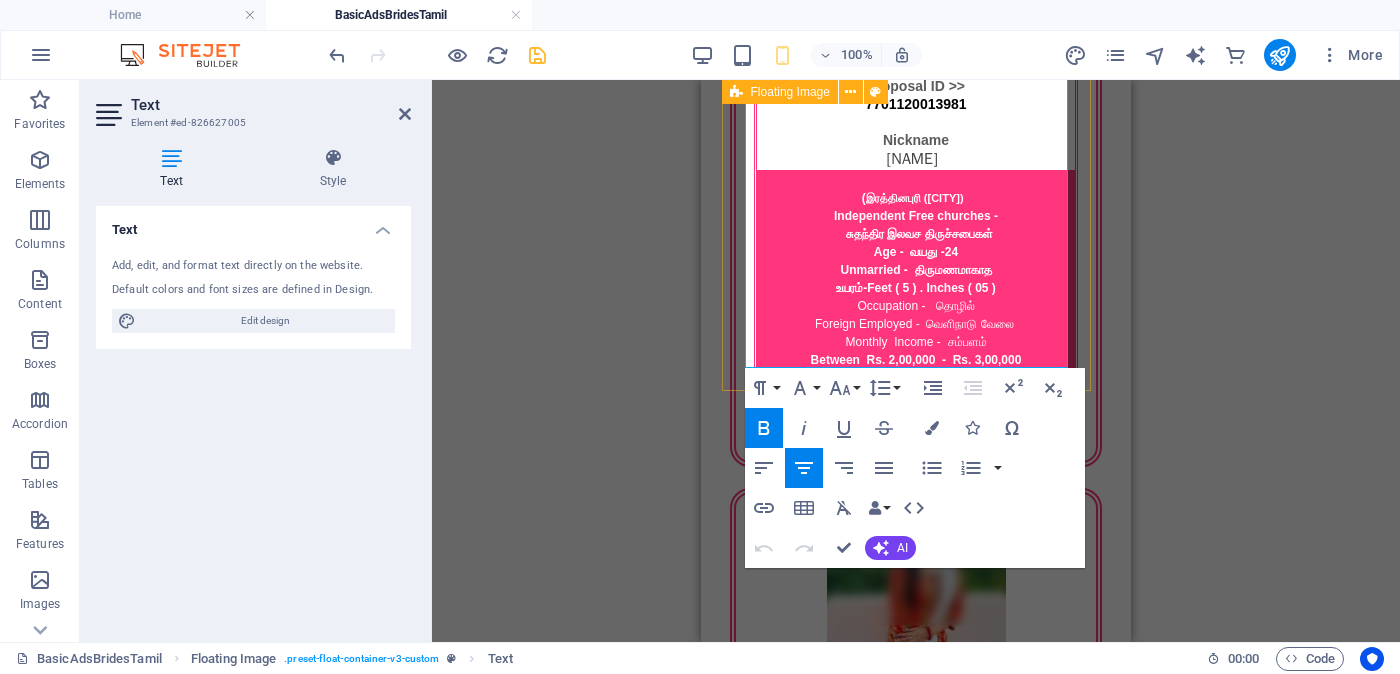 click on "Proposal ID >> [NUMBER] Nickname [FIRST] (Mīṉā)  [CITY] ([CITY])  Independent Free churches   சுதந்திர இலவச திருச்சபைகள் வயது - Age - [AGE] Unmarried - திருமணமாகாத உயரம் - Feet ( [FEET] ) . Inches ( [INCHES] ) Occupation - தொழில் Business field - வணிகத் துறை  Monthly Income - சம்பளம் Between Rs. 30,000 - Rs. 40,000 ---------------------------------------------------- << Full Ad view Link >> தெளிவான படத்தையும் முழு விளம்பரத்தையும் பார்க்க" at bounding box center (916, 2205) 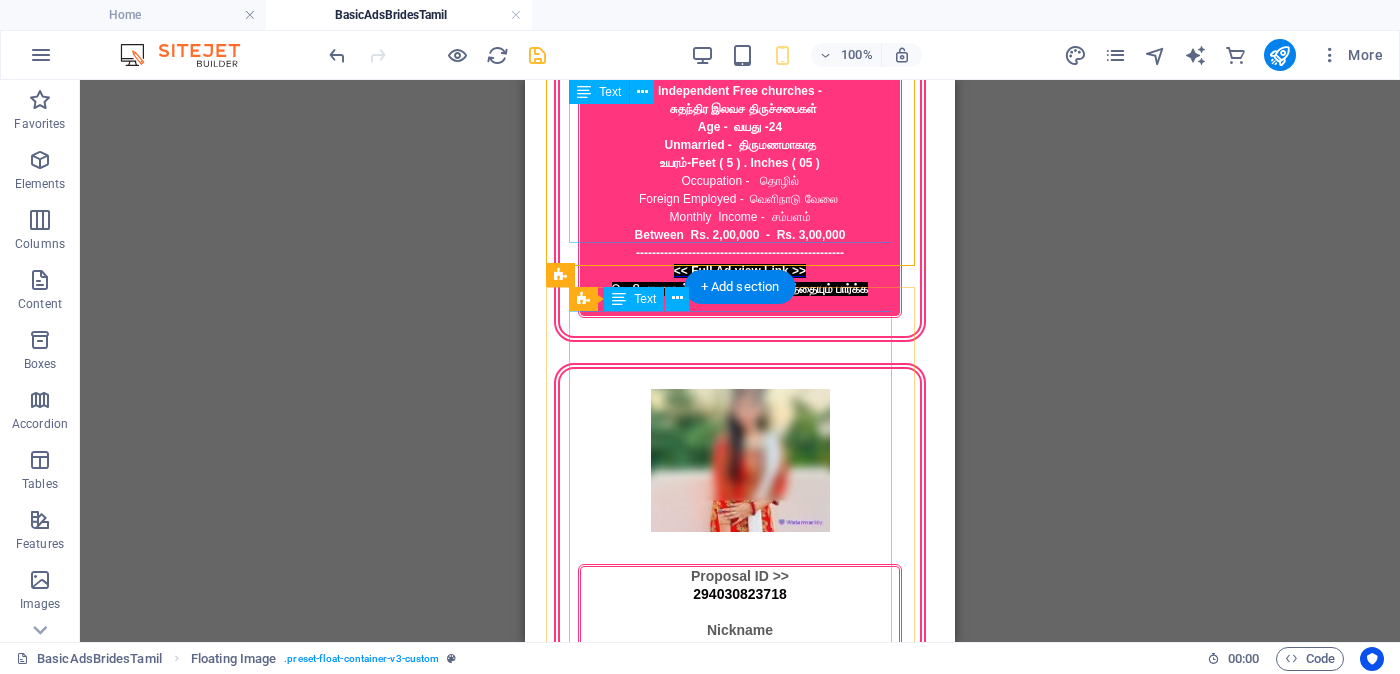 scroll, scrollTop: 2556, scrollLeft: 0, axis: vertical 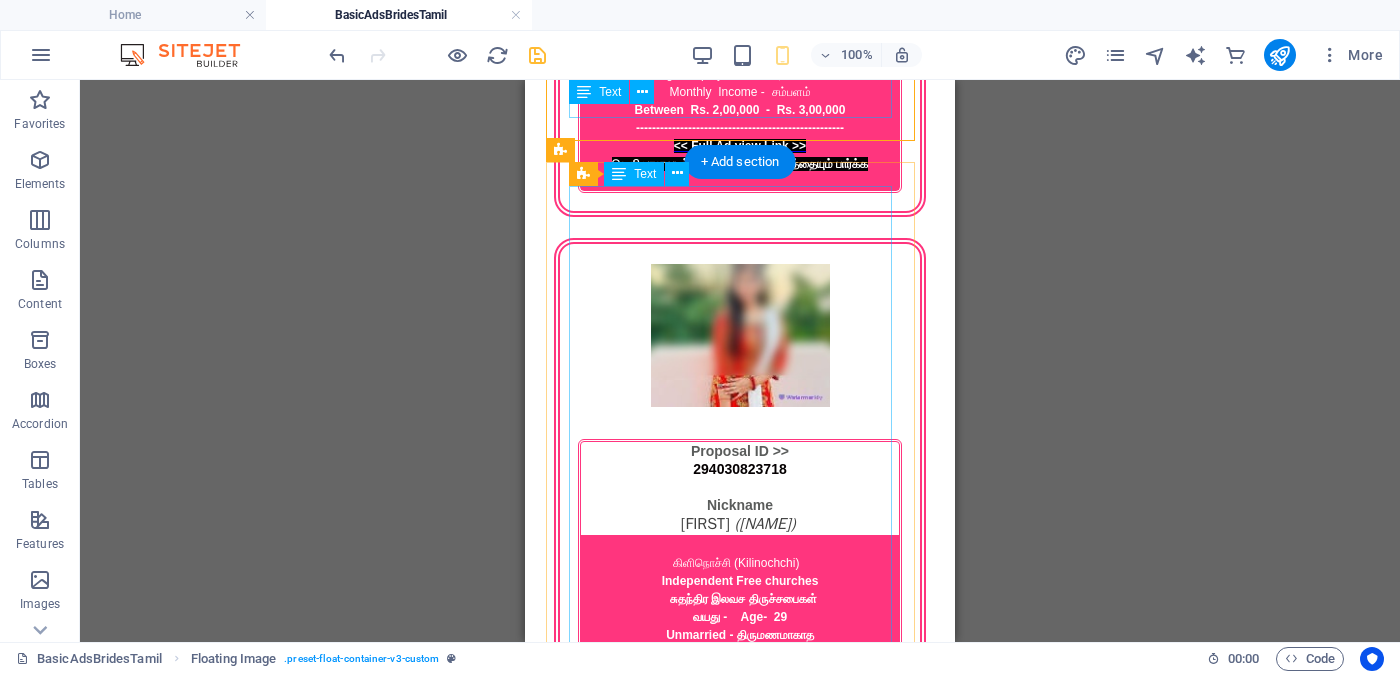 click on "Proposal ID >> [NUMBER] Nickname [FIRST] (Viṣvi)  [CITY] ([CITY])  Catholic  - கத்தோலிக்க   சபை  වයස -  [AGE] Unmarried -  அவிවාහක -  திருமணமாகாத උස-Feet ( [FEET] ) . Inches ( [INCHES] ) රැකියාව-  Private  -  පුද්ගලික අංශයේ    මාසික ආදායම Rs. 20,000 Rs. 30,000 - අතර  ---------------------------------------------------- << Full Ad view Link >> පැහැදිලි ජායාරූප  සහ සම්පූර්ණ  මංගල දැන්වීම ට ලින්ක් සබැඳිය" at bounding box center (740, 2716) 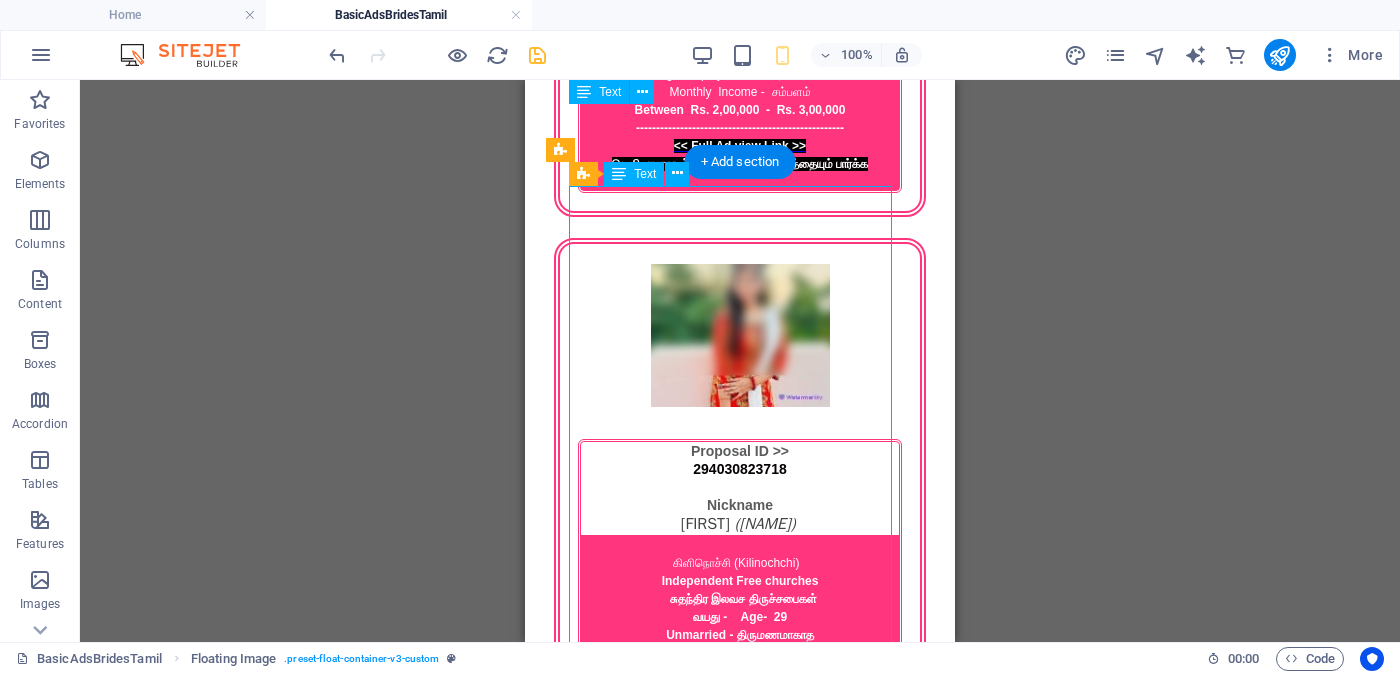 click on "Proposal ID >> [NUMBER] Nickname [FIRST] (Viṣvi)  [CITY] ([CITY])  Catholic  - கத்தோலிக்க   சபை  වයස -  [AGE] Unmarried -  அவிවාහක -  திருமணமாகாத උස-Feet ( [FEET] ) . Inches ( [INCHES] ) රැකියාව-  Private  -  පුද්ගලික අංශයේ    මාසික ආදායම Rs. 20,000 Rs. 30,000 - අතර  ---------------------------------------------------- << Full Ad view Link >> පැහැදිලි ජායාරූප  සහ සම්පූර්ණ  මංගල දැන්වීම ට ලින්ක් සබැඳිය" at bounding box center [740, 2716] 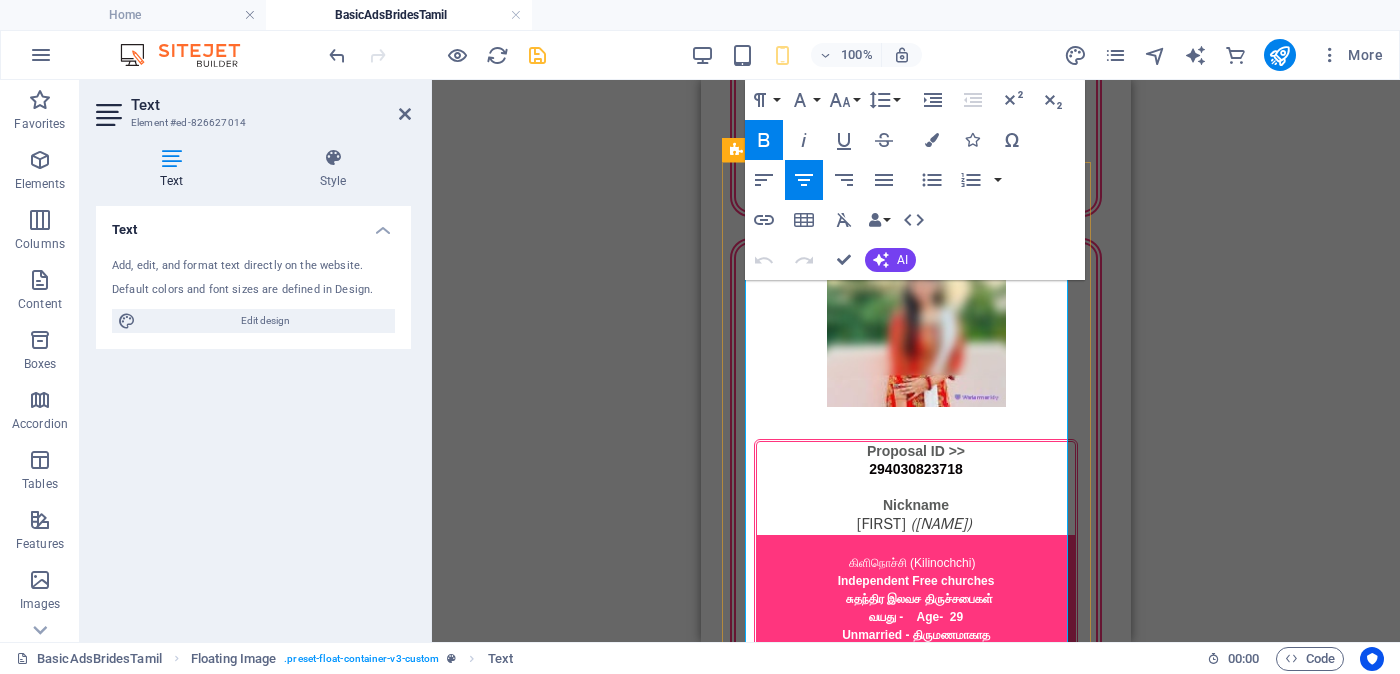 drag, startPoint x: 967, startPoint y: 371, endPoint x: 982, endPoint y: 426, distance: 57.00877 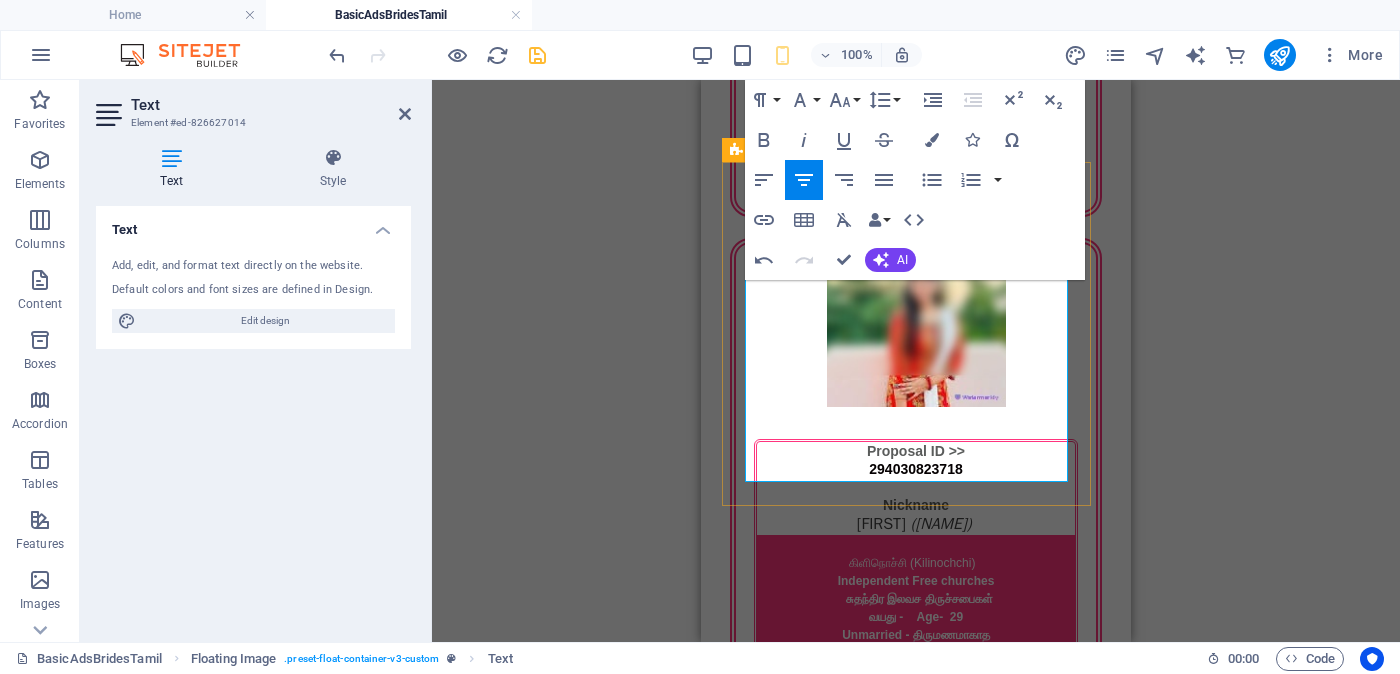 drag, startPoint x: 915, startPoint y: 367, endPoint x: 1021, endPoint y: 454, distance: 137.13132 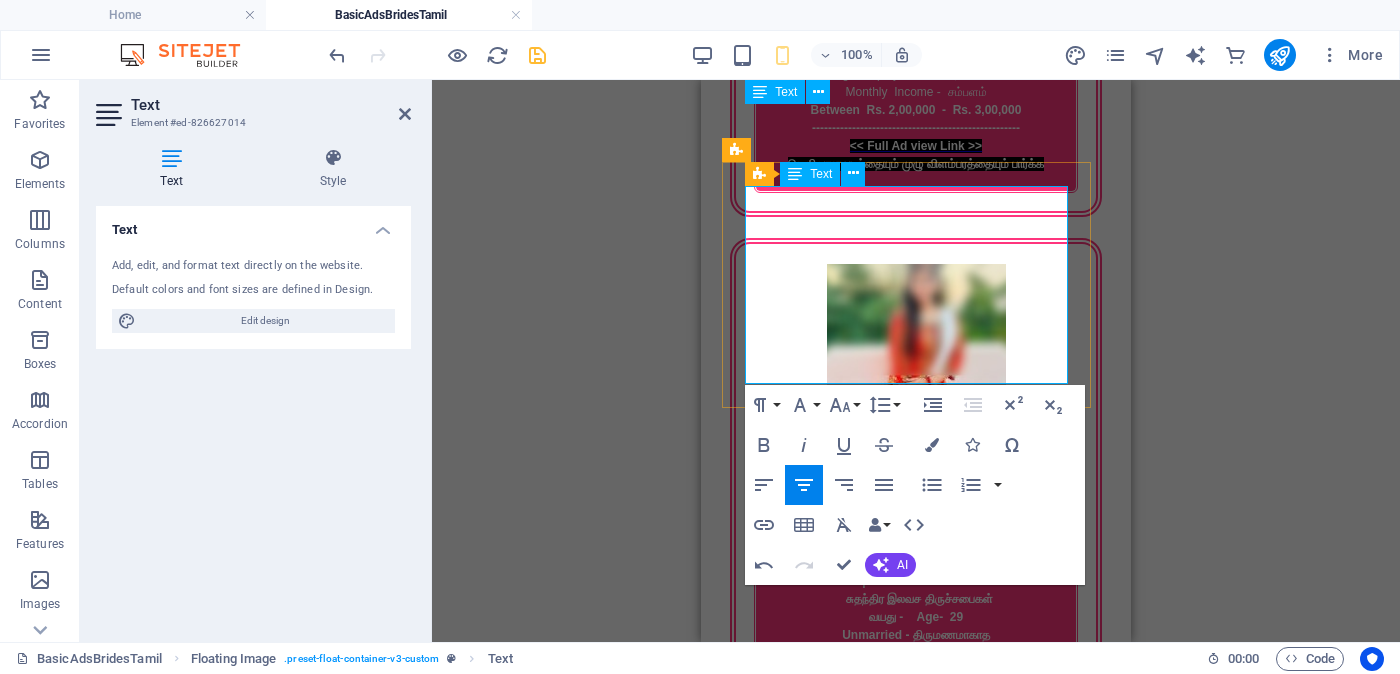 click at bounding box center [916, 2662] 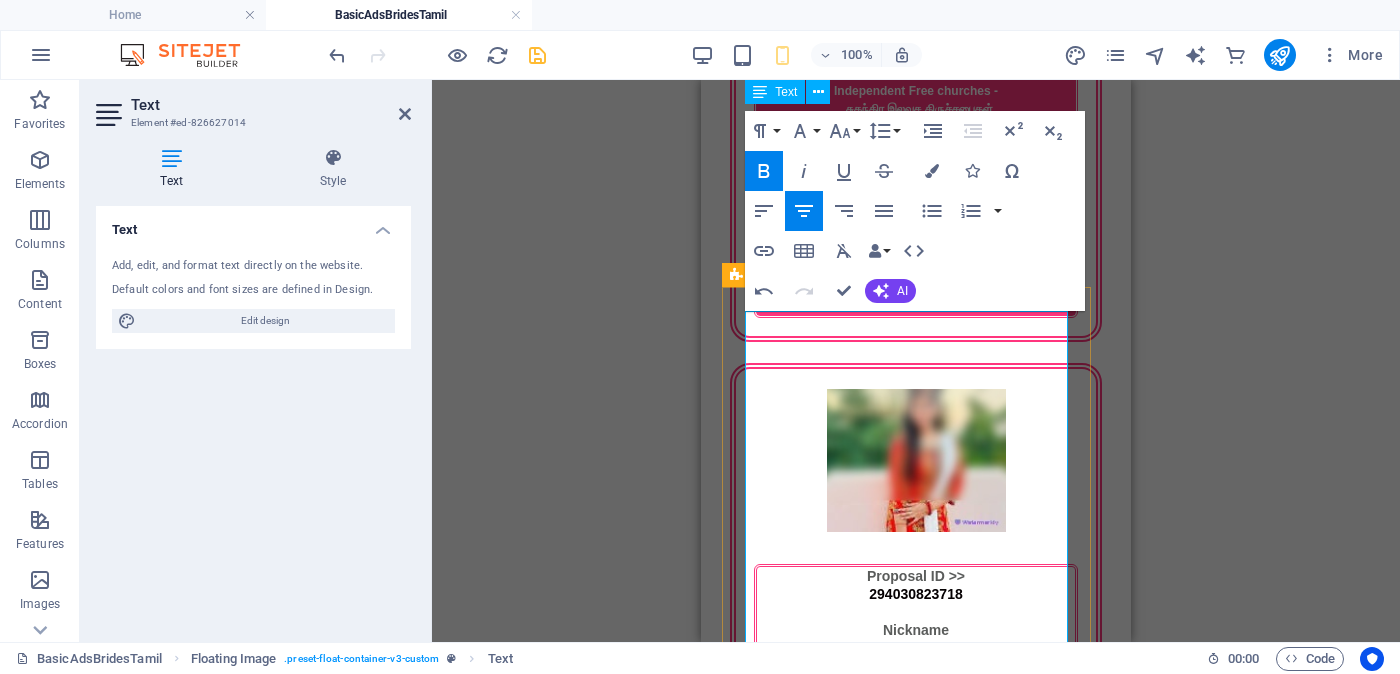 scroll, scrollTop: 2556, scrollLeft: 0, axis: vertical 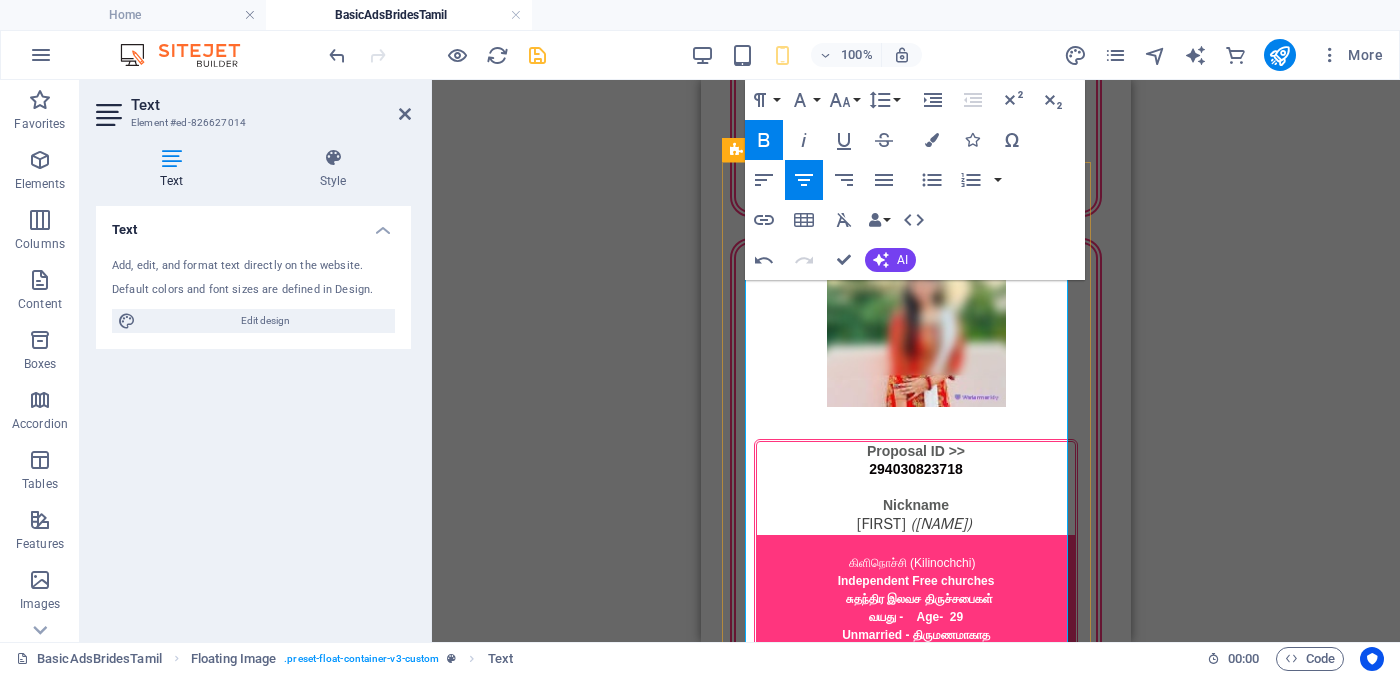 click on "-  32" at bounding box center [951, 2717] 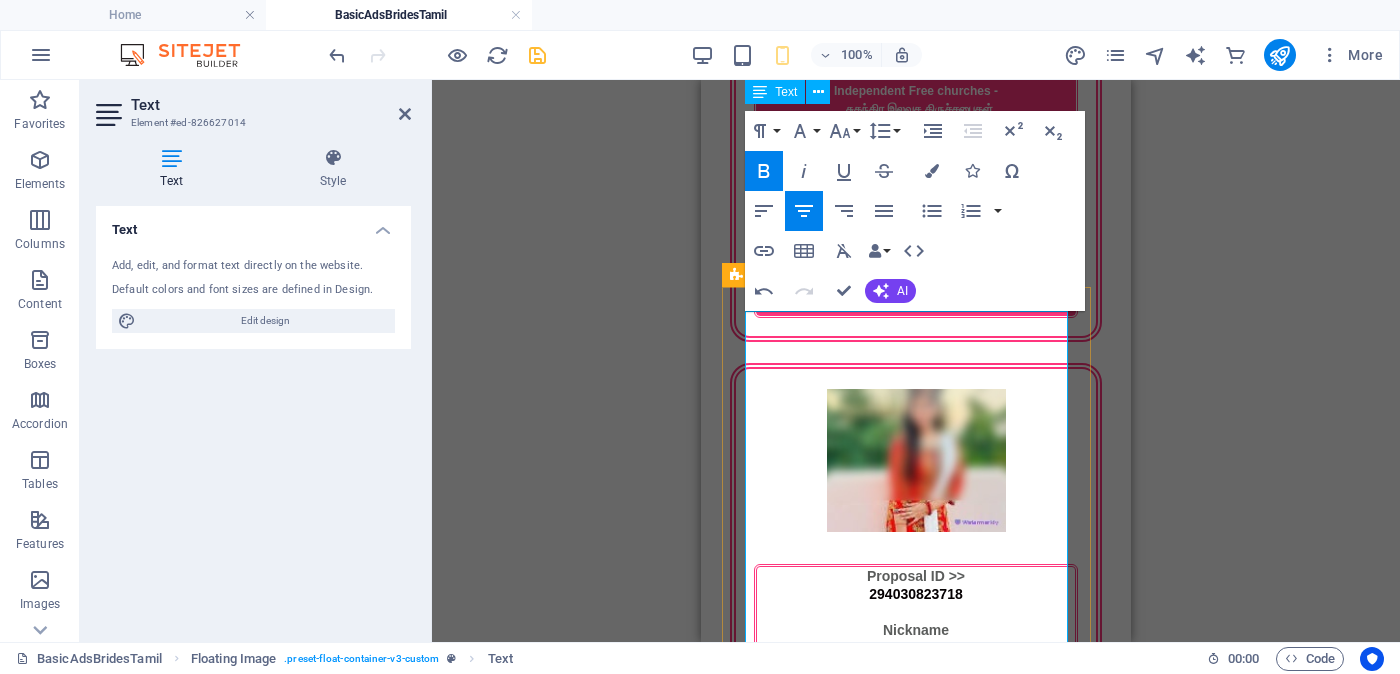 scroll, scrollTop: 2306, scrollLeft: 0, axis: vertical 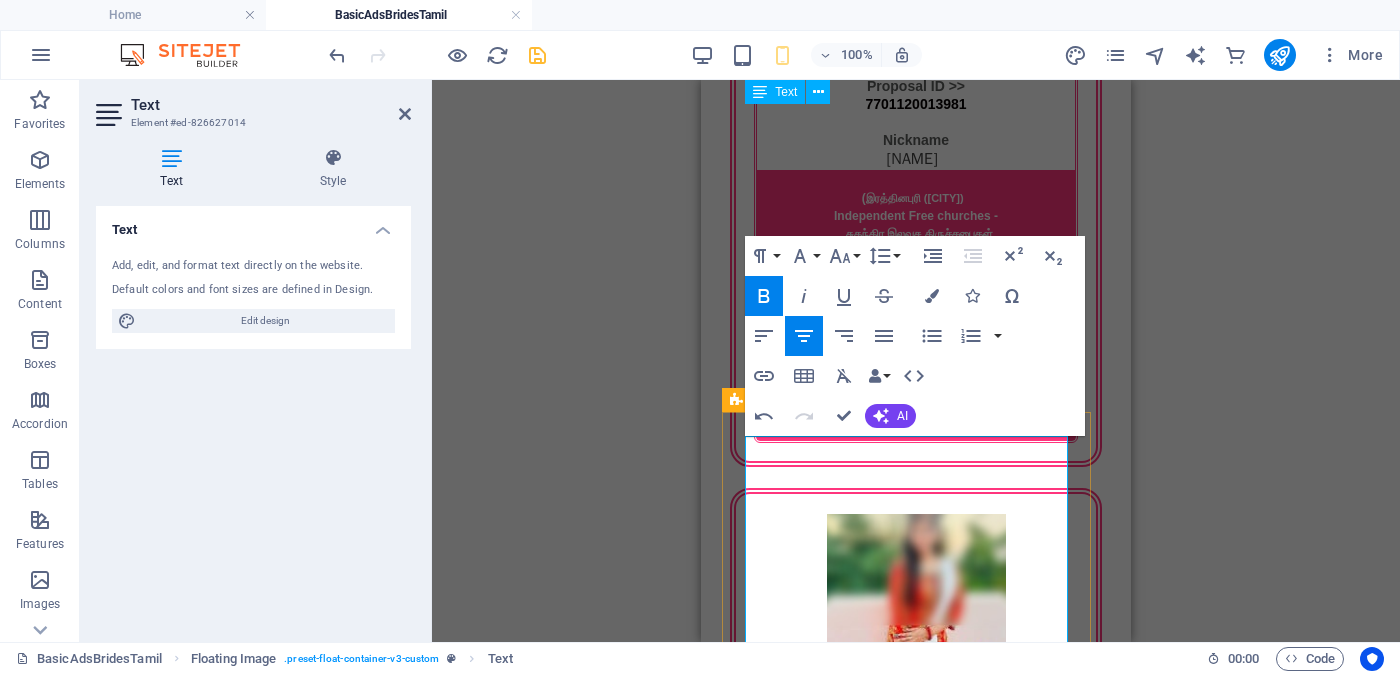 click on "690411067222" at bounding box center (915, 2822) 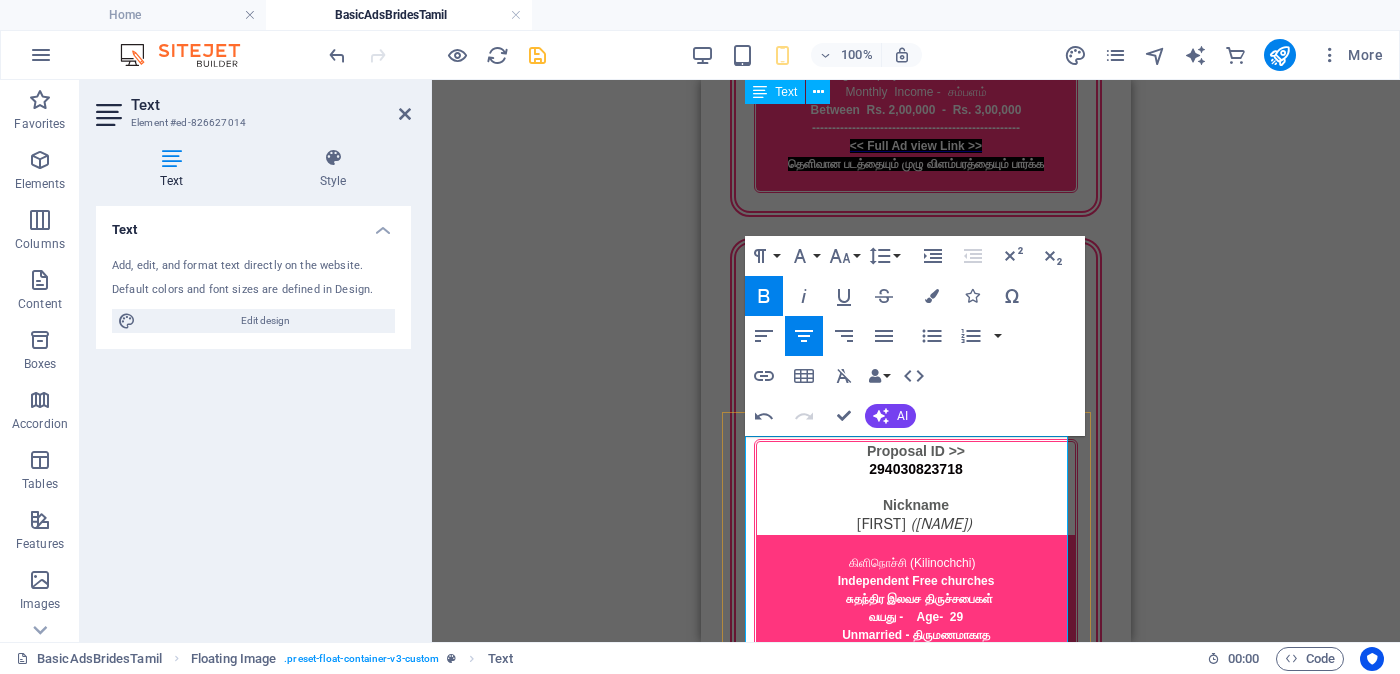scroll, scrollTop: 2306, scrollLeft: 0, axis: vertical 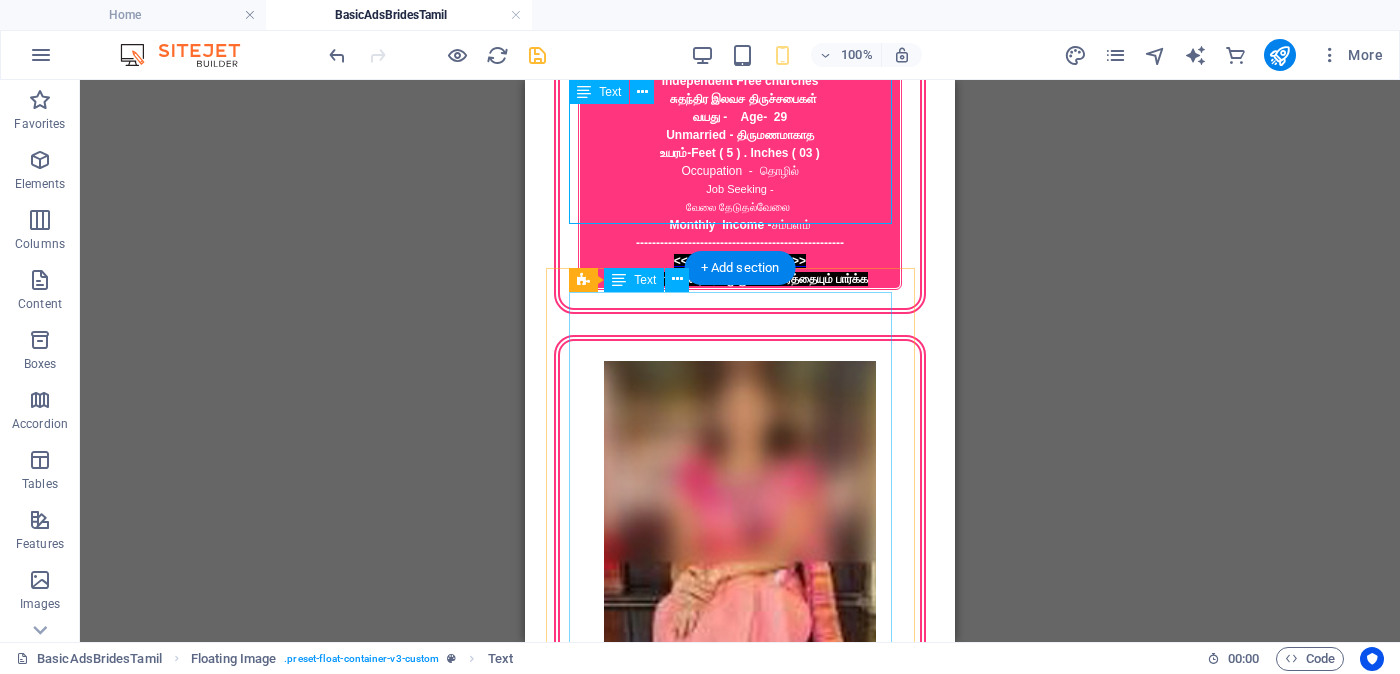 click on "Proposal ID >> 702417067026 Nickname [NAME]        ( [CITY] ) -  [CITY] Catholic  - කතෝලික   සභාව  වයස -  33 Unmarried - අවිවාහක - திருமணமாகாத උස-Feet ( 5 ) . Inches ( 04 ) රැකියාව-  Self Employment  -  ස්වයං රැකියා    මාසික ආදායම Rs. 60,000 Rs. 80,000 - අතර  ---------------------------------------------------- << Full Ad view Link >> පැහැදිලි ජායාරූප  සහ සම්පූර්ණ  මංගල දැන්වීම ට ලින්ක් සබැඳිය" at bounding box center [740, 2899] 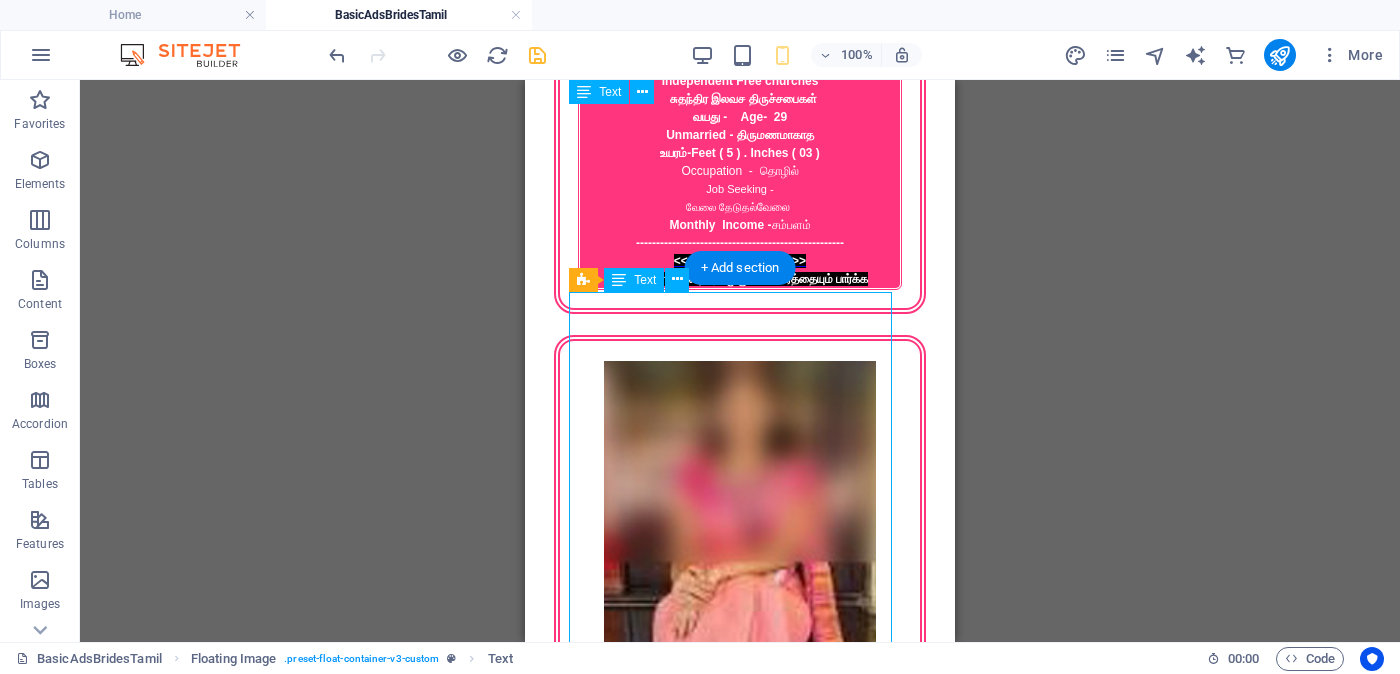 click on "Proposal ID >> 702417067026 Nickname [NAME]        ( [CITY] ) -  [CITY] Catholic  - කතෝලික   සභාව  වයස -  33 Unmarried - අවිවාහක - திருமணமாகாத උස-Feet ( 5 ) . Inches ( 04 ) රැකියාව-  Self Employment  -  ස්වයං රැකියා    මාසික ආදායම Rs. 60,000 Rs. 80,000 - අතර  ---------------------------------------------------- << Full Ad view Link >> පැහැදිලි ජායාරූප  සහ සම්පූර්ණ  මංගල දැන්වීම ට ලින්ක් සබැඳිය" at bounding box center [740, 2899] 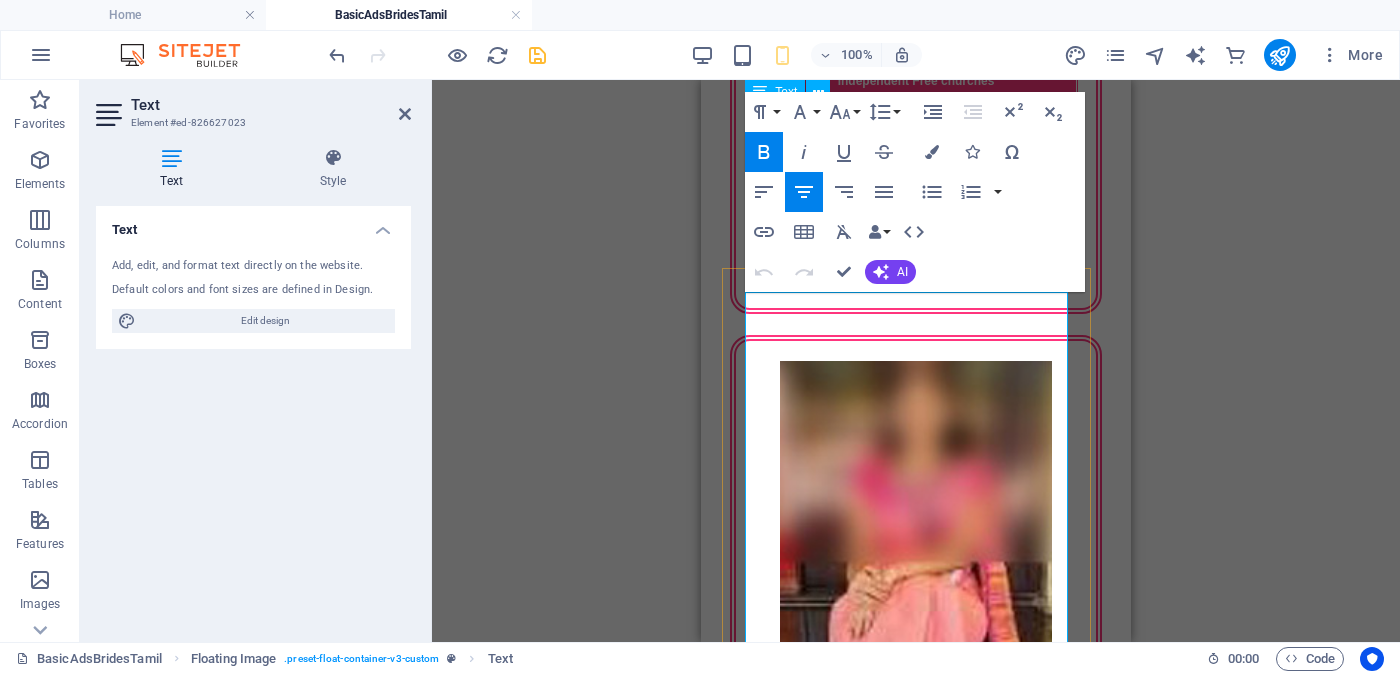 drag, startPoint x: 950, startPoint y: 429, endPoint x: 1006, endPoint y: 583, distance: 163.8658 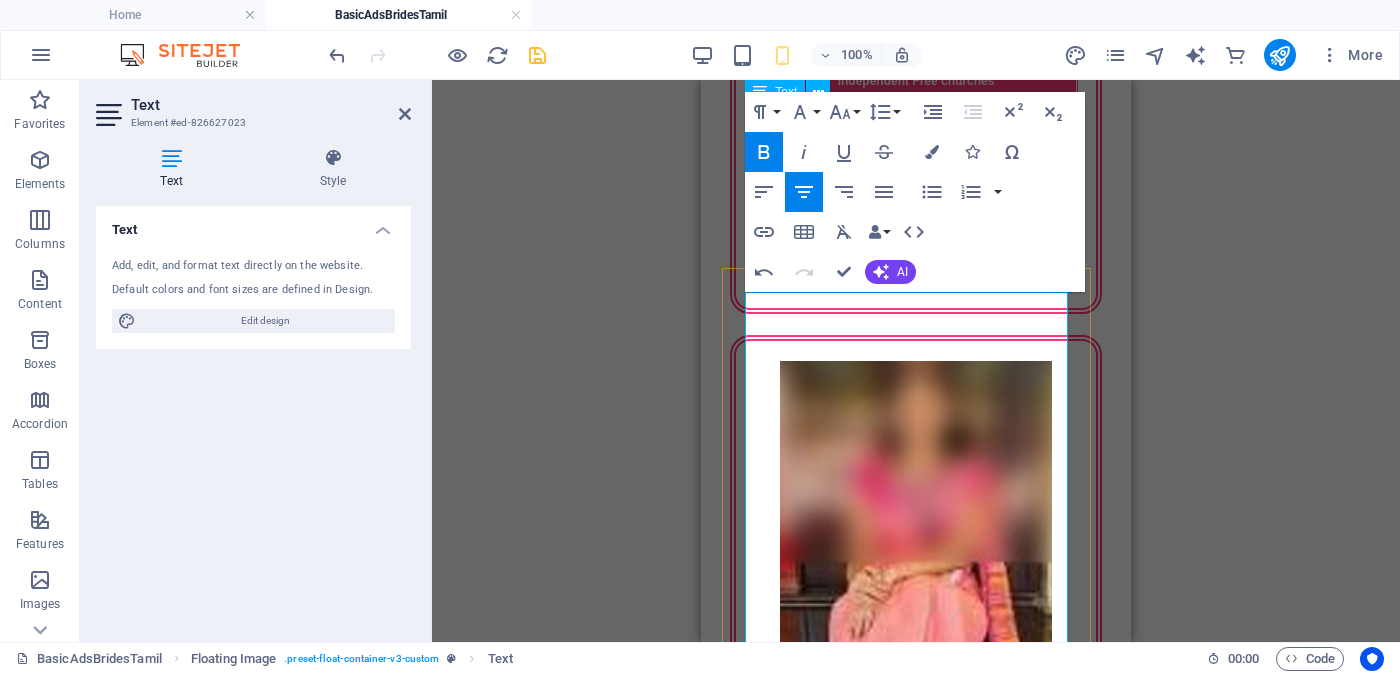 drag, startPoint x: 955, startPoint y: 438, endPoint x: 1015, endPoint y: 605, distance: 177.4514 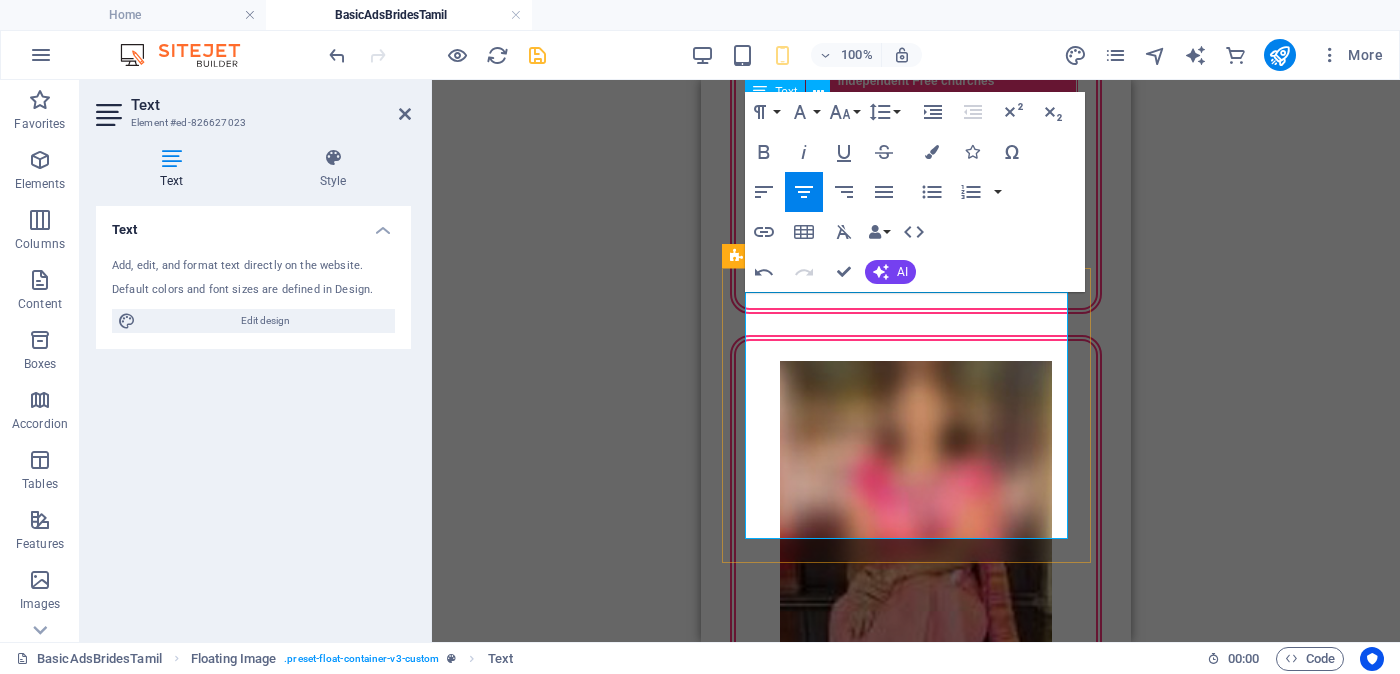 drag, startPoint x: 930, startPoint y: 448, endPoint x: 1038, endPoint y: 521, distance: 130.35721 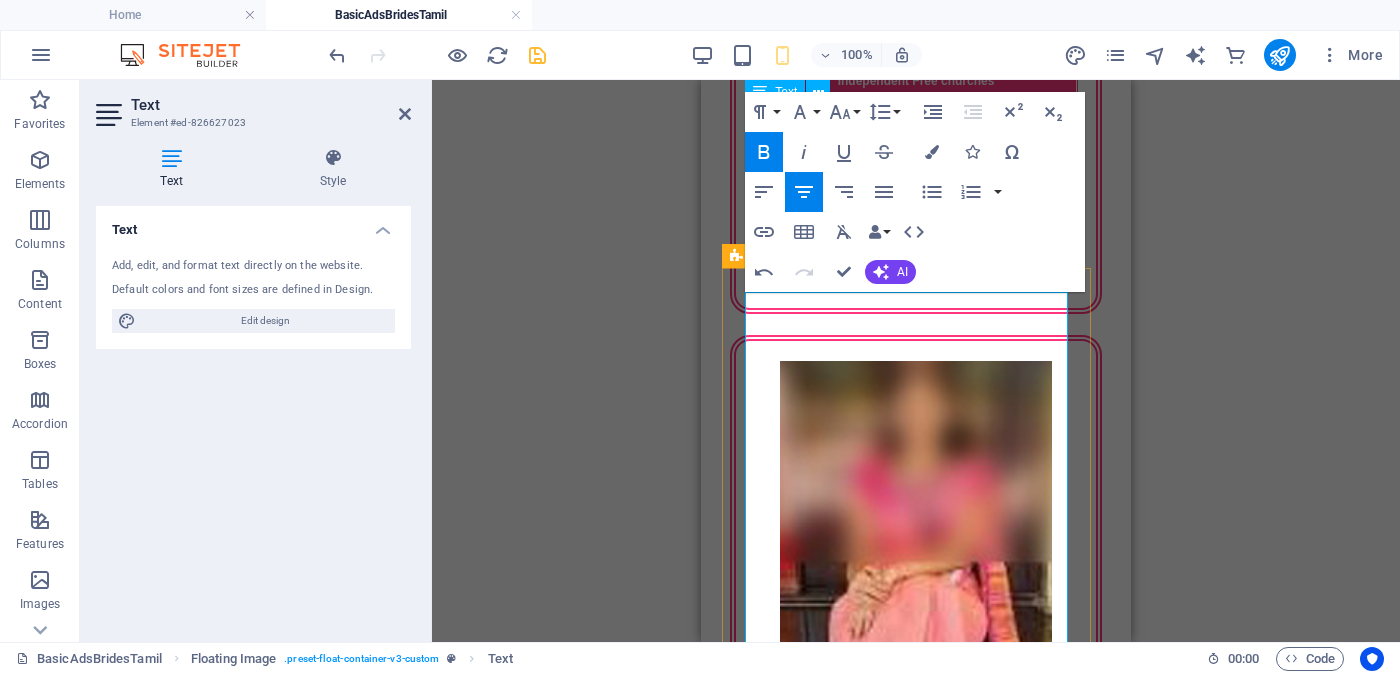 click on "[CITY] ([CITY])" at bounding box center (916, 2854) 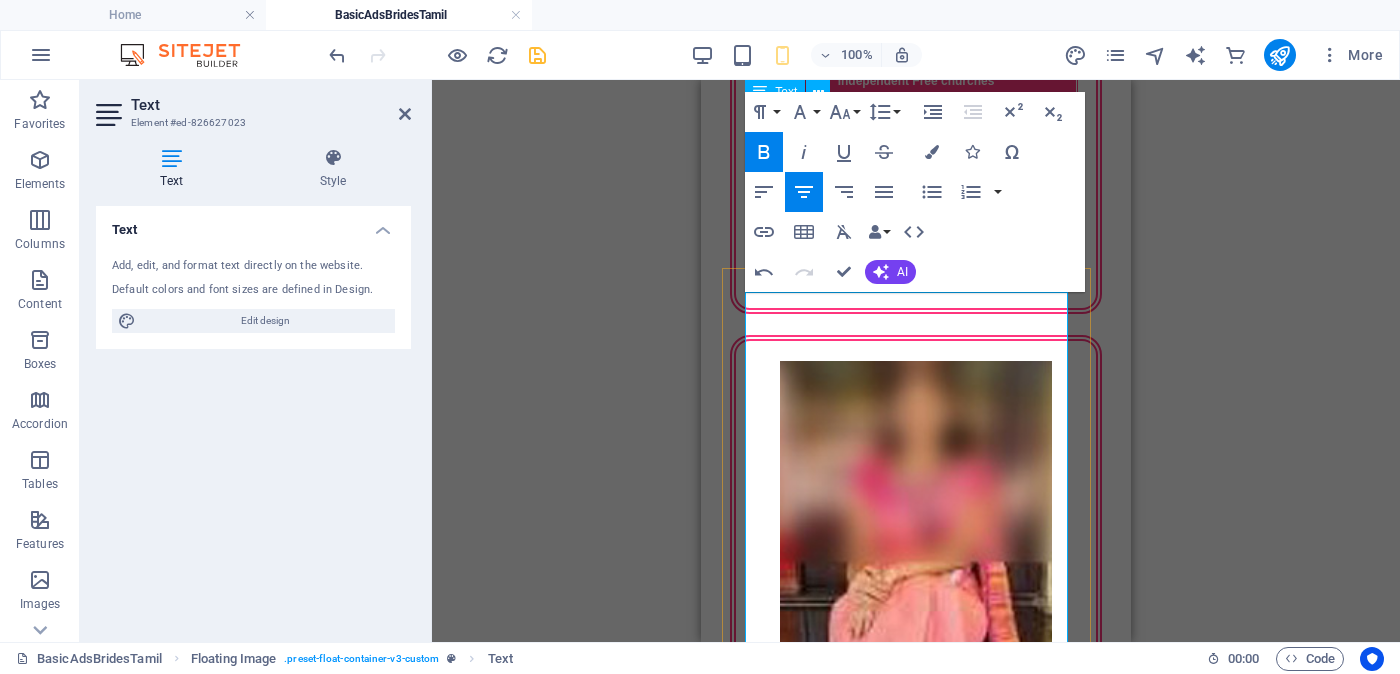 scroll, scrollTop: 2806, scrollLeft: 0, axis: vertical 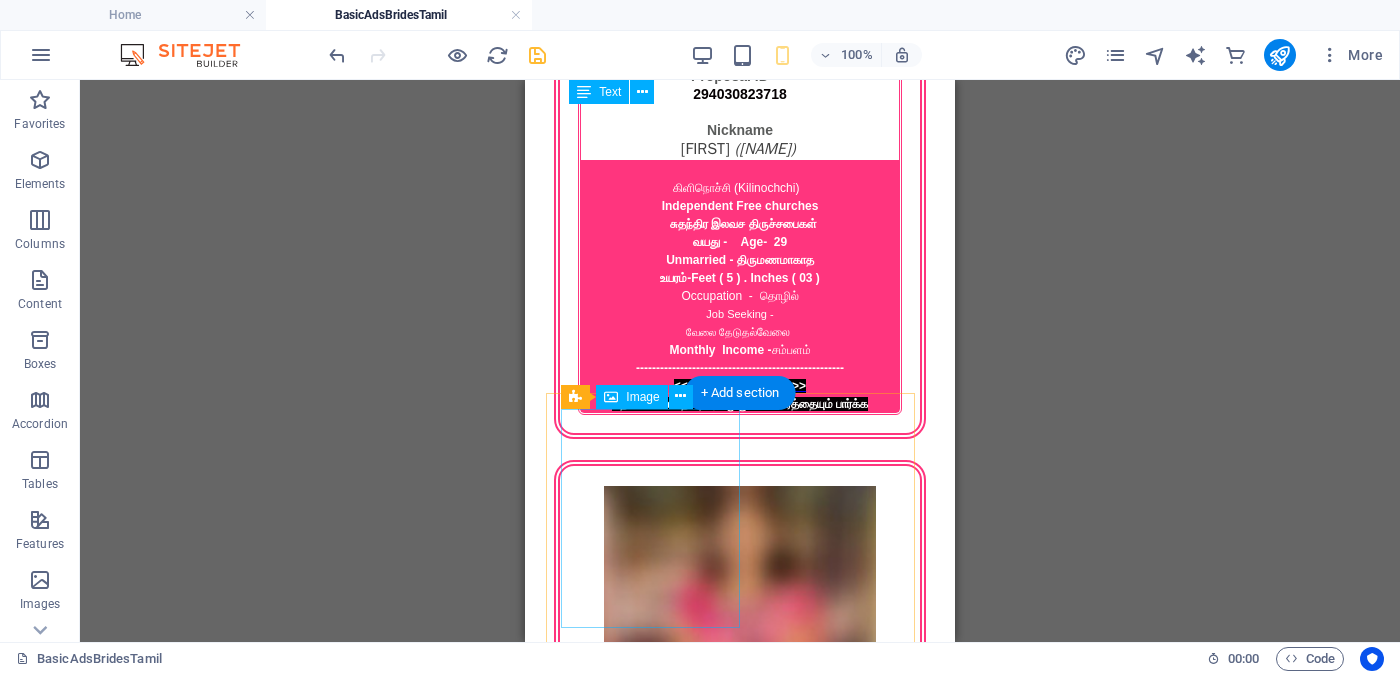 click at bounding box center (740, 2717) 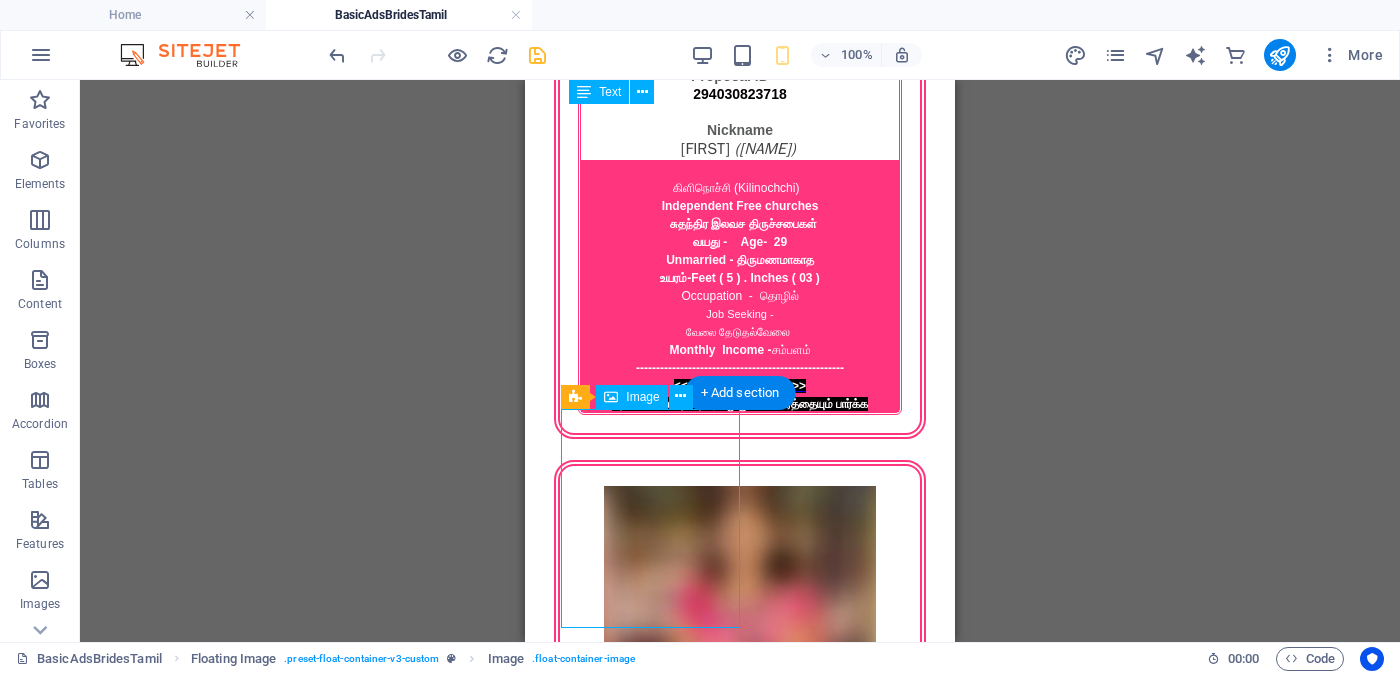 click at bounding box center (740, 2717) 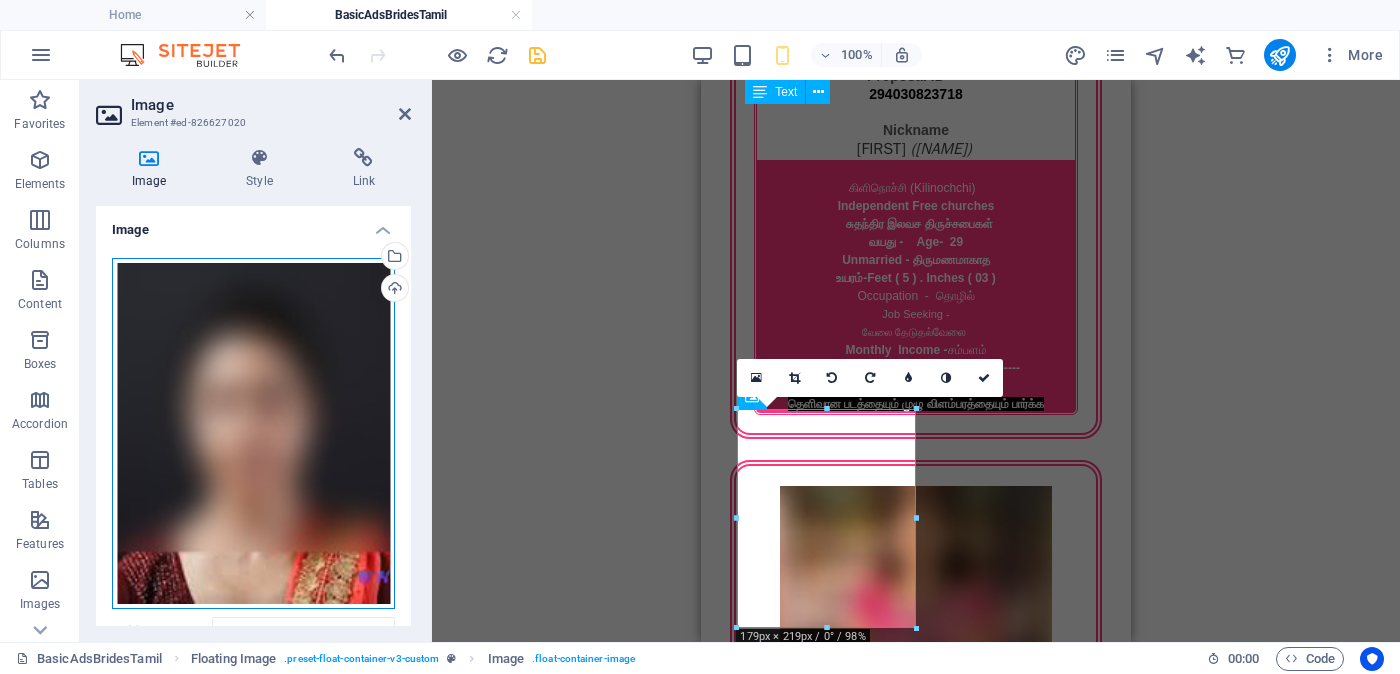 click on "Drag files here, click to choose files or select files from Files or our free stock photos & videos" at bounding box center [253, 434] 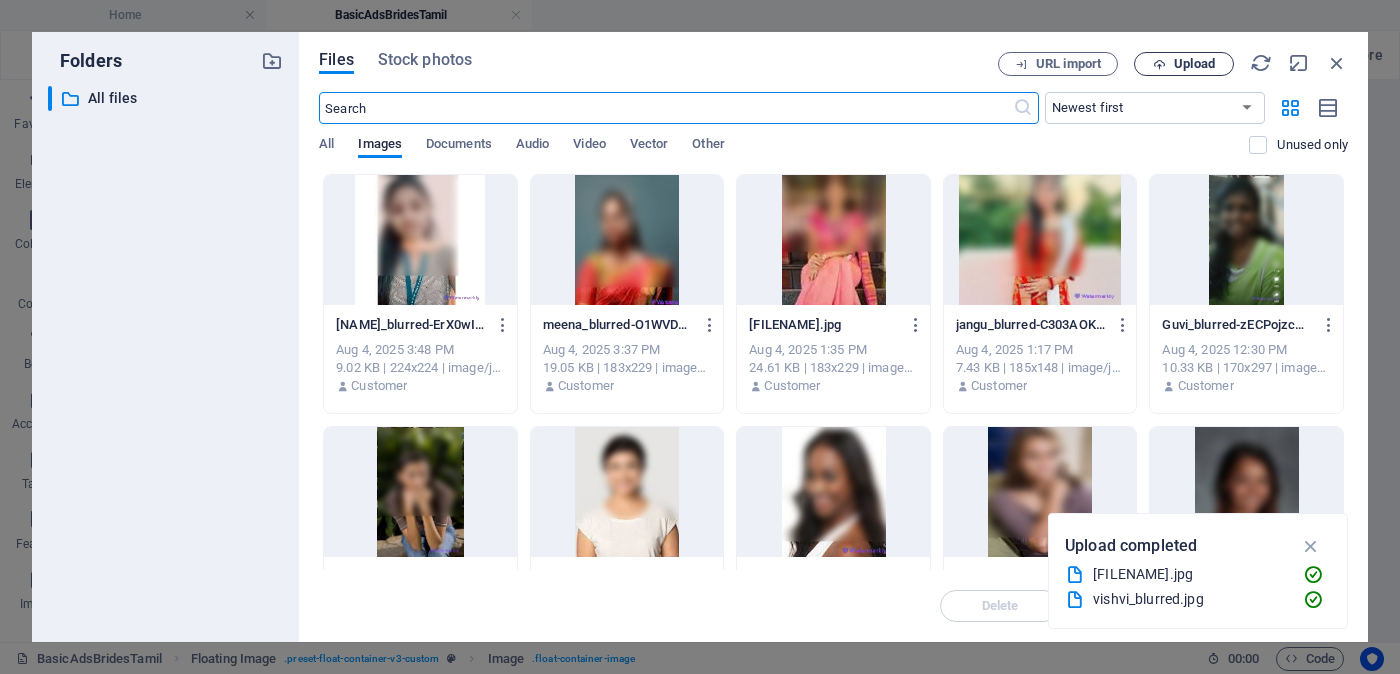 click on "Upload" at bounding box center [1194, 64] 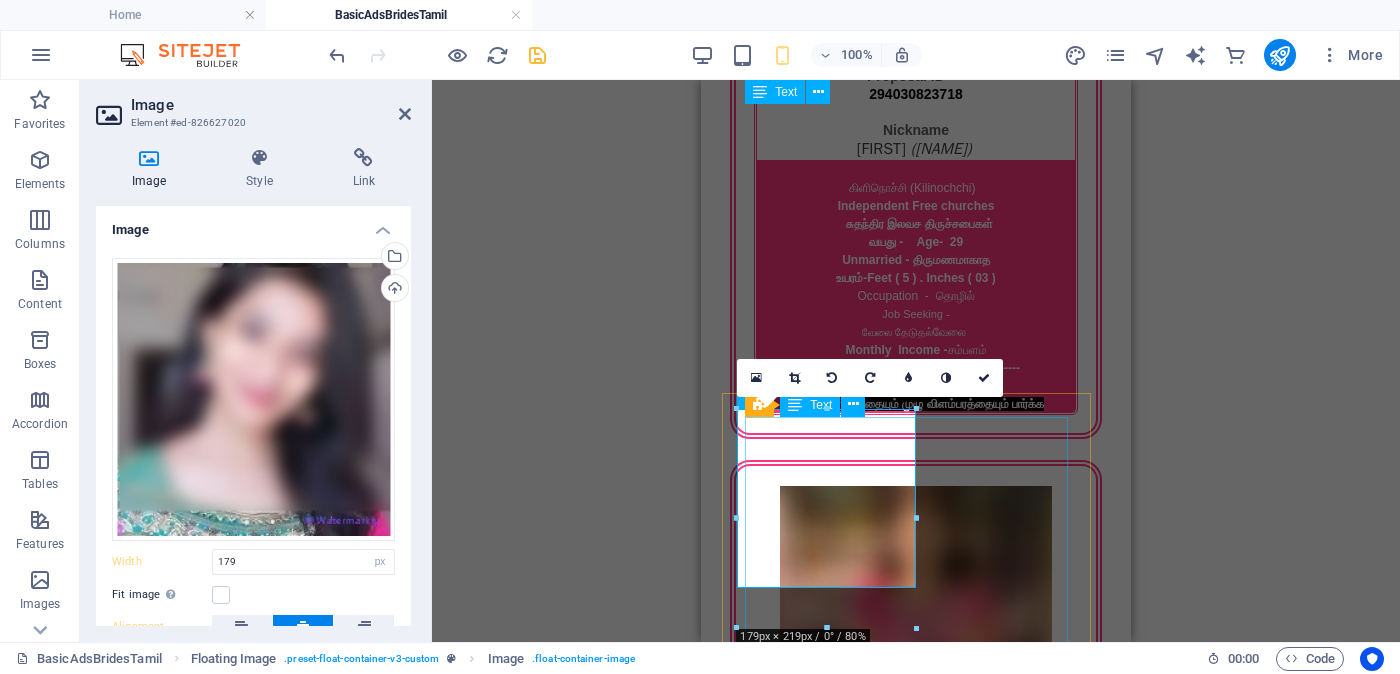 click on "Proposal ID >> [ID] Nickname සීතා வவுனியா ( [CITY] ) Independent Free churches சுதந்திர இலவச திருச்சபைகள் வயது - Age - 32 Unmarried - திருமணமாகாத உயரம் - Feet ( 5 ) . Inches ( 07 ) Occupation - தொழில் Business field - வணிகத் துறை Monthly Income - சம்பளம் Between Rs. 30,000 - Rs. 40,000 ---------------------------------------------------- << Full Ad view Link >> தெளிவான படத்தையும் முழு விளம்பரத்தையும் பார்க்க" at bounding box center [916, 2997] 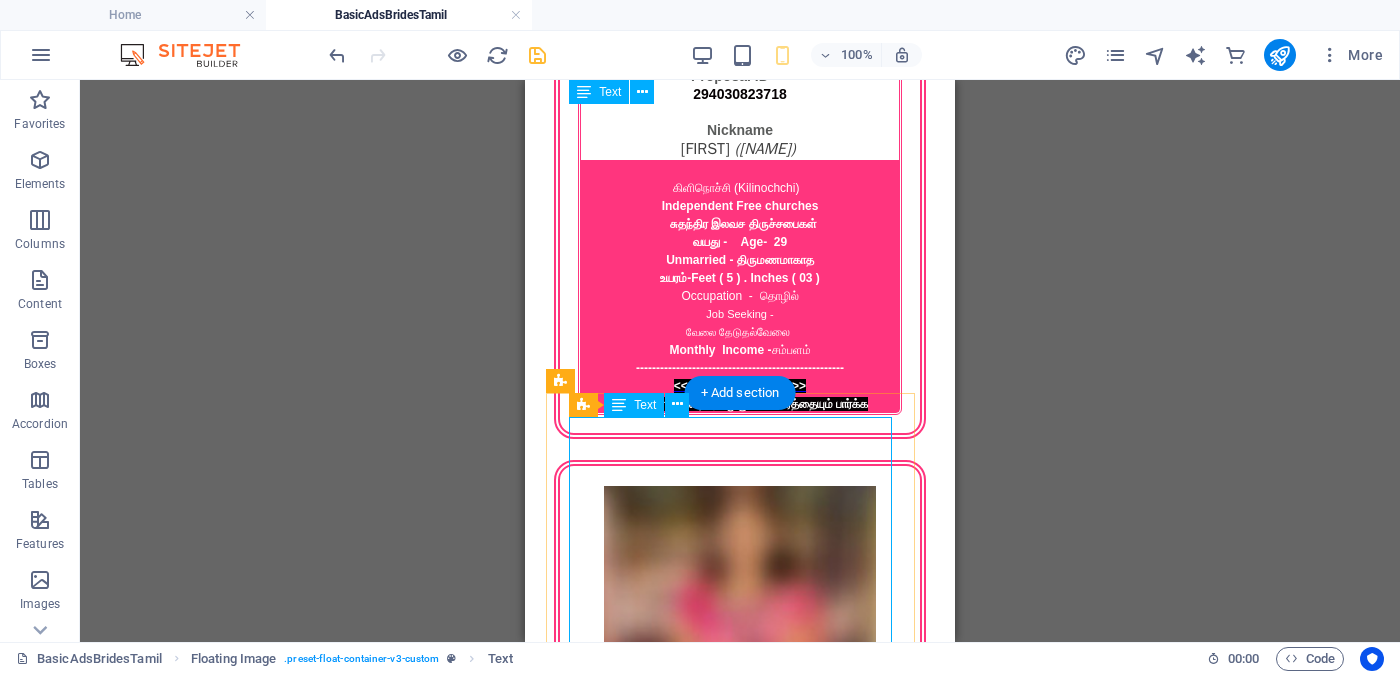 click on "Proposal ID >> [ID] Nickname සීතා வவுனியா ( [CITY] ) Independent Free churches சுதந்திர இலவச திருச்சபைகள் வயது - Age - 32 Unmarried - திருமணமாகாத உயரம் - Feet ( 5 ) . Inches ( 07 ) Occupation - தொழில் Business field - வணிகத் துறை Monthly Income - சம்பளம் Between Rs. 30,000 - Rs. 40,000 ---------------------------------------------------- << Full Ad view Link >> தெளிவான படத்தையும் முழு விளம்பரத்தையும் பார்க்க" at bounding box center (740, 2997) 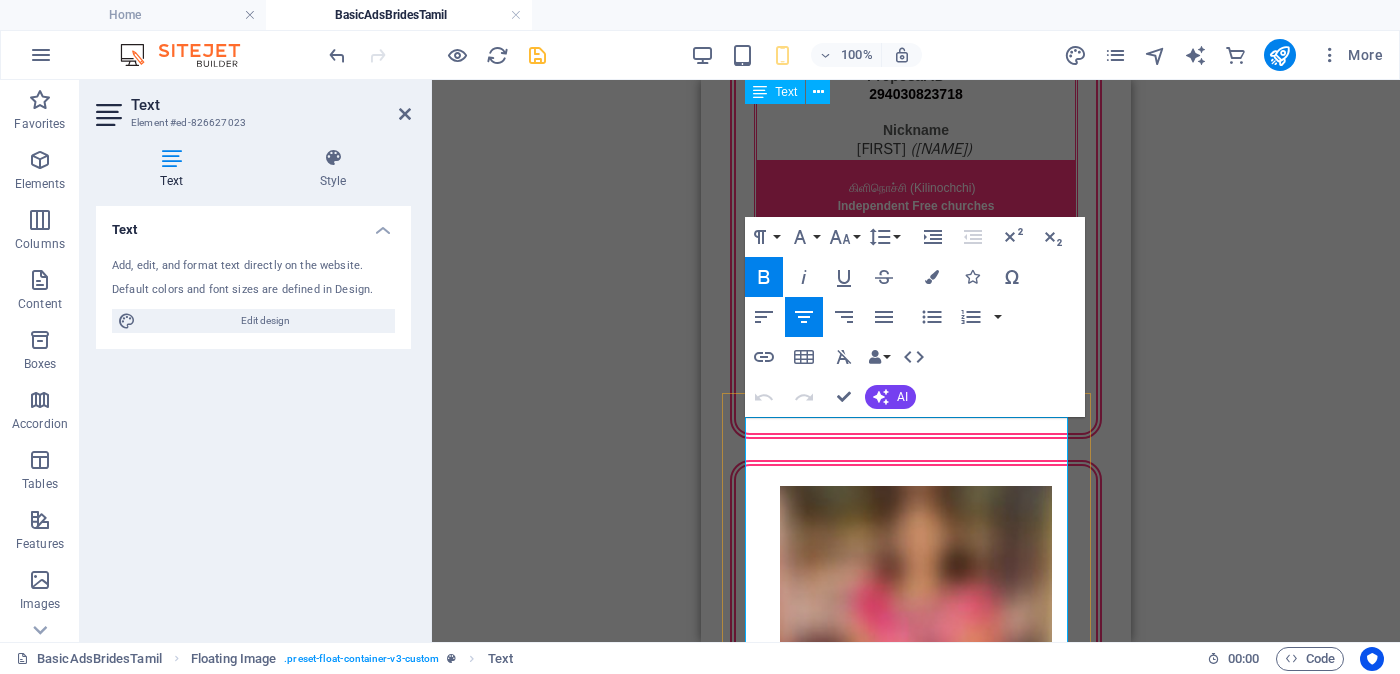 drag, startPoint x: 960, startPoint y: 578, endPoint x: 1028, endPoint y: 579, distance: 68.007355 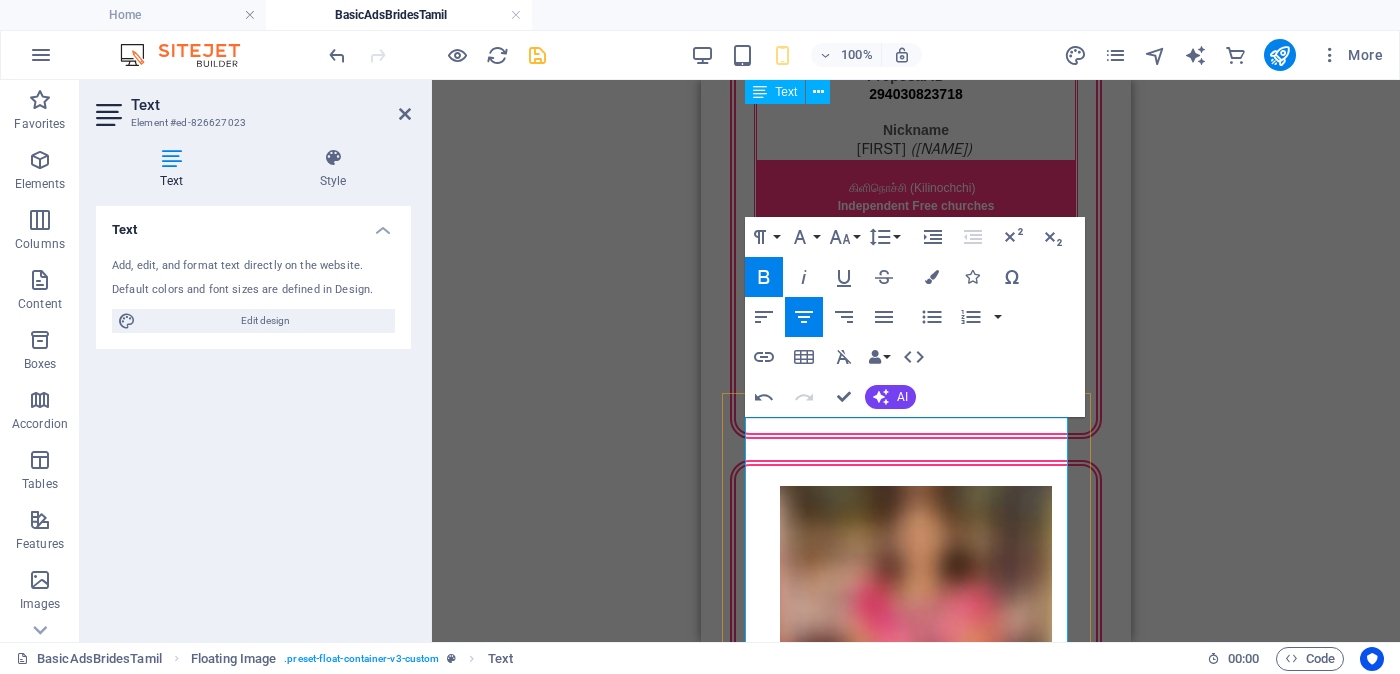 click on "[CITY] ([CITY])" at bounding box center [916, 2934] 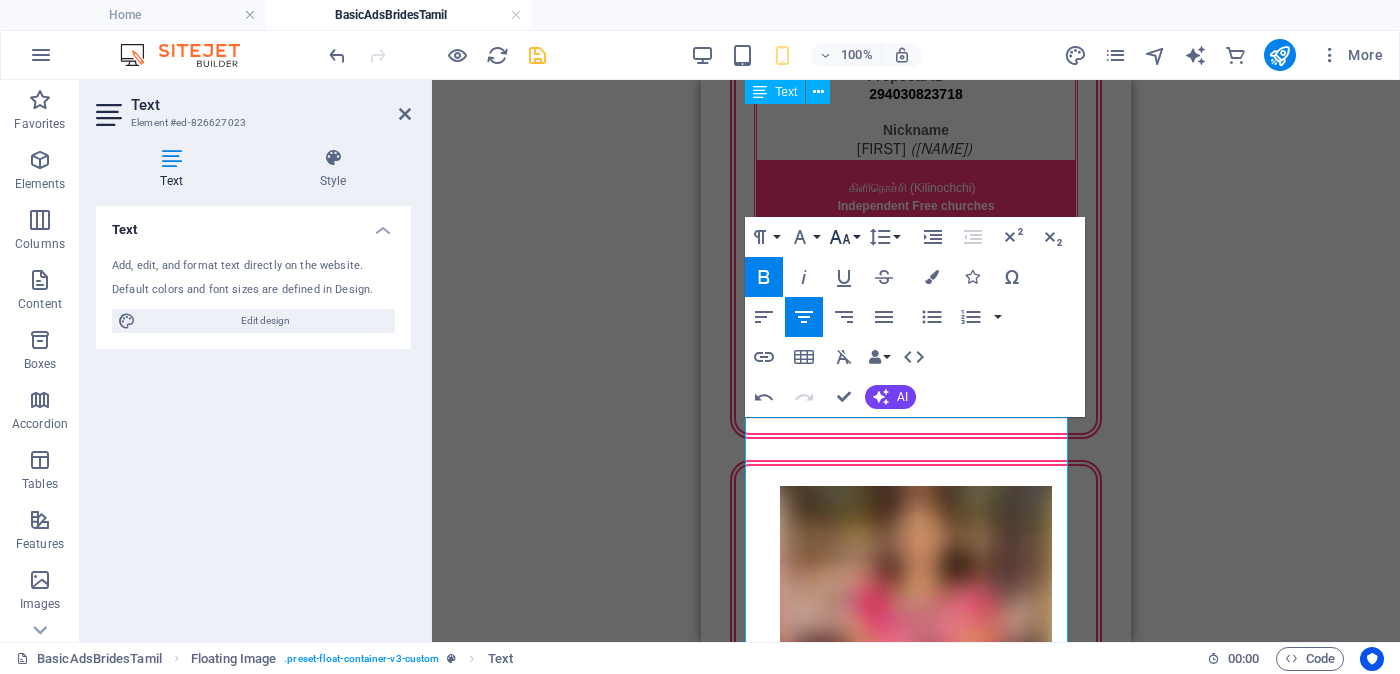 click on "Font Size" at bounding box center [844, 237] 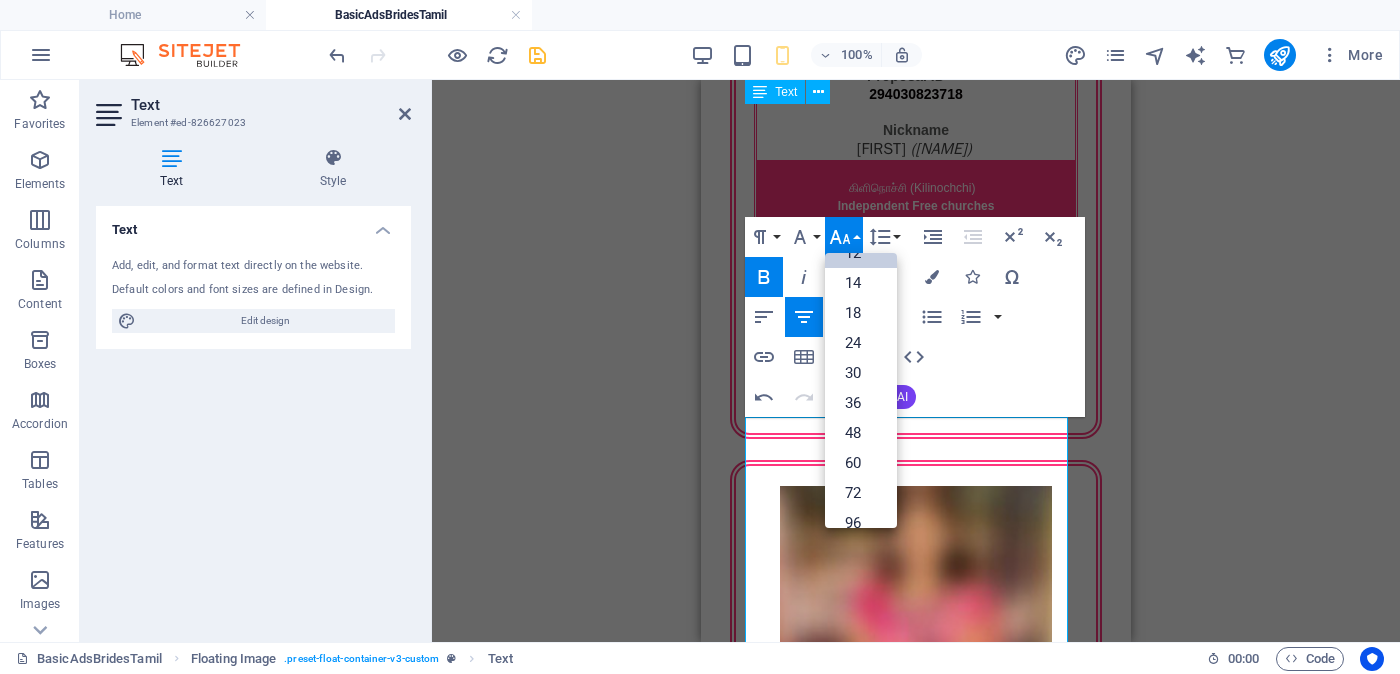 click on "12" at bounding box center (861, 253) 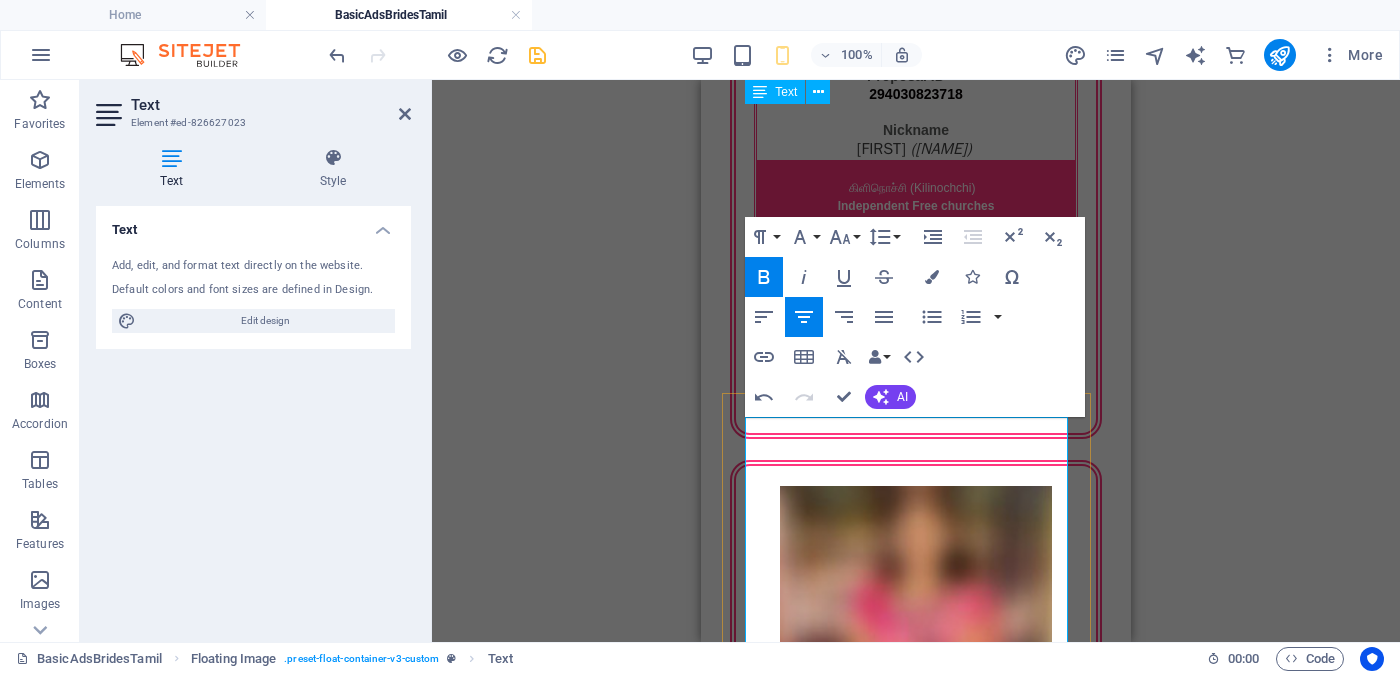 drag, startPoint x: 1035, startPoint y: 592, endPoint x: 1035, endPoint y: 577, distance: 15 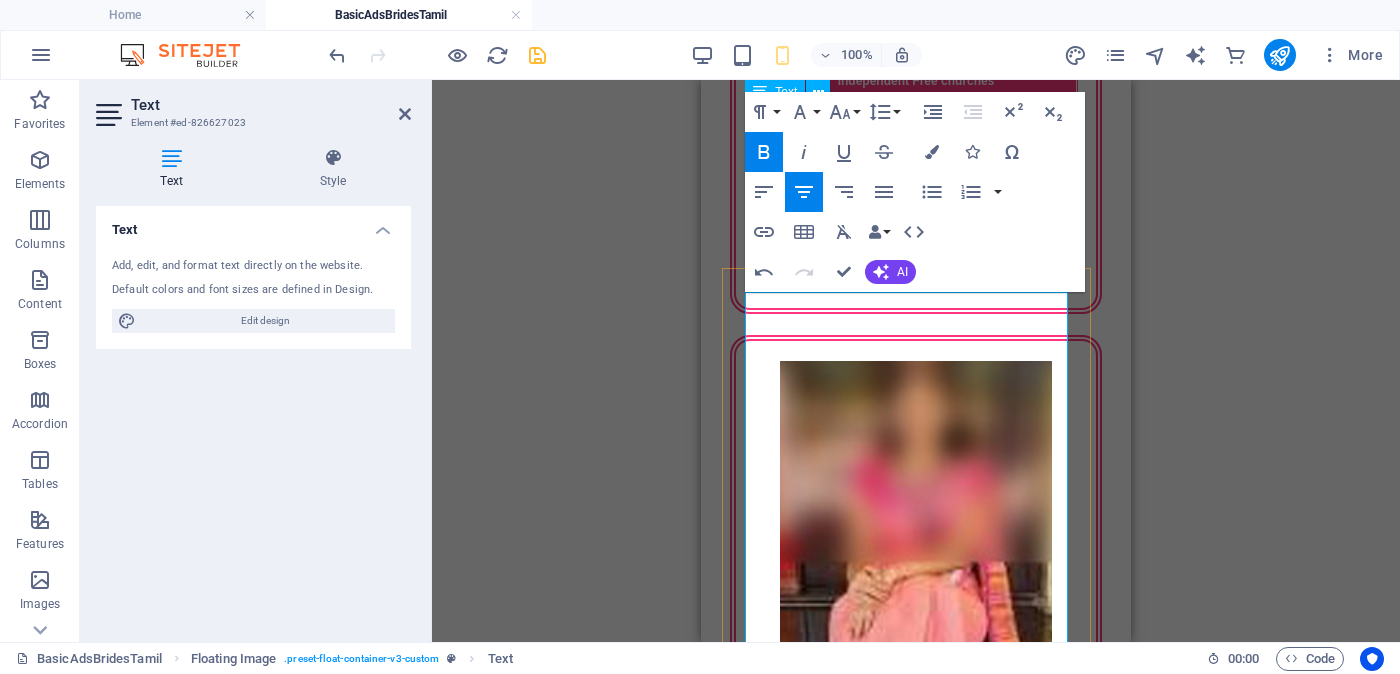 click on "( Colombo )" at bounding box center [916, 2827] 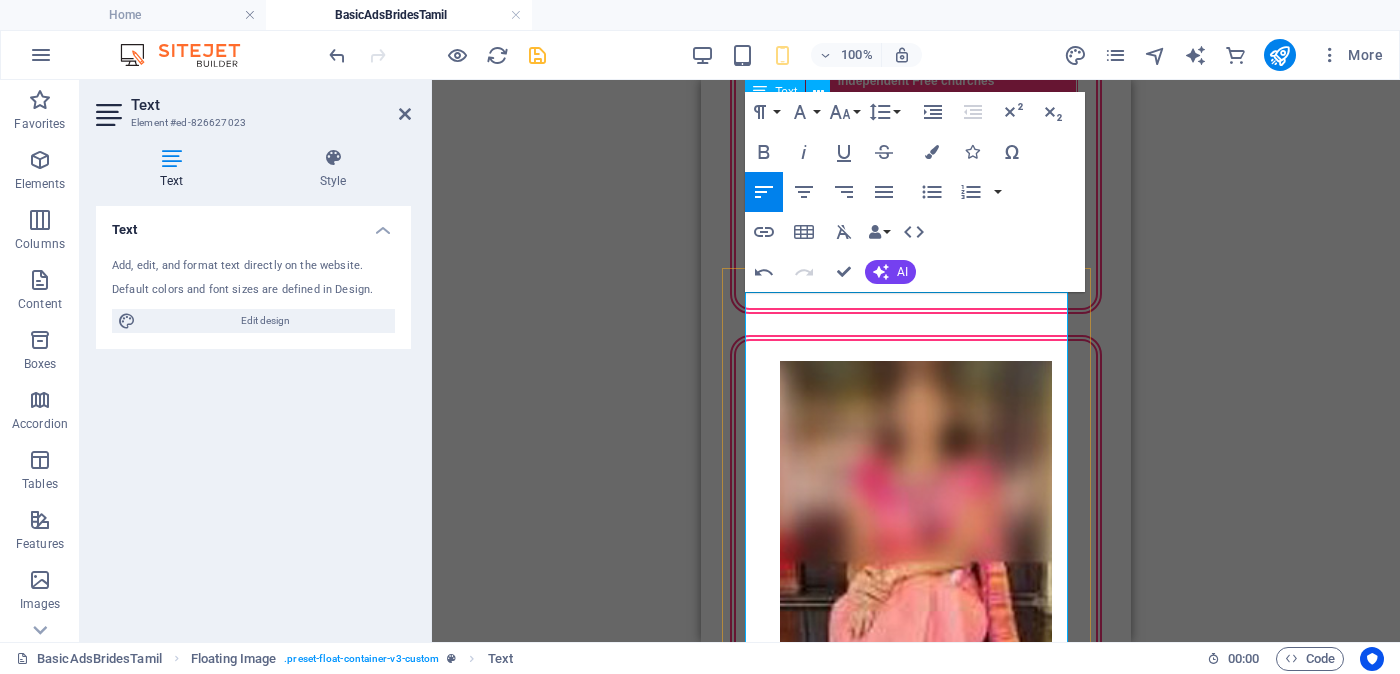 click on "සී" at bounding box center (916, 2773) 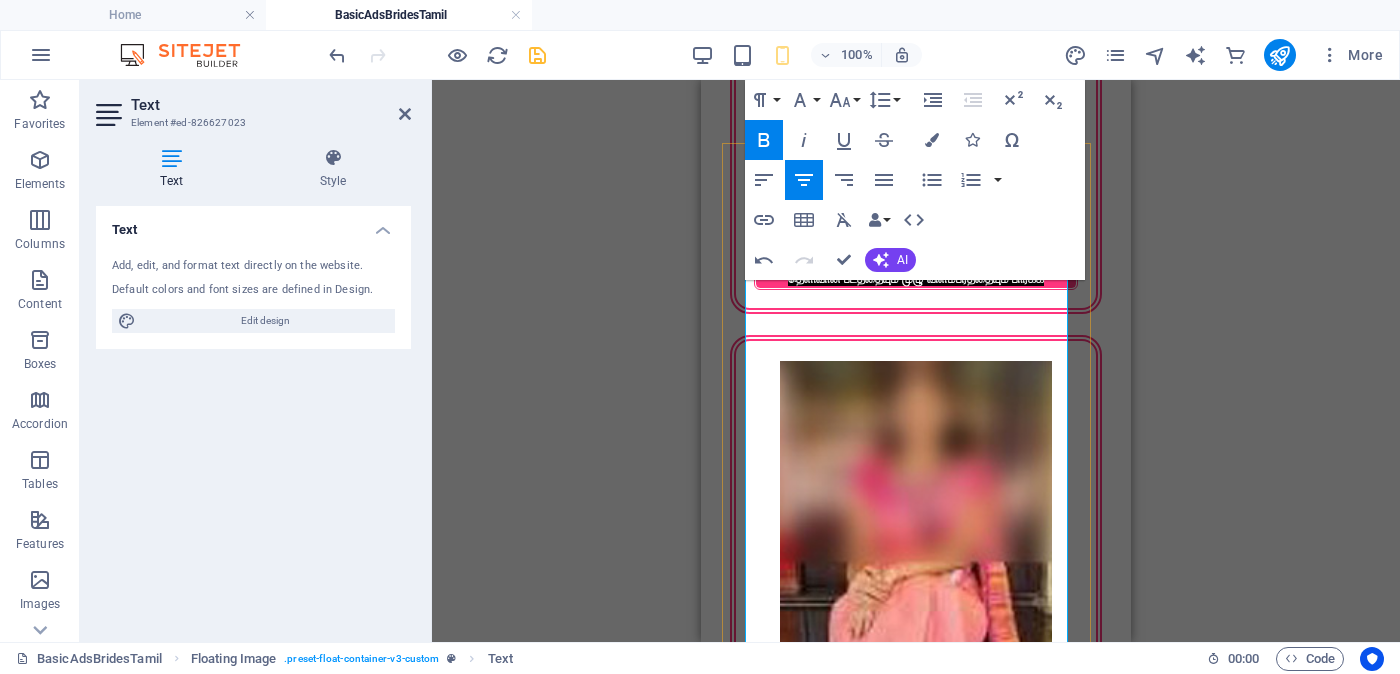 scroll, scrollTop: 3181, scrollLeft: 0, axis: vertical 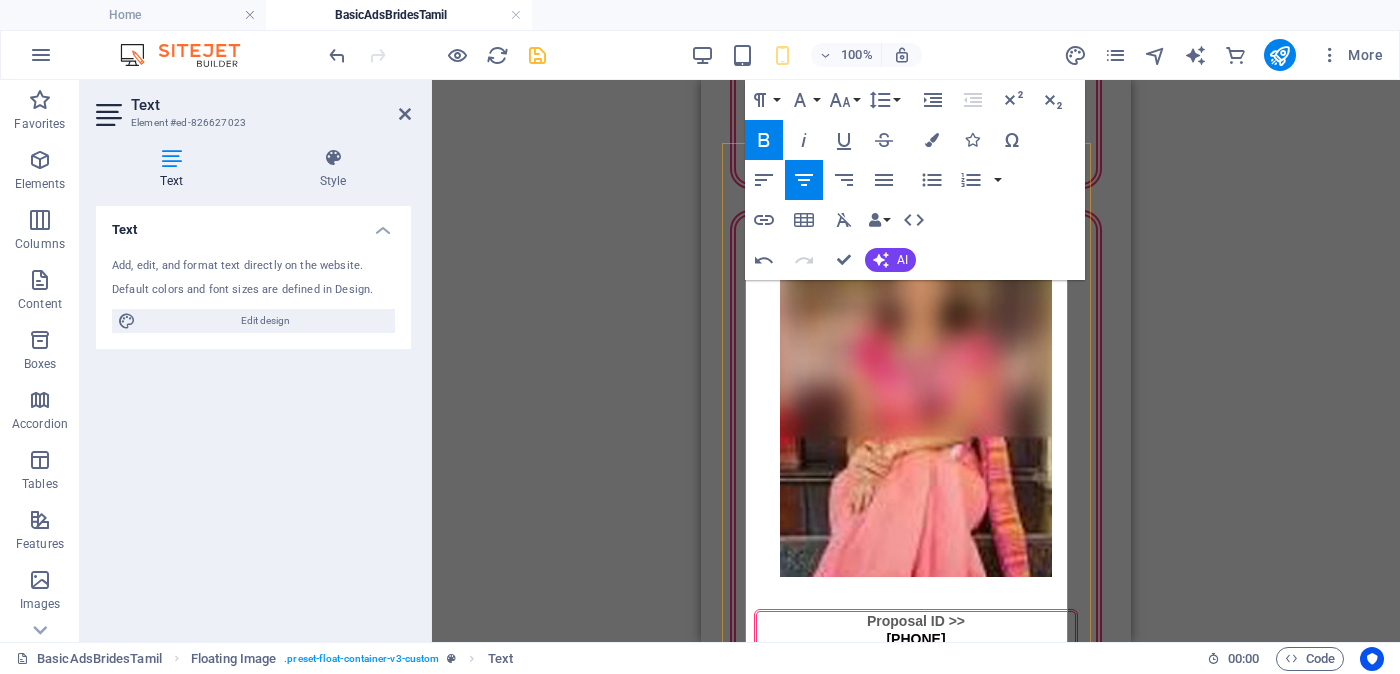 click on "-  32" at bounding box center (951, 2775) 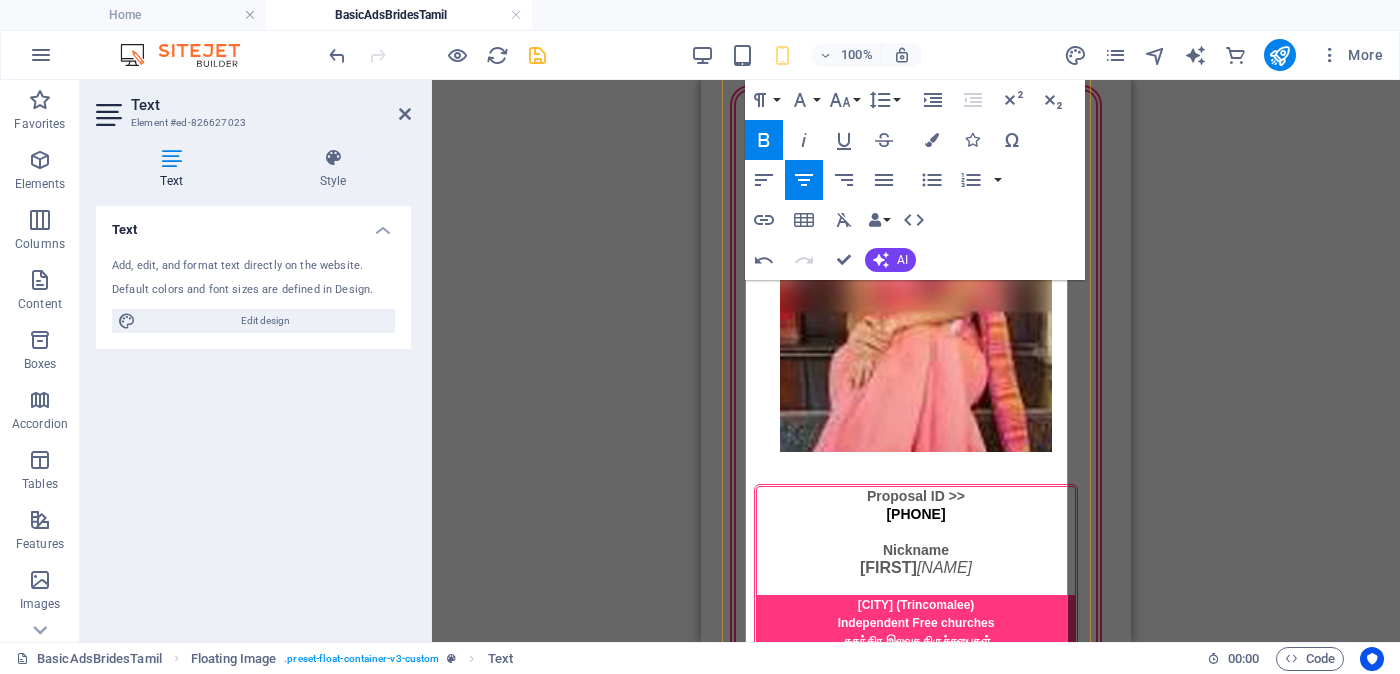 drag, startPoint x: 885, startPoint y: 443, endPoint x: 803, endPoint y: 447, distance: 82.0975 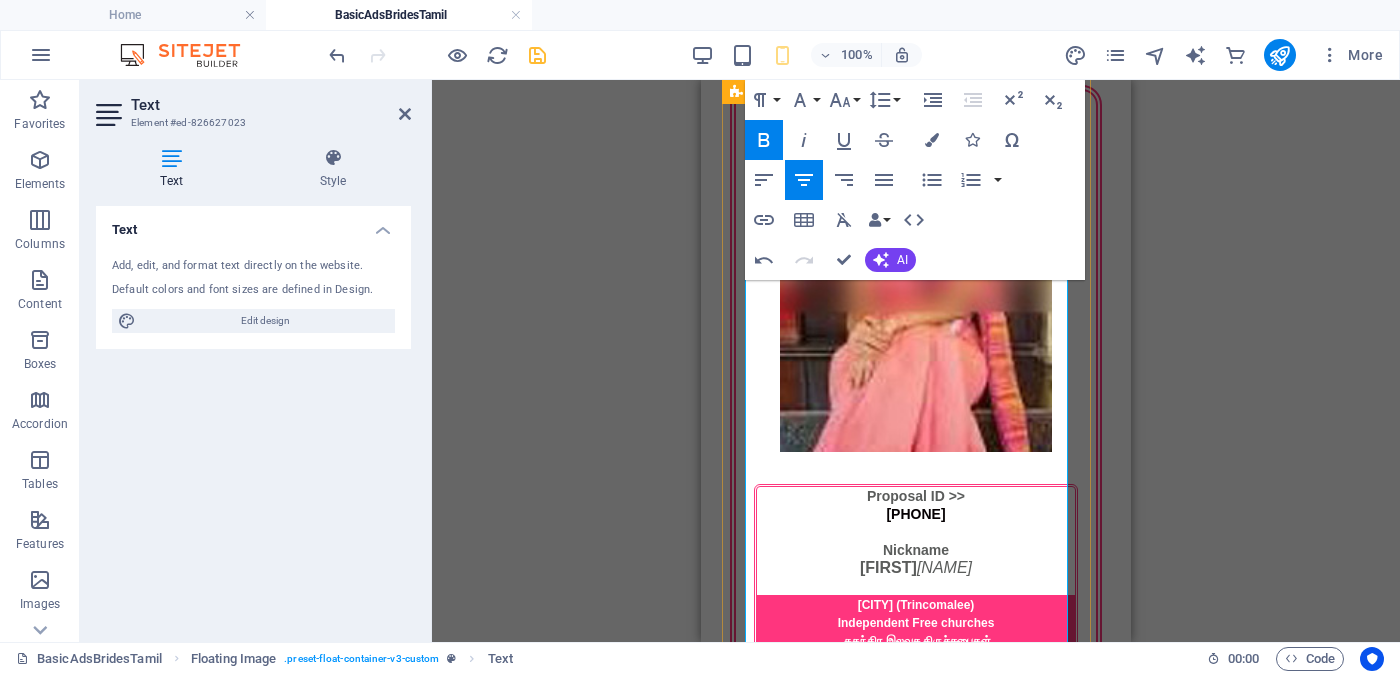drag, startPoint x: 883, startPoint y: 444, endPoint x: 981, endPoint y: 443, distance: 98.005104 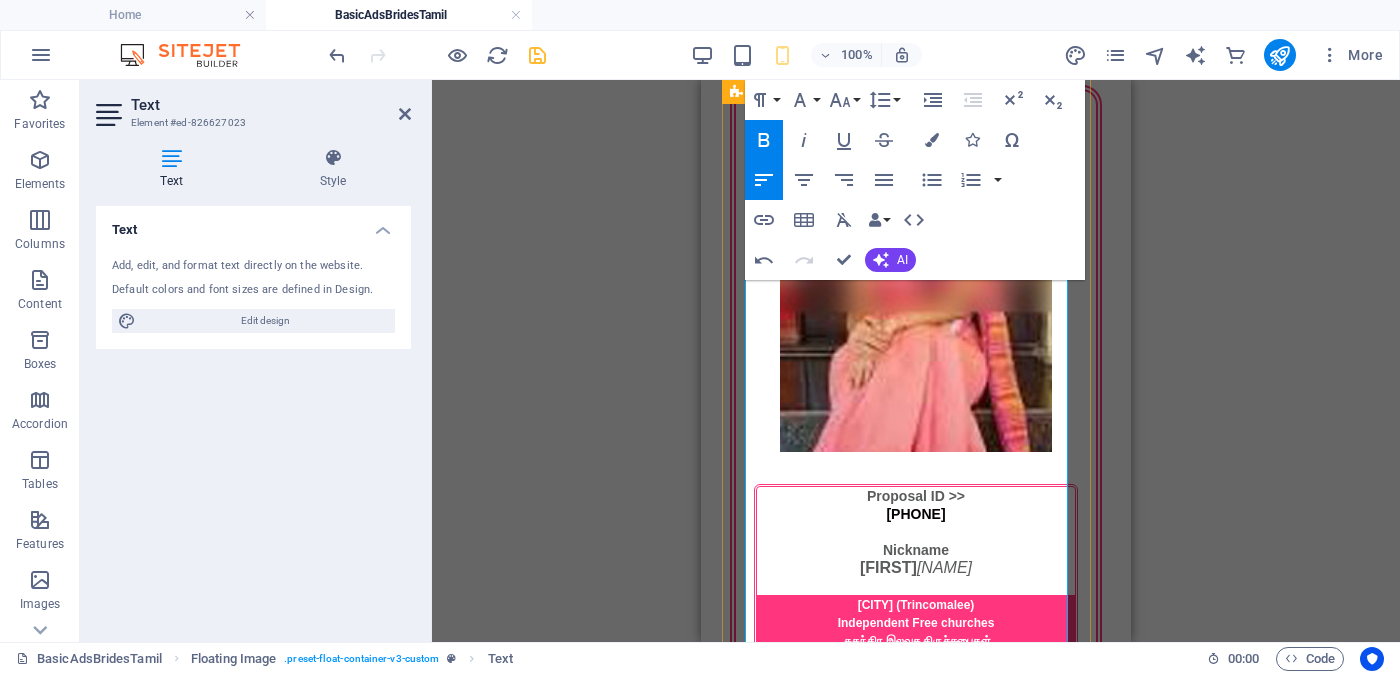 click on "வயது -    Age  -  [AGE] Unmarried -  திருமணமாகாத உயரம் - Feet ( [FEET] ) . Inches ( [INCHES] ) Occupation -  தொழில் Doctor  -" at bounding box center [916, 2685] 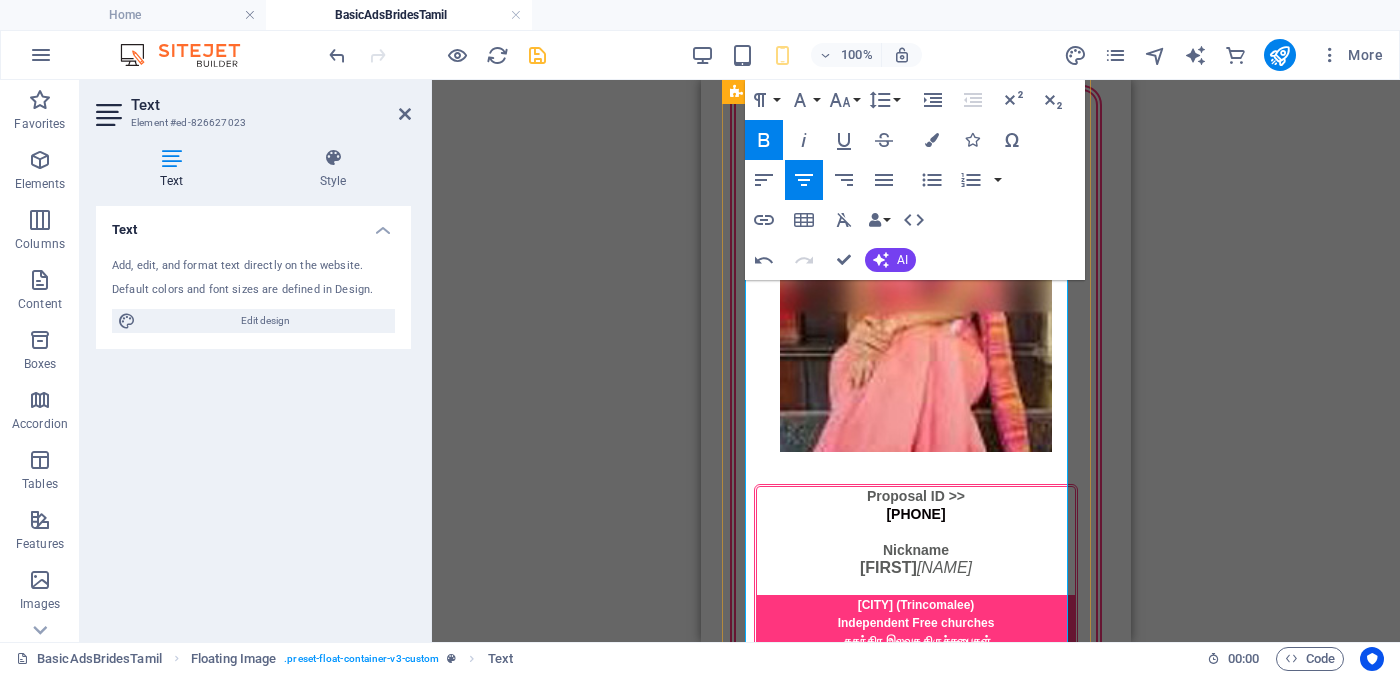drag, startPoint x: 972, startPoint y: 440, endPoint x: 909, endPoint y: 440, distance: 63 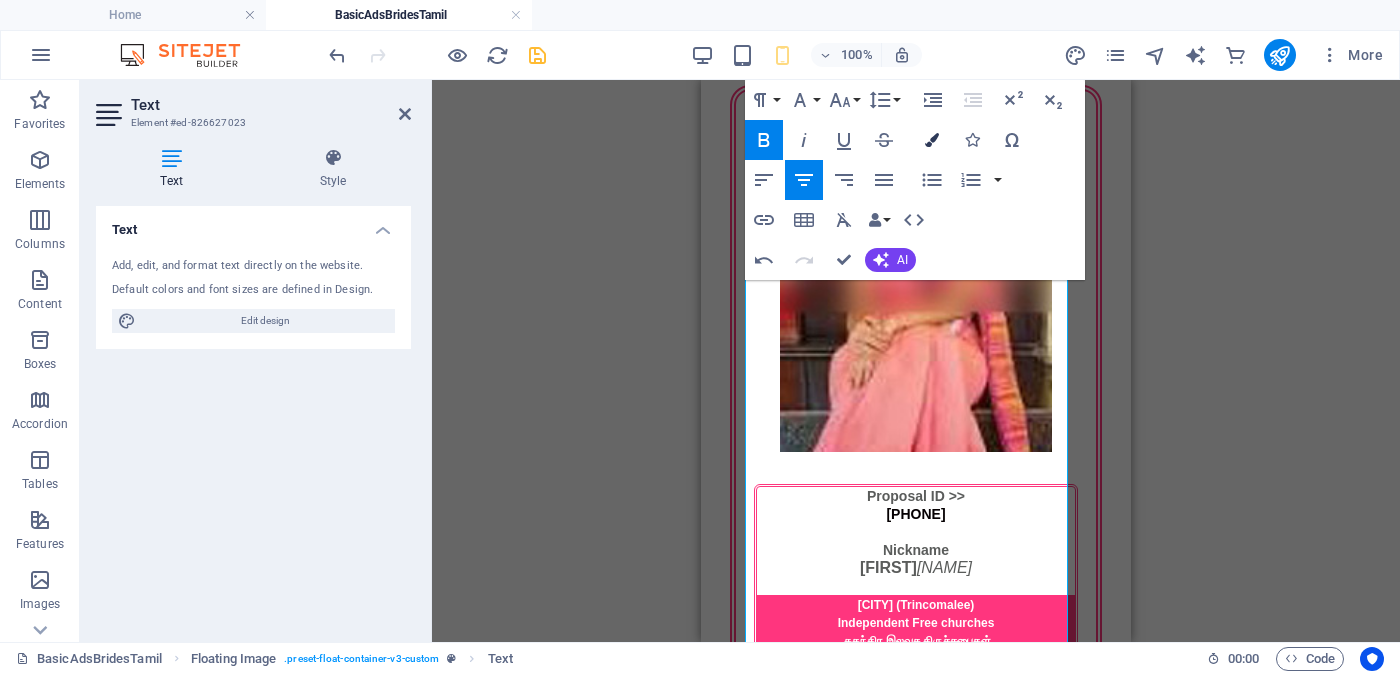 click at bounding box center [932, 140] 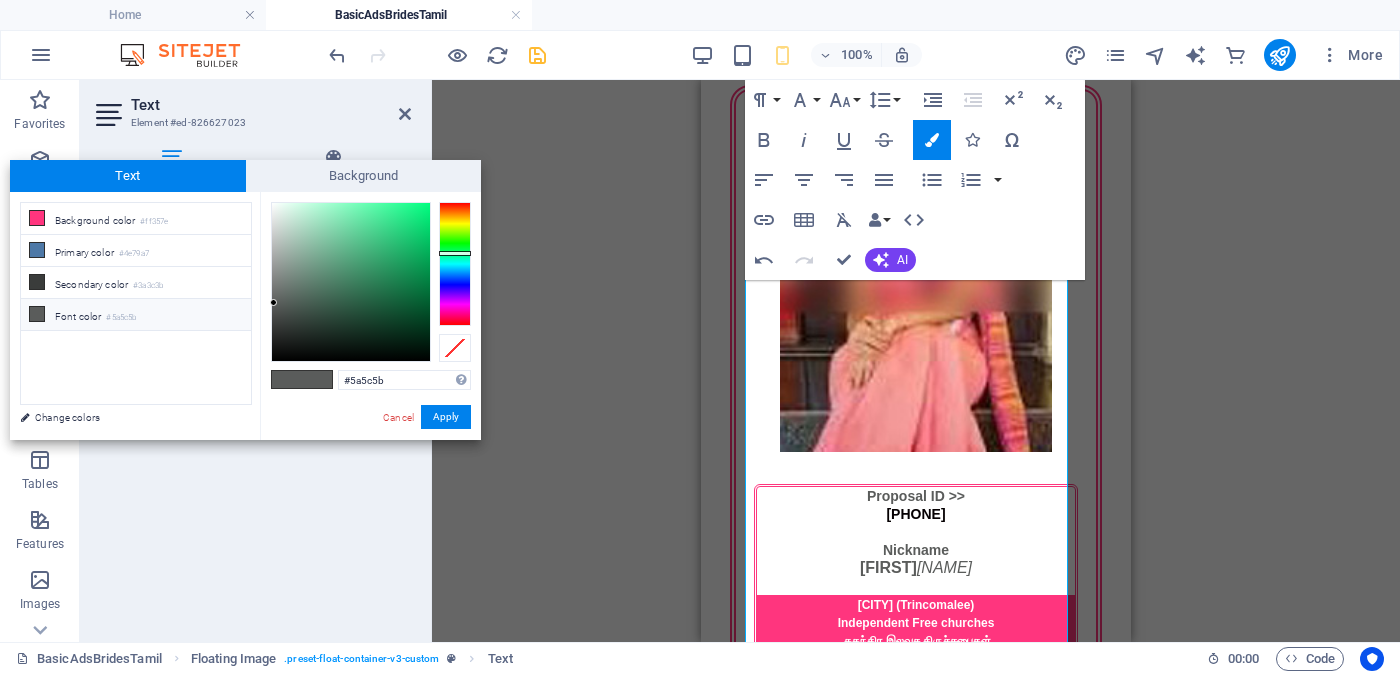 click on "#5a5c5b" at bounding box center [121, 318] 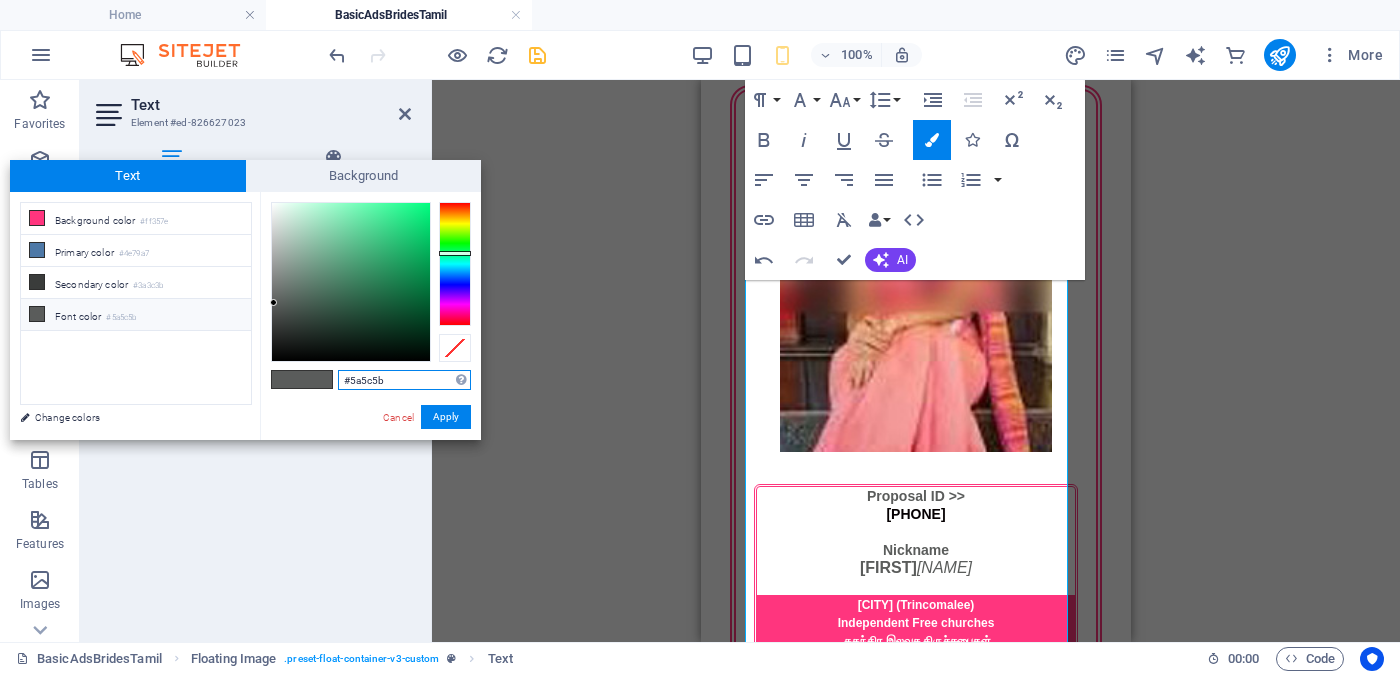 click on "#5a5c5b" at bounding box center (404, 380) 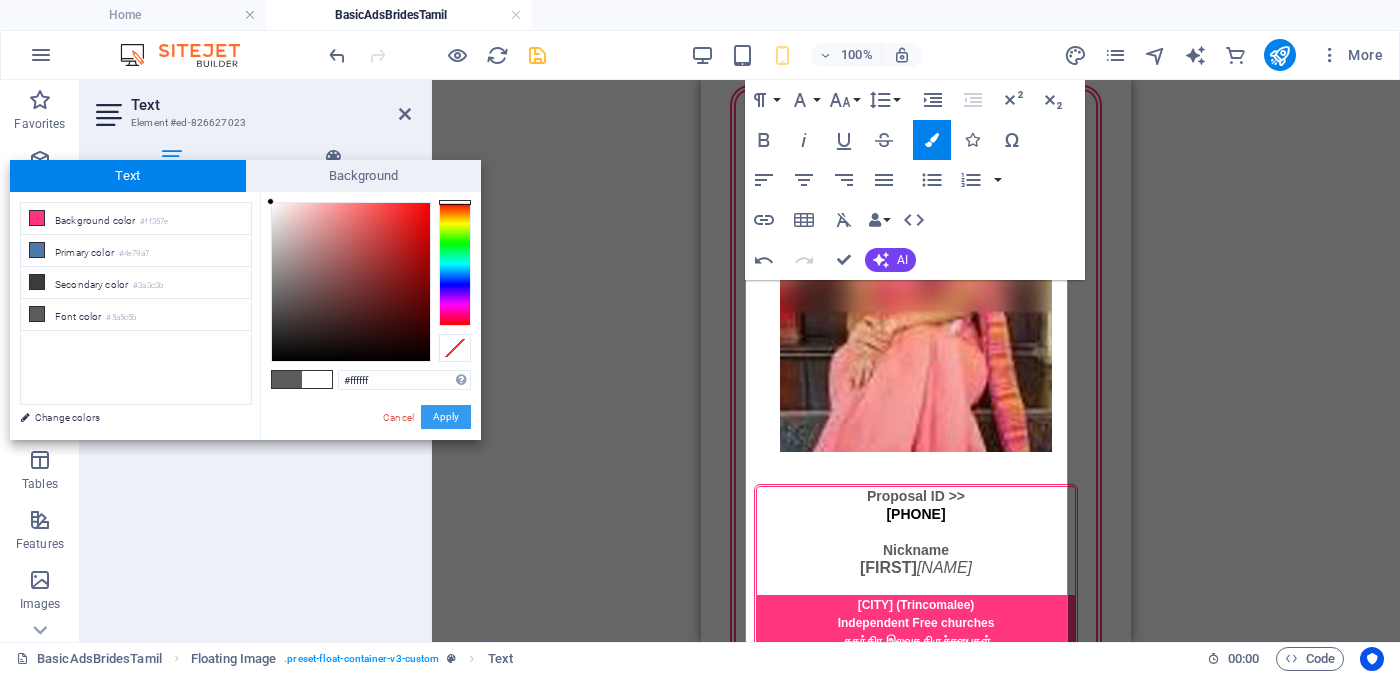 click on "Apply" at bounding box center [446, 417] 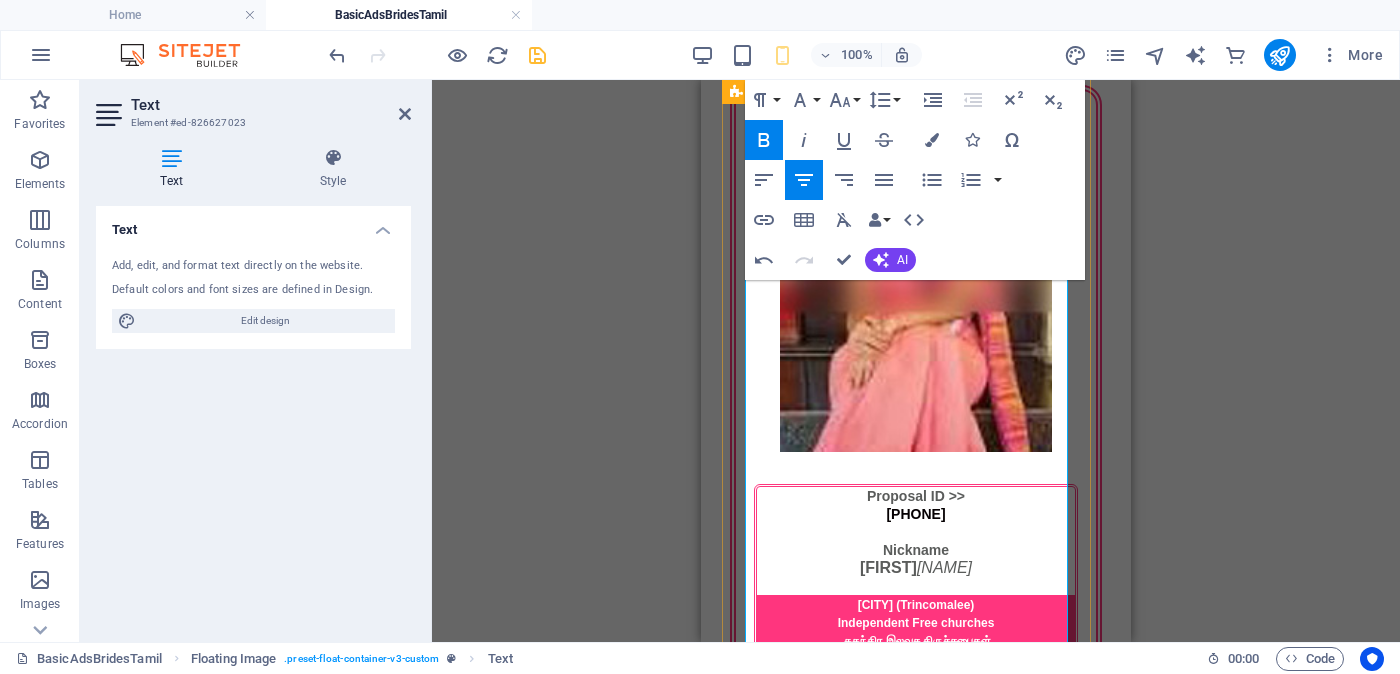 click on "வயது - Age - 22 Unmarried - உயரம் - Feet ( 5 ) . Inches ( 04 ) Occupation - [OCCUPATION] -" at bounding box center [916, 2685] 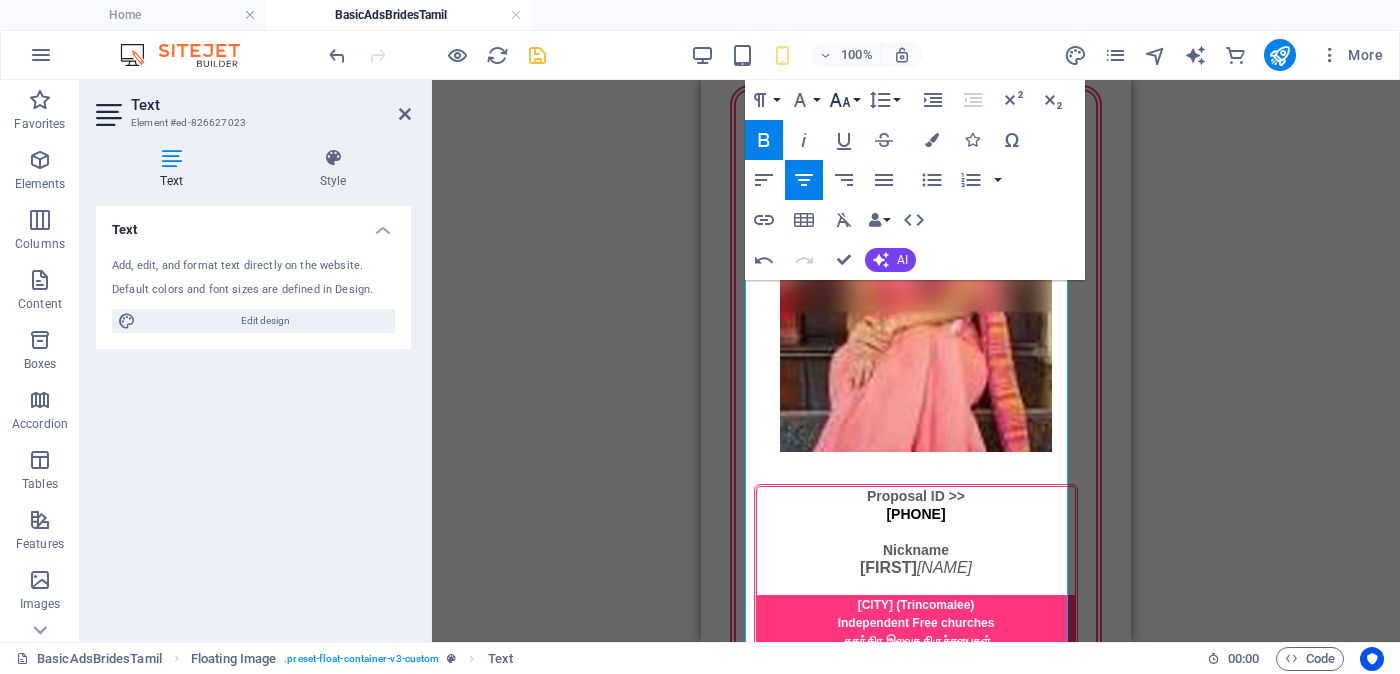 click on "Paragraph Format Normal Heading 1 Heading 2 Heading 3 Heading 4 Heading 5 Heading 6 Code Font Family Arial Georgia Impact Tahoma Times New Roman Verdana Font Size 8 9 10 11 12 14 18 24 30 36 48 60 72 96 Line Height Default Single 1.15 1.5 Double" at bounding box center (824, 100) 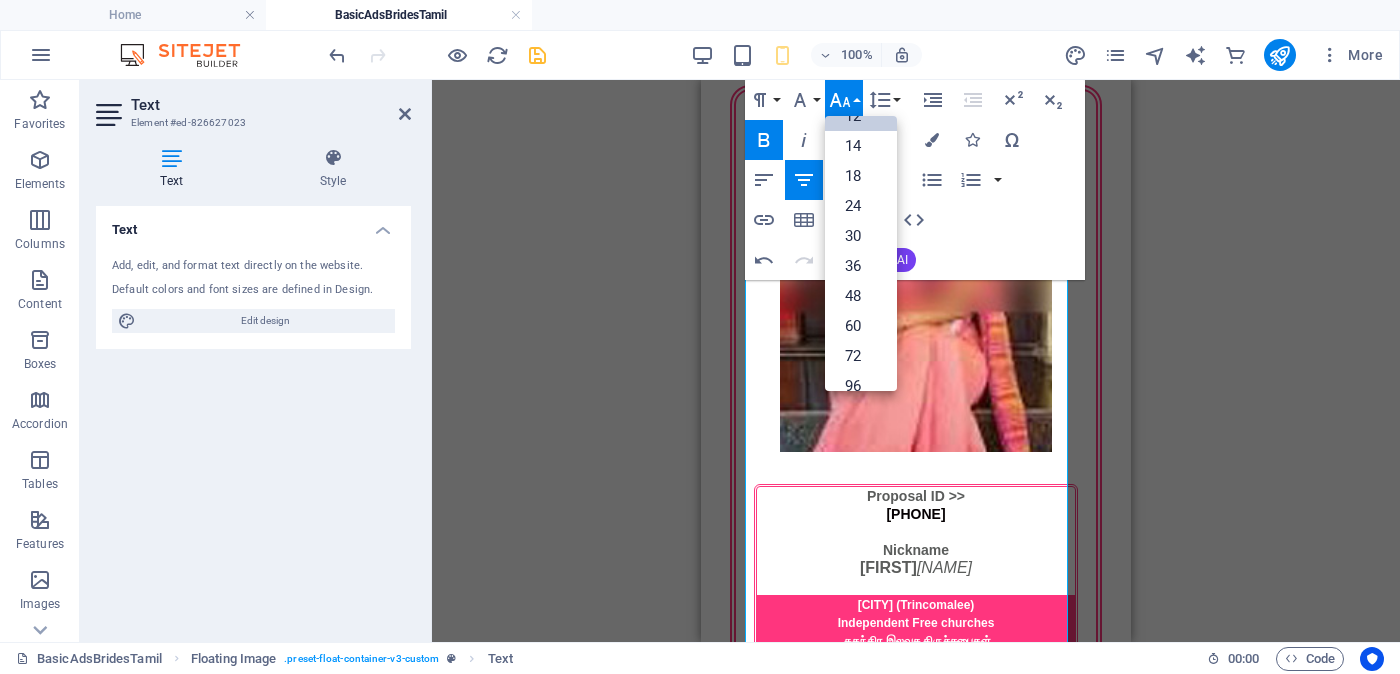 click on "12" at bounding box center [861, 116] 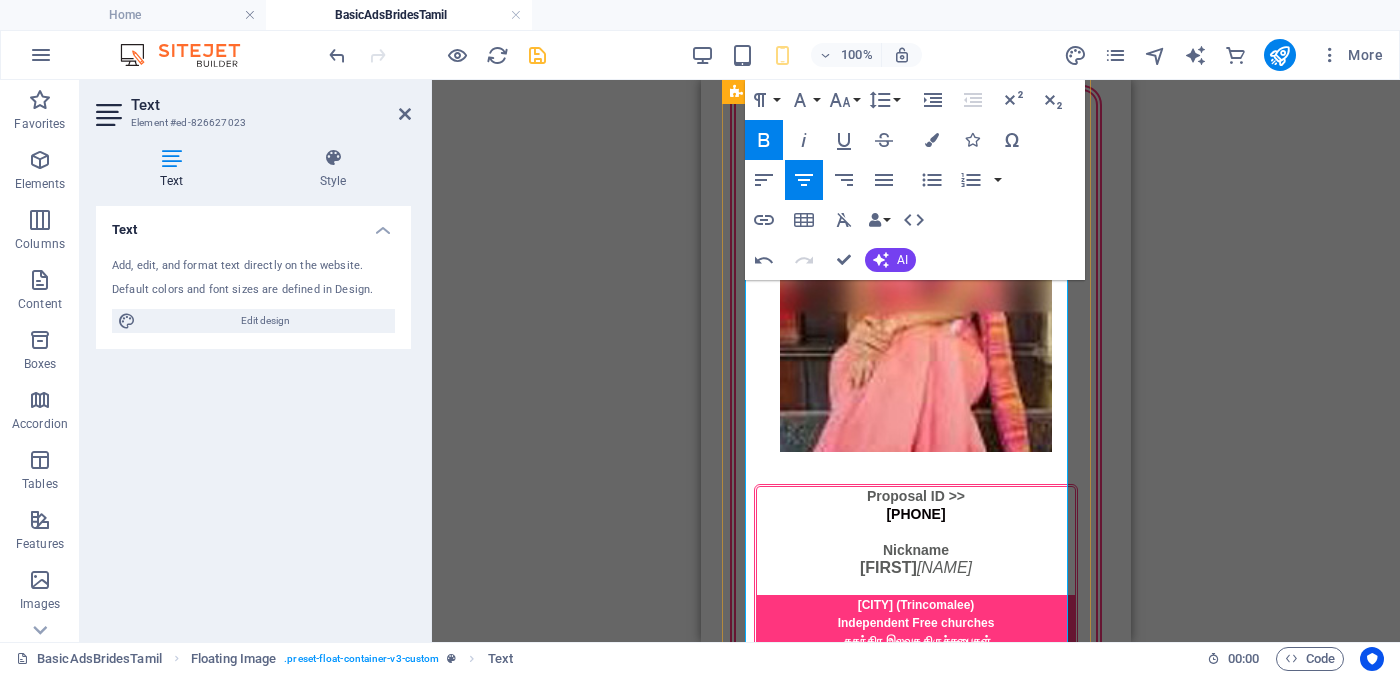 click at bounding box center (916, 2739) 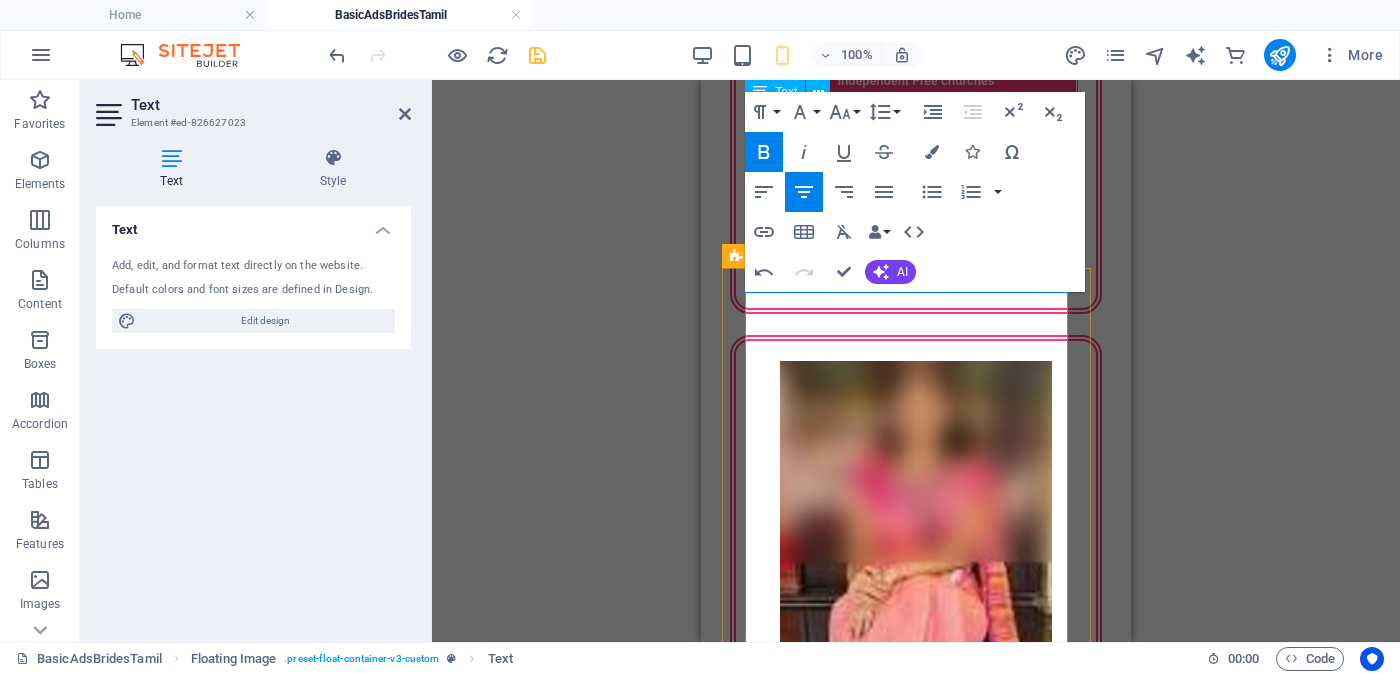 scroll, scrollTop: 3181, scrollLeft: 0, axis: vertical 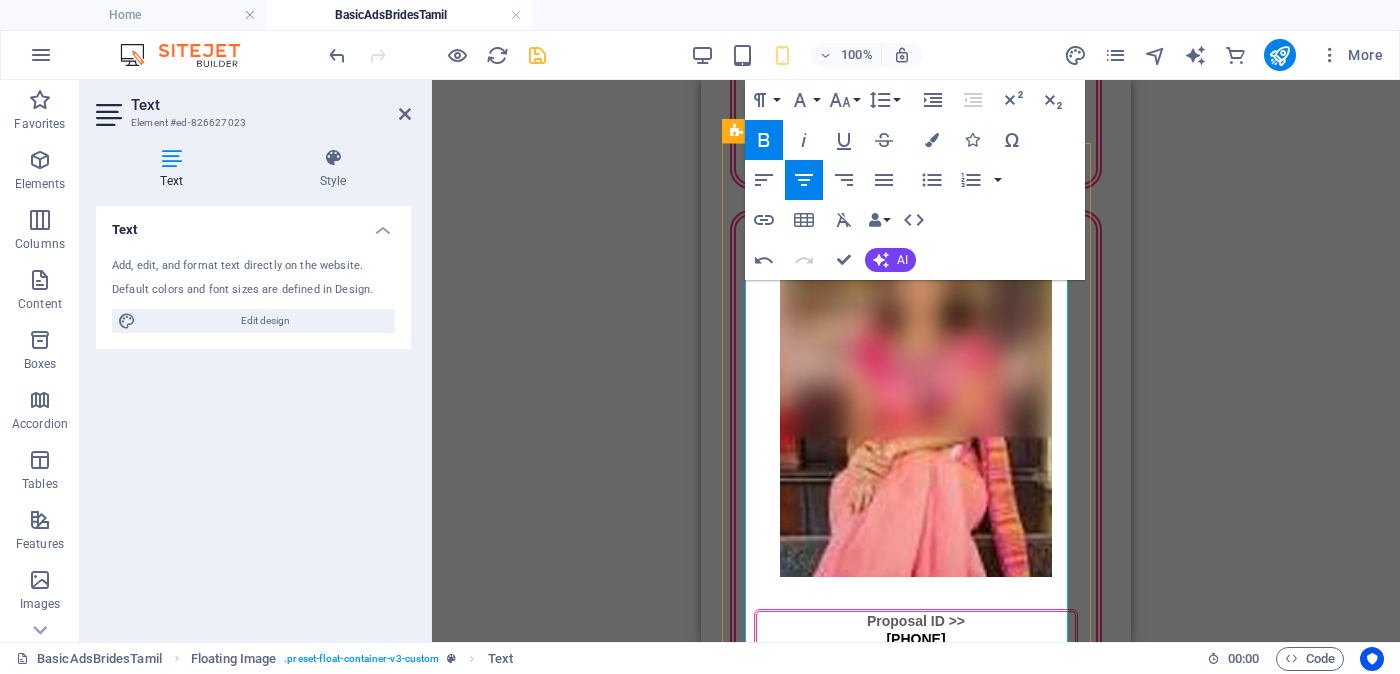 drag, startPoint x: 1001, startPoint y: 497, endPoint x: 816, endPoint y: 498, distance: 185.0027 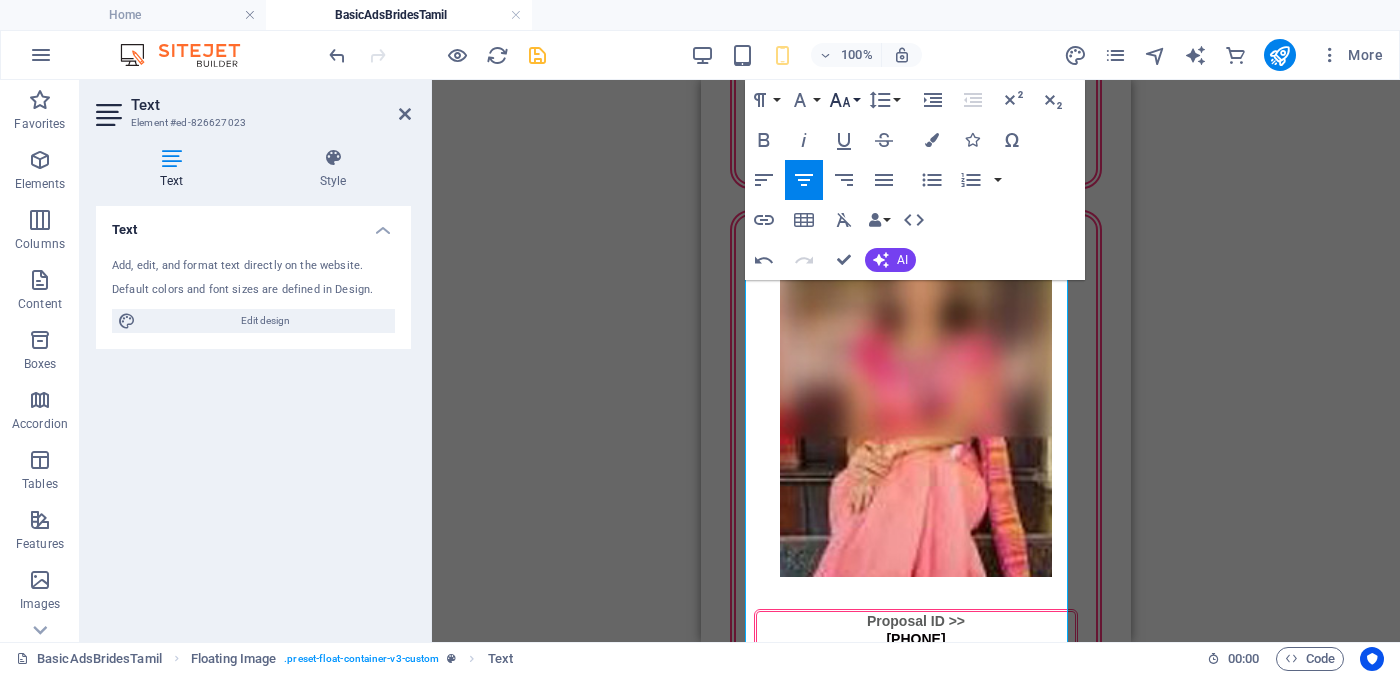 click on "Font Size" at bounding box center (844, 100) 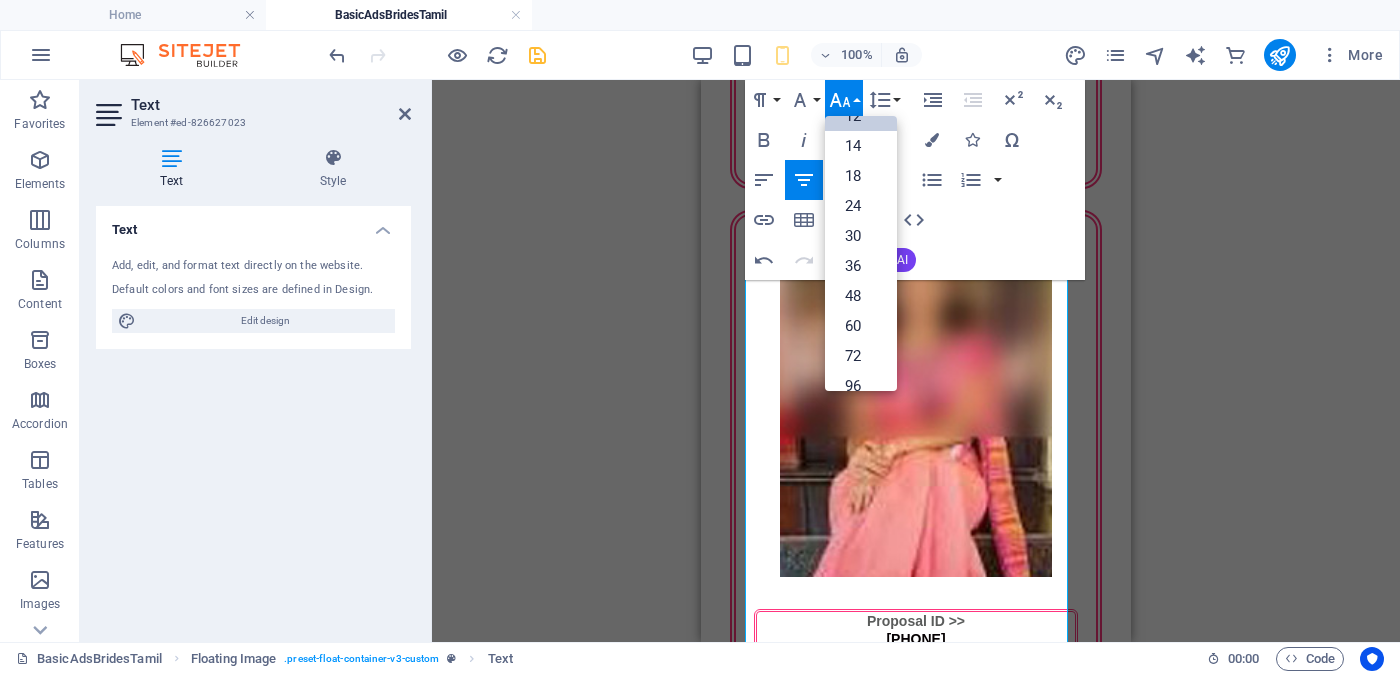click on "12" at bounding box center (861, 116) 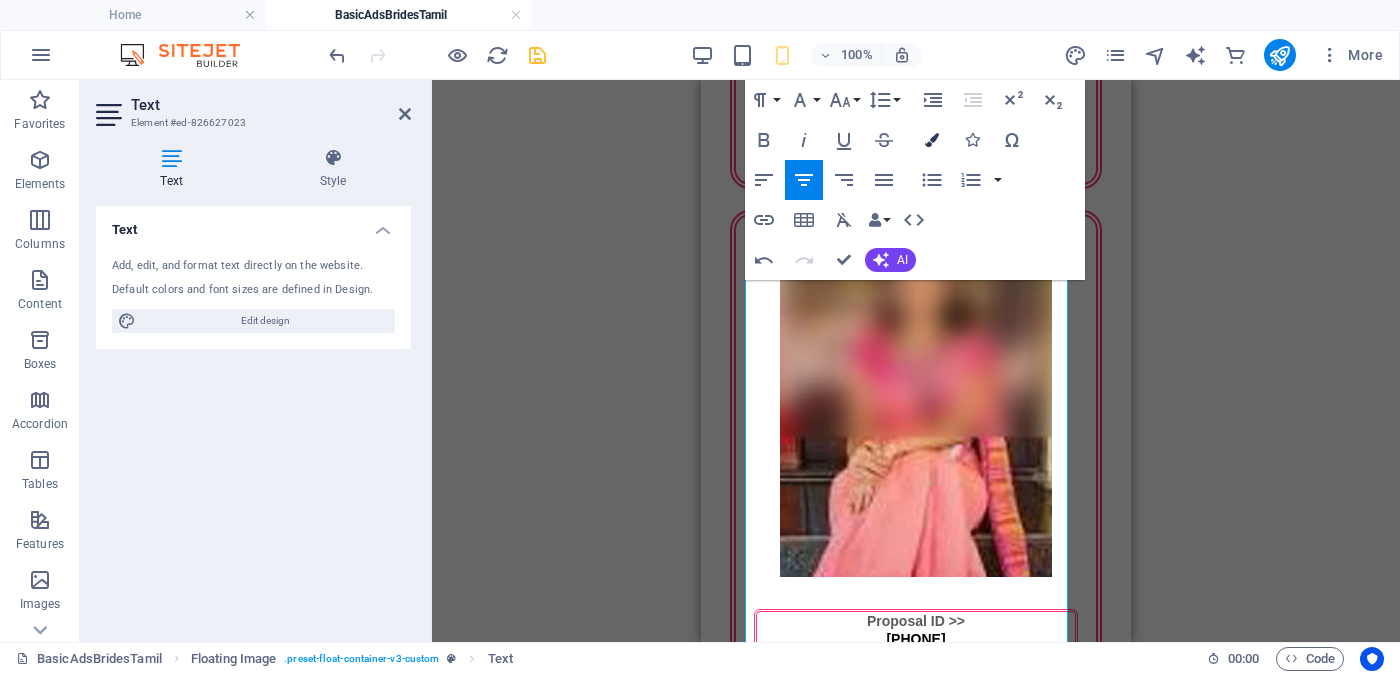 click at bounding box center (932, 140) 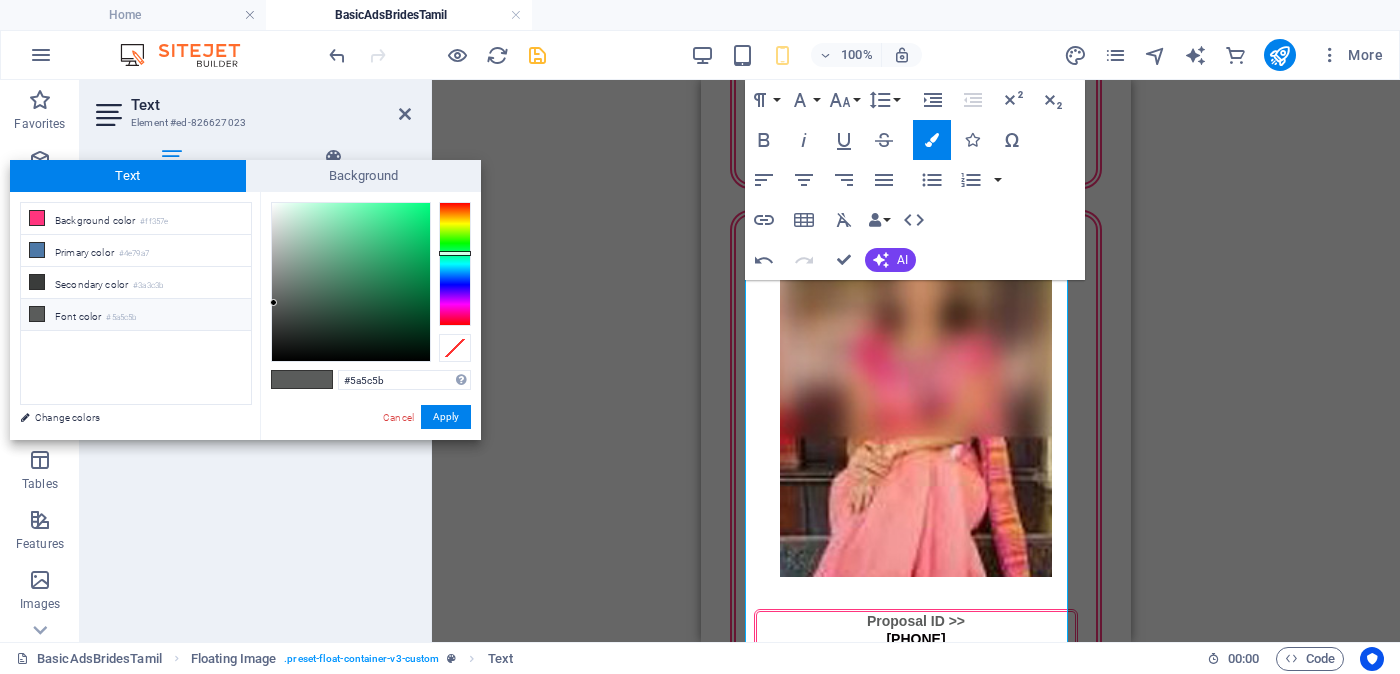 click on "Font color
#5a5c5b" at bounding box center (136, 315) 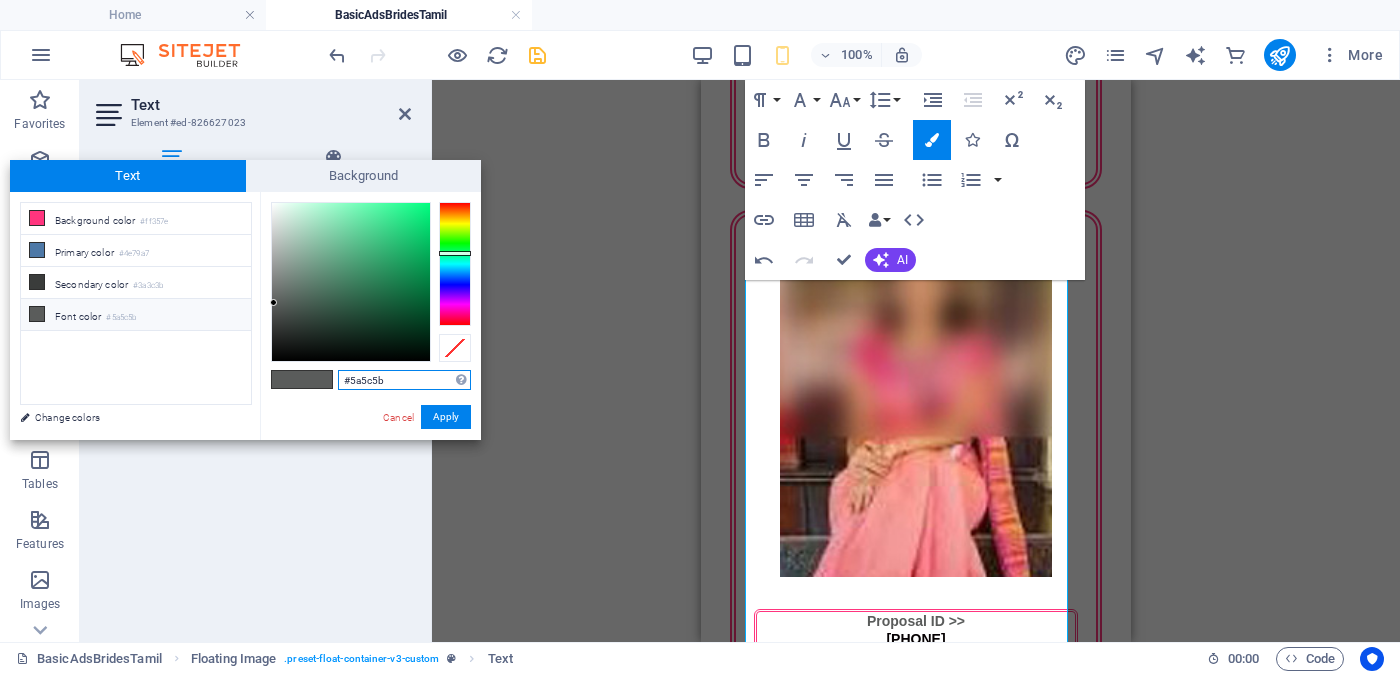 click on "#5a5c5b" at bounding box center [404, 380] 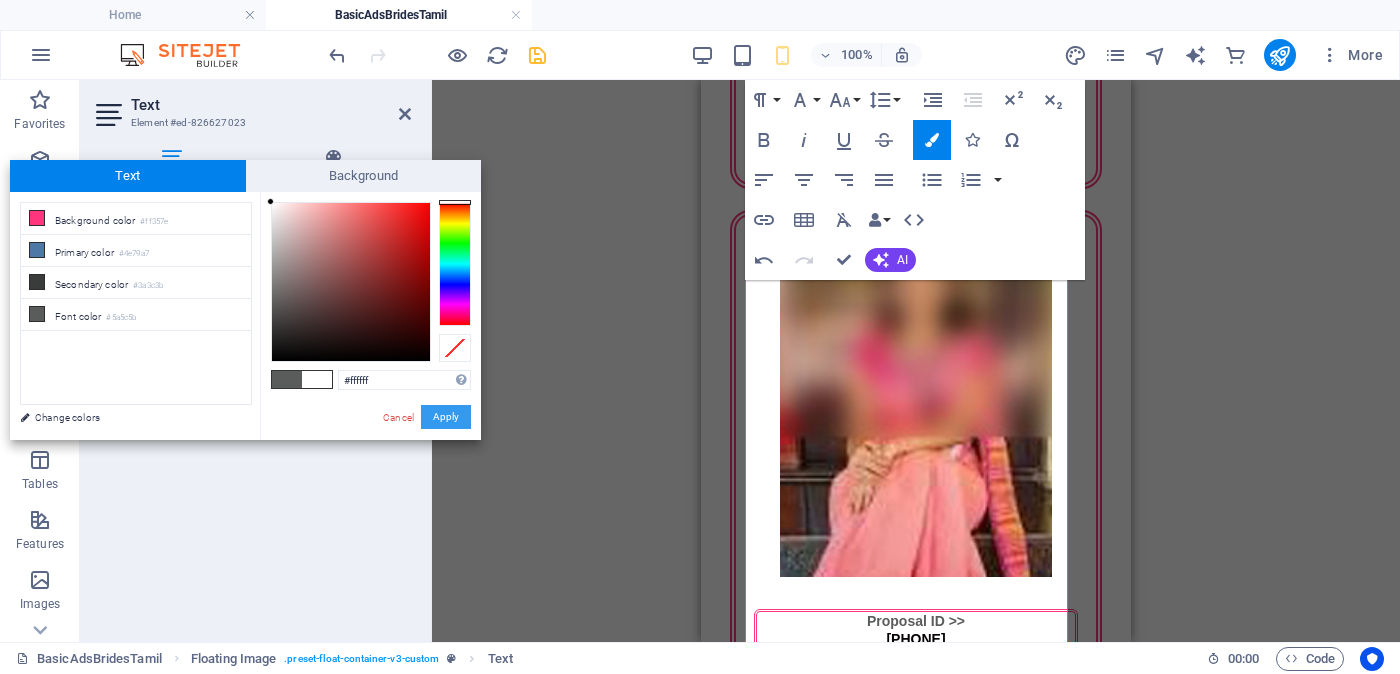 click on "Apply" at bounding box center (446, 417) 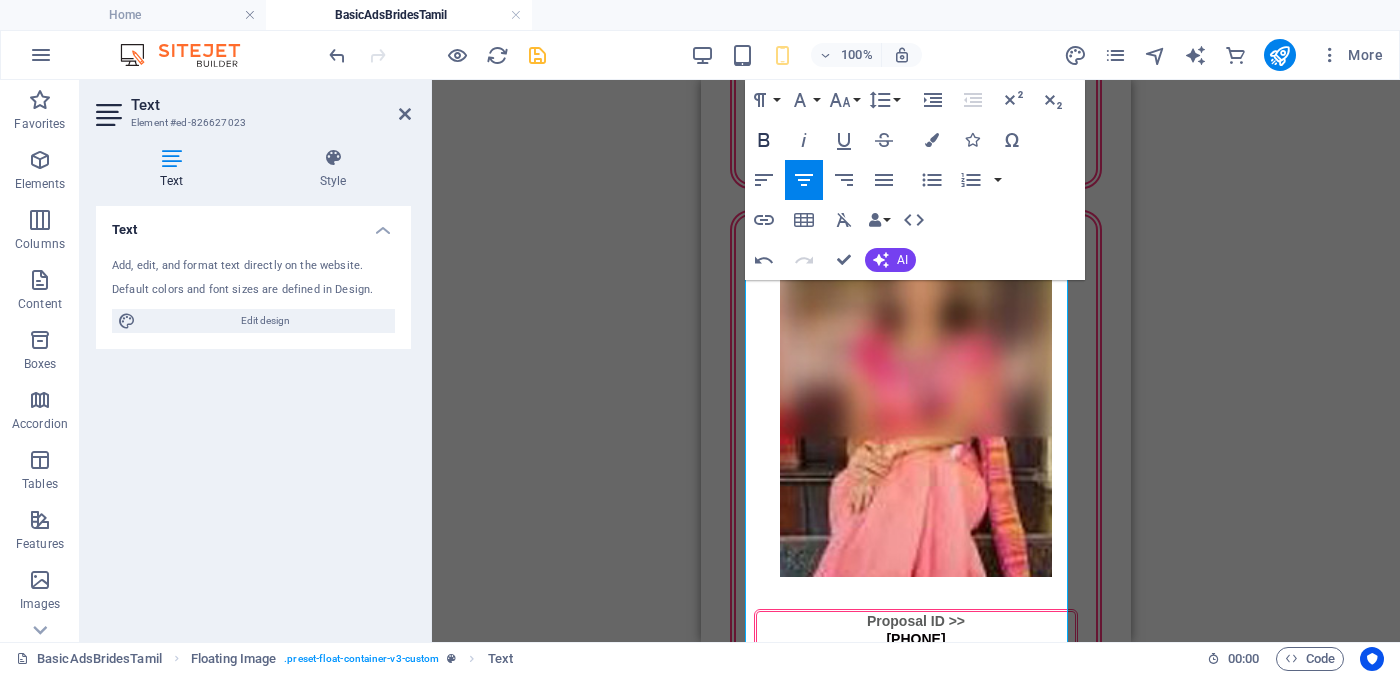 click 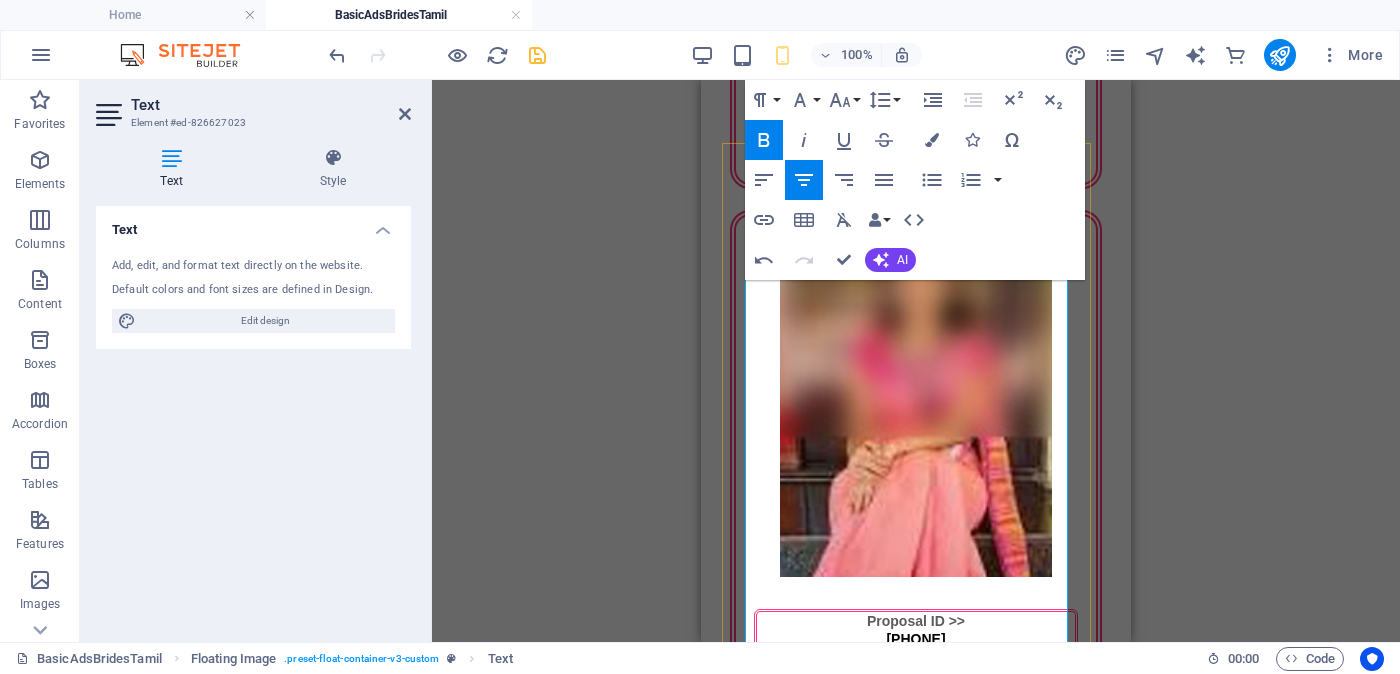 click on "Divorced  no children - දික්කසාද දරුවන් නැත - மணமுறிவு, குழந்தைகள் இல்லை" at bounding box center [915, 2802] 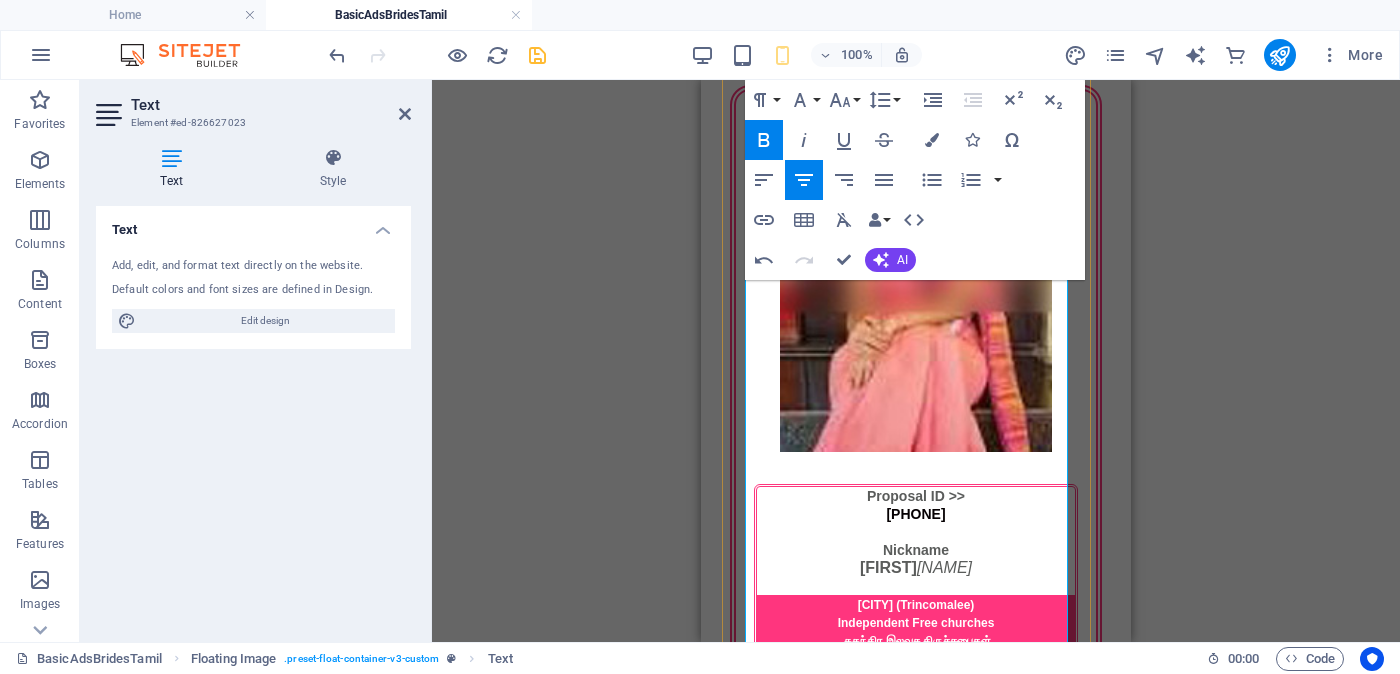 scroll, scrollTop: 3181, scrollLeft: 0, axis: vertical 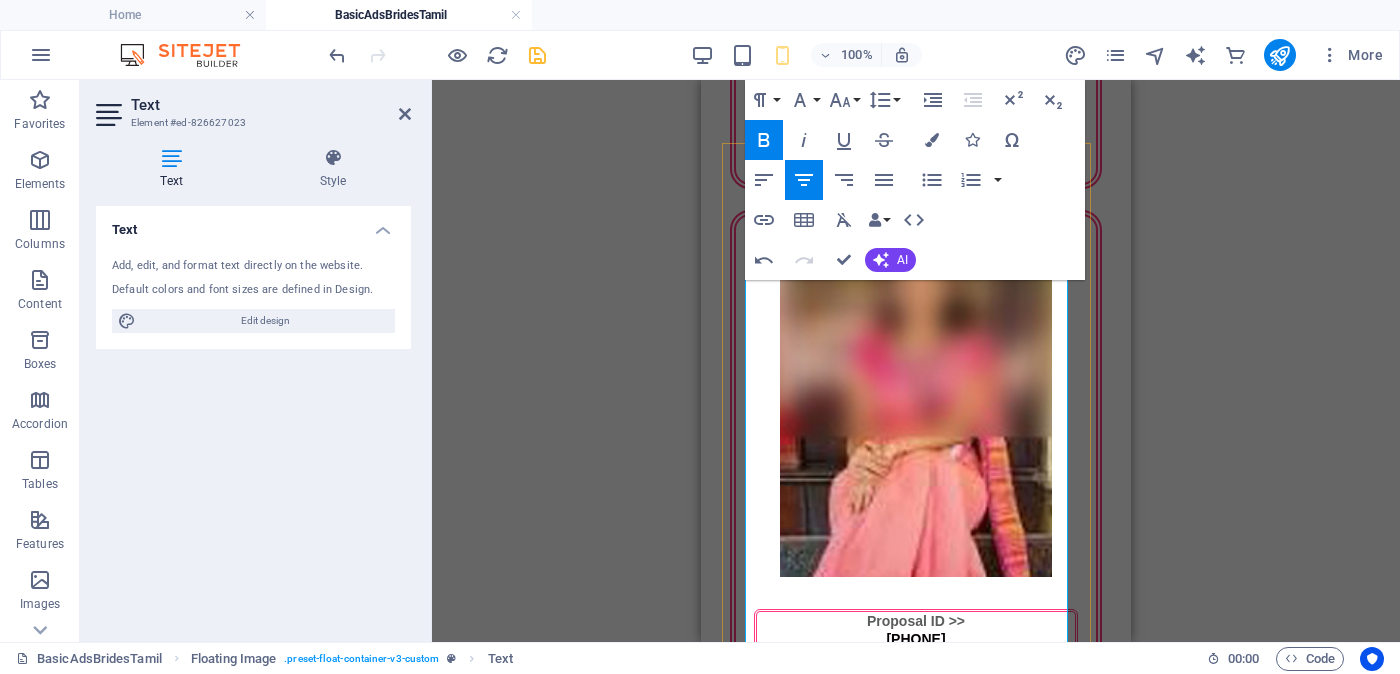 drag, startPoint x: 812, startPoint y: 424, endPoint x: 1015, endPoint y: 440, distance: 203.62956 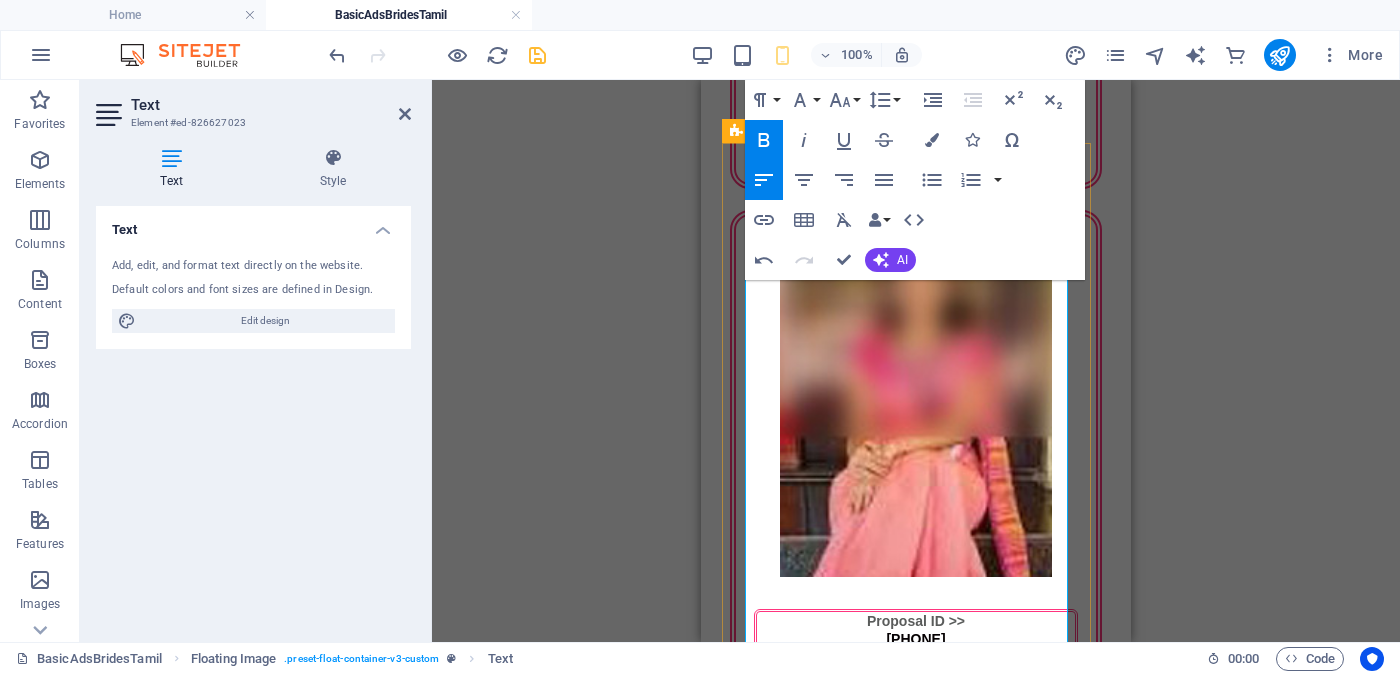 click on "AOG Church -" at bounding box center (916, 2738) 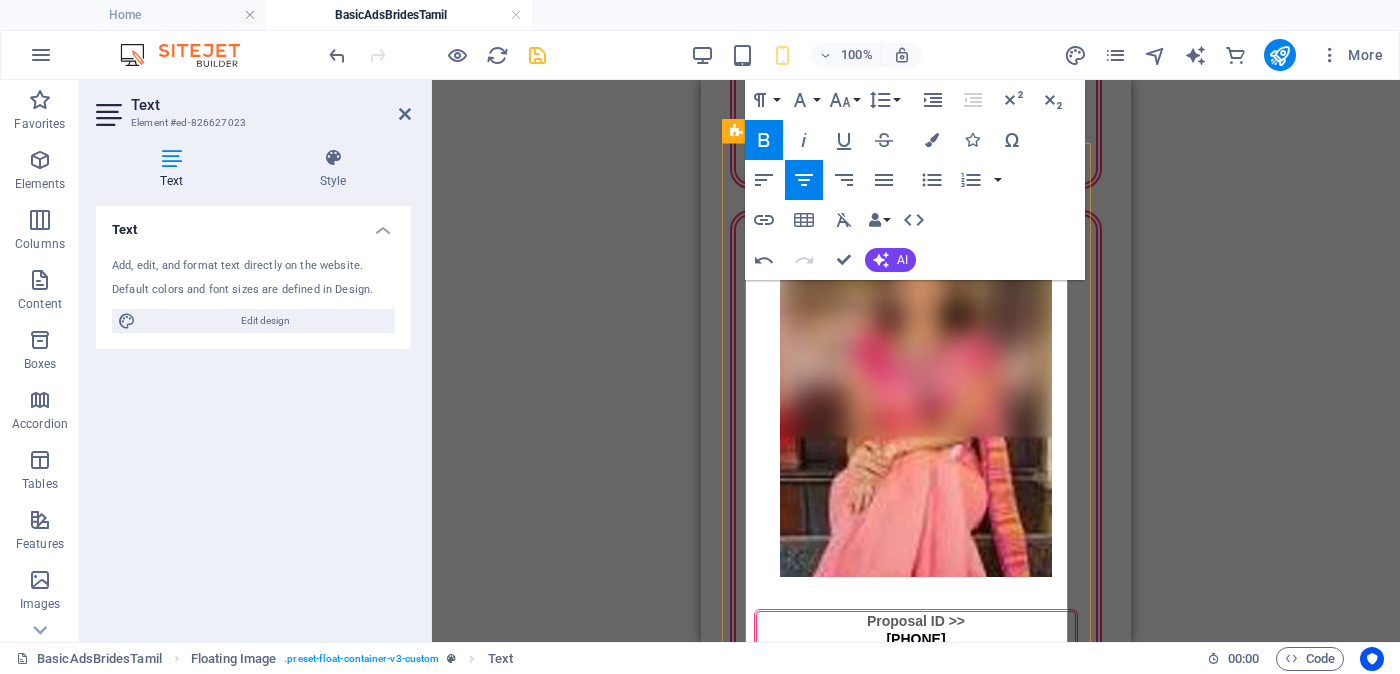 drag, startPoint x: 856, startPoint y: 417, endPoint x: 1002, endPoint y: 438, distance: 147.50255 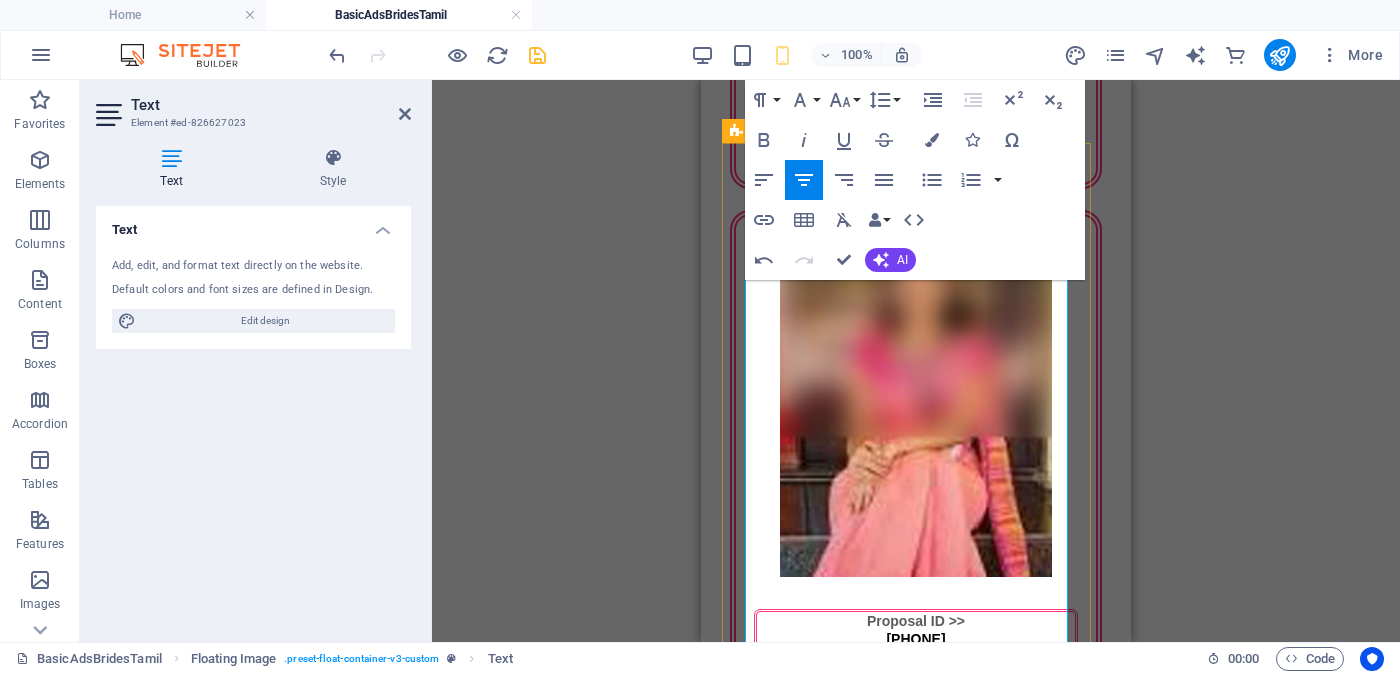 click on "( Colombo )" at bounding box center (916, 2720) 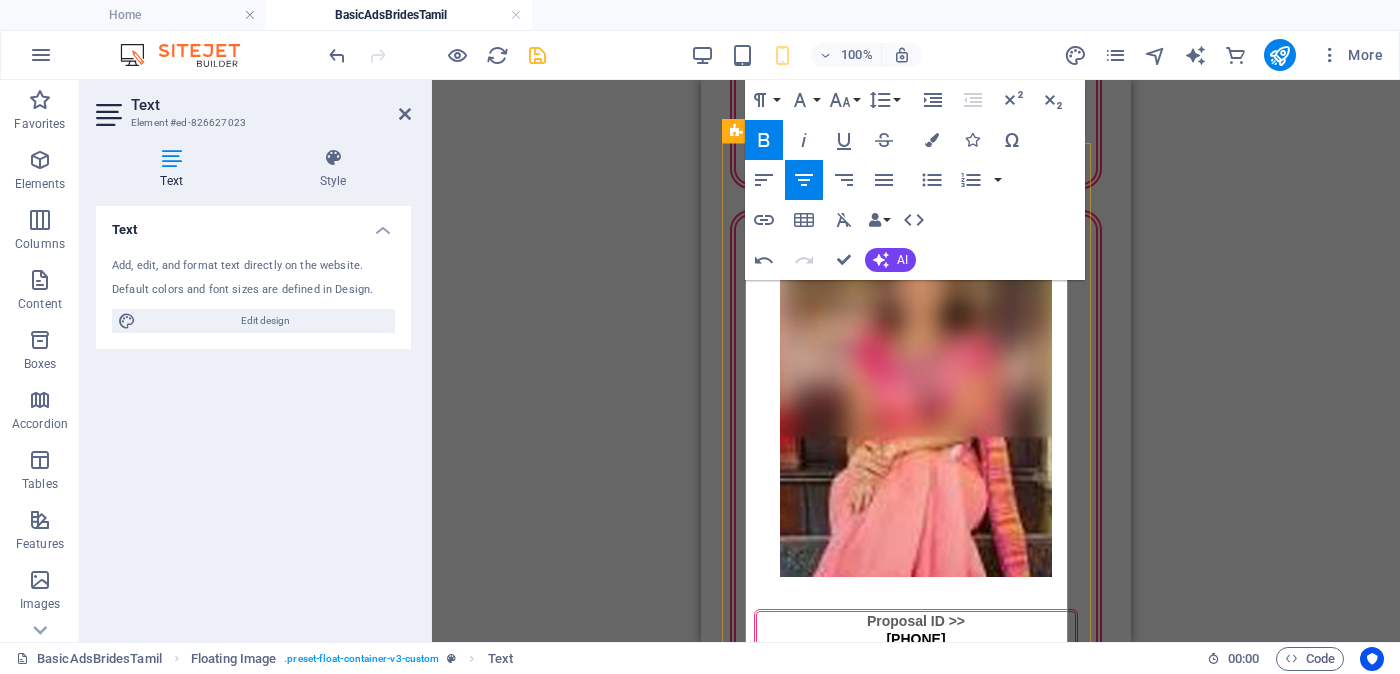 click on "ஏ.ஓ.ஜி. திருச்சபை" at bounding box center (916, 2774) 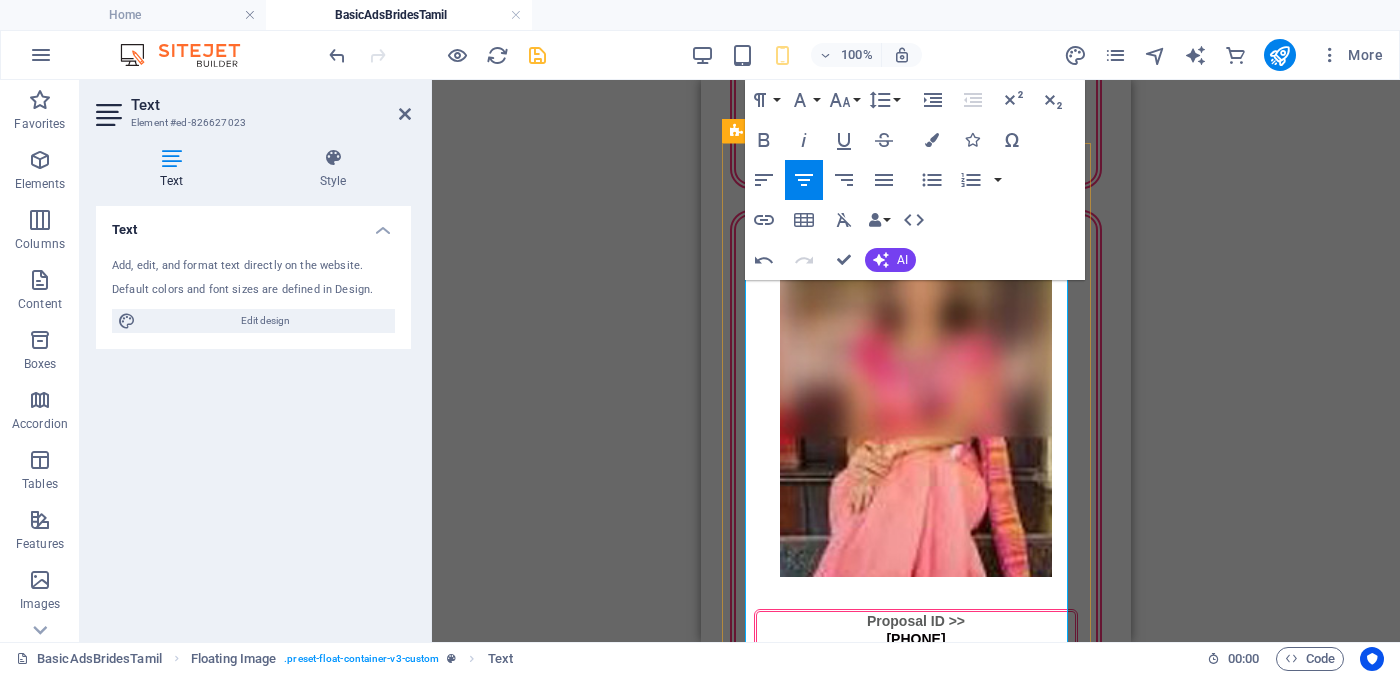 click at bounding box center (923, 2666) 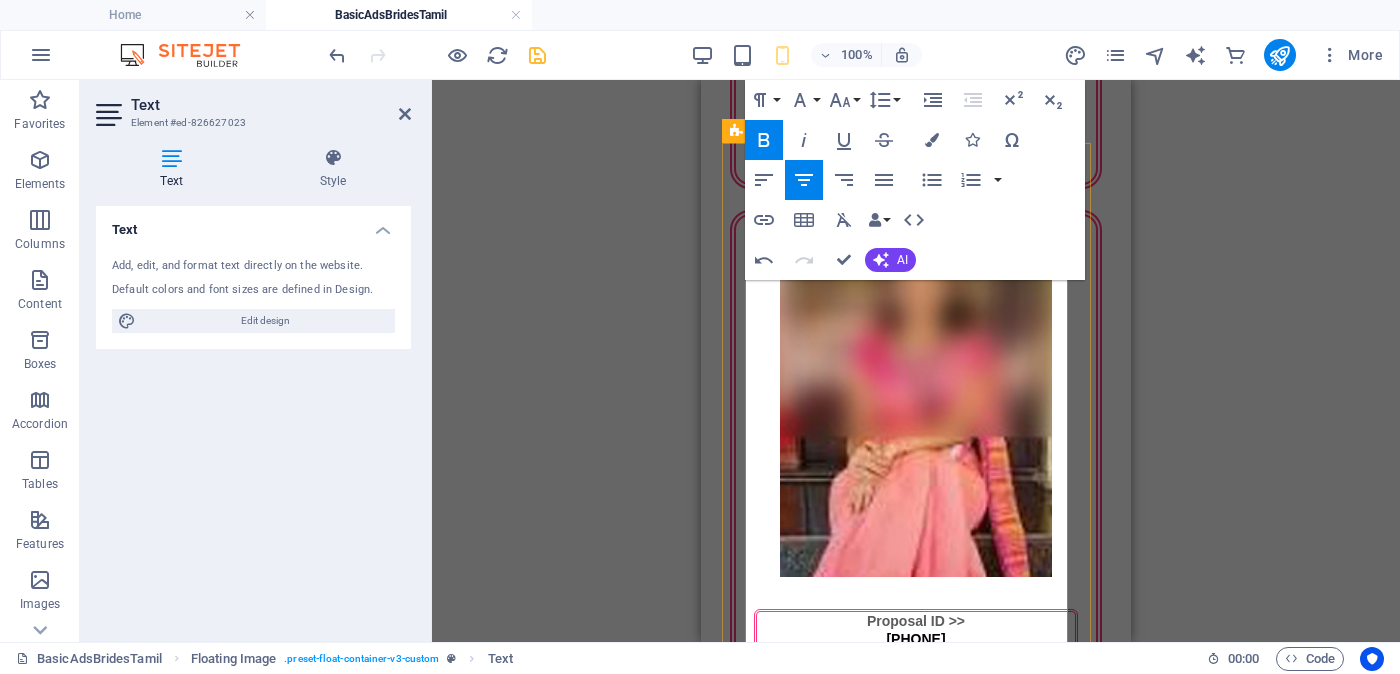 drag, startPoint x: 955, startPoint y: 351, endPoint x: 1010, endPoint y: 413, distance: 82.87943 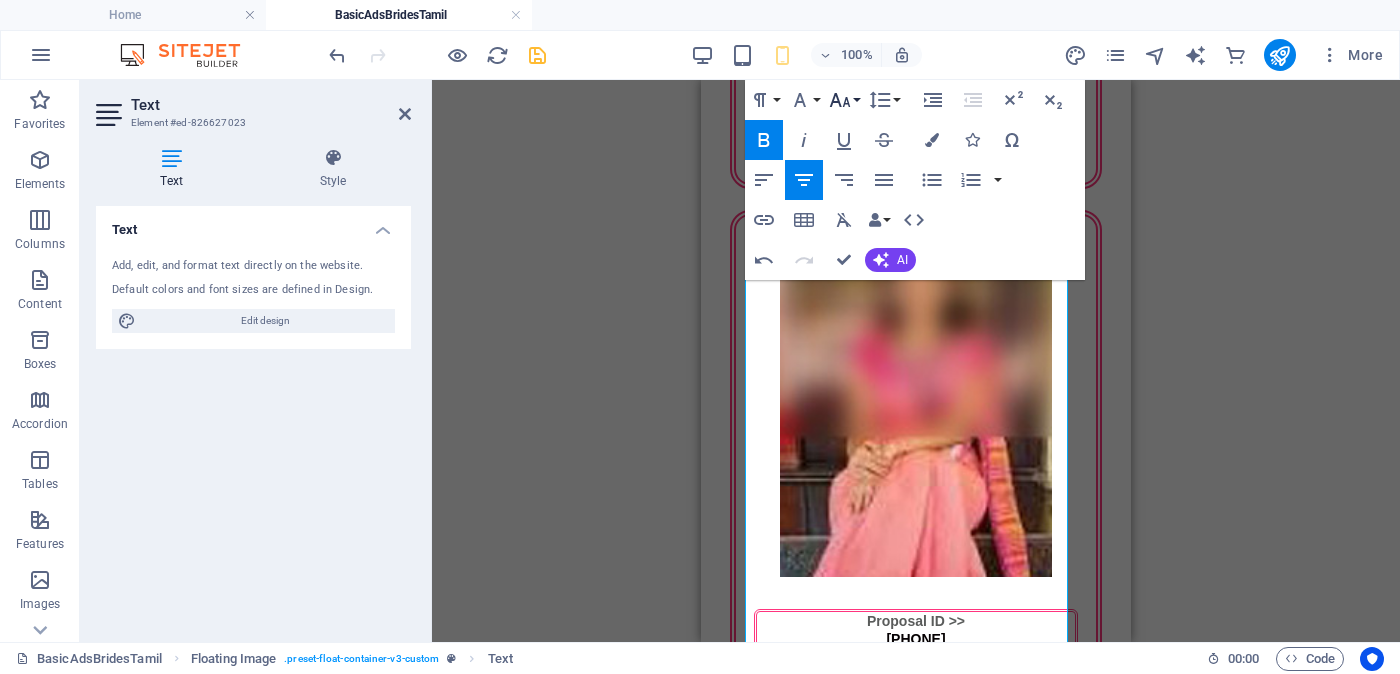 click on "Font Size" at bounding box center [844, 100] 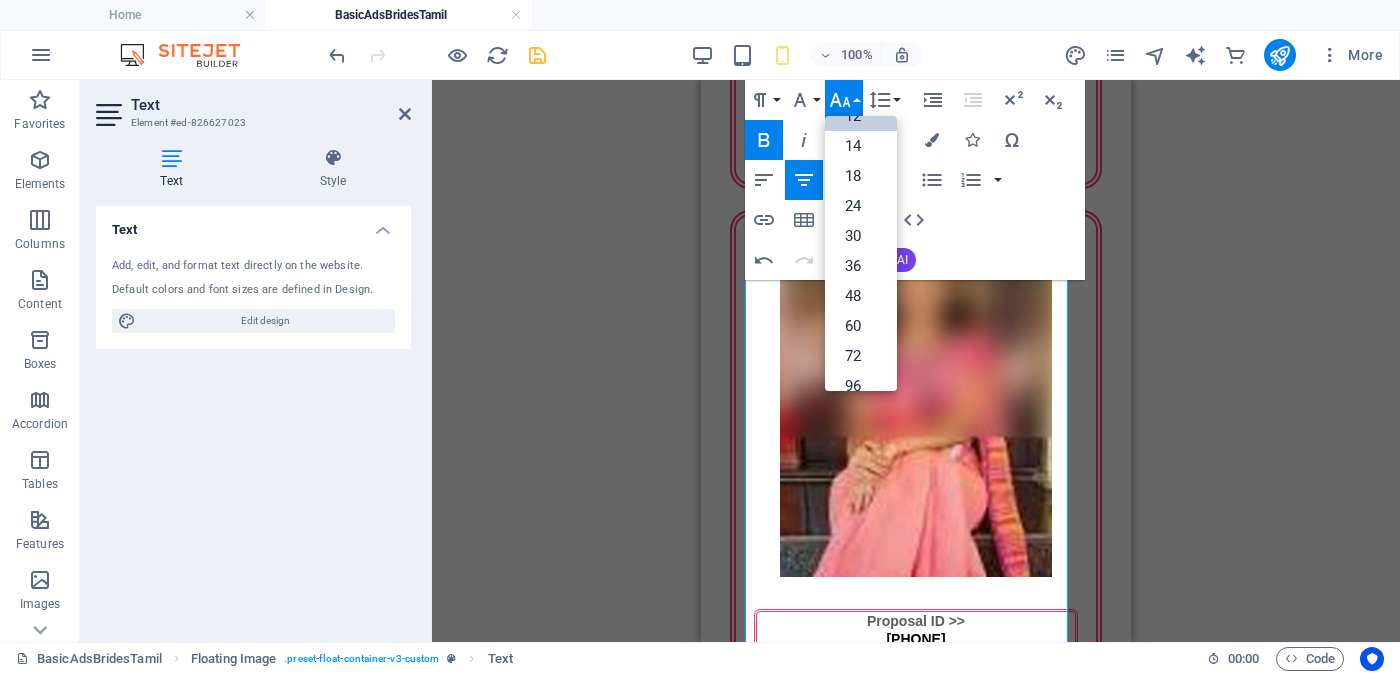 click on "12" at bounding box center [861, 116] 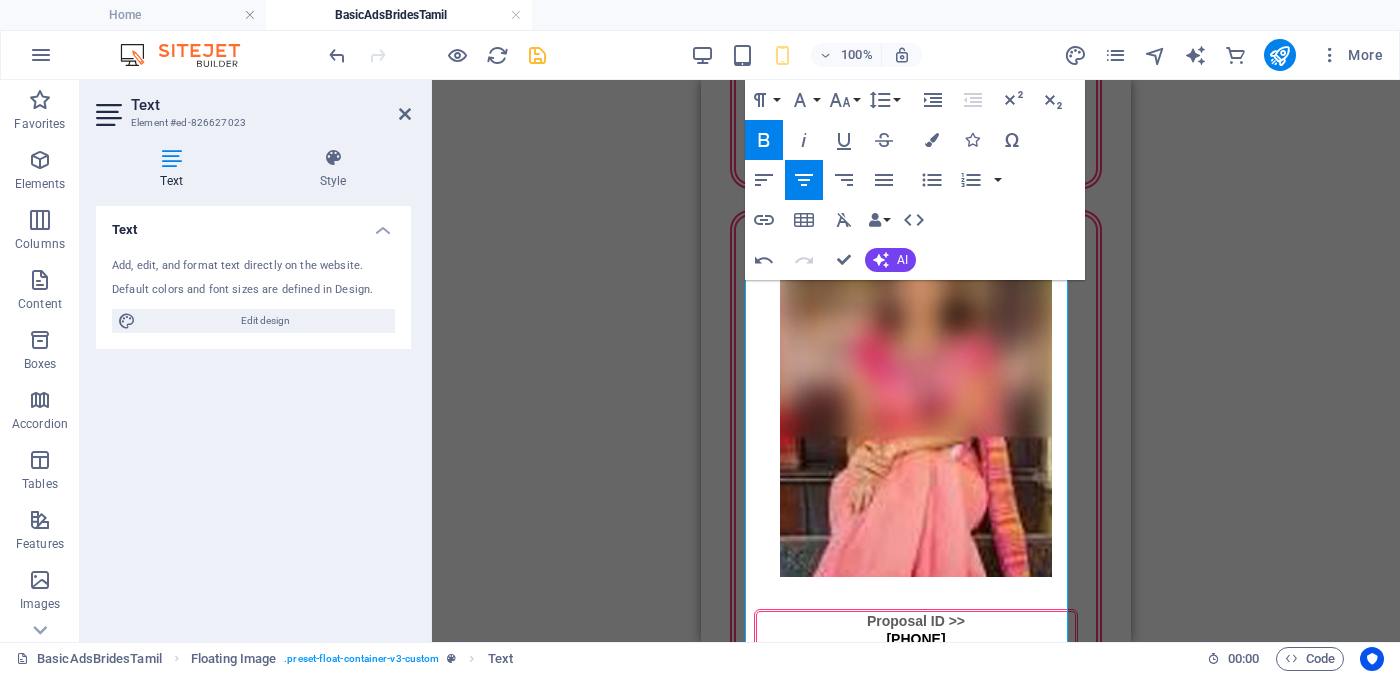 click 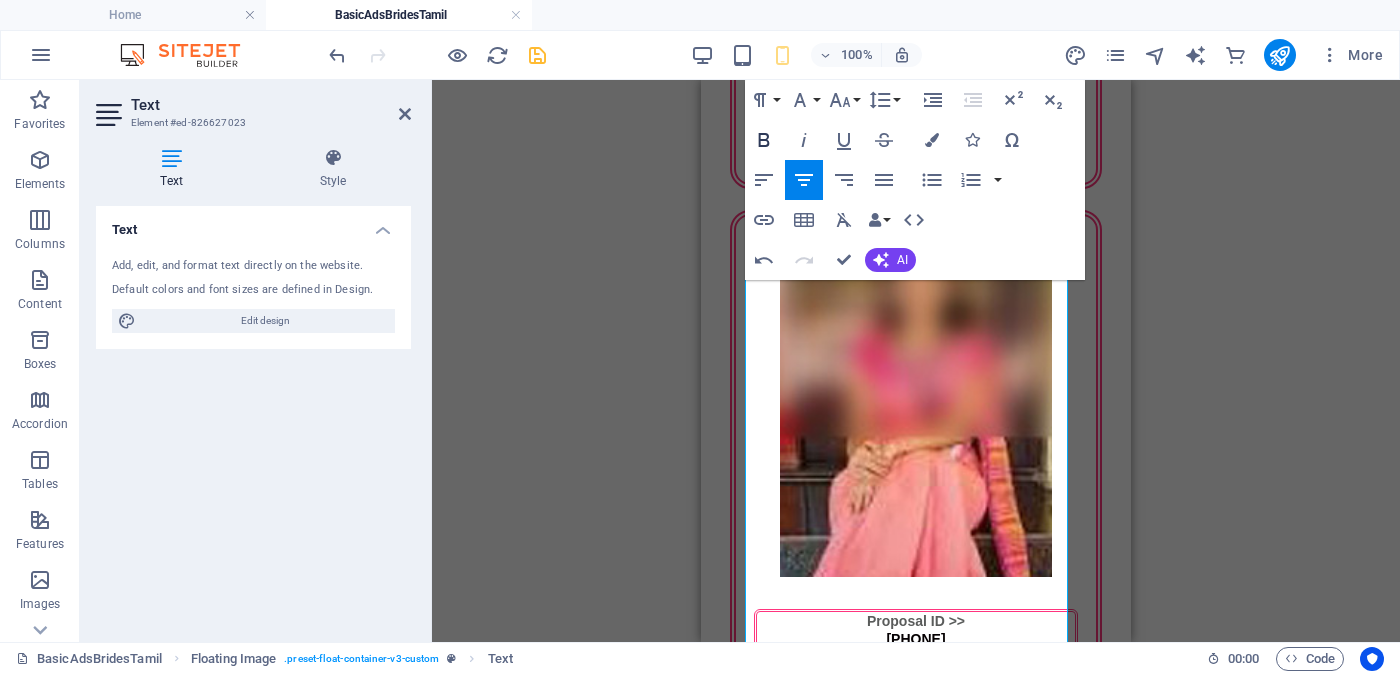 click 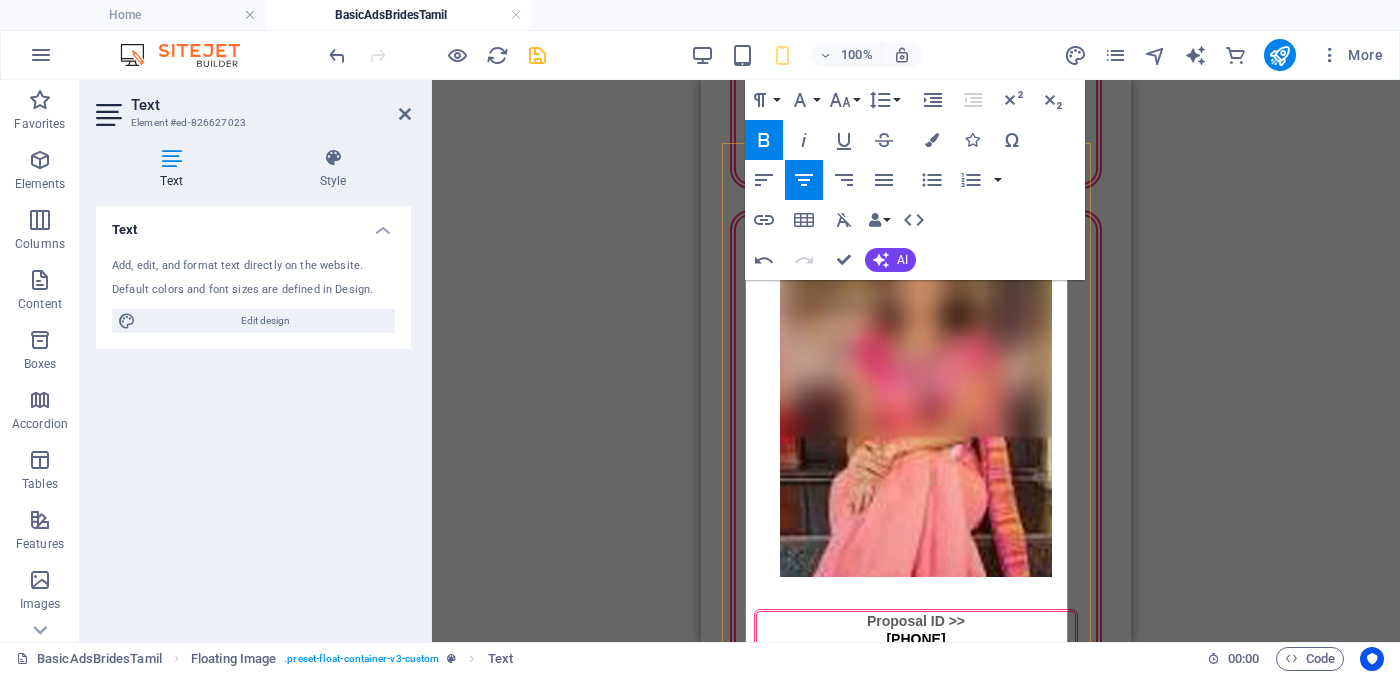 click on "AOG Church -" at bounding box center (916, 2720) 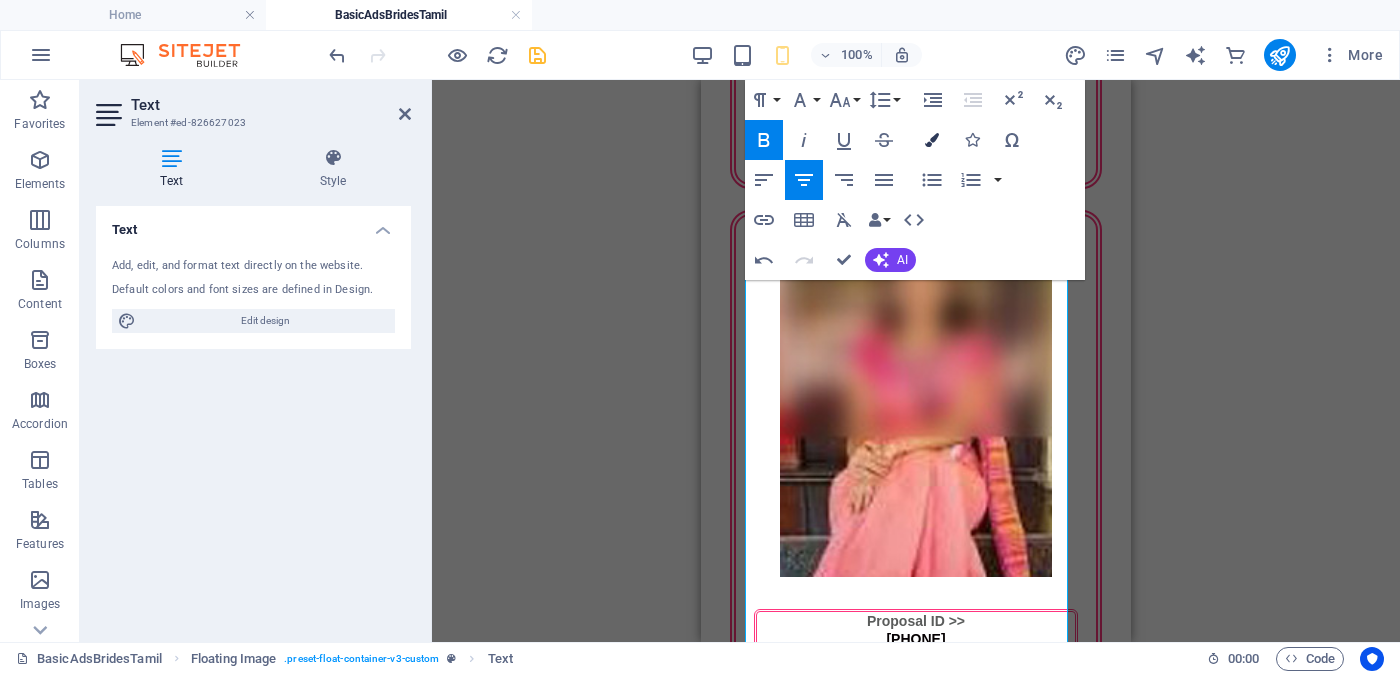 click at bounding box center (932, 140) 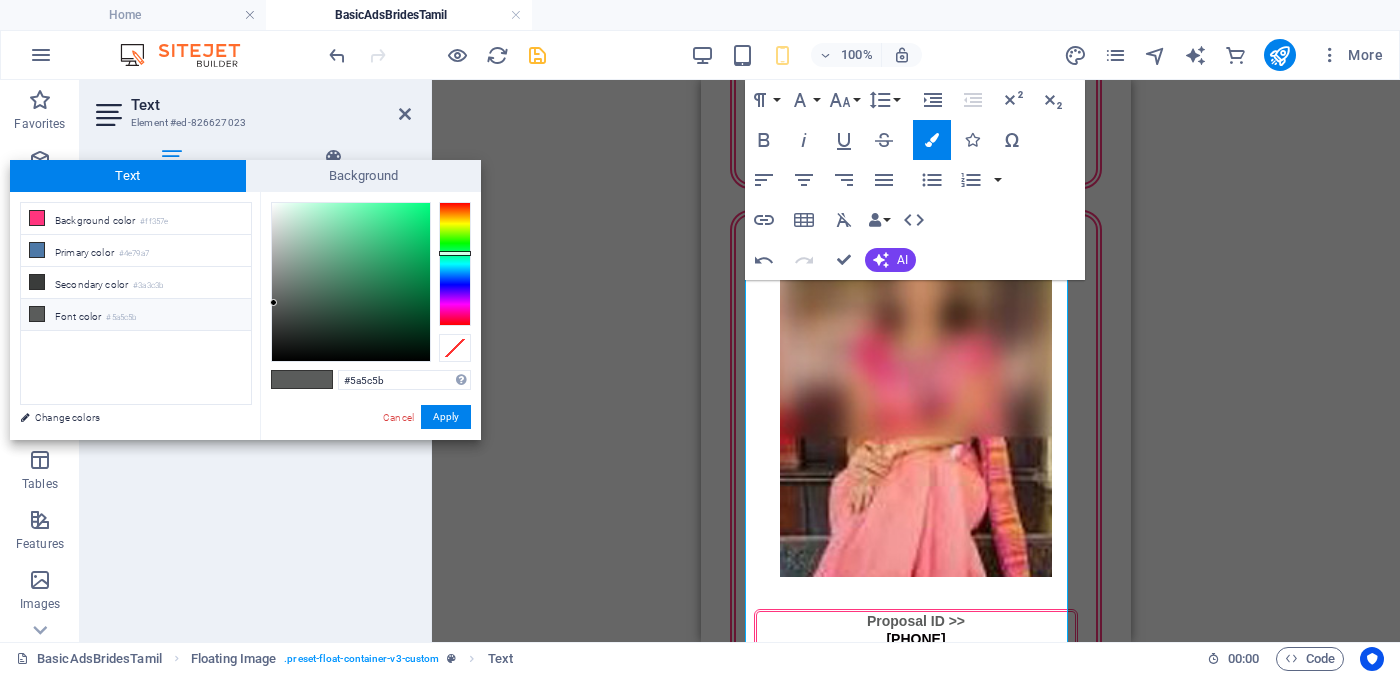 click on "#5a5c5b" at bounding box center [121, 318] 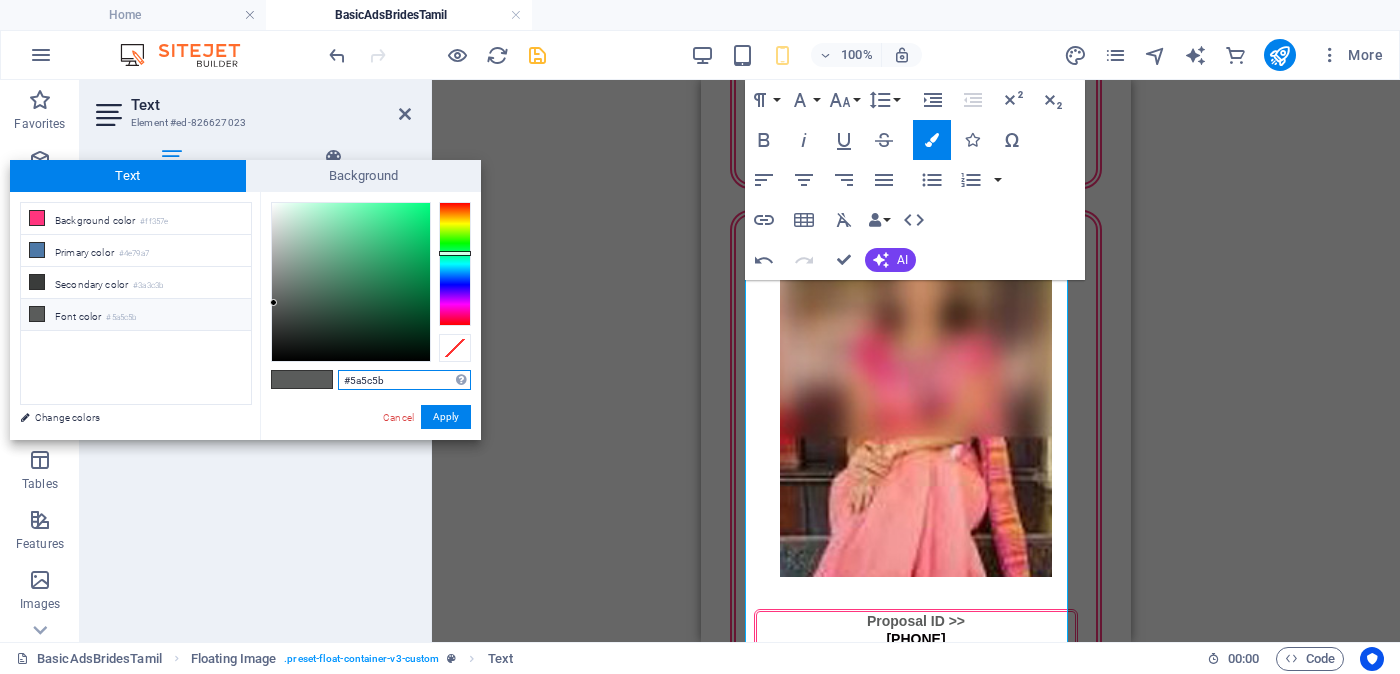 click on "#5a5c5b" at bounding box center [404, 380] 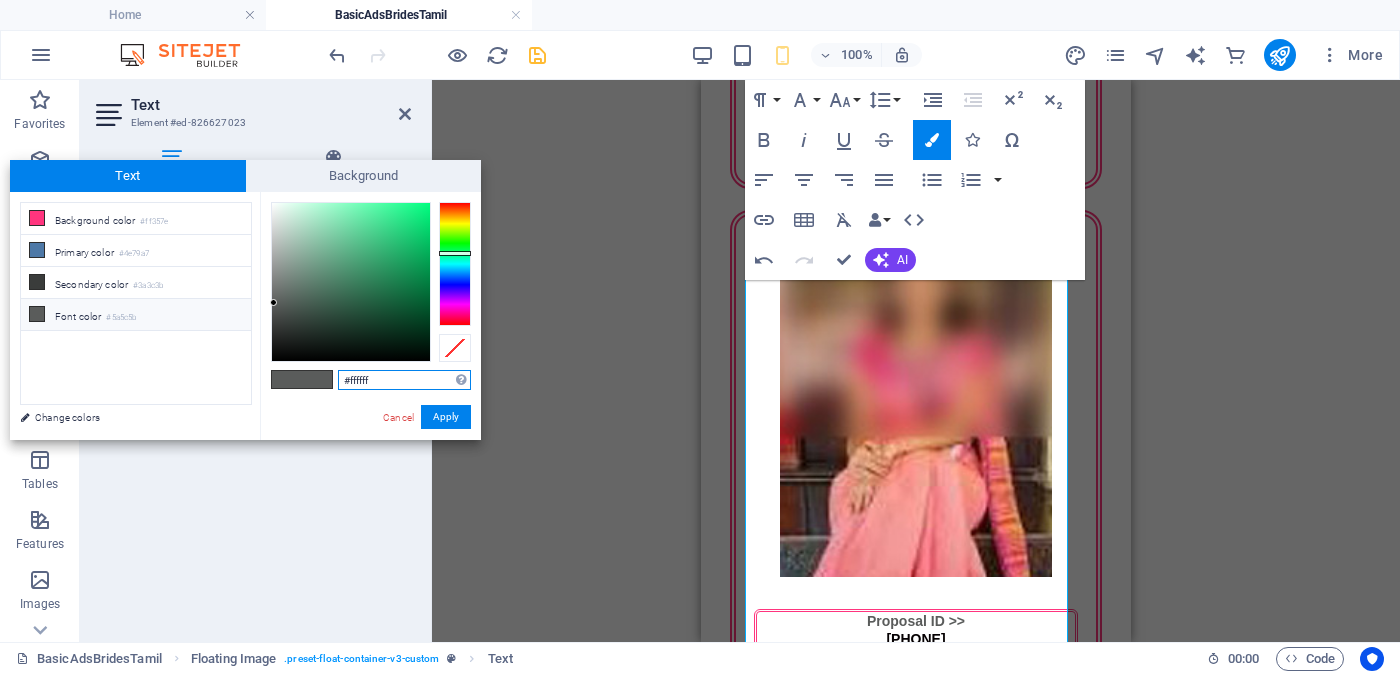 type on "#ffffff" 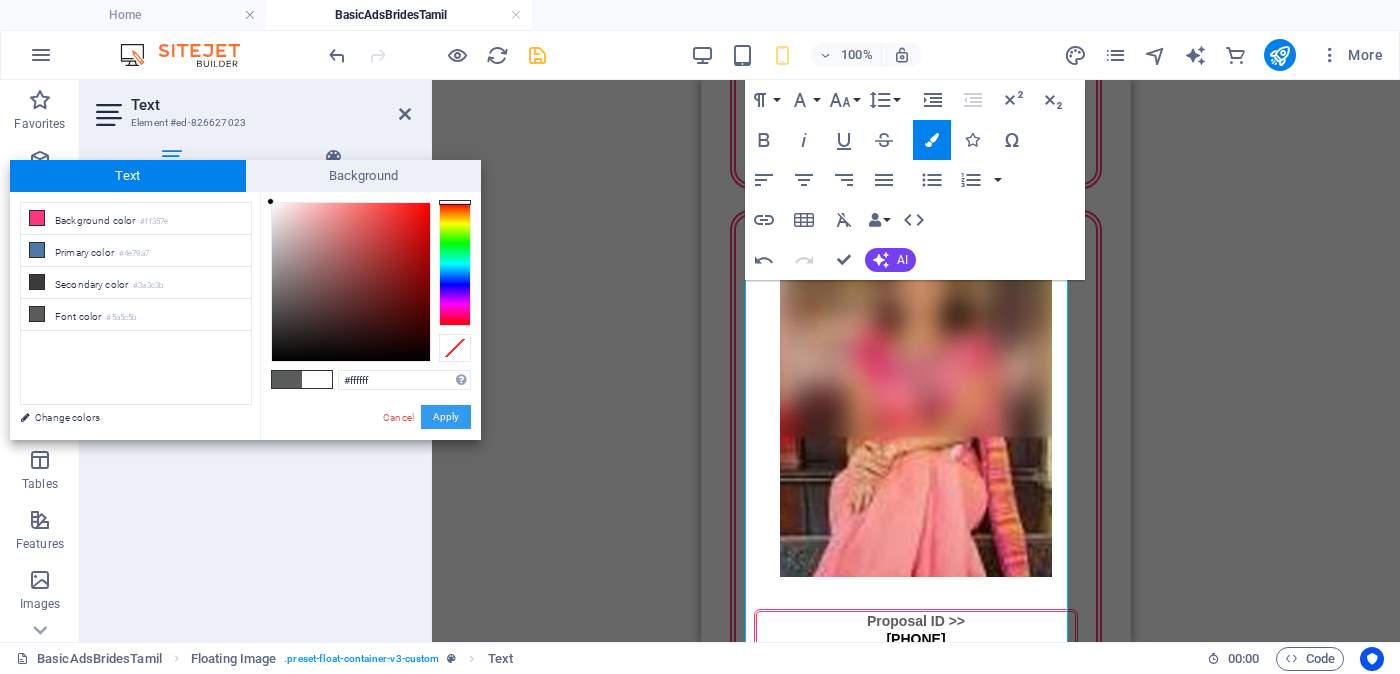 click on "Apply" at bounding box center (446, 417) 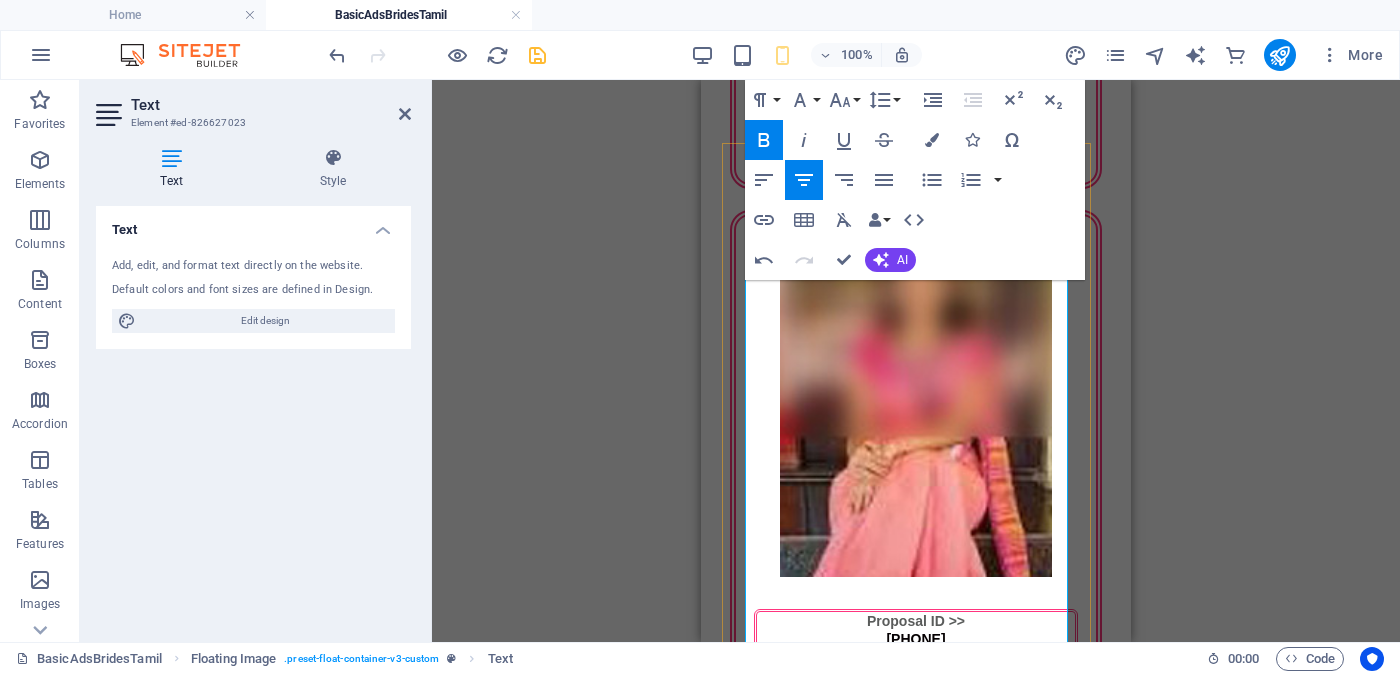 click on "ஏ.ஓ.ஜி. திருச்சபை" at bounding box center [916, 2738] 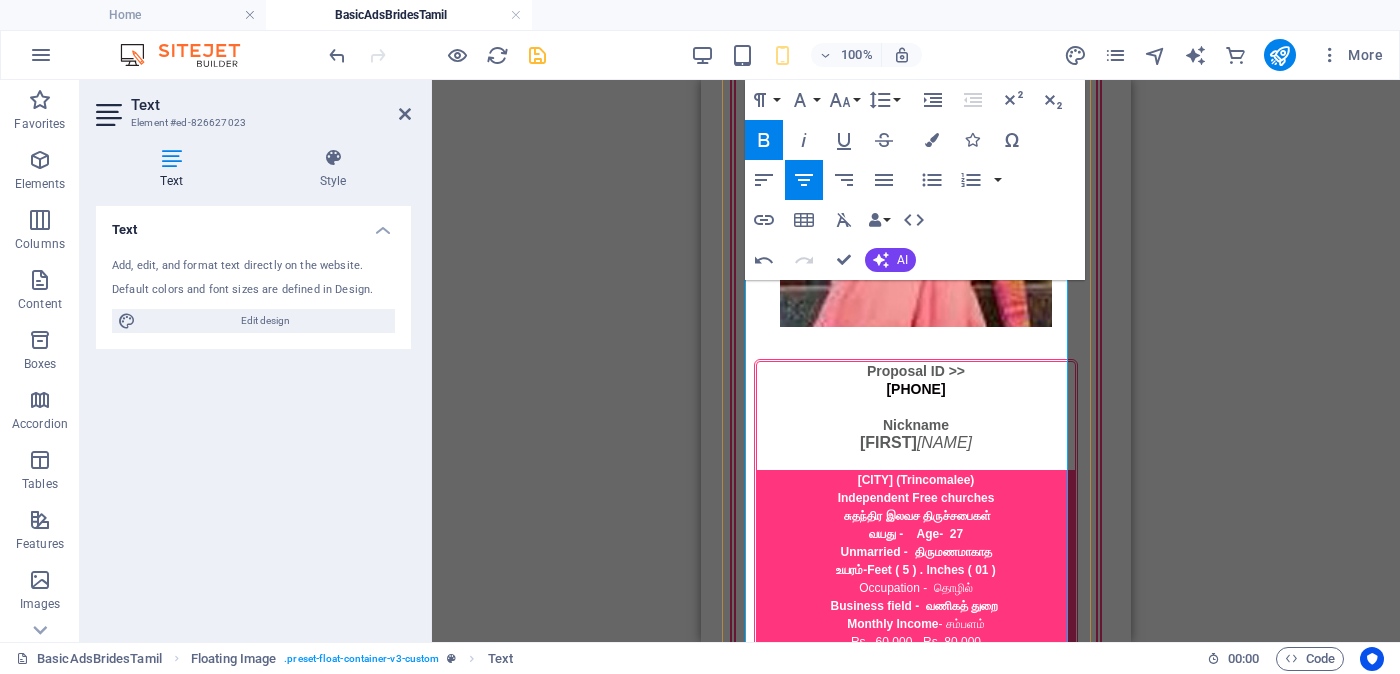 scroll, scrollTop: 3556, scrollLeft: 0, axis: vertical 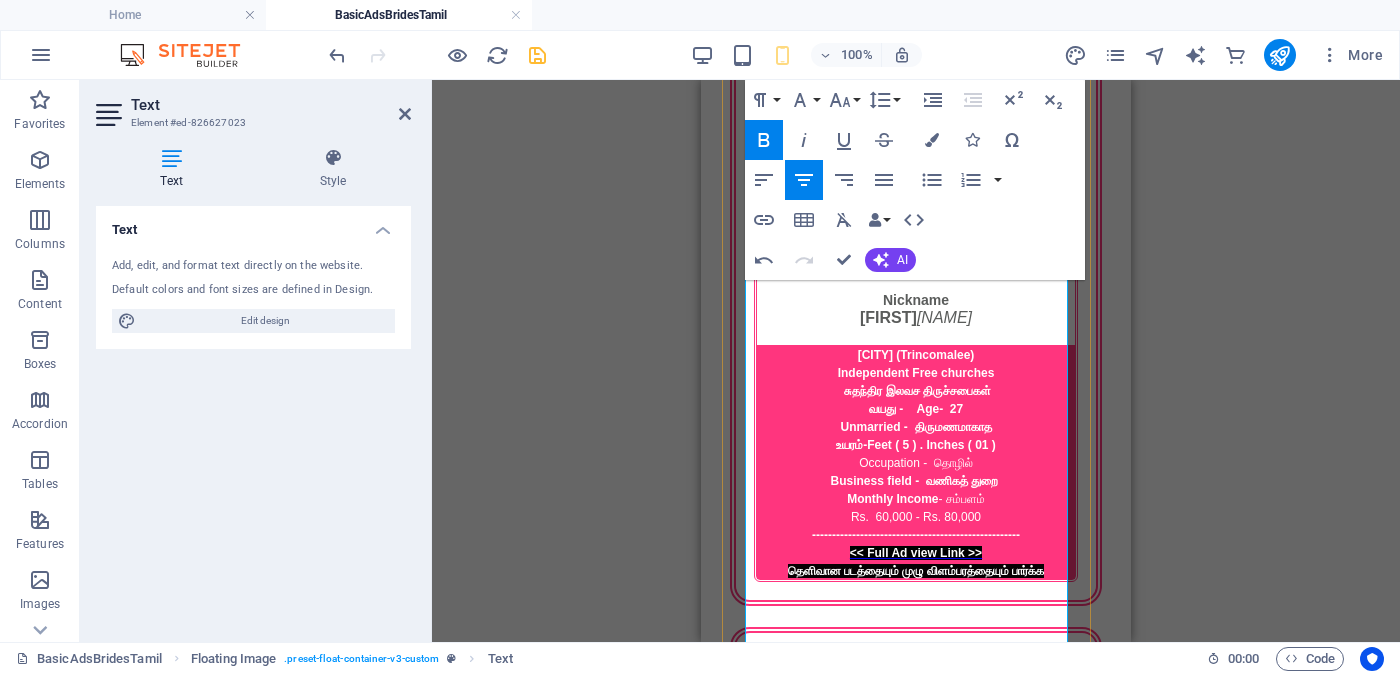 drag, startPoint x: 858, startPoint y: 392, endPoint x: 1025, endPoint y: 593, distance: 261.32355 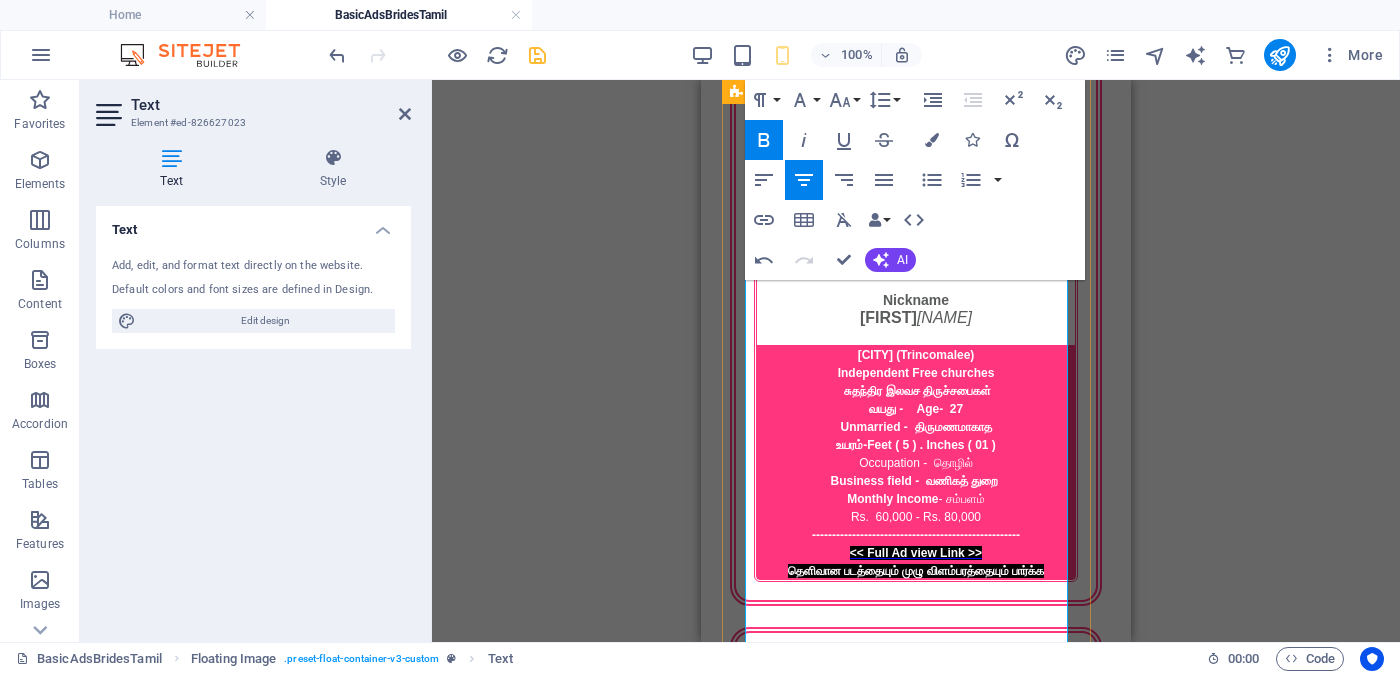 drag, startPoint x: 785, startPoint y: 399, endPoint x: 1010, endPoint y: 576, distance: 286.2761 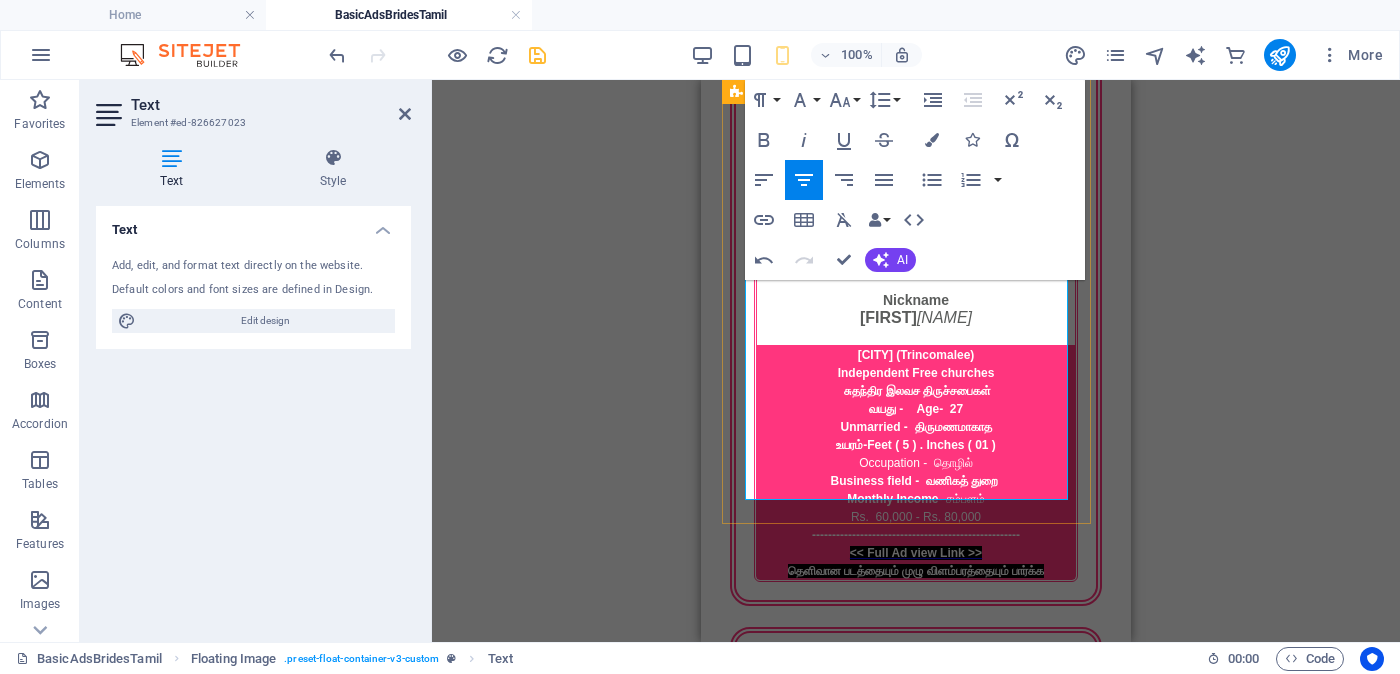 drag, startPoint x: 775, startPoint y: 409, endPoint x: 1013, endPoint y: 478, distance: 247.80032 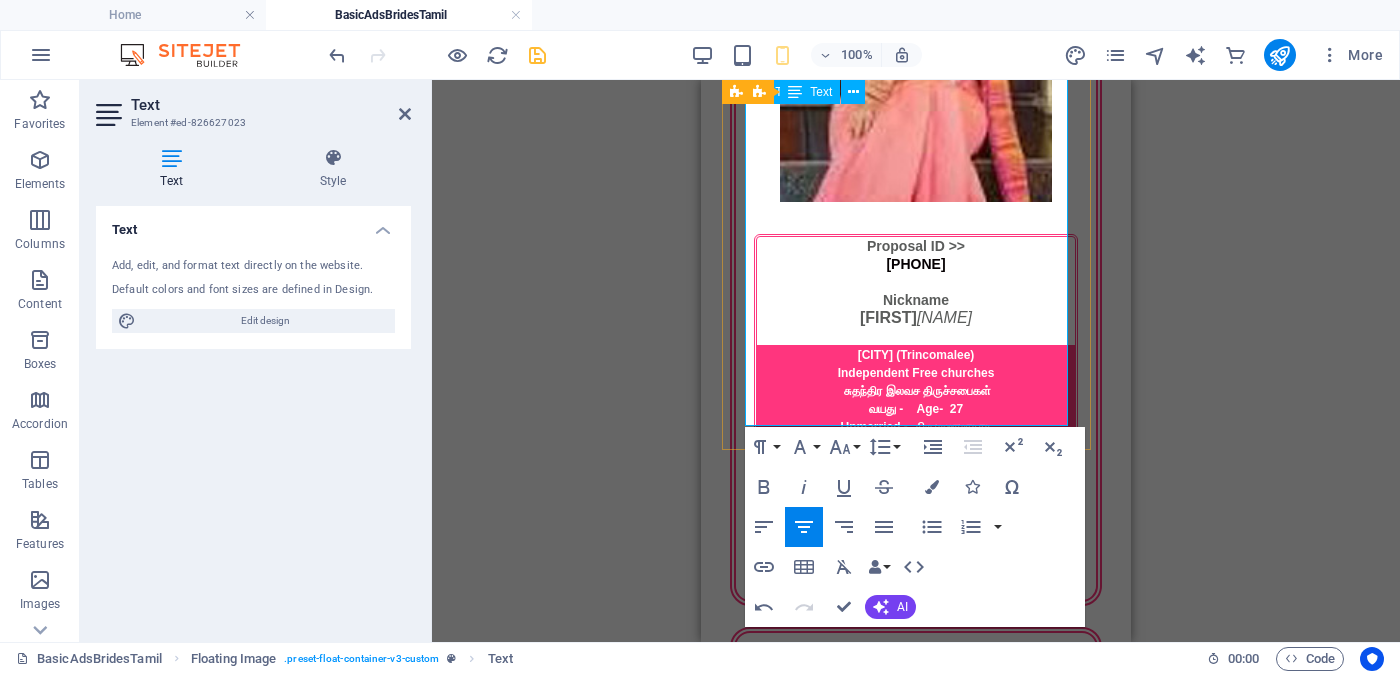 click on "தெளிவான படத்தையும் முழு விளம்பரத்தையும் பார்க்க" at bounding box center (916, 2561) 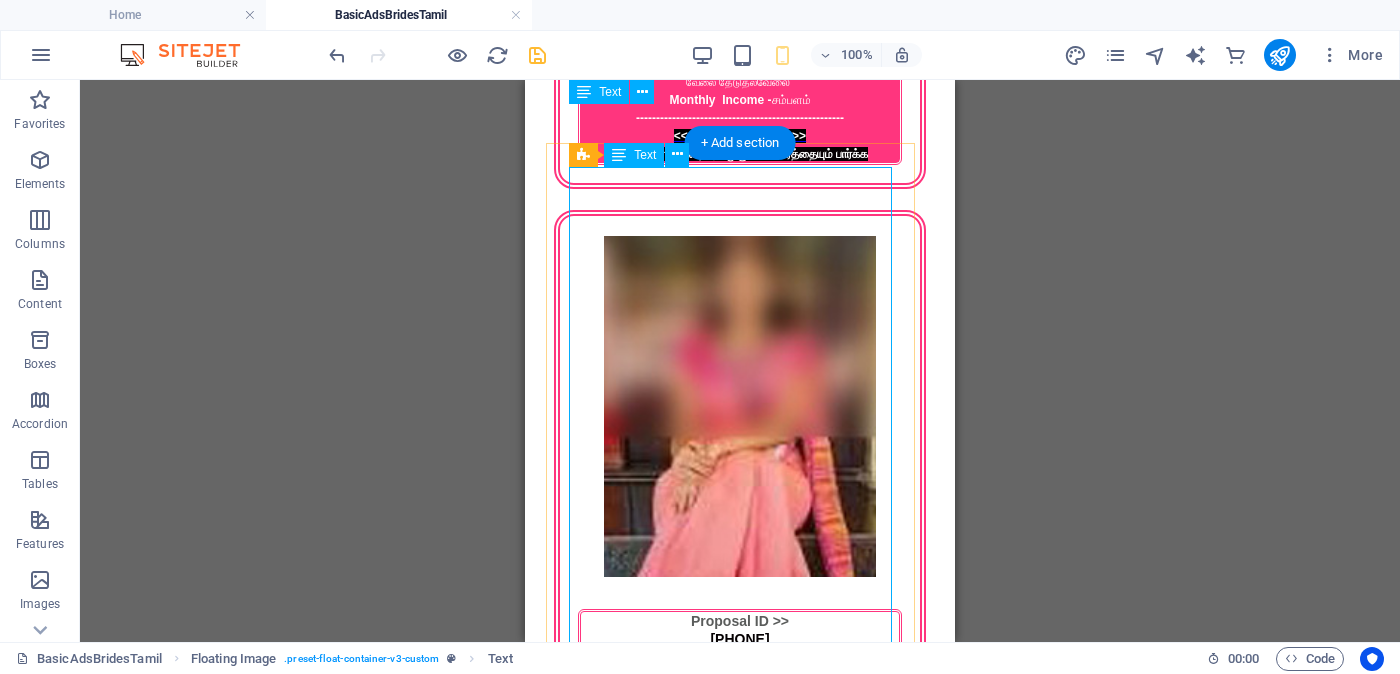 scroll, scrollTop: 2931, scrollLeft: 0, axis: vertical 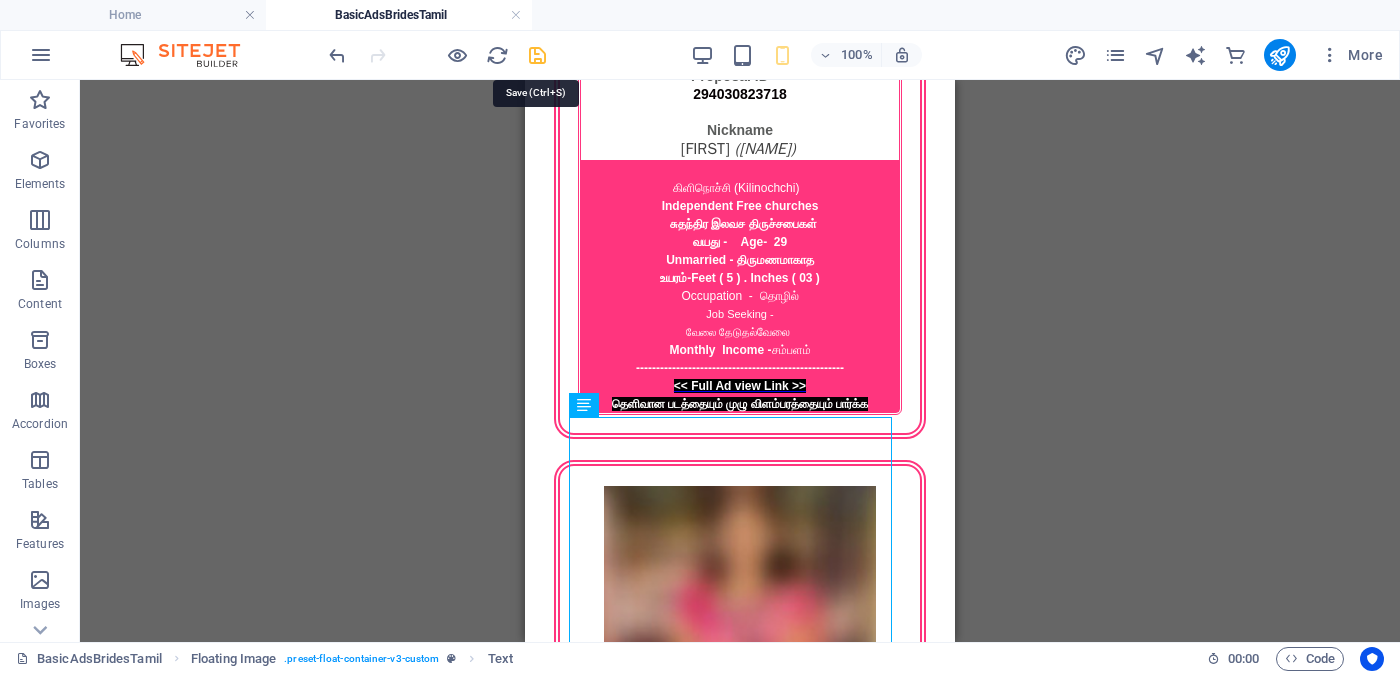 click at bounding box center (537, 55) 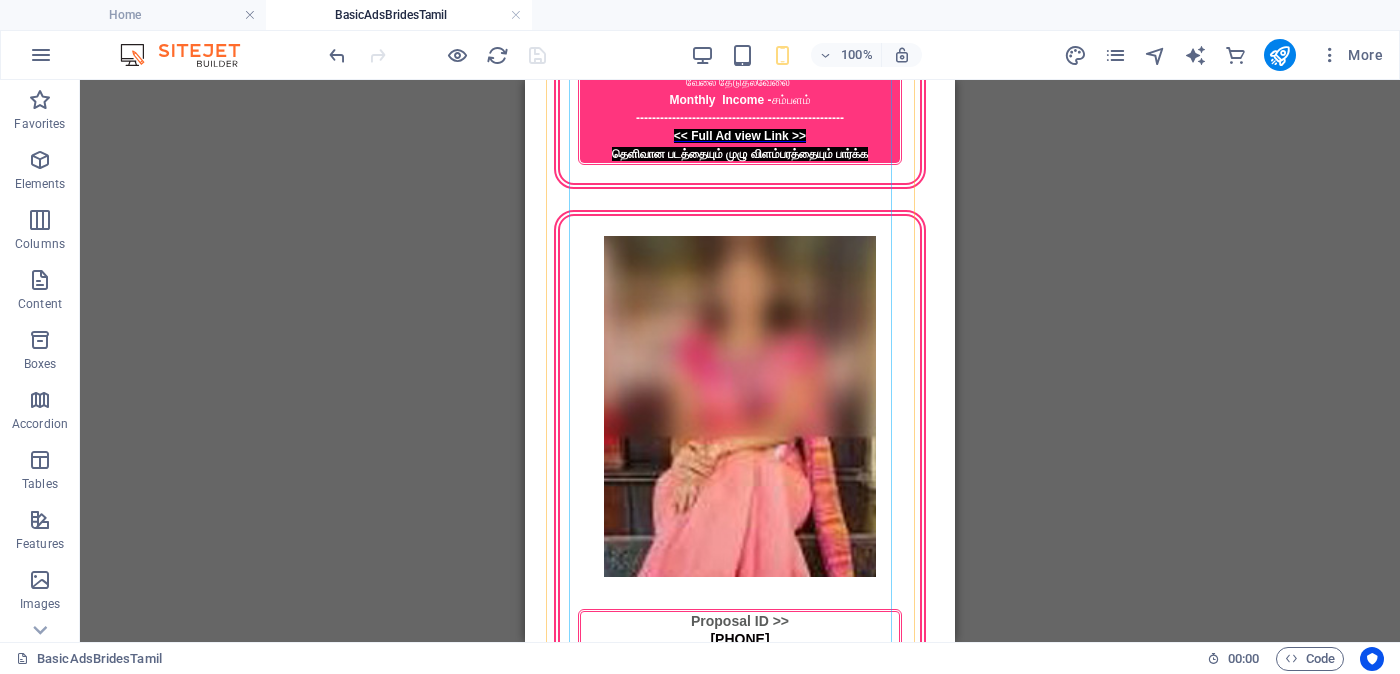 scroll, scrollTop: 3306, scrollLeft: 0, axis: vertical 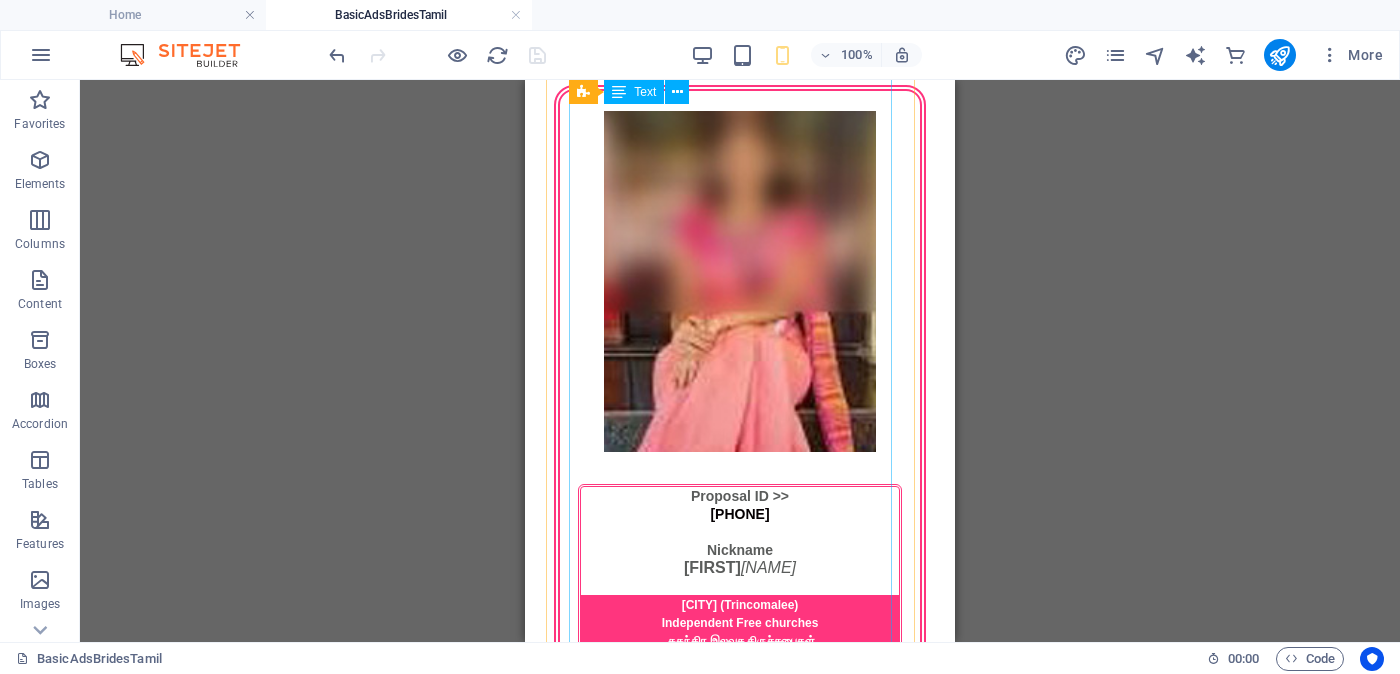 click on "Proposal ID >> [ID] Nickname [NAME]        [CITY] ( Colombo )  AOG Church -  ஏ.ஓ.ஜி. திருச்சபை வயது -    Age  -  [AGE] Divorced  no children -  மணமுறிவு, குழந்தைகள் இல்லை உயரம் - Feet ( [FEET] ) . Inches ( [INCHES] ) Occupation -  தொழில் Doctor  -    டாக்டர்   Monthly Income    - சம்பளம் Between Rs. [AMOUNT] - Rs. [AMOUNT]  ---------------------------------------------------- << Full Ad view Link >> தெளிவான படத்தையும் முழு விளம்பரத்தையும் பார்க்க" at bounding box center [740, 2640] 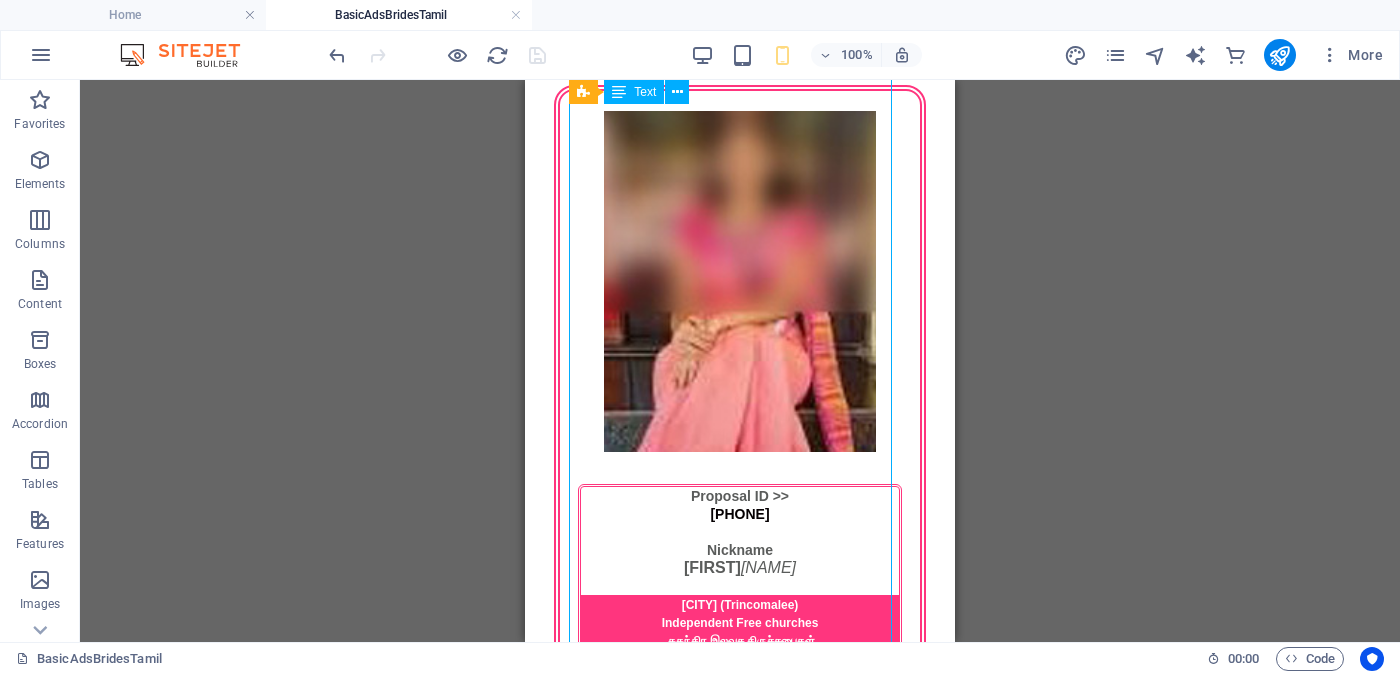 click on "Proposal ID >> [ID] Nickname [NAME]        [CITY] ( Colombo )  AOG Church -  ஏ.ஓ.ஜி. திருச்சபை வயது -    Age  -  [AGE] Divorced  no children -  மணமுறிவு, குழந்தைகள் இல்லை உயரம் - Feet ( [FEET] ) . Inches ( [INCHES] ) Occupation -  தொழில் Doctor  -    டாக்டர்   Monthly Income    - சம்பளம் Between Rs. [AMOUNT] - Rs. [AMOUNT]  ---------------------------------------------------- << Full Ad view Link >> தெளிவான படத்தையும் முழு விளம்பரத்தையும் பார்க்க" at bounding box center [740, 2640] 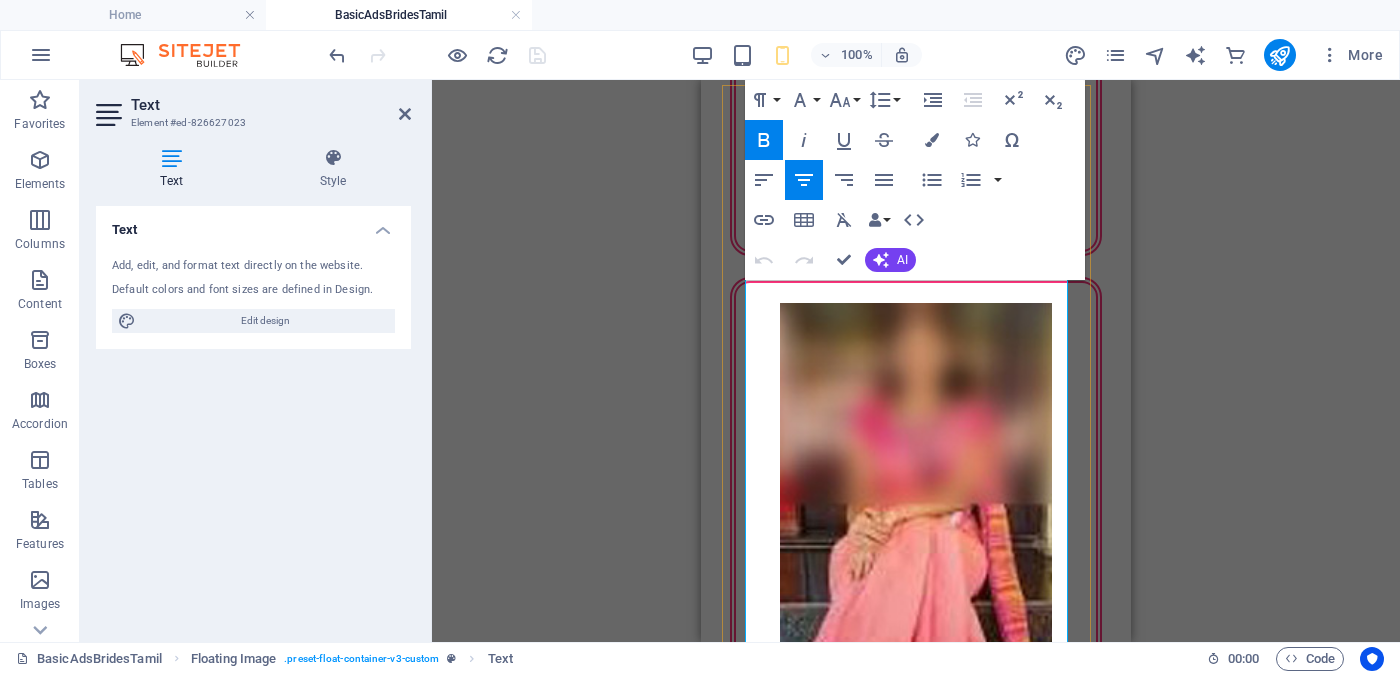 scroll, scrollTop: 3239, scrollLeft: 0, axis: vertical 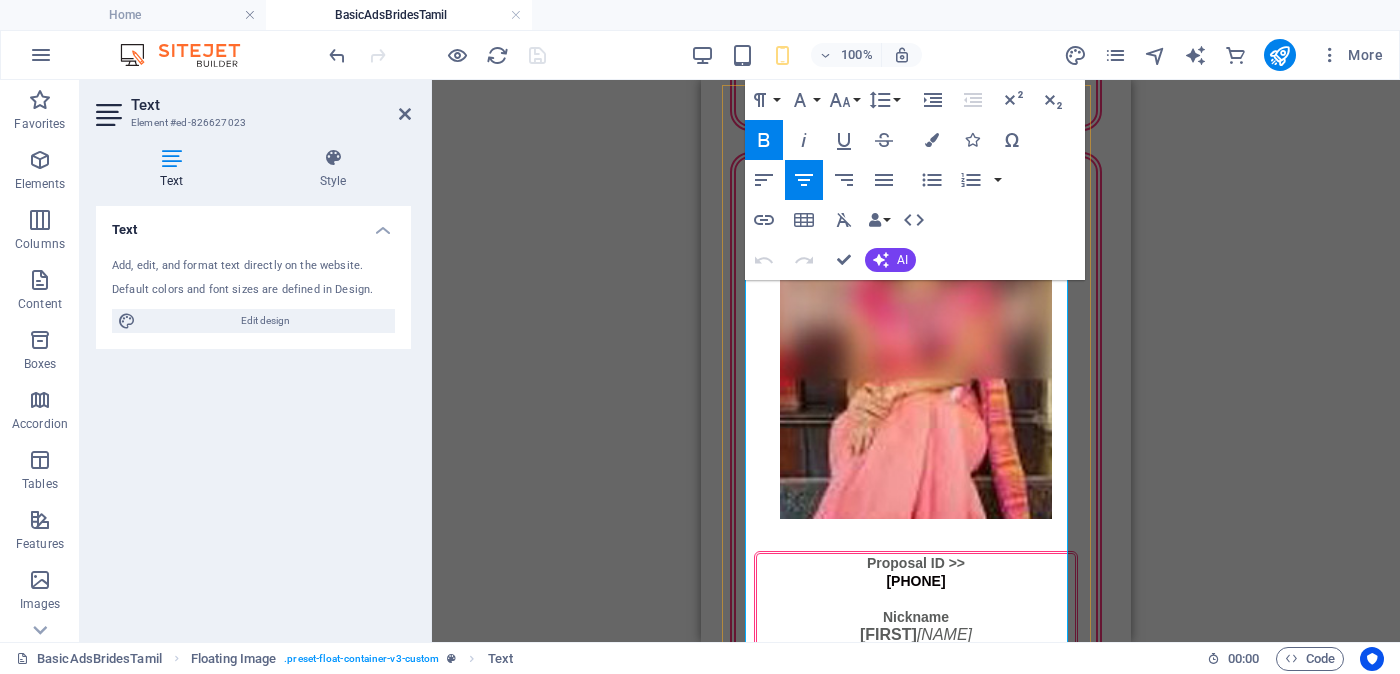 click on "Divorced  no children -  மணமுறிவு, குழந்தைகள் இல்லை" at bounding box center (916, 2735) 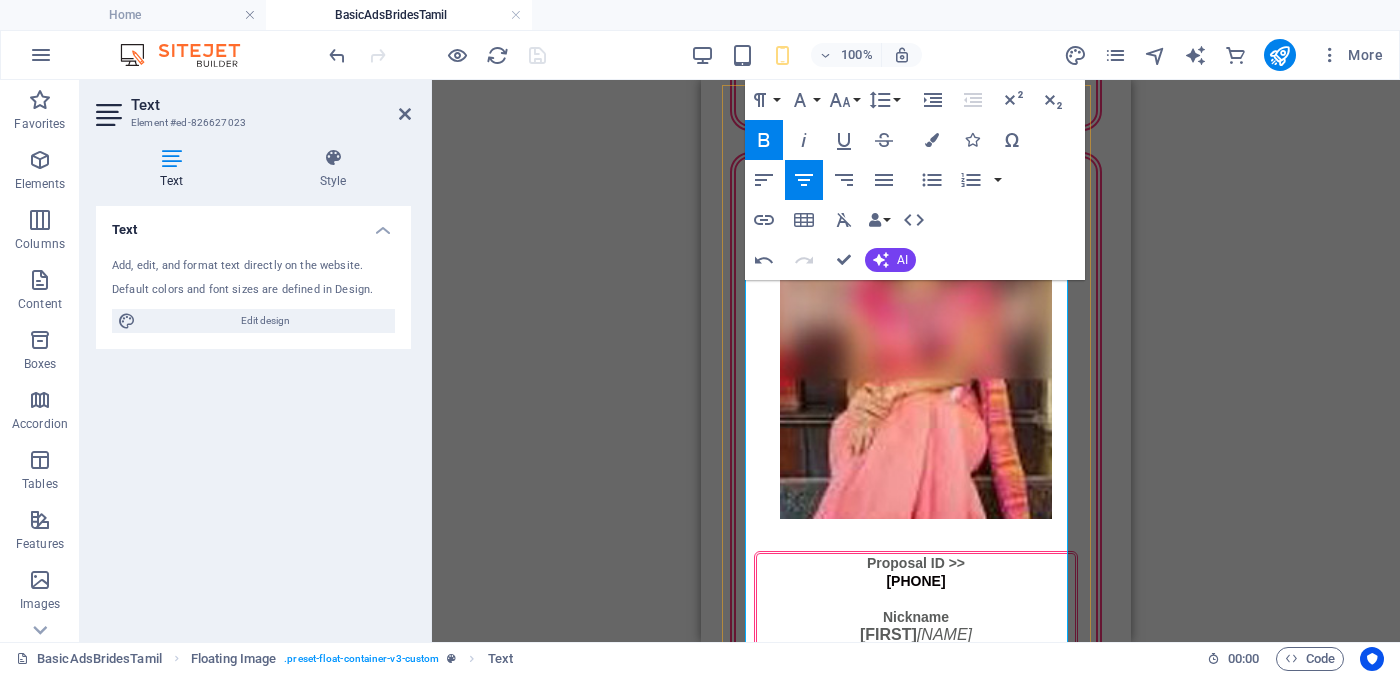 drag, startPoint x: 964, startPoint y: 431, endPoint x: 974, endPoint y: 418, distance: 16.40122 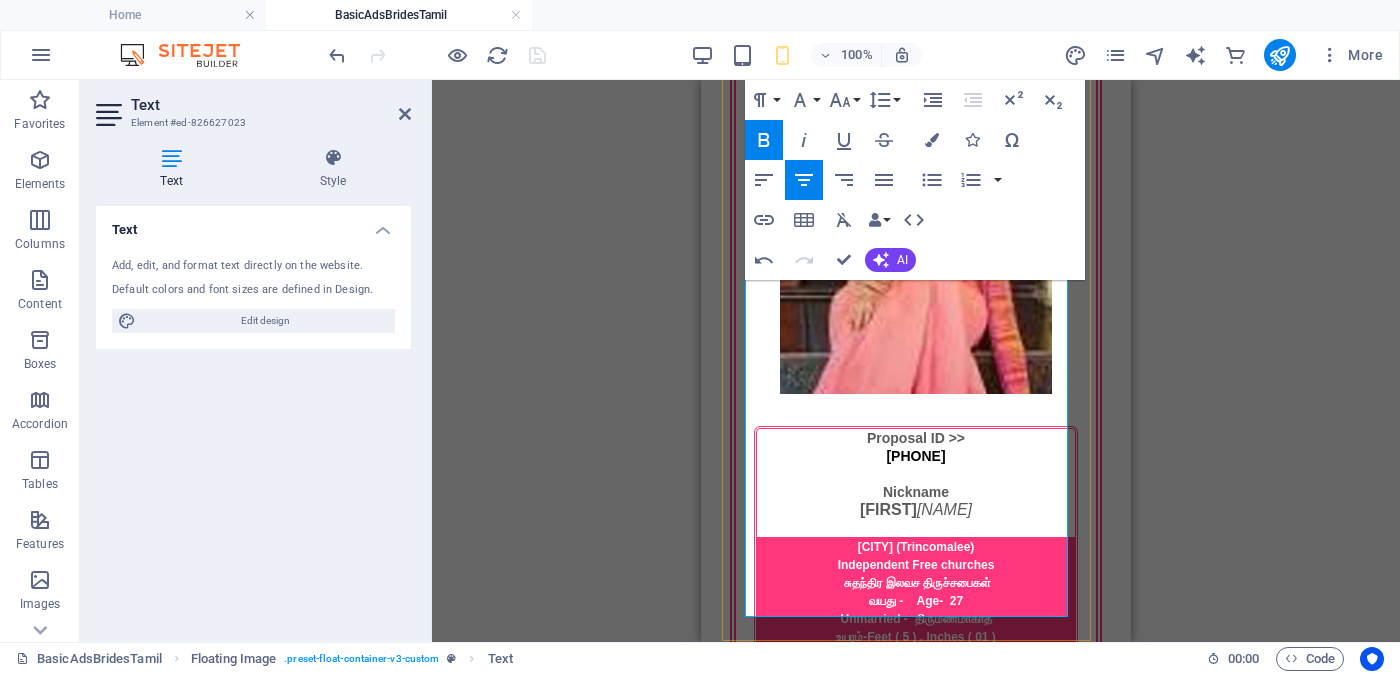 click on "Feet ( 5 ) . Inches ( 04 )" at bounding box center (931, 2664) 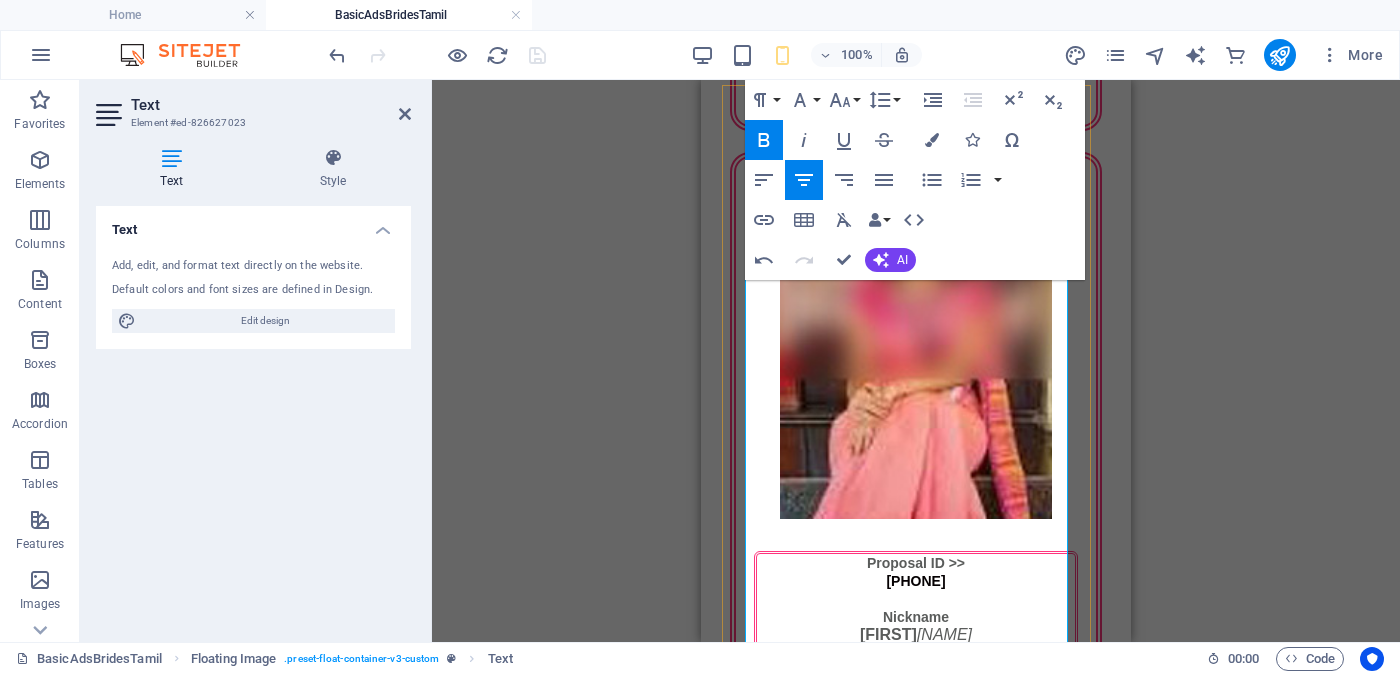 scroll, scrollTop: 2990, scrollLeft: 0, axis: vertical 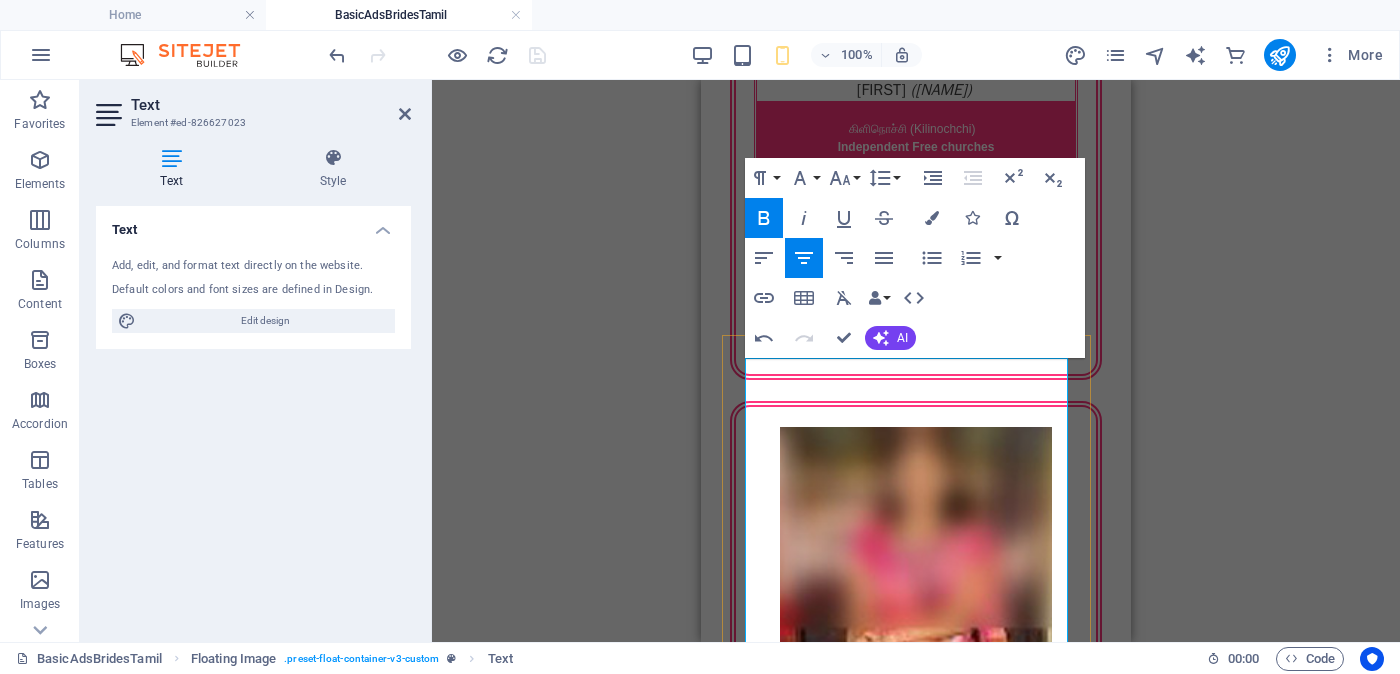click on "702417067026" at bounding box center [915, 2785] 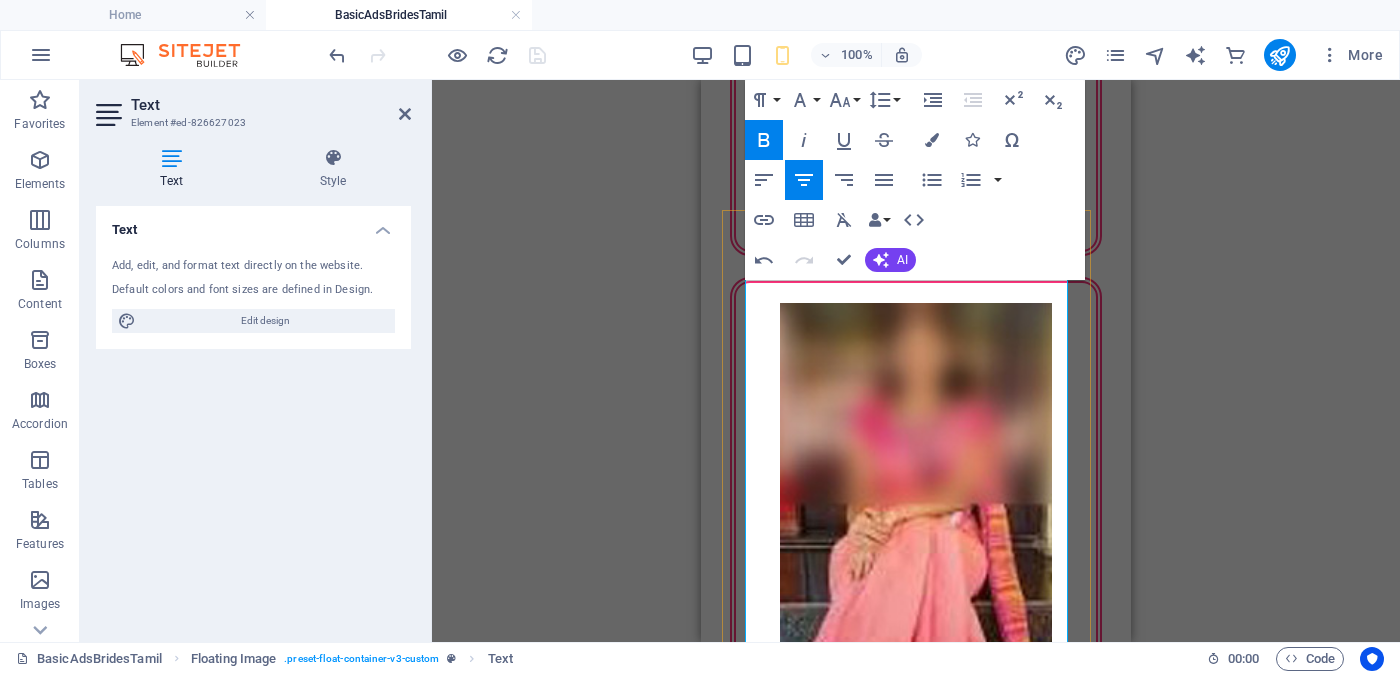 scroll, scrollTop: 2990, scrollLeft: 0, axis: vertical 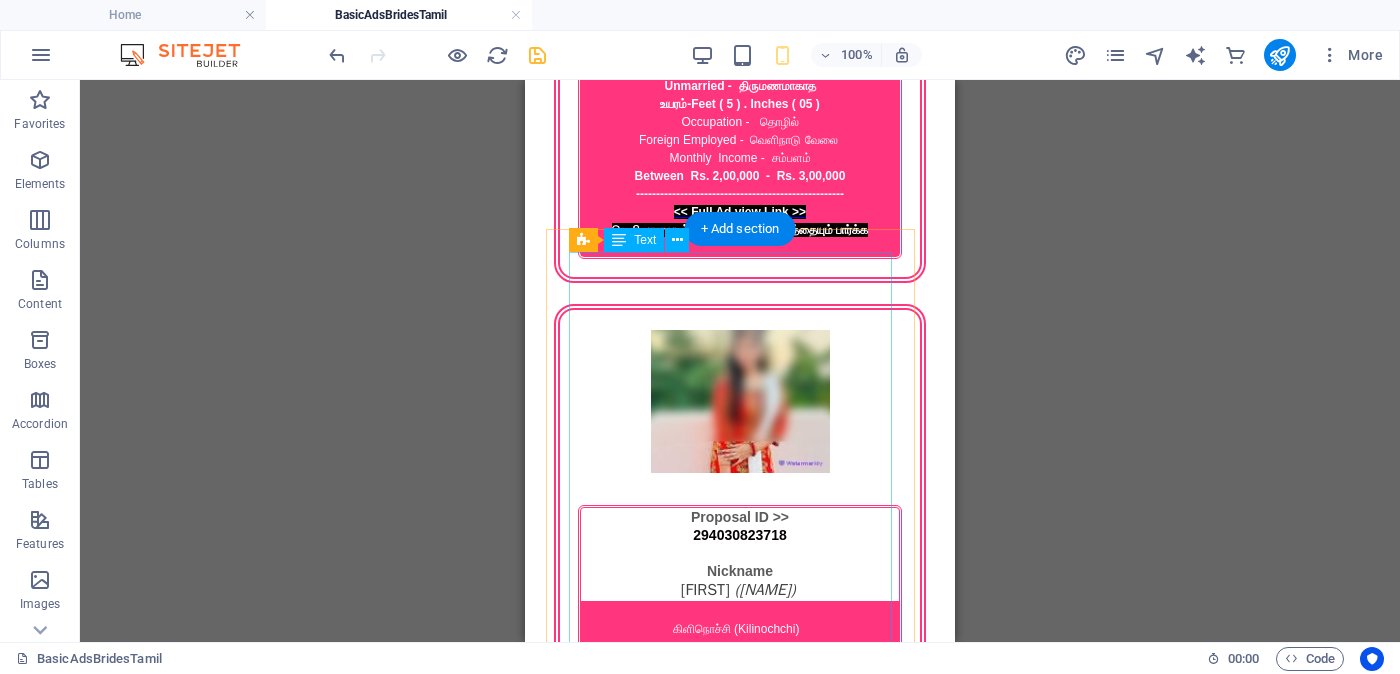 click on "Proposal ID >> [NUMBER] [FIRST] ( [LAST] )         [CITY] ( [CITY] )    [CHURCH]     [CHURCH]     [AGE] -    Age  -  [AGE] Unmarried -  [MARITAL_STATUS] - திருமணமாகாத [HEIGHT] - Feet ( [FEET] ) . Inches ( [INCHES] ) Occupation -  [OCCUPATION] Business field -  [BUSINESS_FIELD]   Monthly Income    - சம்பளம் Between [CURRENCY]  [AMOUNT] - [CURRENCY] 30,000  ---------------------------------------------------- << Full Ad view Link >> தெளிவான படத்தையும் முழு விளம்பரத்தையும் பார்க்க" at bounding box center [740, 2791] 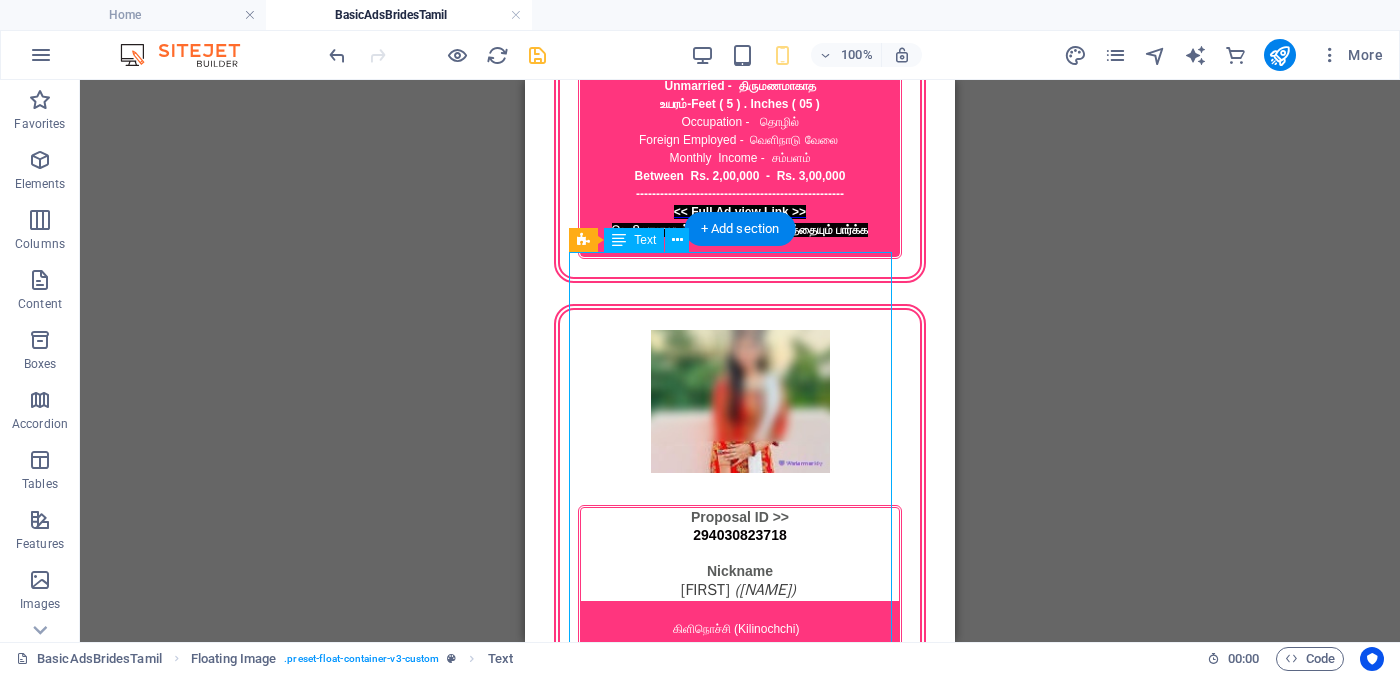 click on "Proposal ID >> [NUMBER] [FIRST] ( [LAST] )         [CITY] ( [CITY] )    [CHURCH]     [CHURCH]     [AGE] -    Age  -  [AGE] Unmarried -  [MARITAL_STATUS] - திருமணமாகாத [HEIGHT] - Feet ( [FEET] ) . Inches ( [INCHES] ) Occupation -  [OCCUPATION] Business field -  [BUSINESS_FIELD]   Monthly Income    - சம்பளம் Between [CURRENCY]  [AMOUNT] - [CURRENCY] 30,000  ---------------------------------------------------- << Full Ad view Link >> தெளிவான படத்தையும் முழு விளம்பரத்தையும் பார்க்க" at bounding box center (740, 2791) 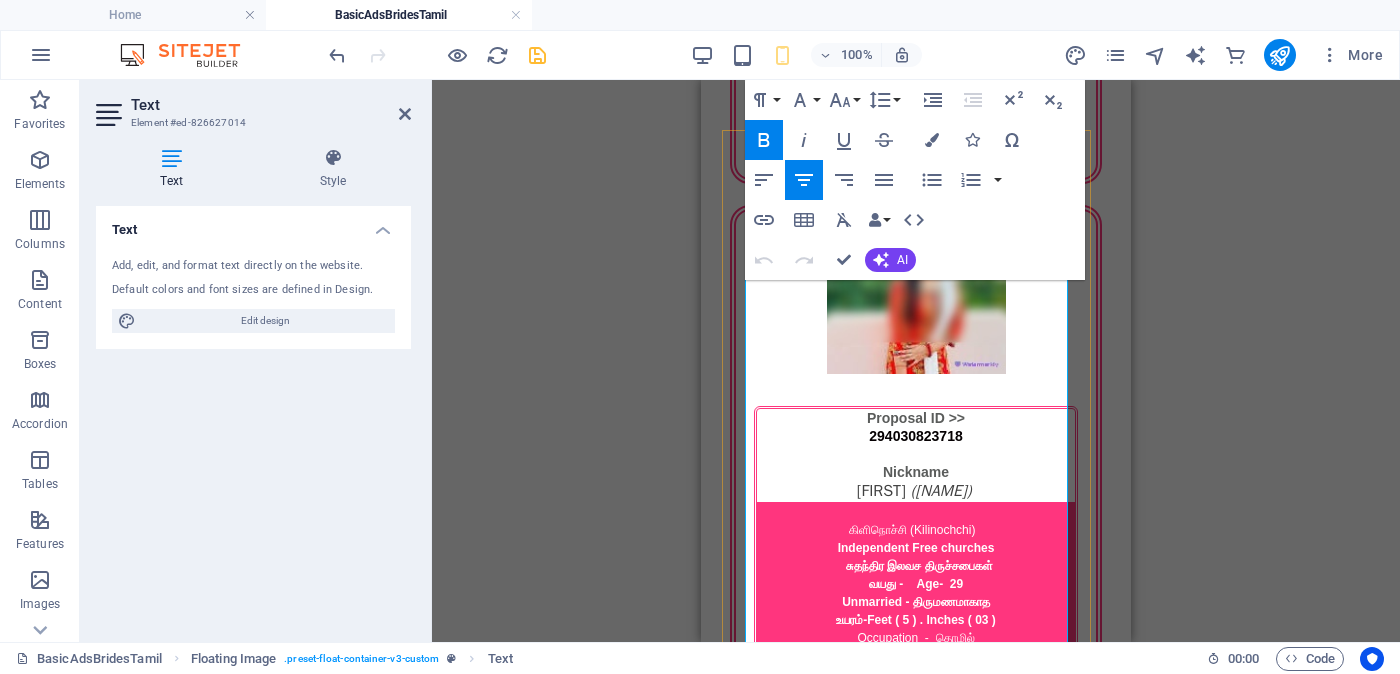 scroll, scrollTop: 2624, scrollLeft: 0, axis: vertical 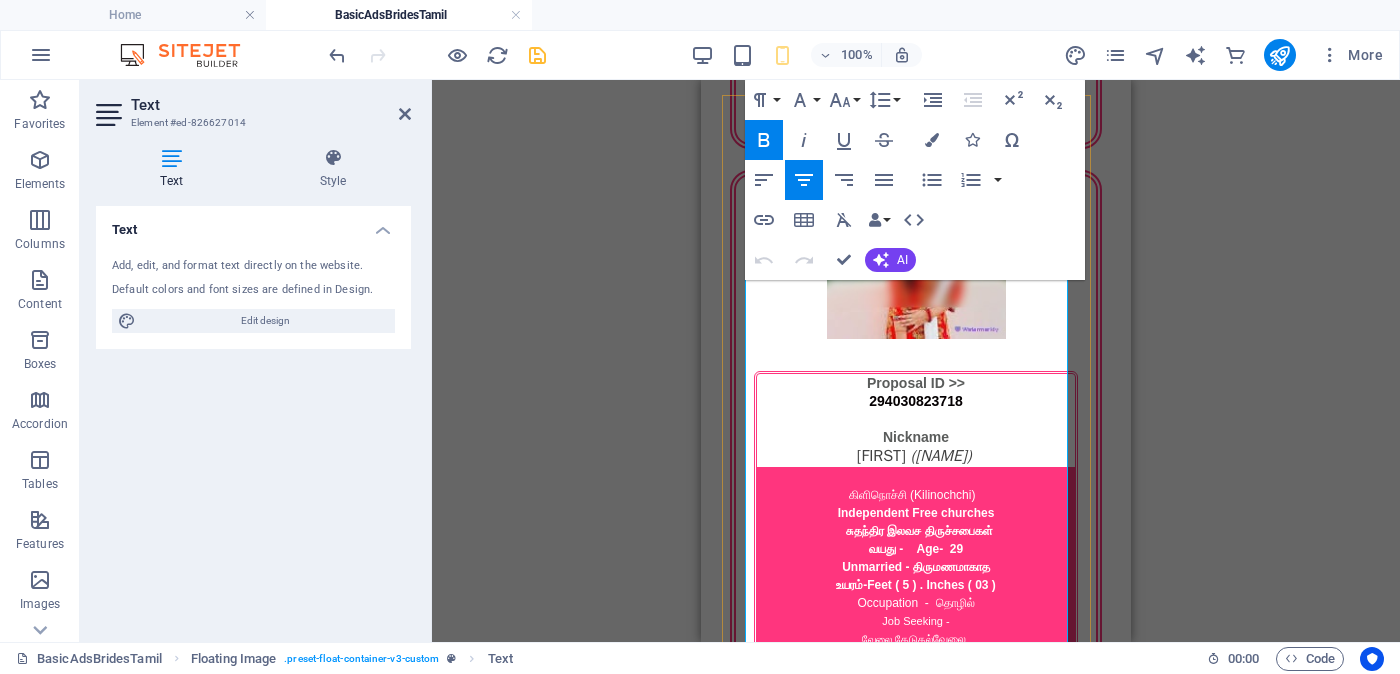 drag, startPoint x: 963, startPoint y: 414, endPoint x: 1035, endPoint y: 617, distance: 215.39035 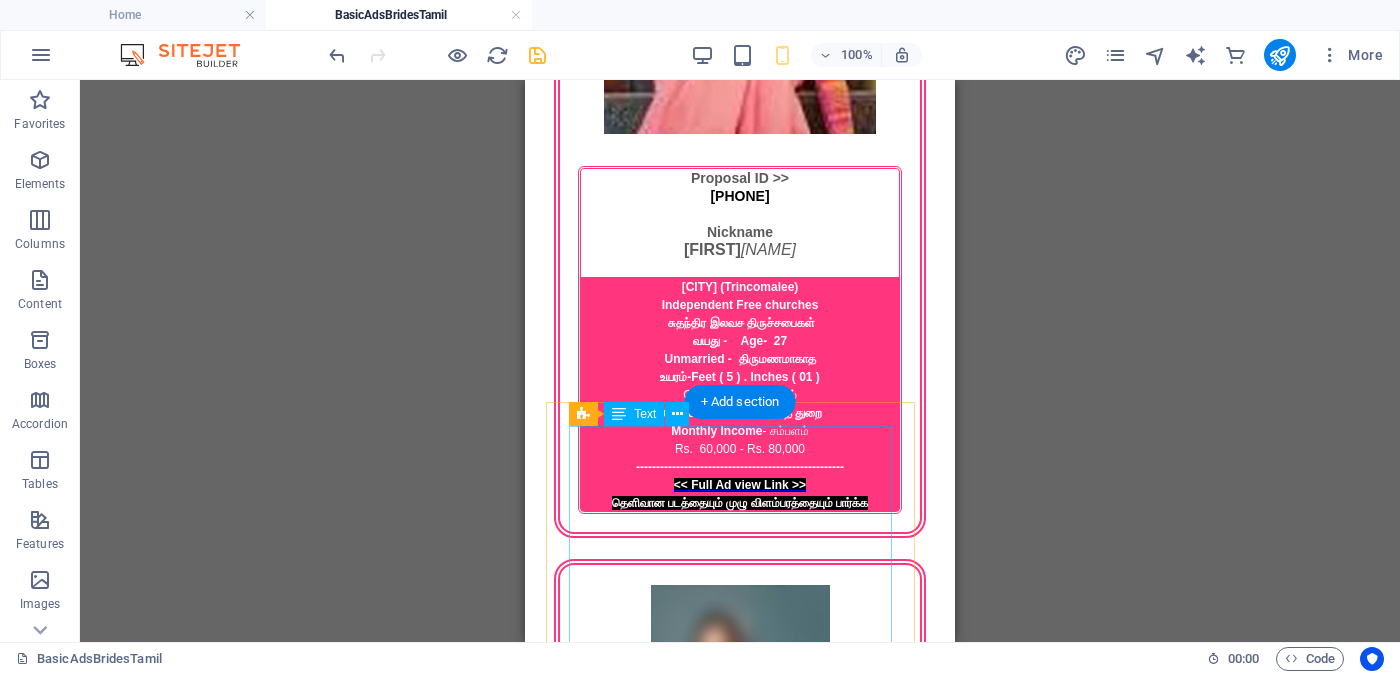 scroll, scrollTop: 3749, scrollLeft: 0, axis: vertical 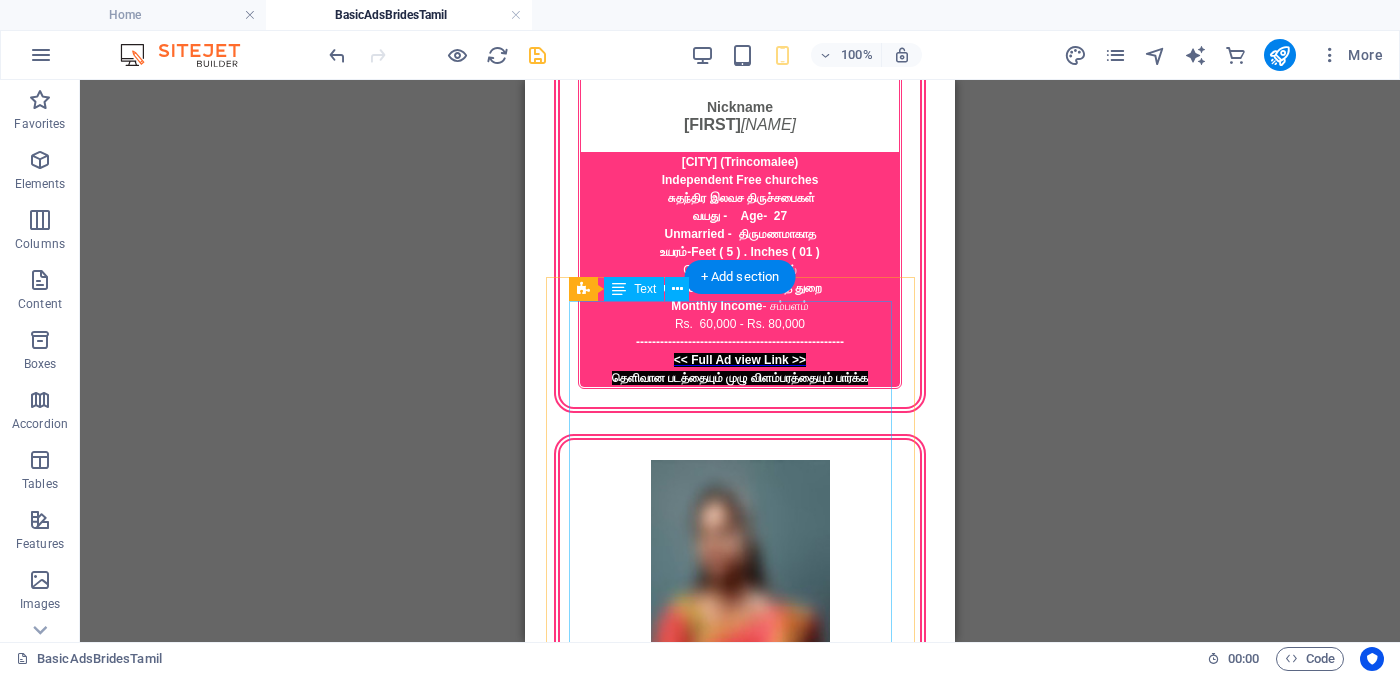 click on "Proposal ID >> [ID] Nickname [NAME]         ( [CITY]) -  ගාල්ල  AOG - ඒඕජී    වයස -  [AGE] Unmarried - අවිවාහක - திருமணமாகாத උස-Feet ( [FEET] ) . Inches ( [INCHES] ) රැකියාව-  Business  -  ව්‍යාපාරිකා     මාසික ආදායම Rs. [AMOUNT] Rs. [AMOUNT] - අතර  ---------------------------------------------------- << Full Ad view Link >> පැහැදිලි ජායාරූප  සහ සම්පූර්ණ  මංගල දැන්වීම ට ලින්ක් සබැඳිය" at bounding box center (740, 2926) 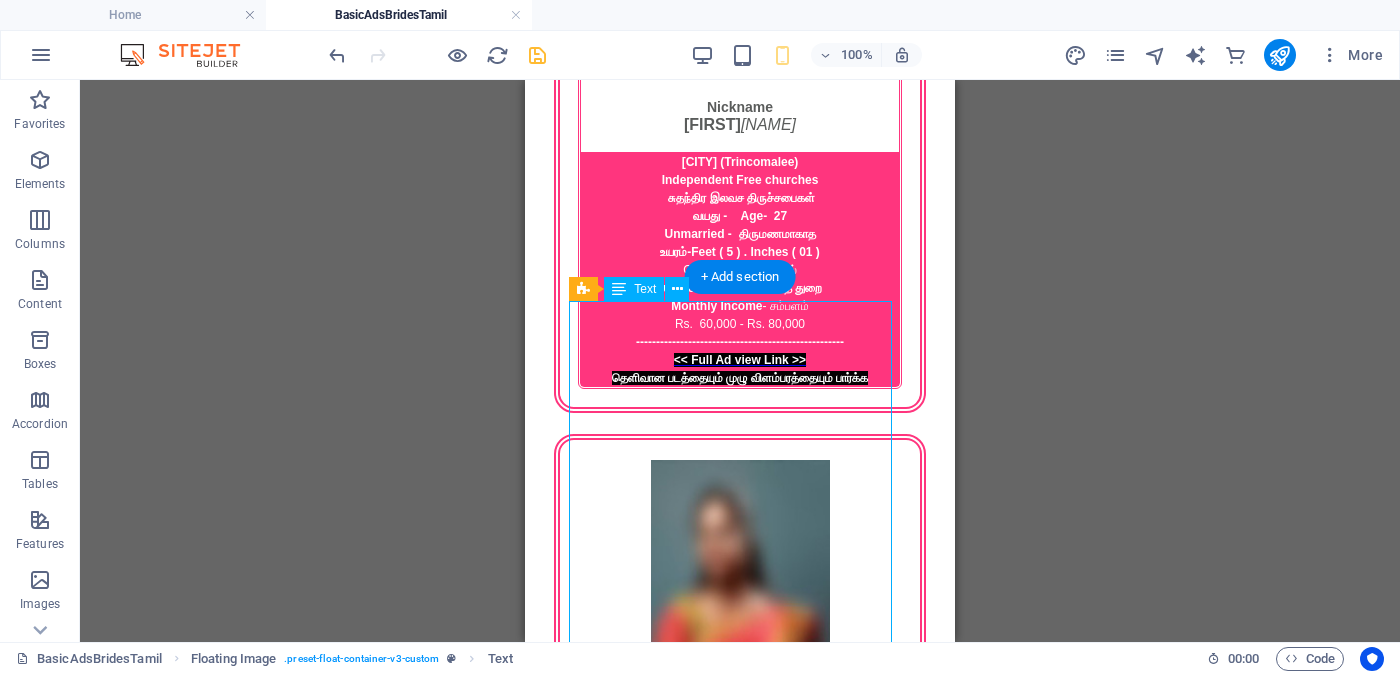 click on "Proposal ID >> [ID] Nickname [NAME]         ( [CITY]) -  ගාල්ල  AOG - ඒඕජී    වයස -  [AGE] Unmarried - අවිවාහක - திருமணமாகாத උස-Feet ( [FEET] ) . Inches ( [INCHES] ) රැකියාව-  Business  -  ව්‍යාපාරිකා     මාසික ආදායම Rs. [AMOUNT] Rs. [AMOUNT] - අතර  ---------------------------------------------------- << Full Ad view Link >> පැහැදිලි ජායාරූප  සහ සම්පූර්ණ  මංගල දැන්වීම ට ලින්ක් සබැඳිය" at bounding box center (740, 2926) 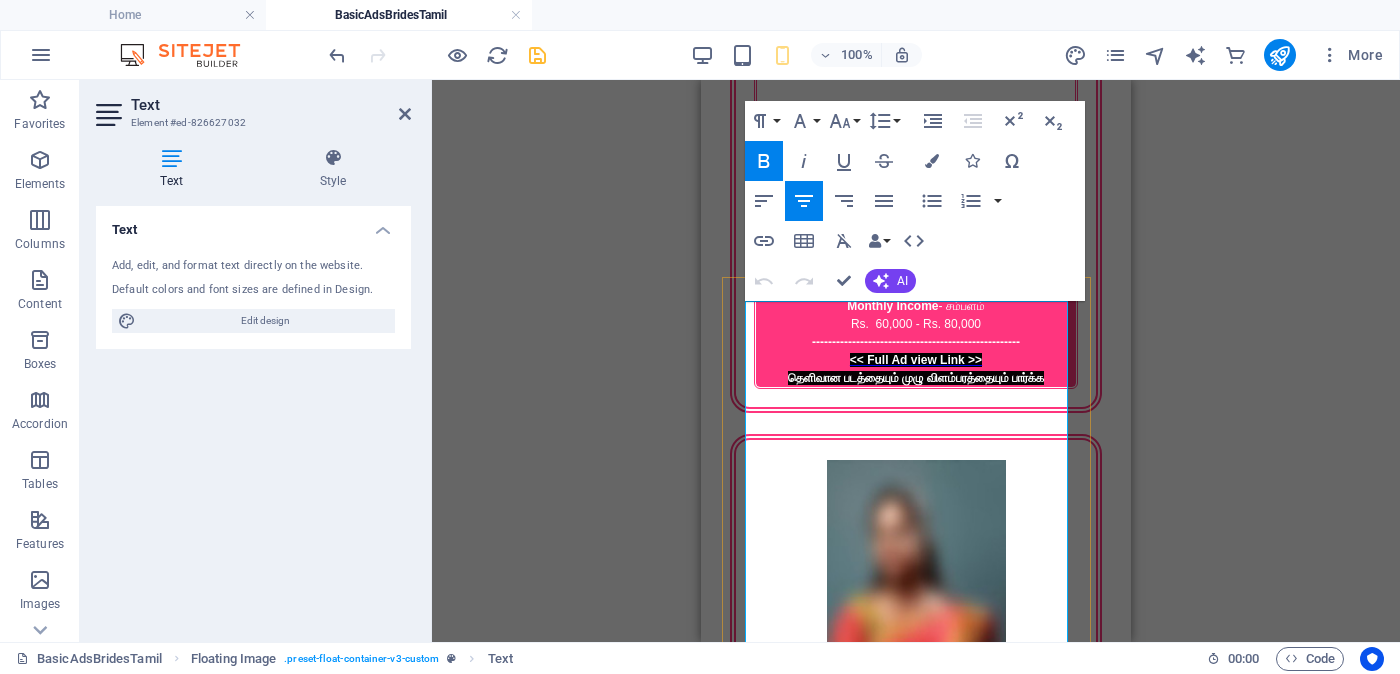 drag, startPoint x: 951, startPoint y: 436, endPoint x: 1012, endPoint y: 622, distance: 195.74728 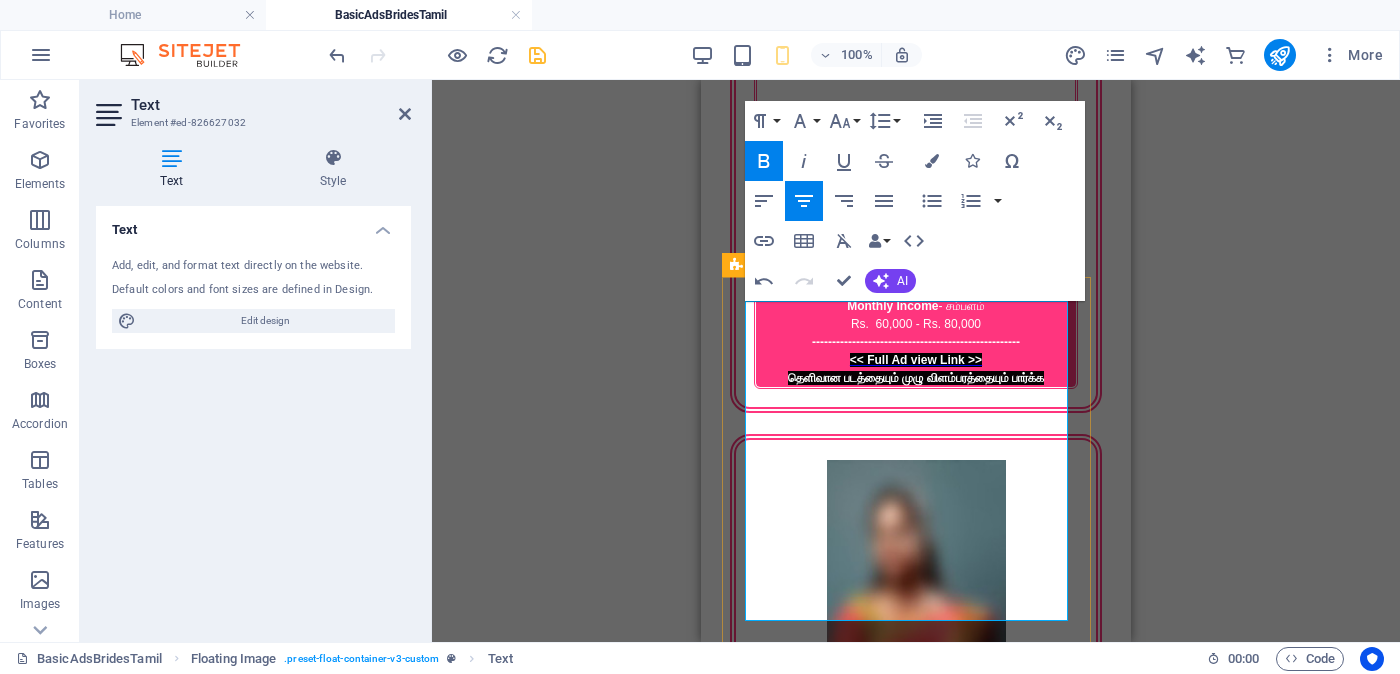 drag, startPoint x: 921, startPoint y: 455, endPoint x: 1028, endPoint y: 604, distance: 183.43936 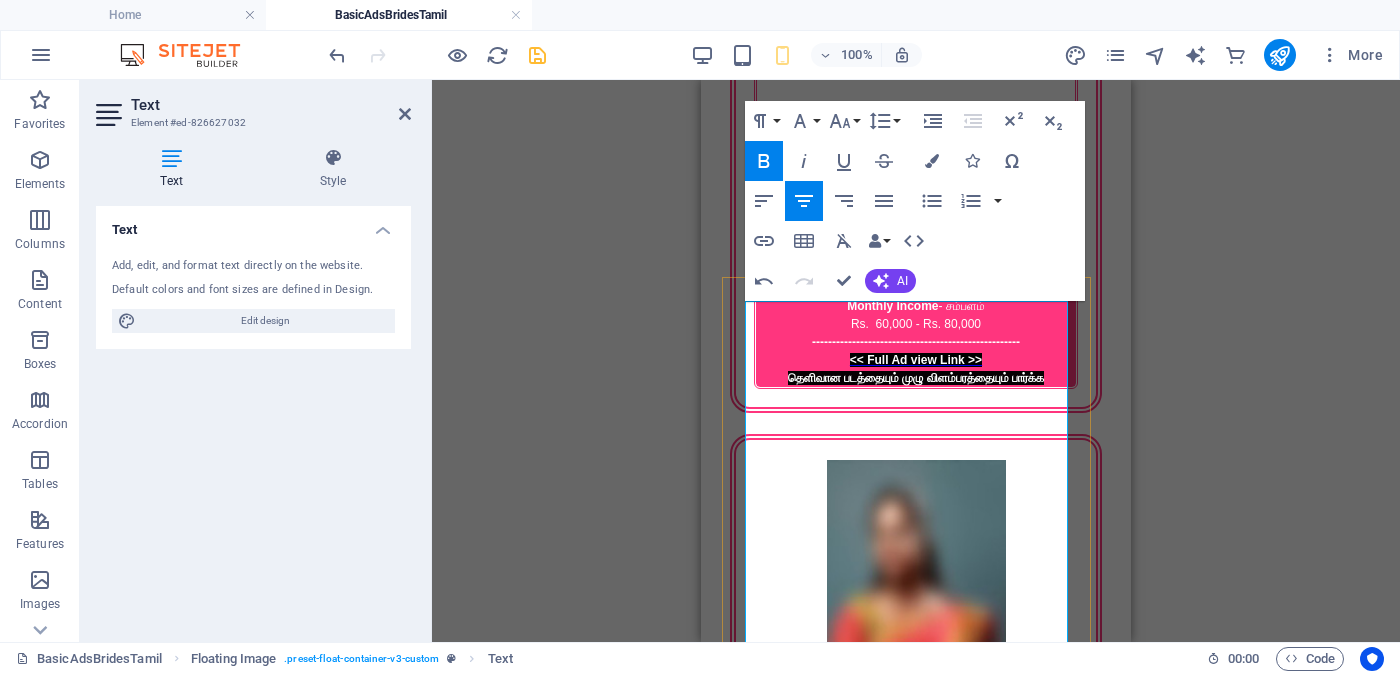 click on "[CITY] ([CITY])" at bounding box center (914, 2864) 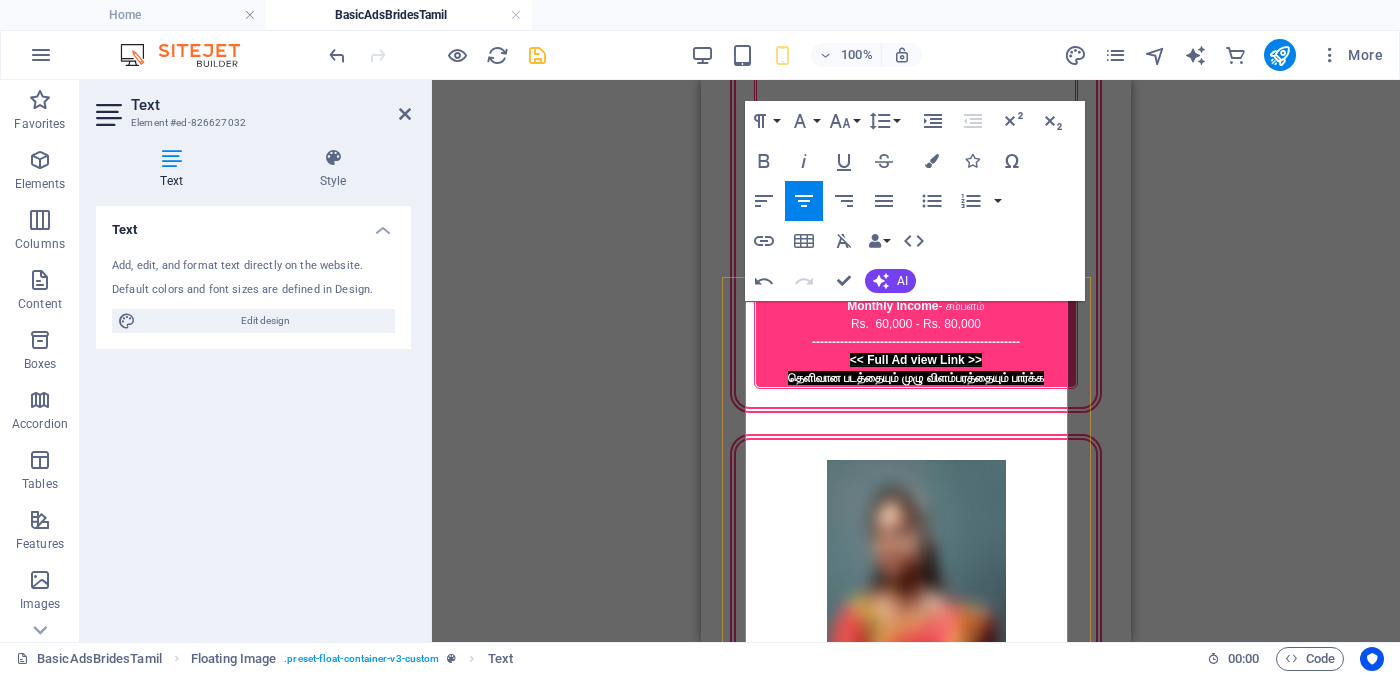 drag, startPoint x: 935, startPoint y: 456, endPoint x: 1027, endPoint y: 482, distance: 95.60335 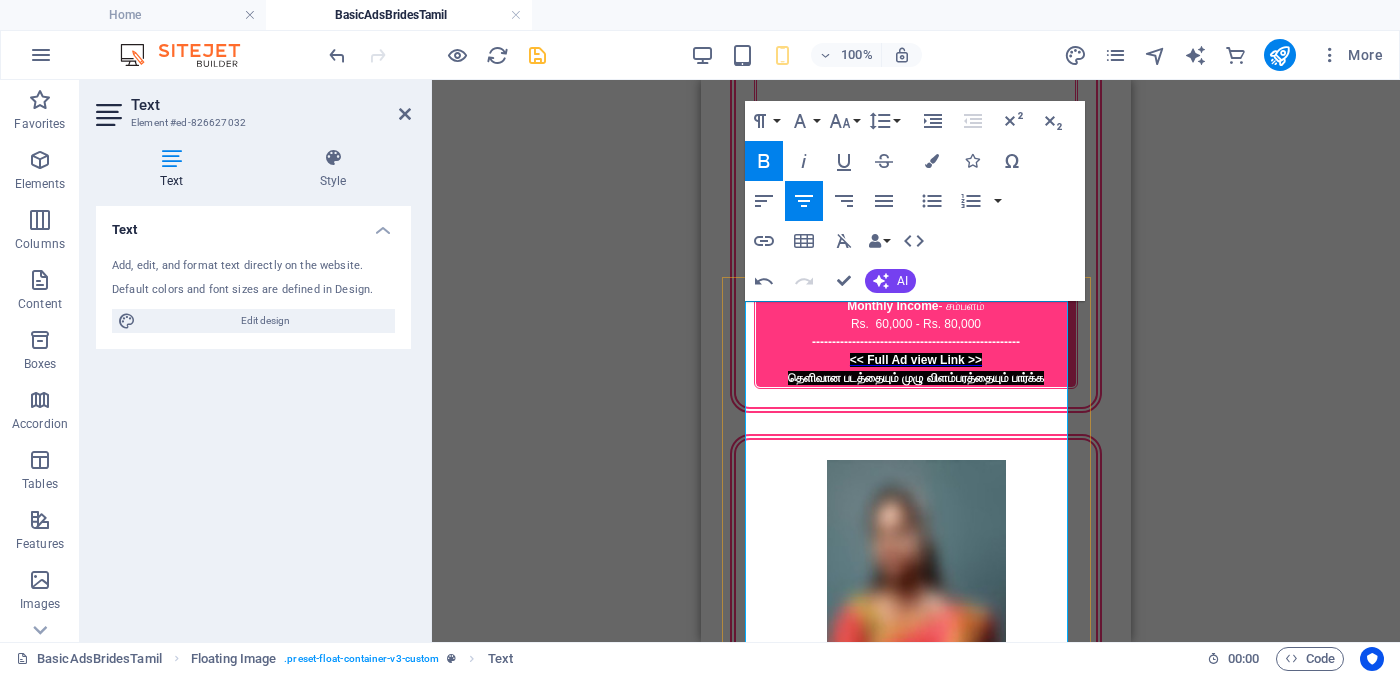 drag, startPoint x: 929, startPoint y: 459, endPoint x: 1026, endPoint y: 477, distance: 98.65597 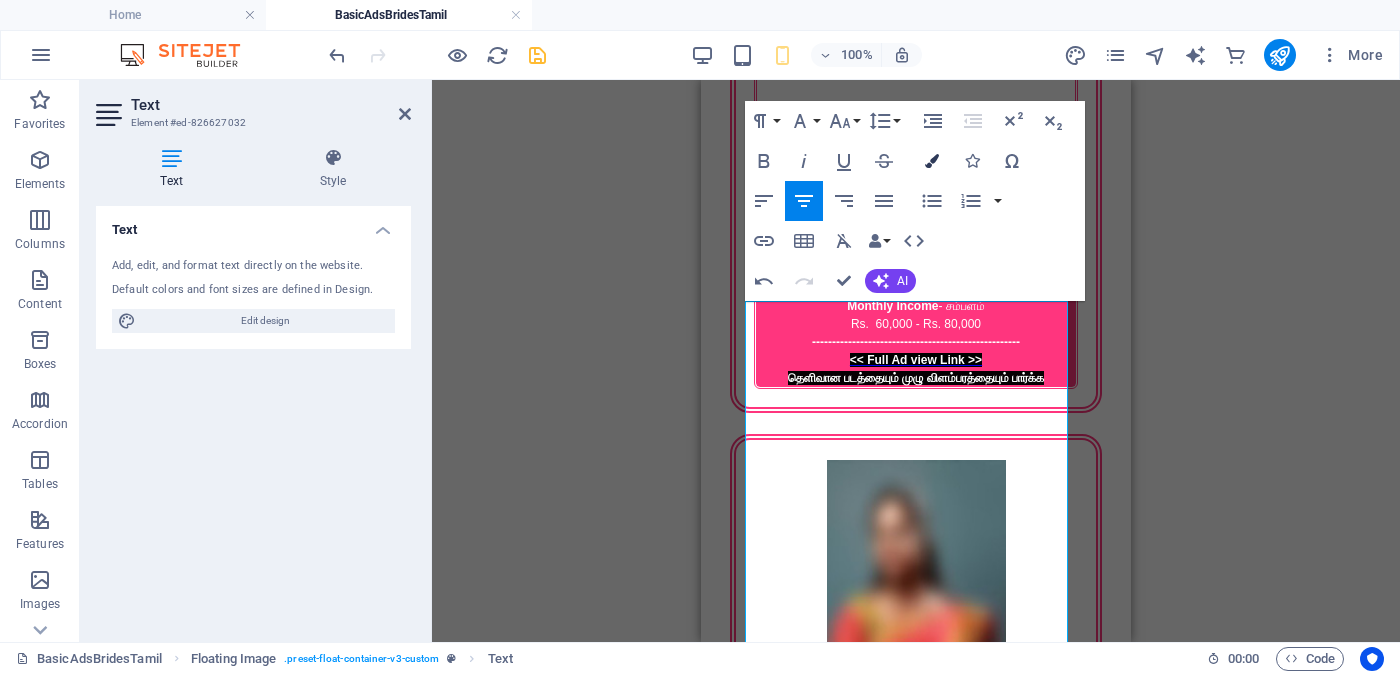 click at bounding box center (932, 161) 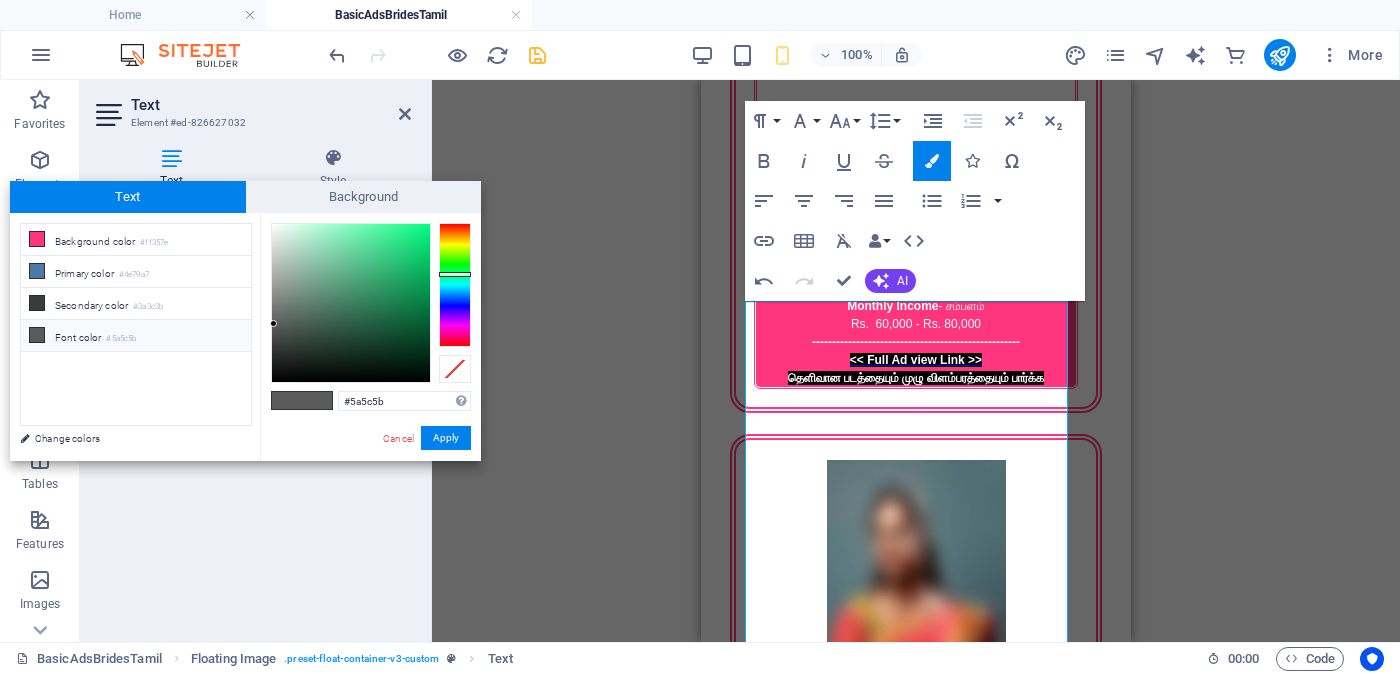 click on "Font color
#5a5c5b" at bounding box center [136, 336] 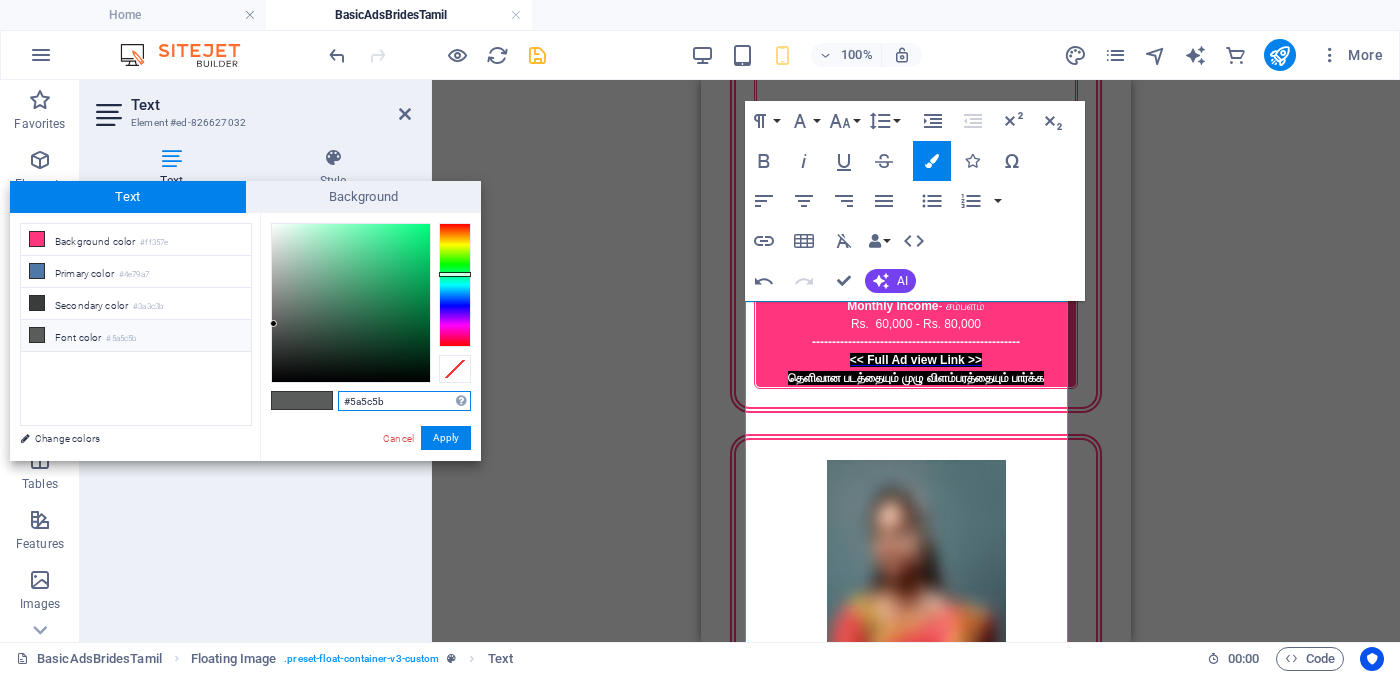 click on "#5a5c5b" at bounding box center [404, 401] 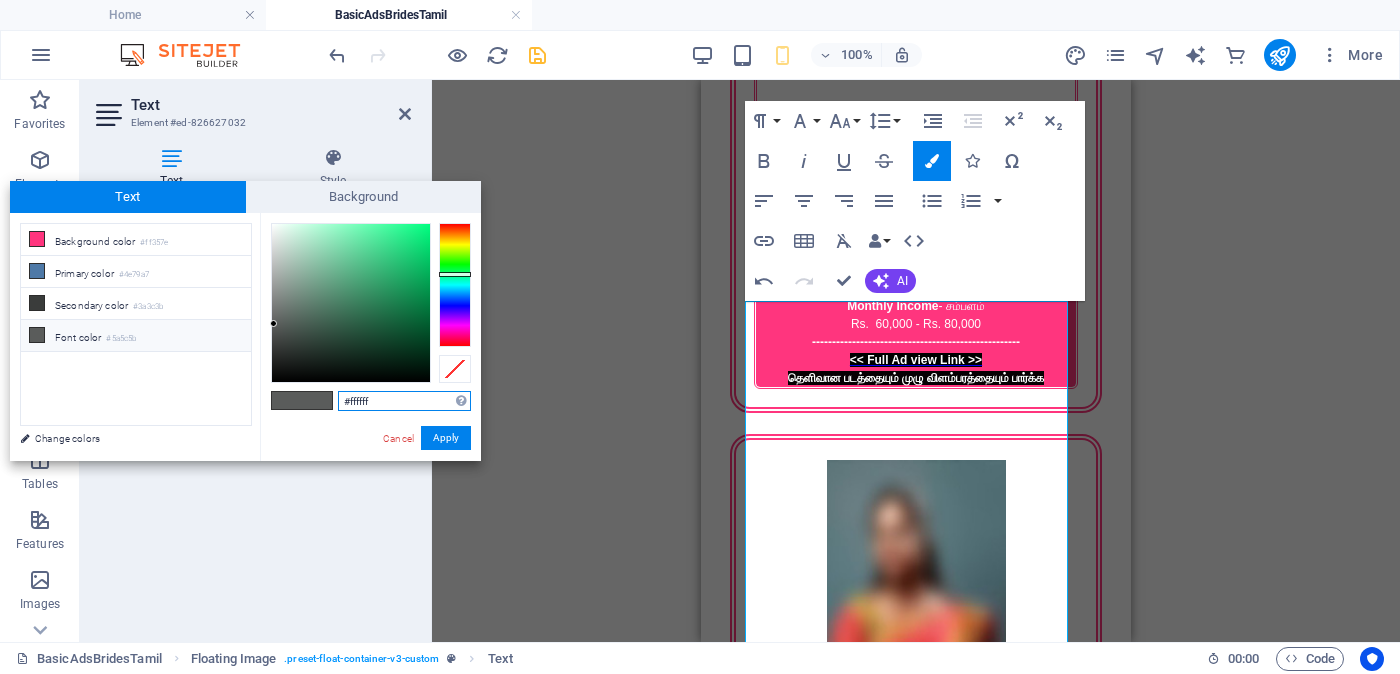 type on "#ffffff" 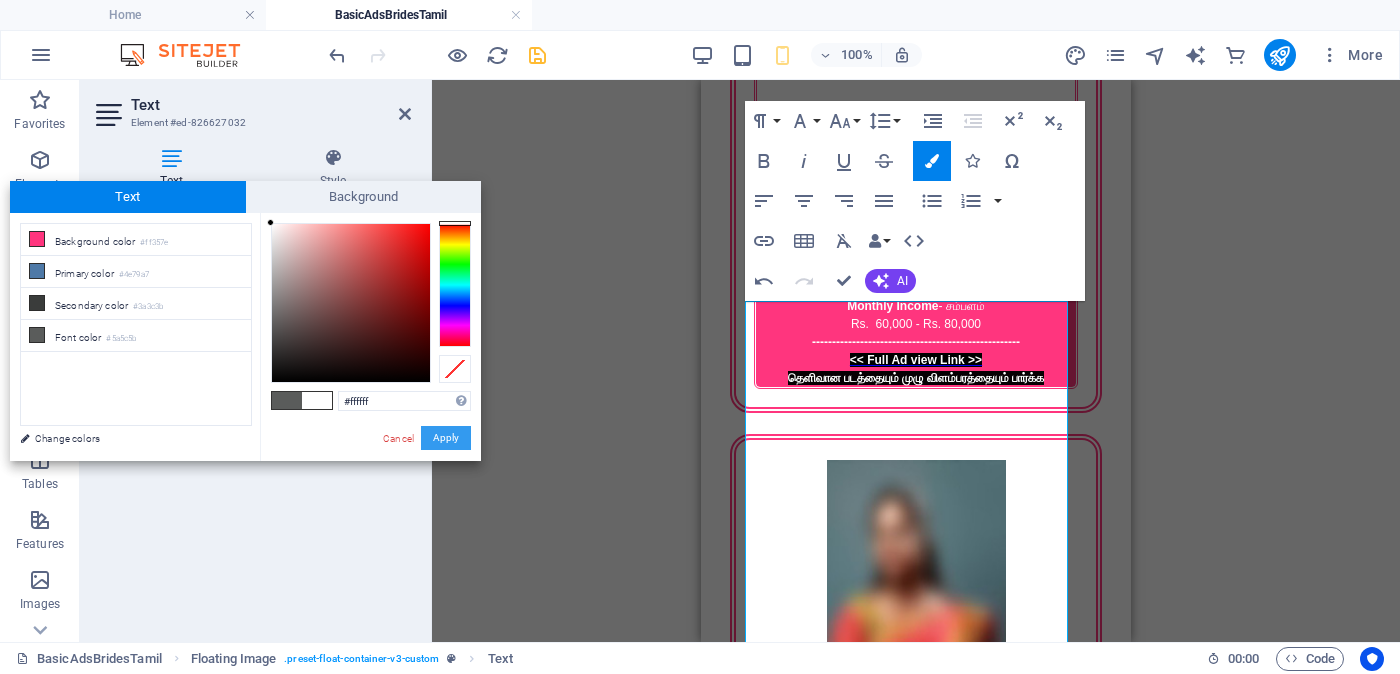 click on "Apply" at bounding box center (446, 438) 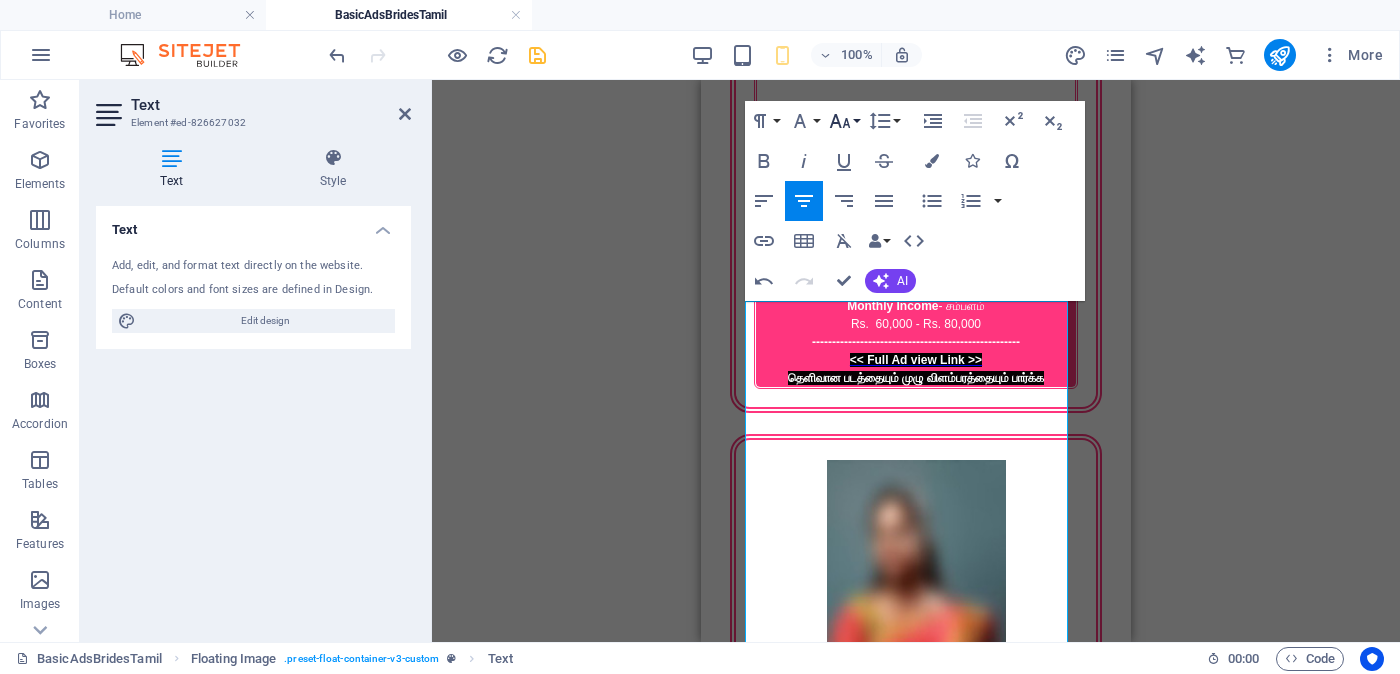 click on "Font Size" at bounding box center [844, 121] 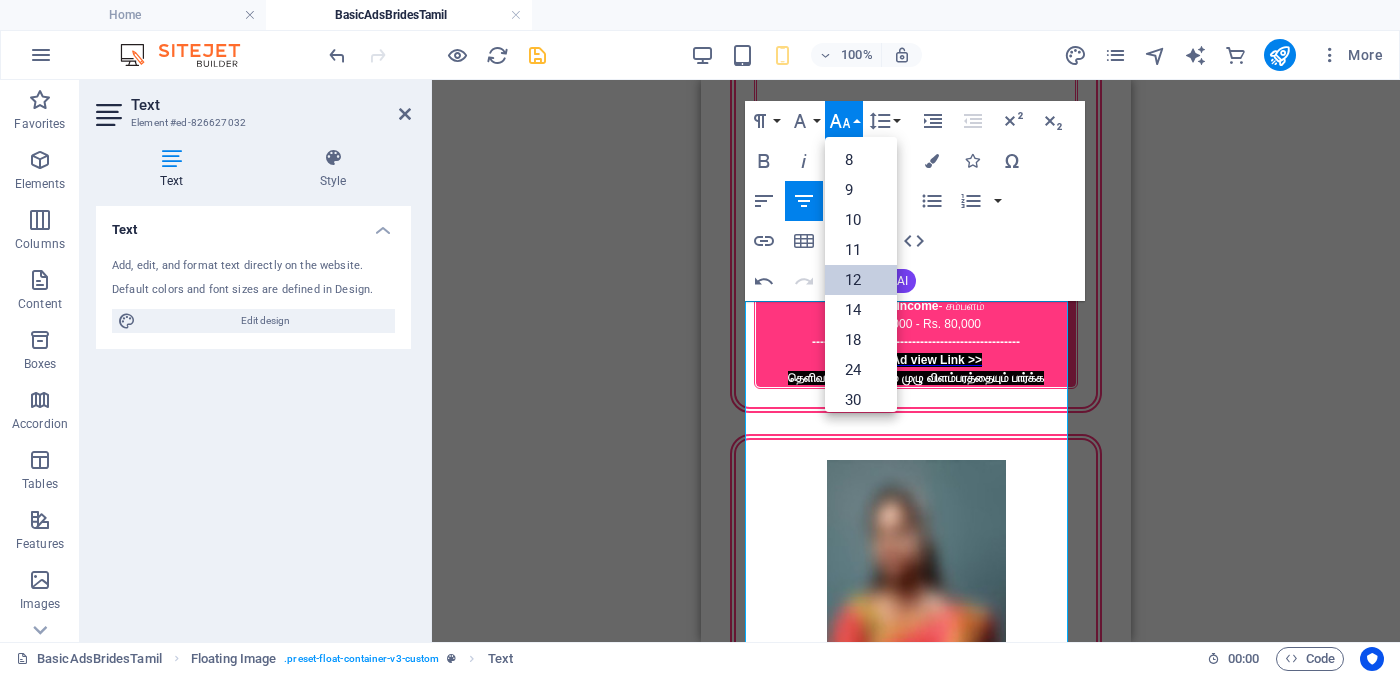 click on "12" at bounding box center [861, 280] 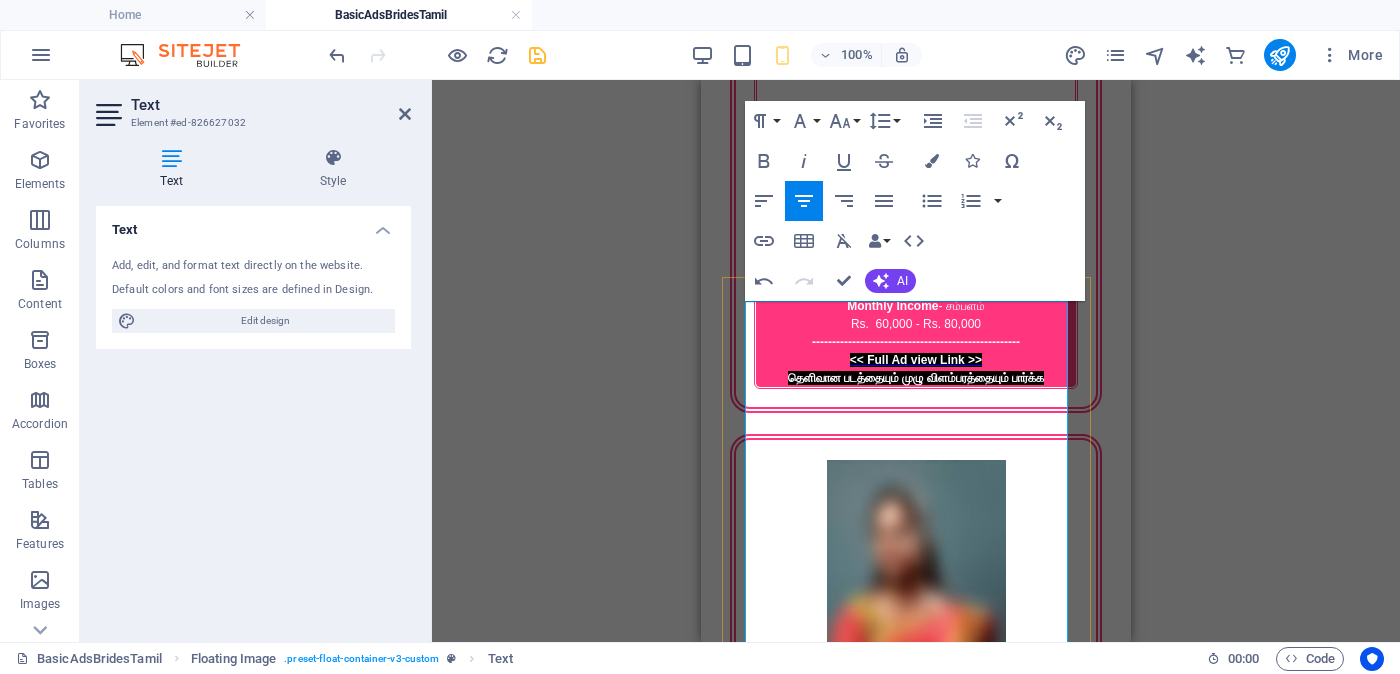click on "[CITY] (Jaffna)" at bounding box center (914, 2882) 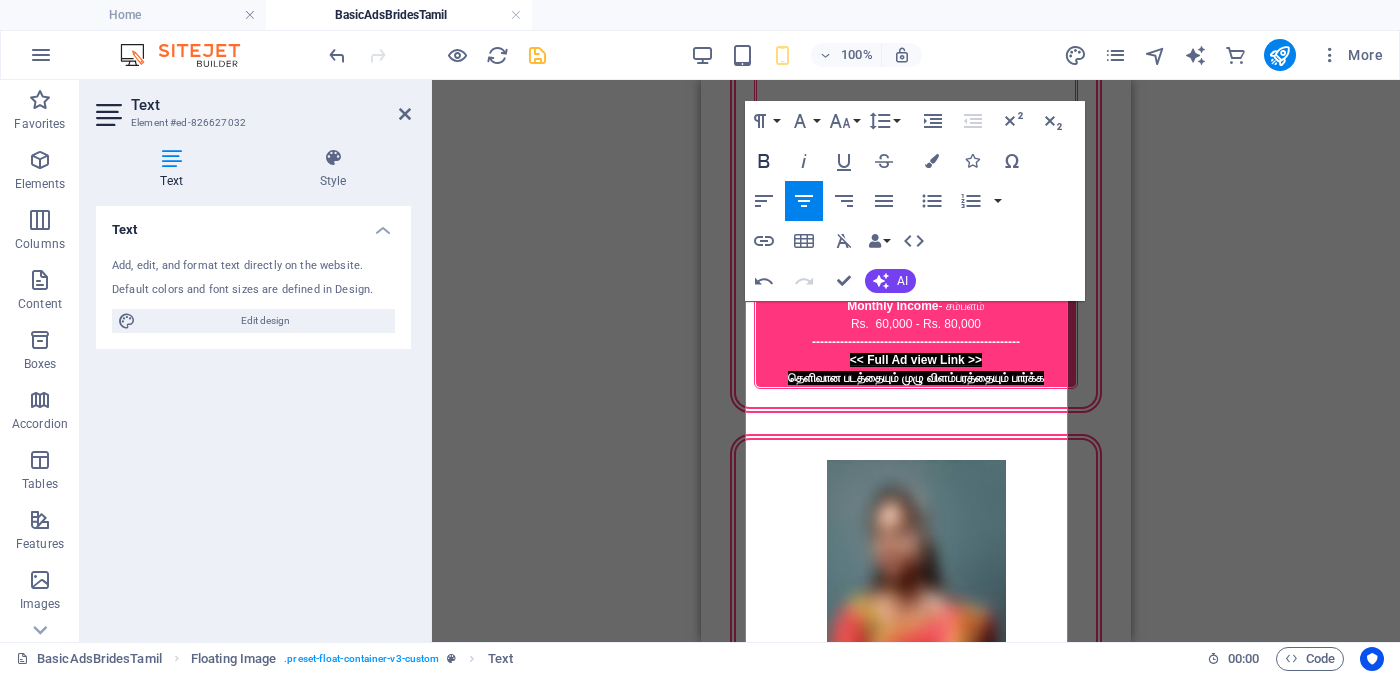 click 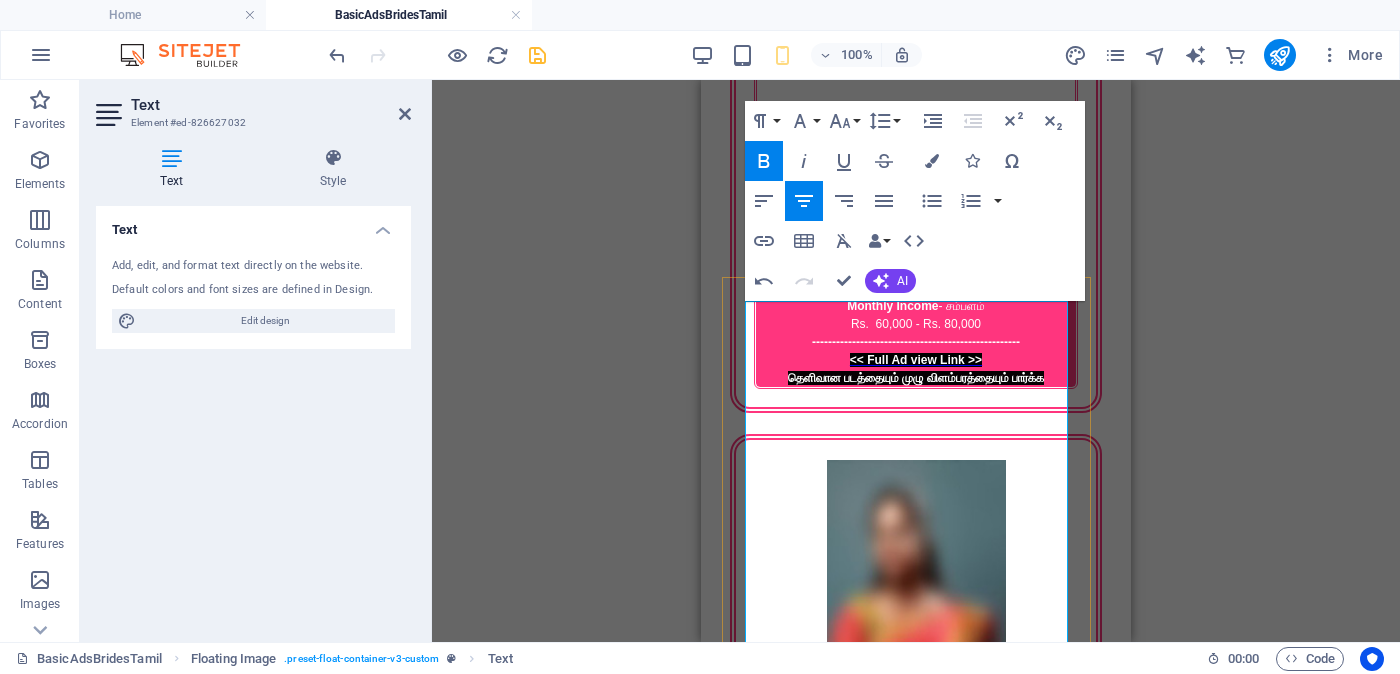 click on "[CITY]" at bounding box center (916, 2881) 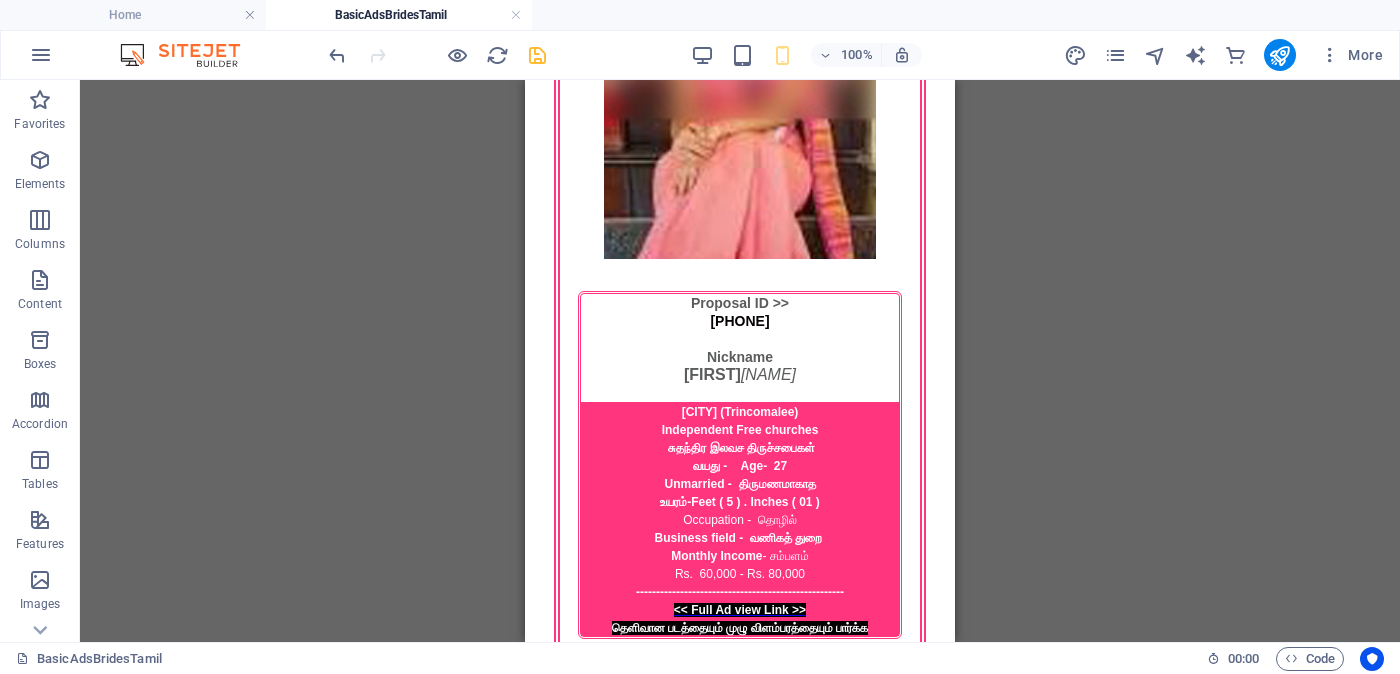scroll, scrollTop: 3749, scrollLeft: 0, axis: vertical 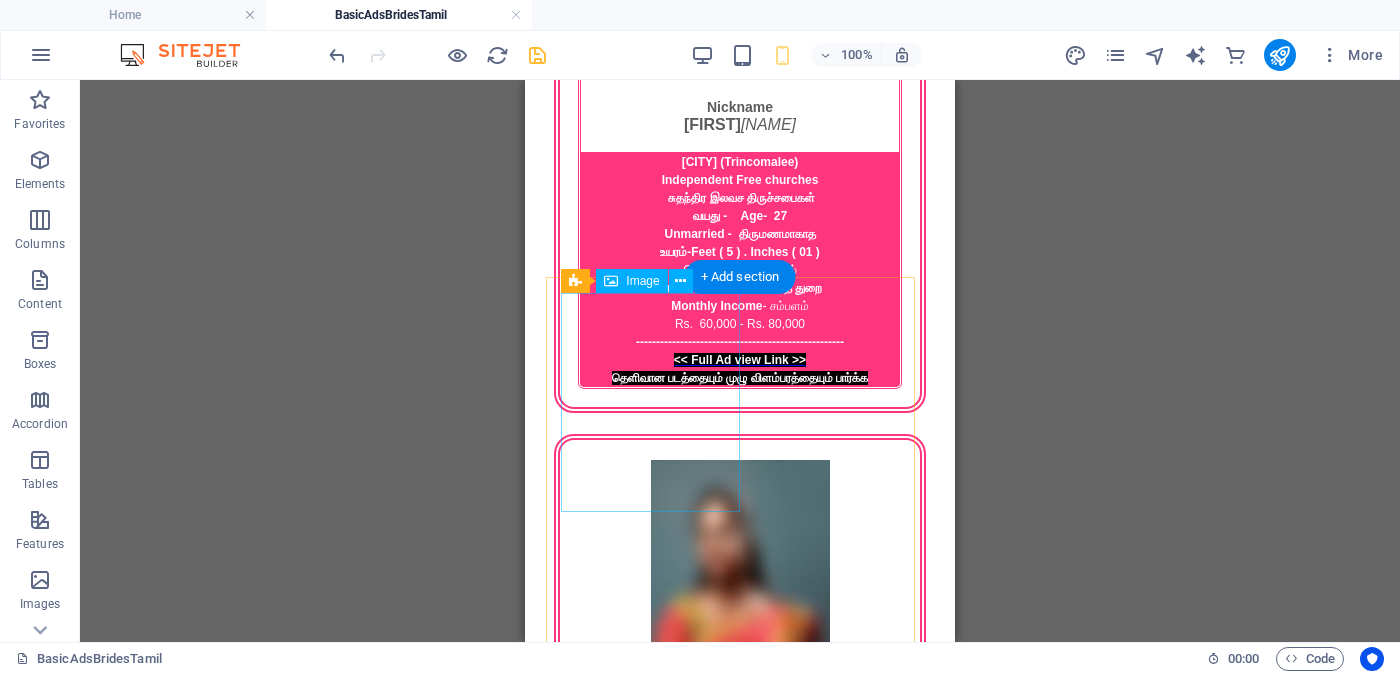 click at bounding box center [740, 2619] 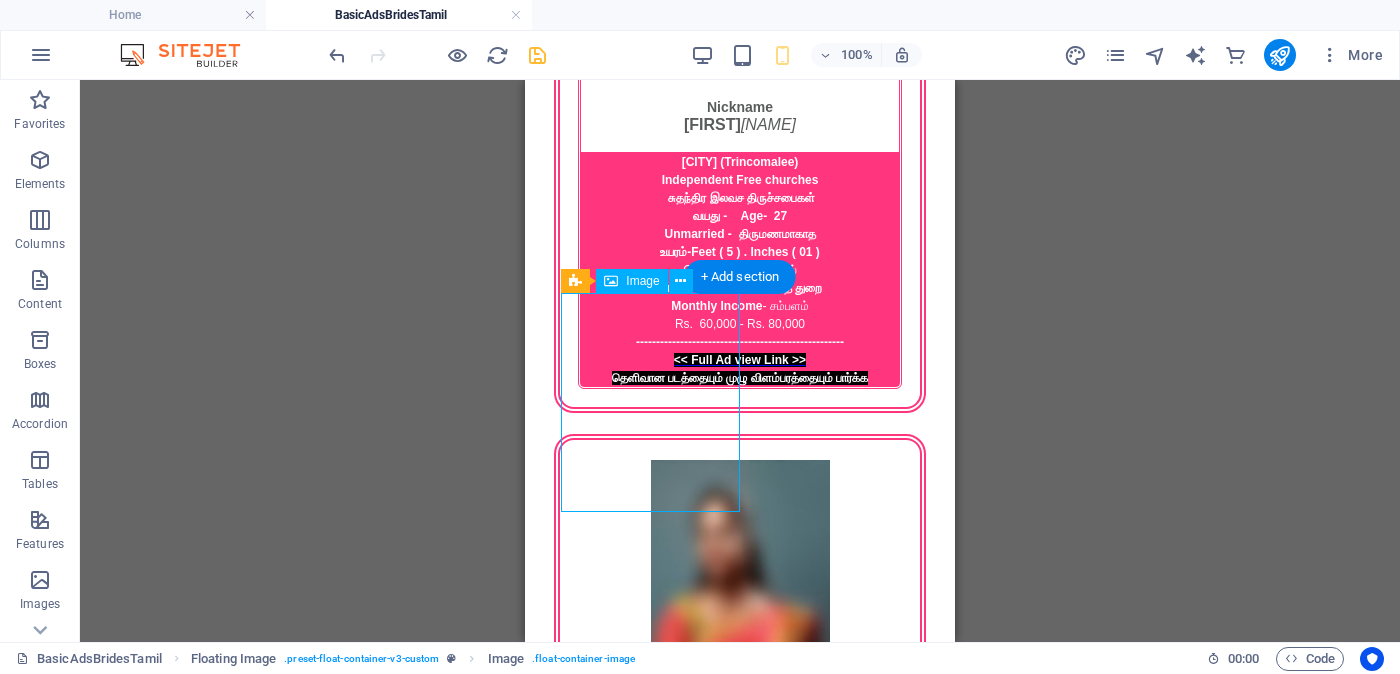 click at bounding box center [740, 2619] 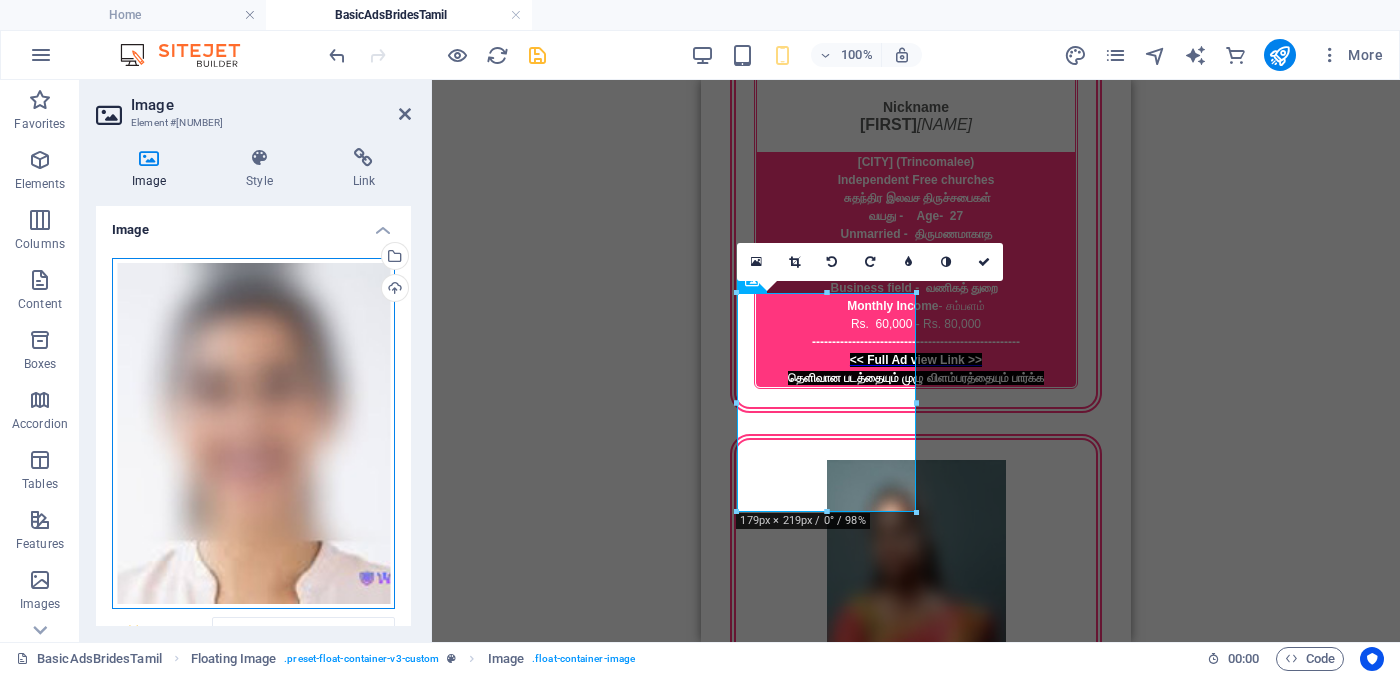 click on "Drag files here, click to choose files or select files from Files or our free stock photos & videos" at bounding box center (253, 434) 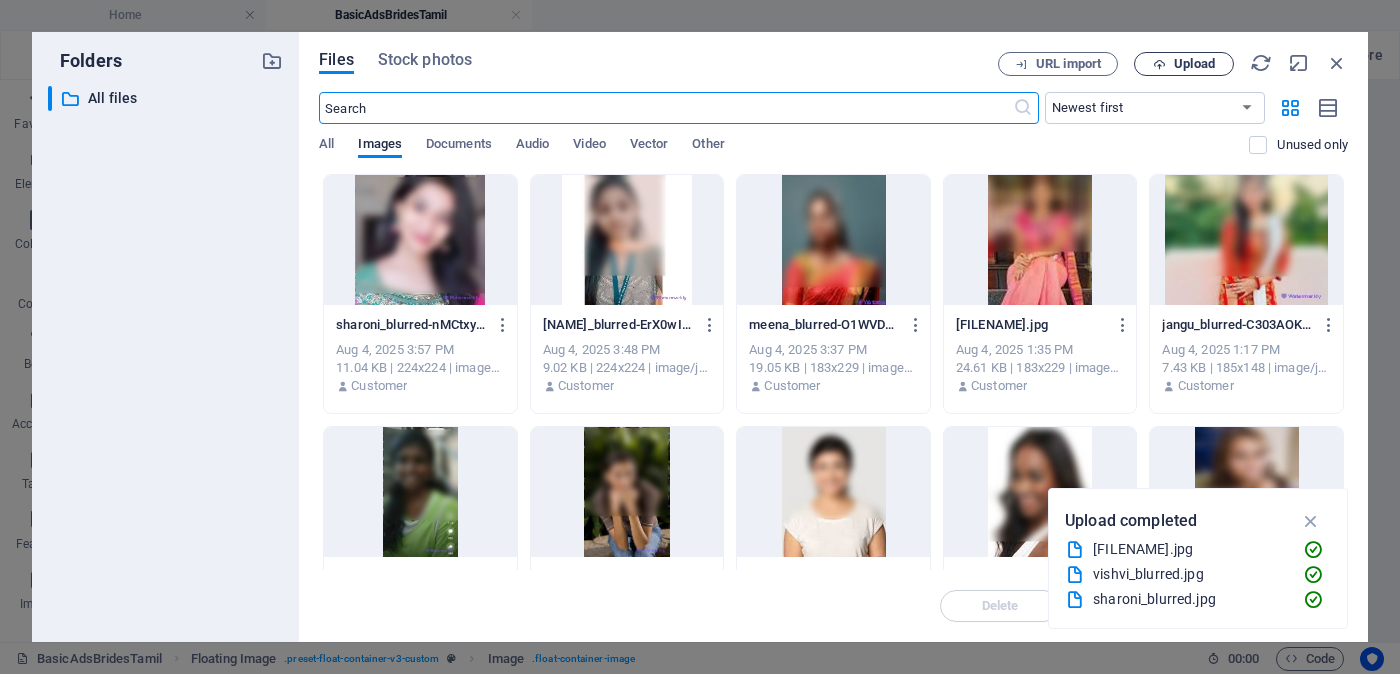 click on "Upload" at bounding box center [1194, 64] 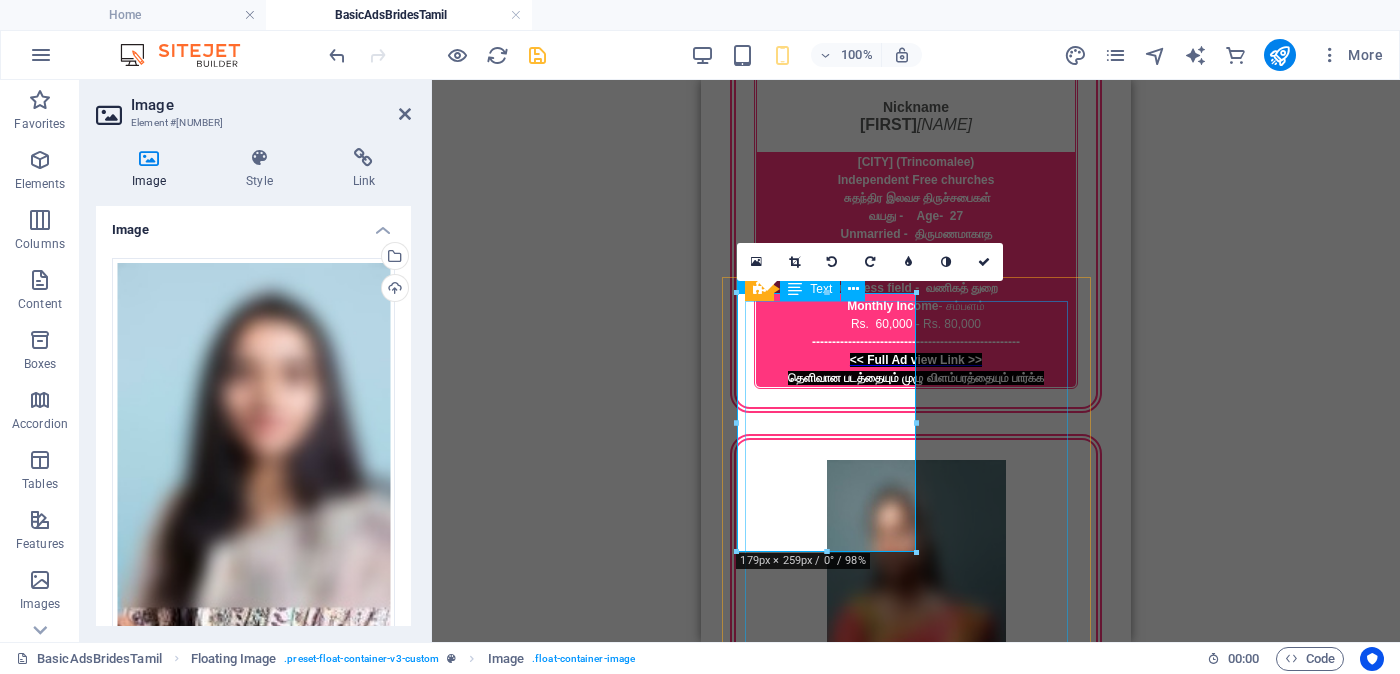 click on "Proposal ID >> 702417067026 Nickname [NAME]        [CITY]    Independent Free churches     சுதந்திர இலவச திருச்சபைகள் வயது -    Age  -  23 Unmarried -  திருமணமாகாத உயரம் - Feet ( 5 ) . Inches ( 02 ) Occupation -  தொழில் Business field -  வணிகத் துறை   Monthly Income    - சம்பளம் Between Rs.  20,000 - Rs. 30,000  ---------------------------------------------------- << Full Ad view Link >> தெளிவான படத்தையும் முழு விளம்பரத்தையும் பார்க்க" at bounding box center (916, 2989) 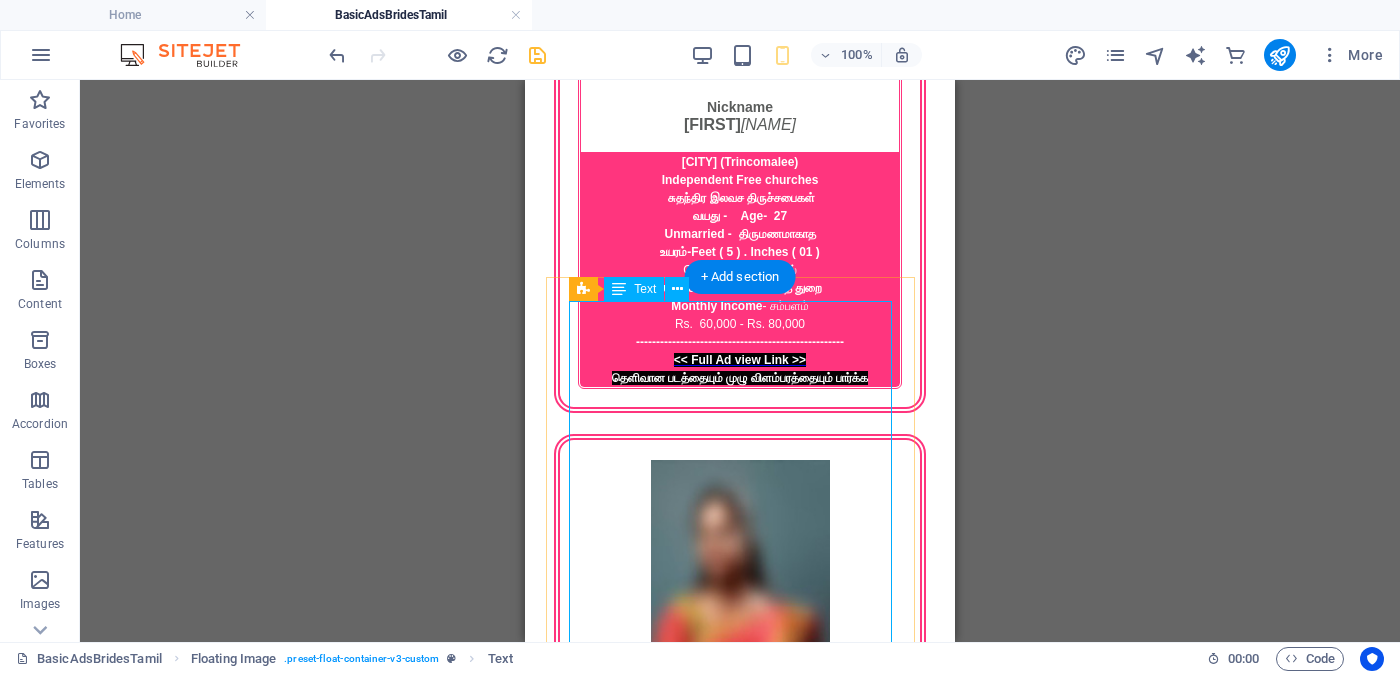 click on "Proposal ID >> 702417067026 Nickname [NAME]        [CITY]    Independent Free churches     சுதந்திர இலவச திருச்சபைகள் வயது -    Age  -  23 Unmarried -  திருமணமாகாத உயரம் - Feet ( 5 ) . Inches ( 02 ) Occupation -  தொழில் Business field -  வணிகத் துறை   Monthly Income    - சம்பளம் Between Rs.  20,000 - Rs. 30,000  ---------------------------------------------------- << Full Ad view Link >> தெளிவான படத்தையும் முழு விளம்பரத்தையும் பார்க்க" at bounding box center [740, 2989] 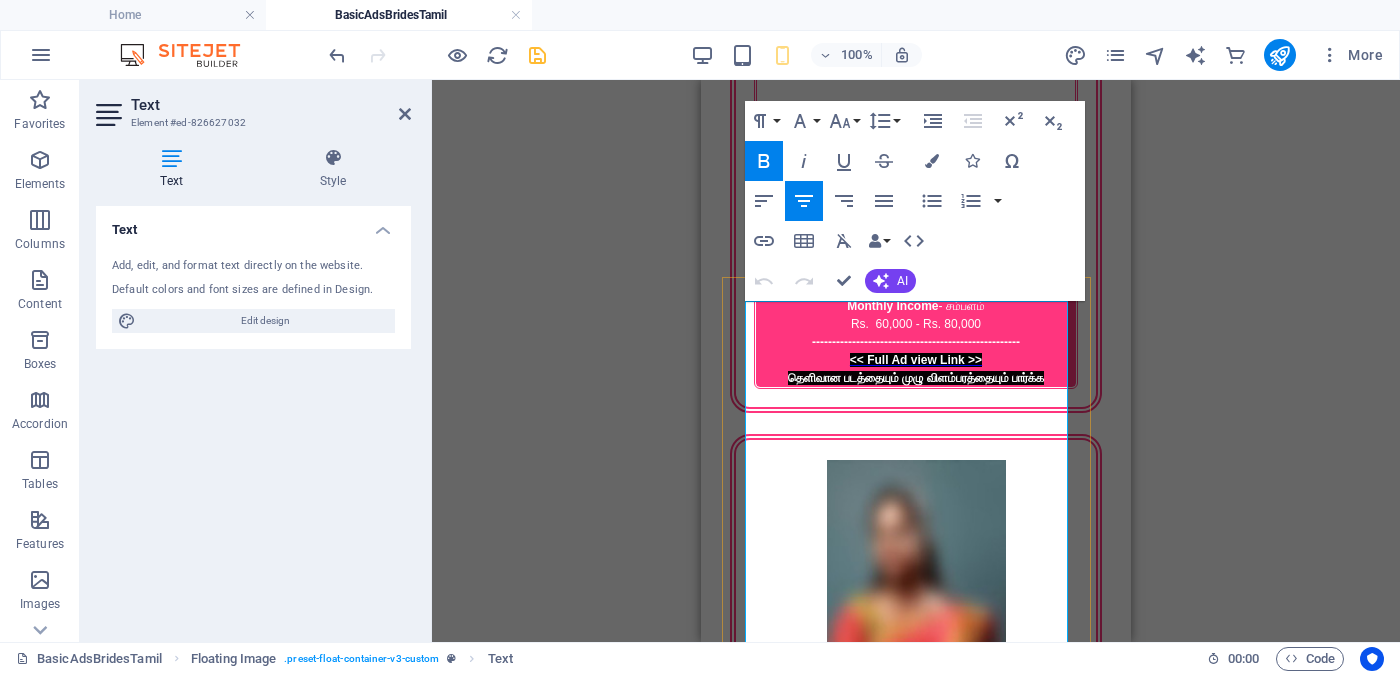 drag, startPoint x: 1014, startPoint y: 410, endPoint x: 982, endPoint y: 410, distance: 32 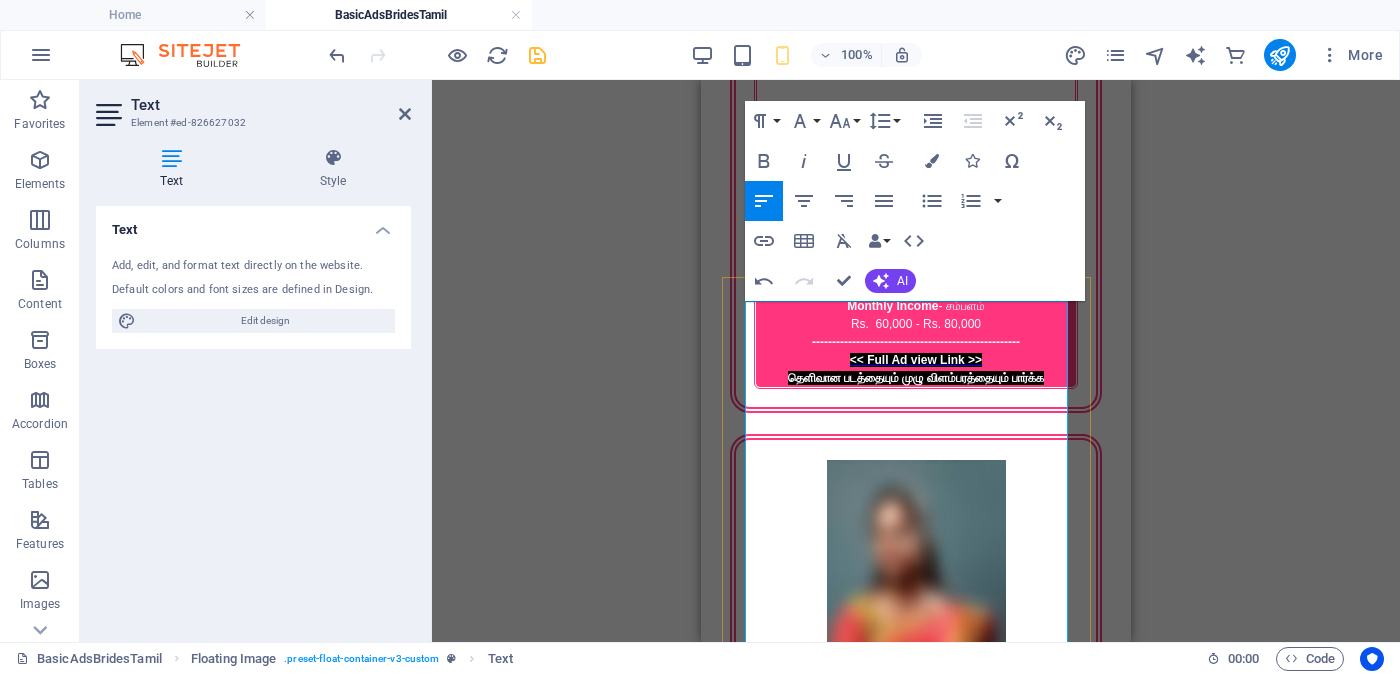 click on "ලා" at bounding box center [916, 2890] 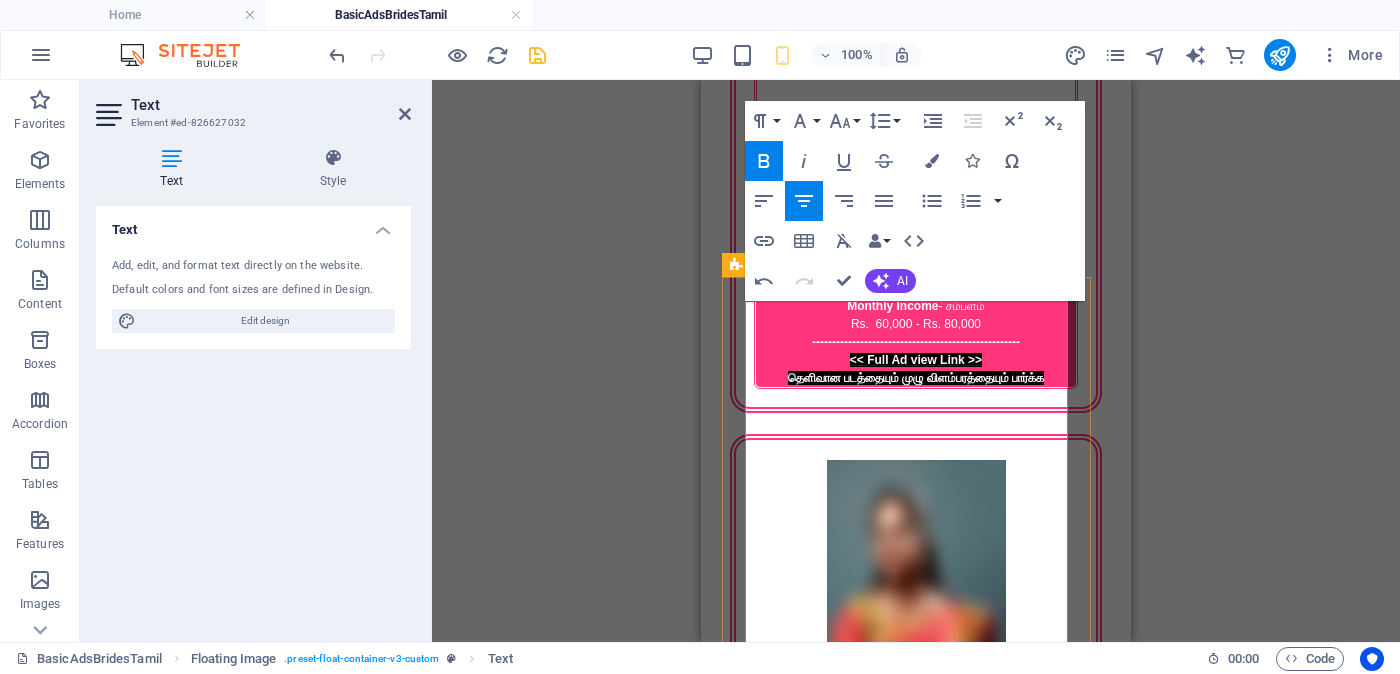 scroll, scrollTop: 3874, scrollLeft: 0, axis: vertical 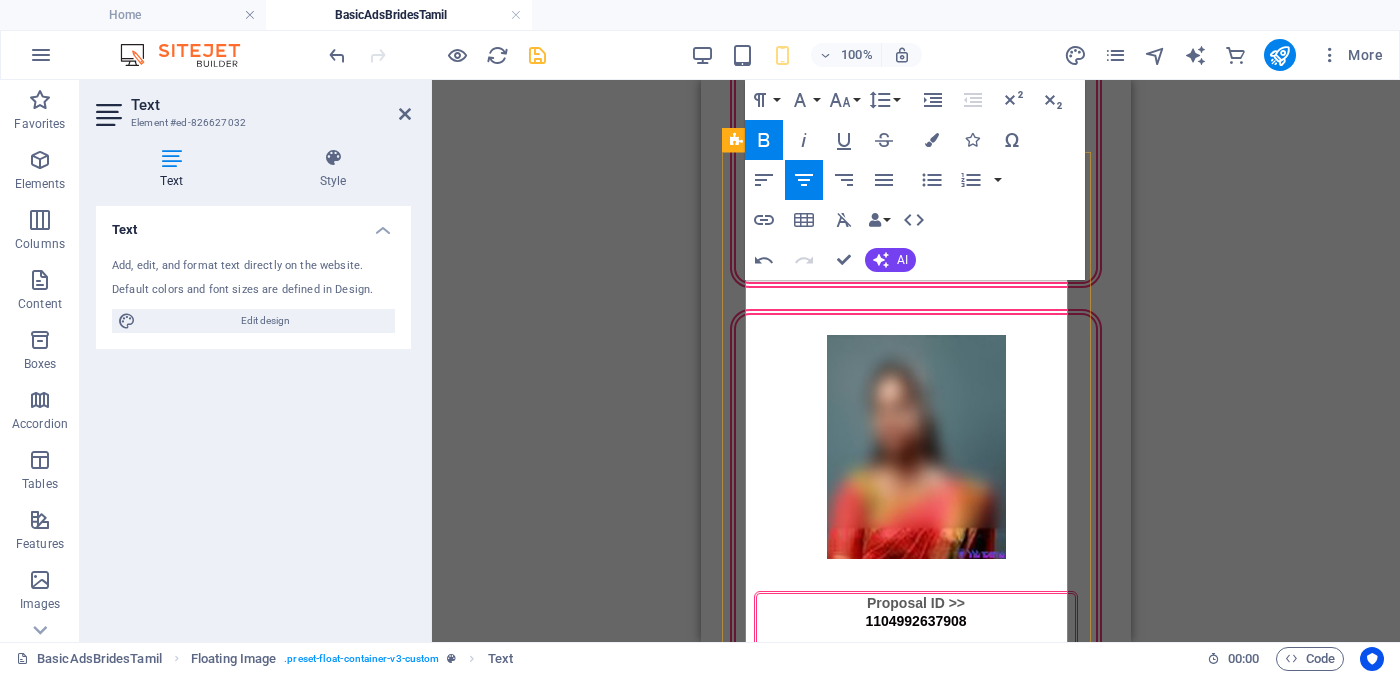 drag, startPoint x: 938, startPoint y: 432, endPoint x: 1045, endPoint y: 427, distance: 107.11676 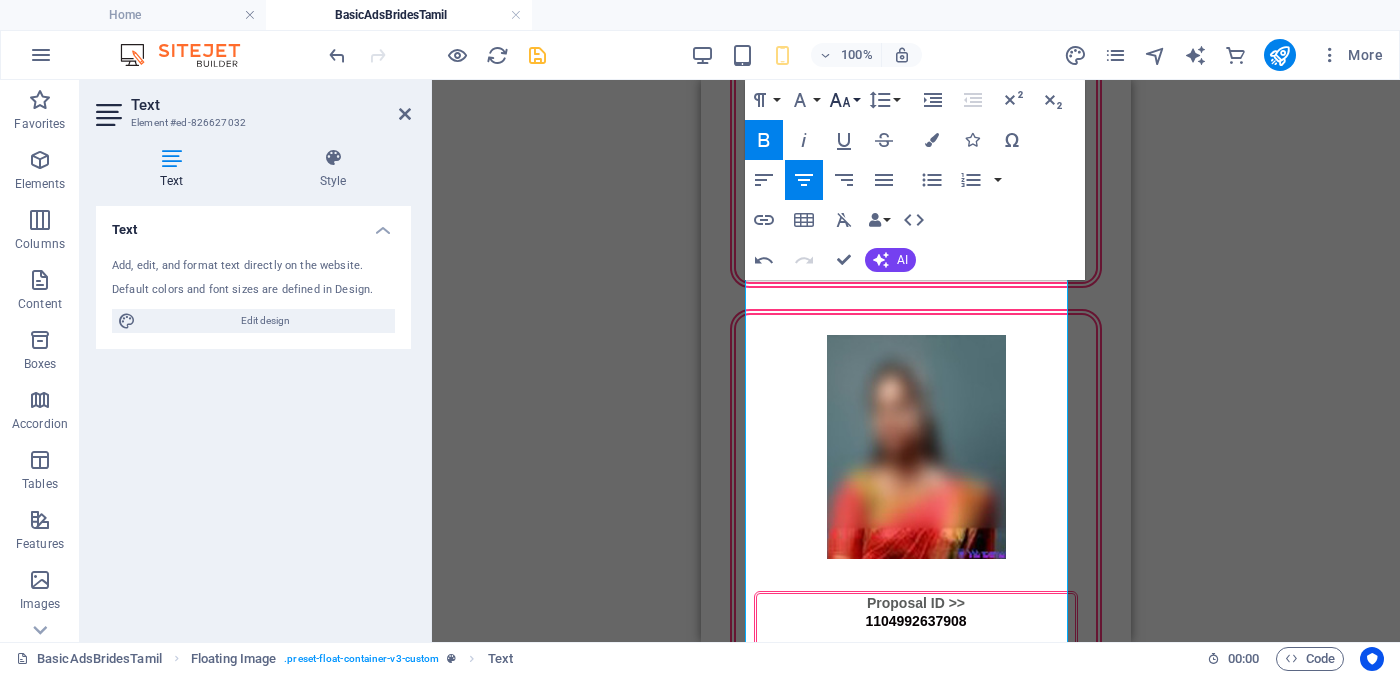 click on "Font Size" at bounding box center [844, 100] 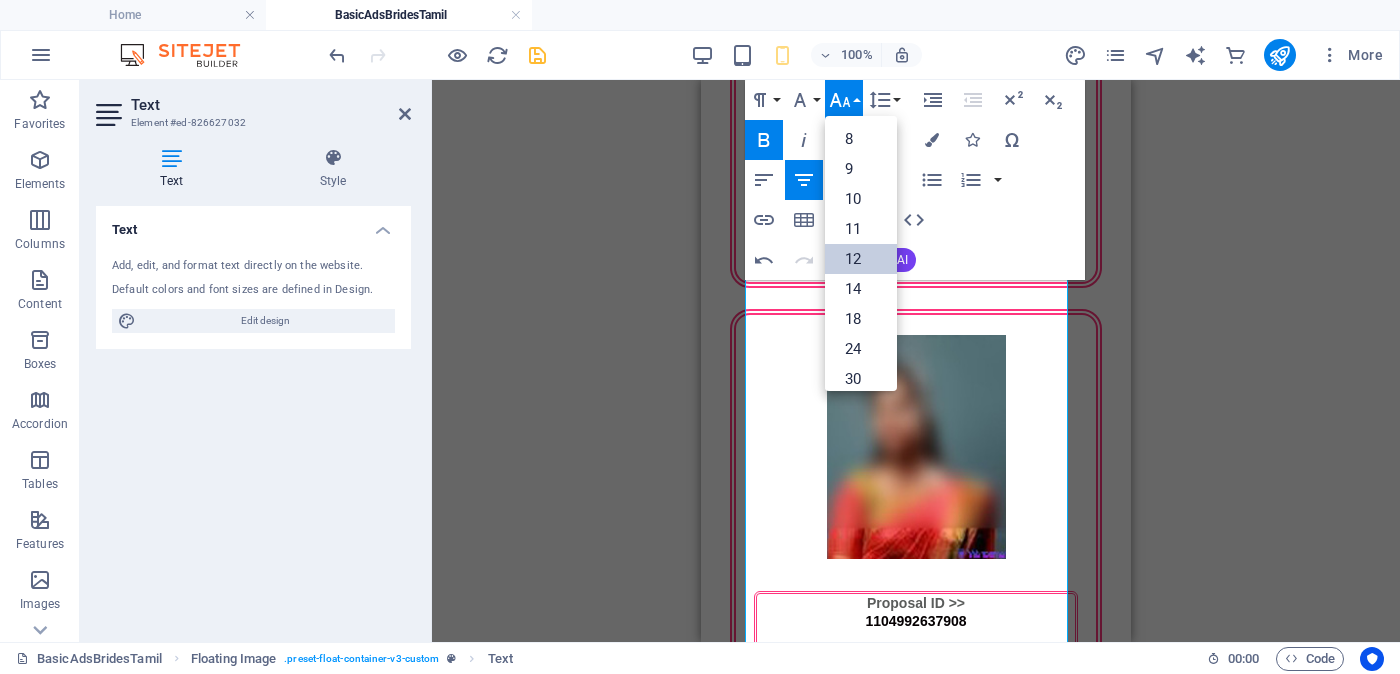 click on "12" at bounding box center [861, 259] 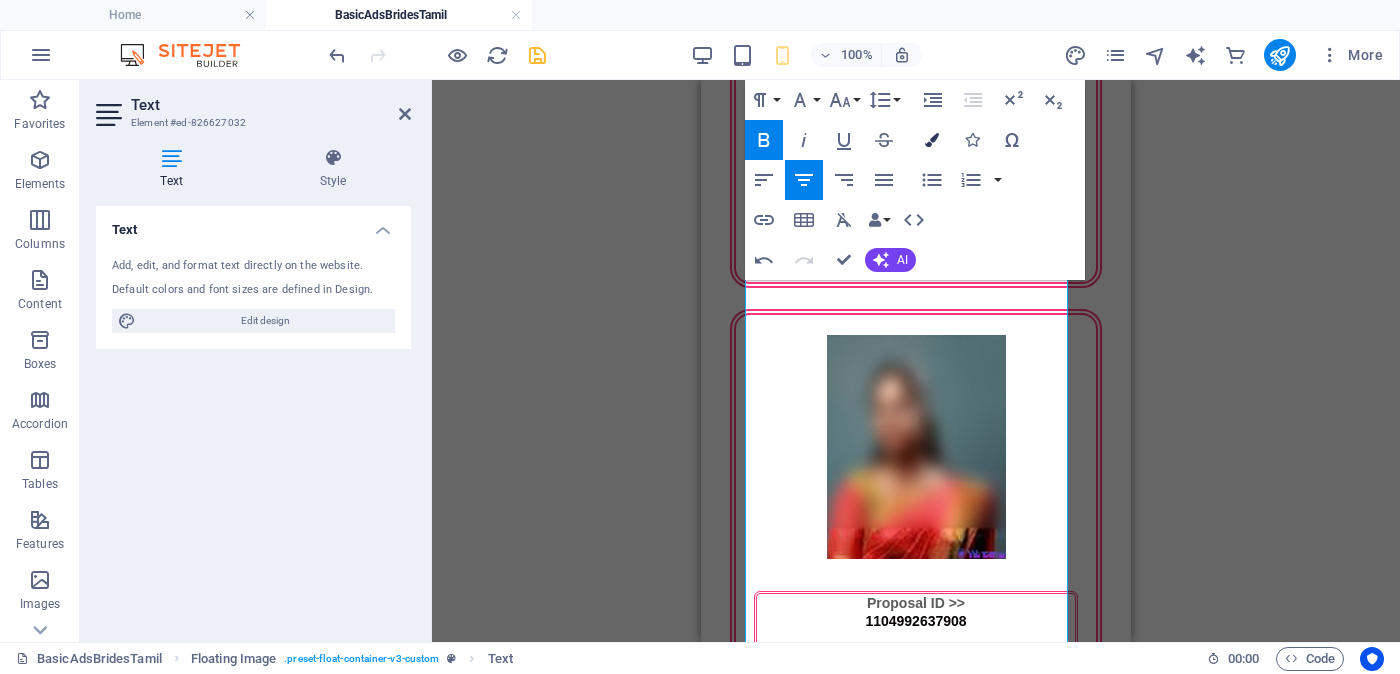 click at bounding box center [932, 140] 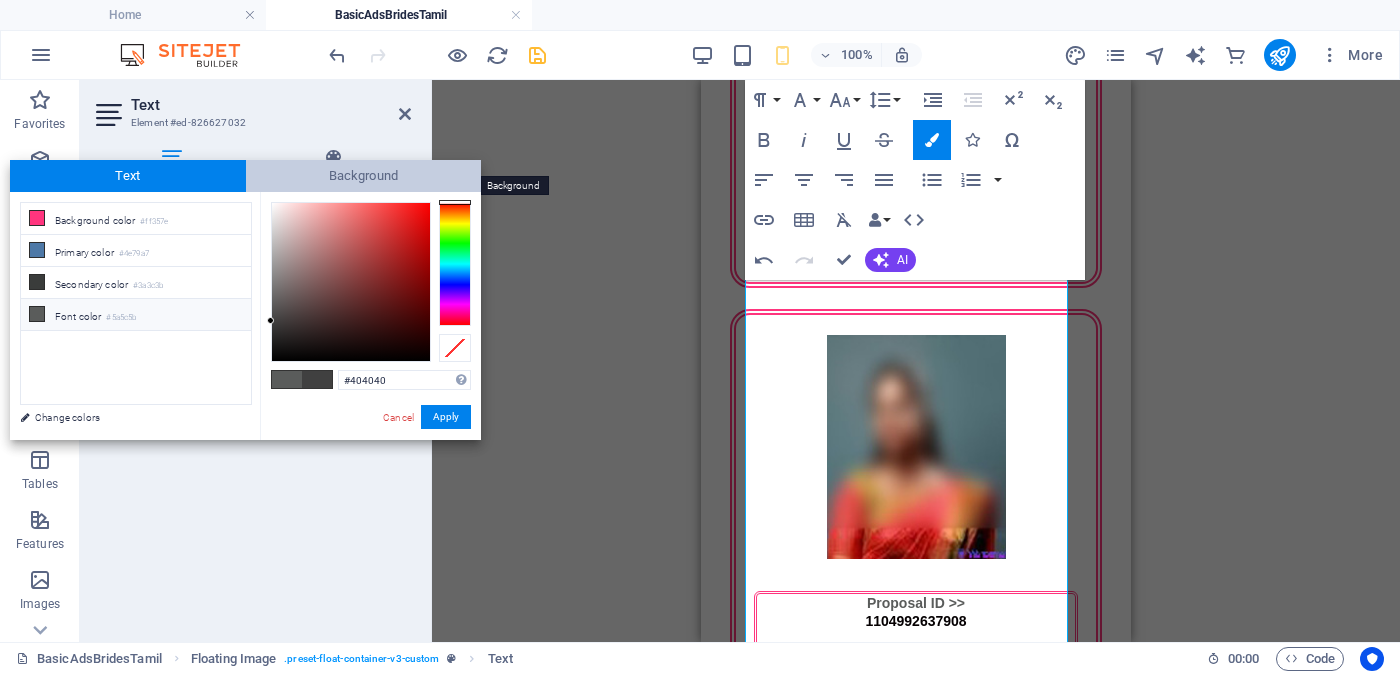 click on "Background" at bounding box center [364, 176] 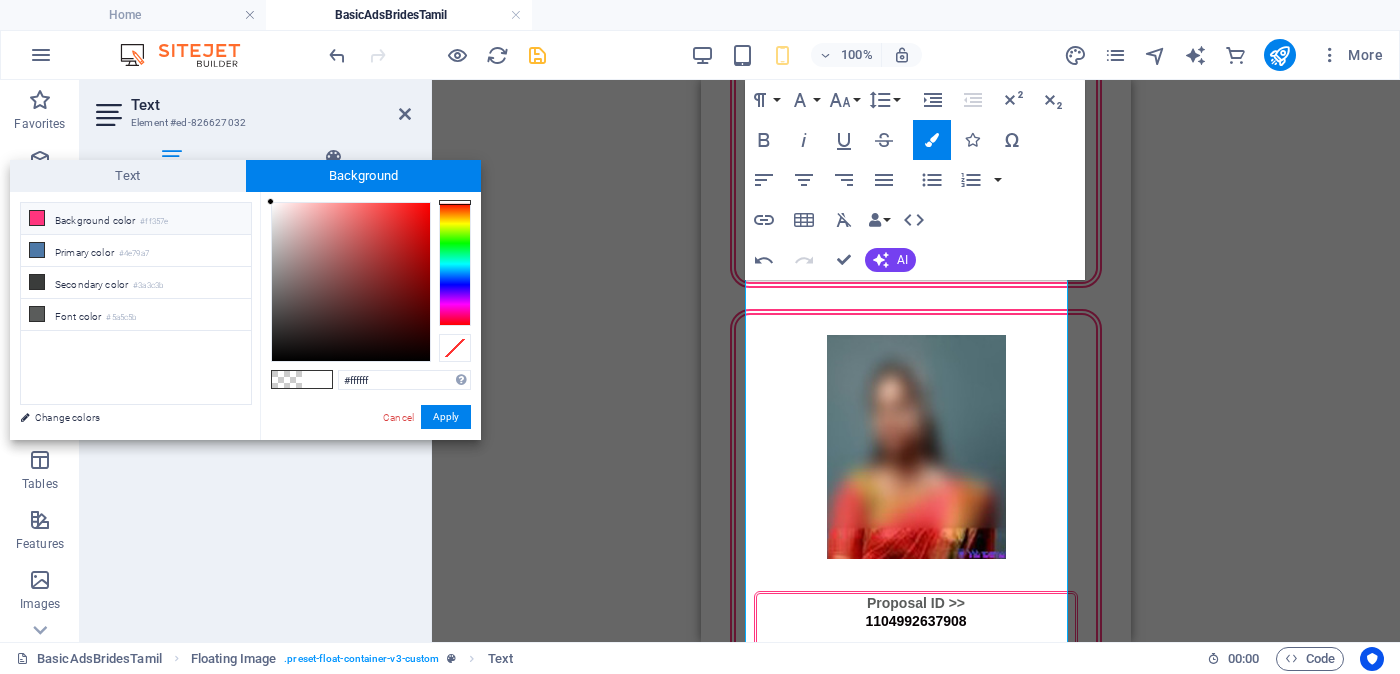click on "Background color
#ff357e" at bounding box center [136, 219] 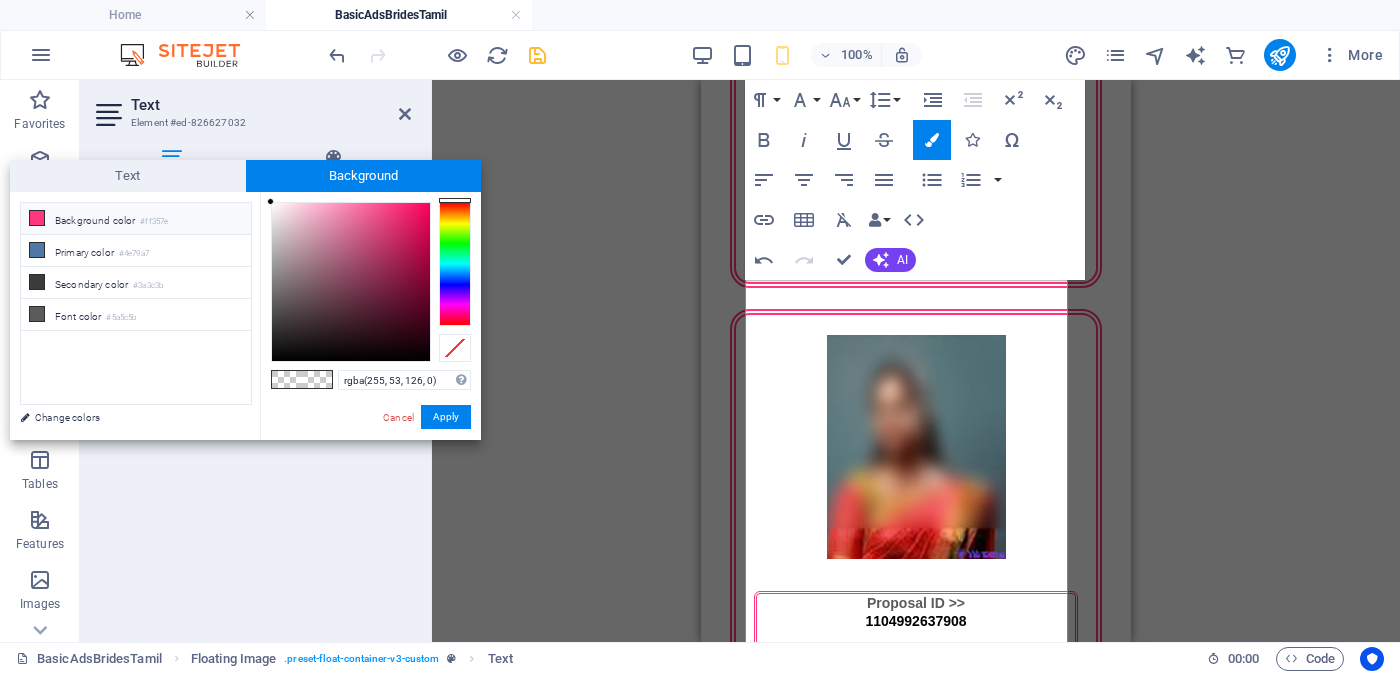click on "Background color
#ff357e" at bounding box center (136, 219) 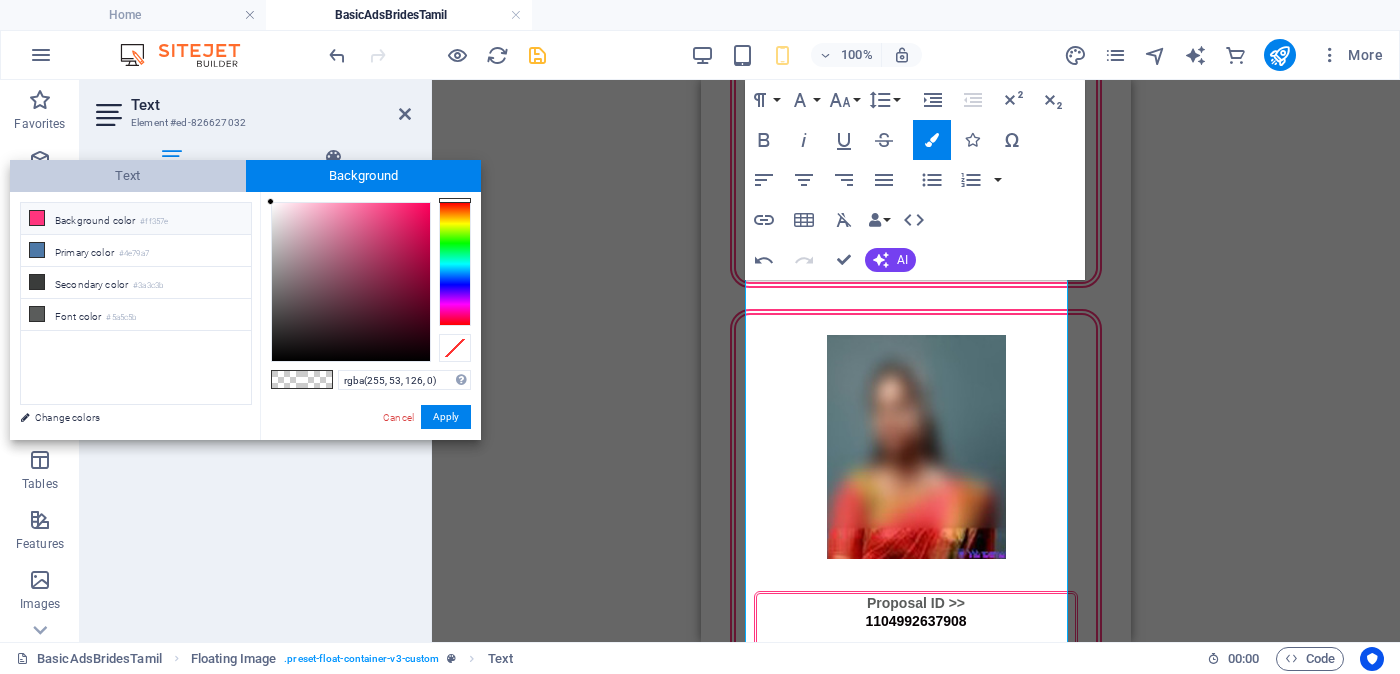 click on "Text" at bounding box center [128, 176] 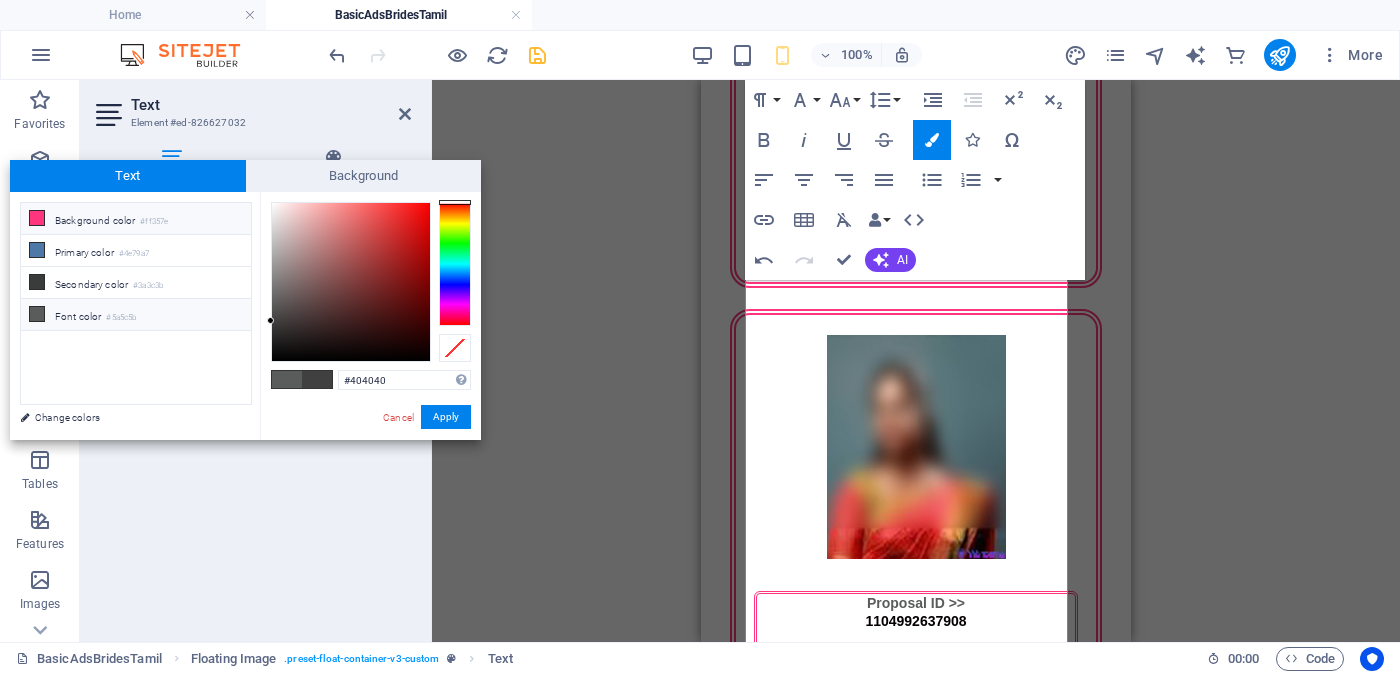 click on "Background color
#ff357e" at bounding box center (136, 219) 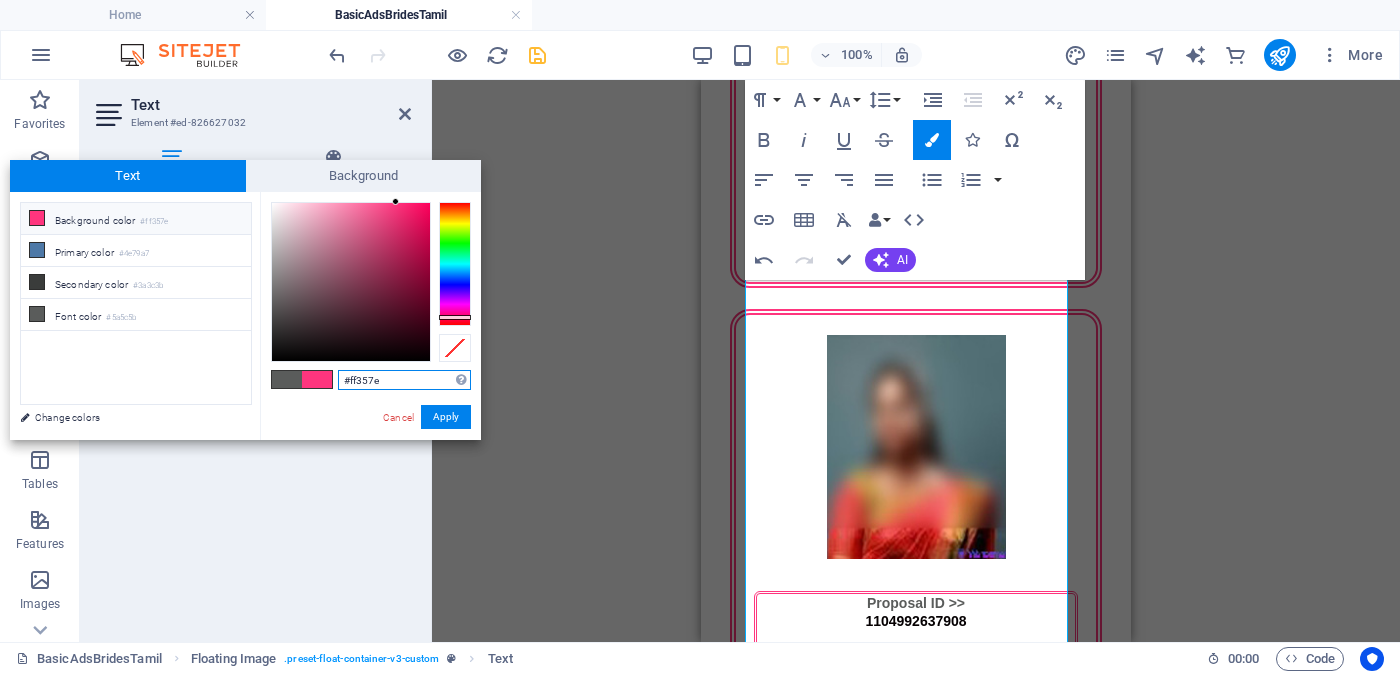 drag, startPoint x: 397, startPoint y: 380, endPoint x: 340, endPoint y: 440, distance: 82.75868 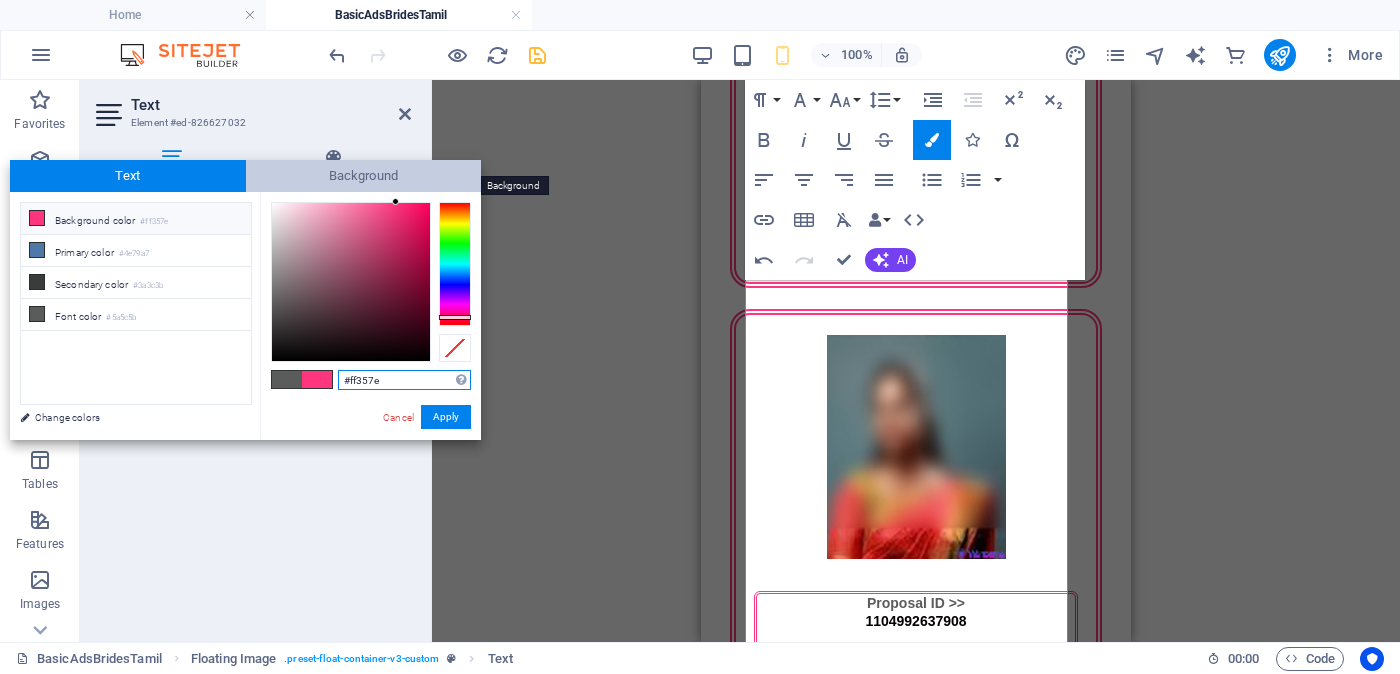 click on "Background" at bounding box center [364, 176] 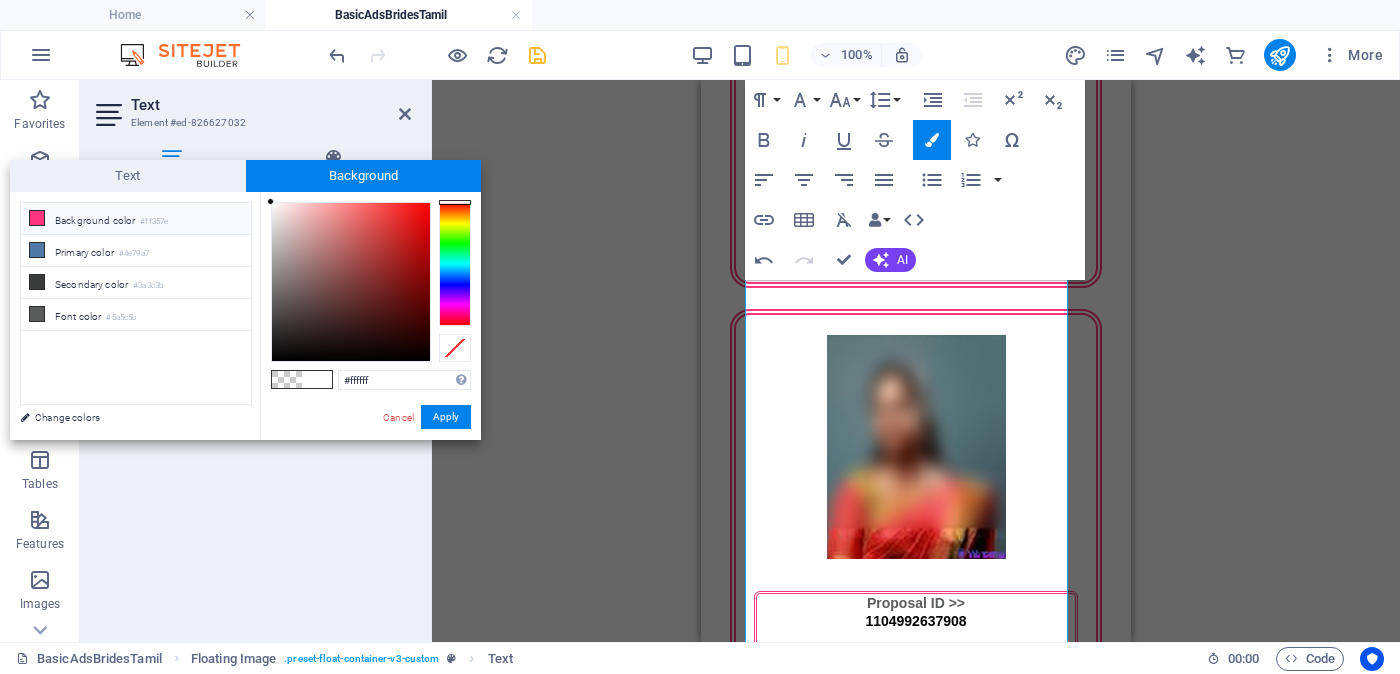 click on "#ffffff Supported formats #0852ed rgb(8, 82, 237) rgba(8, 82, 237, 90%) hsv(221,97,93) hsl(221, 93%, 48%) Cancel Apply" at bounding box center [370, 461] 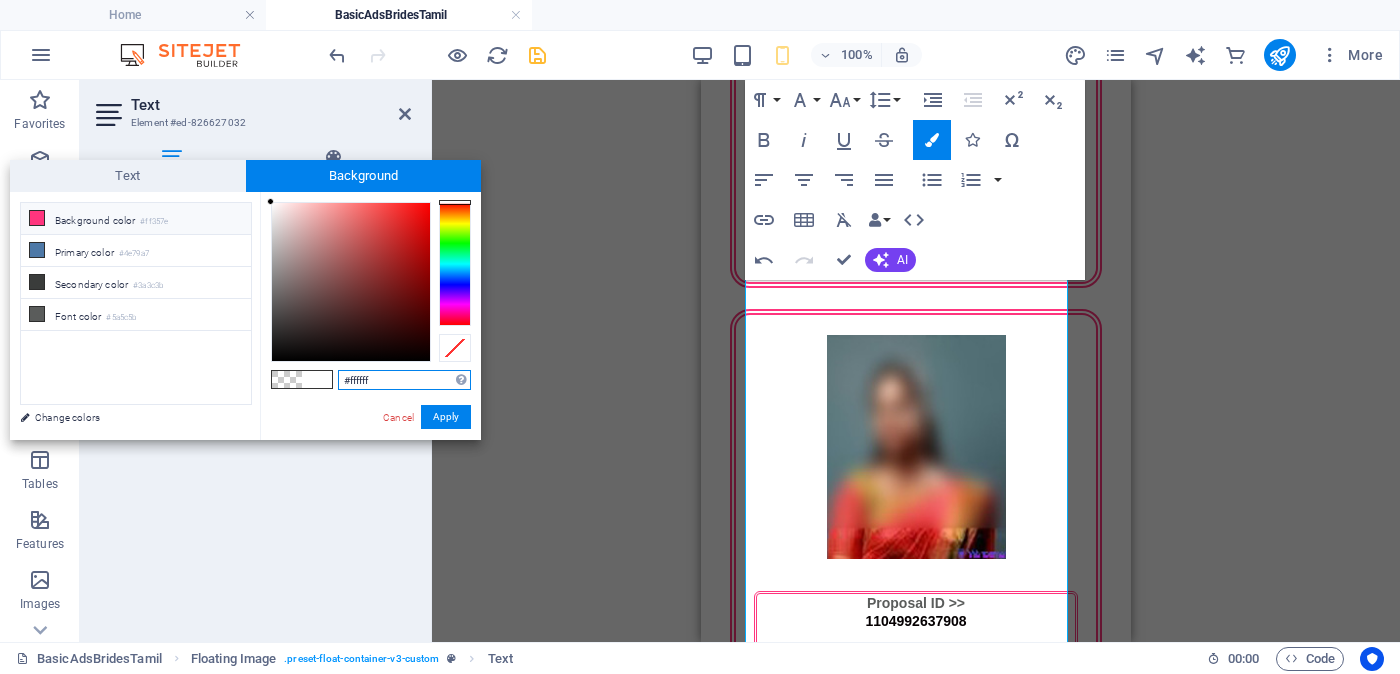drag, startPoint x: 378, startPoint y: 374, endPoint x: 341, endPoint y: 377, distance: 37.12142 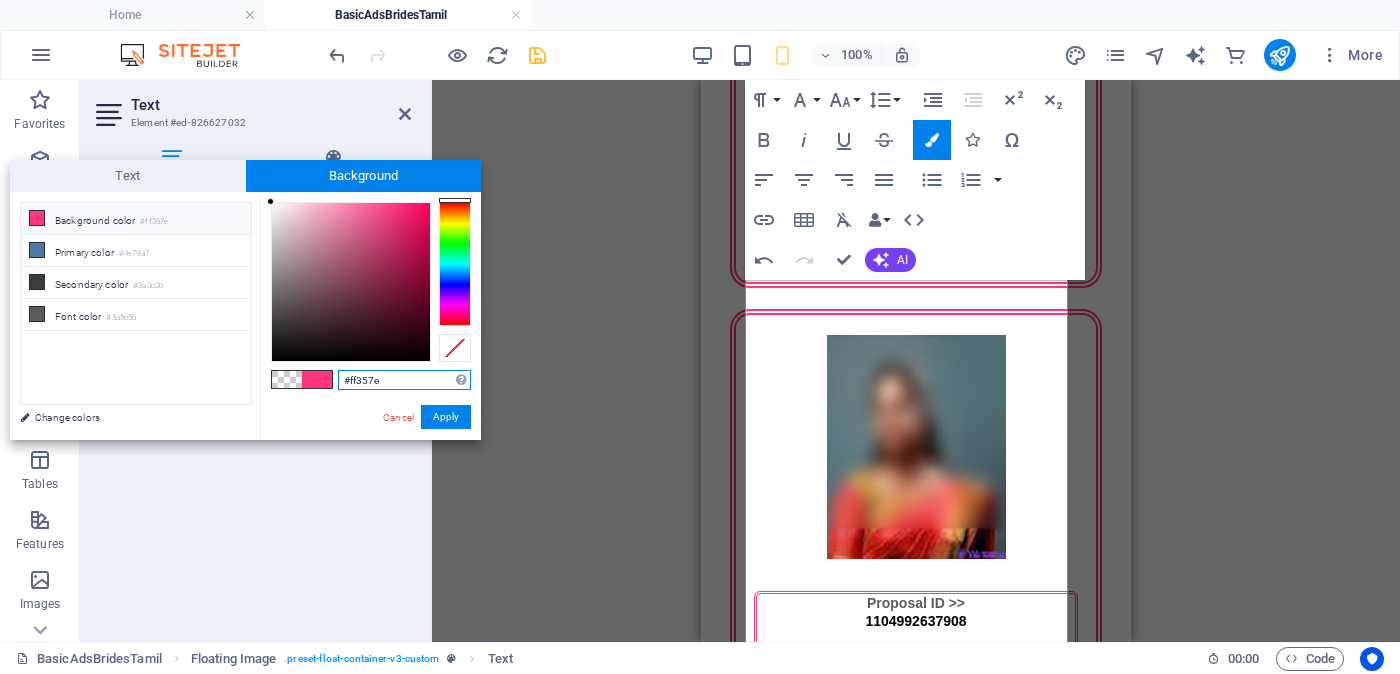 type on "#ff357e" 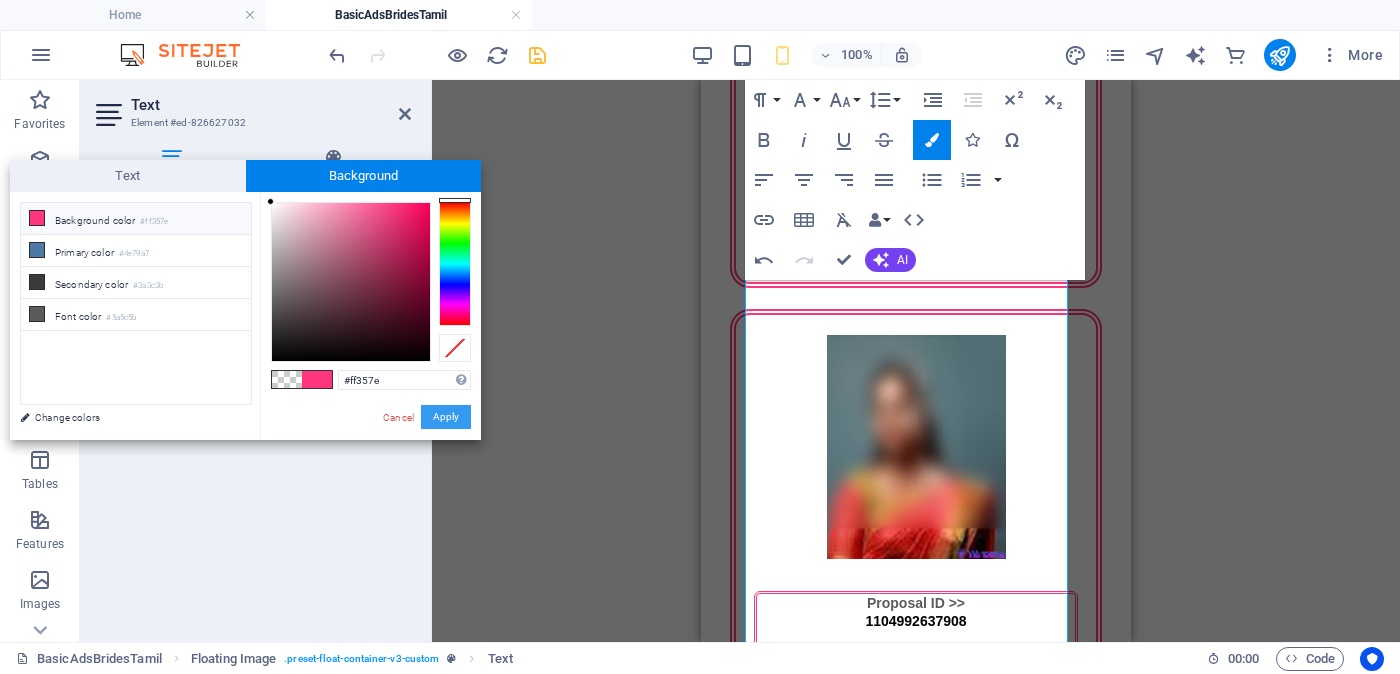 click on "Apply" at bounding box center (446, 417) 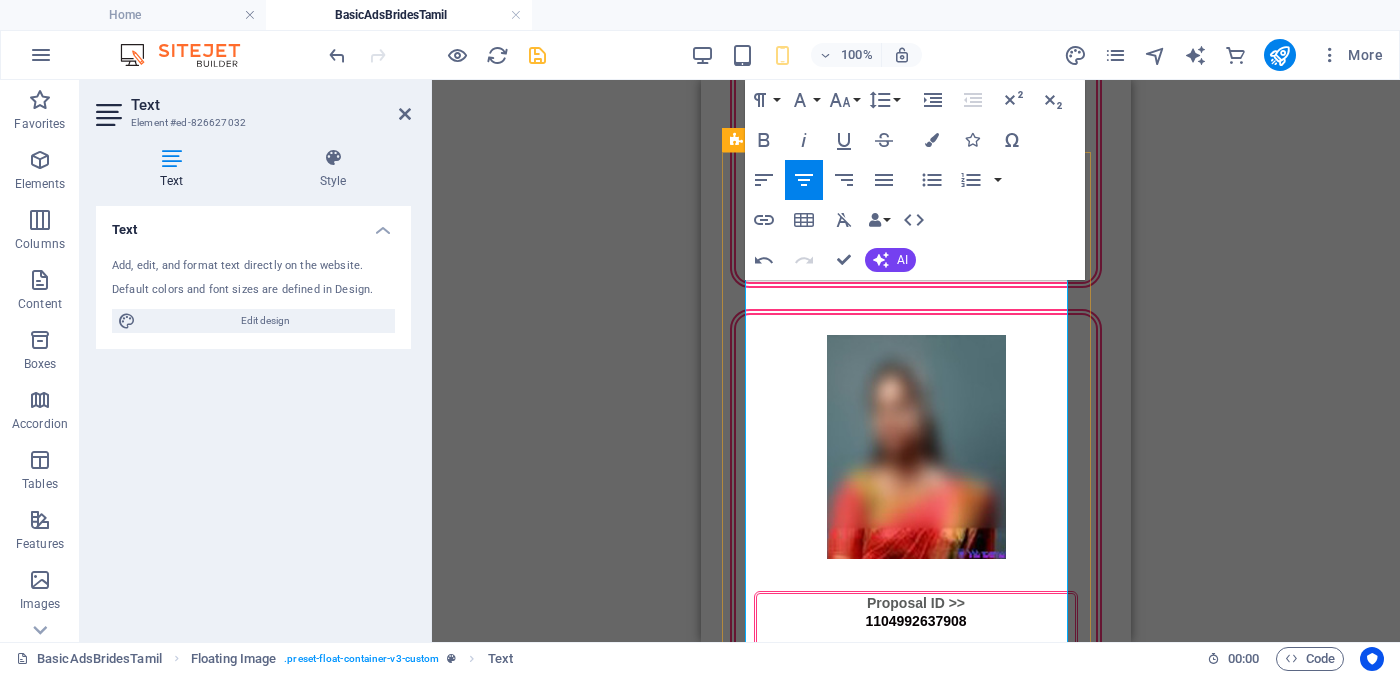 click on "​ ​ விளக்கு வீடு    ​" at bounding box center [916, 2874] 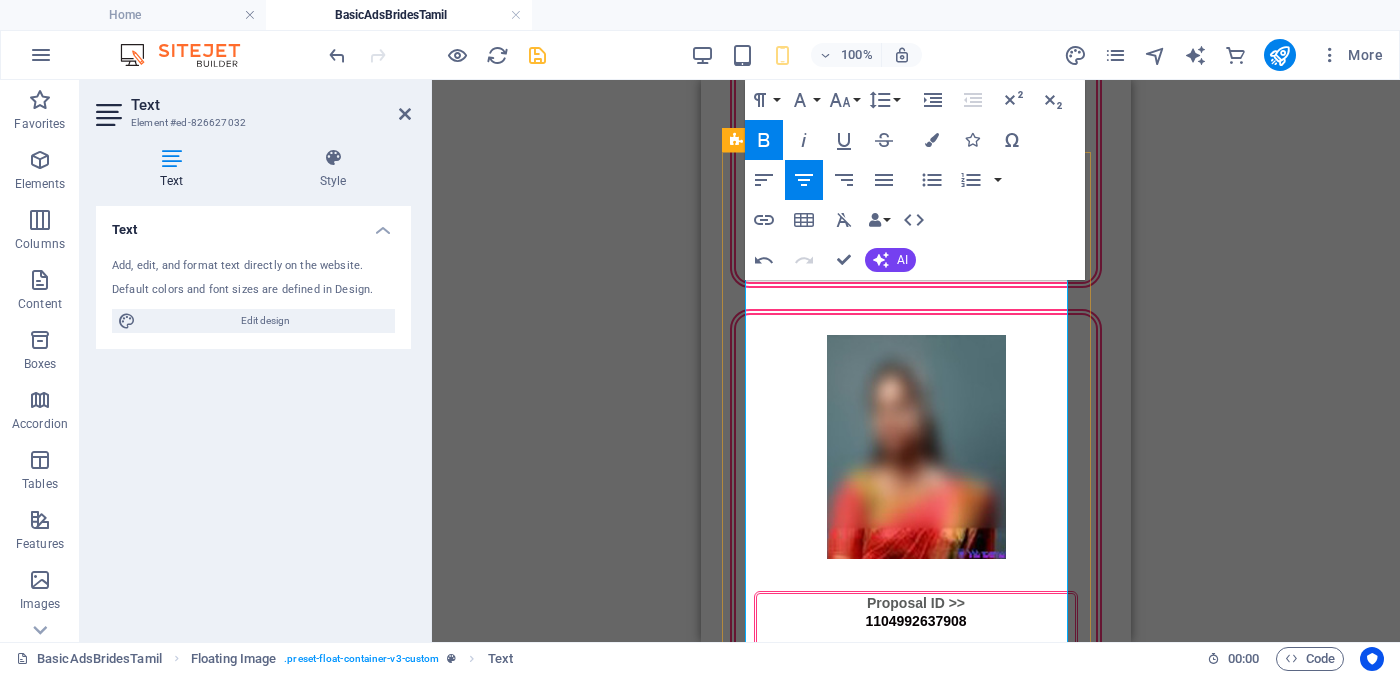 drag, startPoint x: 973, startPoint y: 458, endPoint x: 845, endPoint y: 458, distance: 128 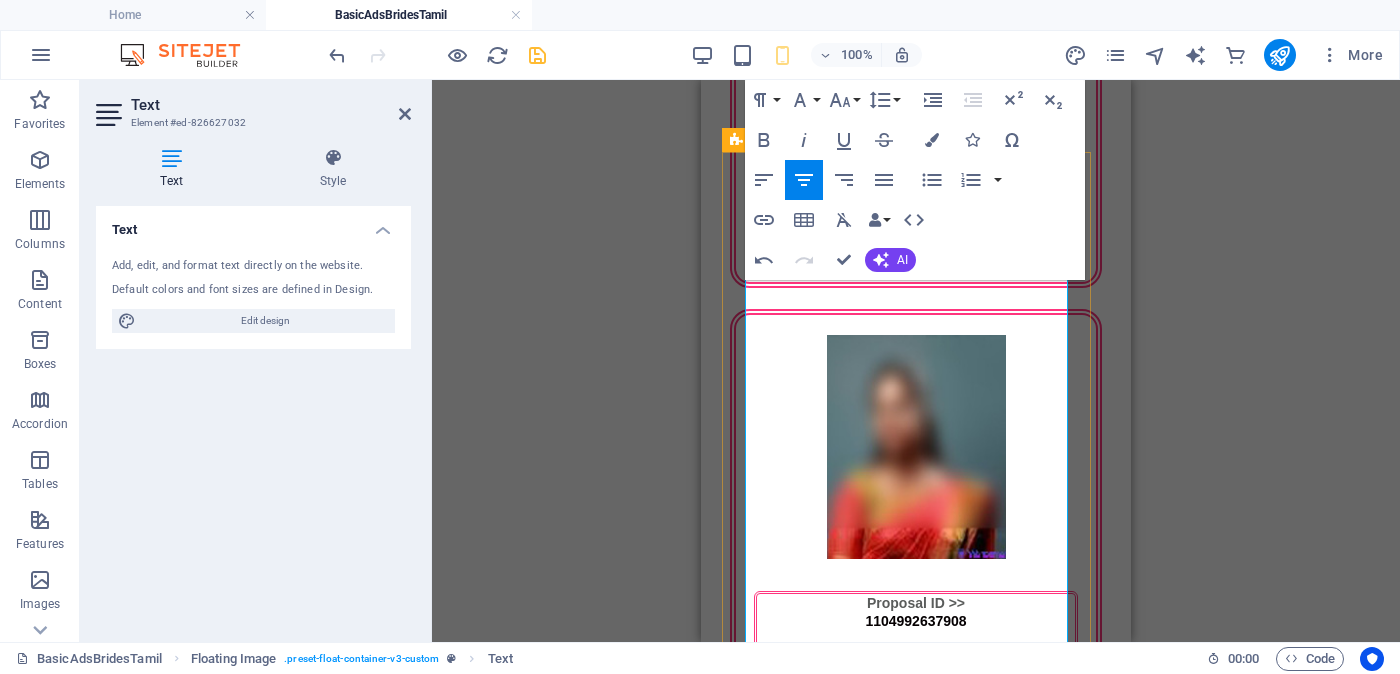 click on "​ ​ விளக்கு வீடு    ​" at bounding box center (916, 2874) 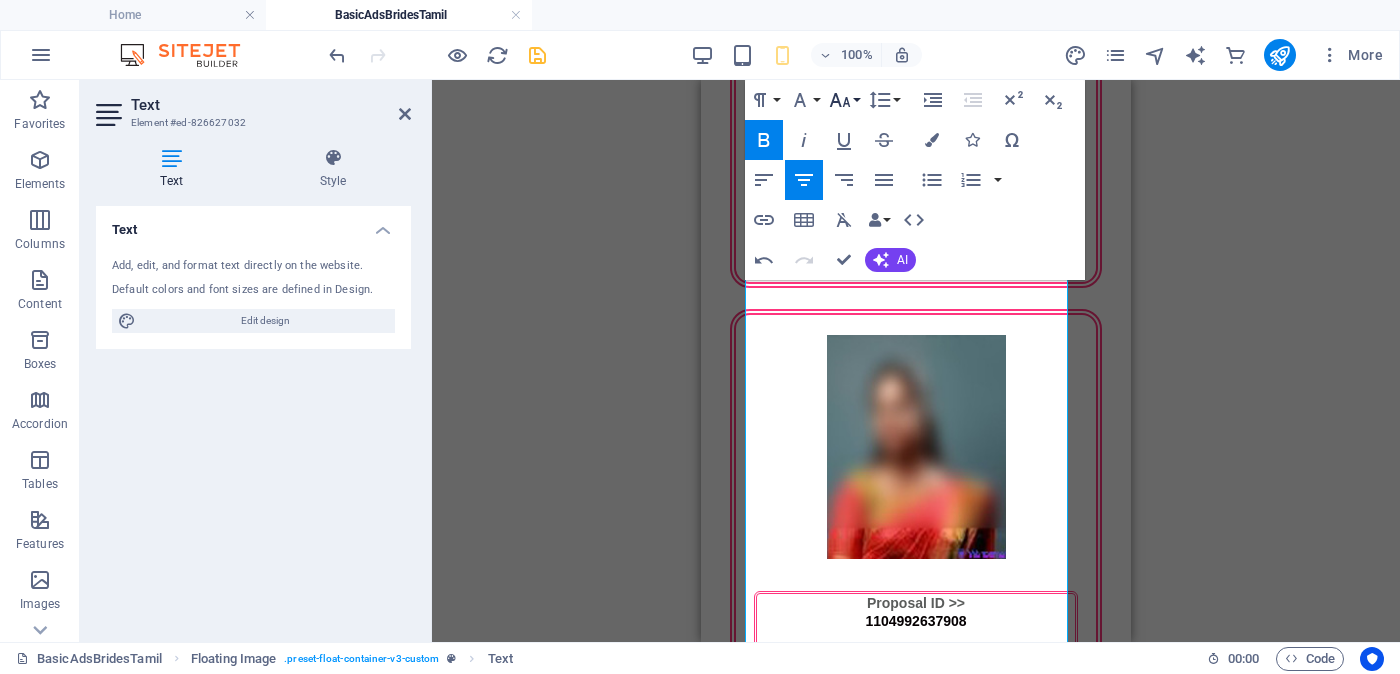 click 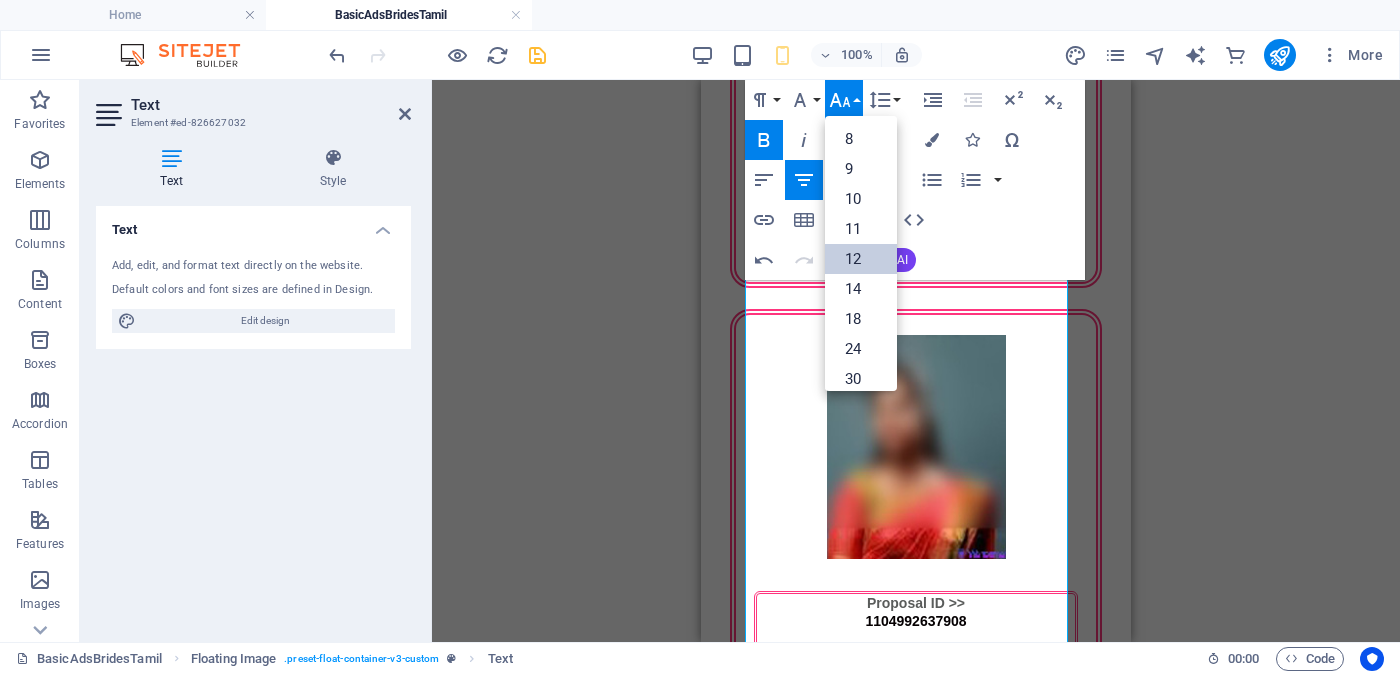 click on "12" at bounding box center (861, 259) 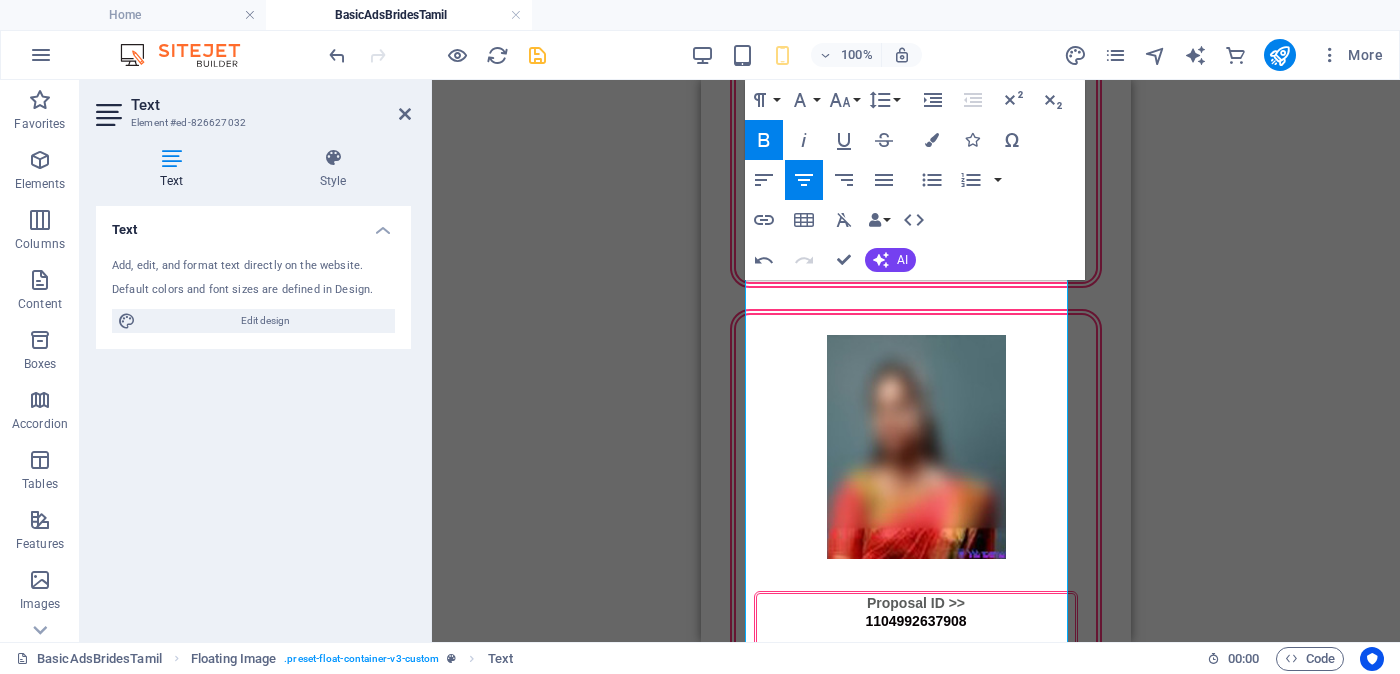 click 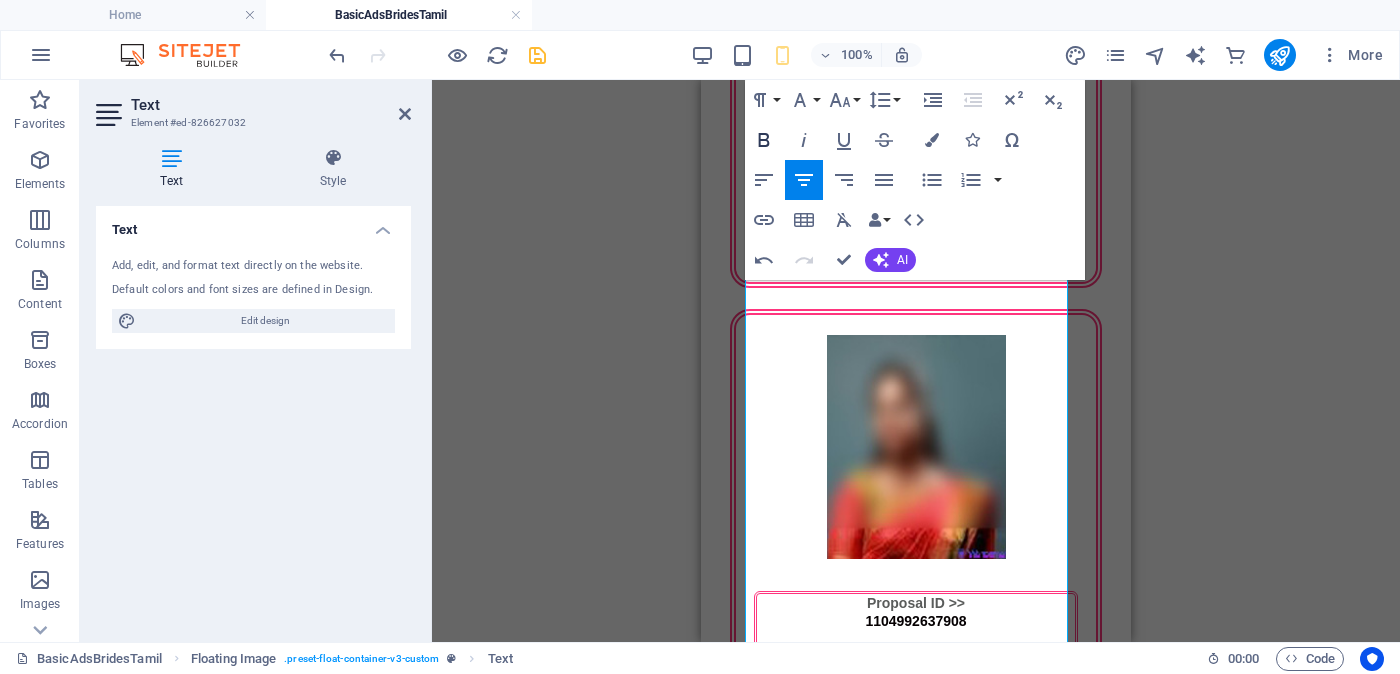 click 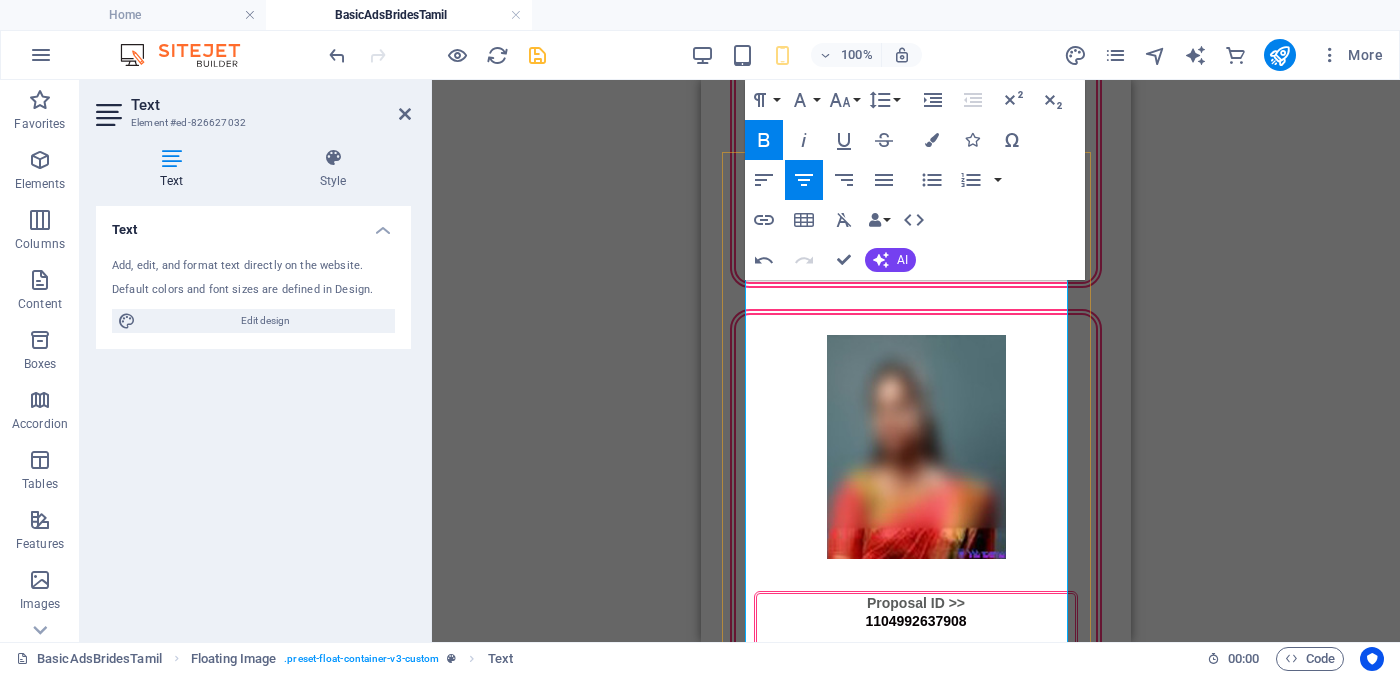 click on "விளக்கு வீடு" at bounding box center (916, 2873) 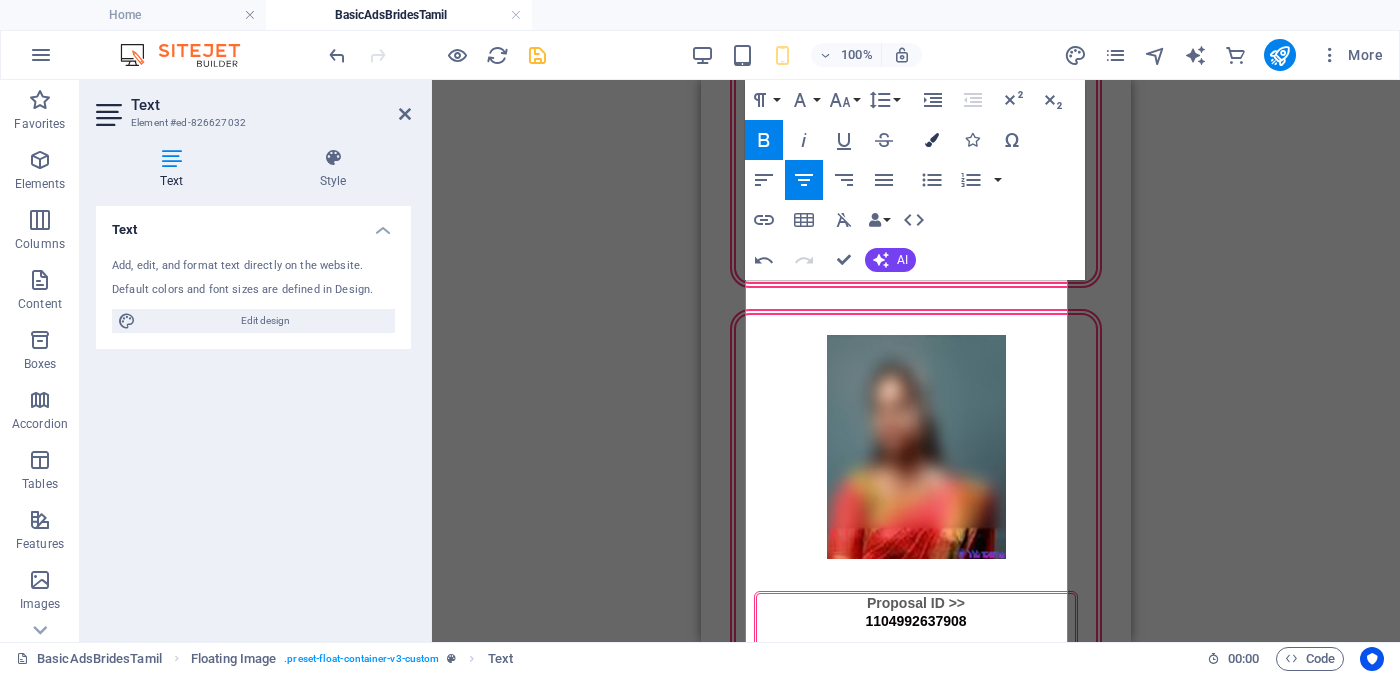 click at bounding box center (932, 140) 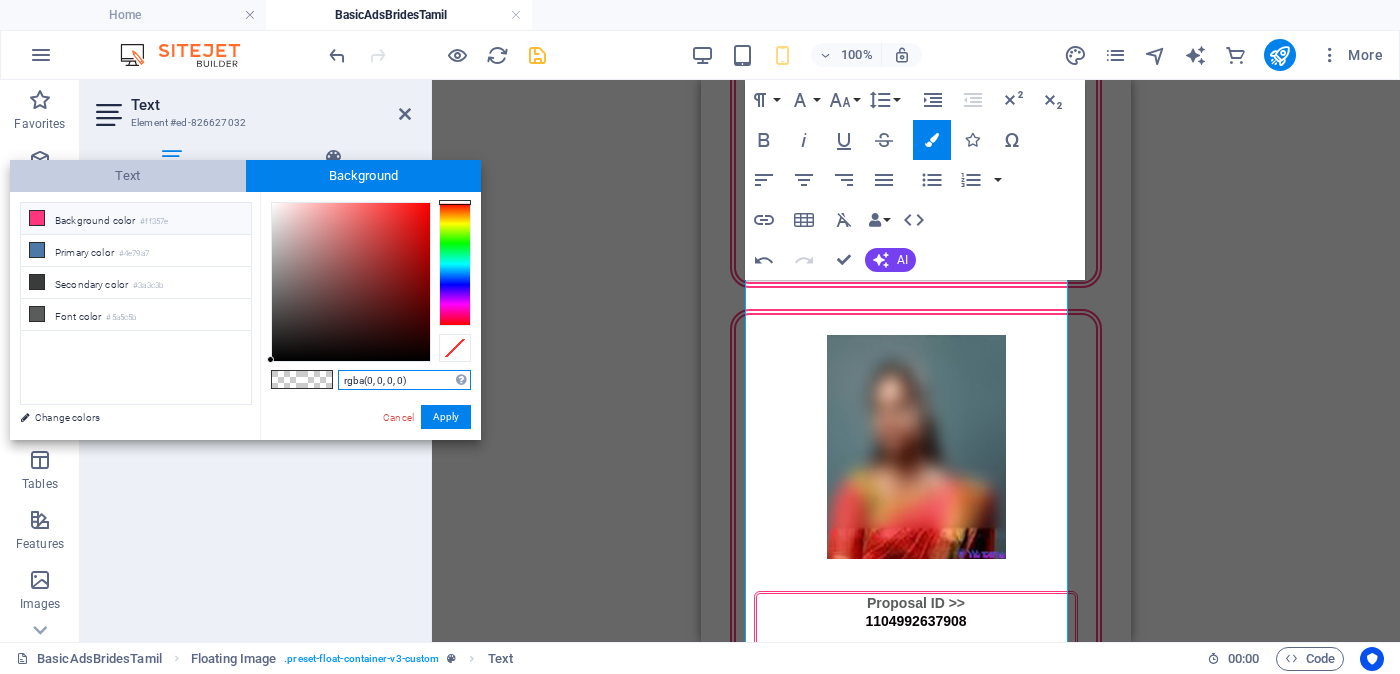 click on "Text" at bounding box center (128, 176) 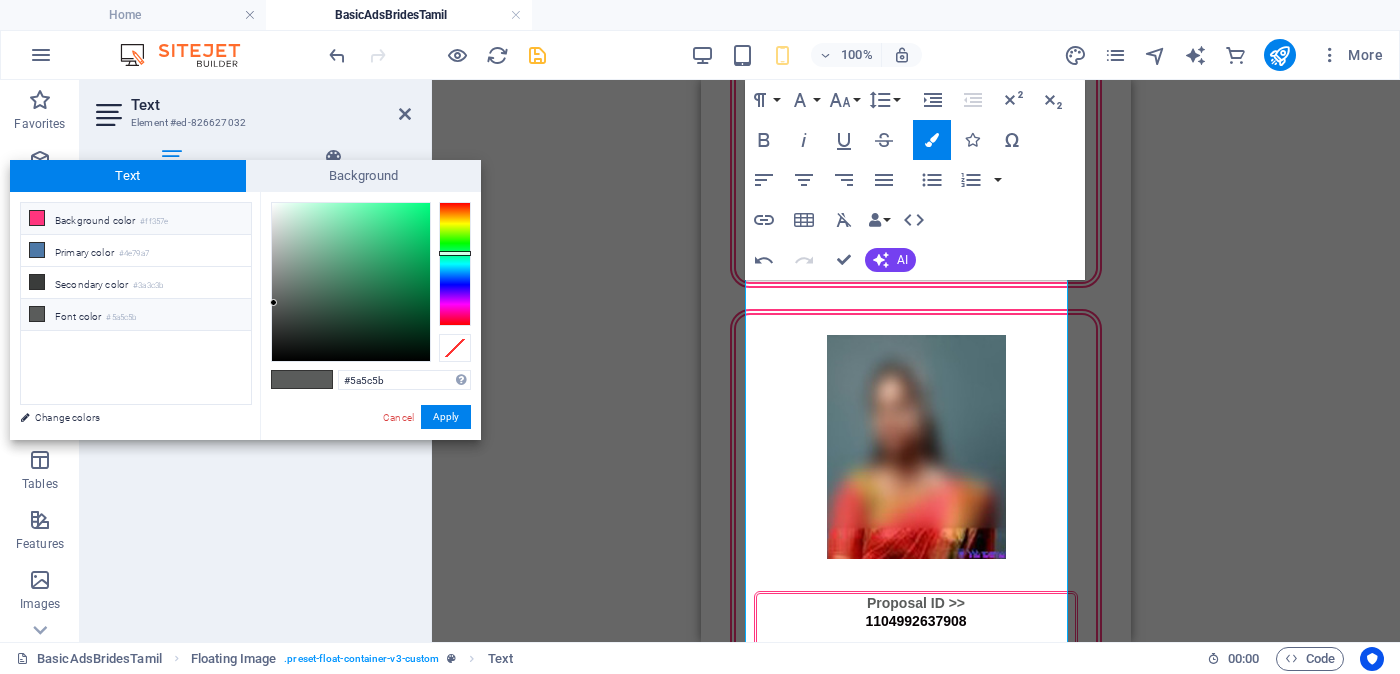 click on "#5a5c5b" at bounding box center [121, 318] 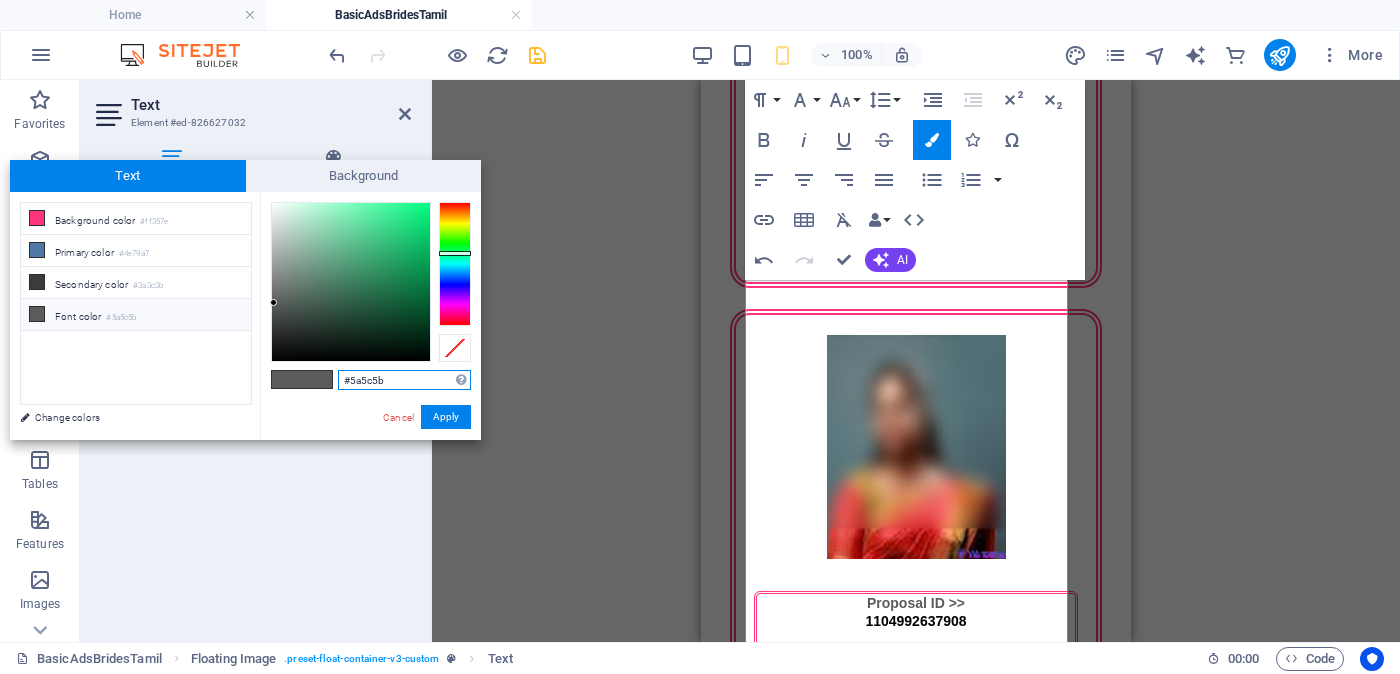 click on "#5a5c5b" at bounding box center [404, 380] 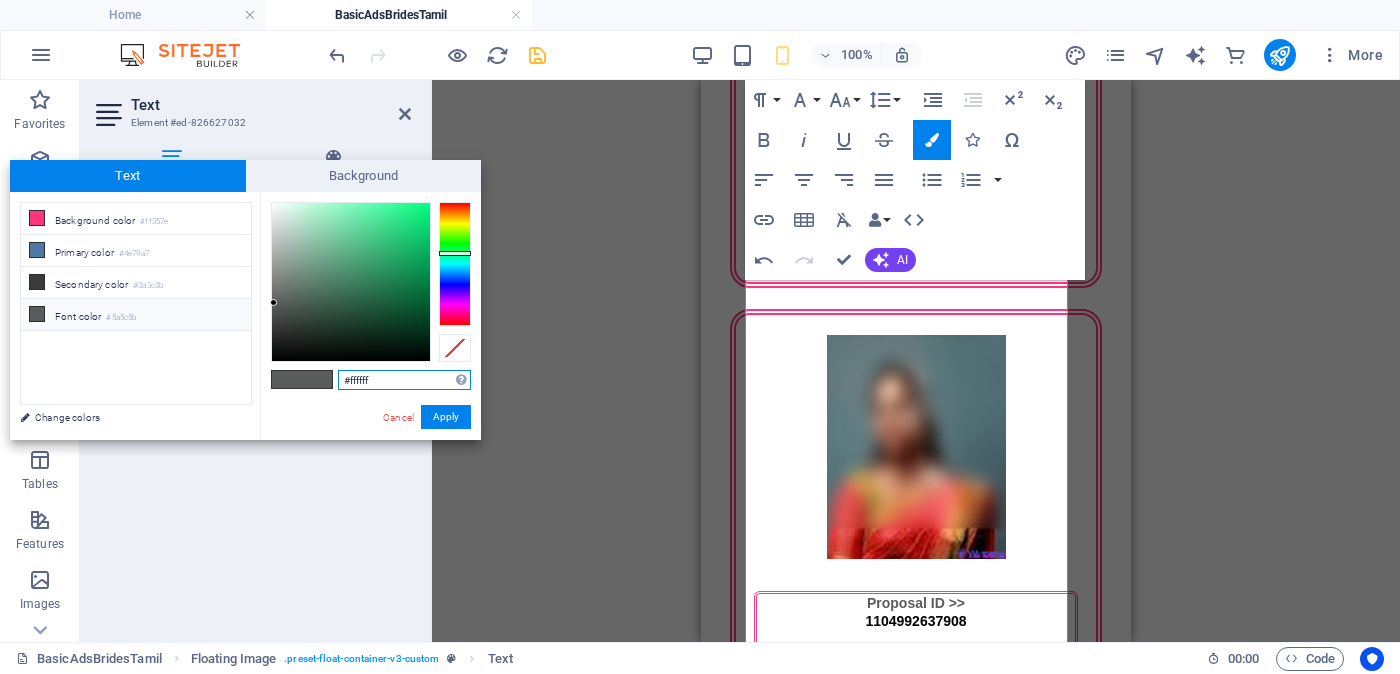 type on "#ffffff" 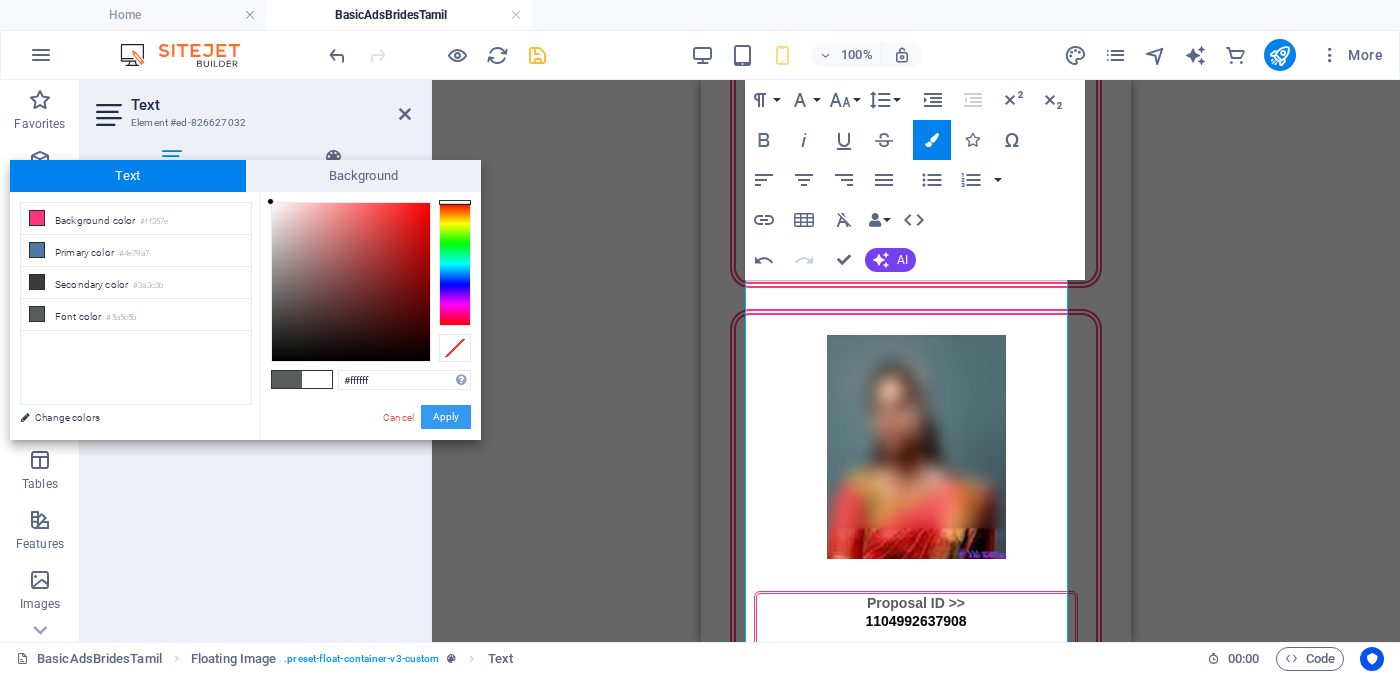 click on "Apply" at bounding box center (446, 417) 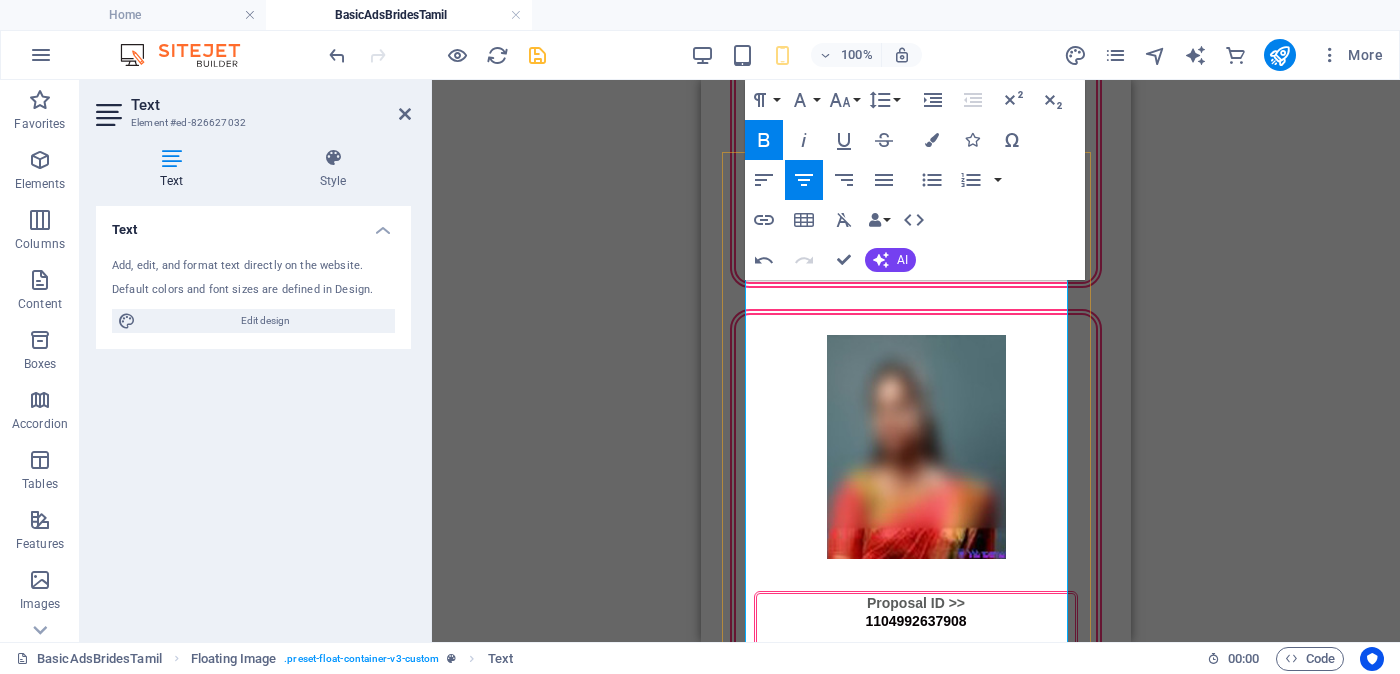 click on "விளக்கு வீடு" at bounding box center (916, 2873) 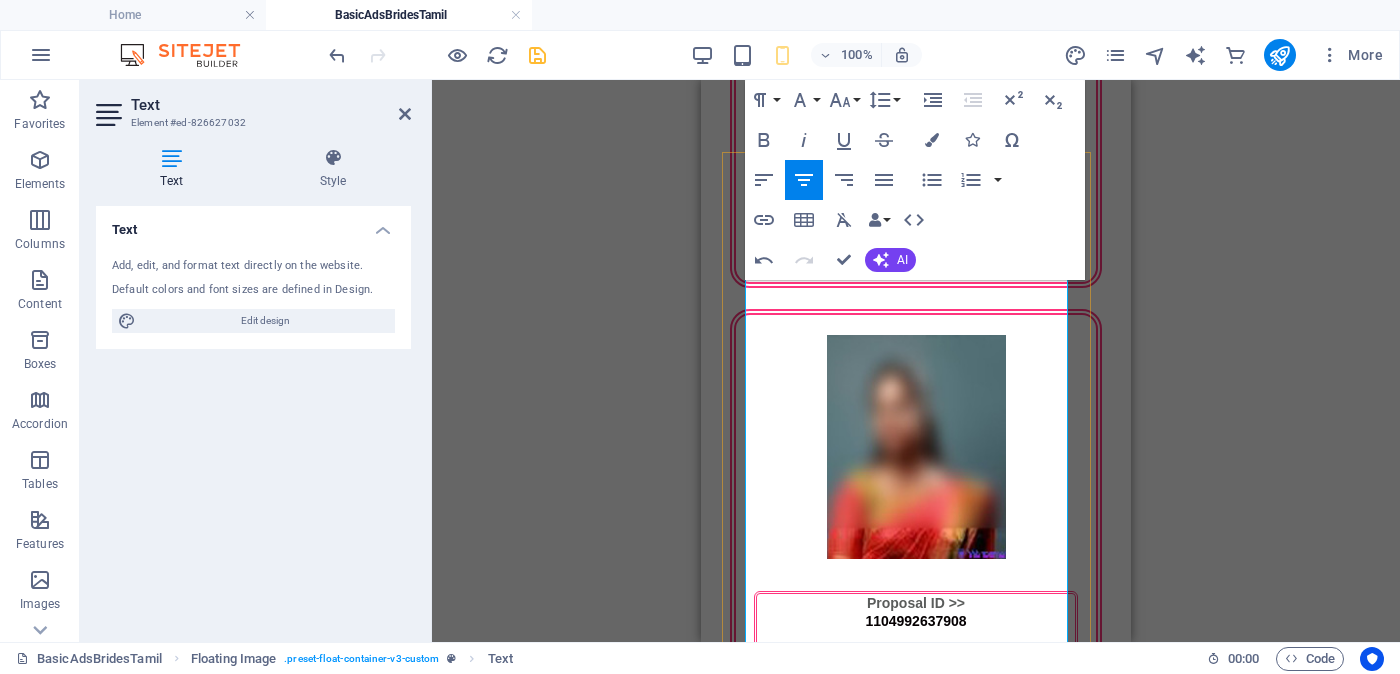 click on "-  [AGE]" at bounding box center (951, 2910) 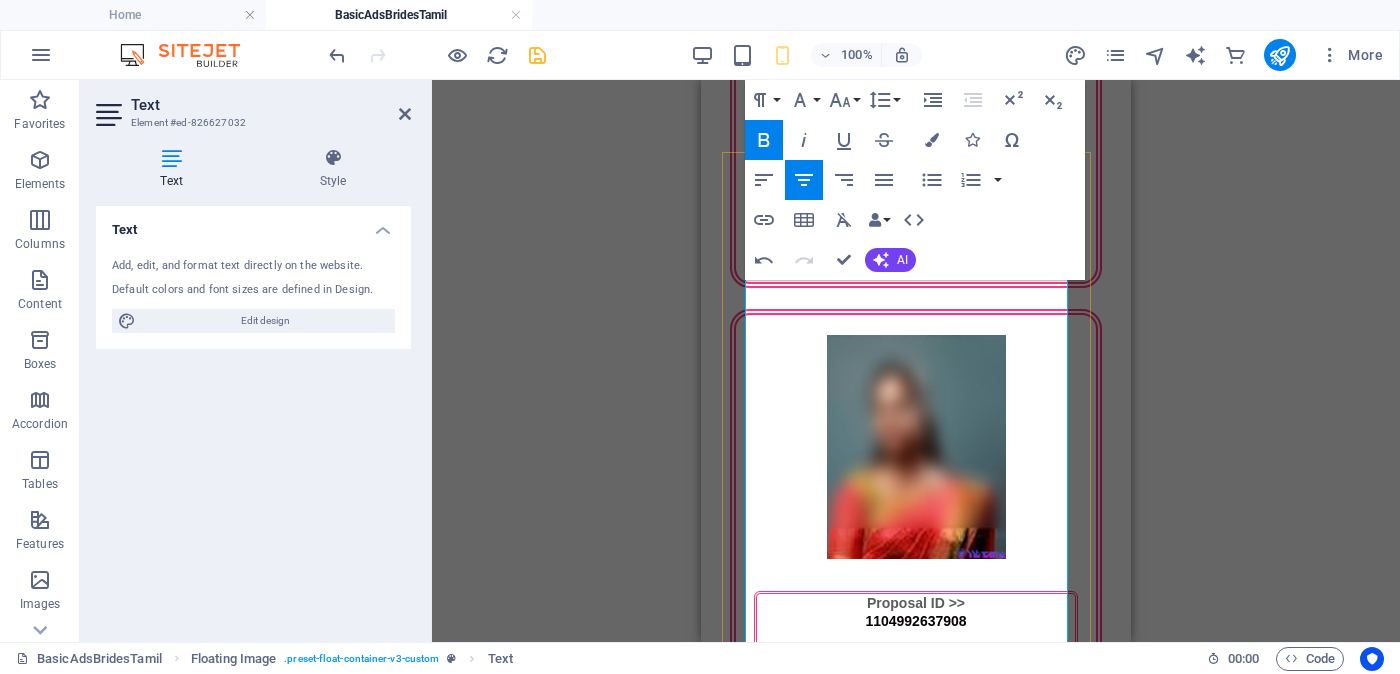 scroll, scrollTop: 3999, scrollLeft: 0, axis: vertical 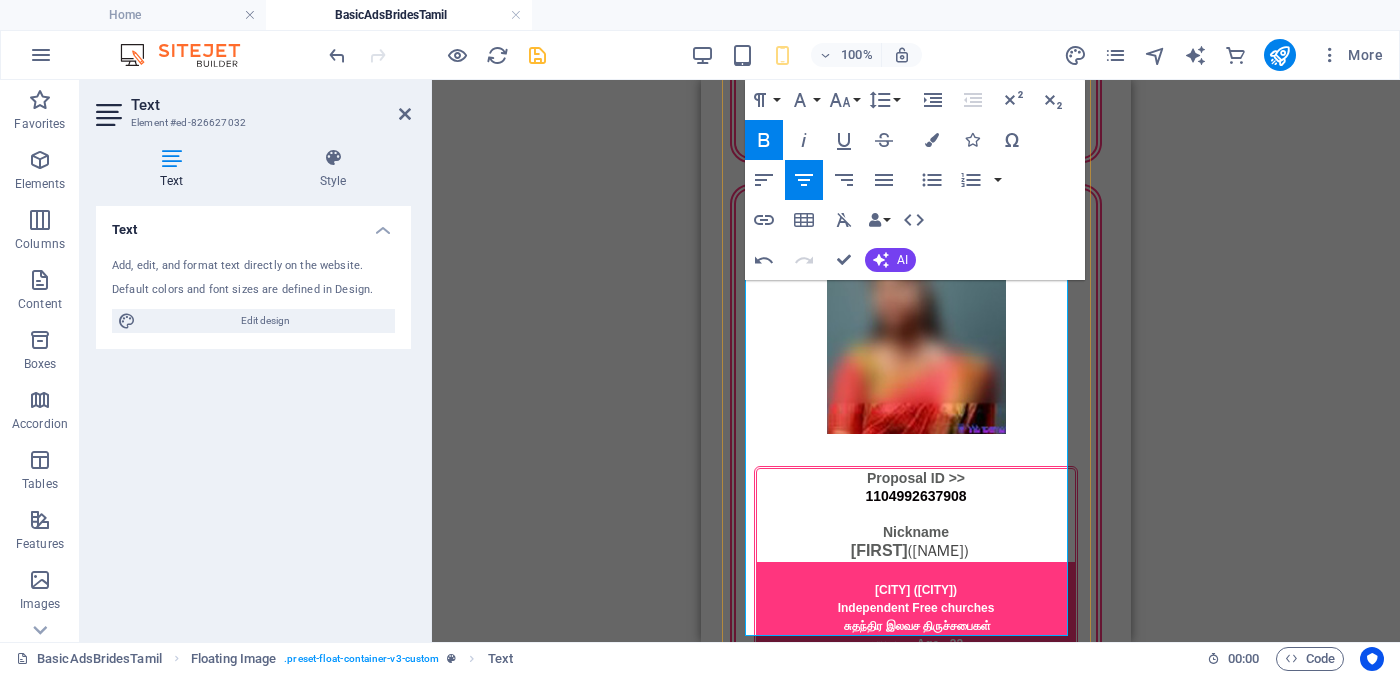 click on "Feet ( 5 ) . Inches ( 02 )" at bounding box center [931, 2821] 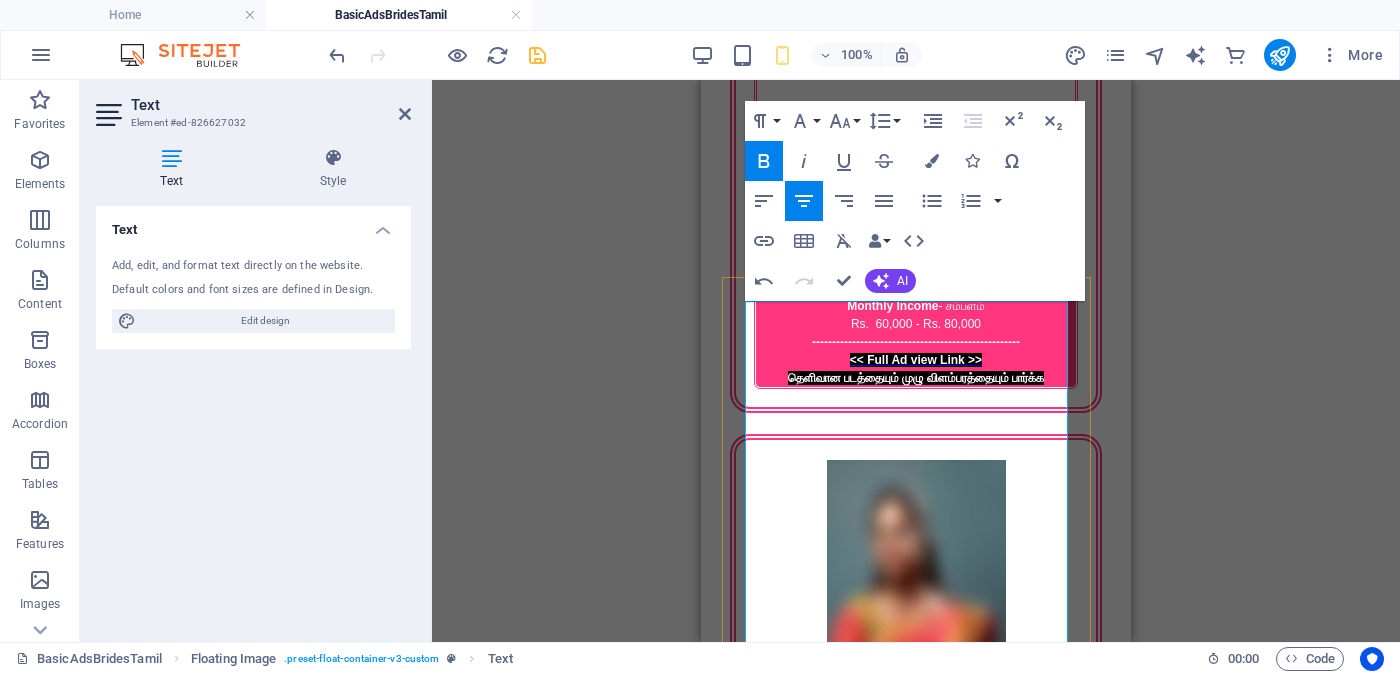 scroll, scrollTop: 3624, scrollLeft: 0, axis: vertical 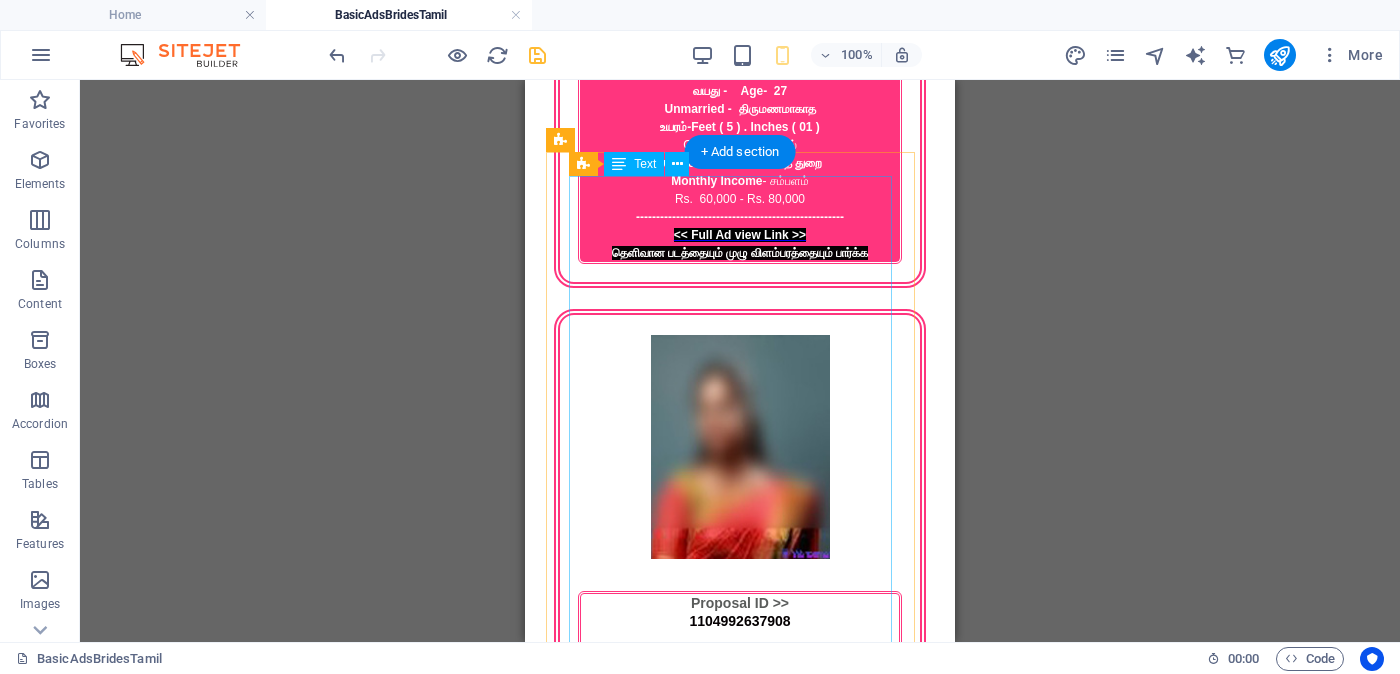 click on "Proposal ID >> [ID] Nickname கேத்துமா (Kēthumā) யாழ்ப்பாணம் ( [CITY] ) Light House Church விளக்கு வீடு வயது - Age - 27 Unmarried - திருமணமாகாத உயரம் - Feet ( 5 ) . Inches ( 05 ) Occupation - தொழில் Business field - வணிகத் துறை Monthly Income - சம்பளம் Between Rs. 80,000 - Rs. 1,00,000 ---------------------------------------------------- << Full Ad view Link >> தெளிவான படத்தையும் முழு விளம்பரத்தையும் பார்க்க" at bounding box center [740, 2882] 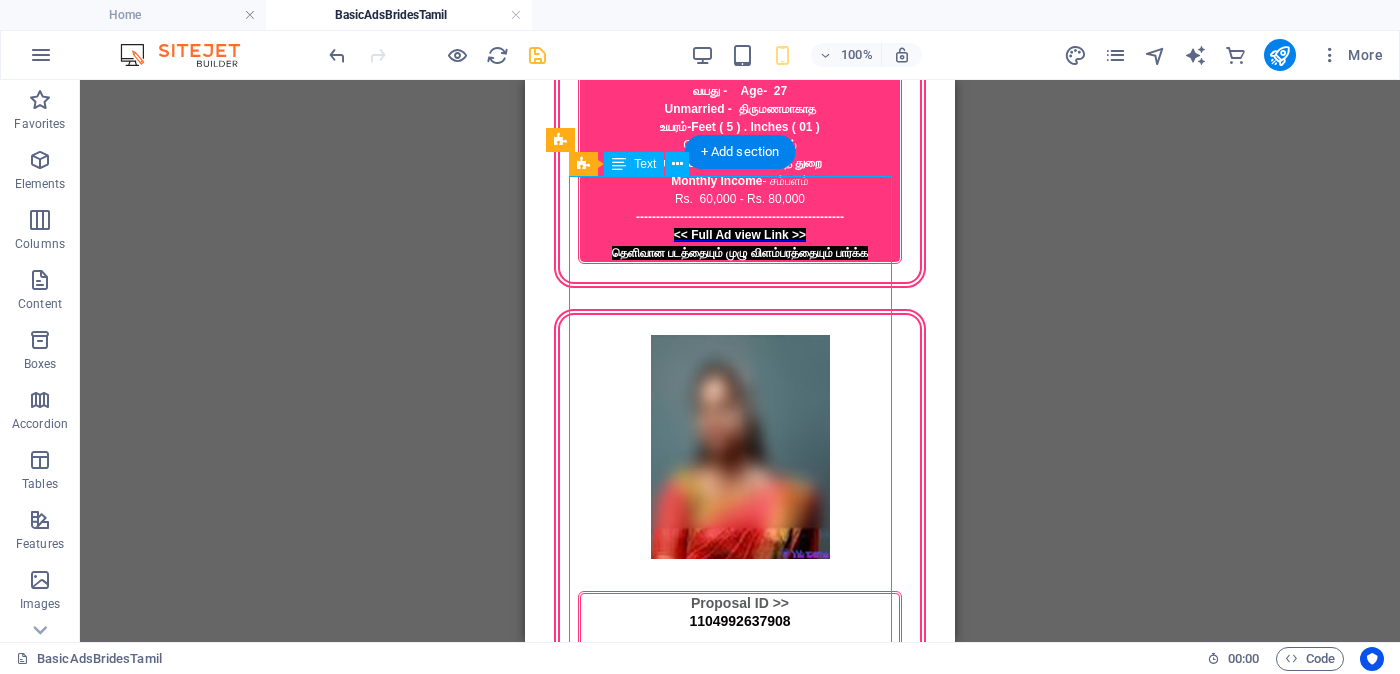 click on "Proposal ID >> [ID] Nickname கேத்துமா (Kēthumā) யாழ்ப்பாணம் ( [CITY] ) Light House Church விளக்கு வீடு வயது - Age - 27 Unmarried - திருமணமாகாத உயரம் - Feet ( 5 ) . Inches ( 05 ) Occupation - தொழில் Business field - வணிகத் துறை Monthly Income - சம்பளம் Between Rs. 80,000 - Rs. 1,00,000 ---------------------------------------------------- << Full Ad view Link >> தெளிவான படத்தையும் முழு விளம்பரத்தையும் பார்க்க" at bounding box center [740, 2882] 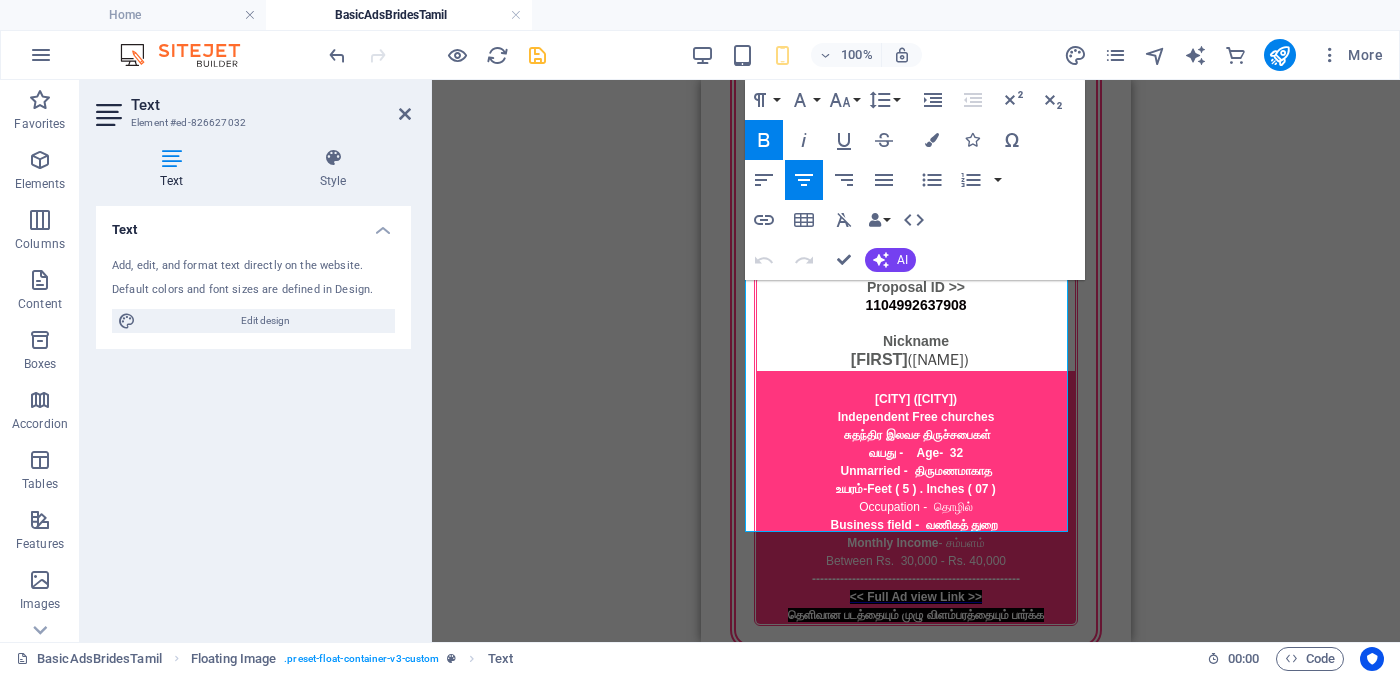 scroll, scrollTop: 4370, scrollLeft: 0, axis: vertical 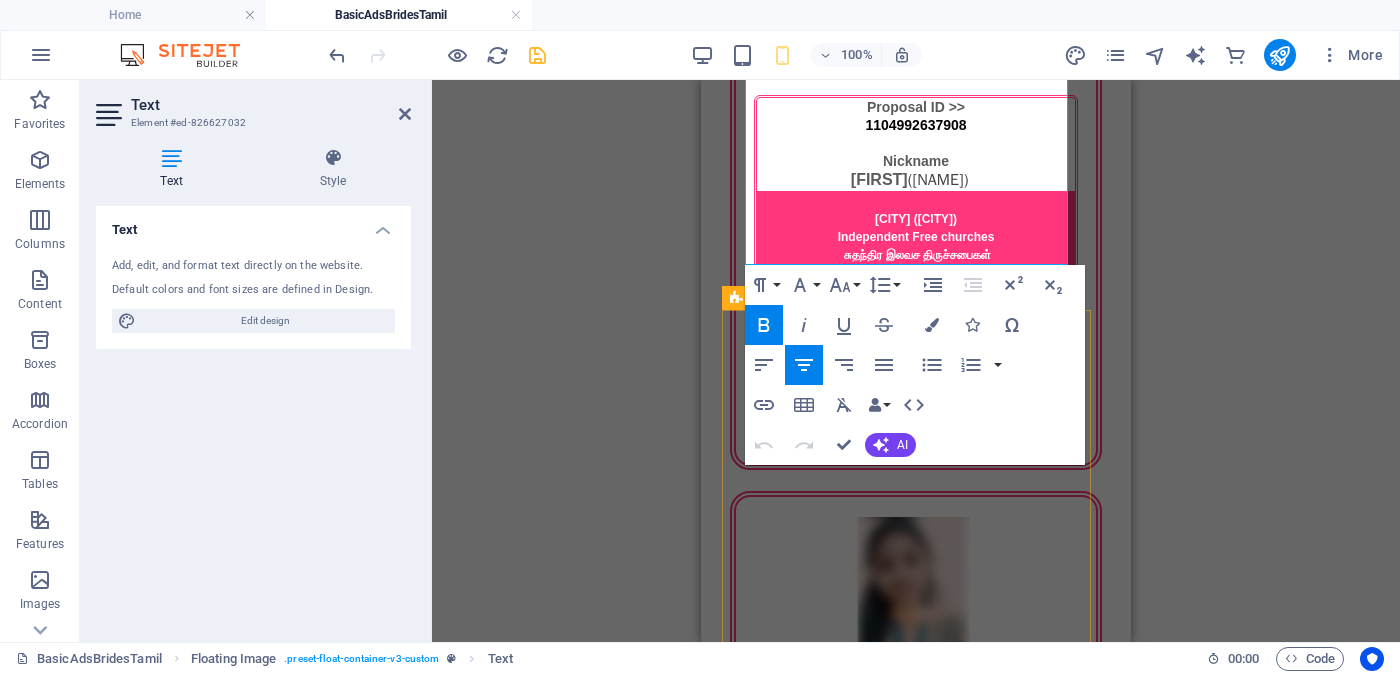 drag, startPoint x: 944, startPoint y: 385, endPoint x: 1733, endPoint y: 374, distance: 789.07666 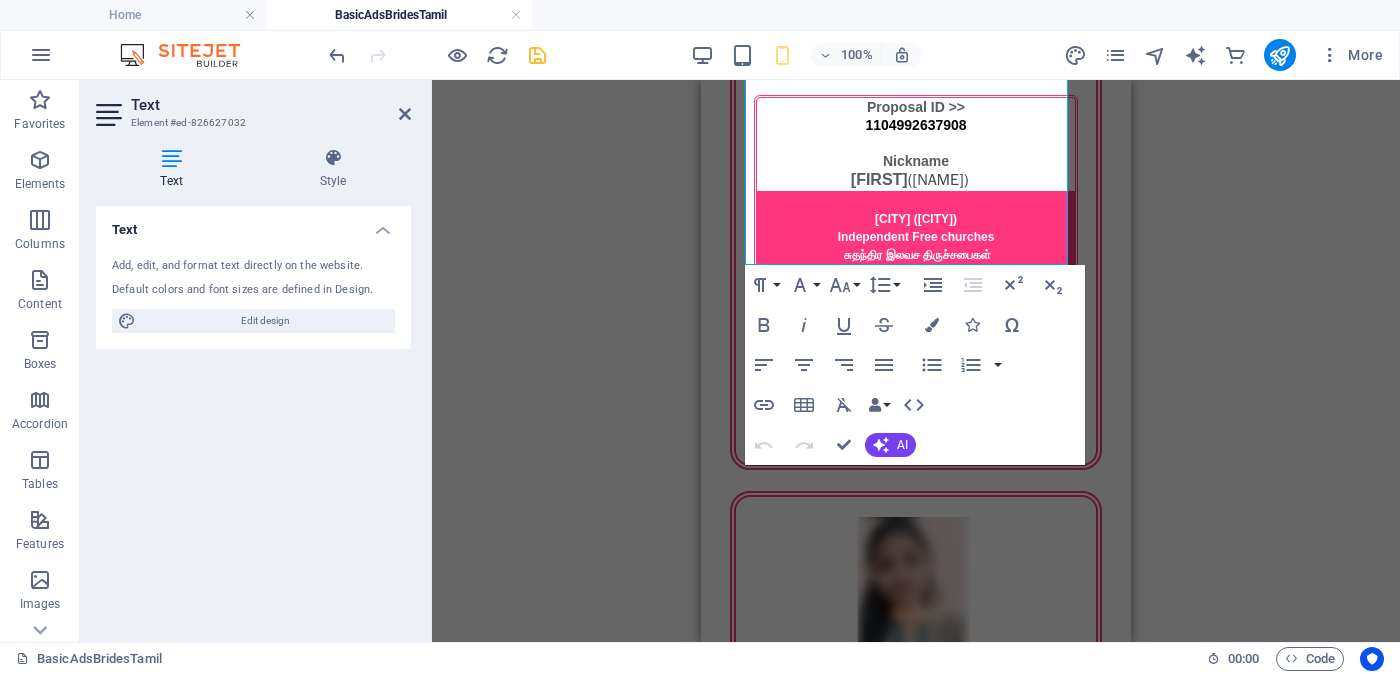 click on "Drag here to replace the existing content. Press “Ctrl” if you want to create a new element.
Floating Image   Floating Image   Text   Image   Logo   Menu Bar Hamburger   Floating Image   Text   Floating Image   Floating Image   Floating Image   Text   Floating Image   Text   Floating Image   Floating Image   Image   Image   Floating Image   Text   Floating Image   Floating Image   Image   Floating Image   Text   Floating Image   Image   Floating Image   Floating Image   Text   Floating Image   Image   Floating Image   Text   Floating Image   Image Paragraph Format Normal Heading 1 Heading 2 Heading 3 Heading 4 Heading 5 Heading 6 Code Font Family Arial Georgia Impact Tahoma Times New Roman Verdana Font Size 8 9 10 11 12 14 18 24 30 36 48 60 72 96 Line Height Default Single 1.15 1.5 Double Increase Indent Decrease Indent Superscript Subscript Bold Italic Underline Strikethrough Colors Icons Special Characters Align Left Align Center Align Right Align Justify Unordered List   Default" at bounding box center [916, 361] 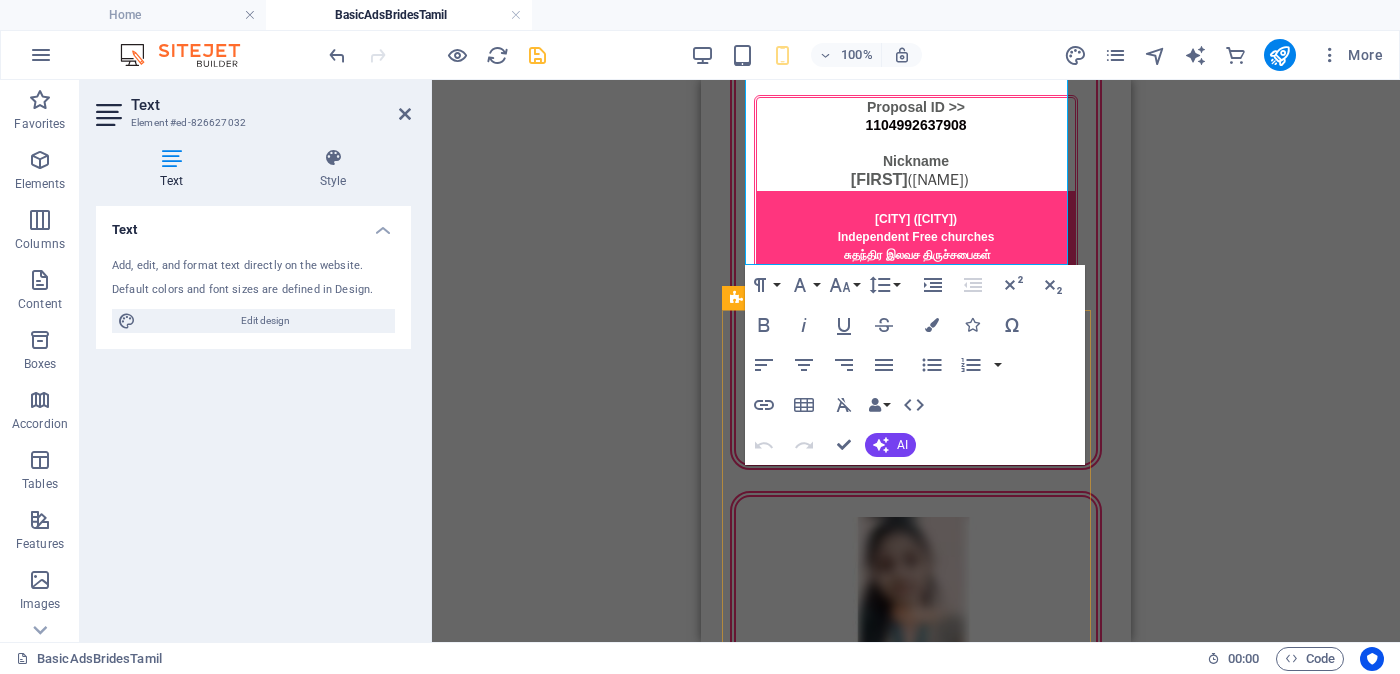 click on "Proposal ID >> [NUMBER] [FIRST]         [CITY]  - [CITY]   Baptist -  [CHURCH] සභාව     [AGE] -  34 Unmarried - [MARITAL_STATUS] - திருமணமாகாத [HEIGHT] -Feet ( [FEET] ) . Inches ( [INCHES] ) [OCCUPATION] -  [OCCUPATION]      [CURRENCY] 55,000  -   [CURRENCY] 65,000 - අතර  ---------------------------------------------------- << Full Ad view Link >> පැහැදිලි ජායාරූප  සහ සම්පූර්ණ  මංගල දැන්වීම ට ලින්ක් සබැඳිය" at bounding box center [916, 2950] 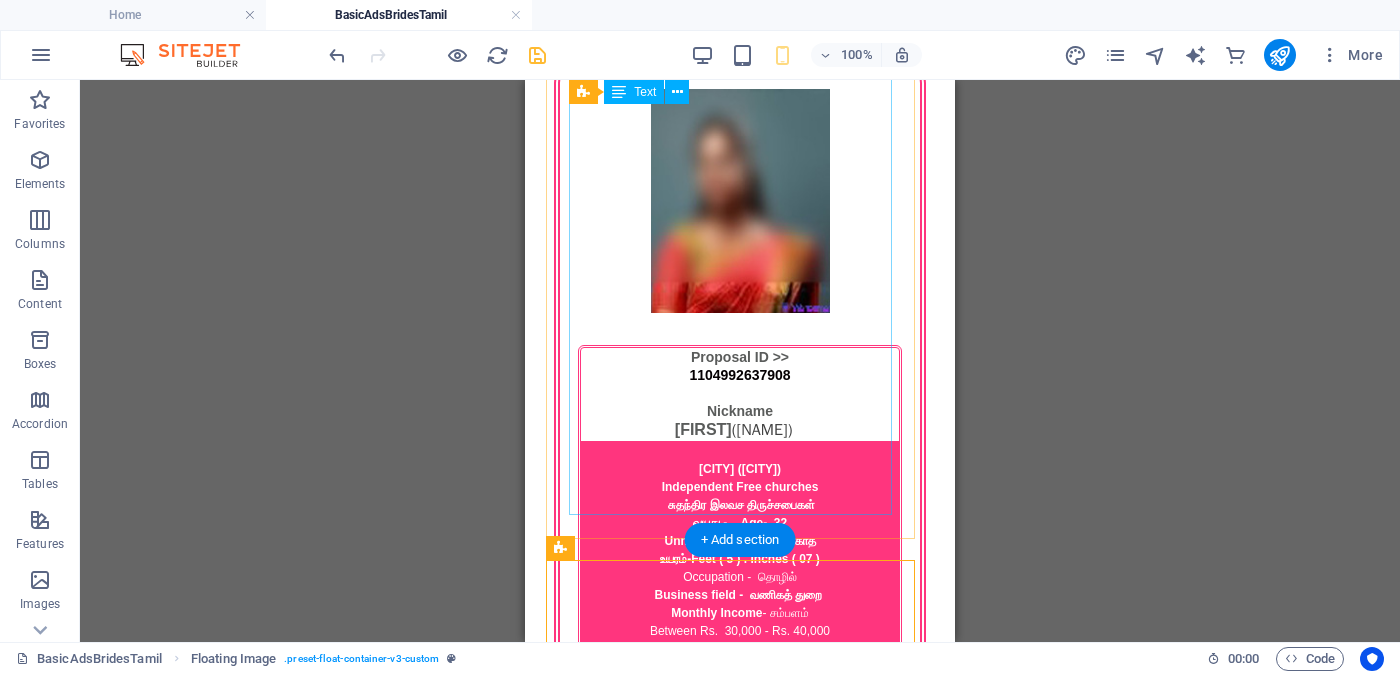 scroll, scrollTop: 3994, scrollLeft: 0, axis: vertical 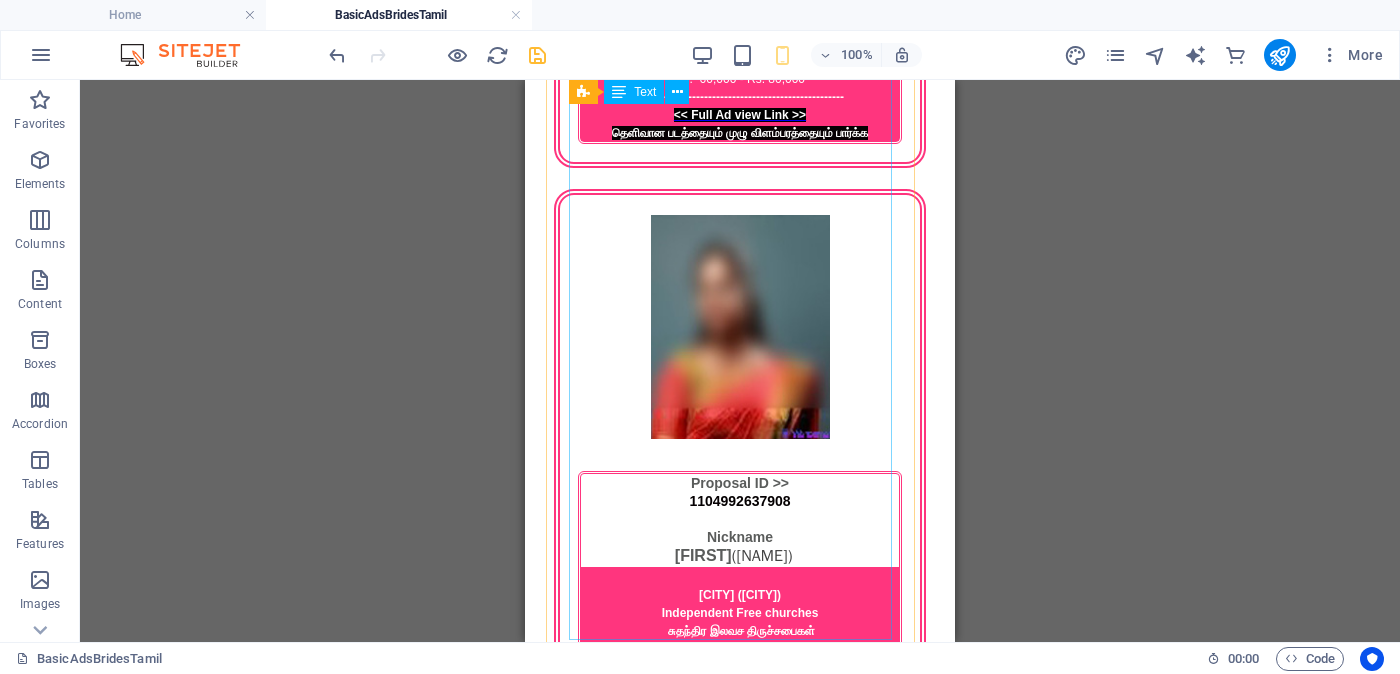 click on "Proposal ID >> [ID] Nickname கேத்துமா (Kēthumā) யாழ்ப்பாணம் ( [CITY] ) Light House Church விளக்கு வீடு வயது - Age - 27 Unmarried - திருமணமாகாத உயரம் - Feet ( 5 ) . Inches ( 05 ) Occupation - தொழில் Business field - வணிகத் துறை Monthly Income - சம்பளம் Between Rs. 80,000 - Rs. 1,00,000 ---------------------------------------------------- << Full Ad view Link >> தெளிவான படத்தையும் முழு விளம்பரத்தையும் பார்க்க" at bounding box center (740, 2762) 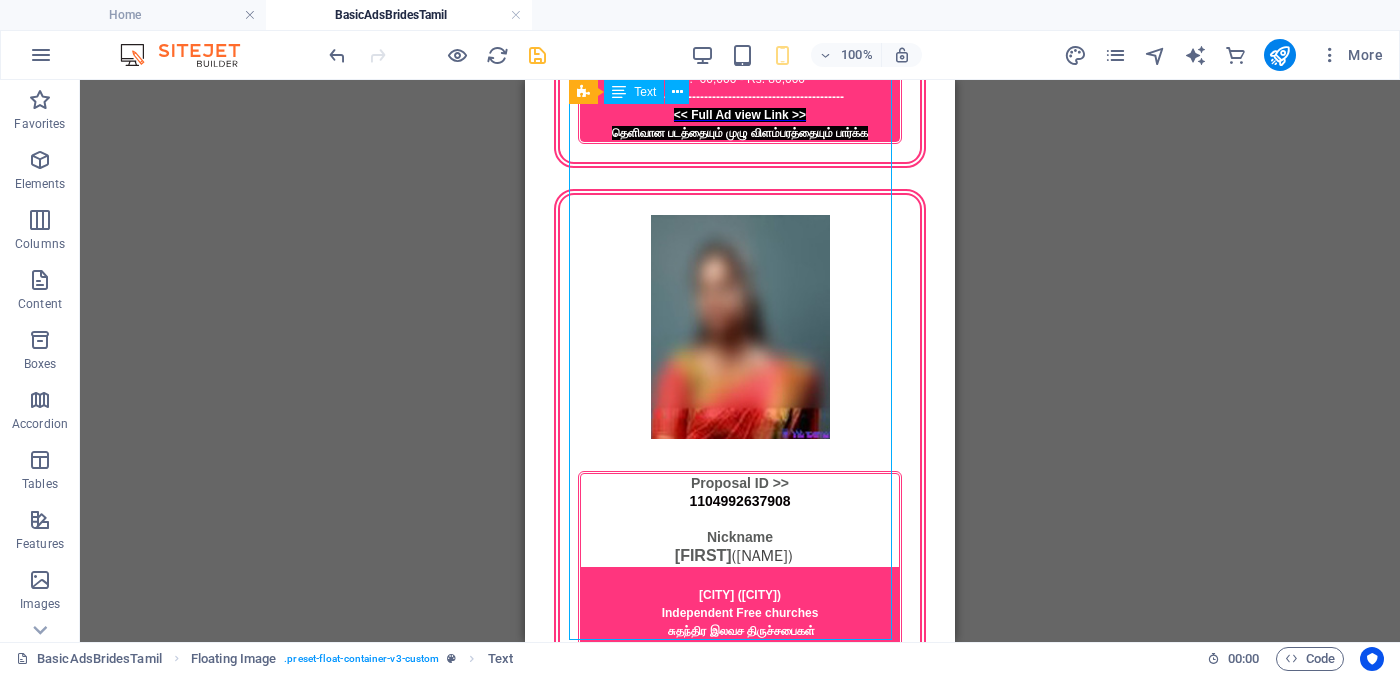 scroll, scrollTop: 3869, scrollLeft: 0, axis: vertical 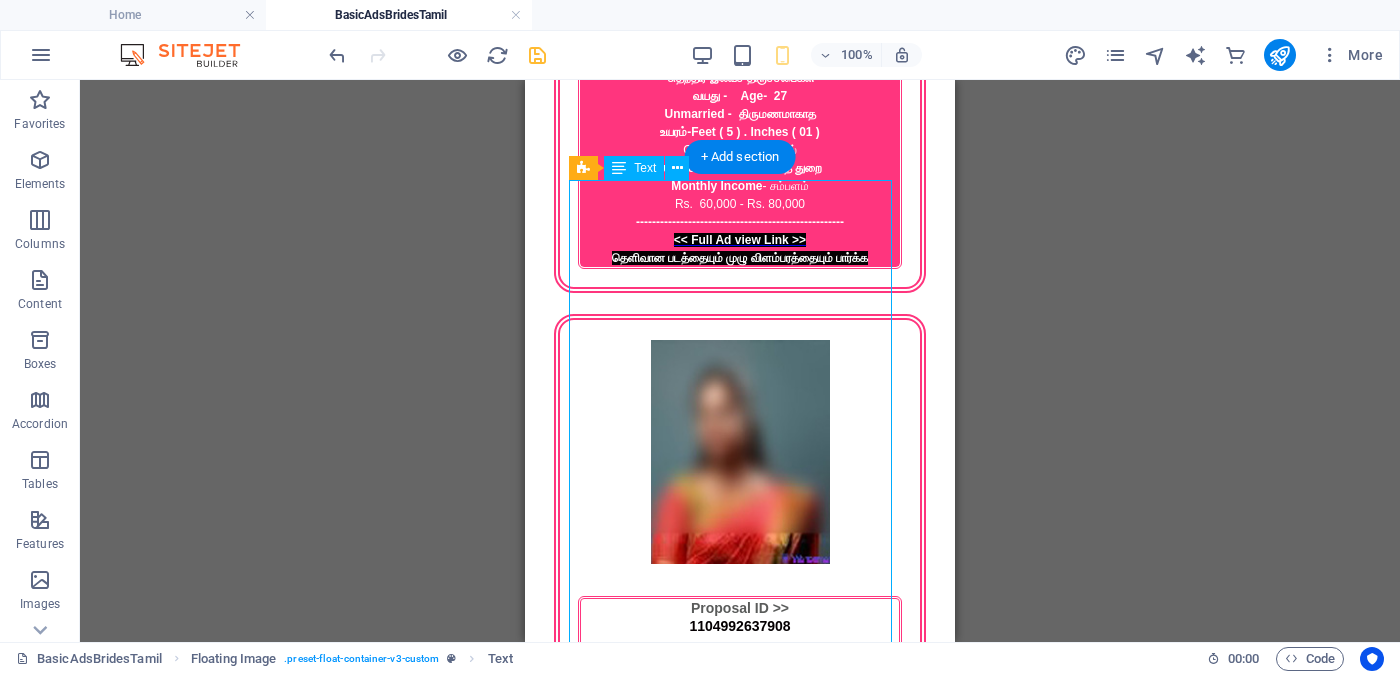 click on "Proposal ID >> [ID] Nickname கேத்துமா (Kēthumā) யாழ்ப்பாணம் ( [CITY] ) Light House Church விளக்கு வீடு வயது - Age - 27 Unmarried - திருமணமாகாத உயரம் - Feet ( 5 ) . Inches ( 05 ) Occupation - தொழில் Business field - வணிகத் துறை Monthly Income - சம்பளம் Between Rs. 80,000 - Rs. 1,00,000 ---------------------------------------------------- << Full Ad view Link >> தெளிவான படத்தையும் முழு விளம்பரத்தையும் பார்க்க" at bounding box center (740, 2887) 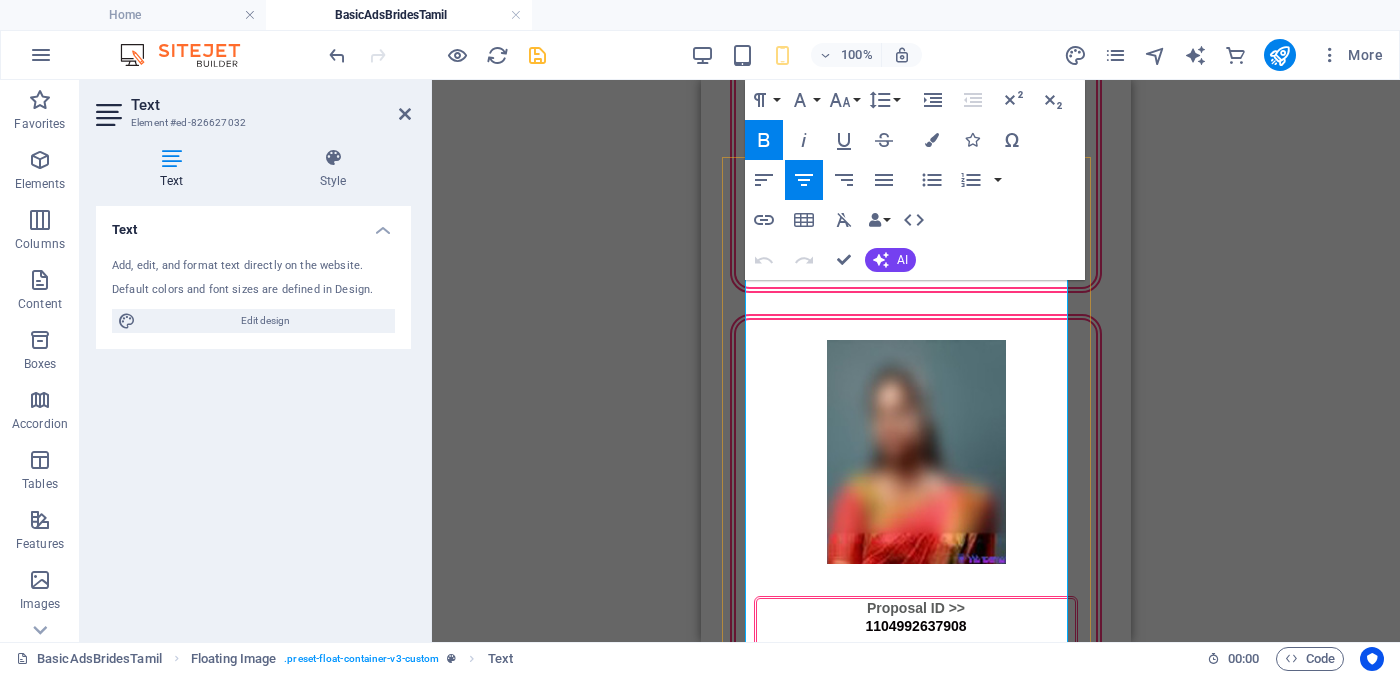 click on "[CITY]" at bounding box center [916, 2824] 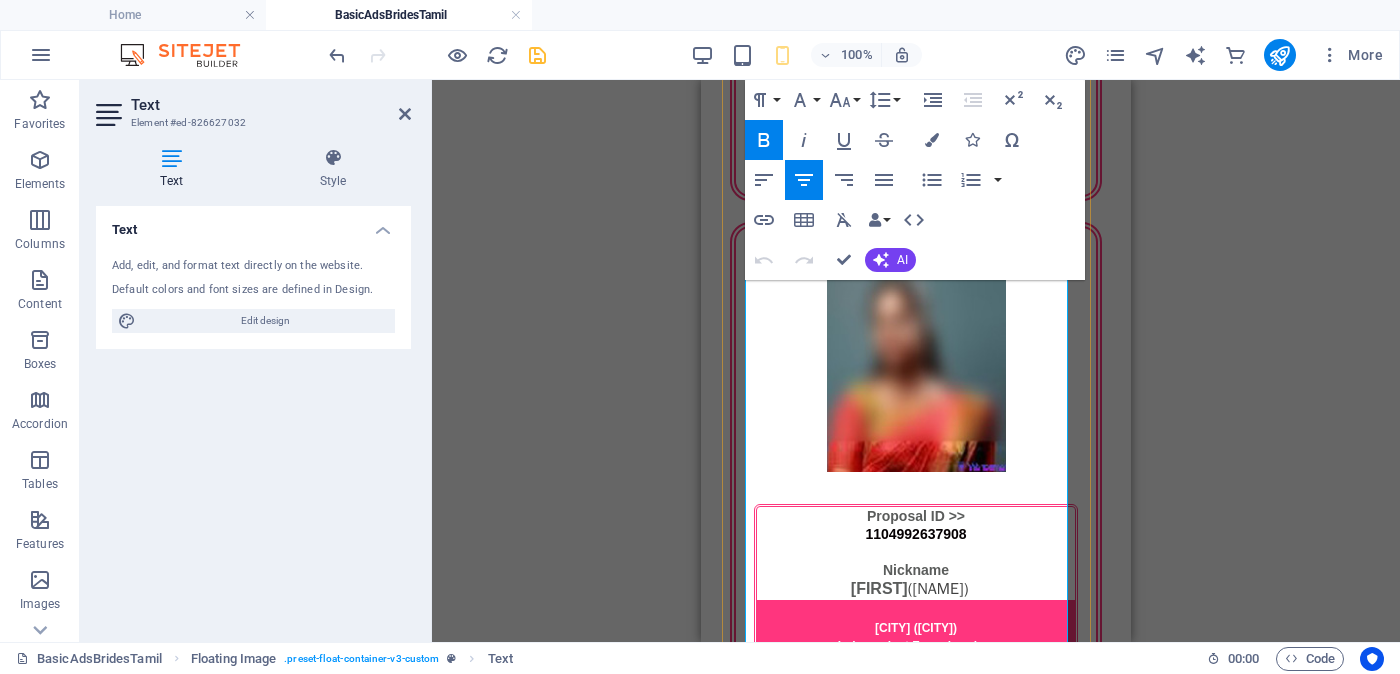 scroll, scrollTop: 3986, scrollLeft: 0, axis: vertical 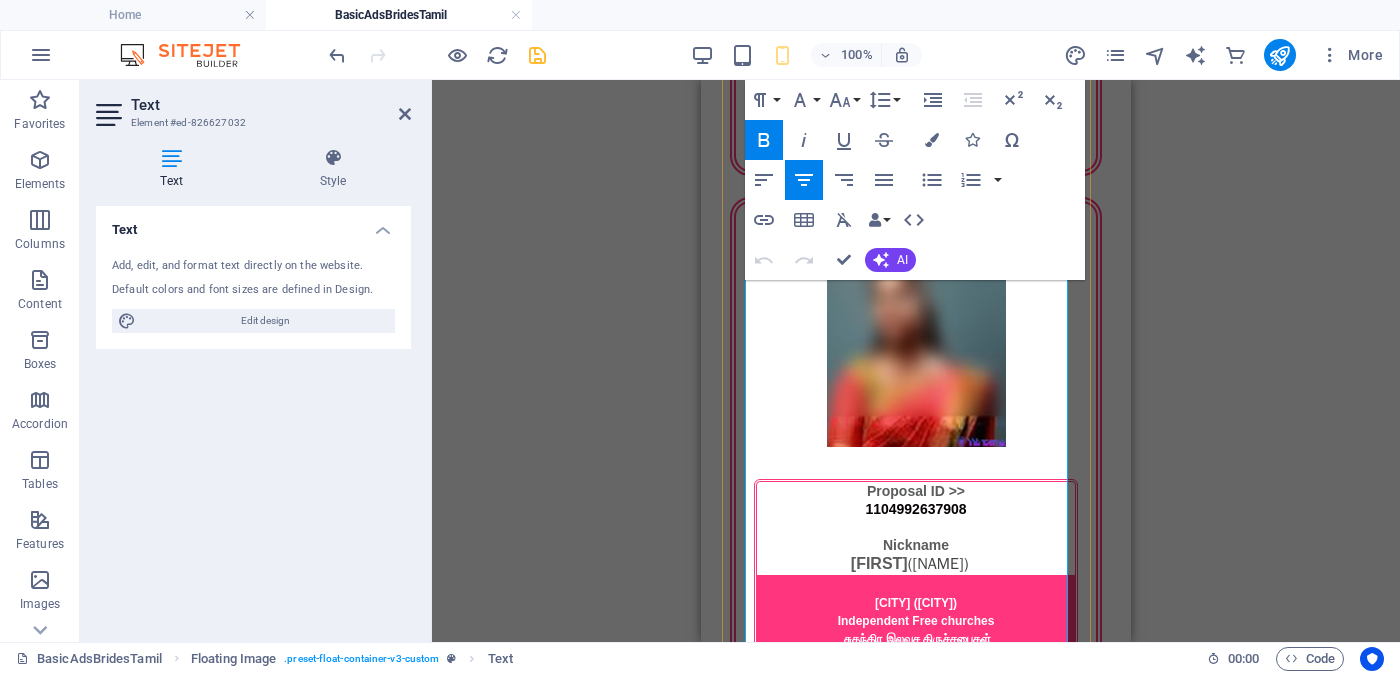 copy on "[CITY] (Jaffna )  Light House Church விளக்கு வீடு   வயது - Age - [AGE] Unmarried - திருமணமாகாத உயரம் - Feet ( [FEET] ) . Inches ( [INCHES] ) Occupation - தொழில் Business field - வணிகத் துறை  Monthly Income - சம்பளம் Between Rs. 80,000 - Rs. 1,00,000 ---------------------------------------------------- << Full Ad view Link >> தெளிவான படத்தையும் முழு விளம்பரத்தையும் பார்க்க" 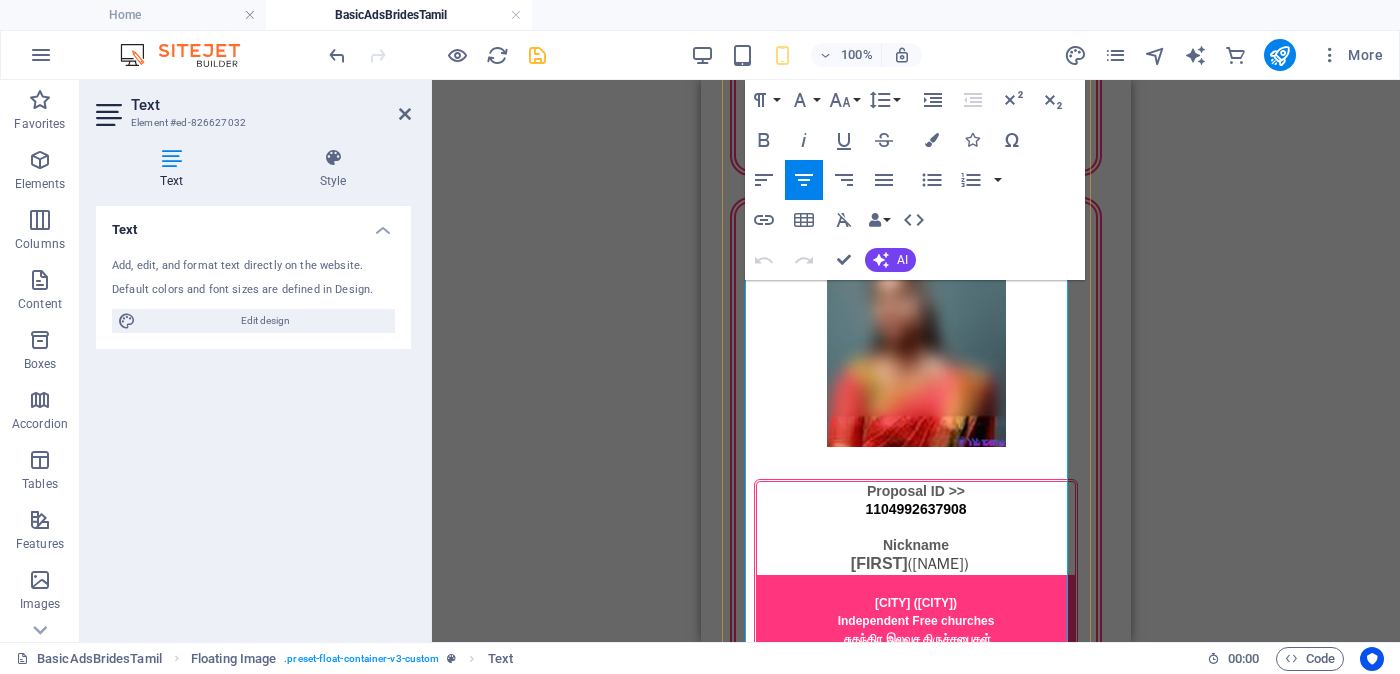 scroll, scrollTop: 4111, scrollLeft: 0, axis: vertical 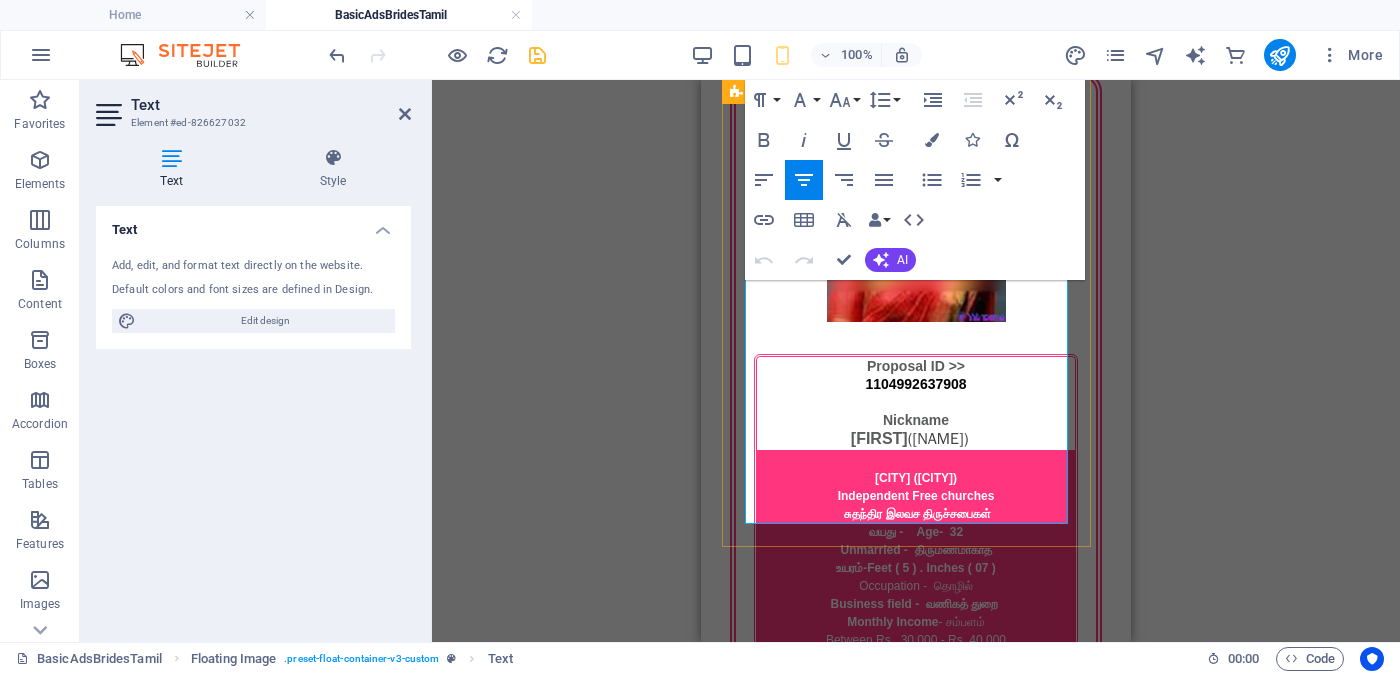 click on "Proposal ID >> [ID] Nickname கேத்துமா (Kēthumā) யாழ்ப்பாணம் ( [CITY] ) Light House Church விளக்கு வீடு வயது - Age - 27 Unmarried - திருமணமாகாத உயரம் - Feet ( 5 ) . Inches ( 05 ) Occupation - தொழில் Business field - வணிகத் துறை Monthly Income - சம்பளம் Between Rs. 80,000 - Rs. 1,00,000 ---------------------------------------------------- << Full Ad view Link >> தெளிவான படத்தையும் முழு விளம்பரத்தையும் பார்க்க" at bounding box center [916, 2493] 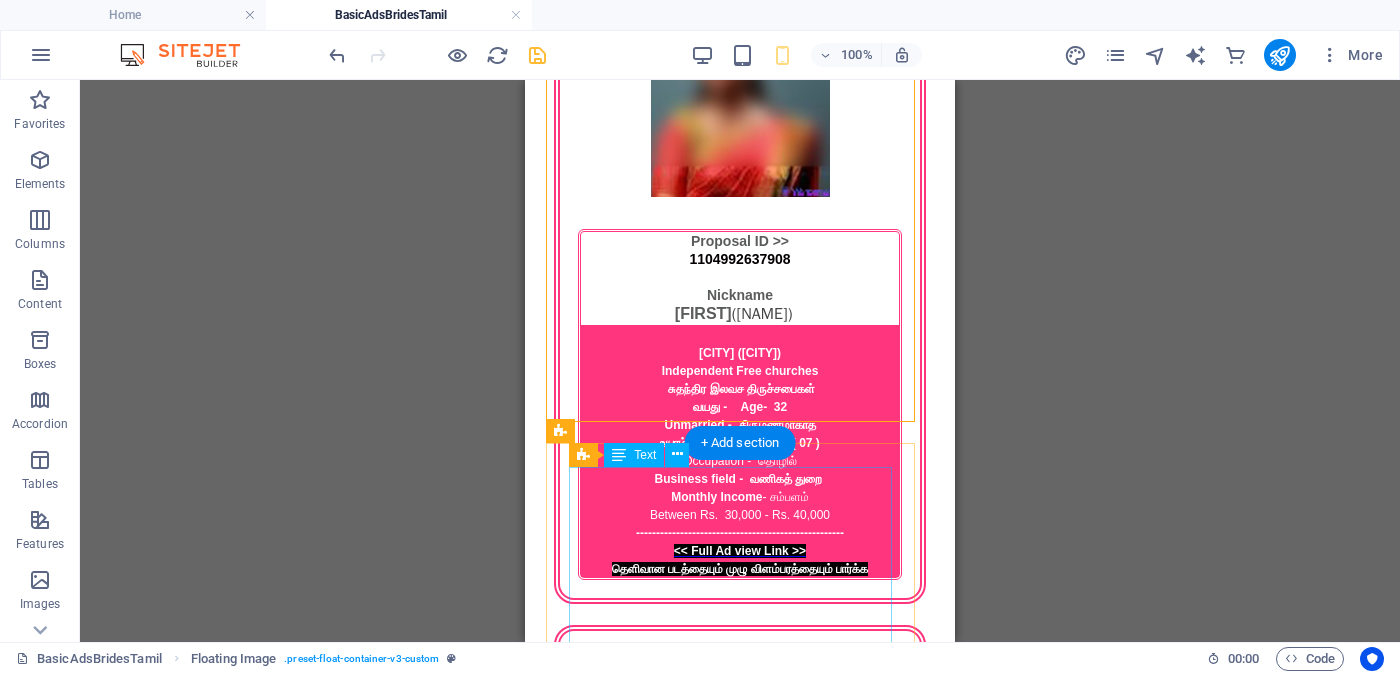 scroll, scrollTop: 4361, scrollLeft: 0, axis: vertical 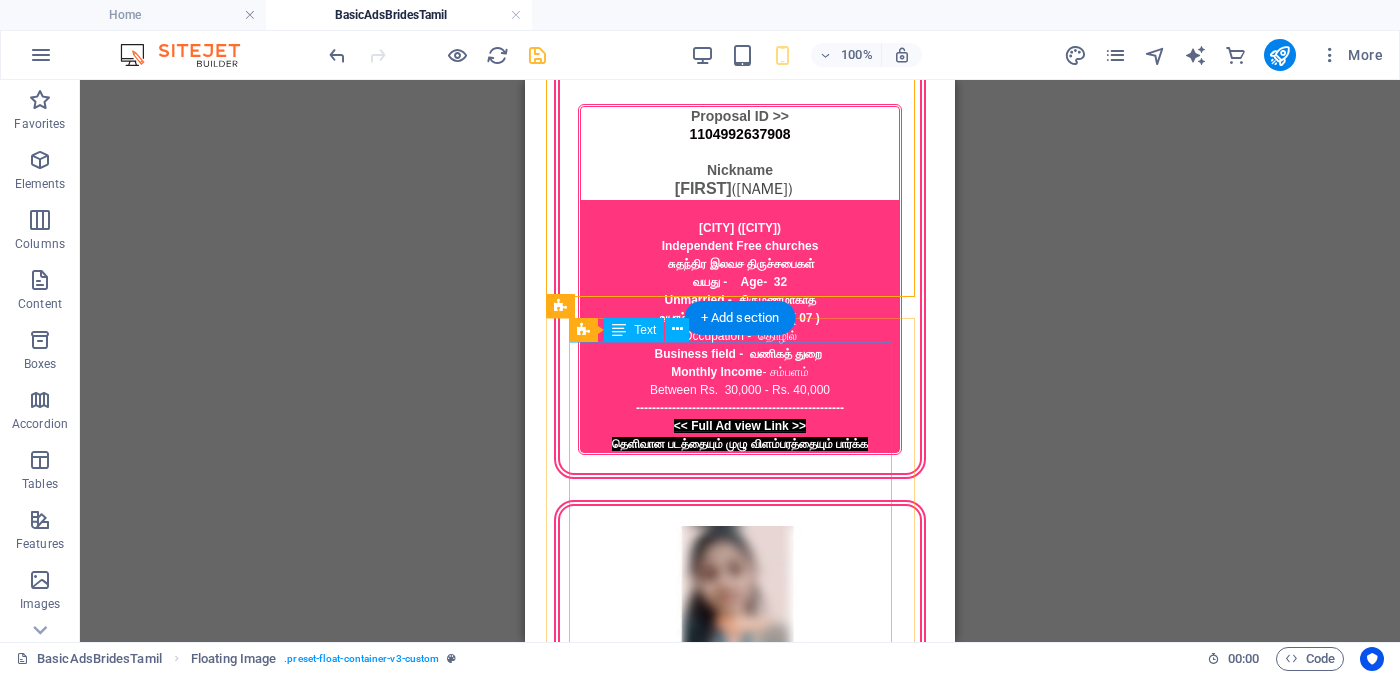 click on "Proposal ID >> [NUMBER] [FIRST]         [CITY]  - [CITY]   Baptist -  [CHURCH] සභාව     [AGE] -  34 Unmarried - [MARITAL_STATUS] - திருமணமாகாத [HEIGHT] -Feet ( [FEET] ) . Inches ( [INCHES] ) [OCCUPATION] -  [OCCUPATION]      [CURRENCY] 55,000  -   [CURRENCY] 65,000 - අතර  ---------------------------------------------------- << Full Ad view Link >> පැහැදිලි ජායාරූප  සහ සම්පූර්ණ  මංගල දැන්වීම ට ලින්ක් සබැඳිය" at bounding box center [740, 3088] 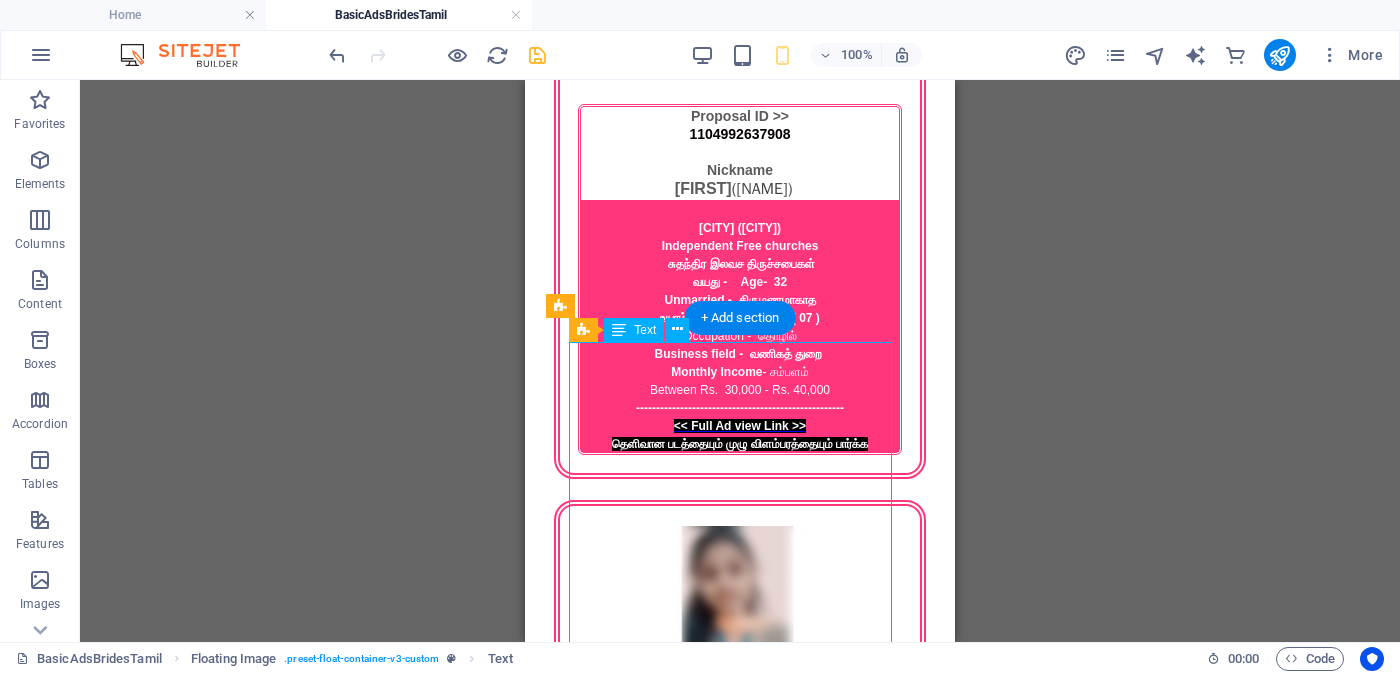 click on "Proposal ID >> [NUMBER] [FIRST]         [CITY]  - [CITY]   Baptist -  [CHURCH] සභාව     [AGE] -  34 Unmarried - [MARITAL_STATUS] - திருமணமாகாத [HEIGHT] -Feet ( [FEET] ) . Inches ( [INCHES] ) [OCCUPATION] -  [OCCUPATION]      [CURRENCY] 55,000  -   [CURRENCY] 65,000 - අතර  ---------------------------------------------------- << Full Ad view Link >> පැහැදිලි ජායාරූප  සහ සම්පූර්ණ  මංගල දැන්වීම ට ලින්ක් සබැඳිය" at bounding box center [740, 3088] 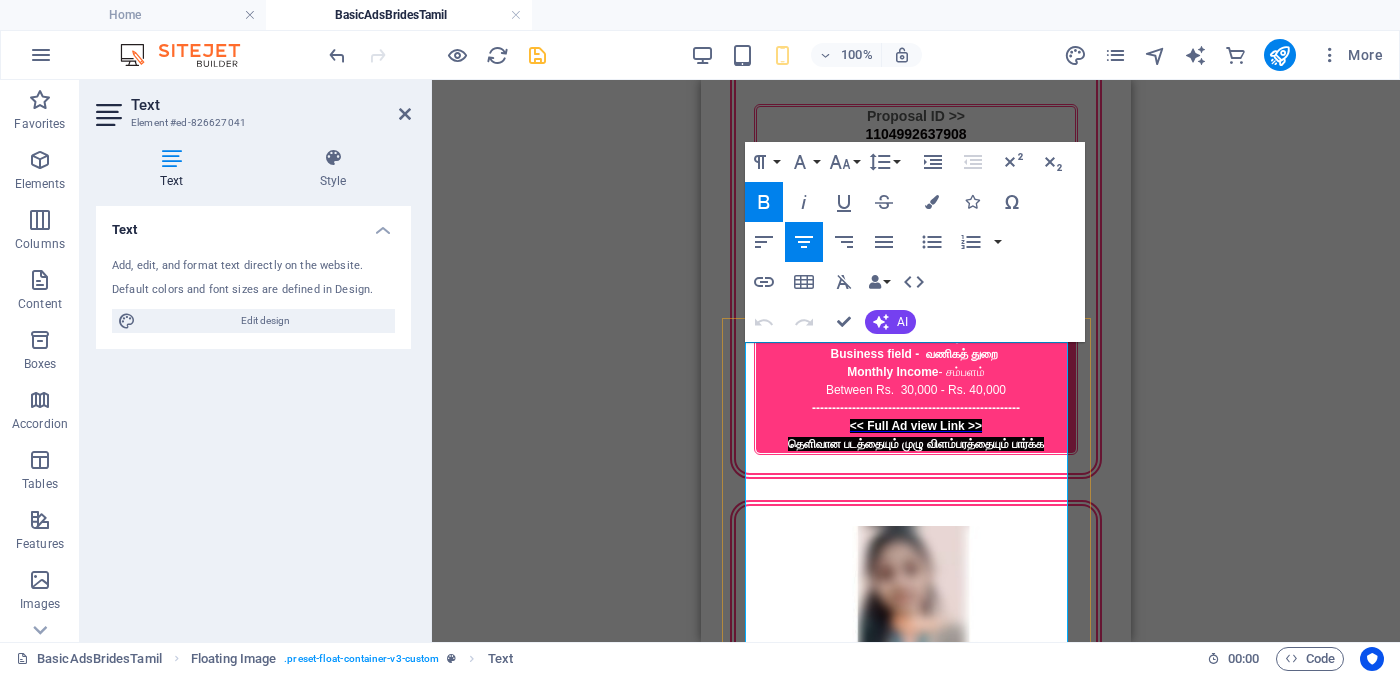 click on "( [CITY] ) - කුරුණෑගල" at bounding box center (916, 3026) 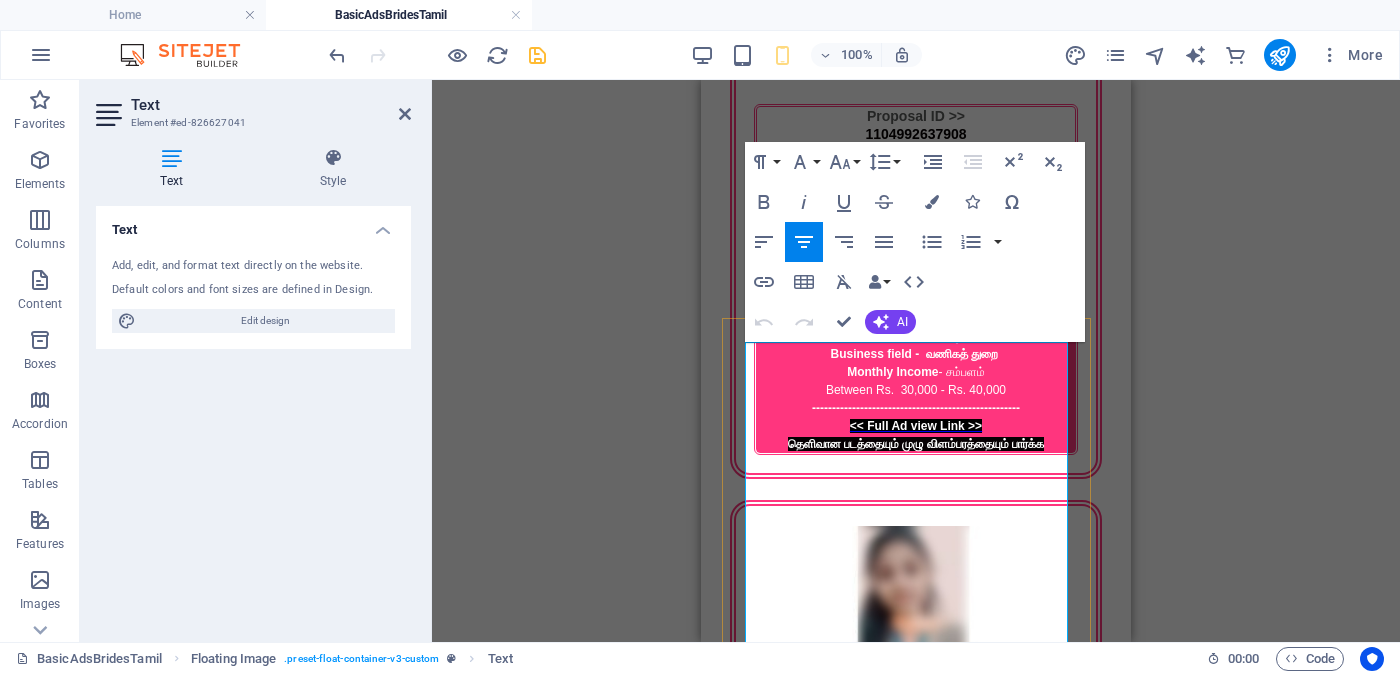 drag, startPoint x: 946, startPoint y: 477, endPoint x: 1033, endPoint y: 613, distance: 161.44658 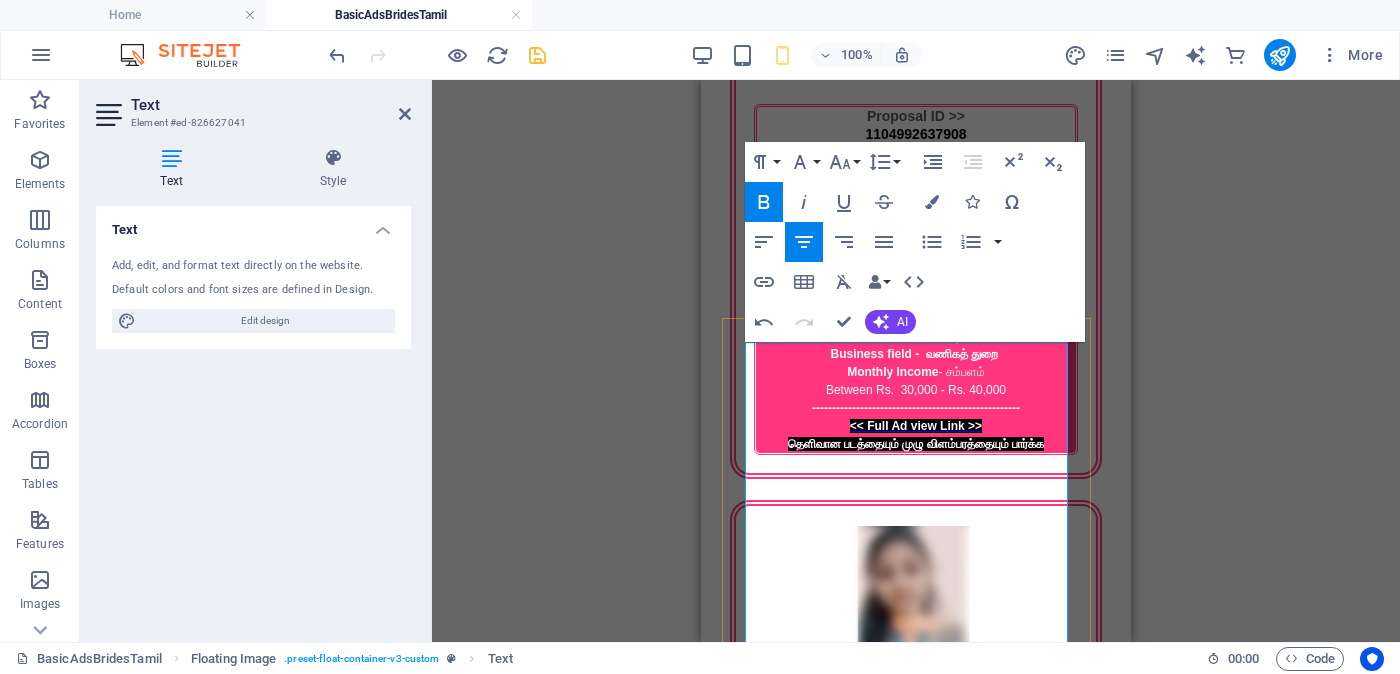 drag, startPoint x: 948, startPoint y: 497, endPoint x: 1014, endPoint y: 613, distance: 133.46161 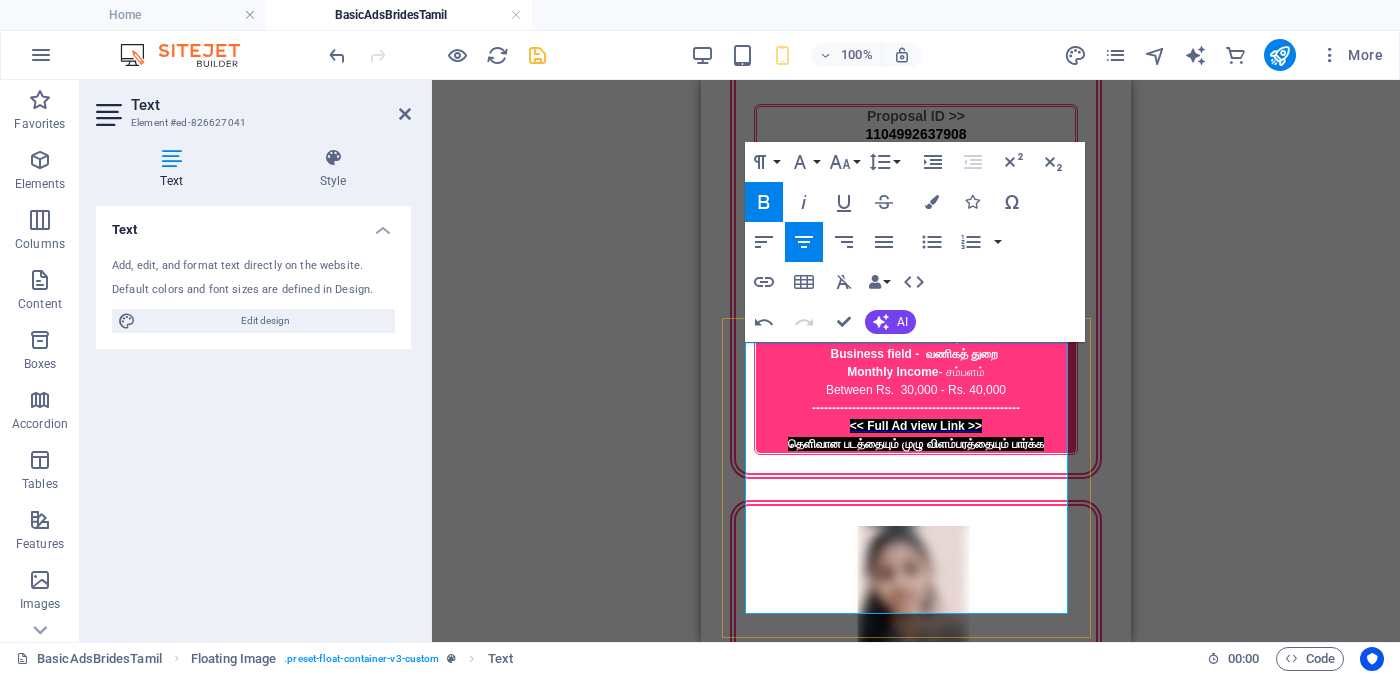 drag, startPoint x: 921, startPoint y: 491, endPoint x: 1000, endPoint y: 588, distance: 125.09996 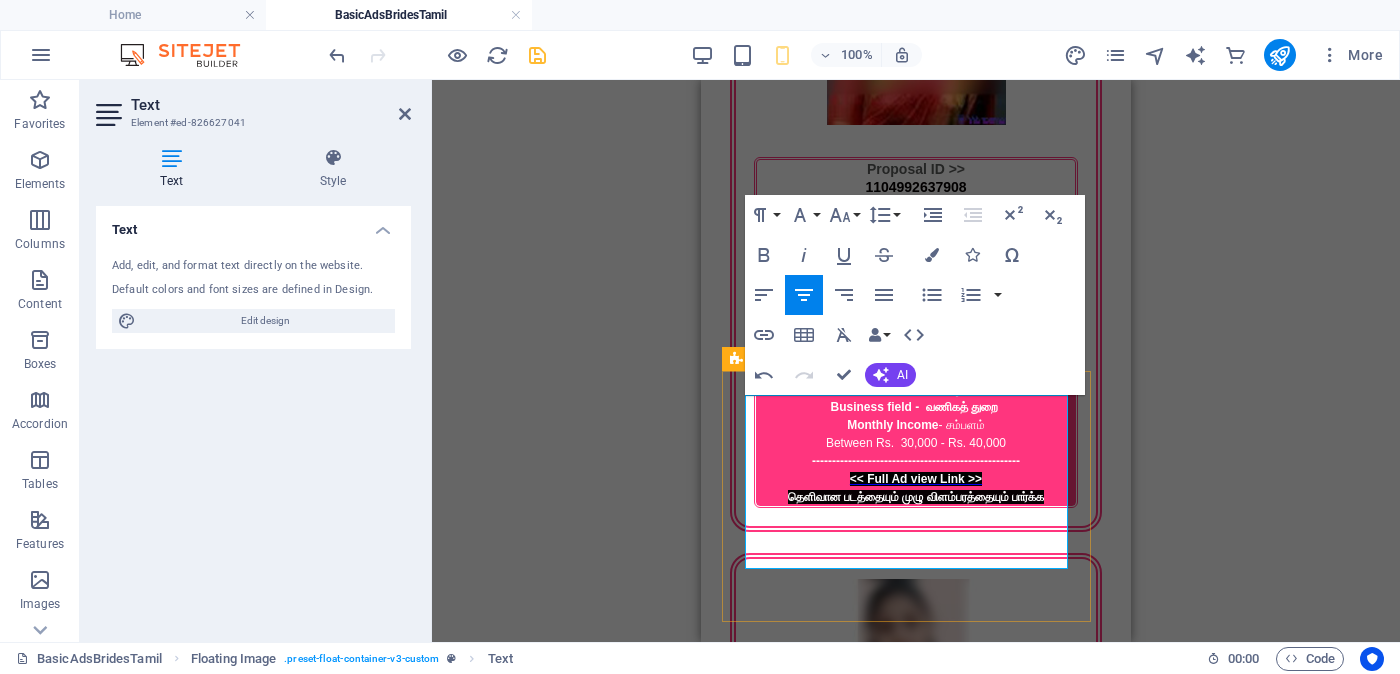 click at bounding box center [916, 3078] 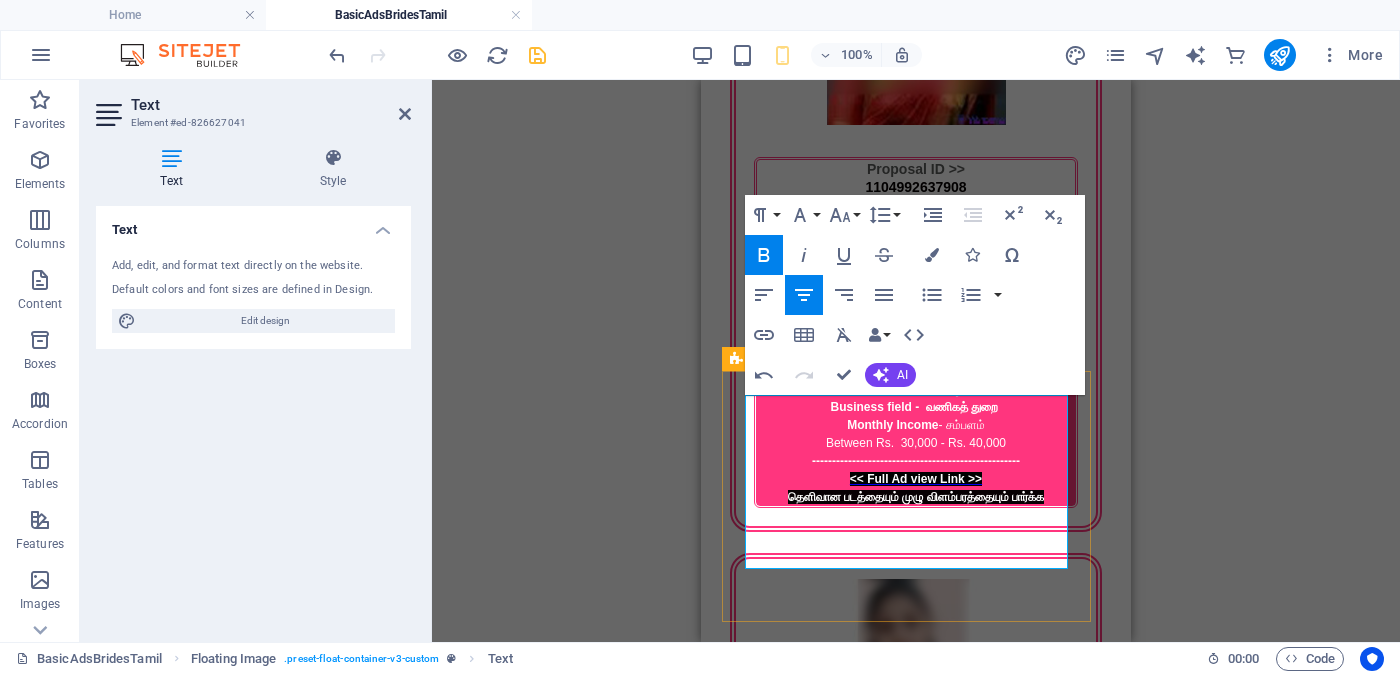 scroll, scrollTop: 4361, scrollLeft: 0, axis: vertical 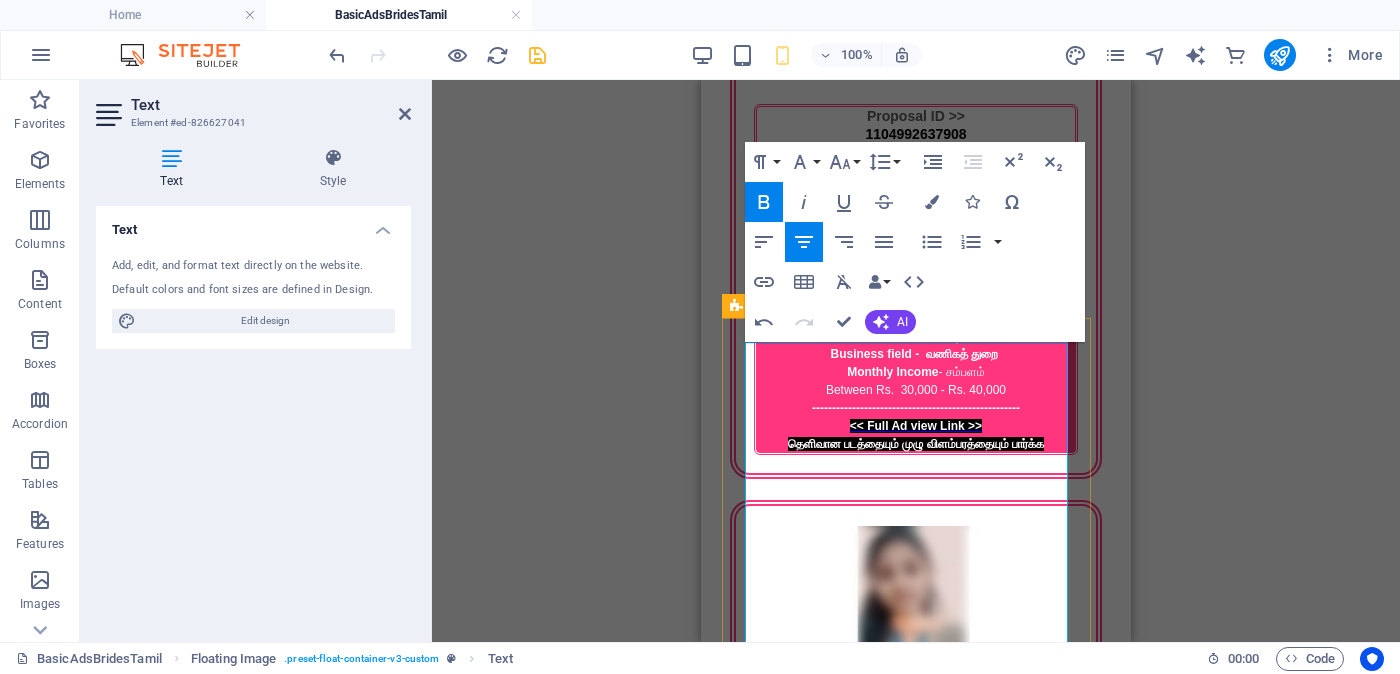 drag, startPoint x: 1051, startPoint y: 523, endPoint x: 941, endPoint y: 532, distance: 110.36757 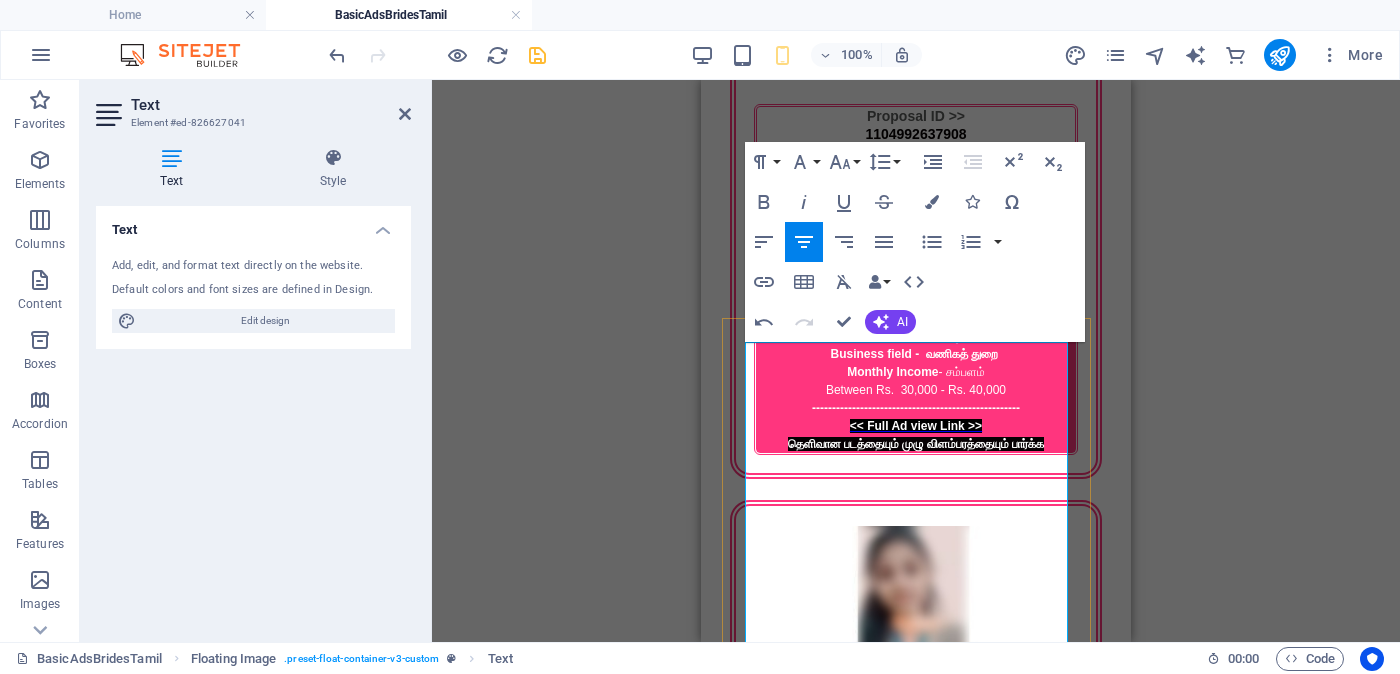 click at bounding box center (916, 3079) 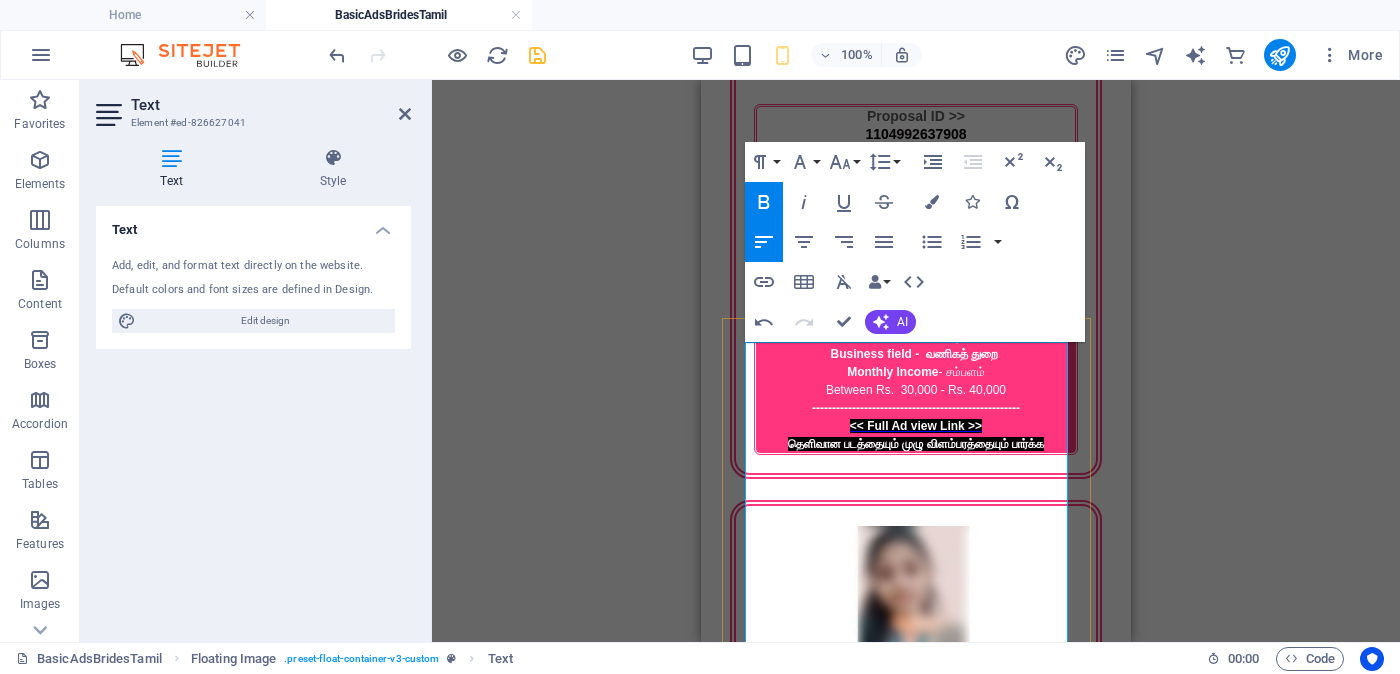 click on "Anglican  Church" at bounding box center (916, 3061) 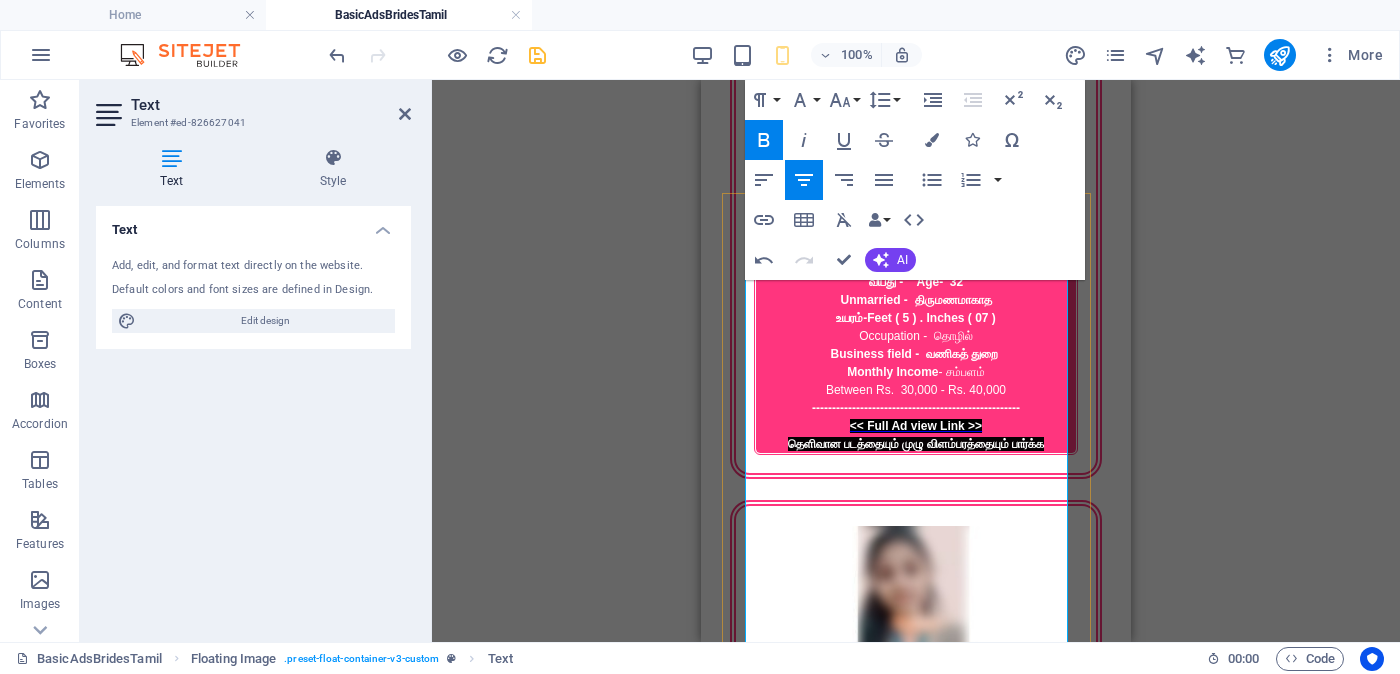 scroll, scrollTop: 4486, scrollLeft: 0, axis: vertical 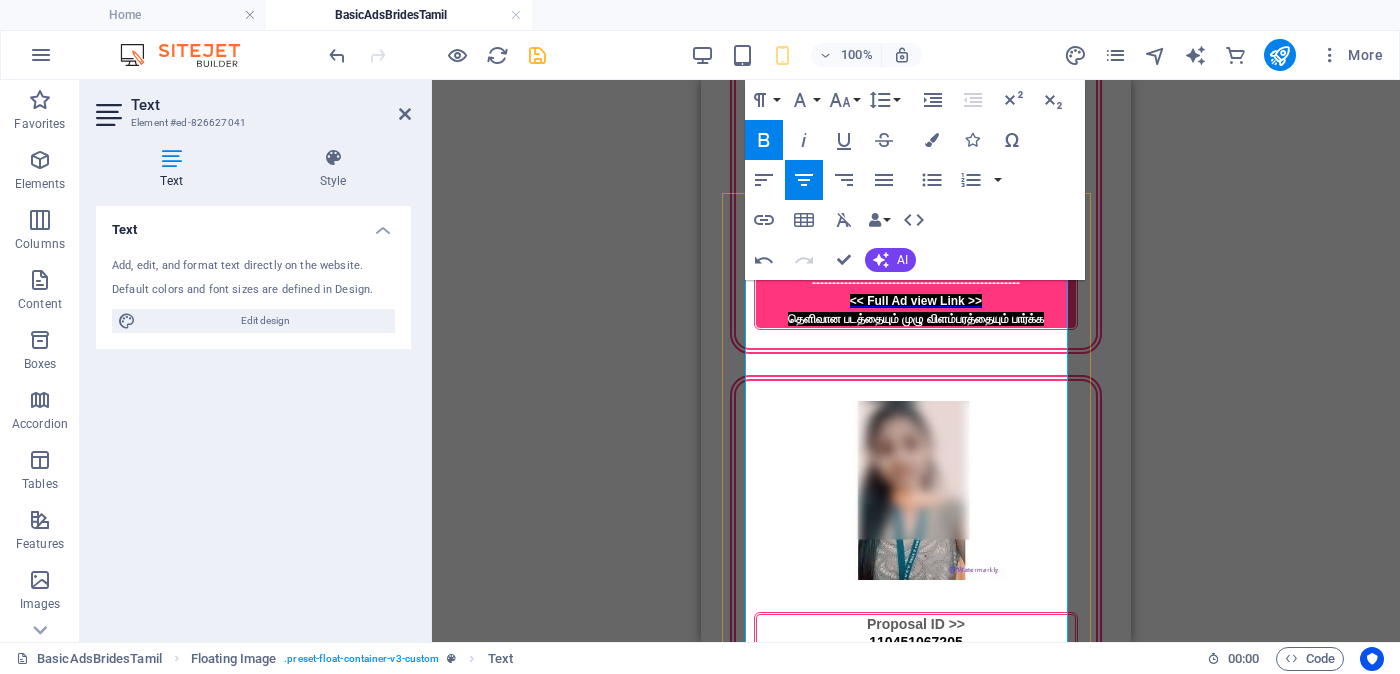 drag, startPoint x: 928, startPoint y: 422, endPoint x: 1046, endPoint y: 447, distance: 120.61923 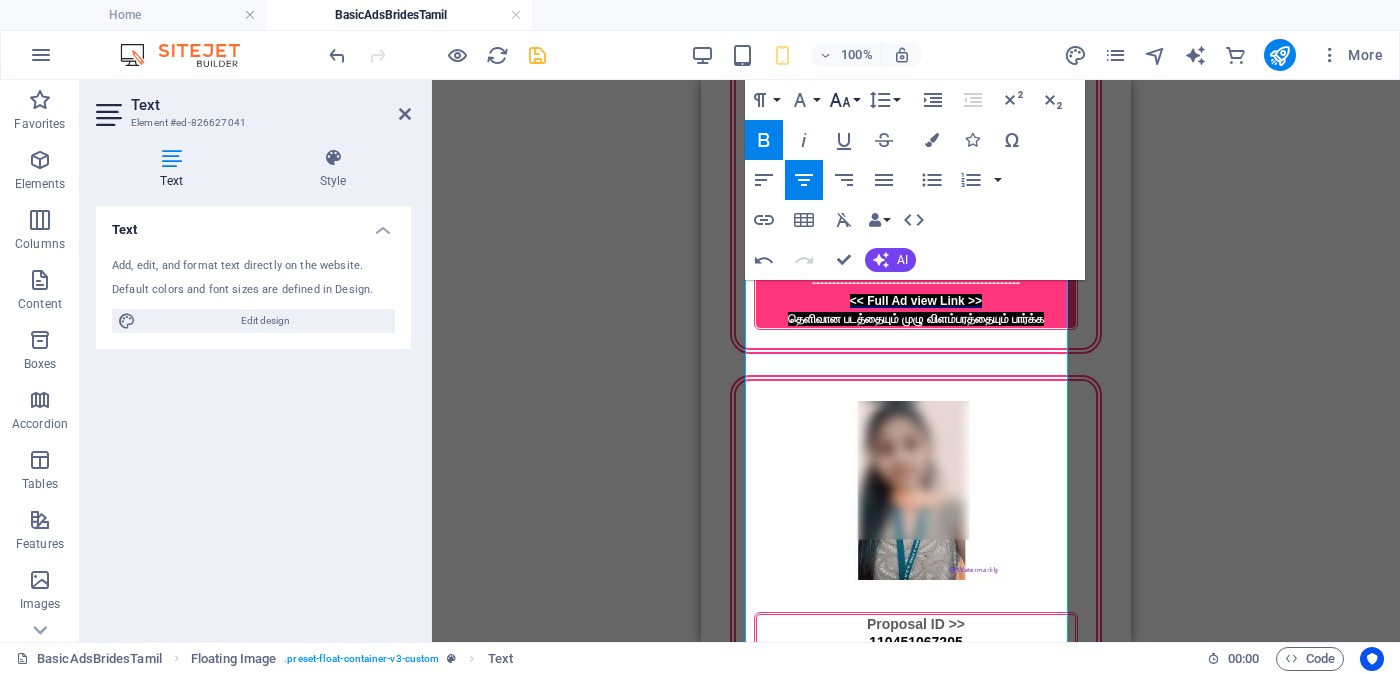 click 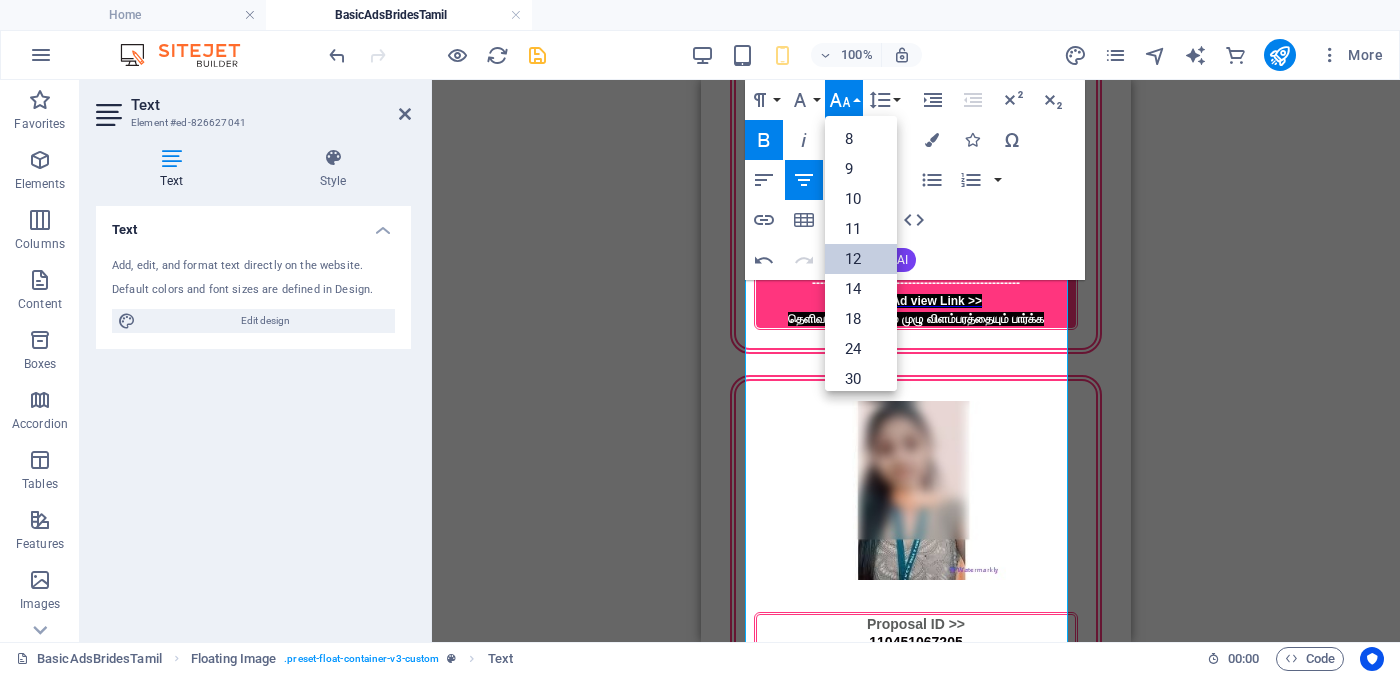 scroll, scrollTop: 143, scrollLeft: 0, axis: vertical 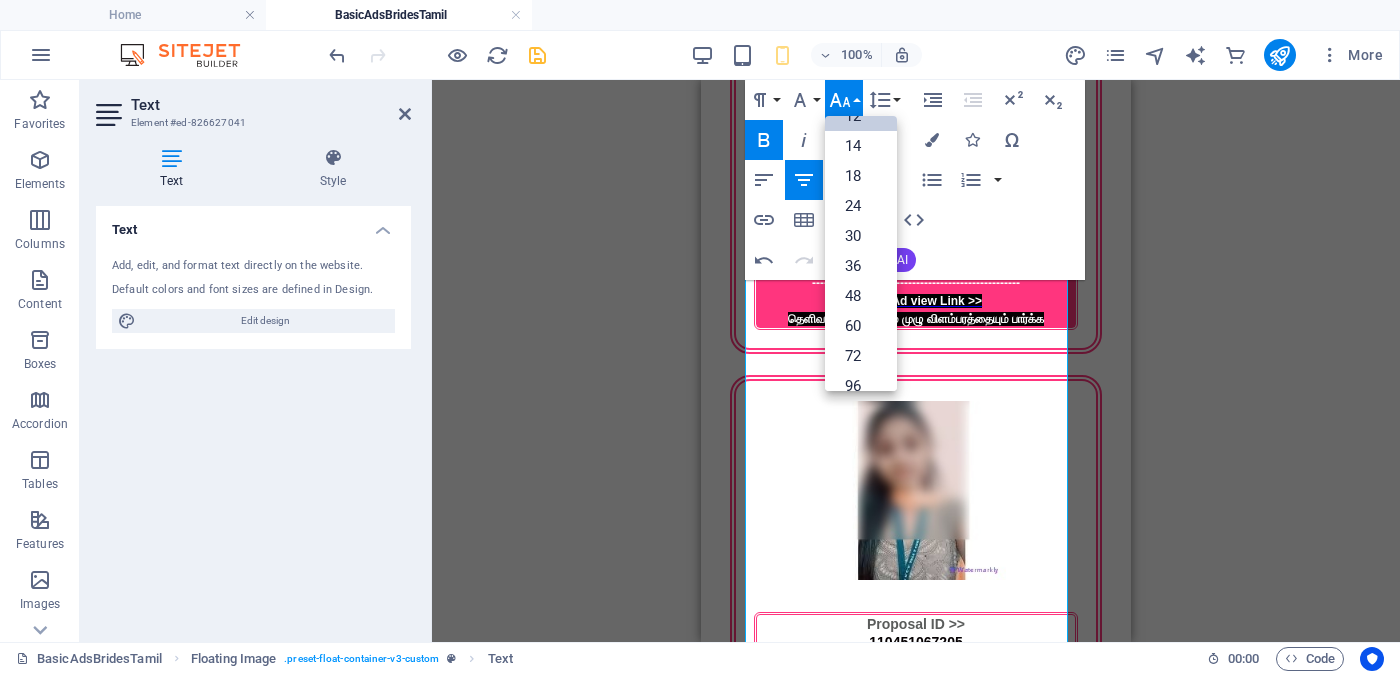 click on "12" at bounding box center (861, 116) 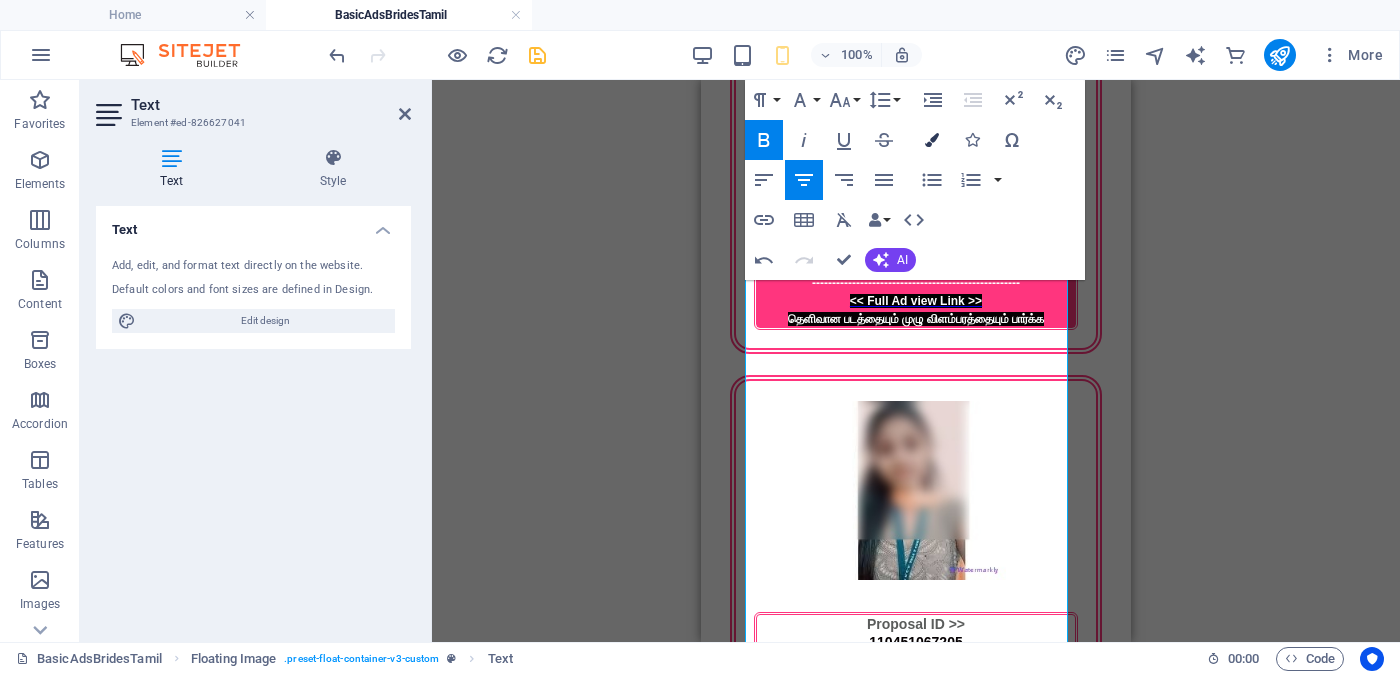 click on "Colors" at bounding box center (932, 140) 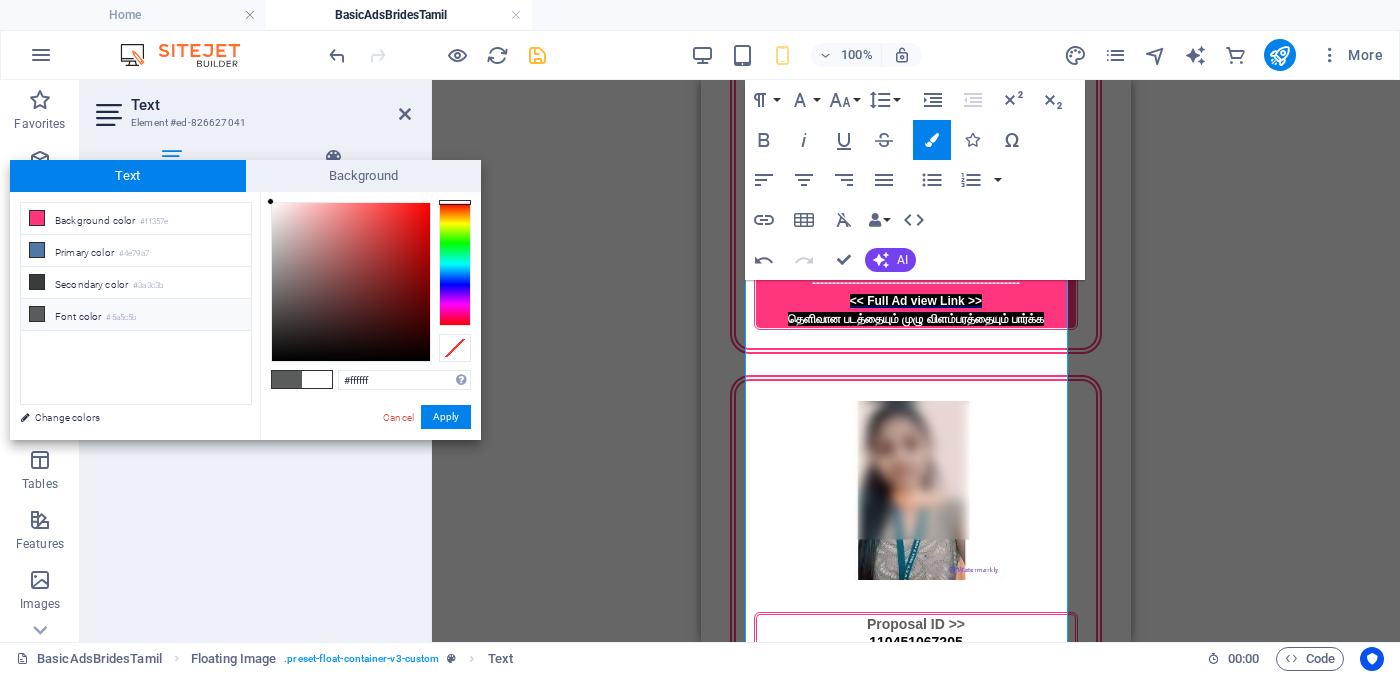 click on "#5a5c5b" at bounding box center [121, 318] 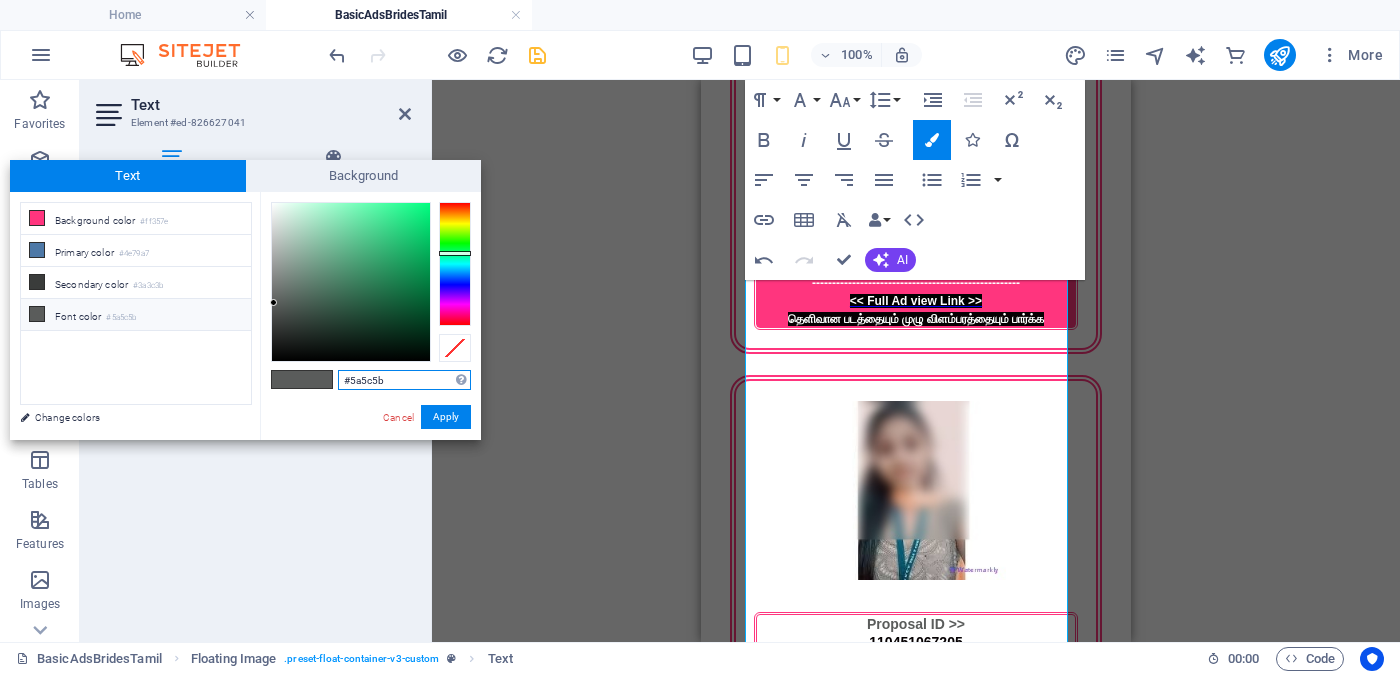 click on "#5a5c5b" at bounding box center [404, 380] 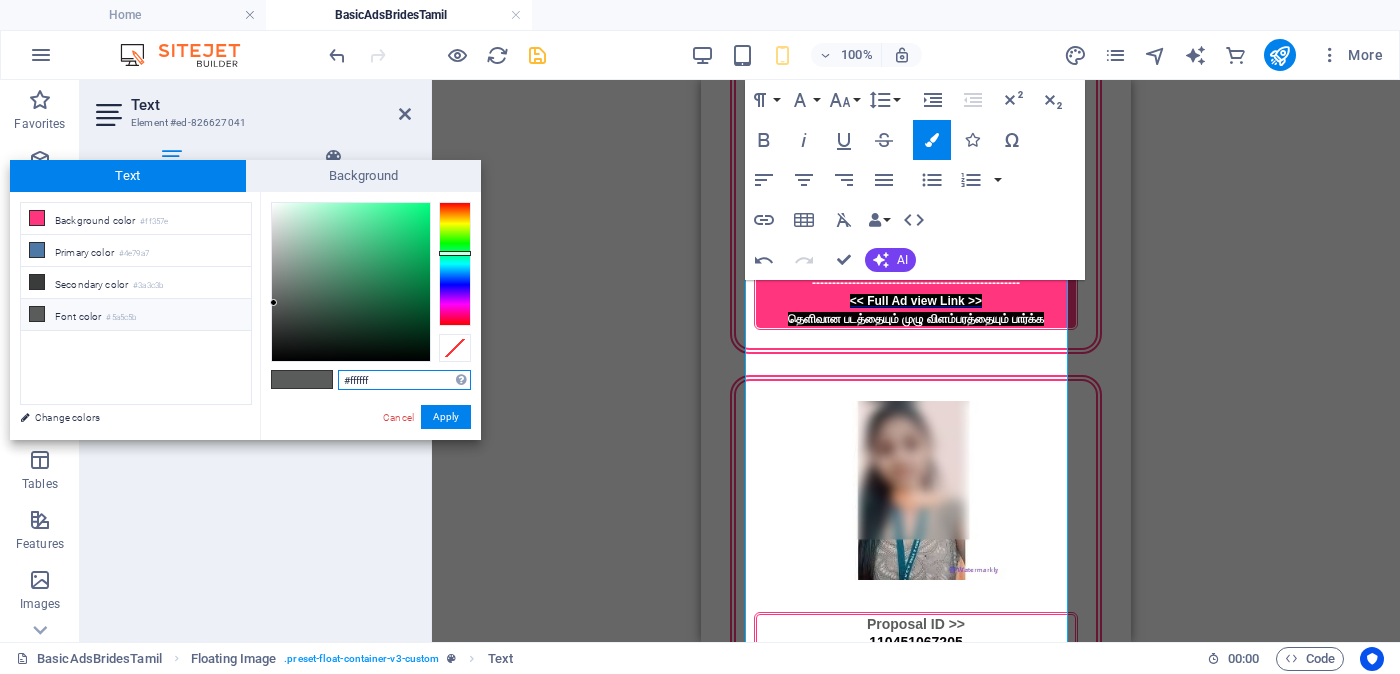 type on "#ffffff" 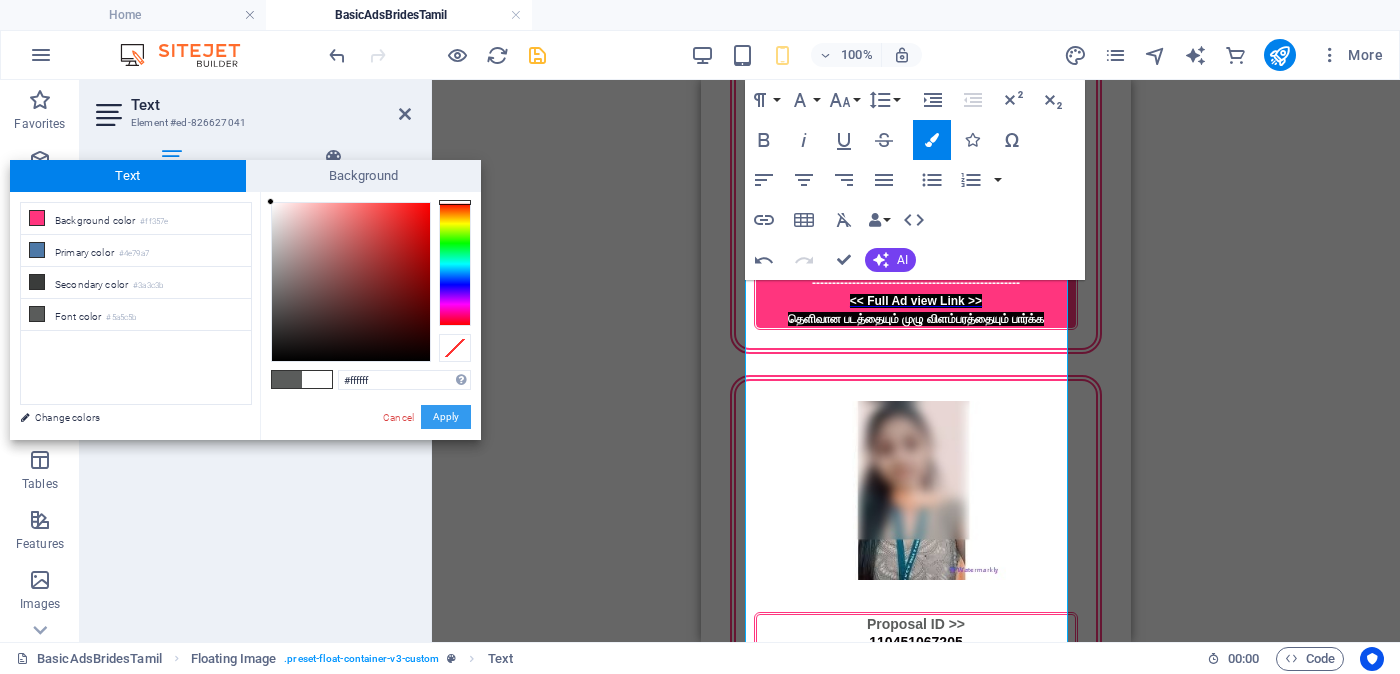 click on "Apply" at bounding box center (446, 417) 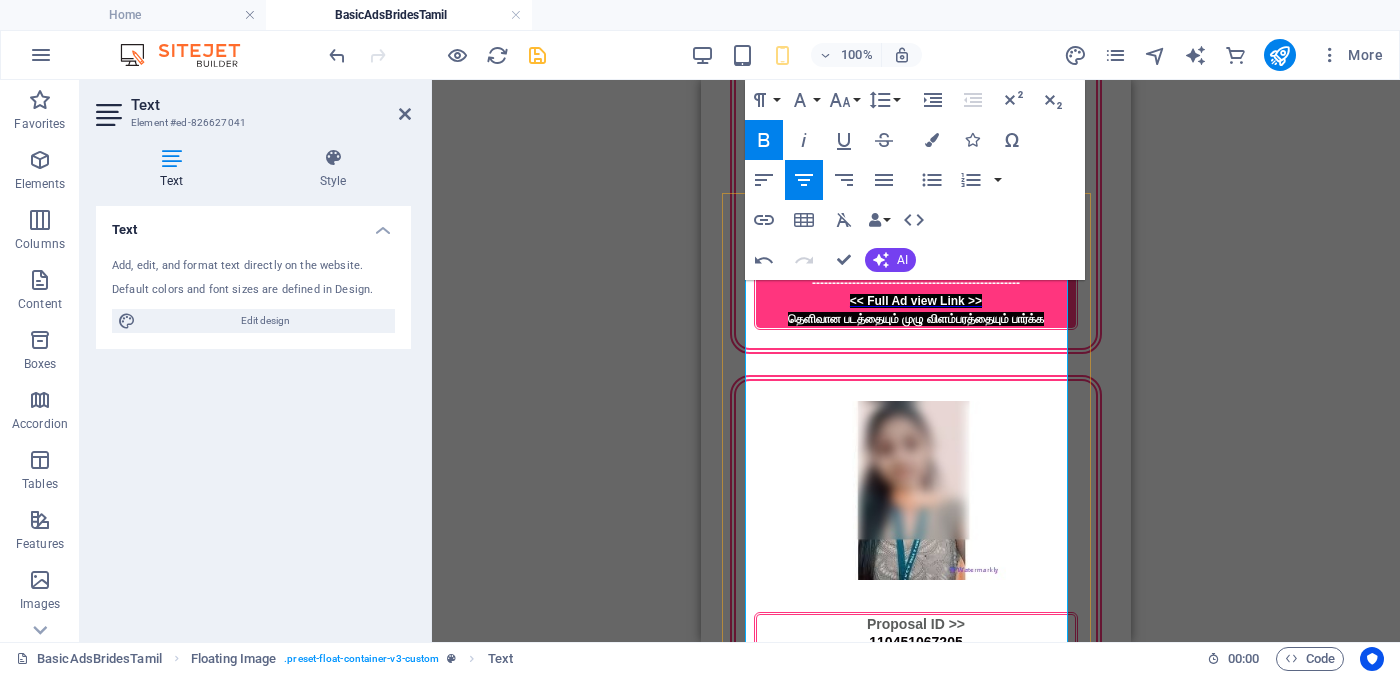 click at bounding box center [916, 2972] 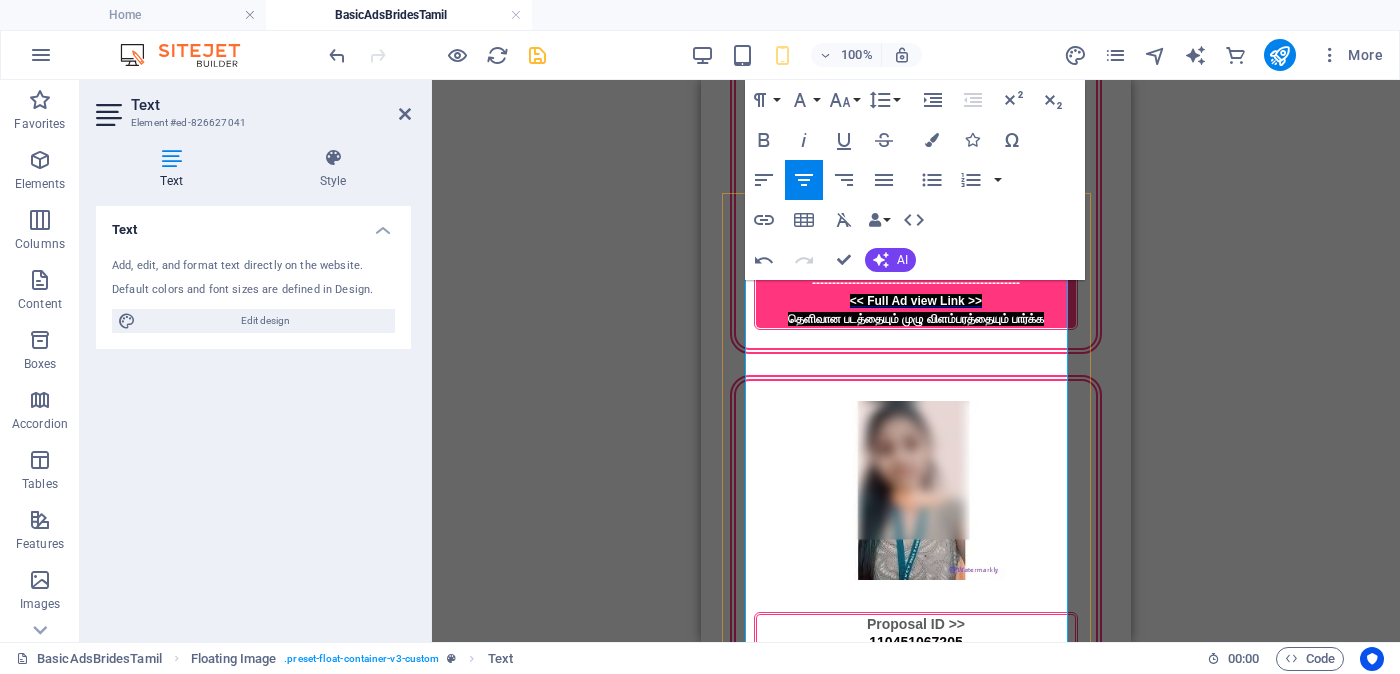 scroll, scrollTop: 4611, scrollLeft: 0, axis: vertical 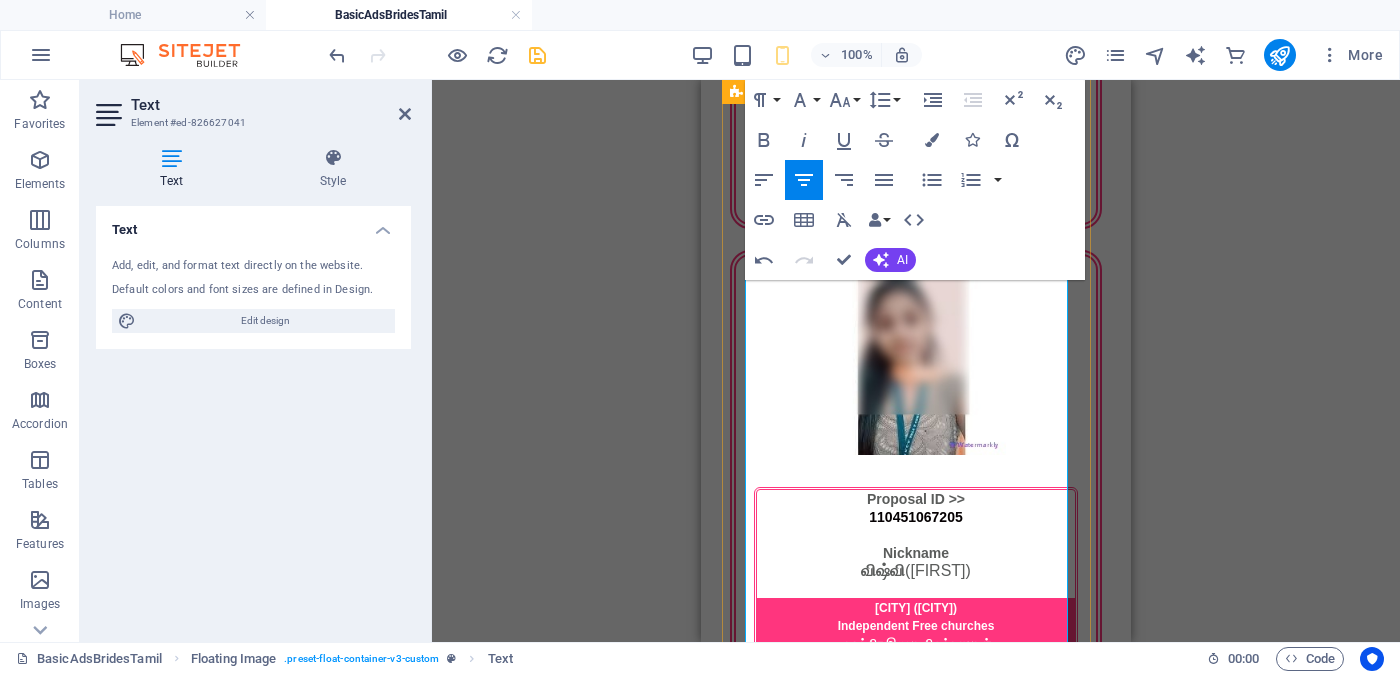 click on "-  27" at bounding box center (951, 2866) 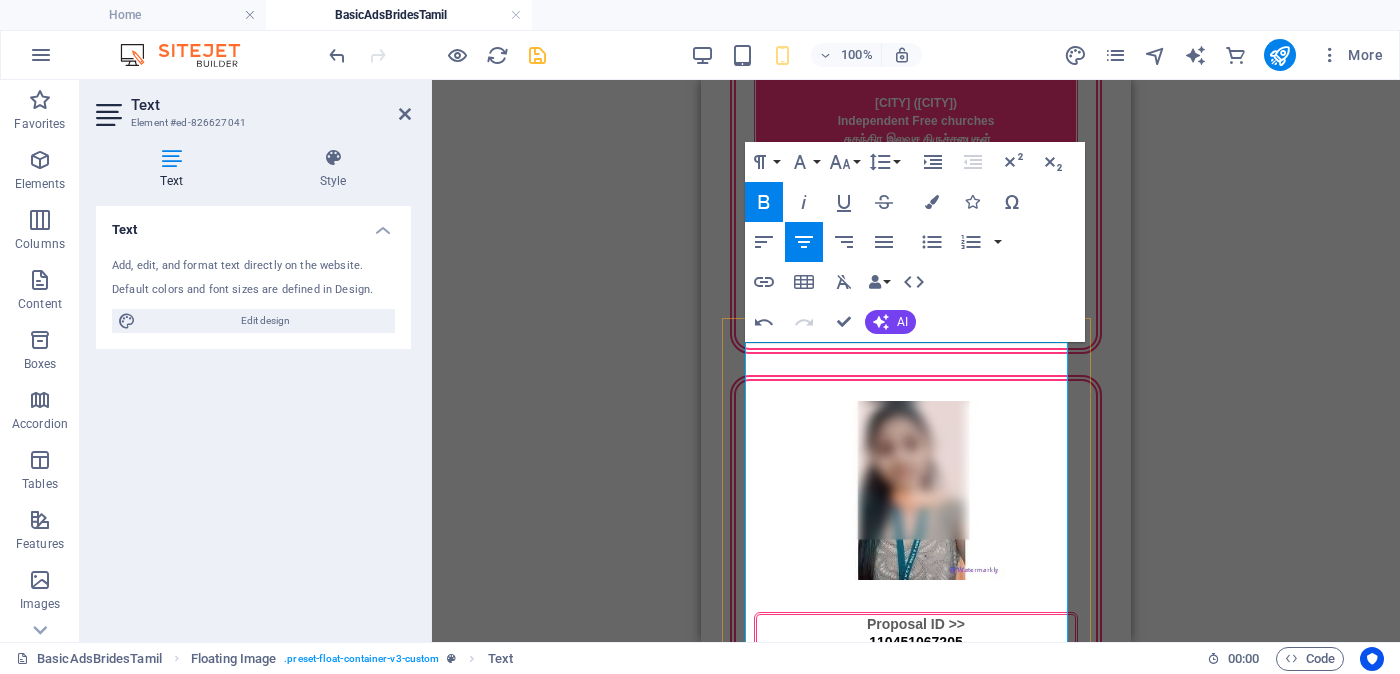 scroll, scrollTop: 4361, scrollLeft: 0, axis: vertical 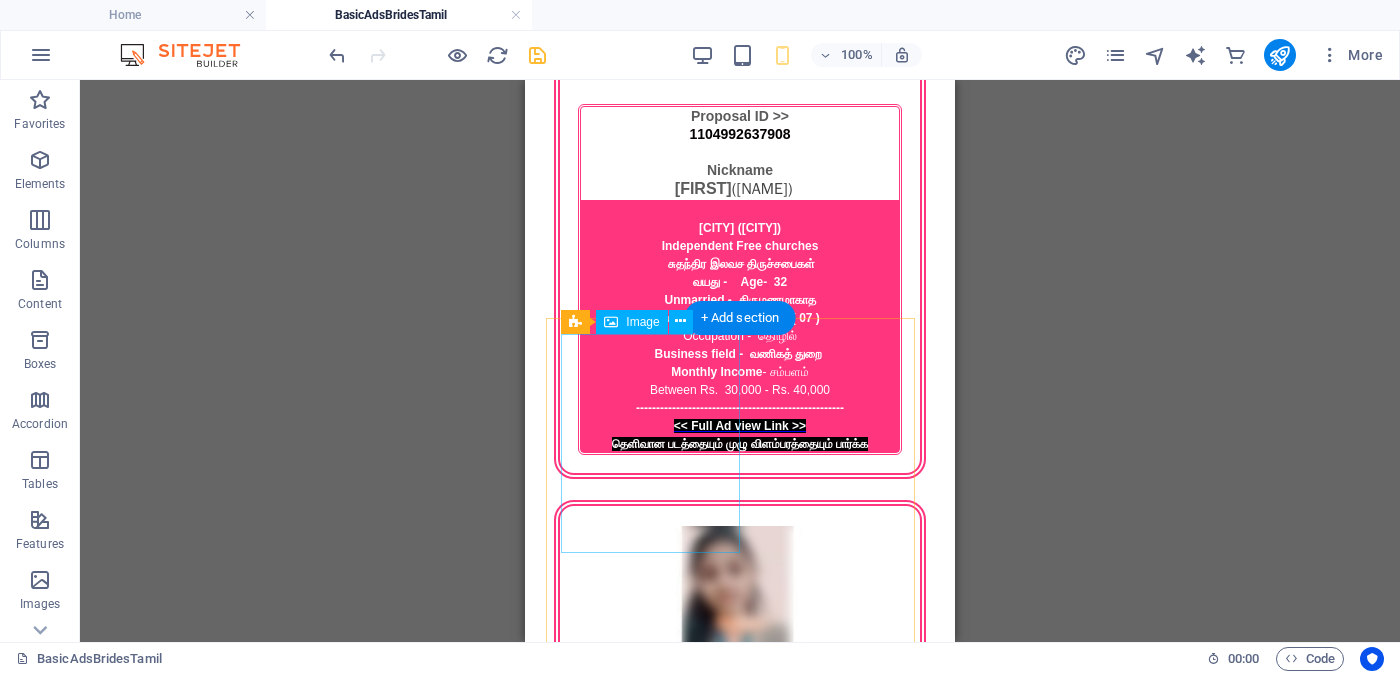 click at bounding box center (740, 2781) 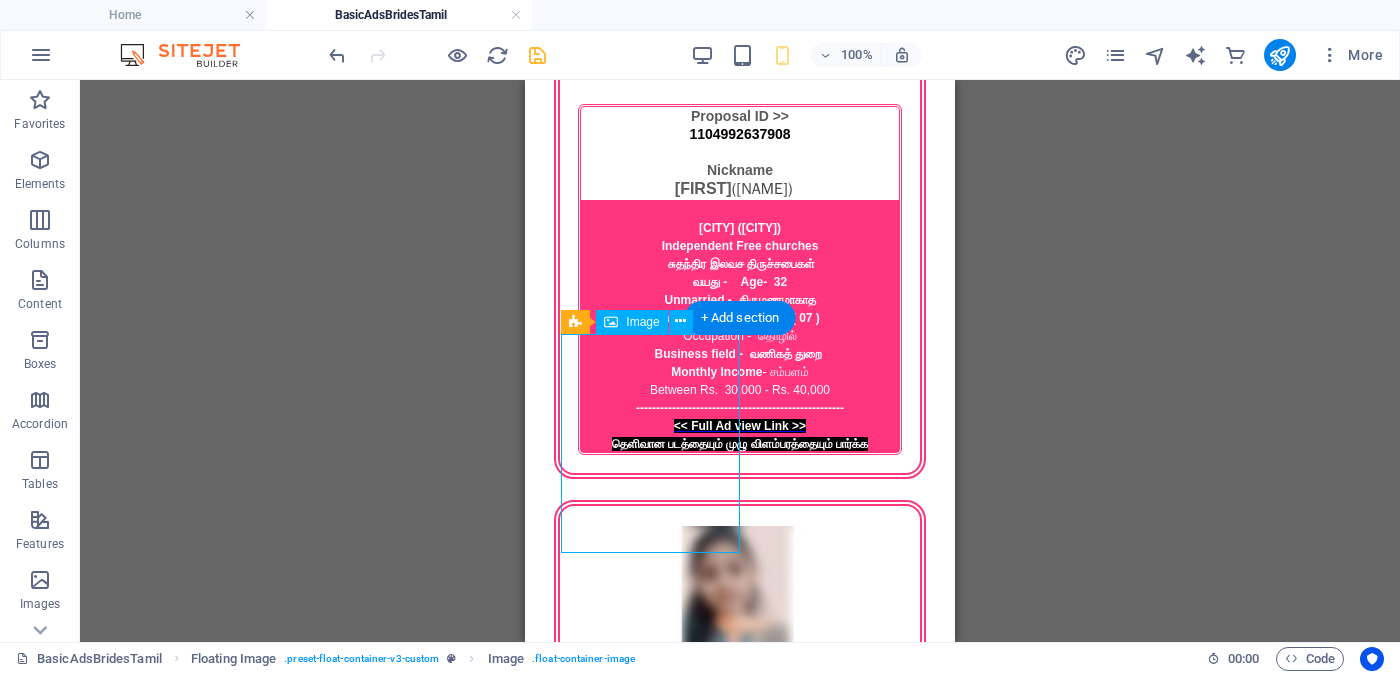 click at bounding box center (740, 2781) 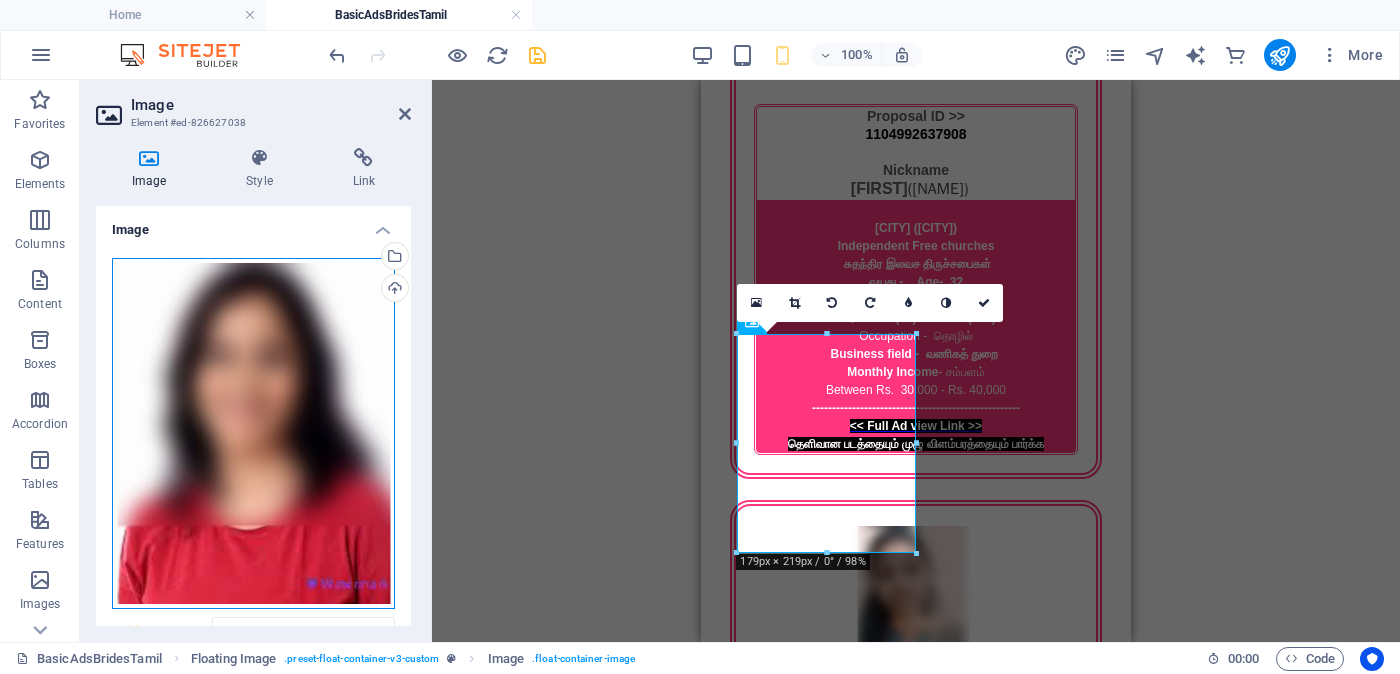 click on "Drag files here, click to choose files or select files from Files or our free stock photos & videos" at bounding box center [253, 434] 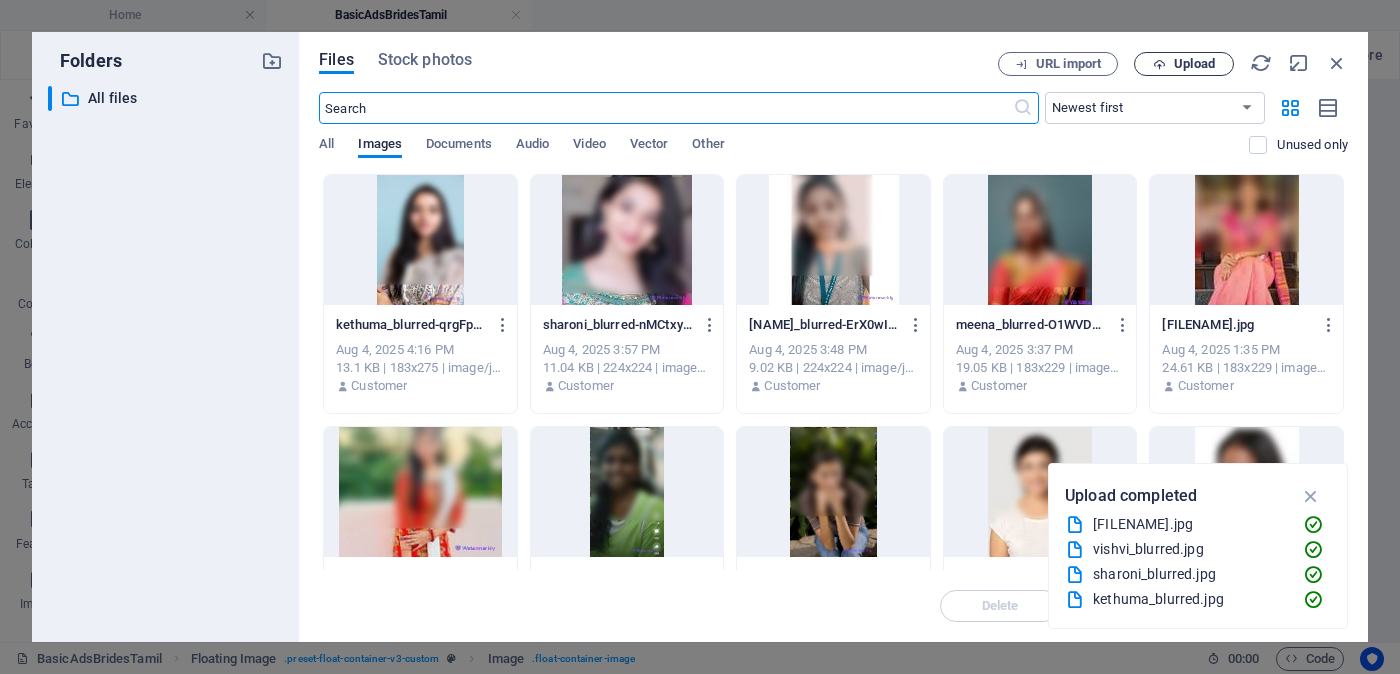 click on "Upload" at bounding box center (1194, 64) 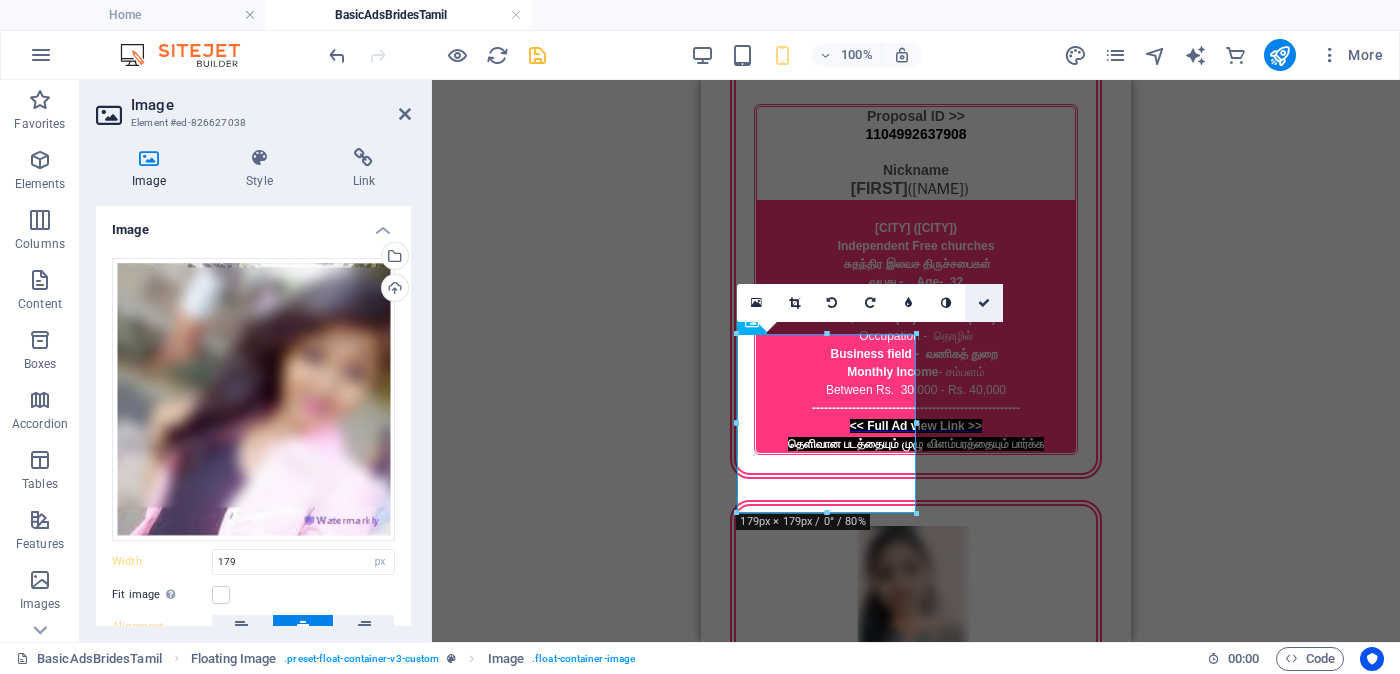 click at bounding box center (984, 303) 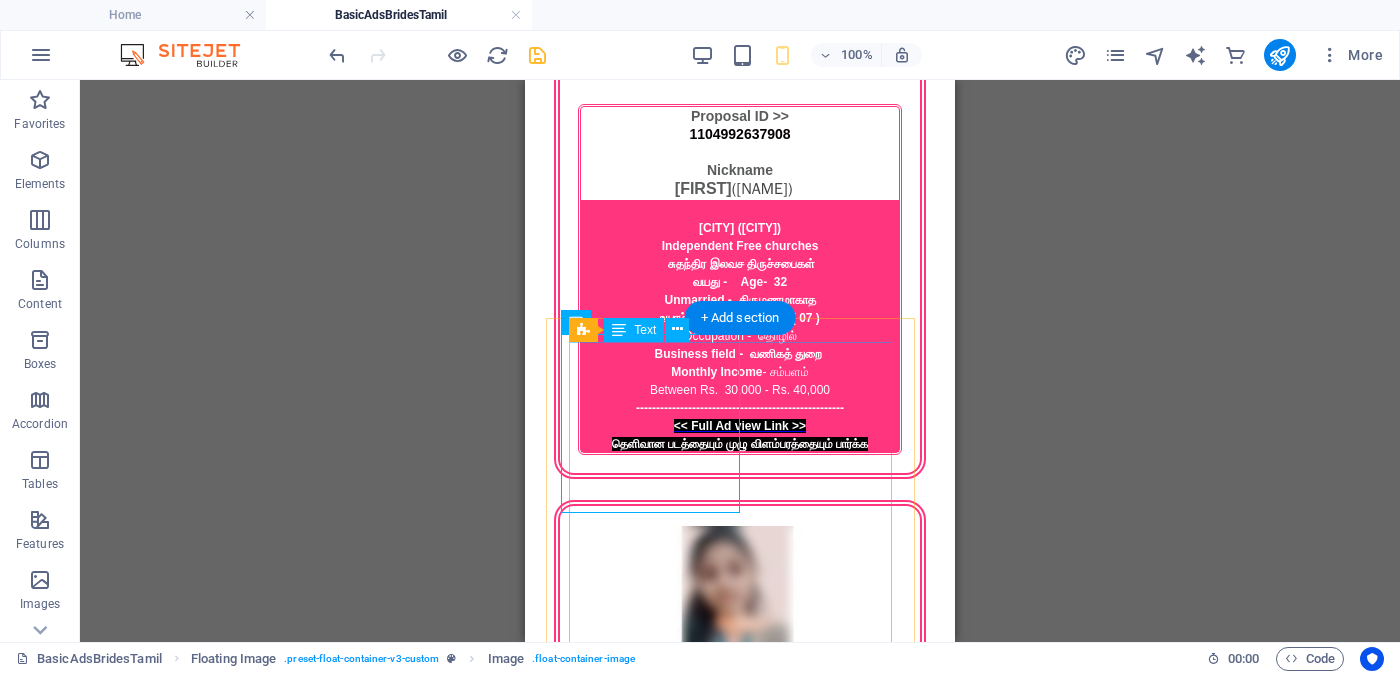 click on "Proposal ID >> [ID] Nickname චිත්‍රා யாழ்ப்பாணம் ( [CITY] ) Anglican Church ஆங்கிலிக்கன் திருச்சபை வயது - Age - 27 Unmarried - திருமணமாகாத உயரம் - Feet ( 5 ) . Inches ( 05 ) Occupation - தொழில் Business field - வணிகத் துறை Monthly Income - சம்பளம் Between Rs. 80,000 - Rs. 1,00,000 ---------------------------------------------------- << Full Ad view Link >> தெளிவான படத்தையும் முழு விளம்பரத்தையும் பார்க்க" at bounding box center [740, 3070] 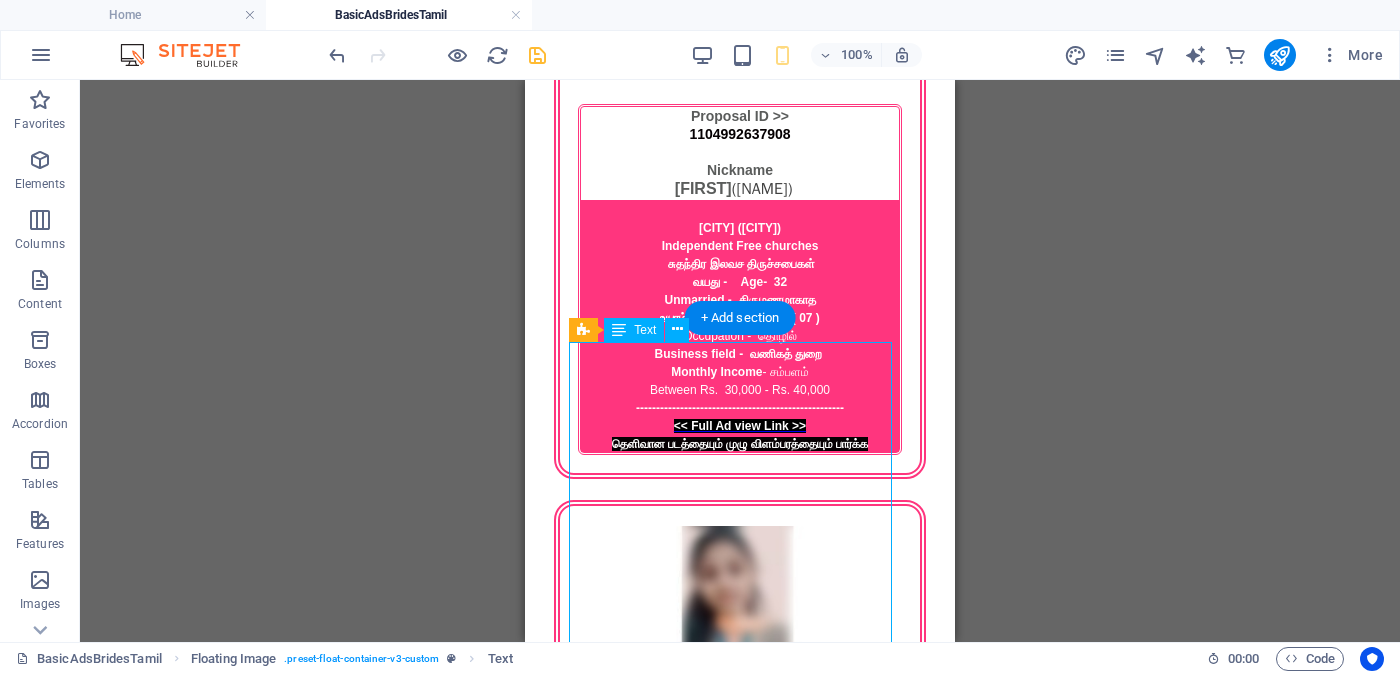 click on "Proposal ID >> [ID] Nickname චිත්‍රා யாழ்ப்பாணம் ( [CITY] ) Anglican Church ஆங்கிலிக்கன் திருச்சபை வயது - Age - 27 Unmarried - திருமணமாகாத உயரம் - Feet ( 5 ) . Inches ( 05 ) Occupation - தொழில் Business field - வணிகத் துறை Monthly Income - சம்பளம் Between Rs. 80,000 - Rs. 1,00,000 ---------------------------------------------------- << Full Ad view Link >> தெளிவான படத்தையும் முழு விளம்பரத்தையும் பார்க்க" at bounding box center [740, 3070] 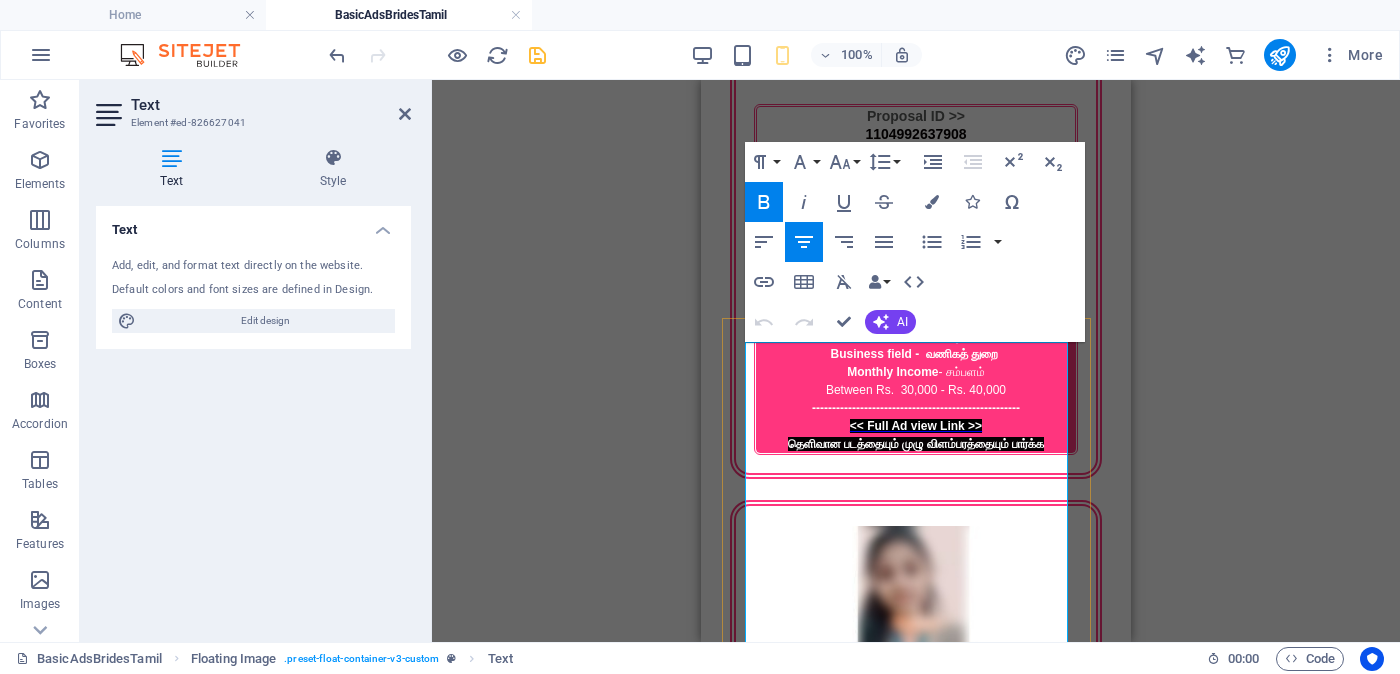 click on "චිත්‍රා" at bounding box center (914, 2961) 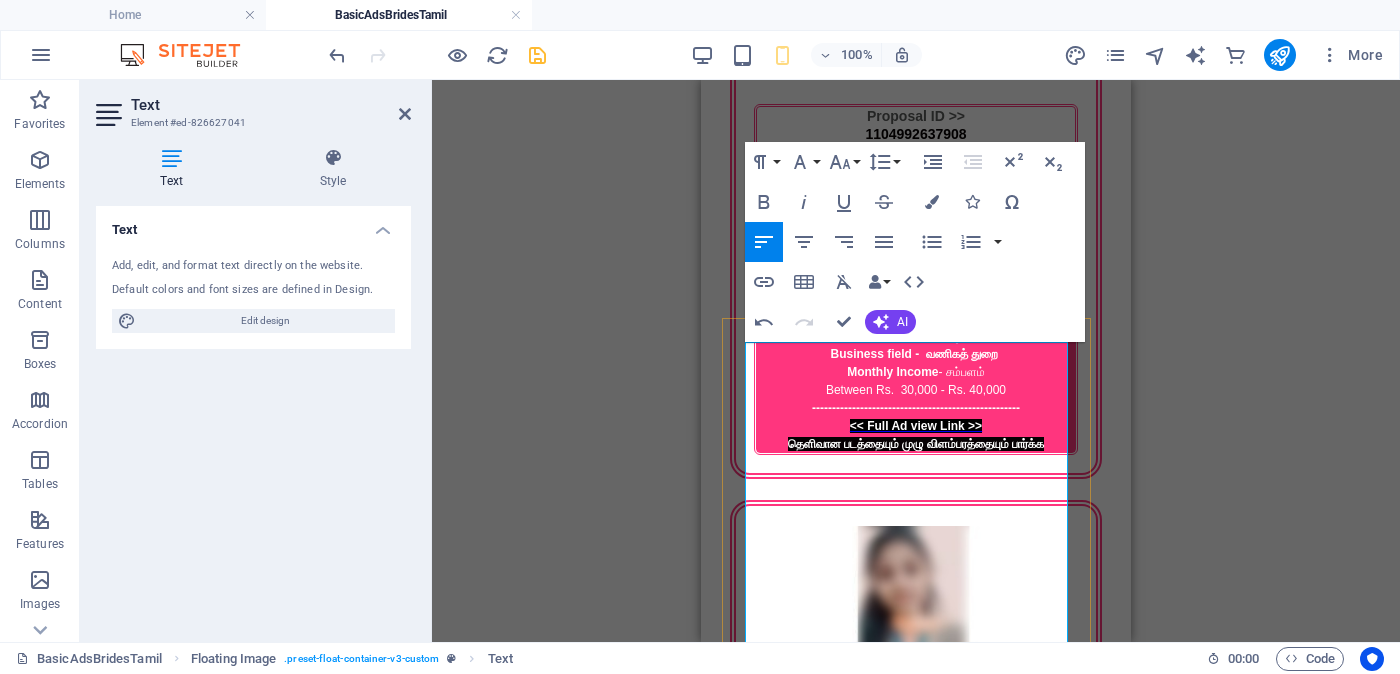click on "චි" at bounding box center (916, 2961) 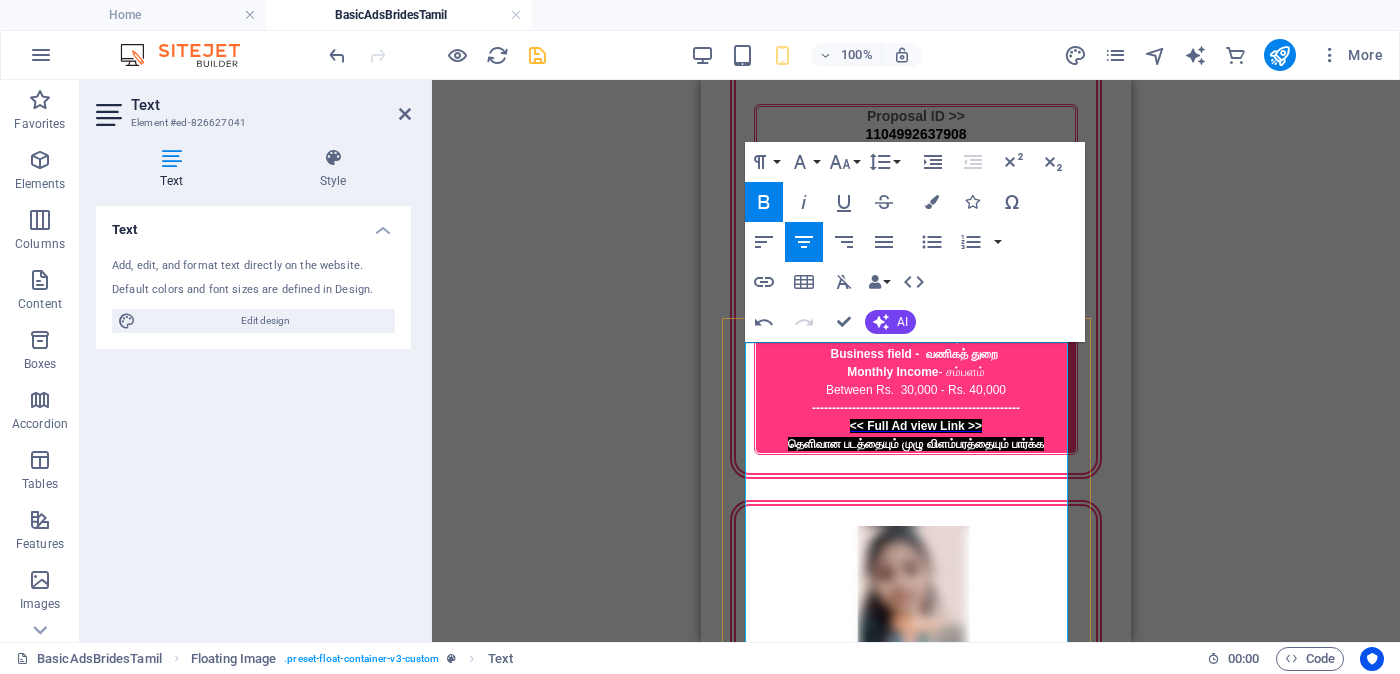 scroll, scrollTop: 4486, scrollLeft: 0, axis: vertical 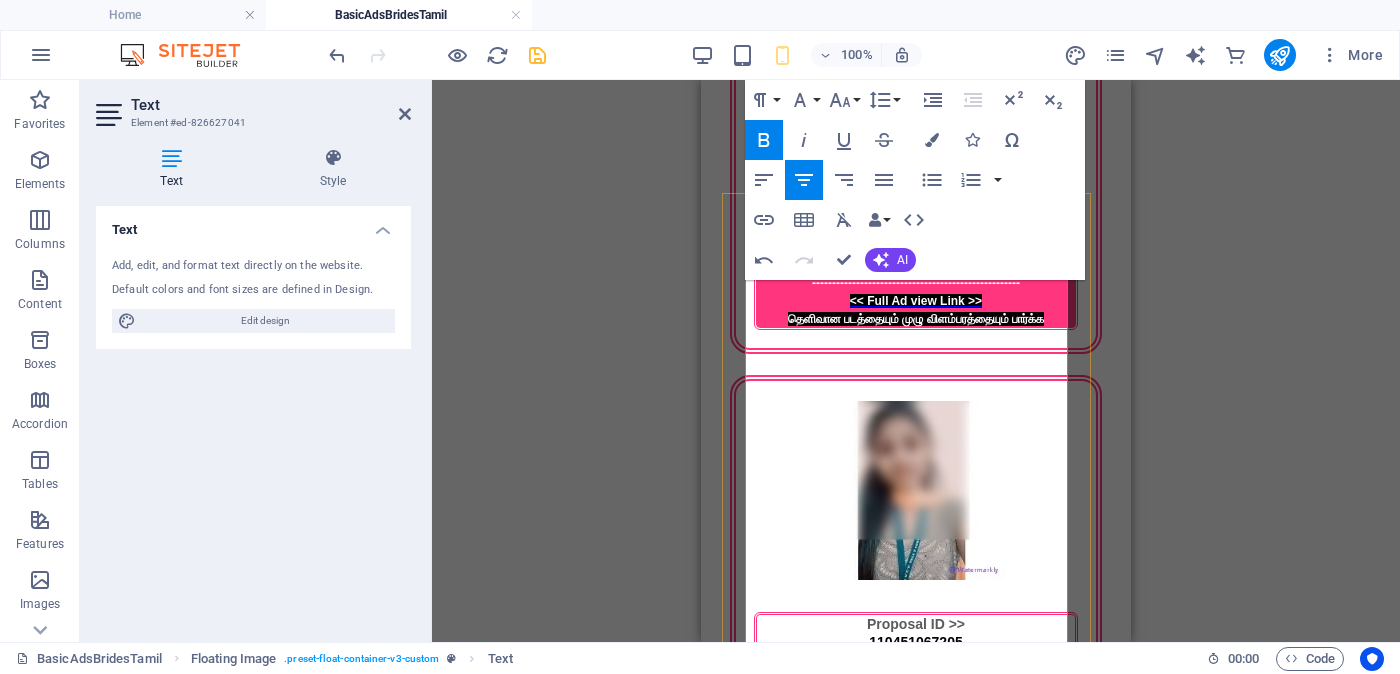 click on "([CITY] )" at bounding box center (916, 2891) 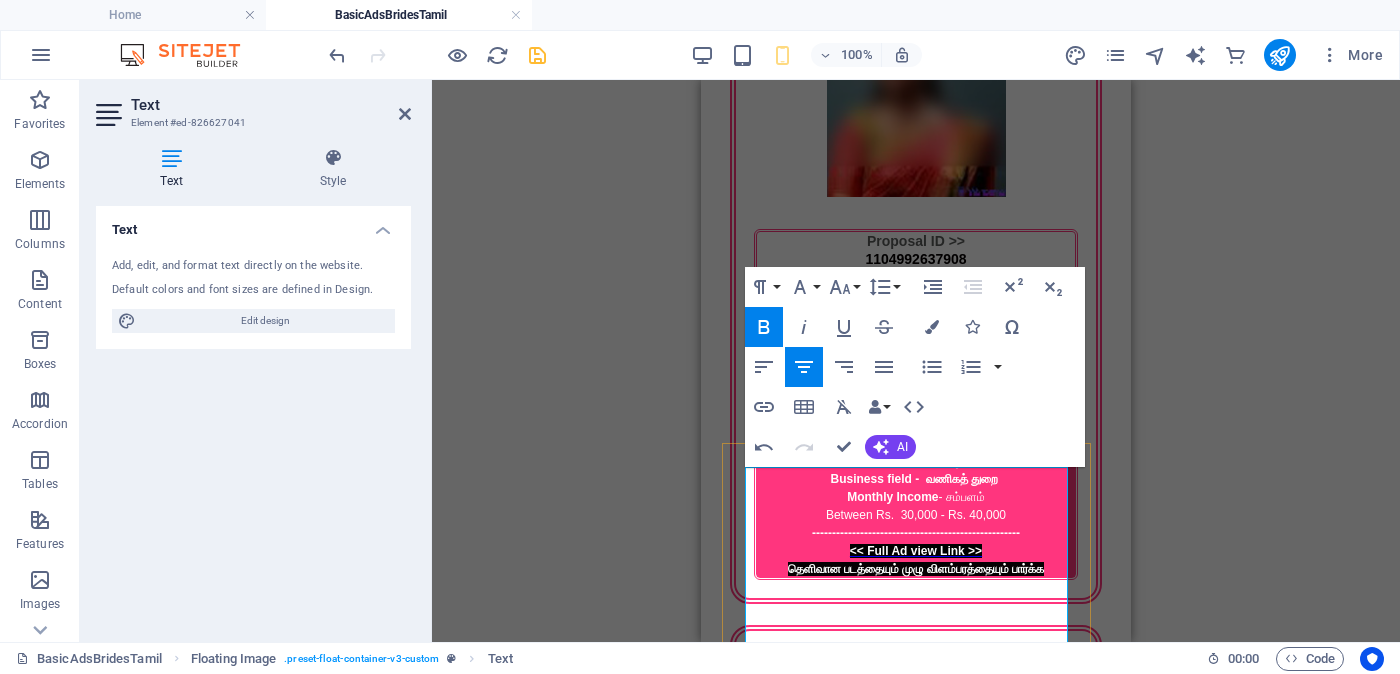 scroll, scrollTop: 4486, scrollLeft: 0, axis: vertical 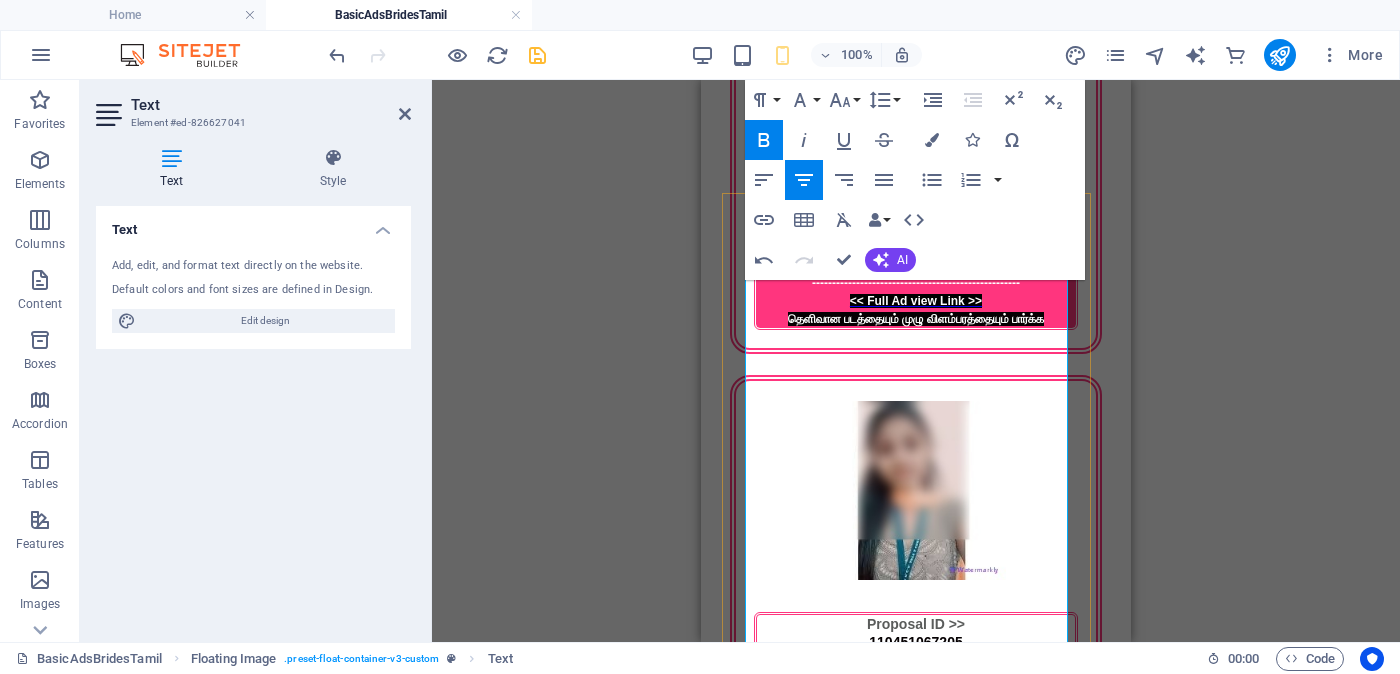 drag, startPoint x: 943, startPoint y: 405, endPoint x: 973, endPoint y: 418, distance: 32.695564 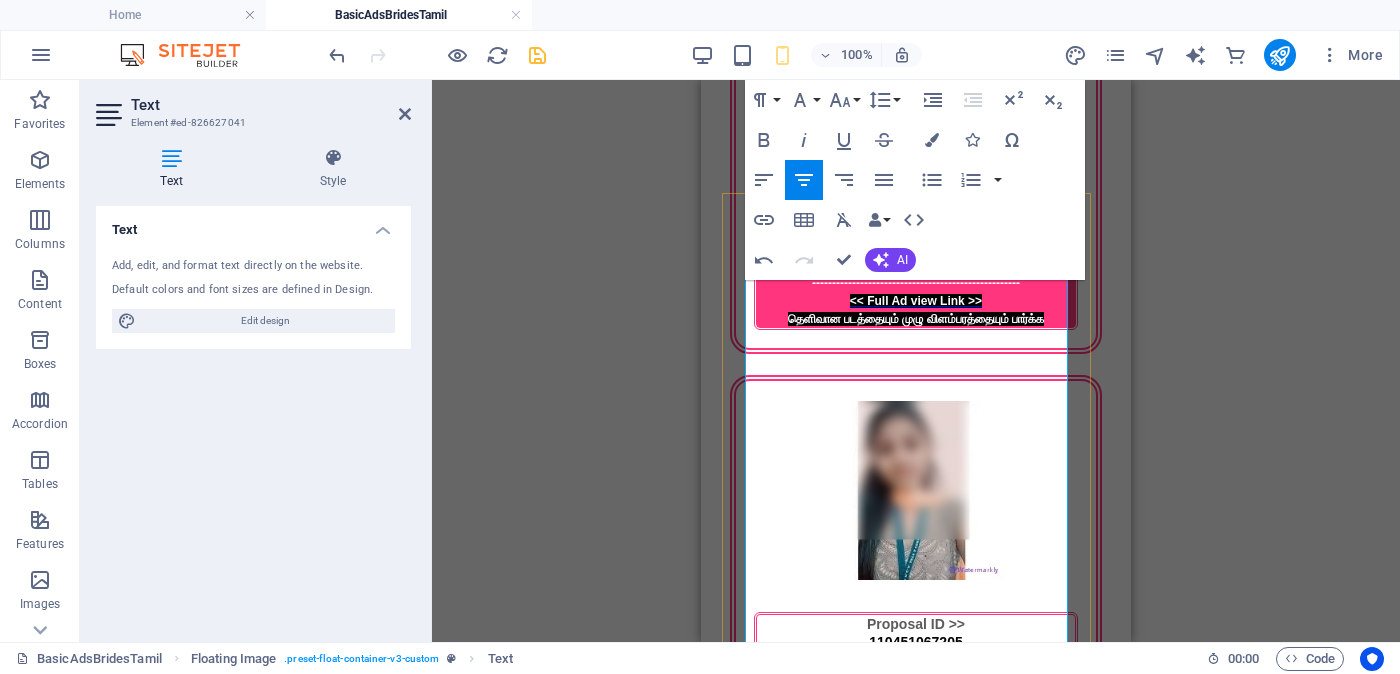 scroll, scrollTop: 0, scrollLeft: 4, axis: horizontal 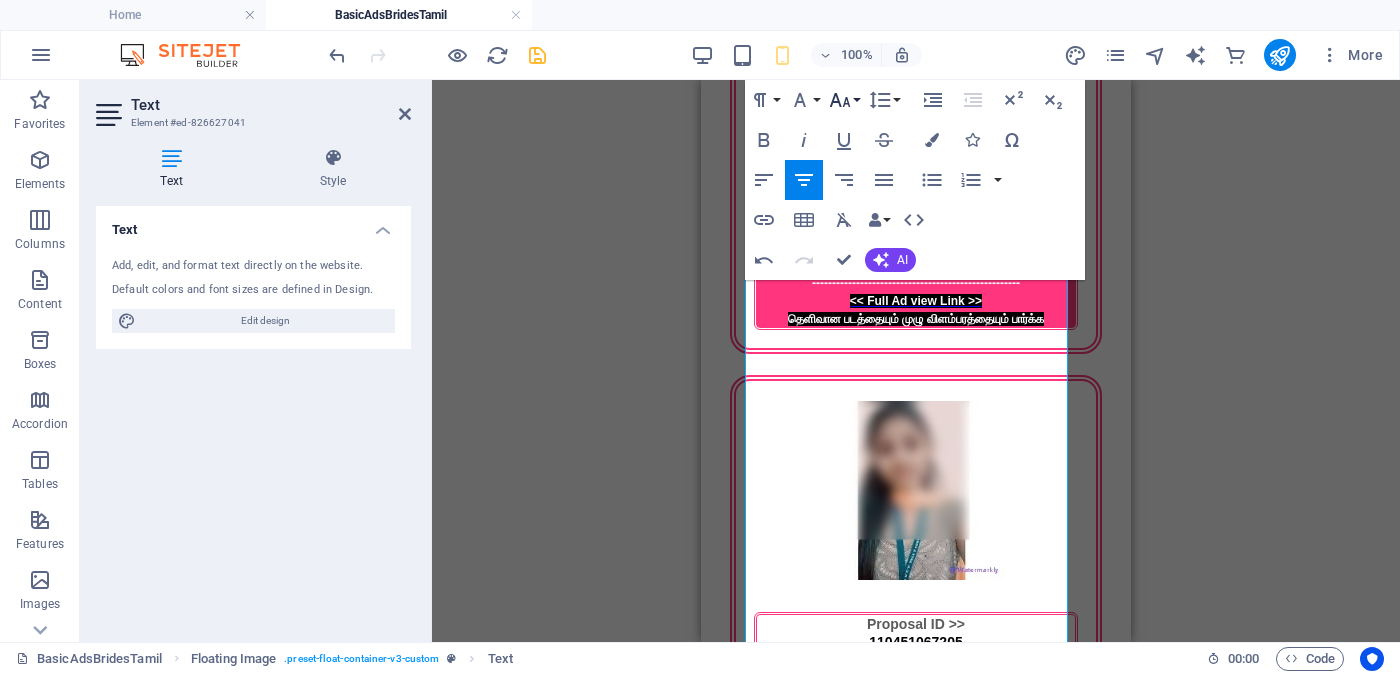 click on "Font Size" at bounding box center (844, 100) 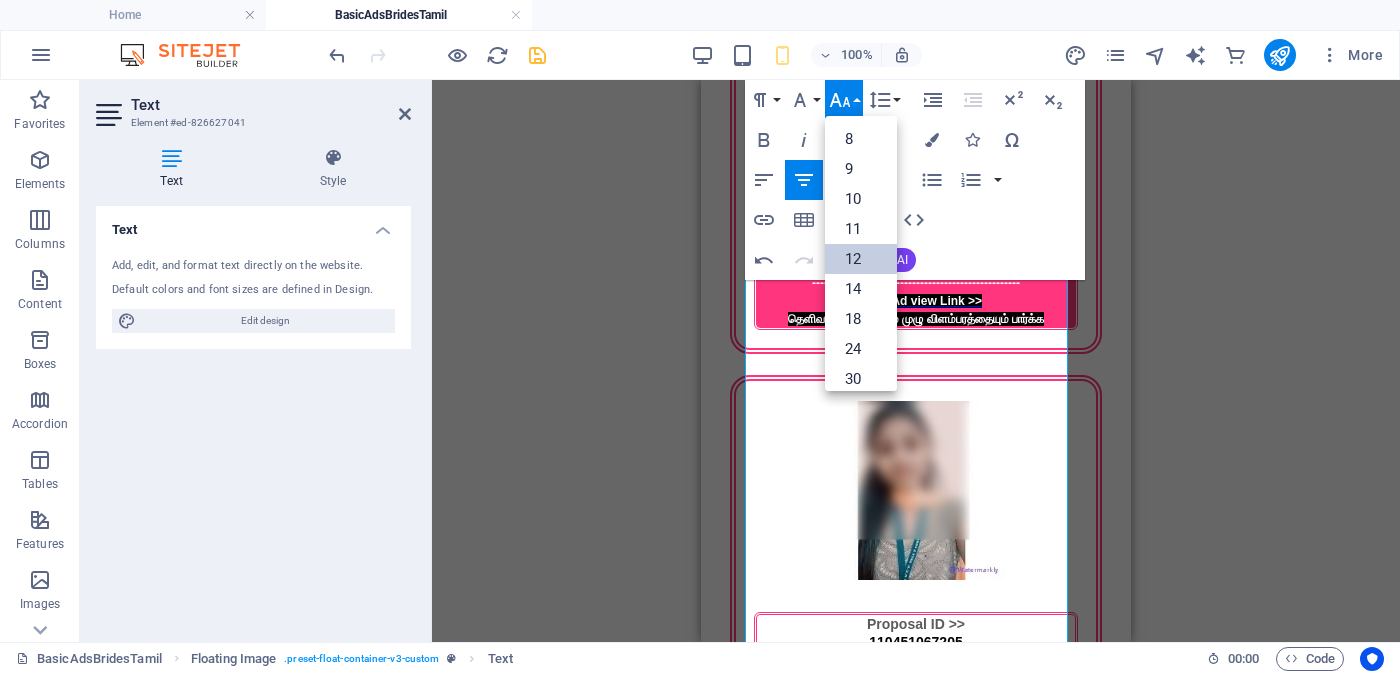 click on "12" at bounding box center [861, 259] 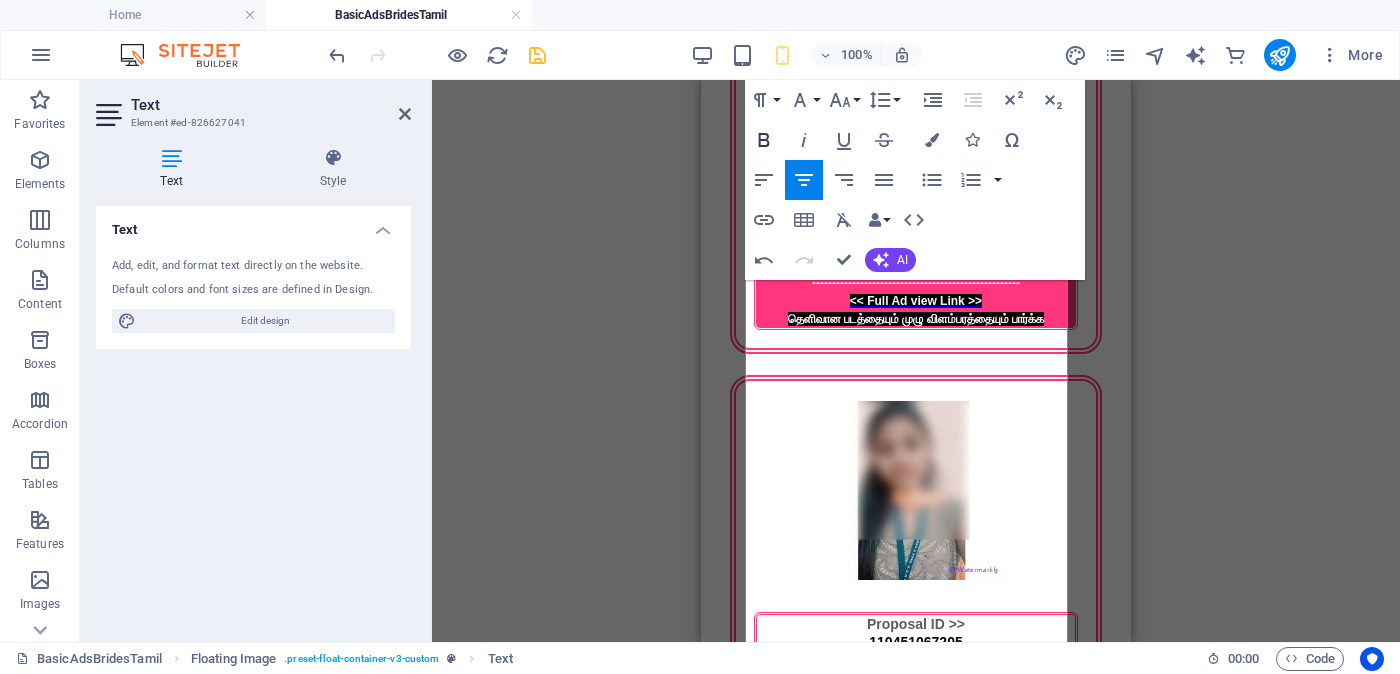 click 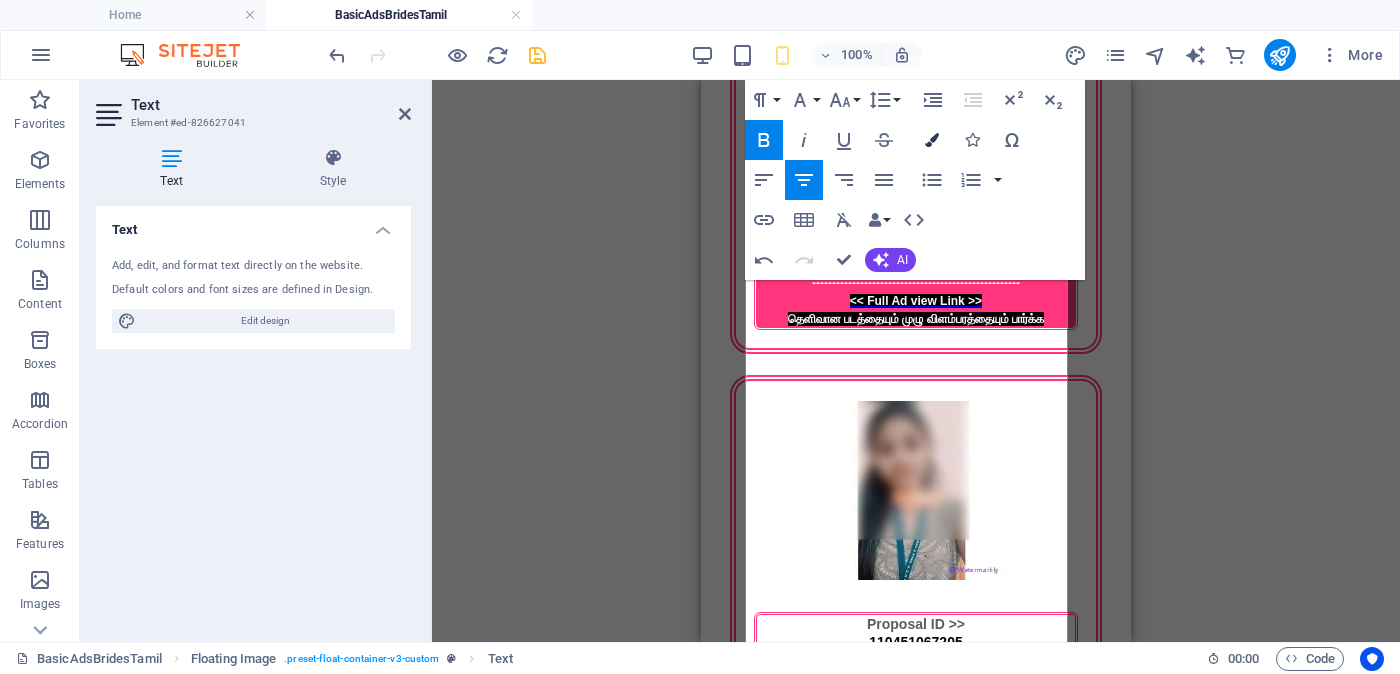 click at bounding box center [932, 140] 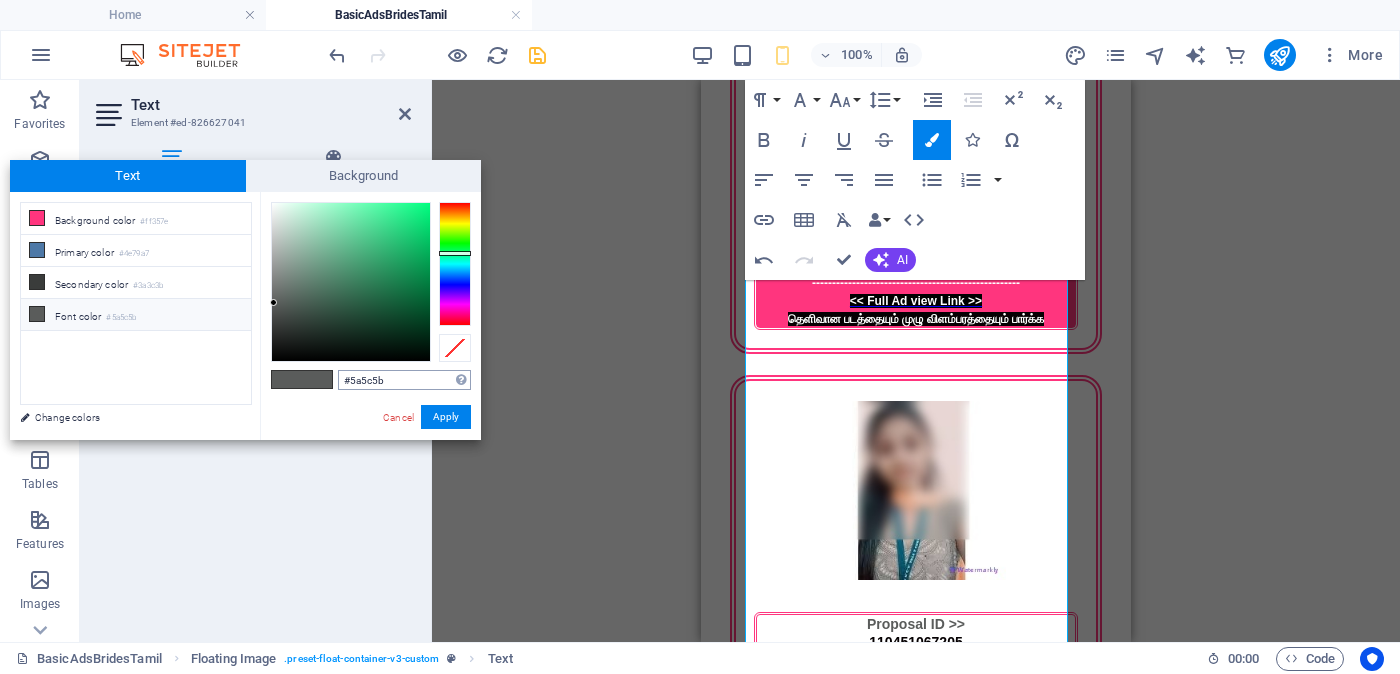 drag, startPoint x: 396, startPoint y: 381, endPoint x: 350, endPoint y: 373, distance: 46.69047 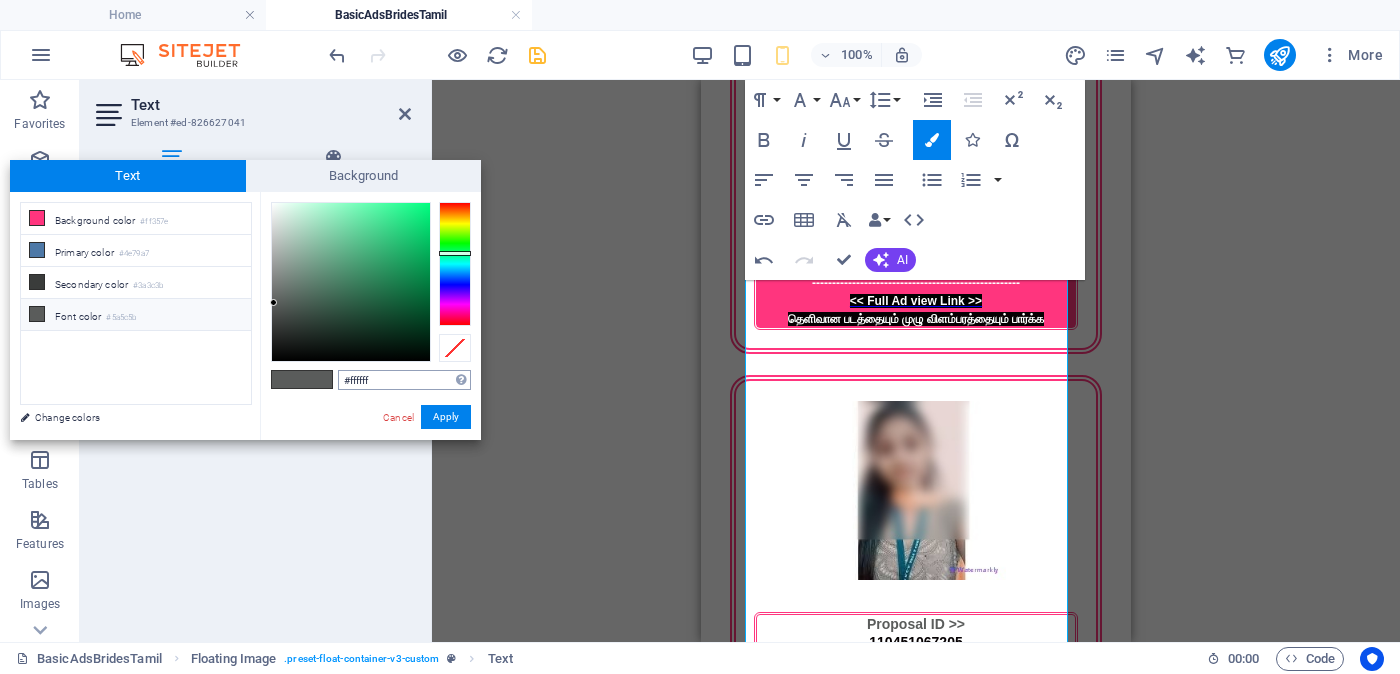 type on "#ffffff" 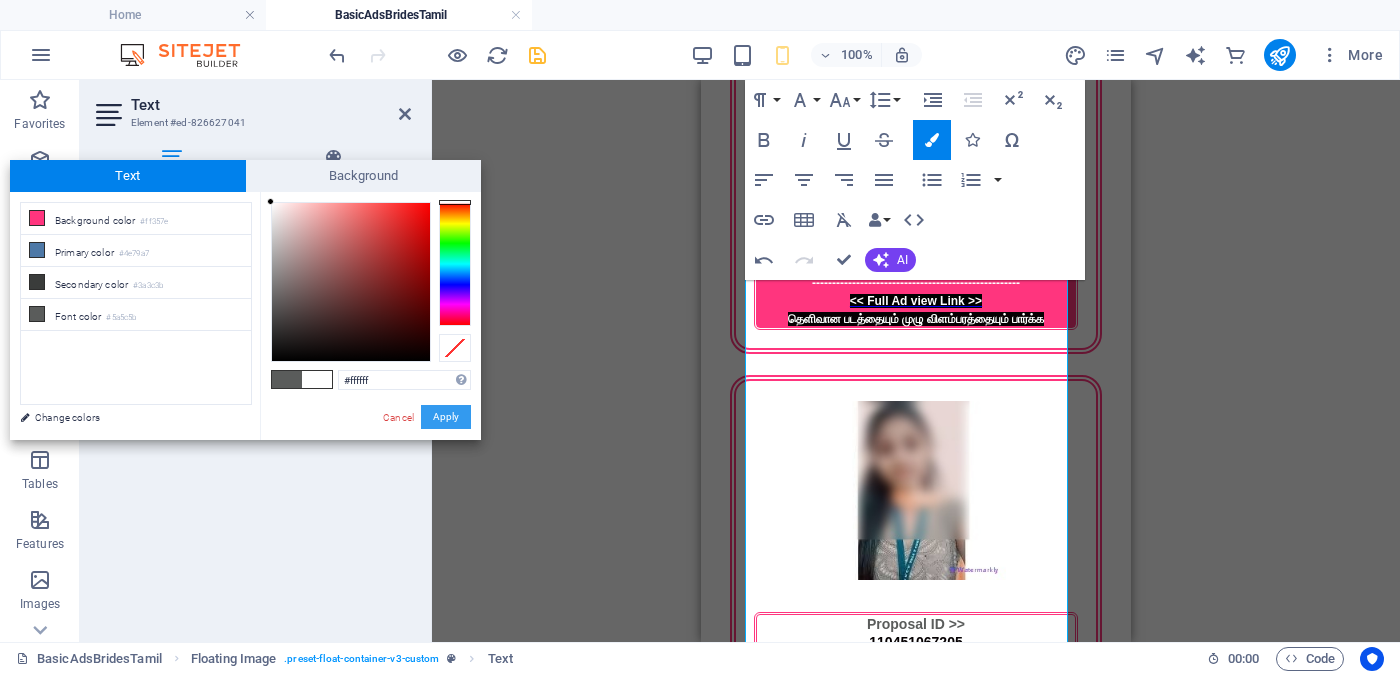 click on "Apply" at bounding box center [446, 417] 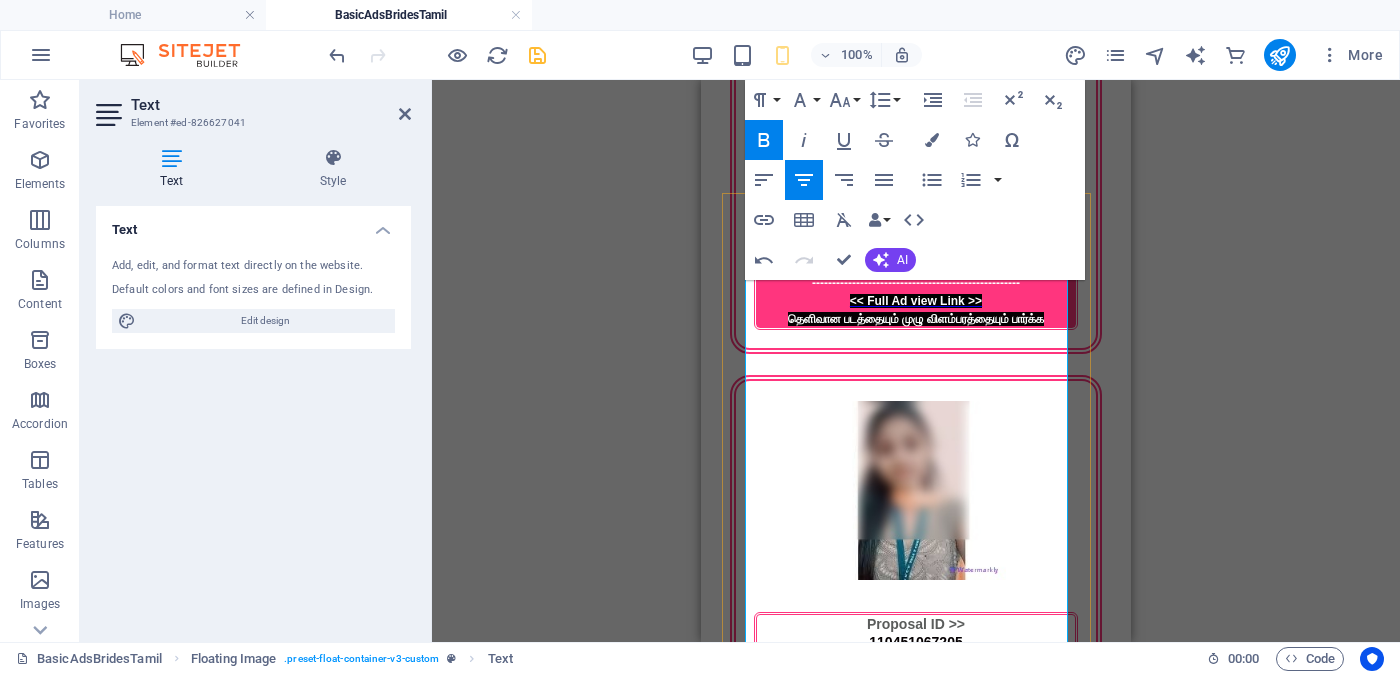 click on "[CITY]" at bounding box center [916, 2873] 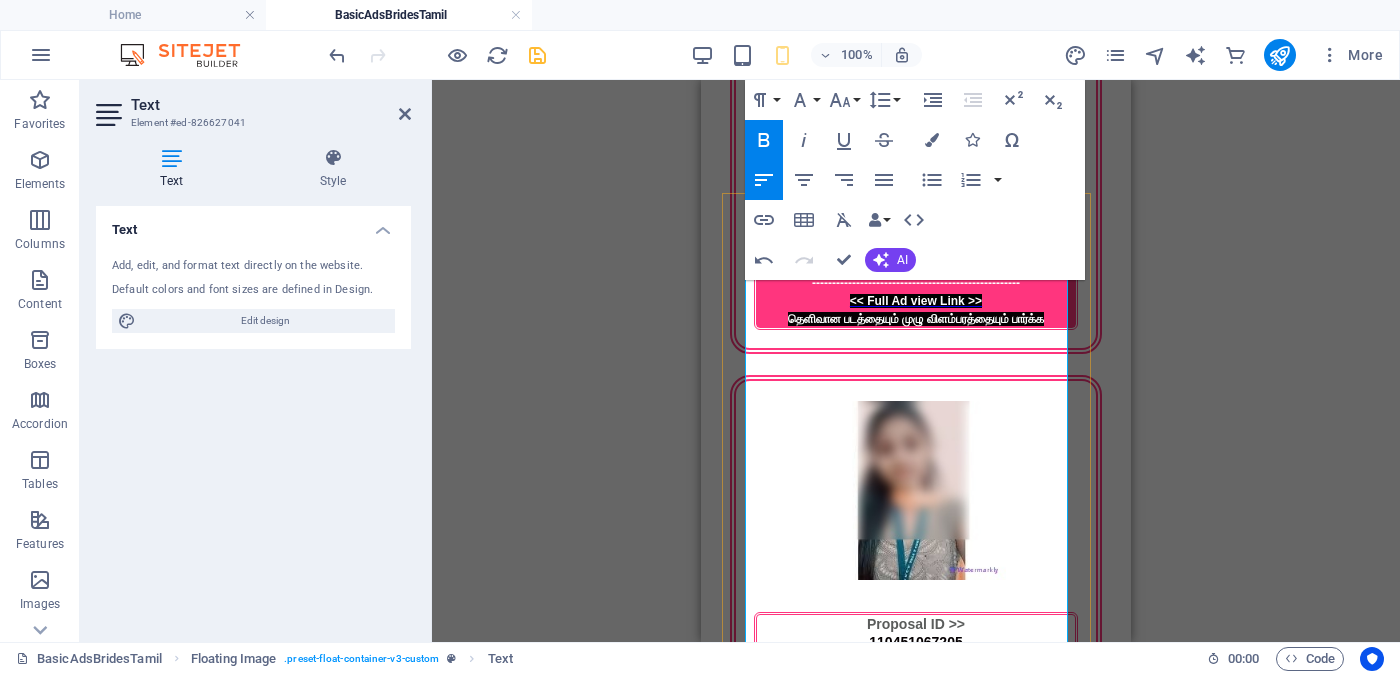 click on "Catholic  Church" at bounding box center [916, 2891] 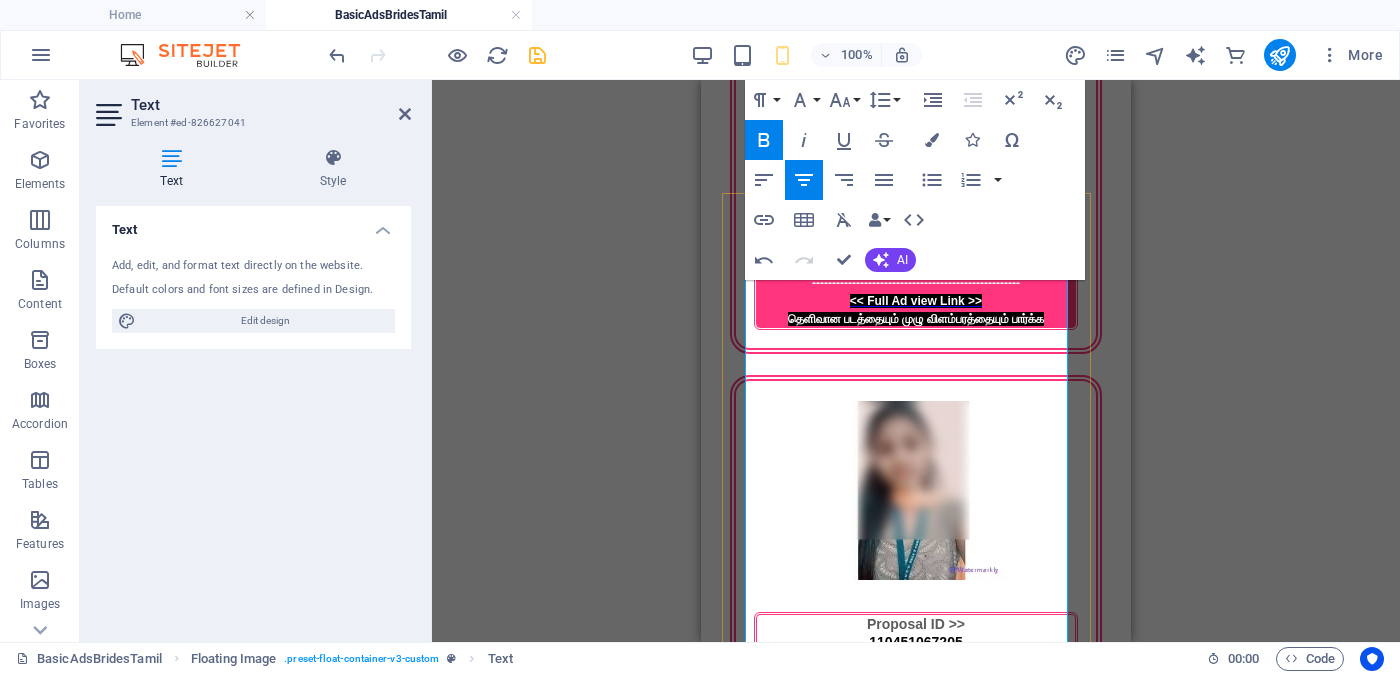 drag, startPoint x: 786, startPoint y: 473, endPoint x: 1015, endPoint y: 478, distance: 229.05458 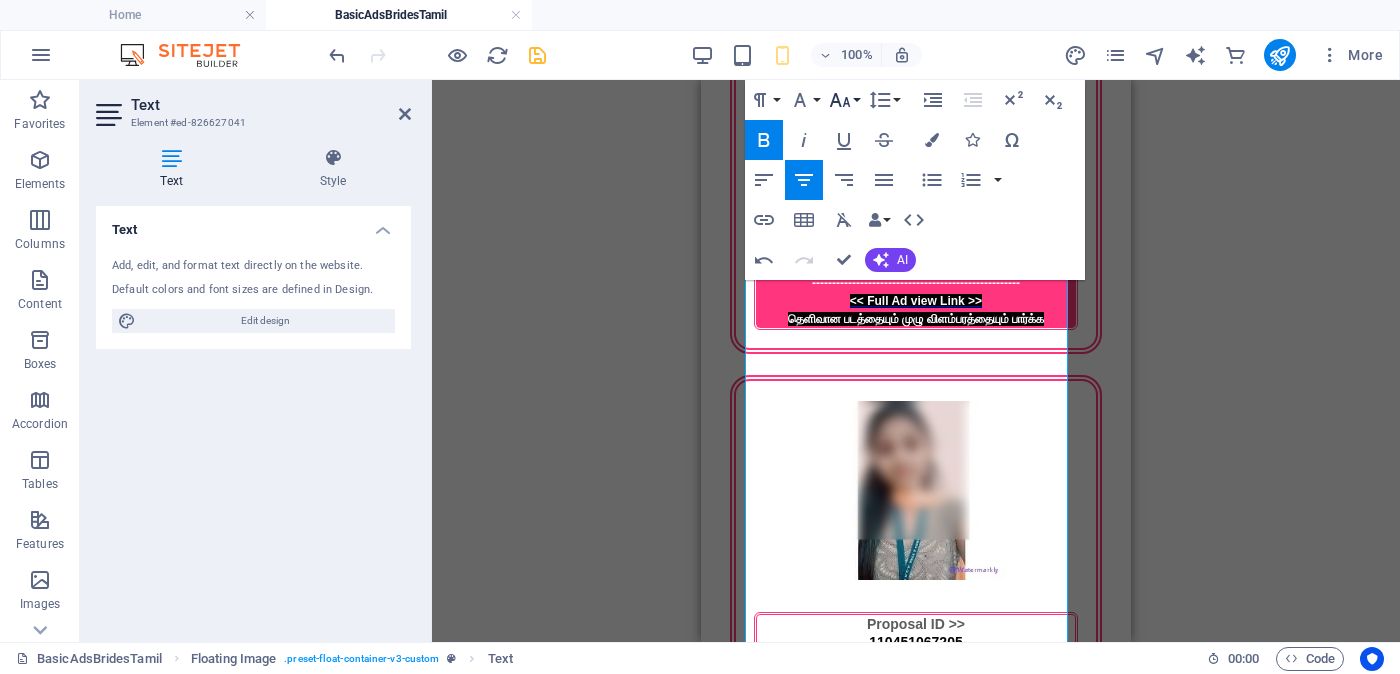 click on "Font Size" at bounding box center [844, 100] 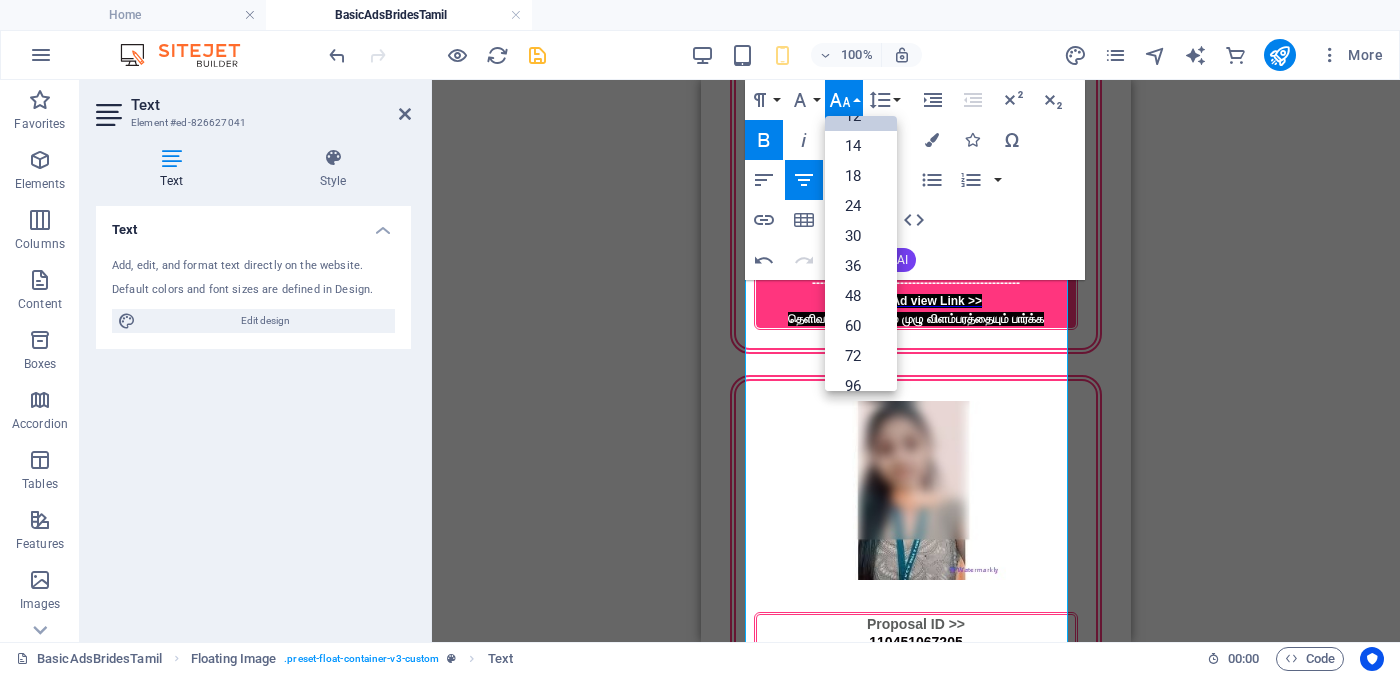 click on "12" at bounding box center (861, 116) 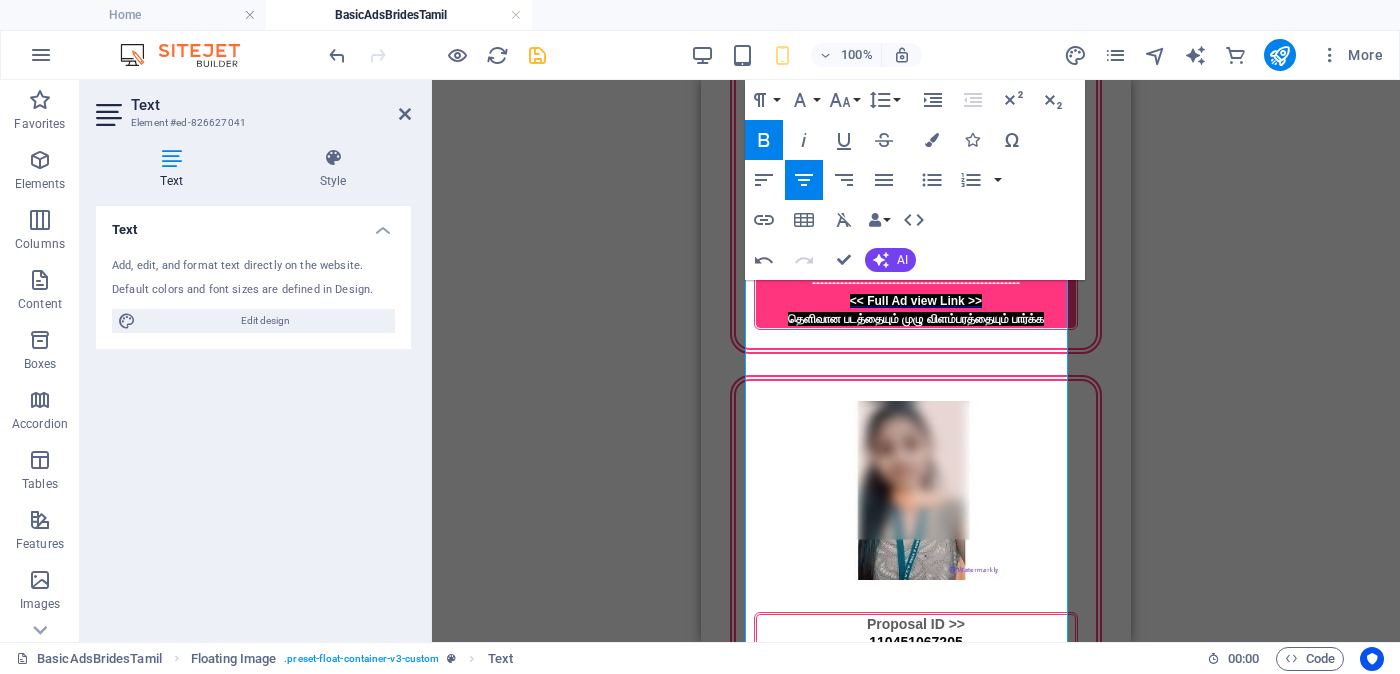 click 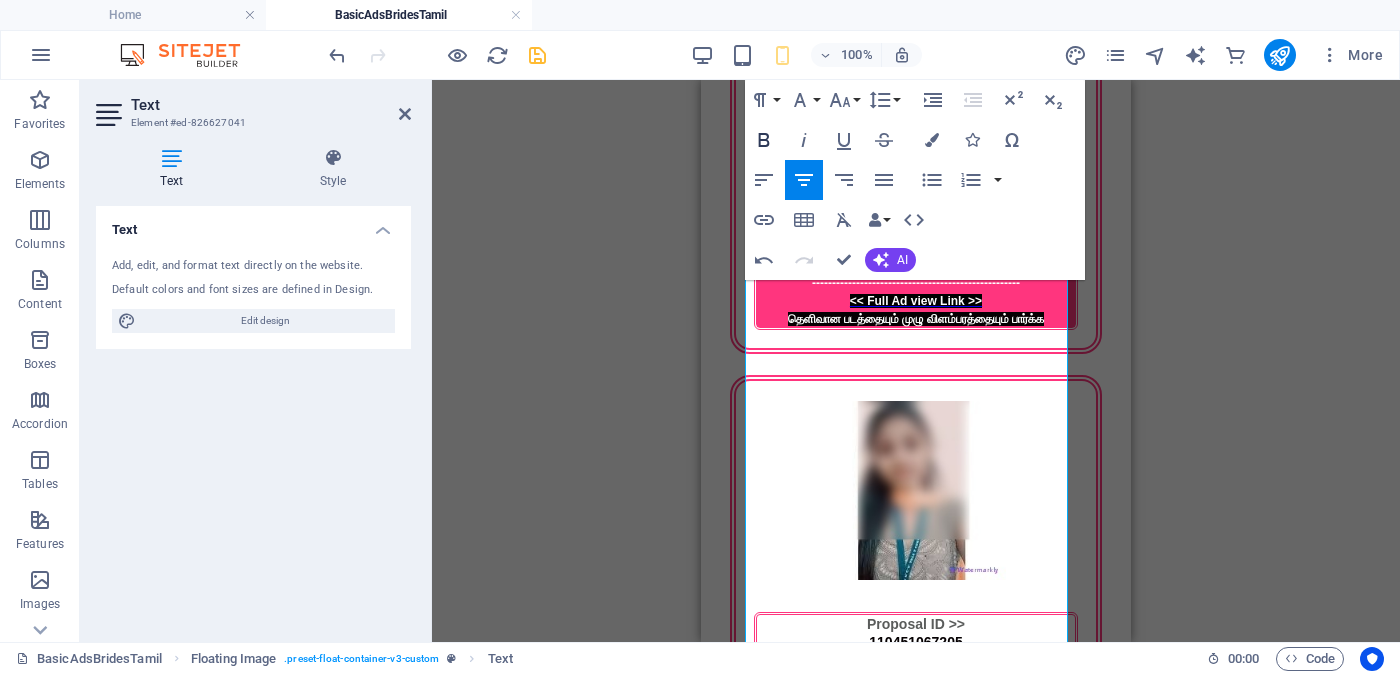 click 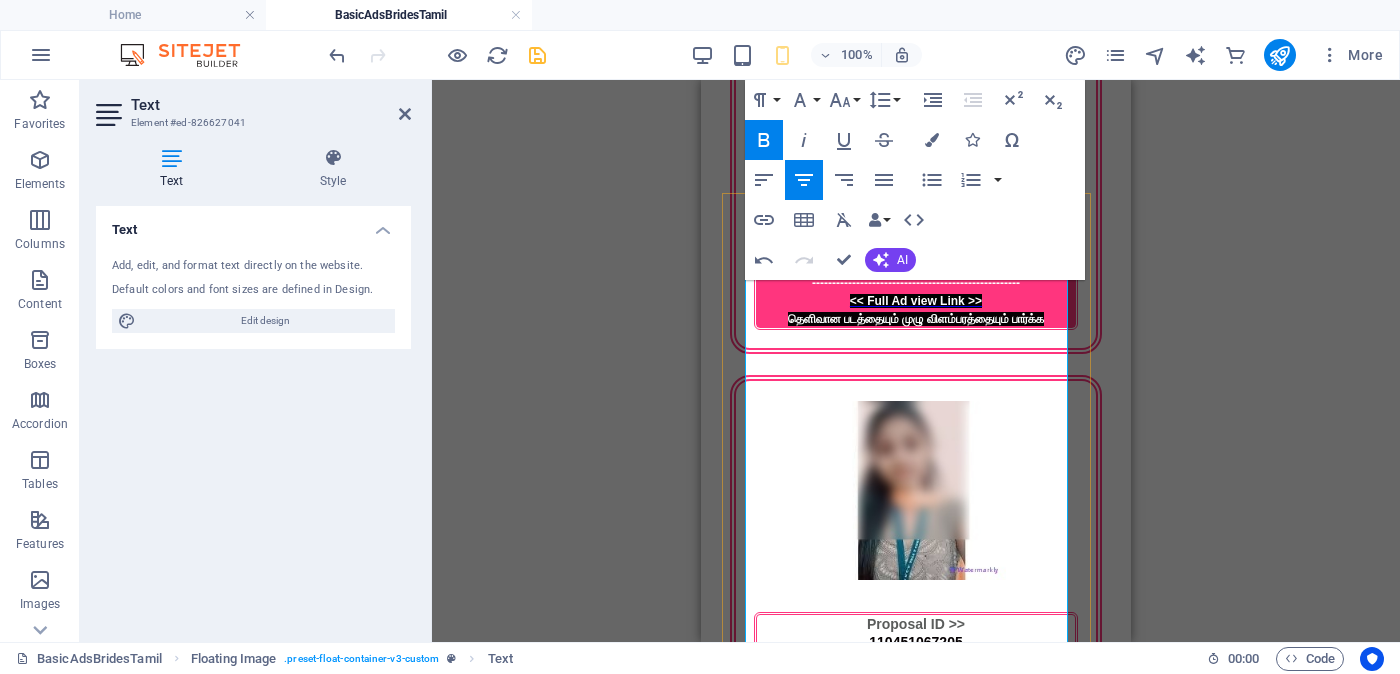 drag, startPoint x: 992, startPoint y: 477, endPoint x: 830, endPoint y: 462, distance: 162.69296 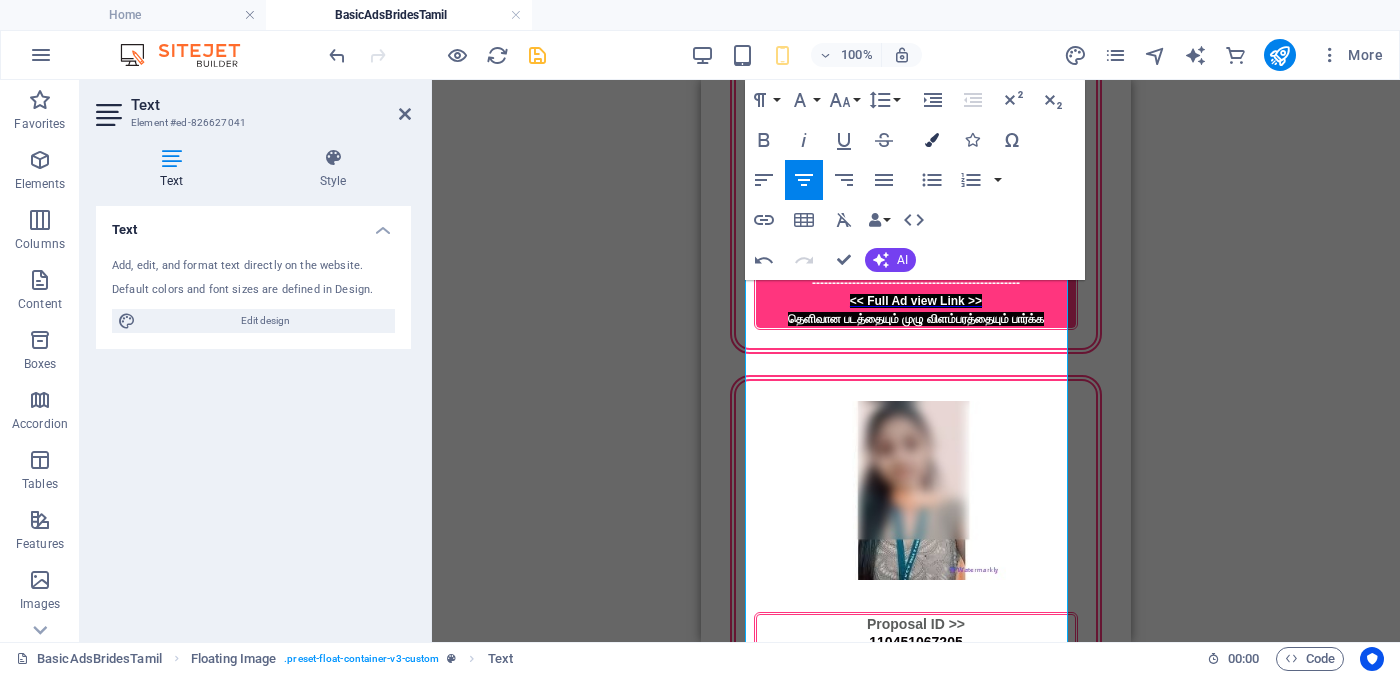 click at bounding box center (932, 140) 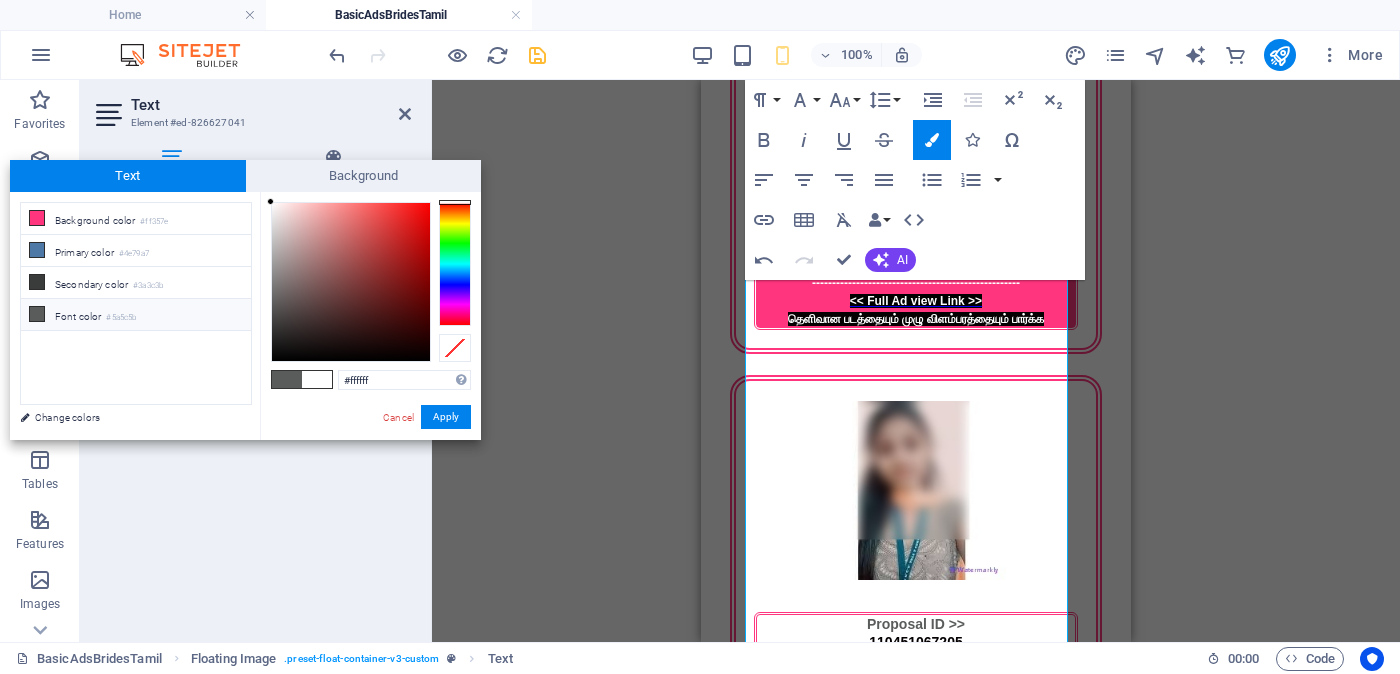 click on "Font color
#5a5c5b" at bounding box center [136, 315] 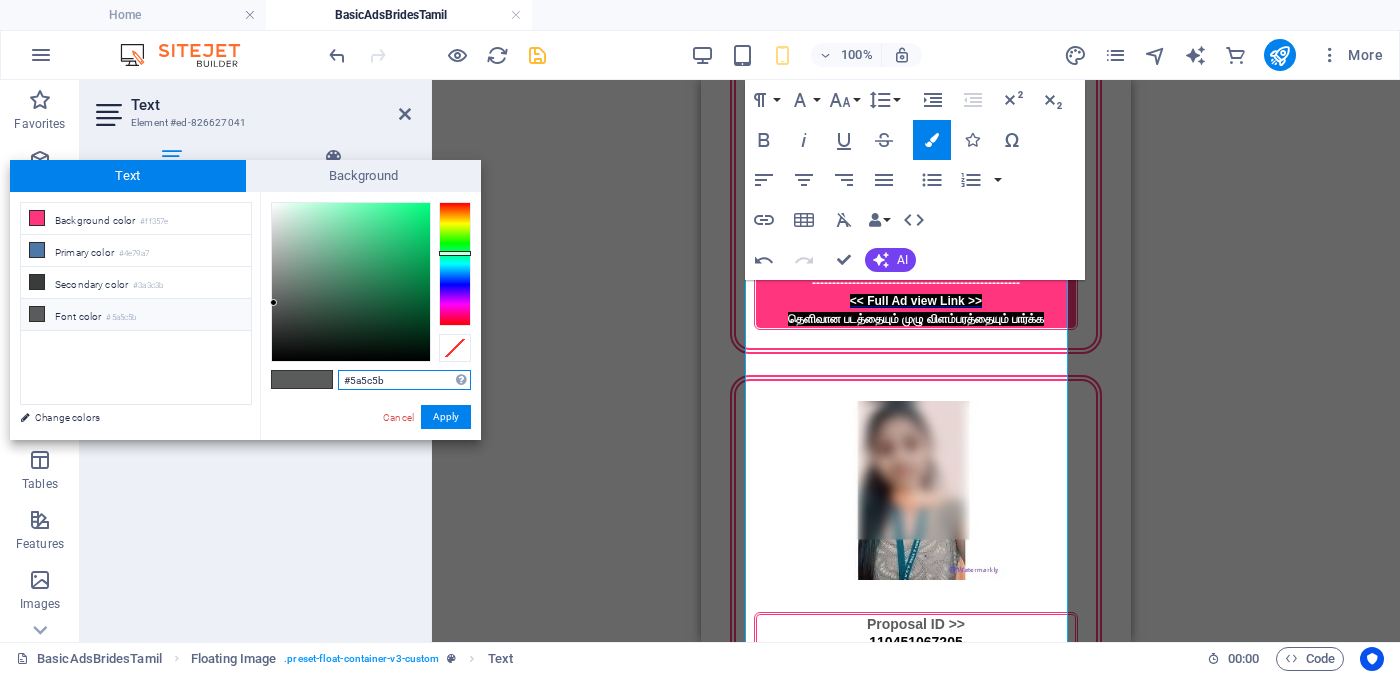 click on "#5a5c5b" at bounding box center [404, 380] 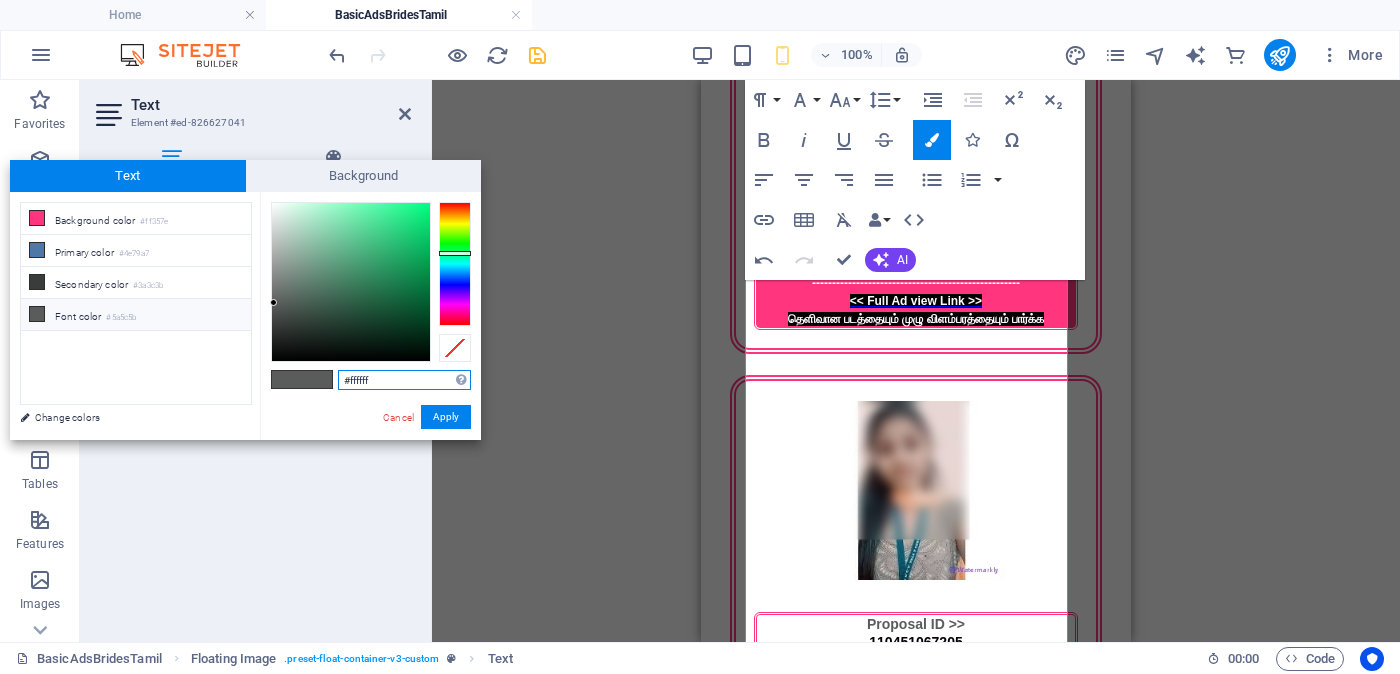 type on "#ffffff" 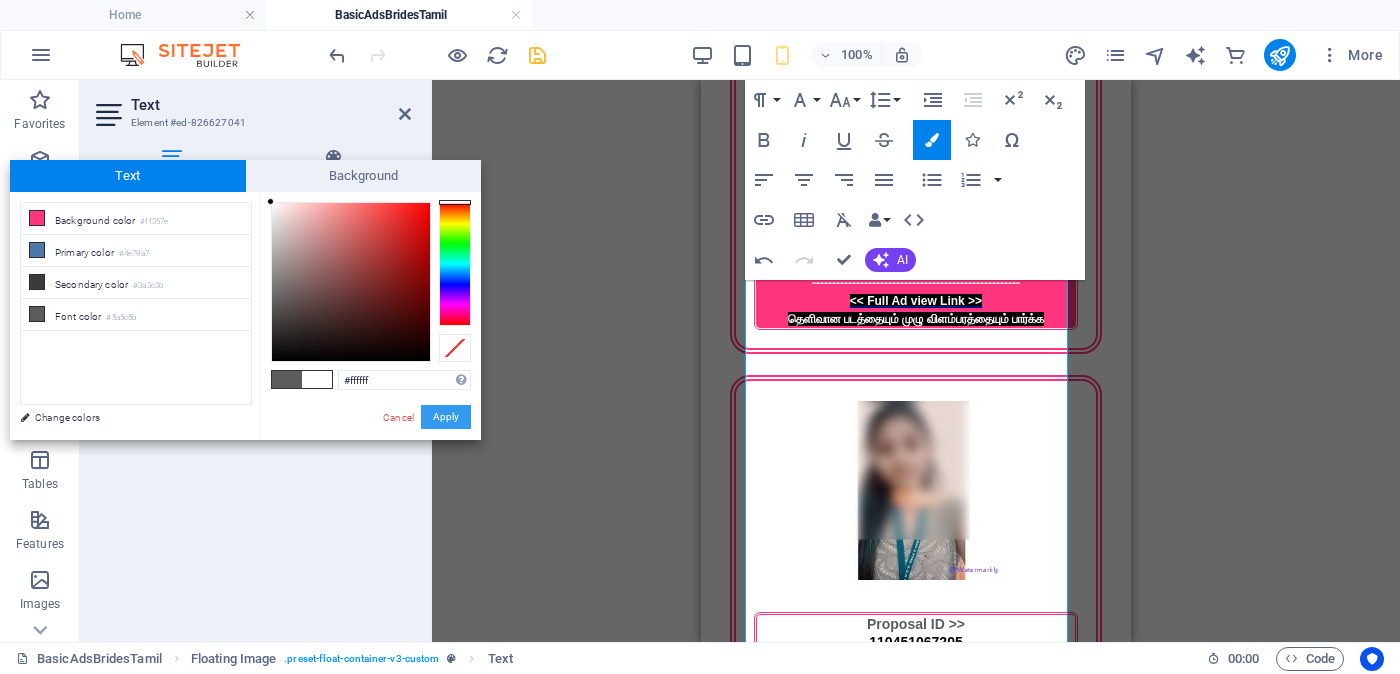 click on "Apply" at bounding box center (446, 417) 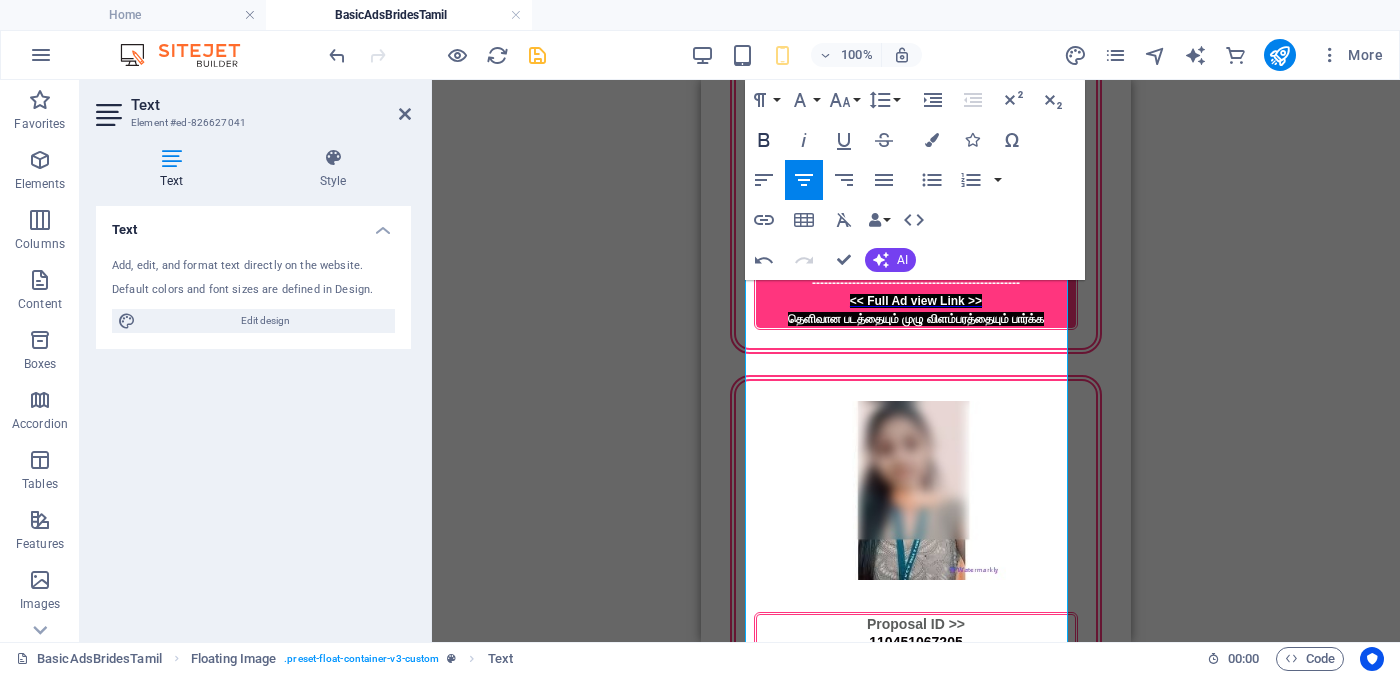 click 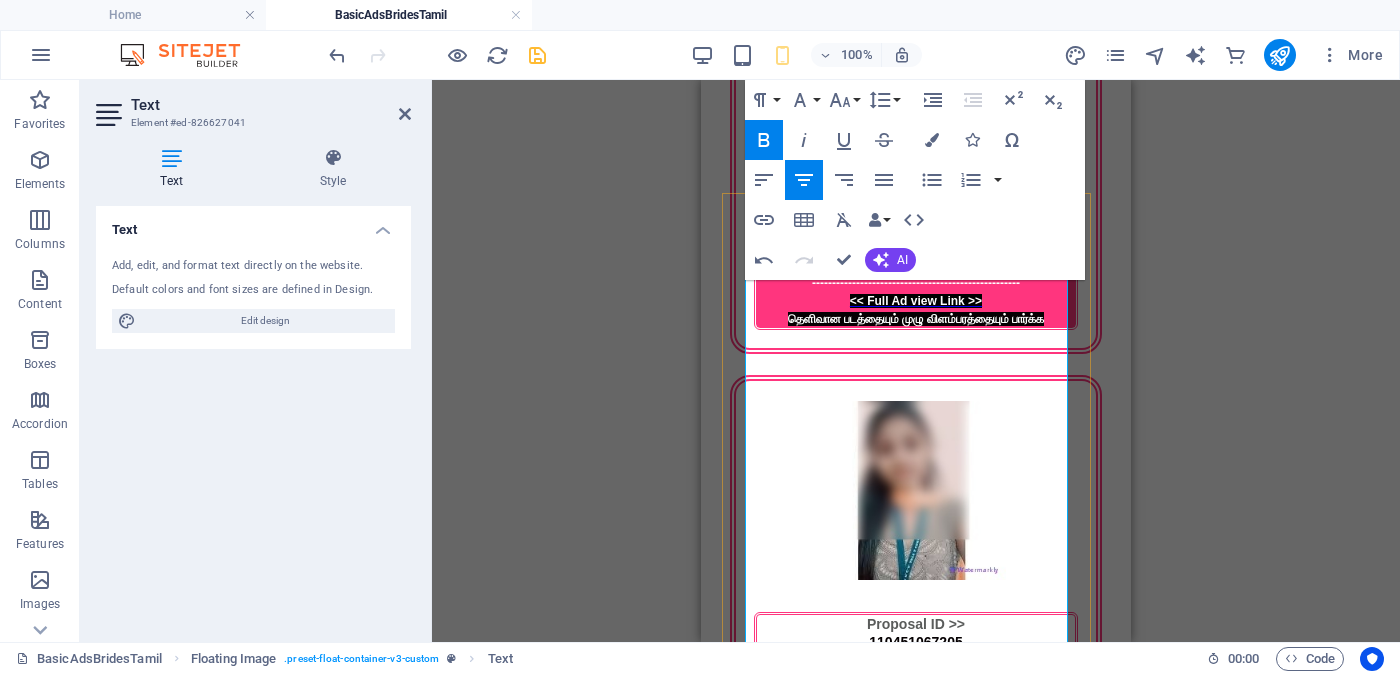 click on "​​ கத்தோலிக்க திருச்சபை" at bounding box center [916, 2909] 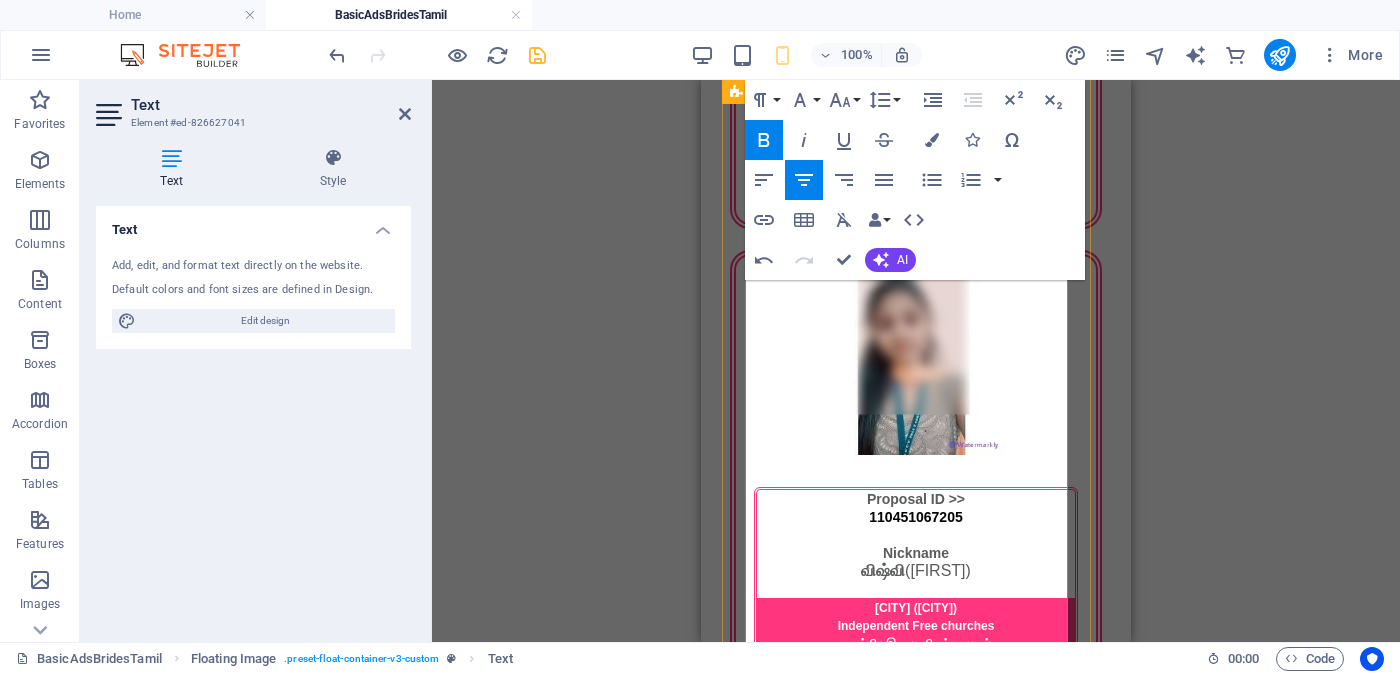 click on "வயது -    Age  -  27 Unmarried -  திருமணமாகாத உயரம் - Feet ( 5 ) . Inches ( 05 ) Occupation -  தொழில் Business field -  வணிகத் துறை" at bounding box center (916, 2856) 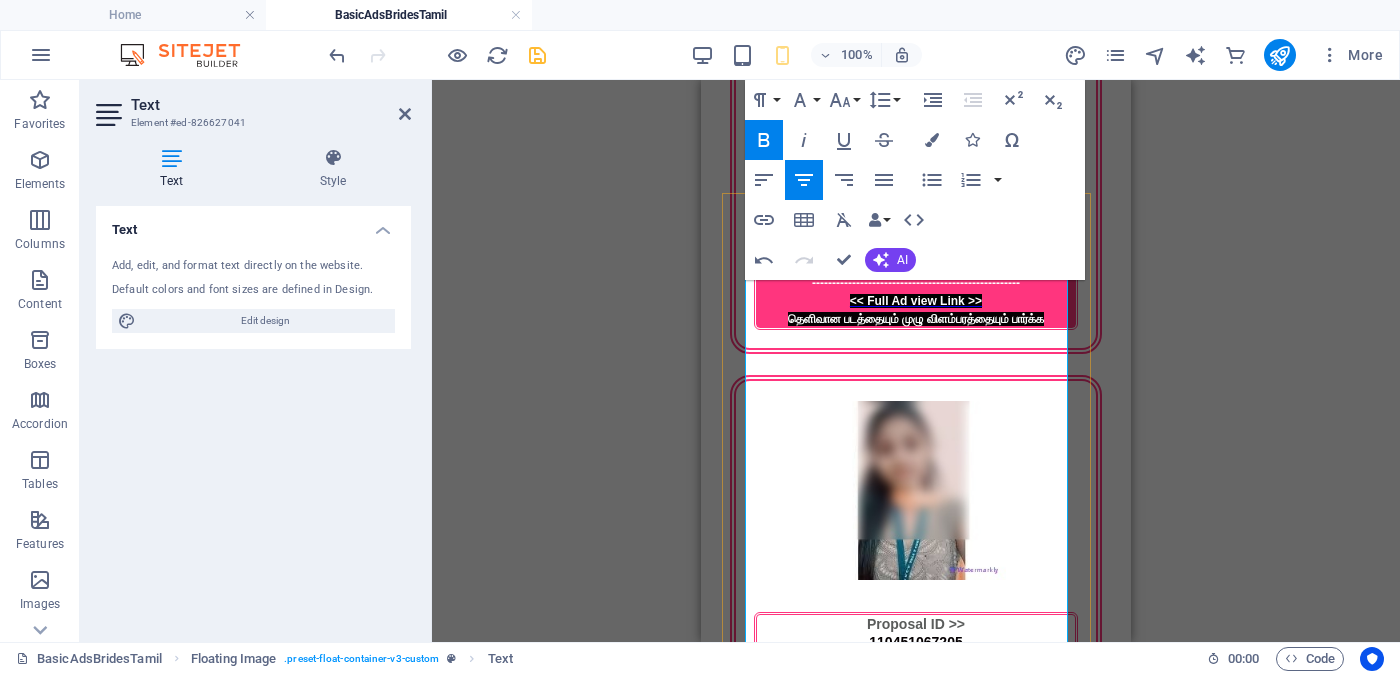 scroll, scrollTop: 4361, scrollLeft: 0, axis: vertical 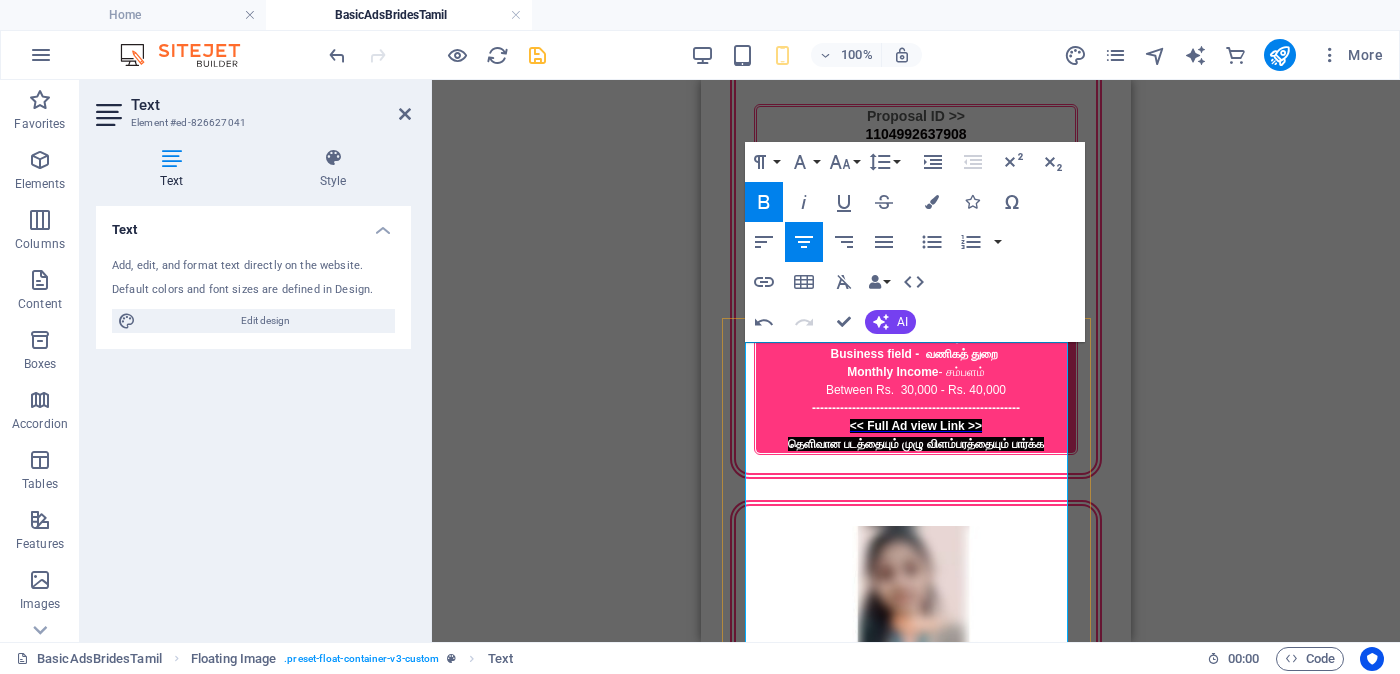 click on "772017567099" at bounding box center (915, 2908) 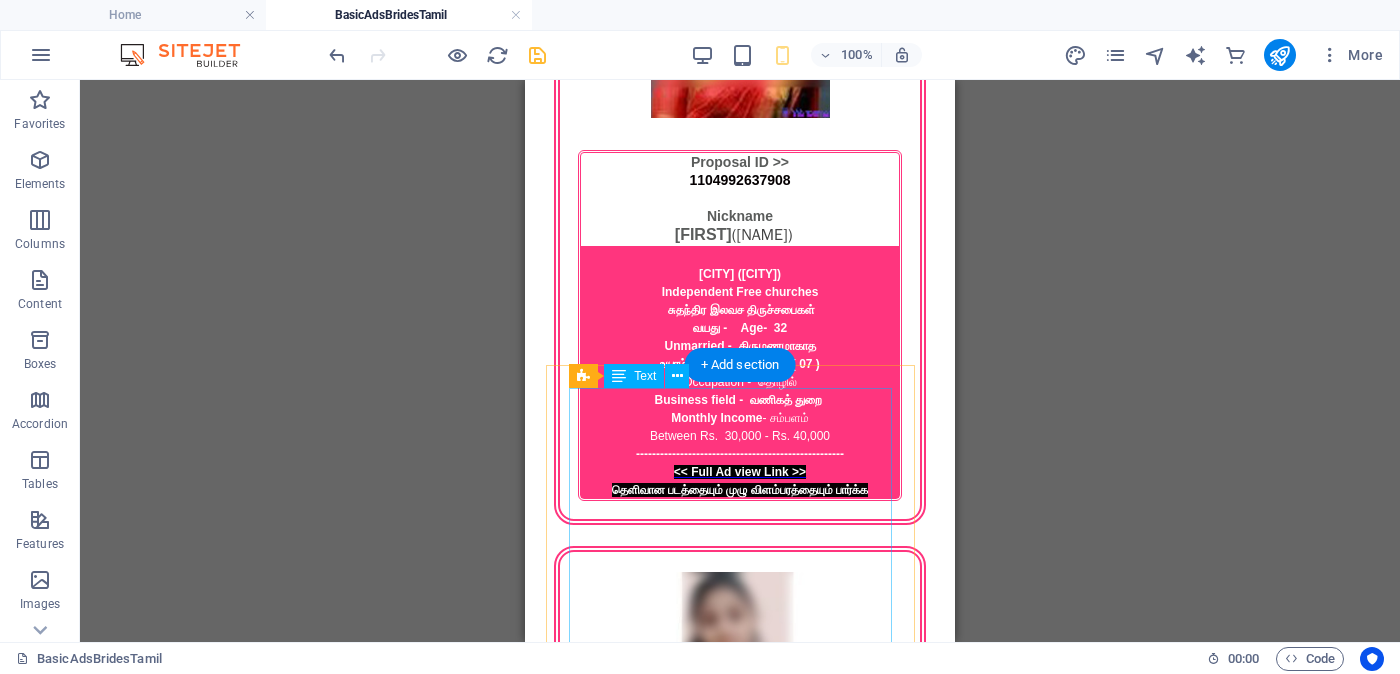 scroll, scrollTop: 4690, scrollLeft: 0, axis: vertical 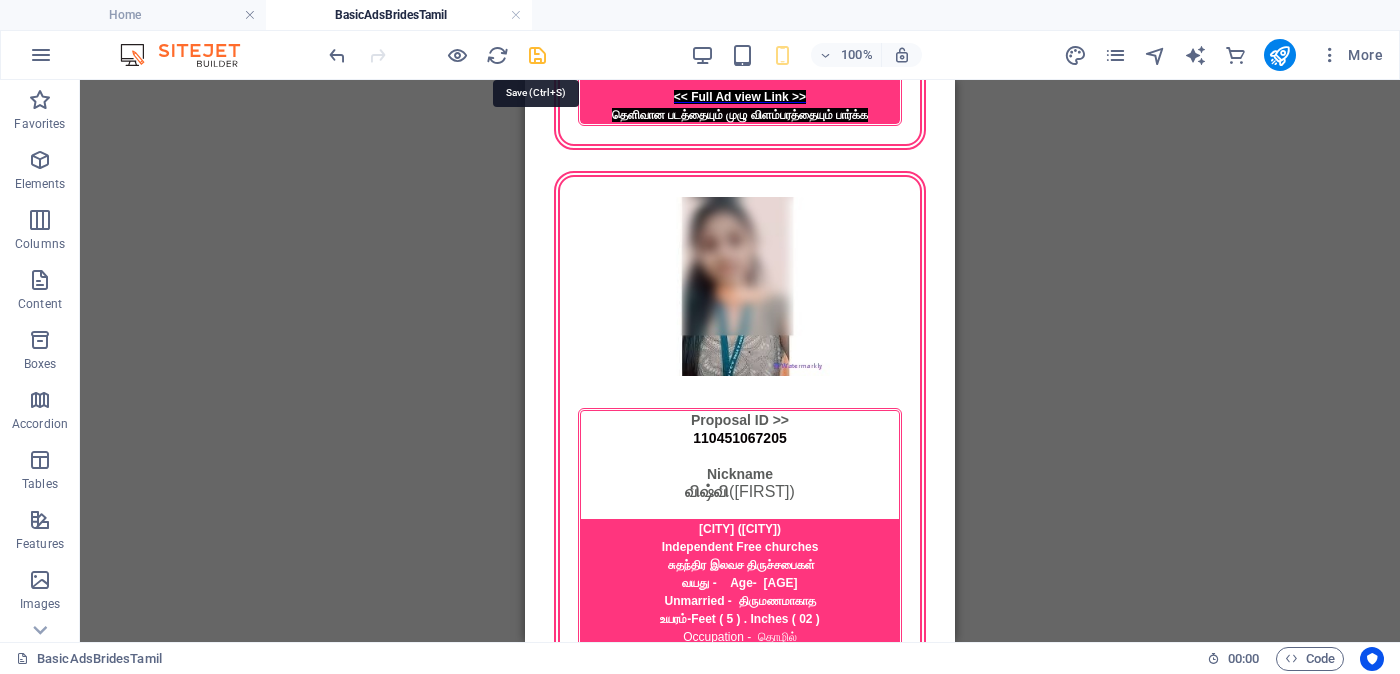 click at bounding box center [537, 55] 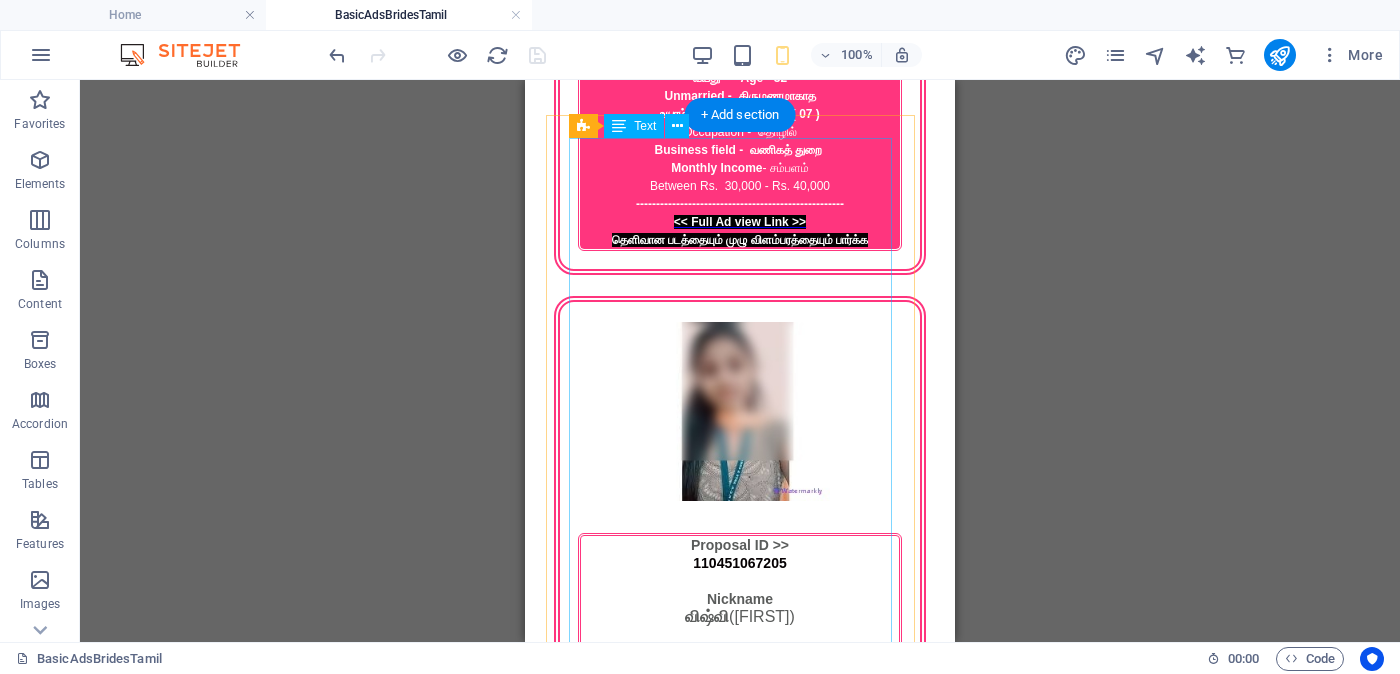 scroll, scrollTop: 4315, scrollLeft: 0, axis: vertical 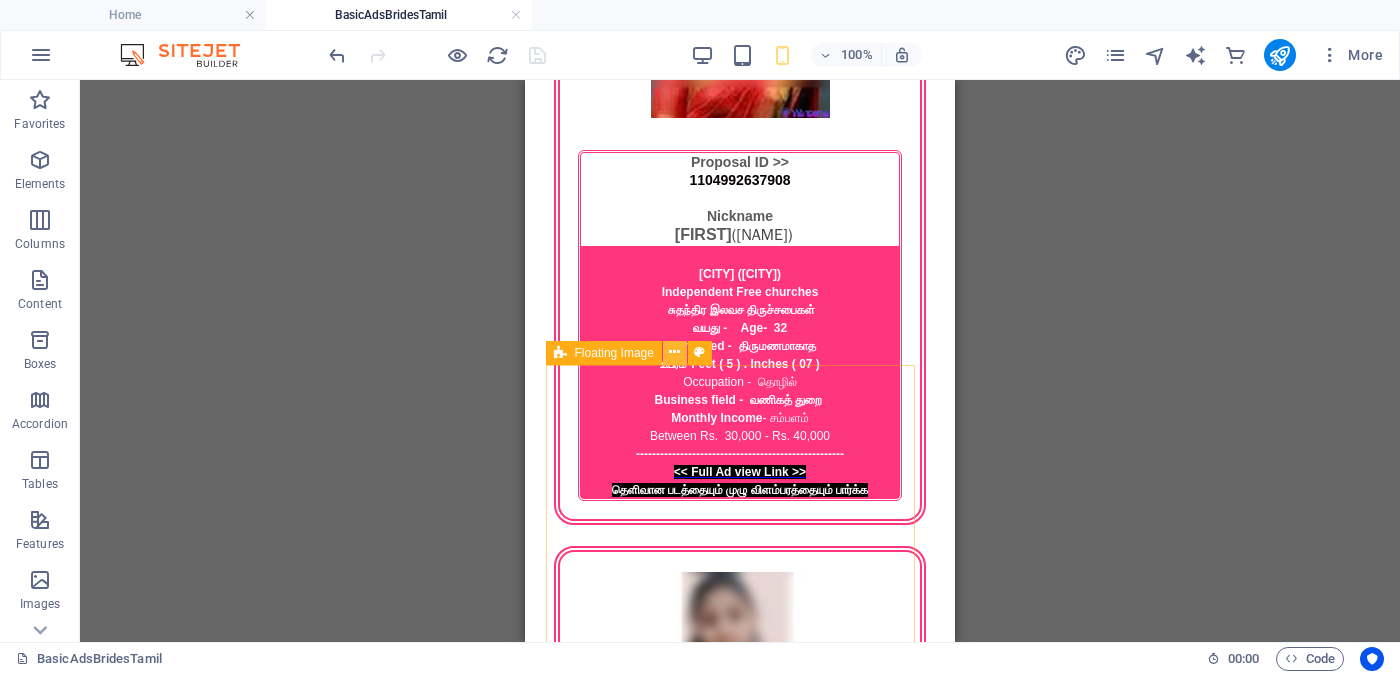click at bounding box center [674, 352] 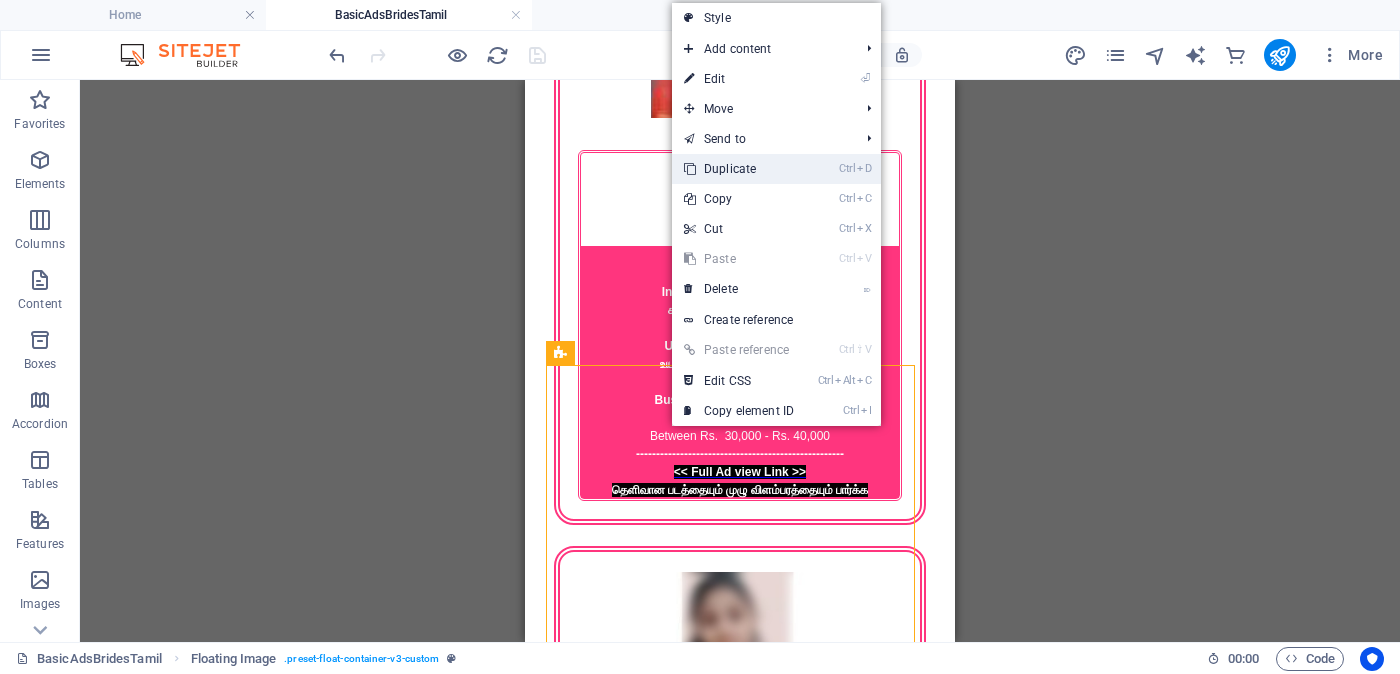click on "Ctrl D  Duplicate" at bounding box center [739, 169] 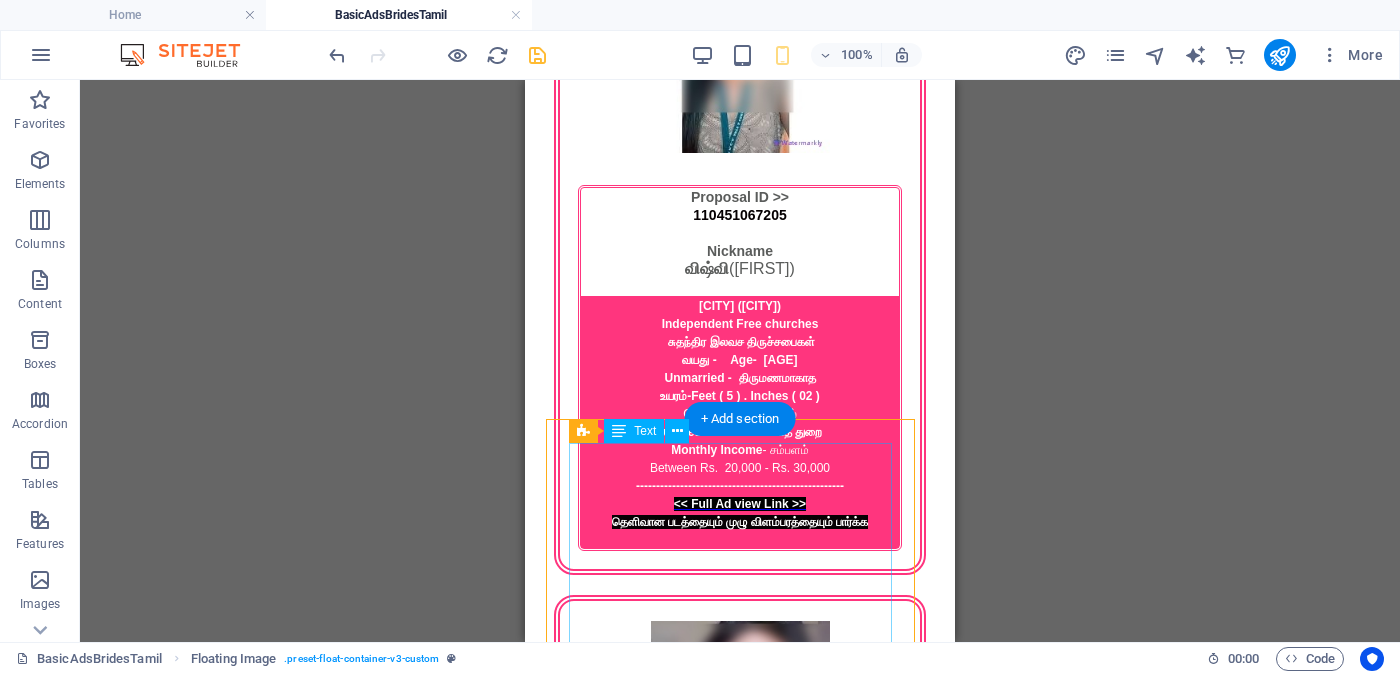 scroll, scrollTop: 5038, scrollLeft: 0, axis: vertical 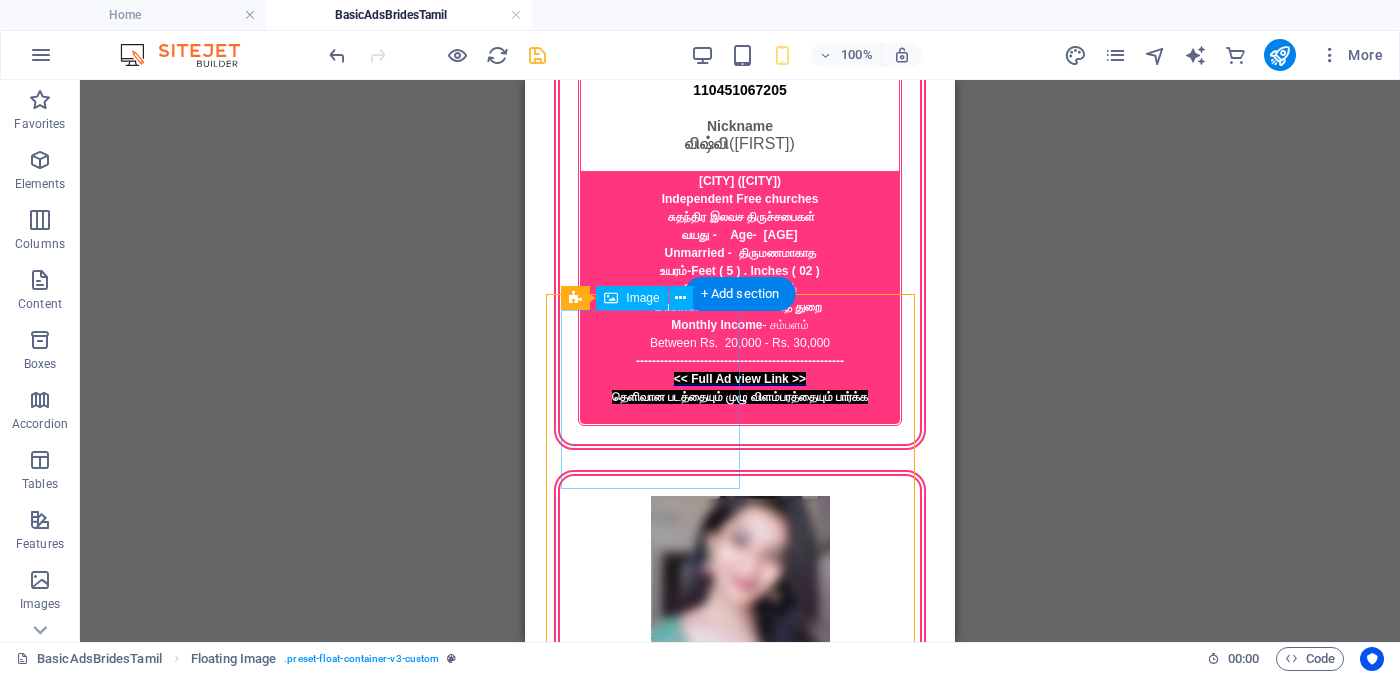 click at bounding box center (740, 2747) 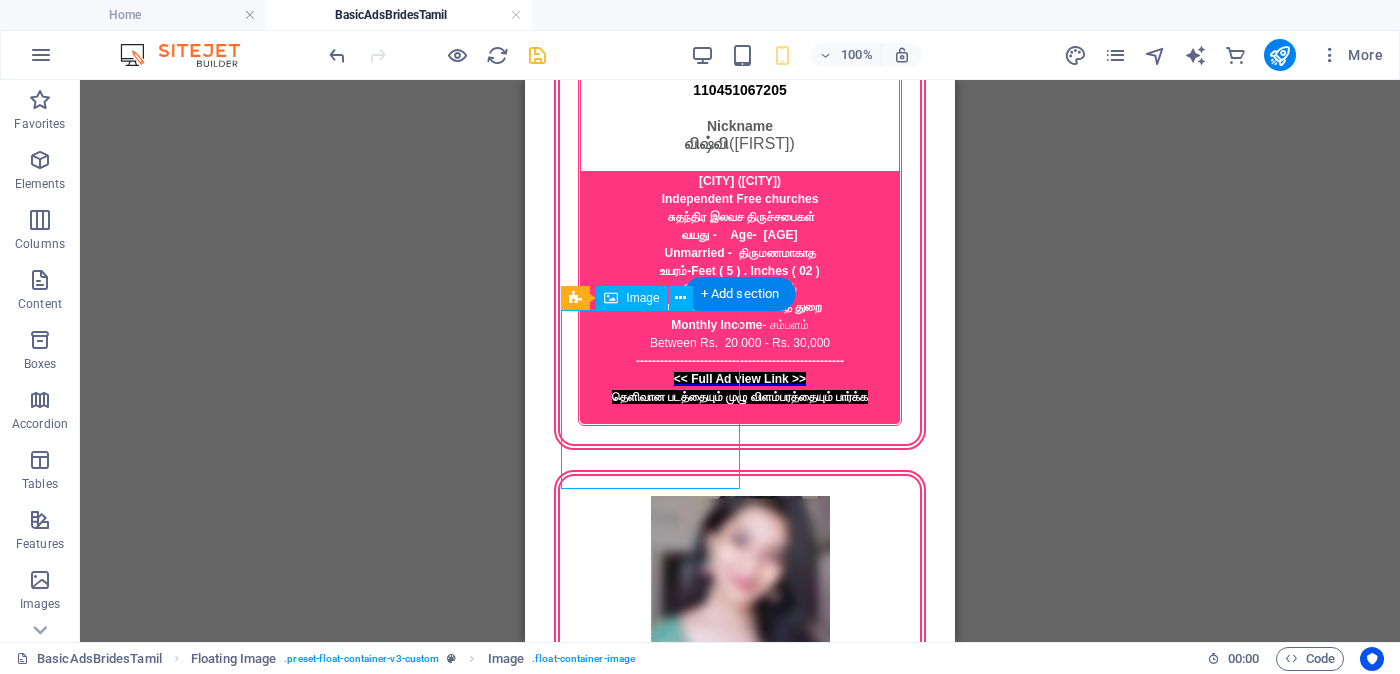 click at bounding box center [740, 2747] 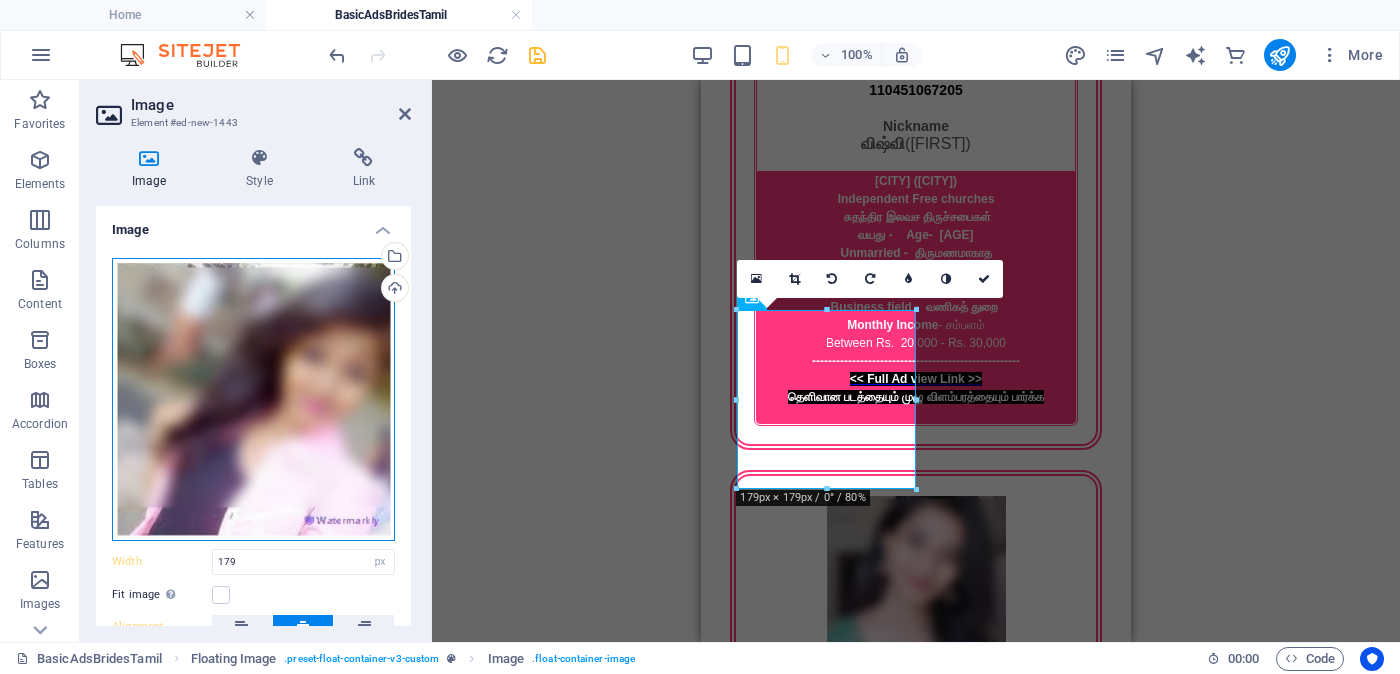 click on "Drag files here, click to choose files or select files from Files or our free stock photos & videos" at bounding box center (253, 399) 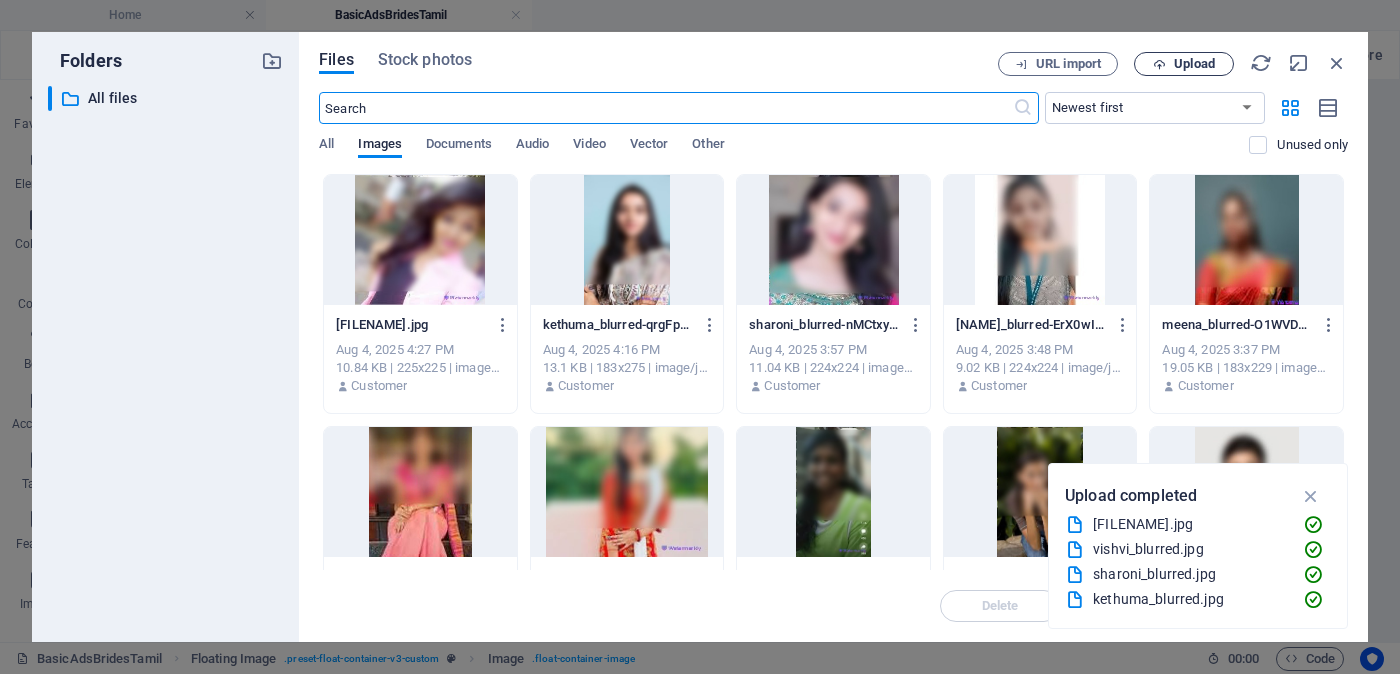 click on "Upload" at bounding box center [1194, 64] 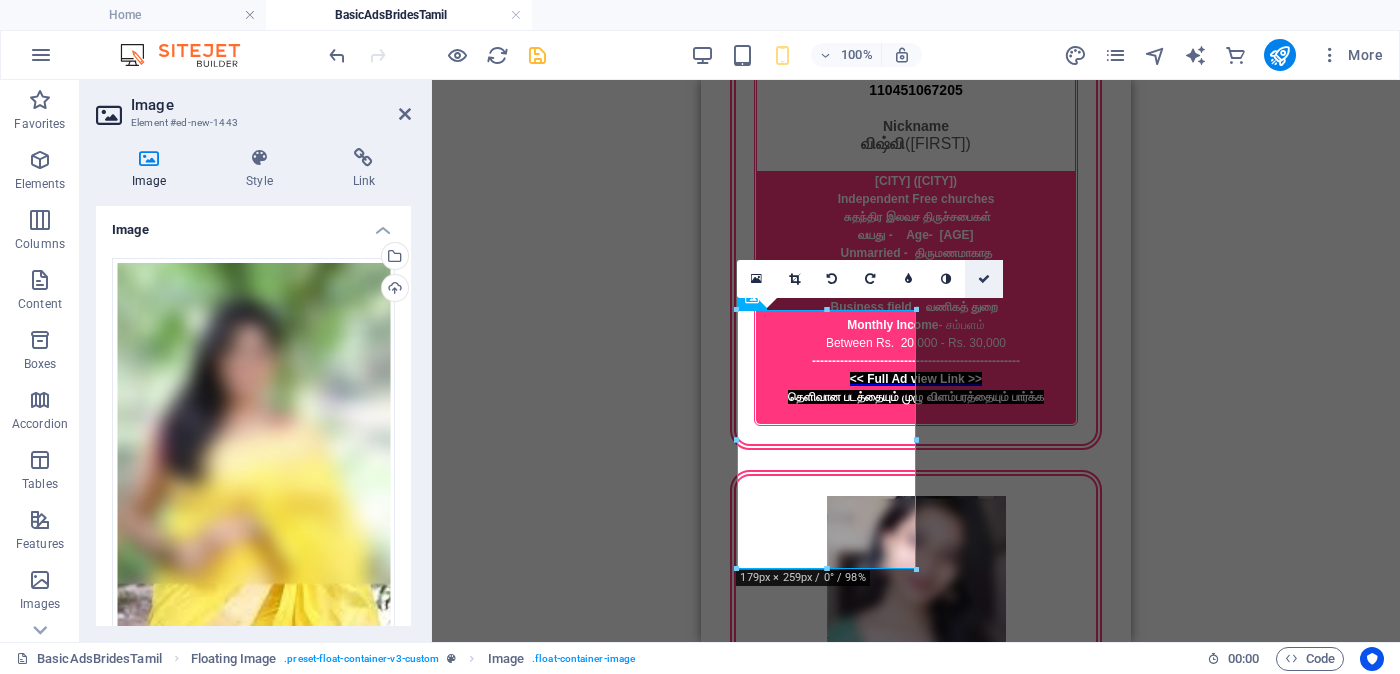 click at bounding box center [984, 279] 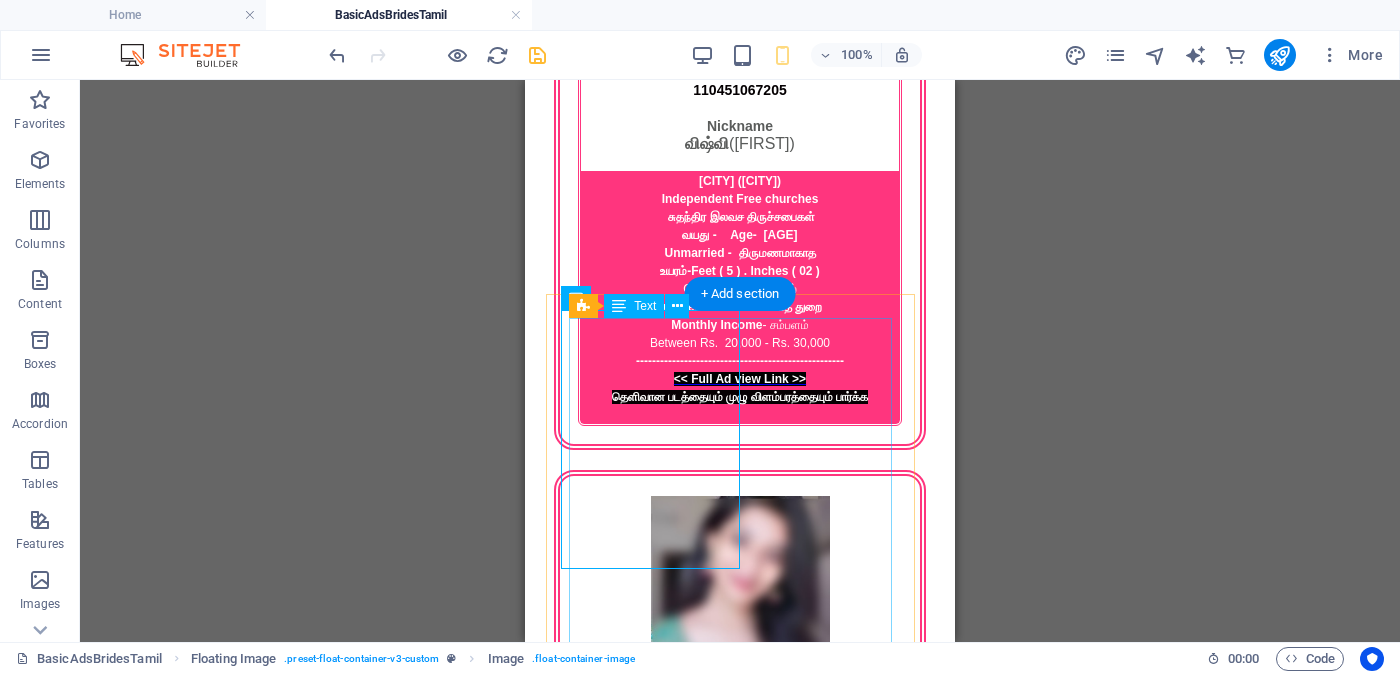 click on "Proposal ID >> [NUMBER] Nickname ரோகிணி (Rōhiṇi) [CITY] (Mullaitivu) Catholic Church கத்தோலிக்க திருச்சபை வயது - Age - 23 Unmarried - திருமணமாகாத உயரம் - Feet ( 5 ) . Inches ( 01 ) Occupation - தொழில் Business field - வணிகத் துறை Monthly Income - சம்பளம் Between Rs. 40,000 - Rs. 50,000 << Full Ad view Link >> தெளிவான படத்தையும் முழு விளம்பரத்தையும் பார்க்க" at bounding box center (740, 3149) 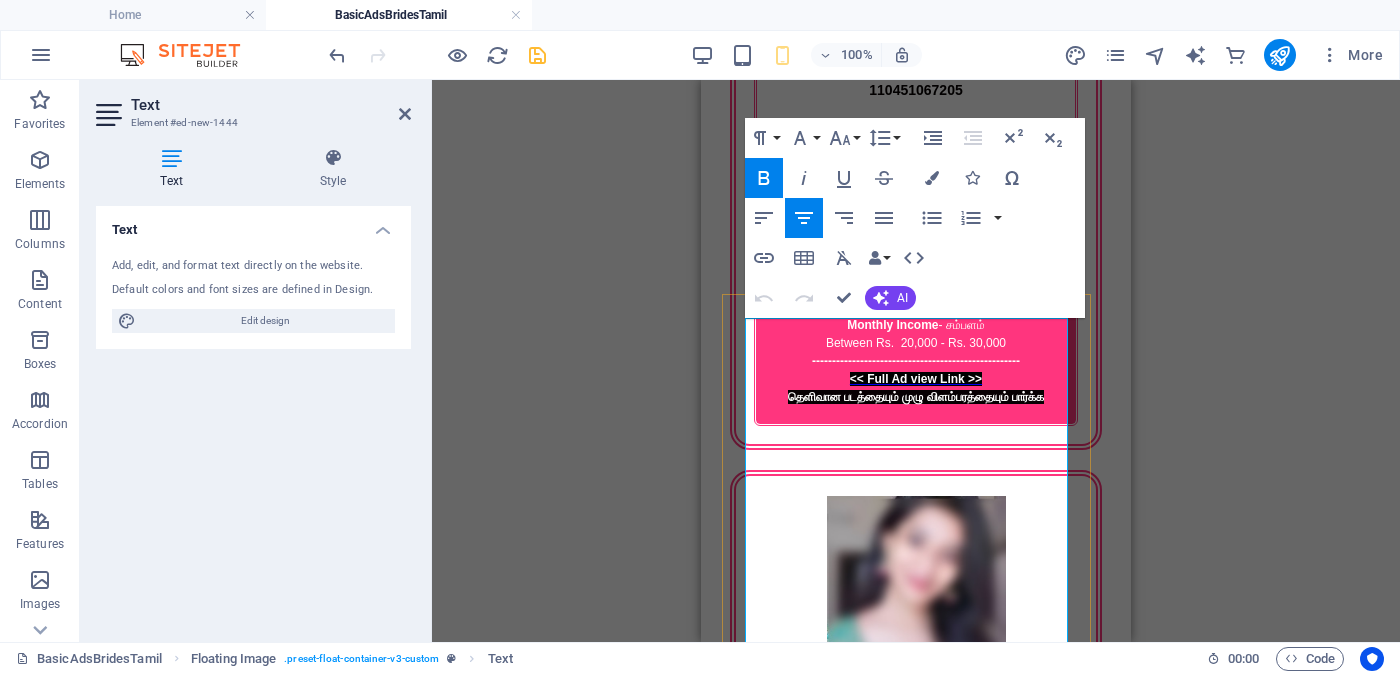 drag, startPoint x: 950, startPoint y: 429, endPoint x: 1022, endPoint y: 449, distance: 74.726166 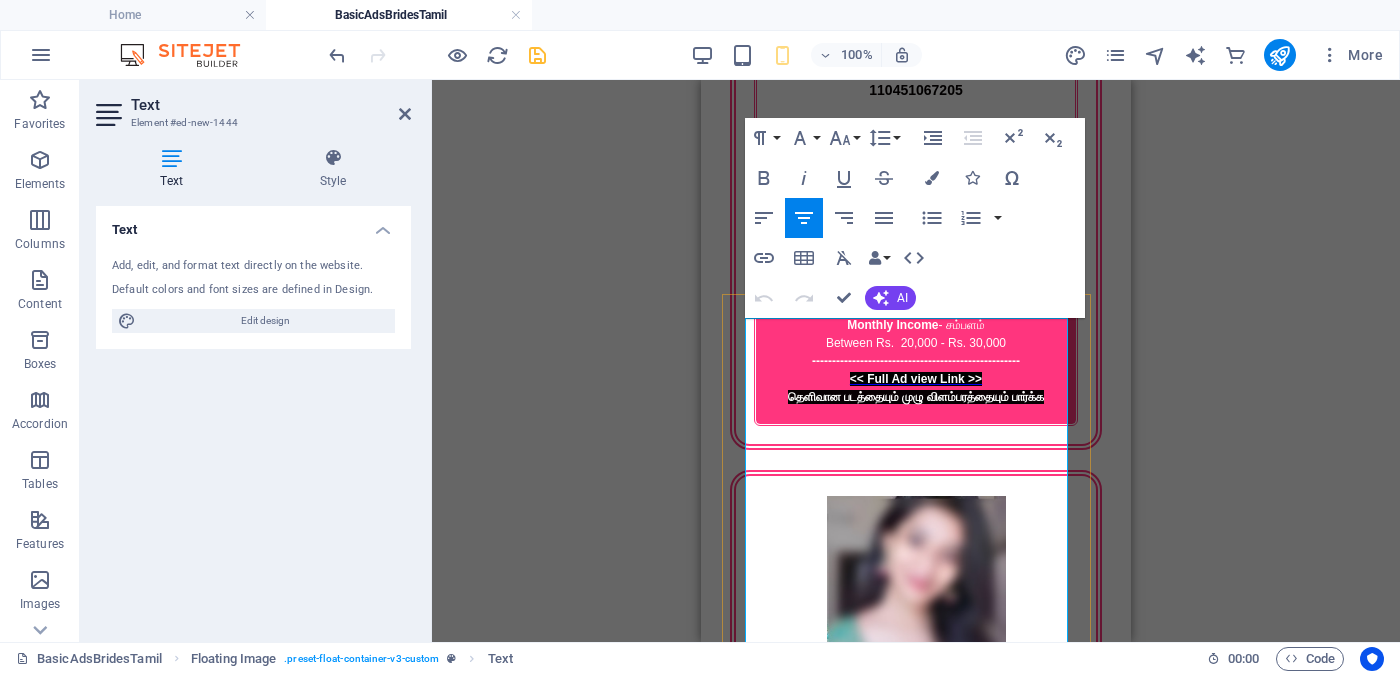 drag, startPoint x: 965, startPoint y: 429, endPoint x: 988, endPoint y: 433, distance: 23.345236 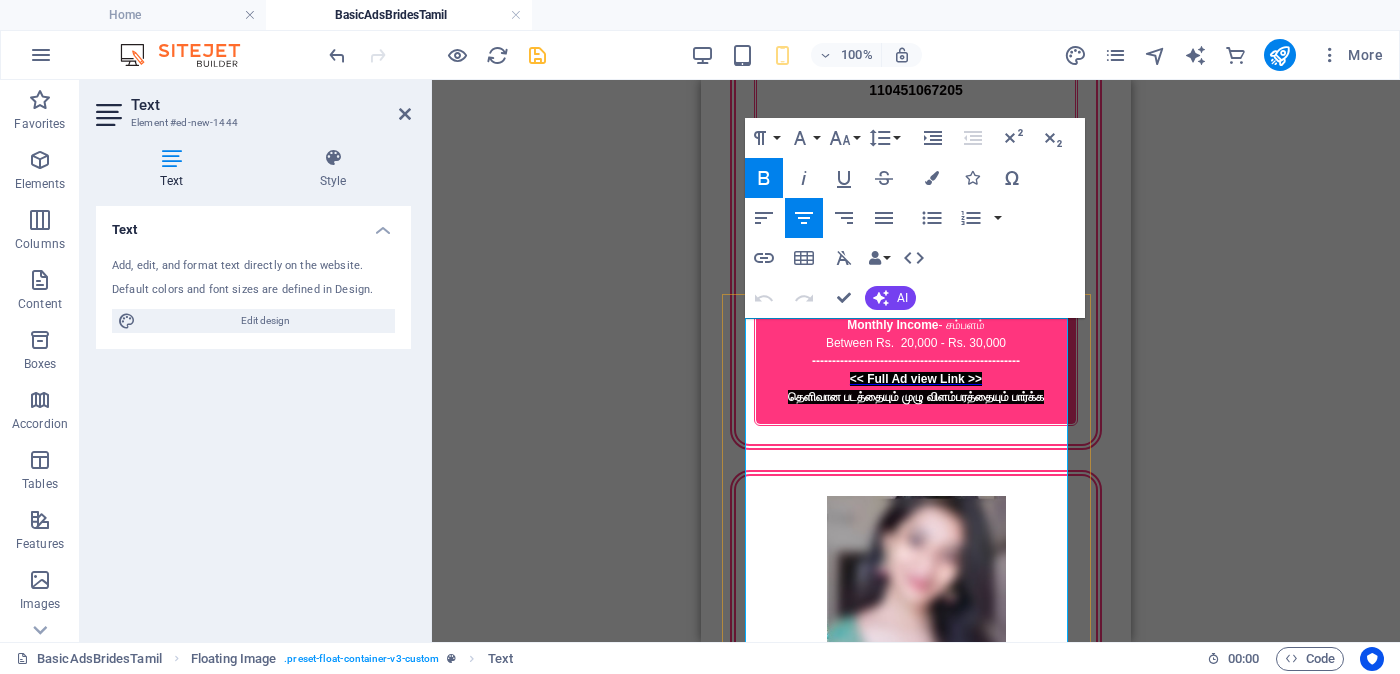 drag, startPoint x: 1026, startPoint y: 452, endPoint x: 983, endPoint y: 427, distance: 49.73932 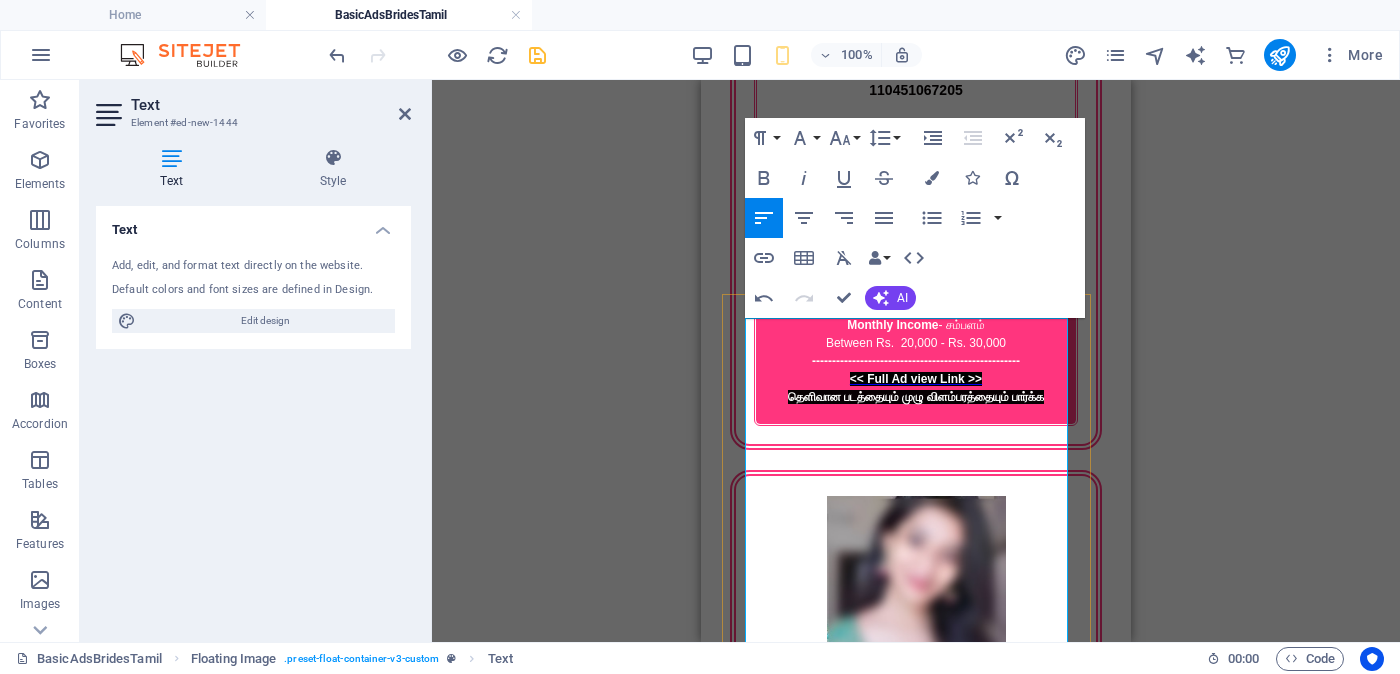 click on "ரோ" at bounding box center (916, 3041) 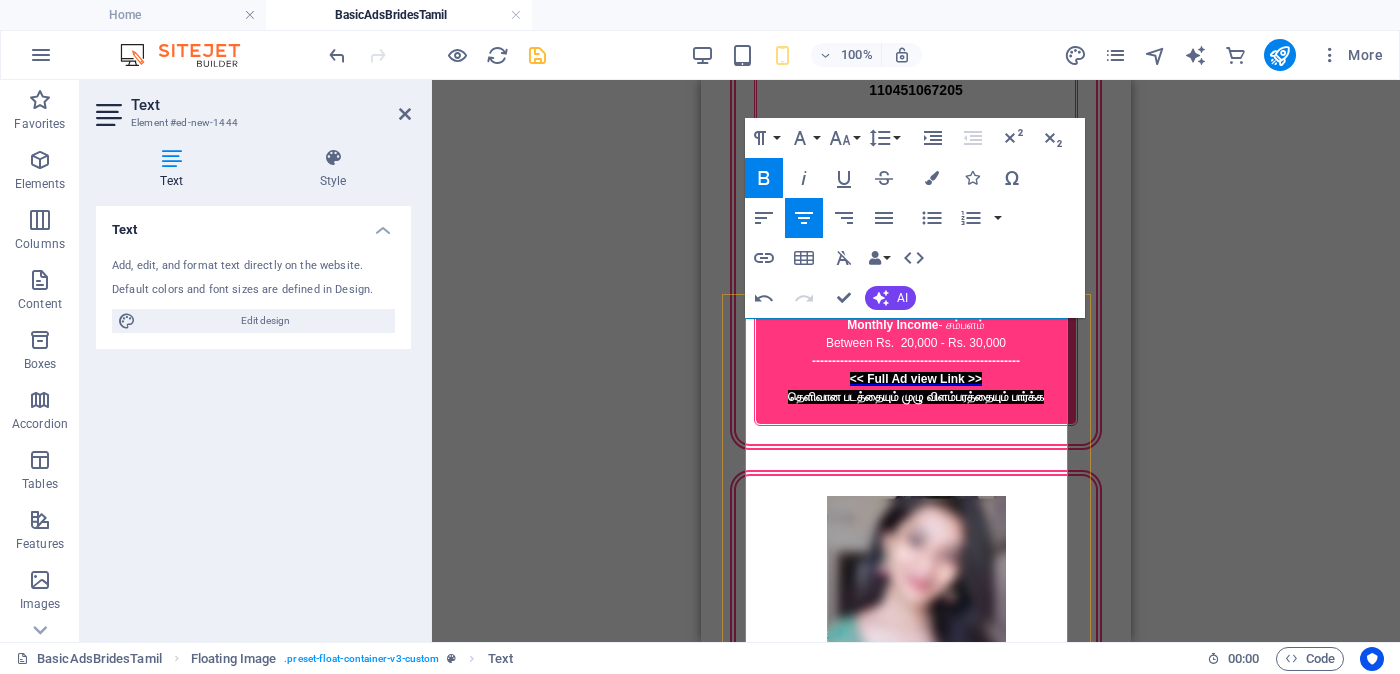 click on "Proposal ID >> [ID] Nickname" at bounding box center [916, 2996] 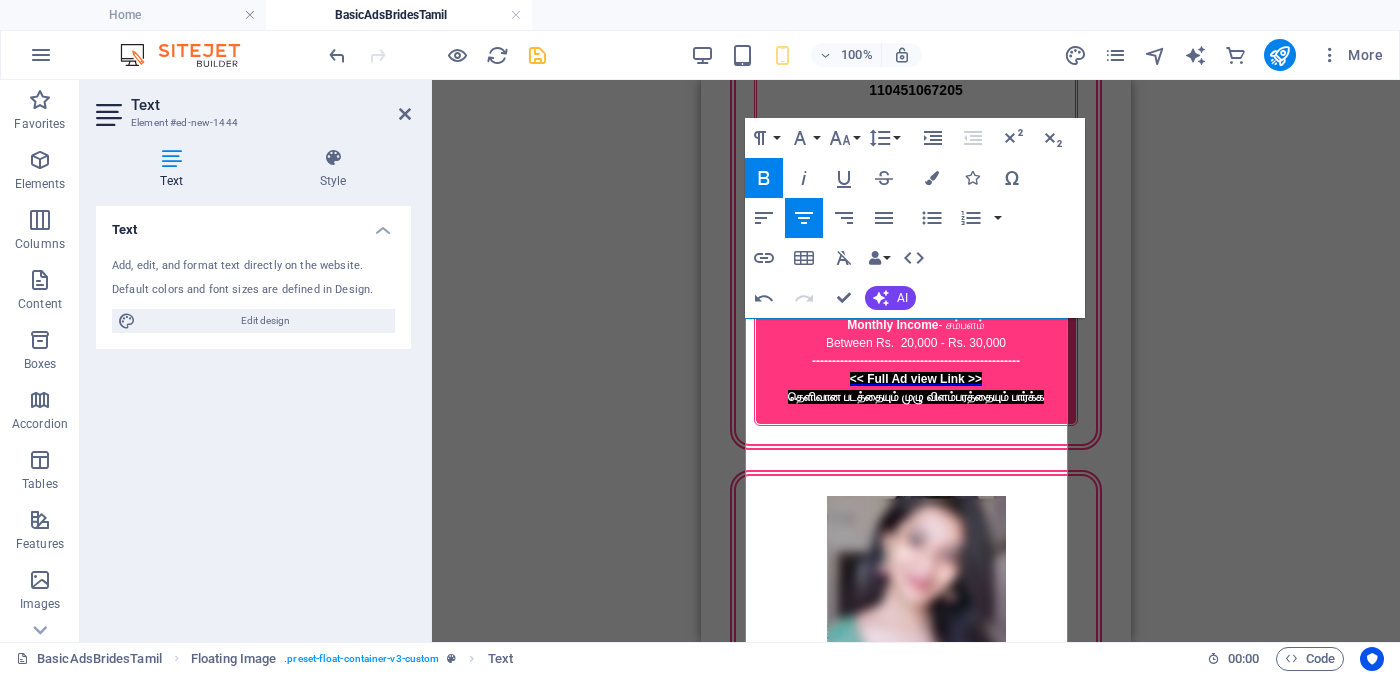 click 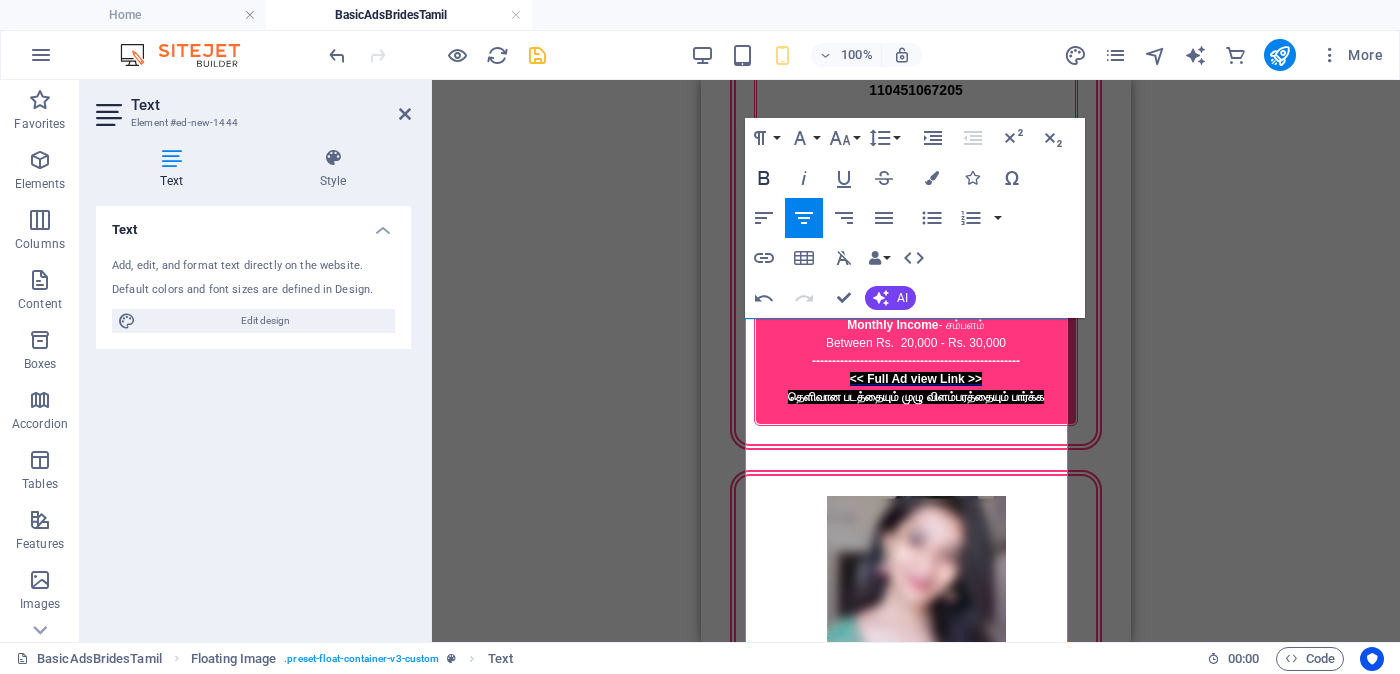 click 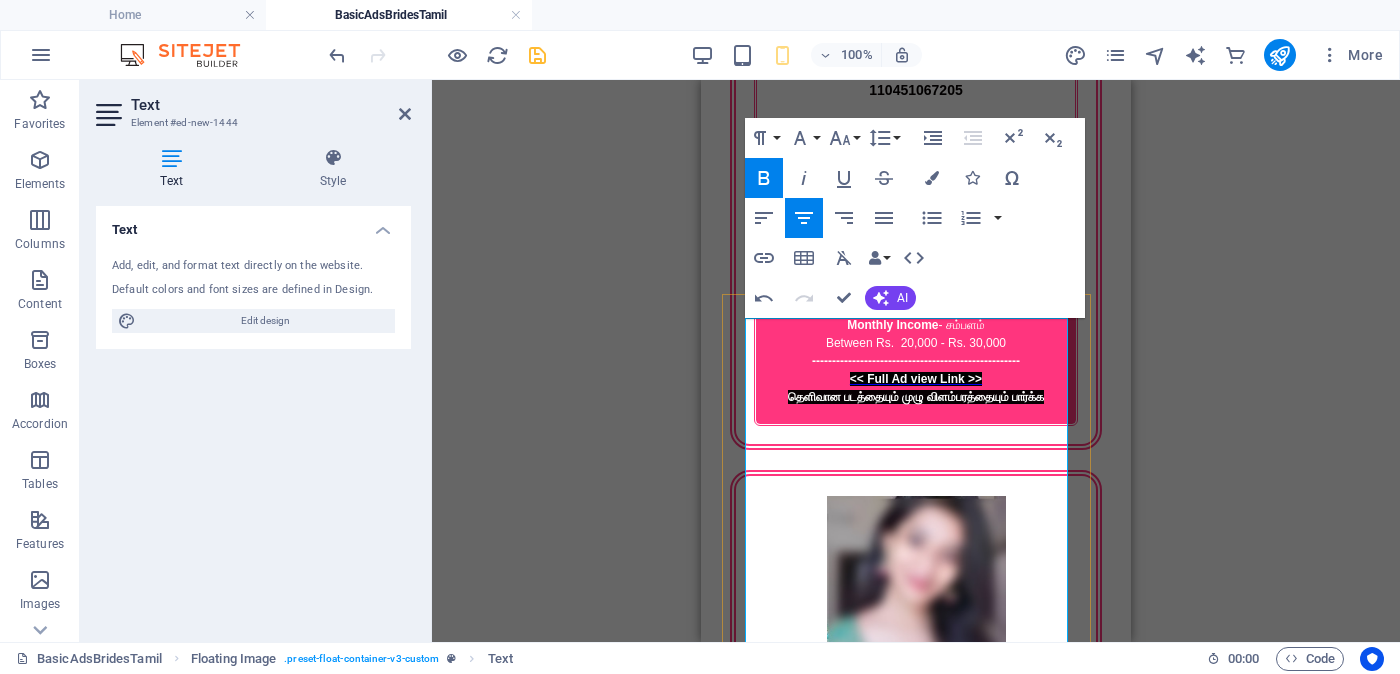 click at bounding box center [914, 3058] 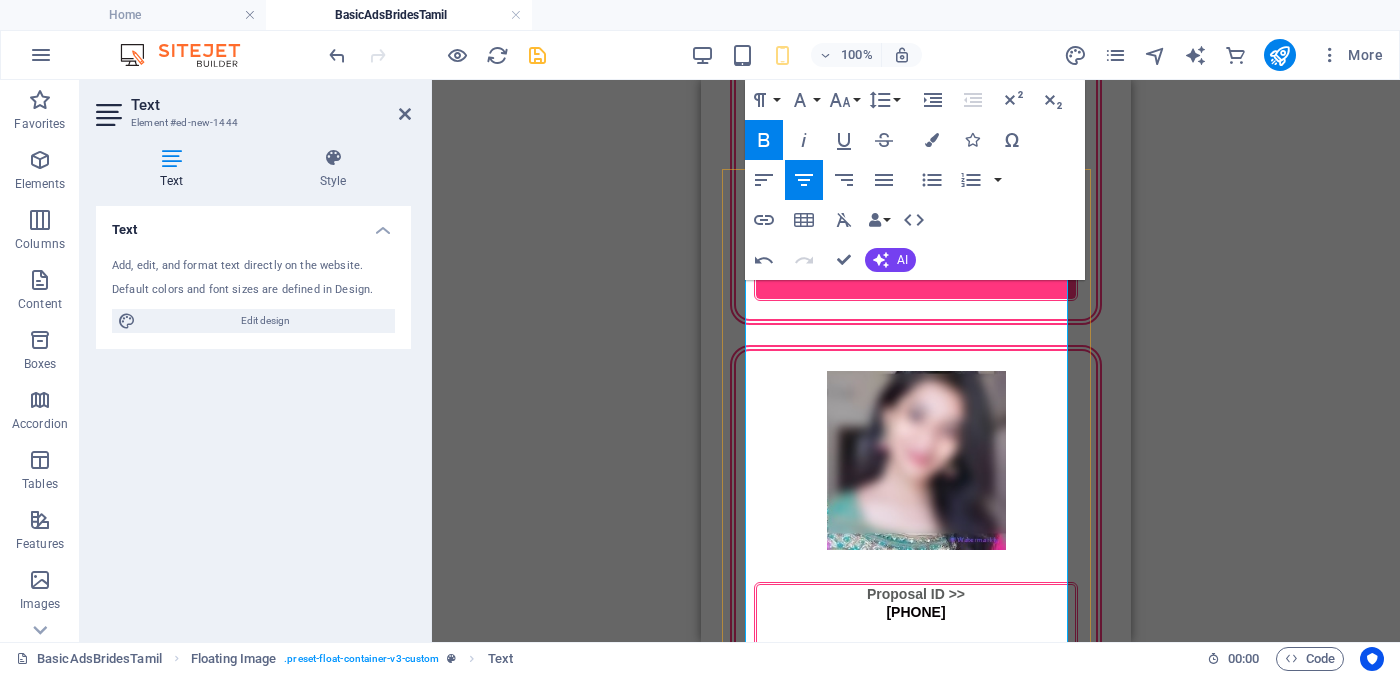 drag, startPoint x: 995, startPoint y: 402, endPoint x: 949, endPoint y: 405, distance: 46.09772 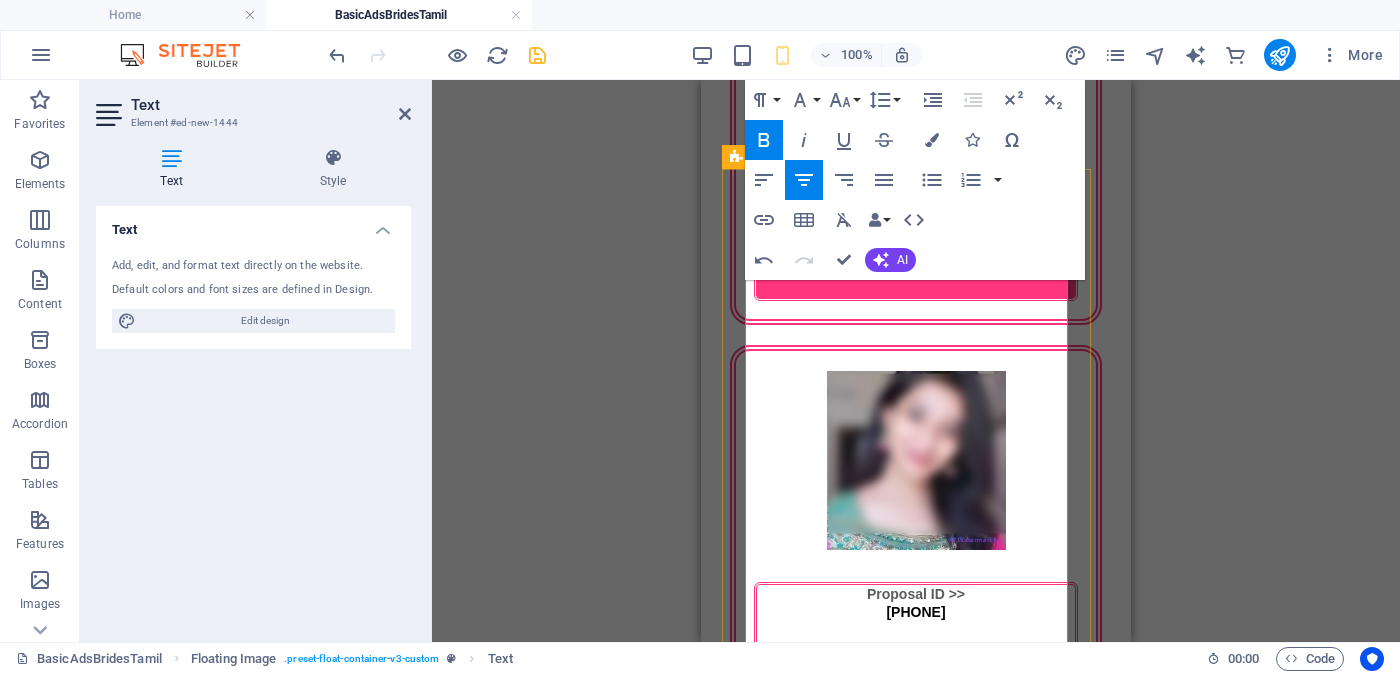 drag, startPoint x: 950, startPoint y: 423, endPoint x: 1035, endPoint y: 449, distance: 88.88757 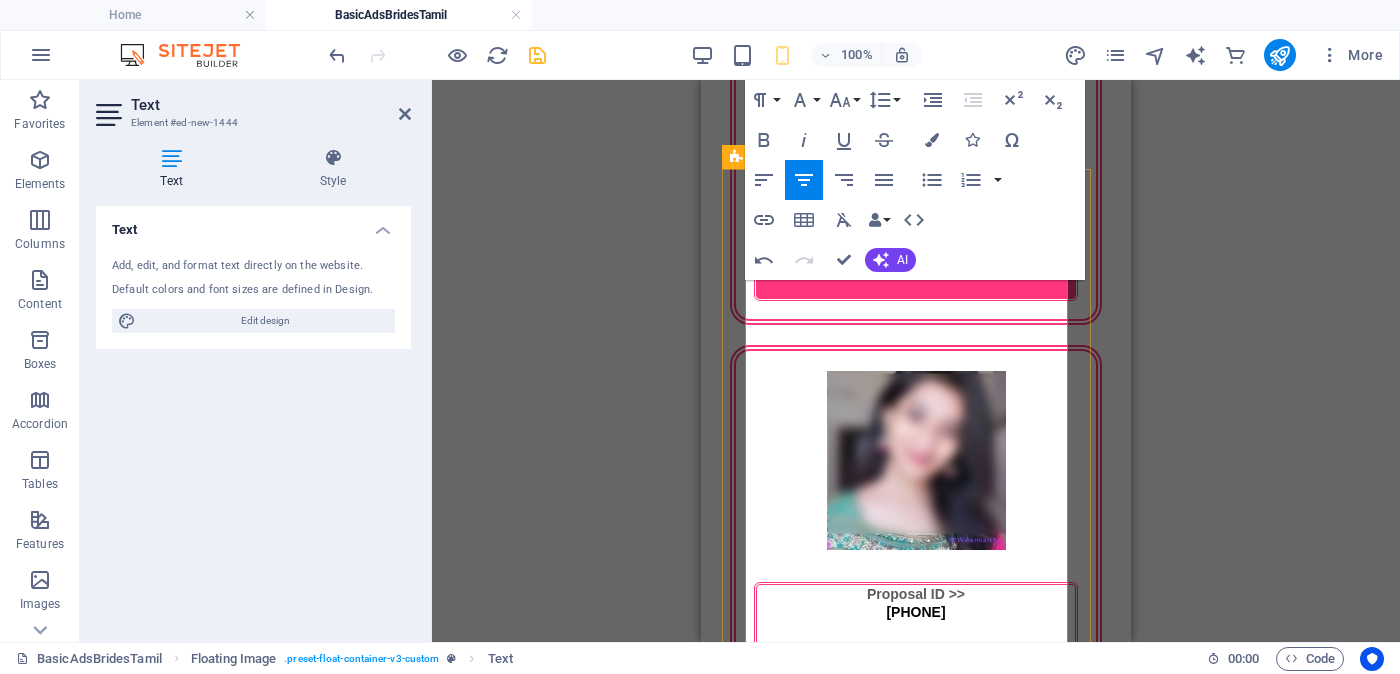 click on "-  [AGE]" at bounding box center (951, 3025) 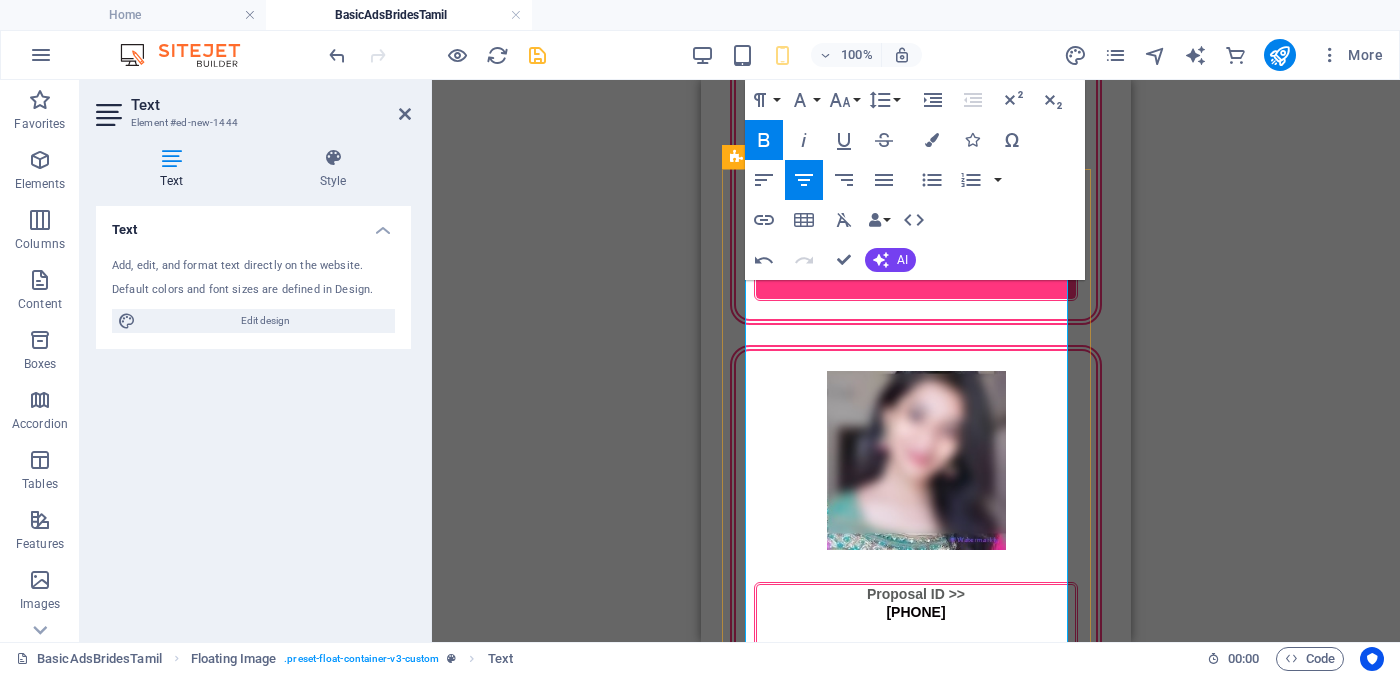 click on "Feet ( 5 ) . Inches ( 01 )" at bounding box center [931, 3061] 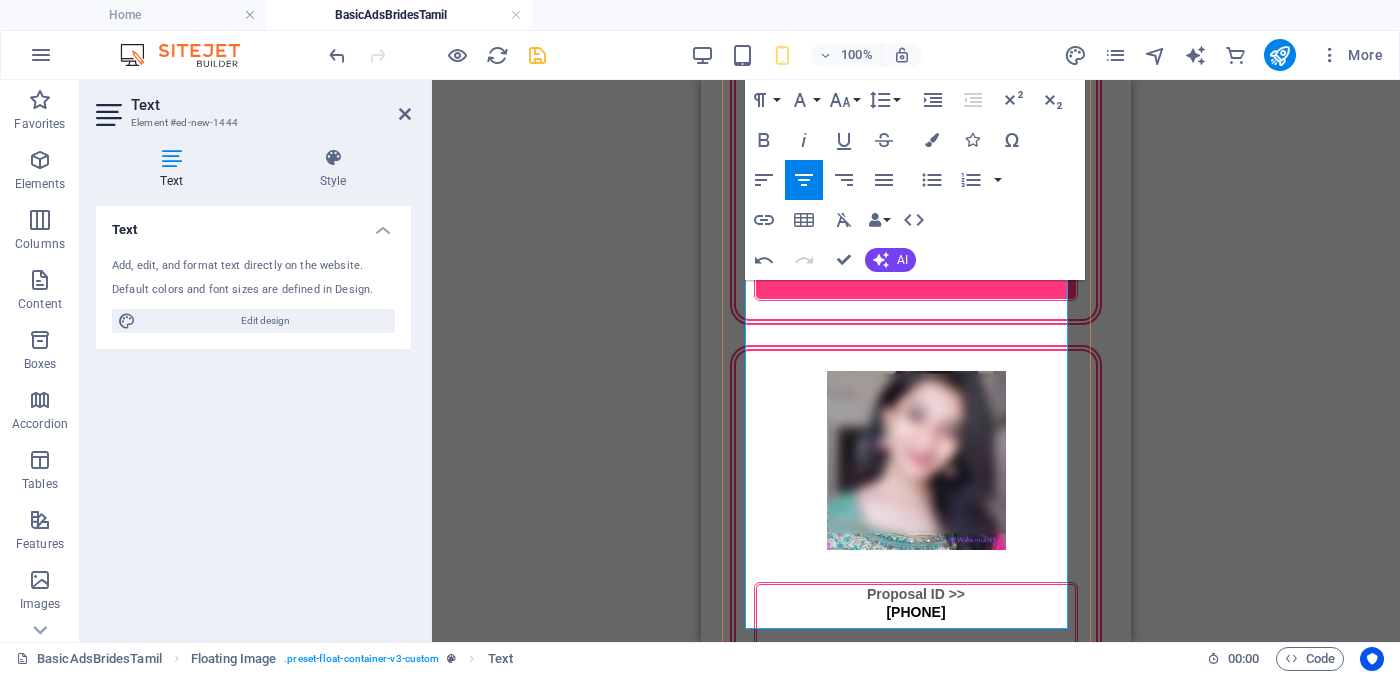 scroll, scrollTop: 5288, scrollLeft: 0, axis: vertical 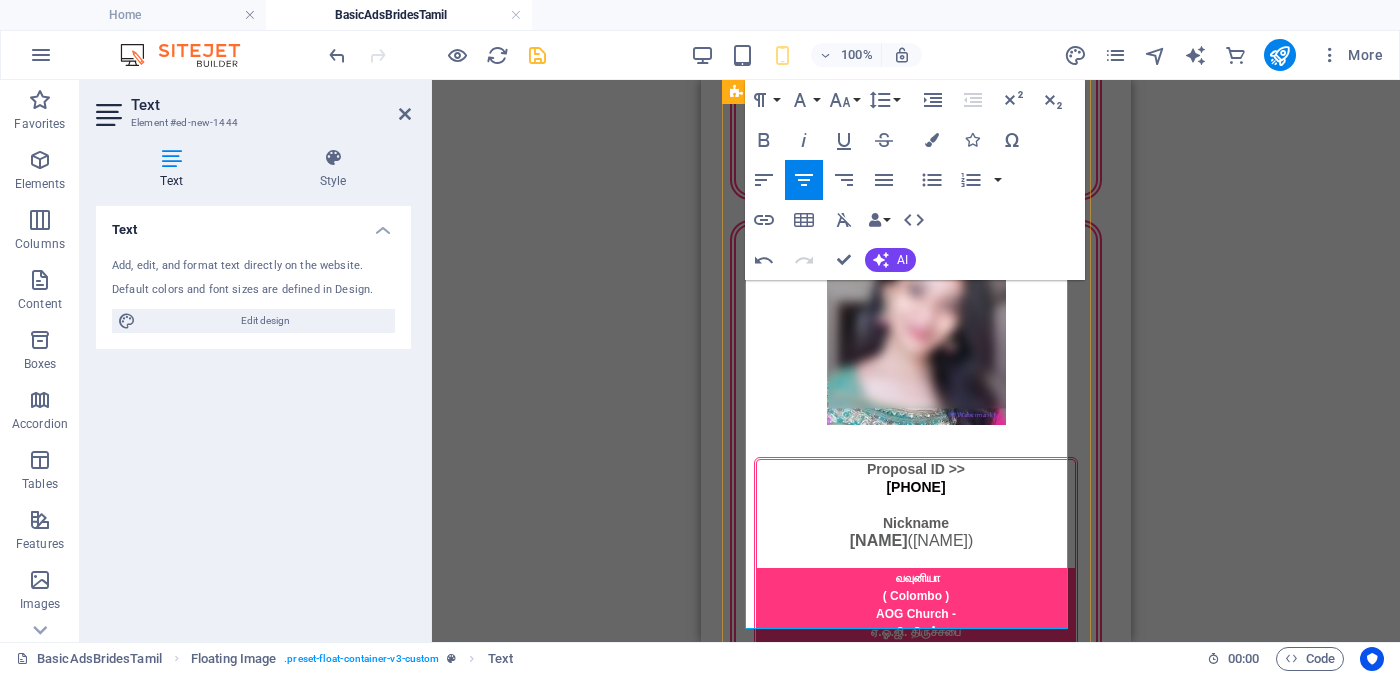 drag, startPoint x: 1002, startPoint y: 488, endPoint x: 810, endPoint y: 497, distance: 192.21082 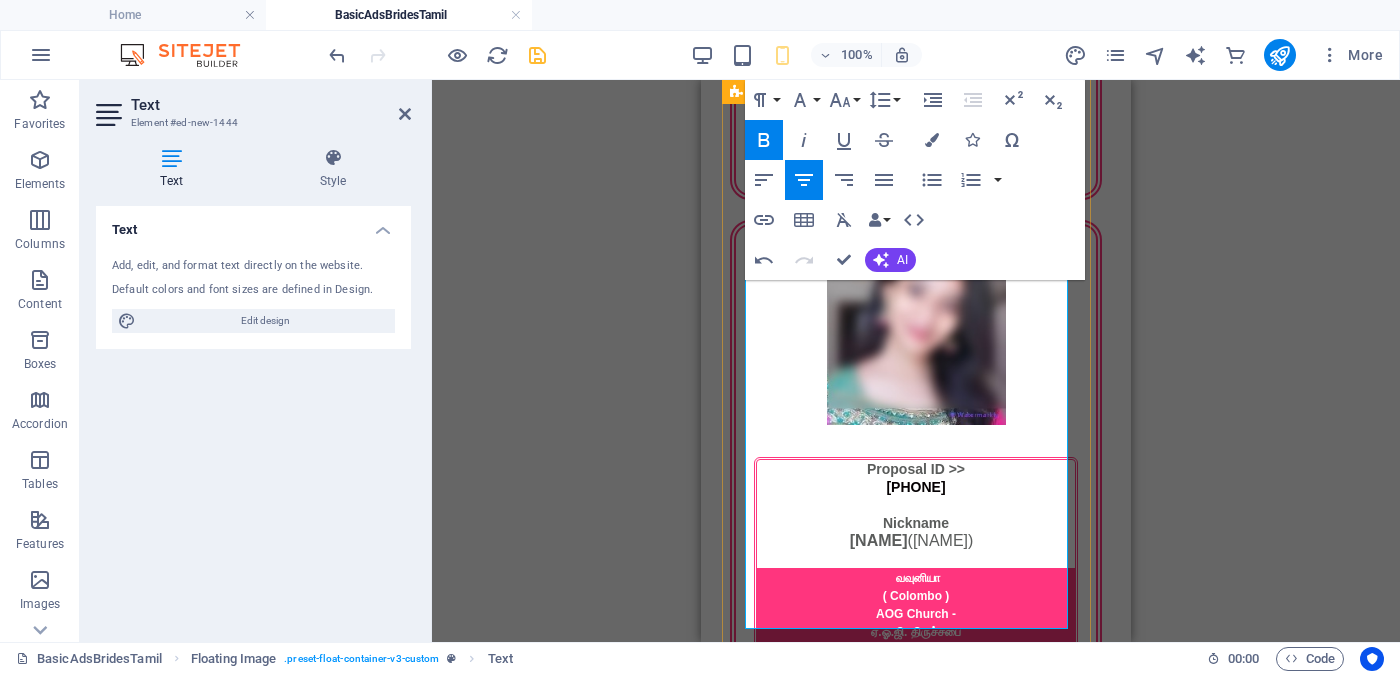 click on "Monthly Income    - சம்பளம்" at bounding box center (916, 2989) 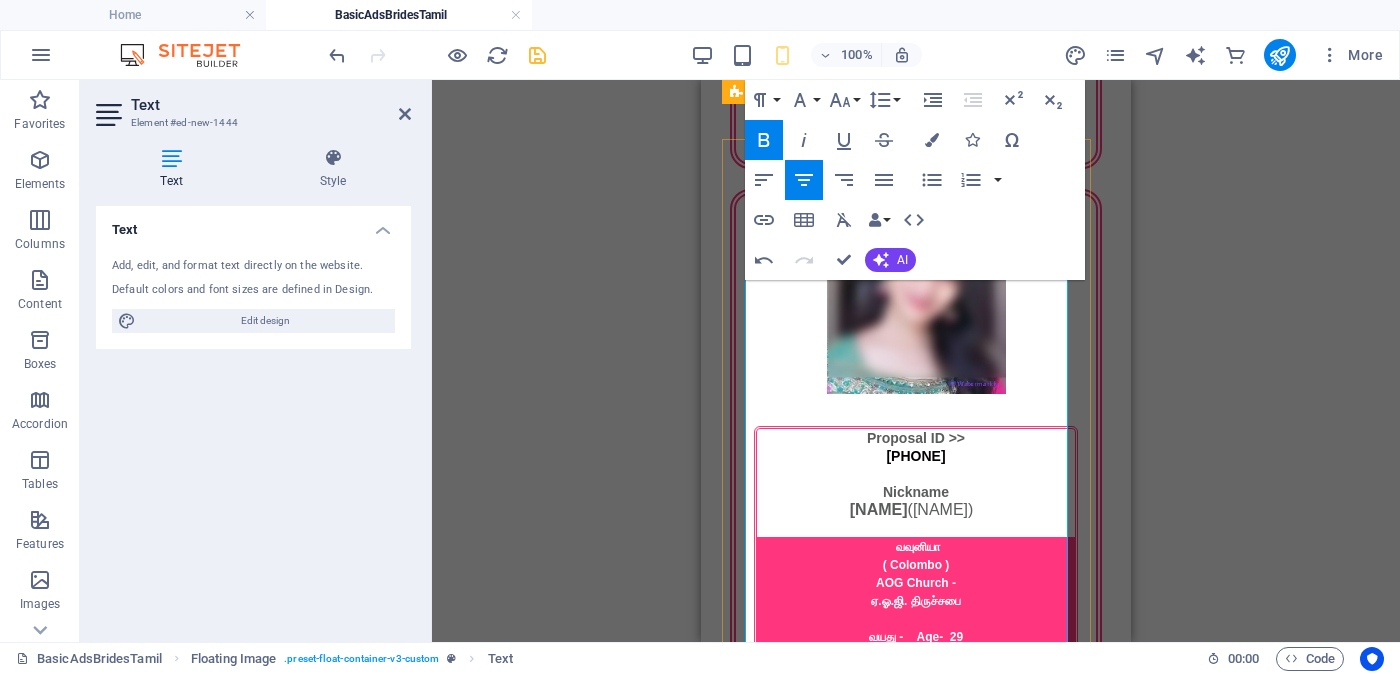 scroll, scrollTop: 5194, scrollLeft: 0, axis: vertical 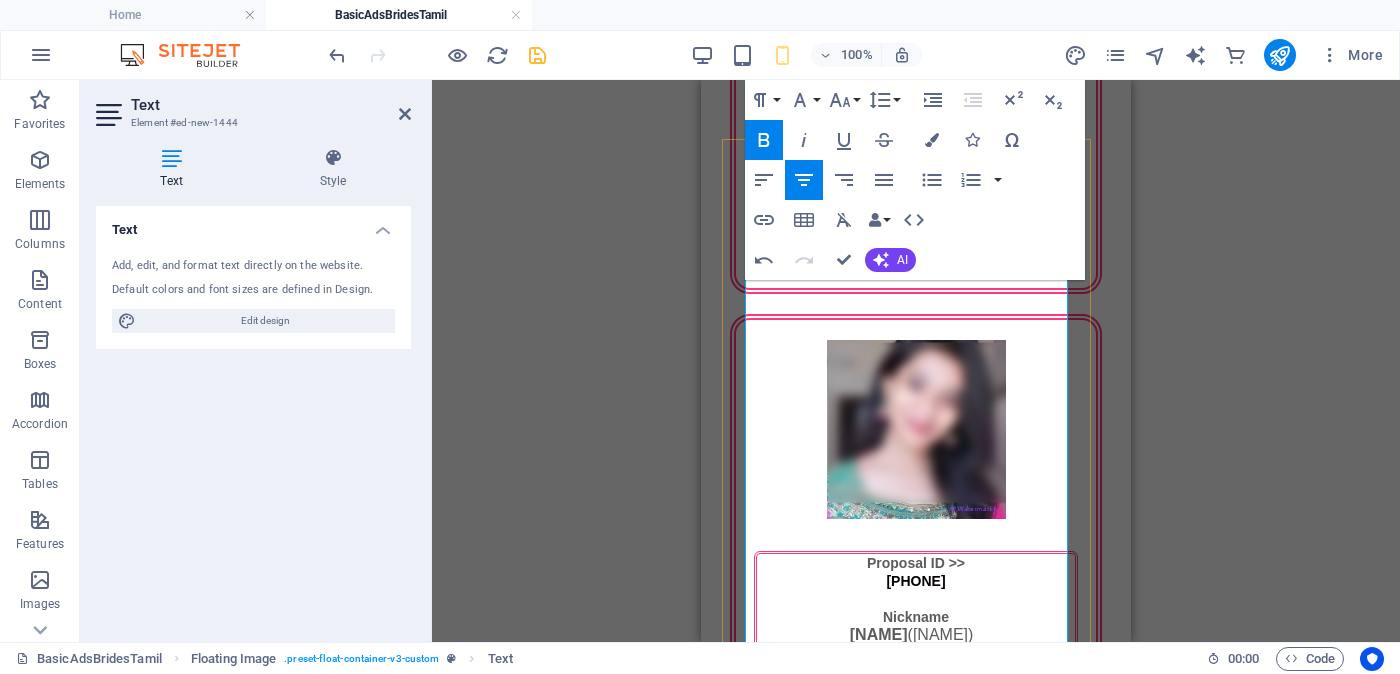 click at bounding box center (916, 2957) 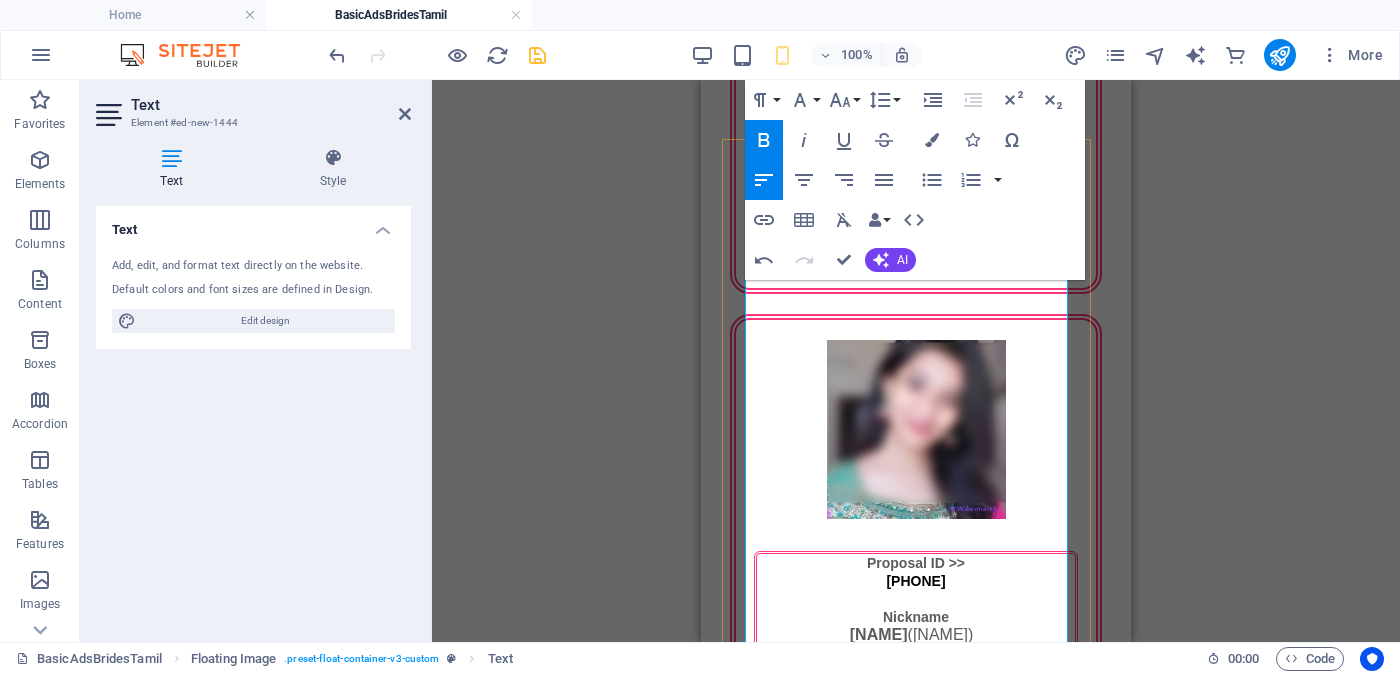 click on "Baptist Church" at bounding box center (916, 2939) 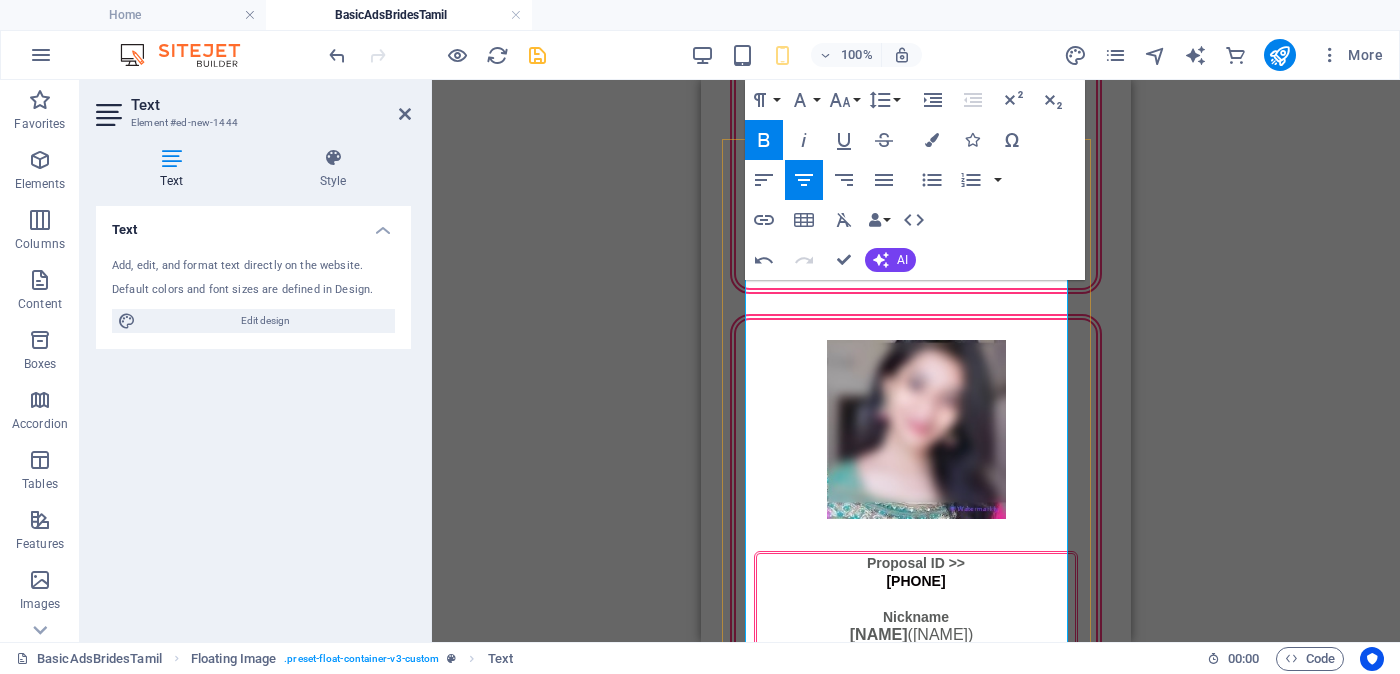 click on "[CITY]" at bounding box center (916, 2921) 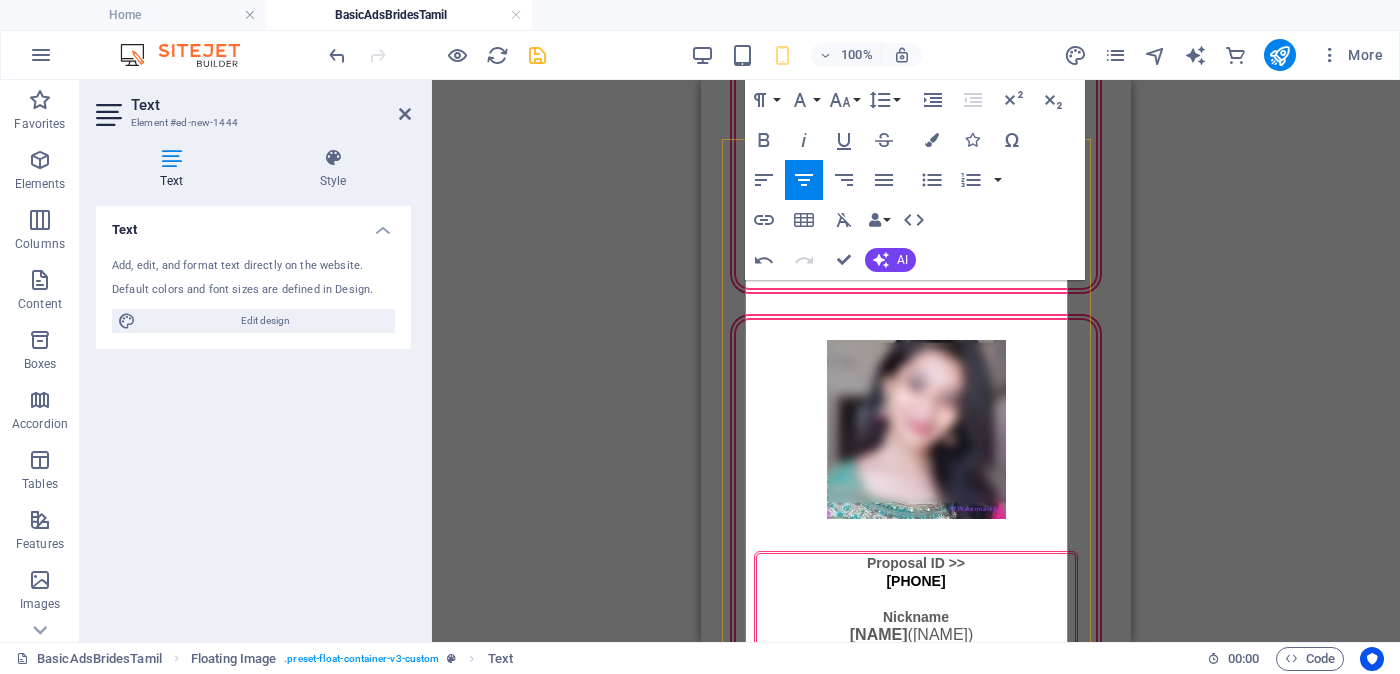 drag, startPoint x: 937, startPoint y: 417, endPoint x: 979, endPoint y: 438, distance: 46.957428 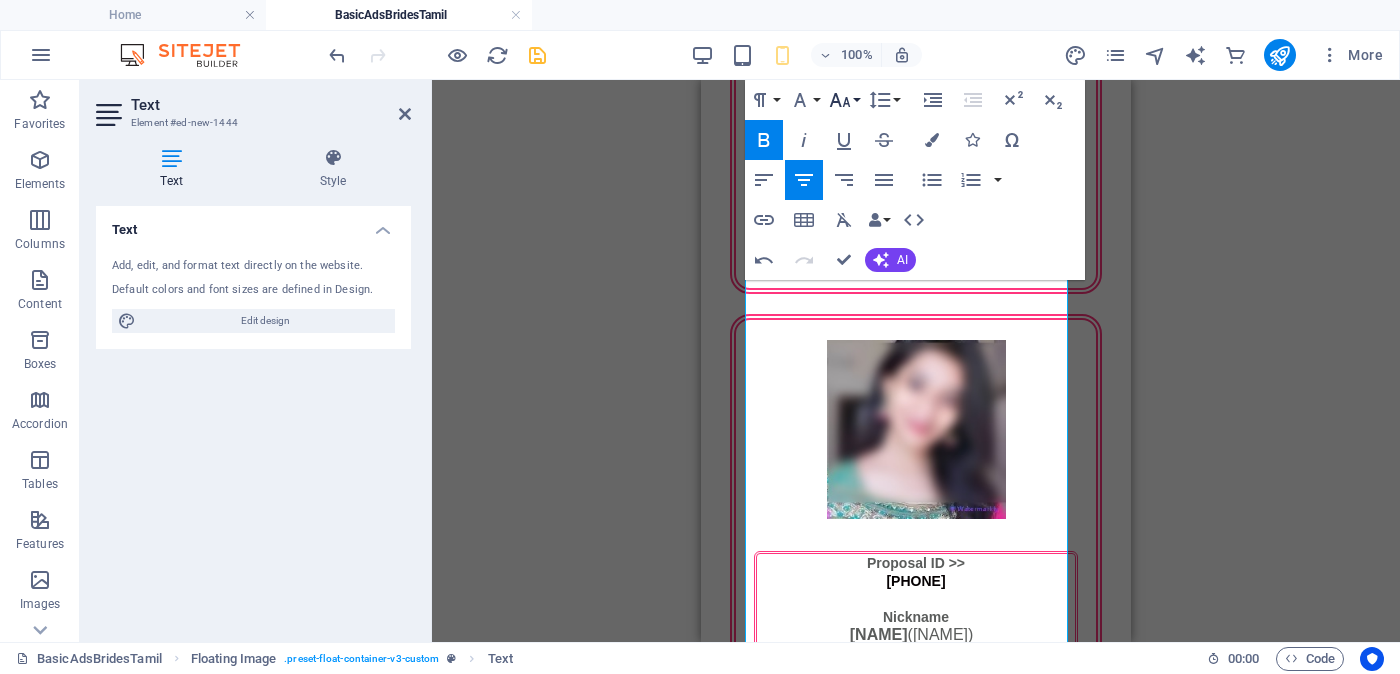 click on "Font Size" at bounding box center (844, 100) 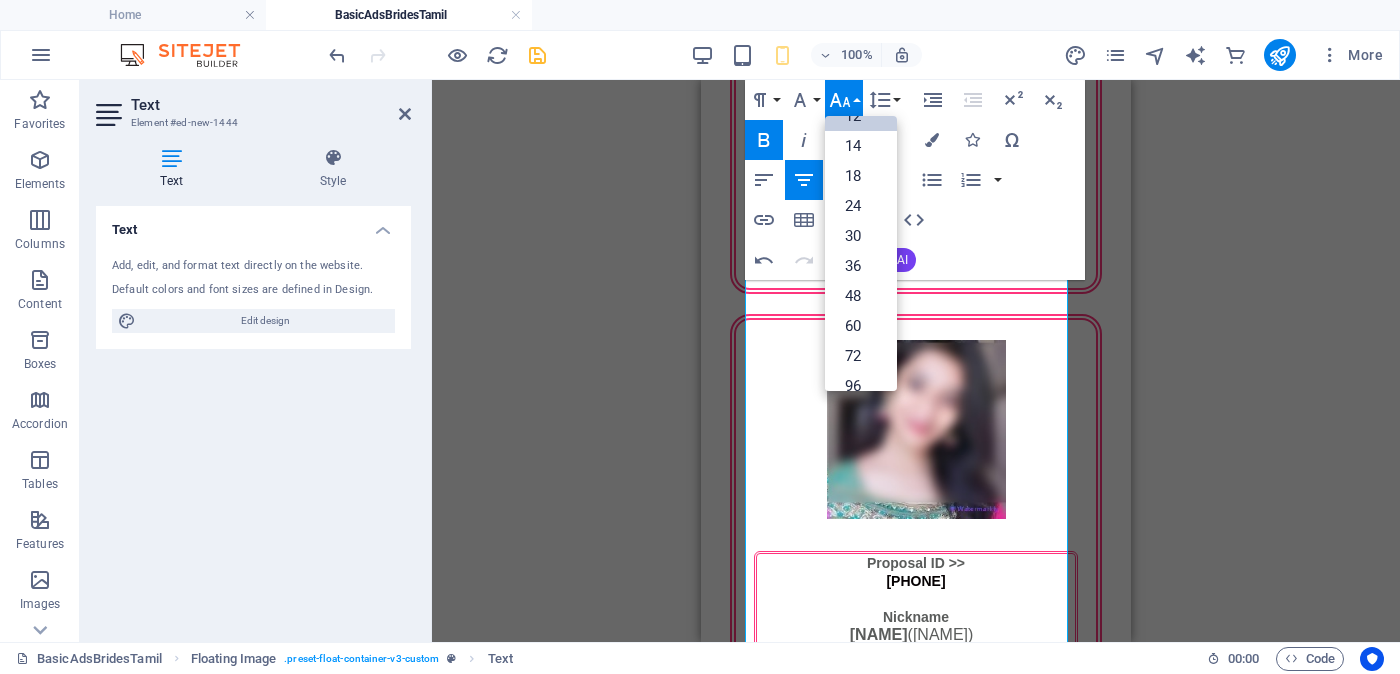 click on "12" at bounding box center (861, 116) 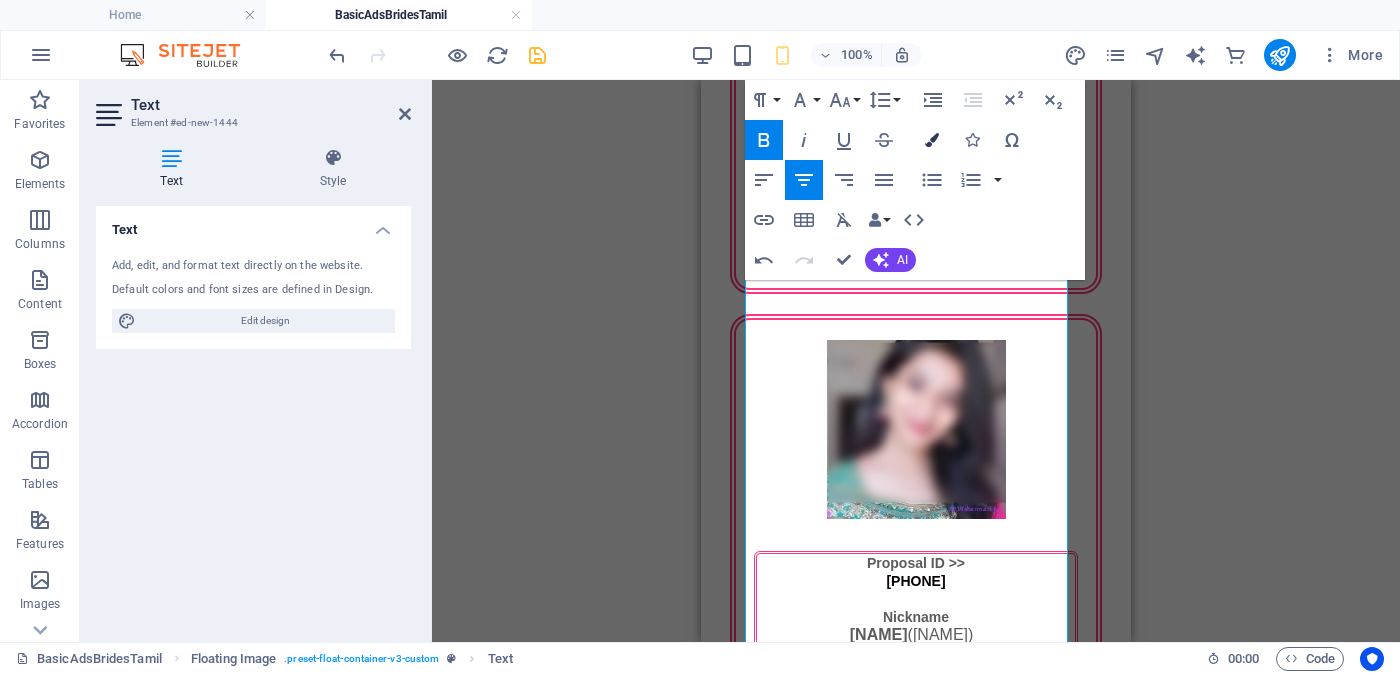 click at bounding box center (932, 140) 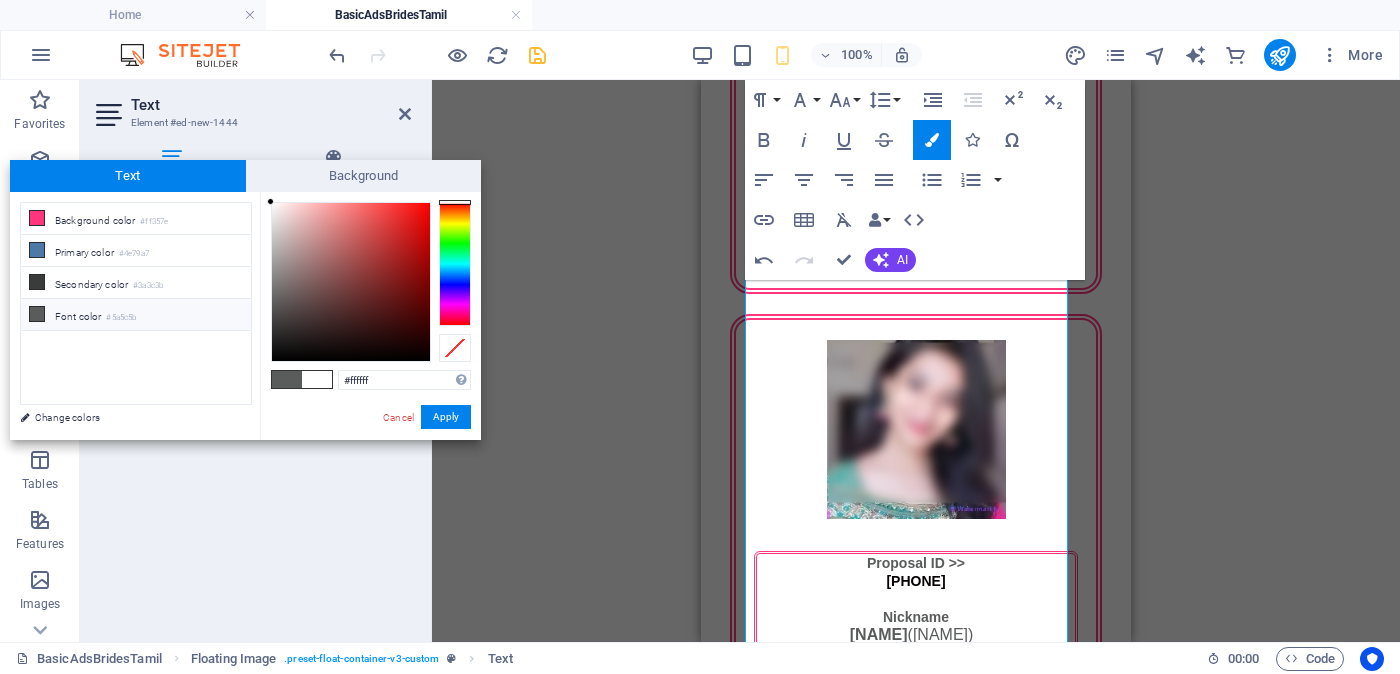 click on "Font color
#5a5c5b" at bounding box center [136, 315] 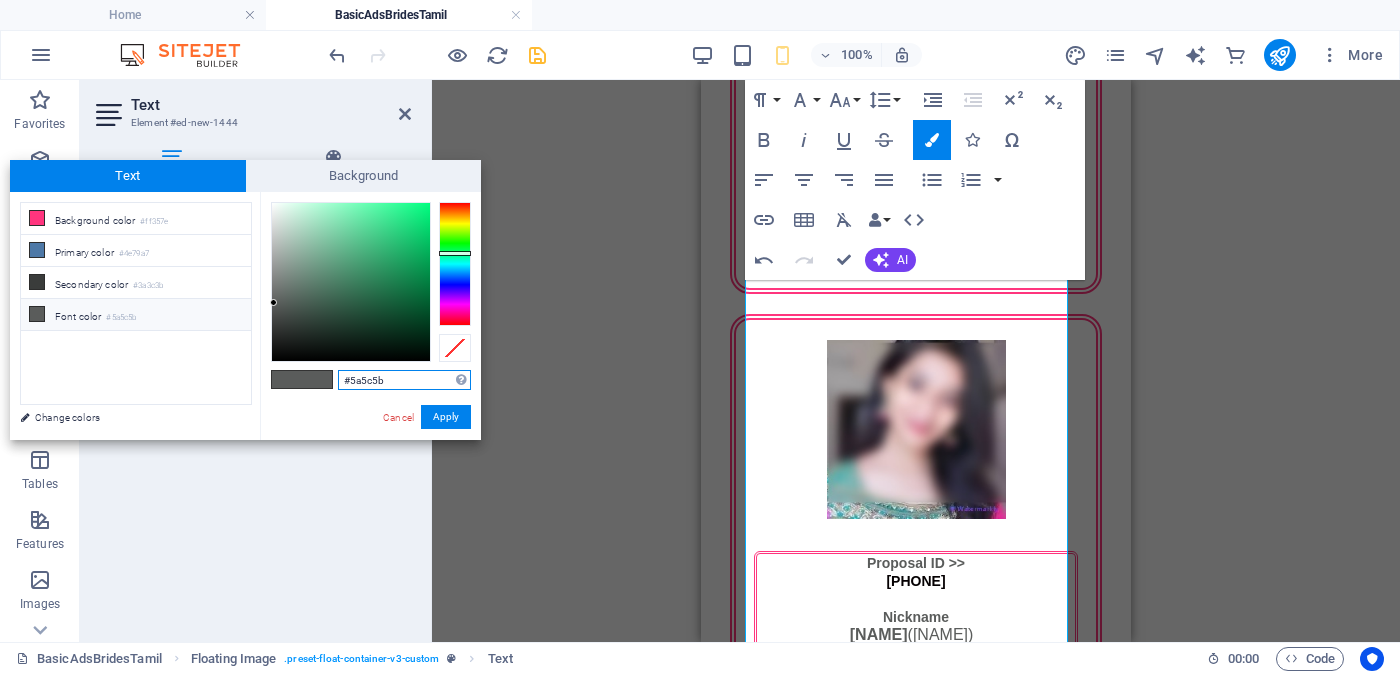click on "#5a5c5b" at bounding box center (404, 380) 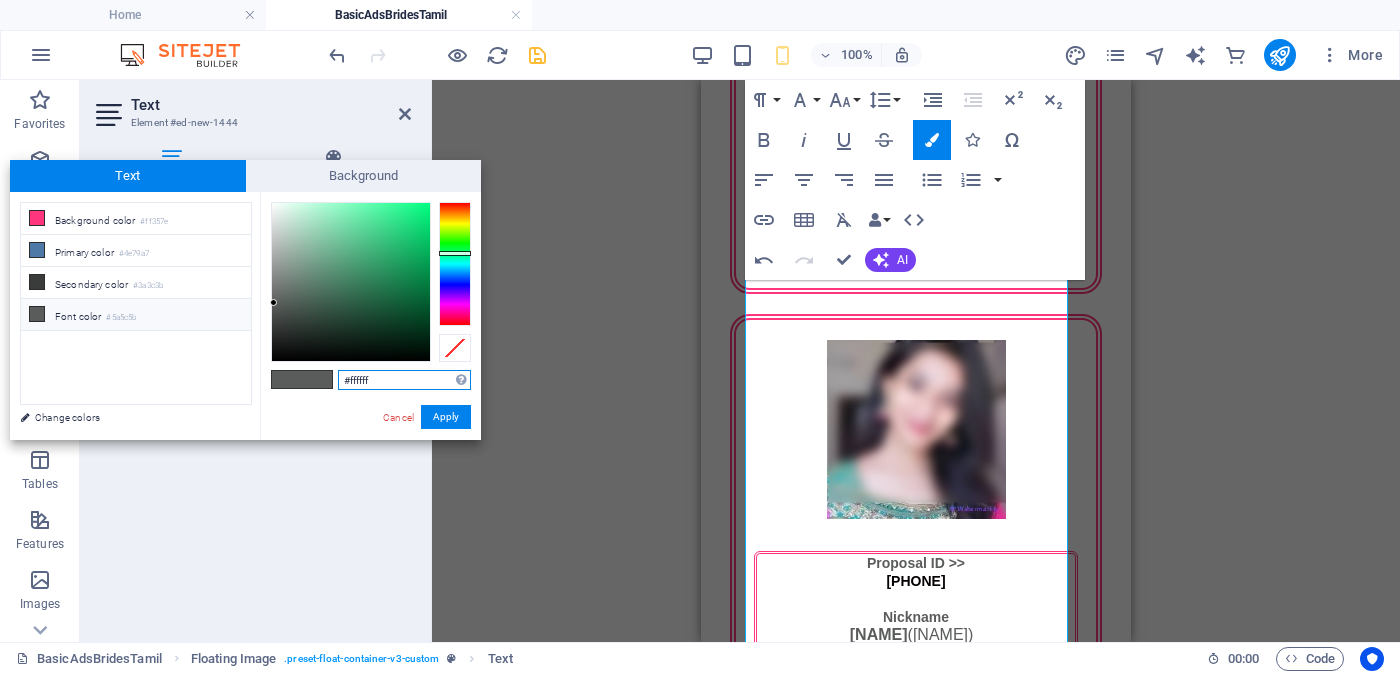 type on "#ffffff" 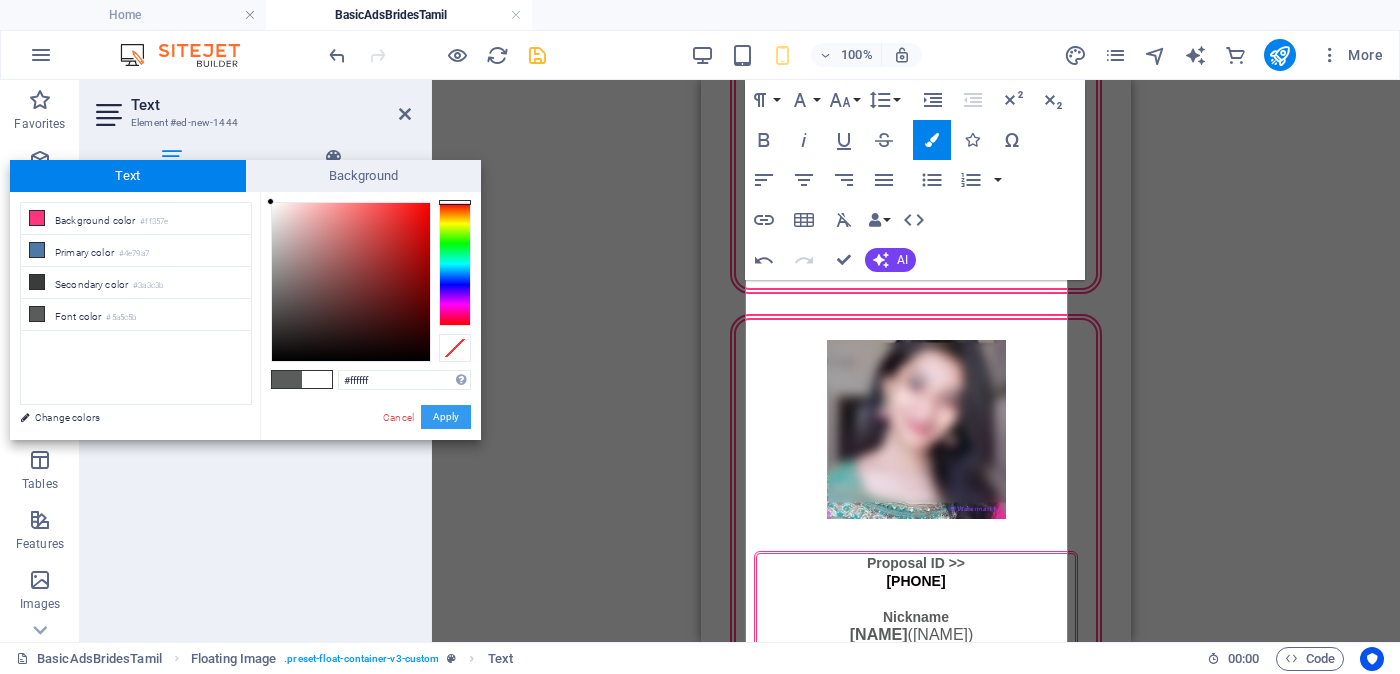 click on "Apply" at bounding box center (446, 417) 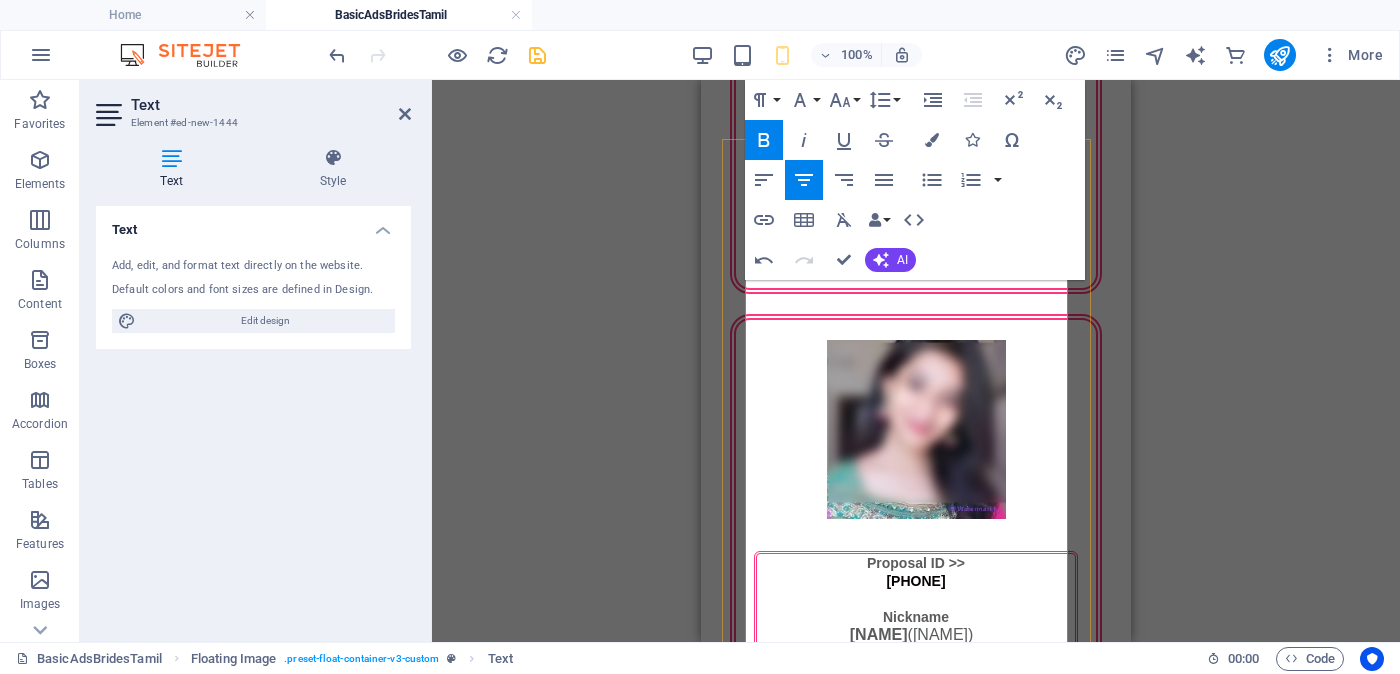 click on "​ பாப்திஸ்ட் திருச்சபை" at bounding box center (916, 2975) 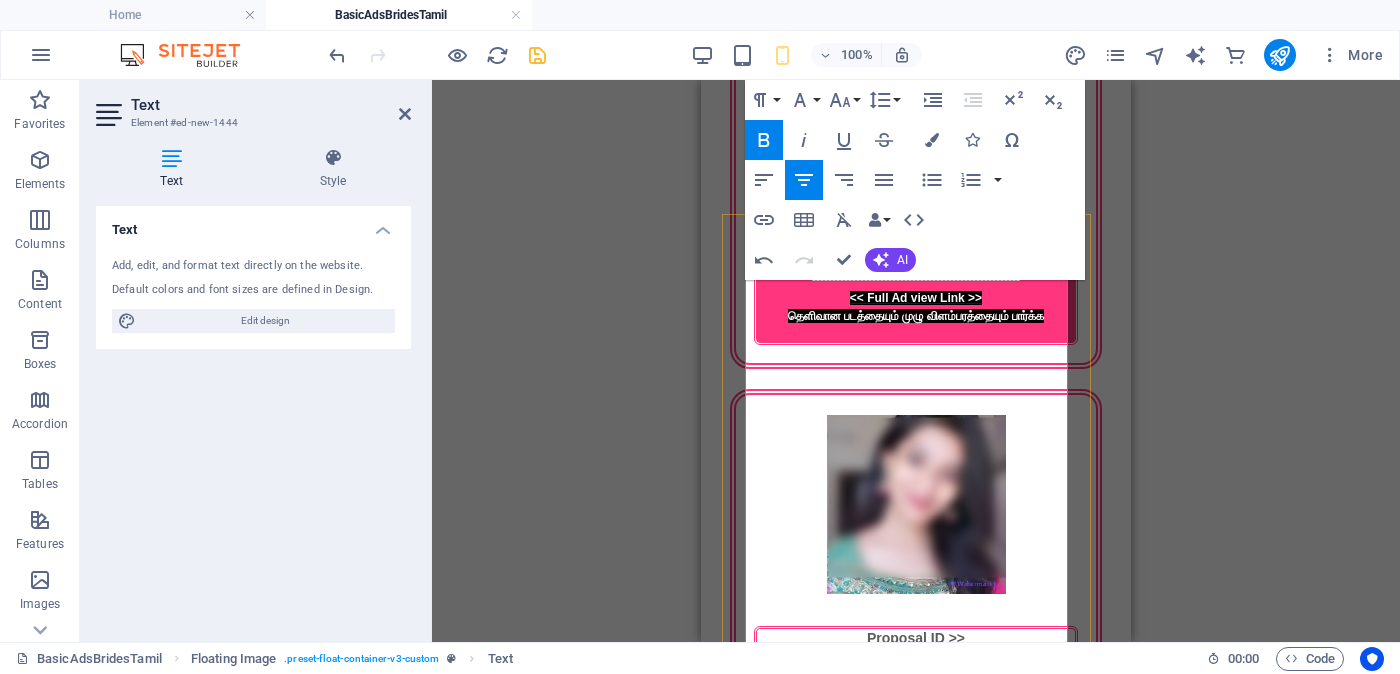 scroll, scrollTop: 4869, scrollLeft: 0, axis: vertical 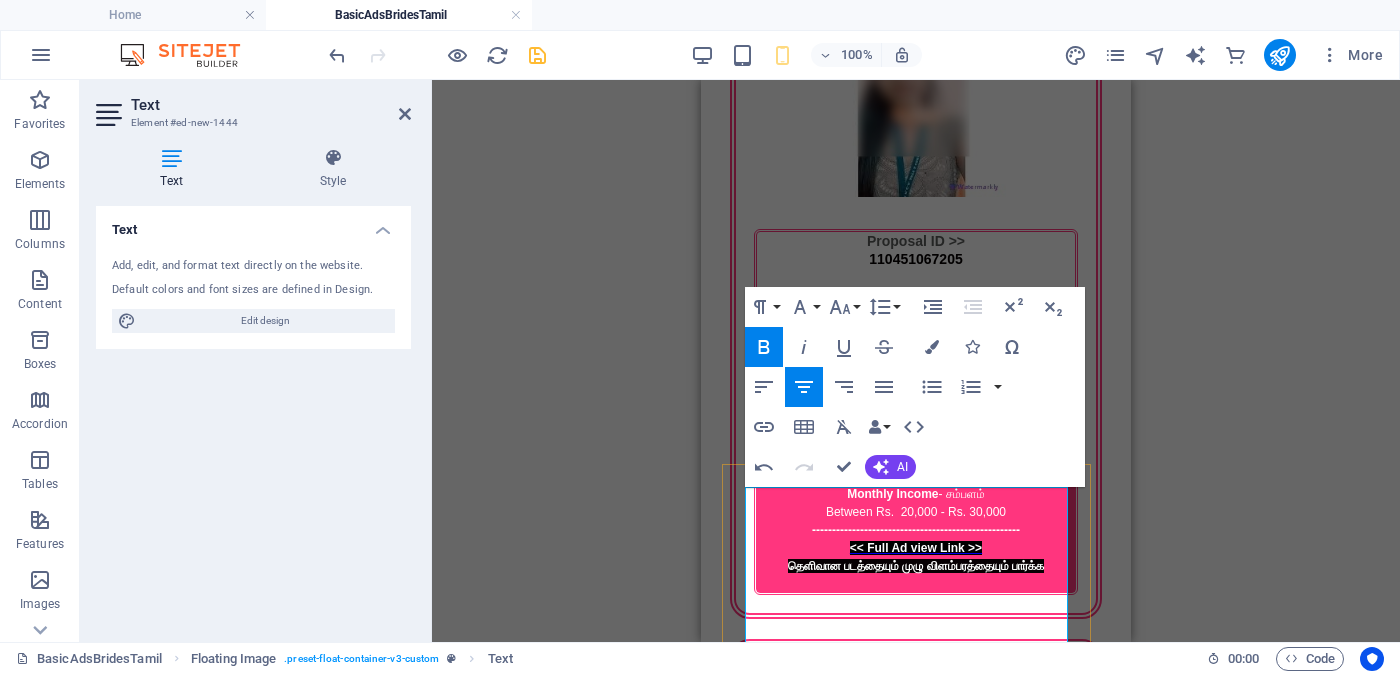 click on "702019567011" at bounding box center [915, 3156] 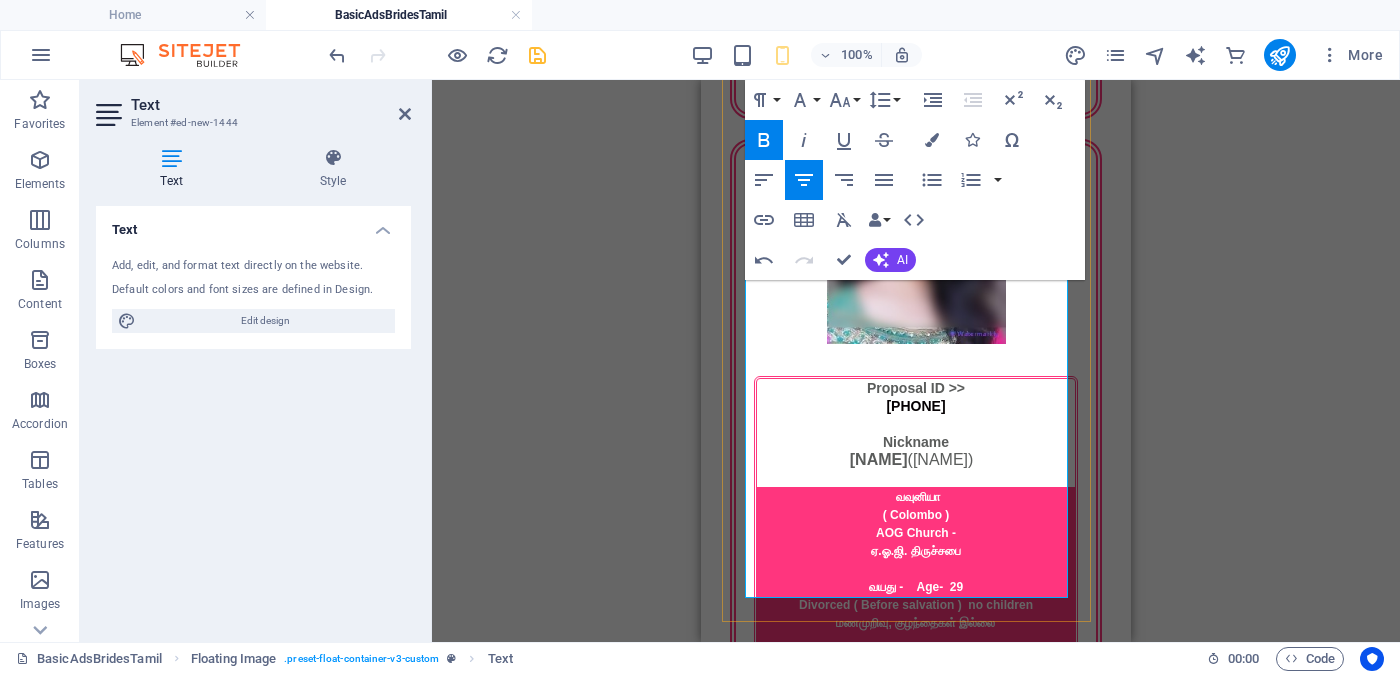 scroll, scrollTop: 5244, scrollLeft: 0, axis: vertical 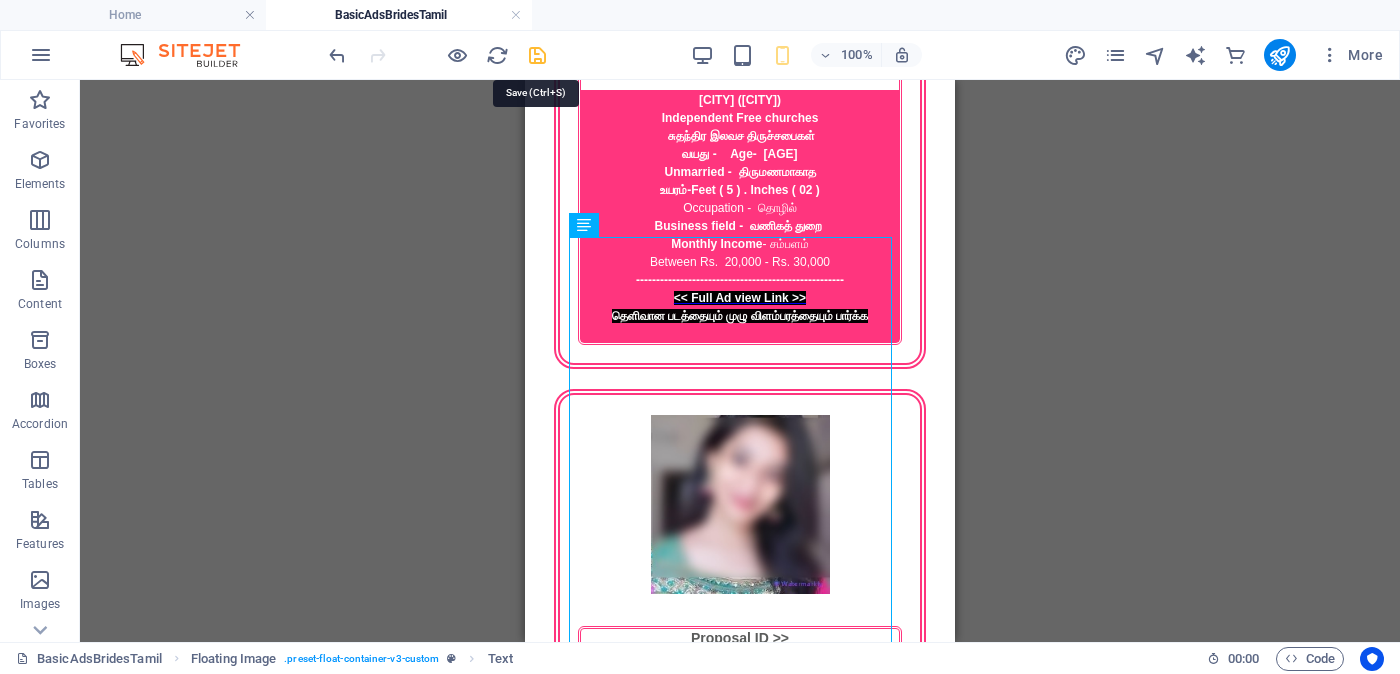 click at bounding box center (537, 55) 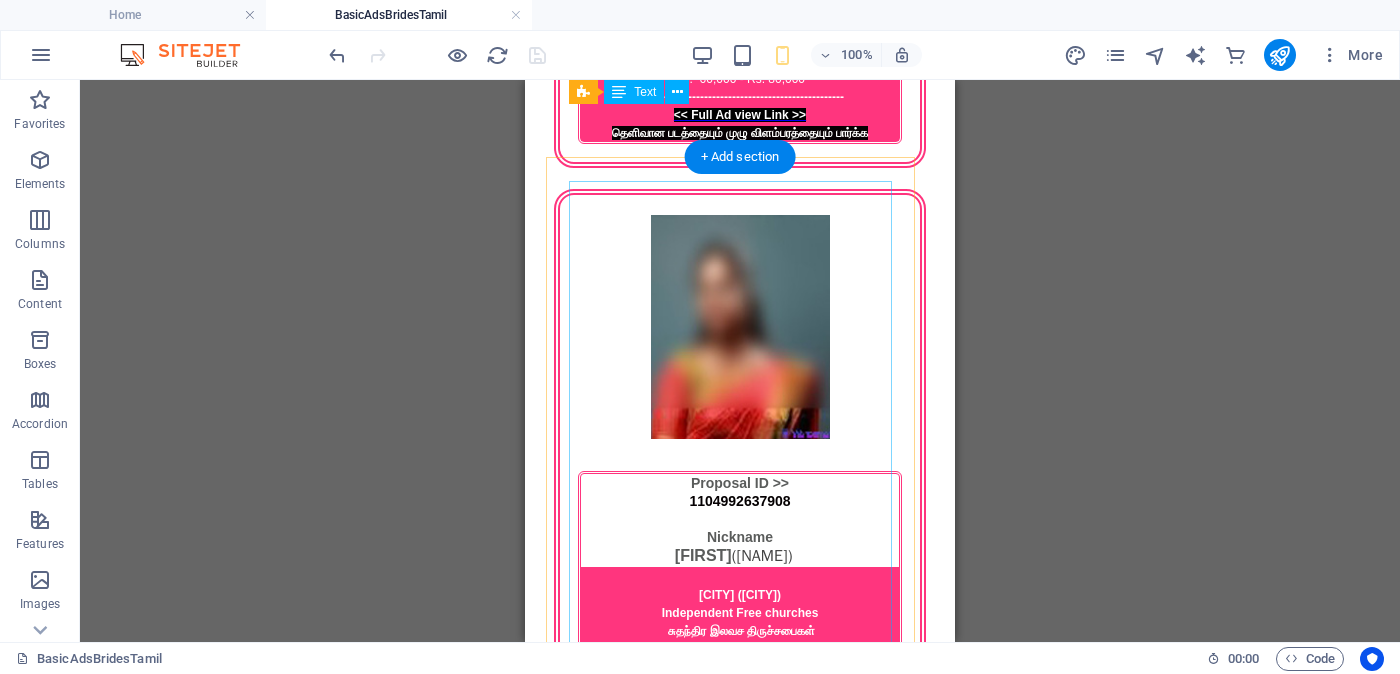 scroll, scrollTop: 3869, scrollLeft: 0, axis: vertical 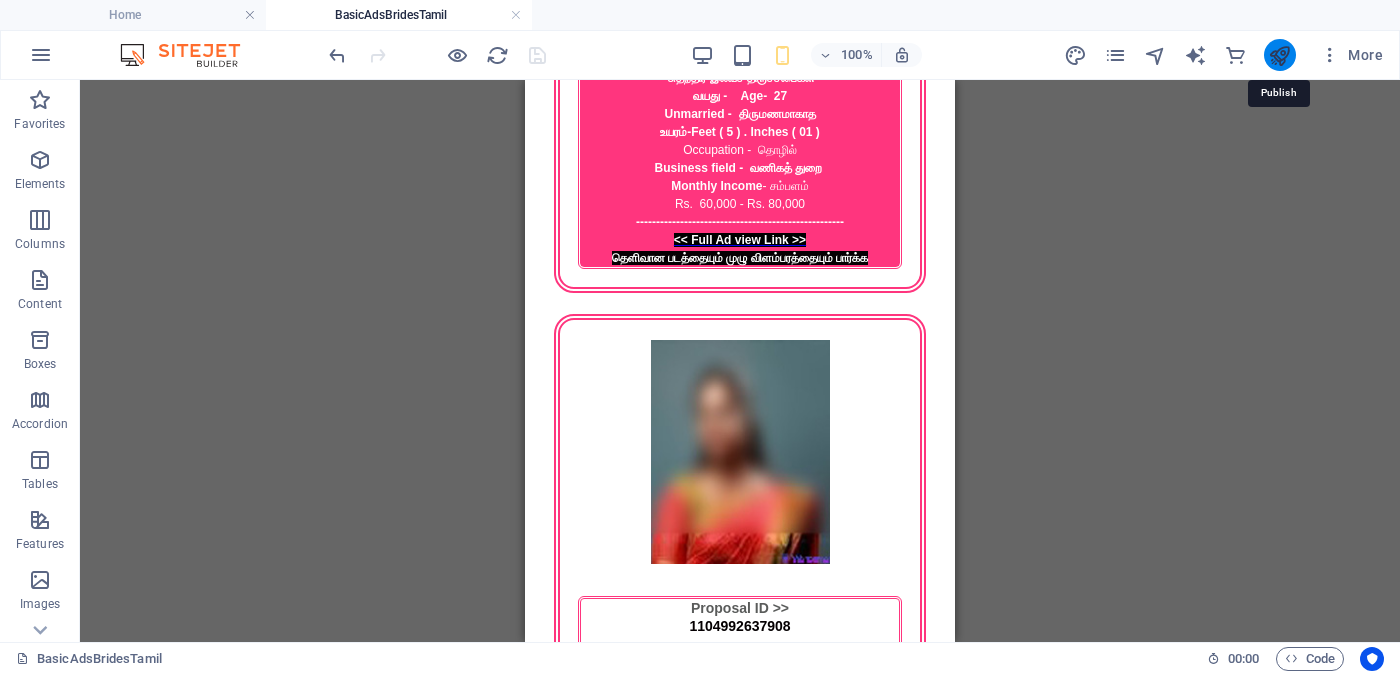click at bounding box center (1279, 55) 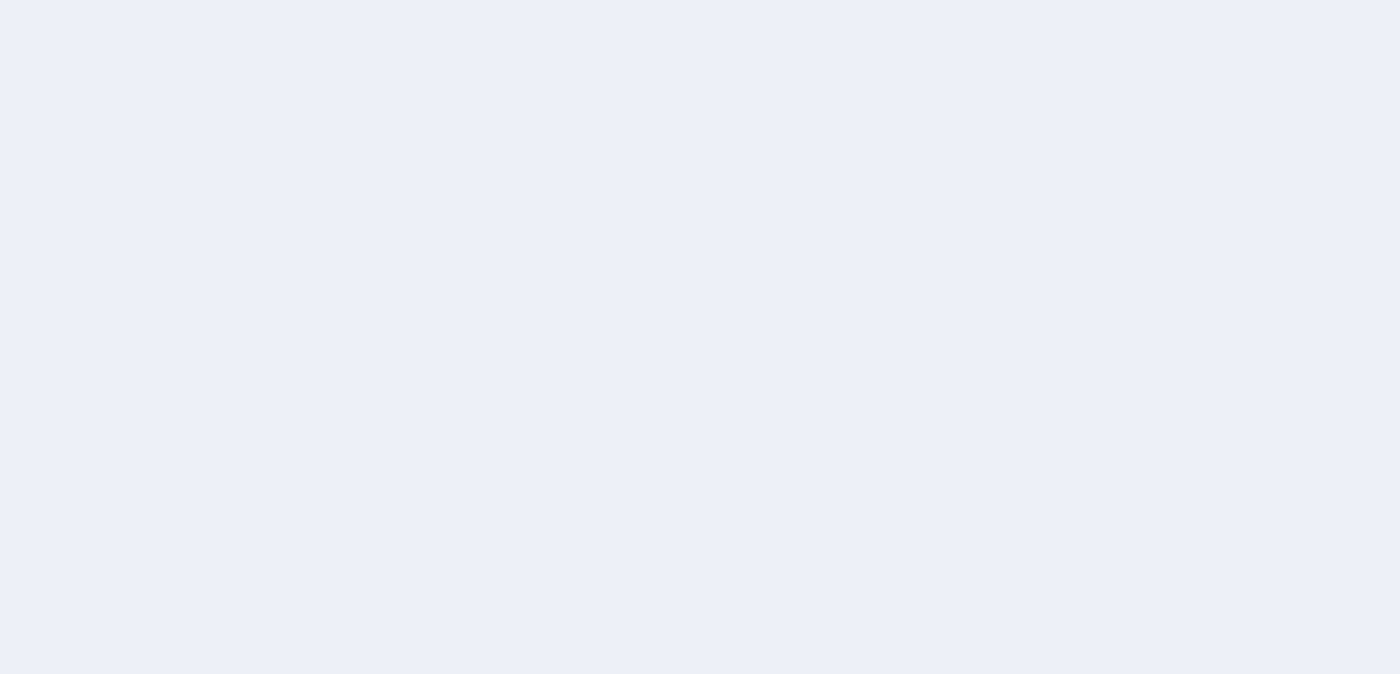 scroll, scrollTop: 0, scrollLeft: 0, axis: both 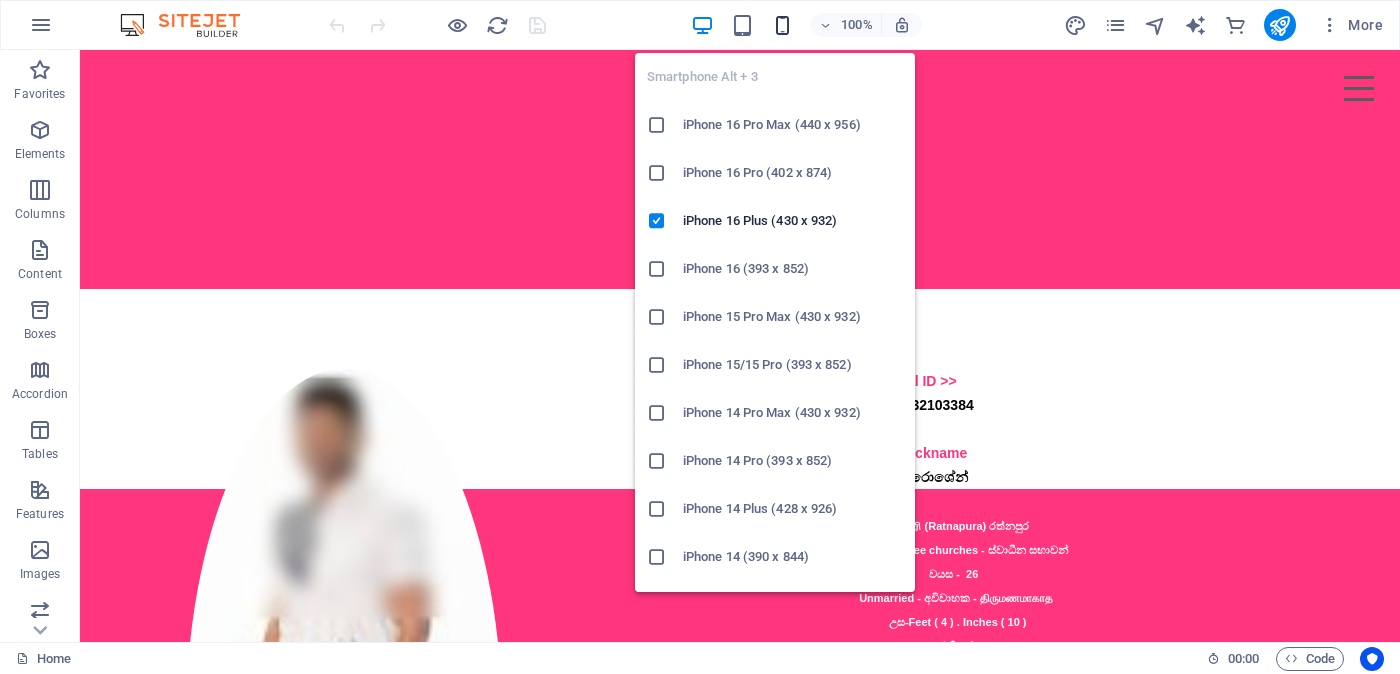 click at bounding box center (782, 25) 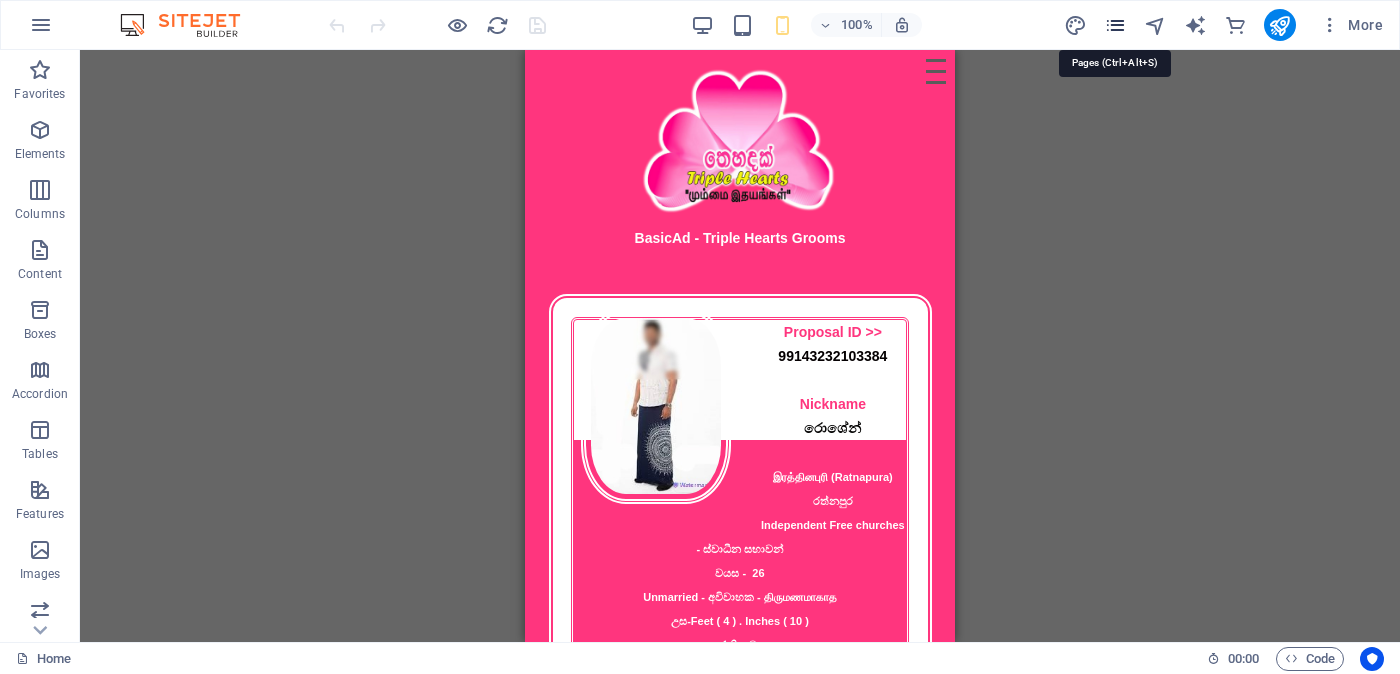 click at bounding box center (1115, 25) 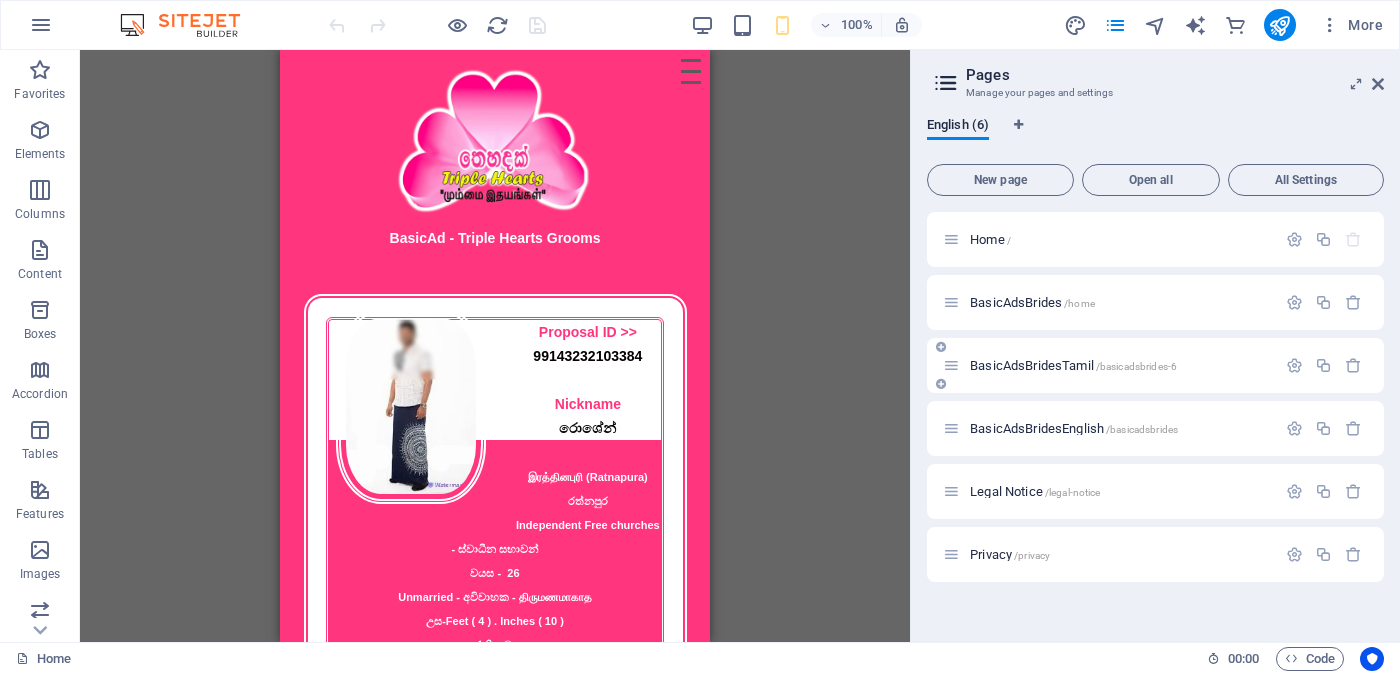 click on "/basicadsbrides-6" at bounding box center [1136, 366] 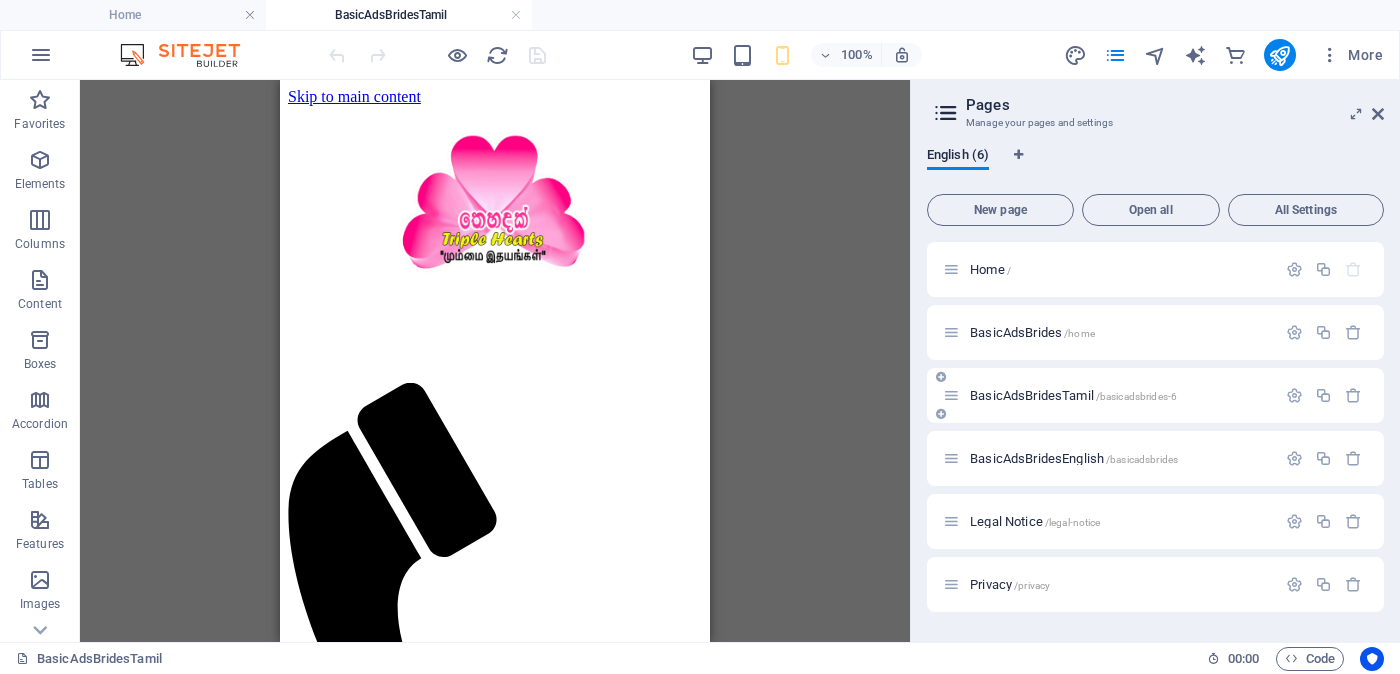 scroll, scrollTop: 0, scrollLeft: 0, axis: both 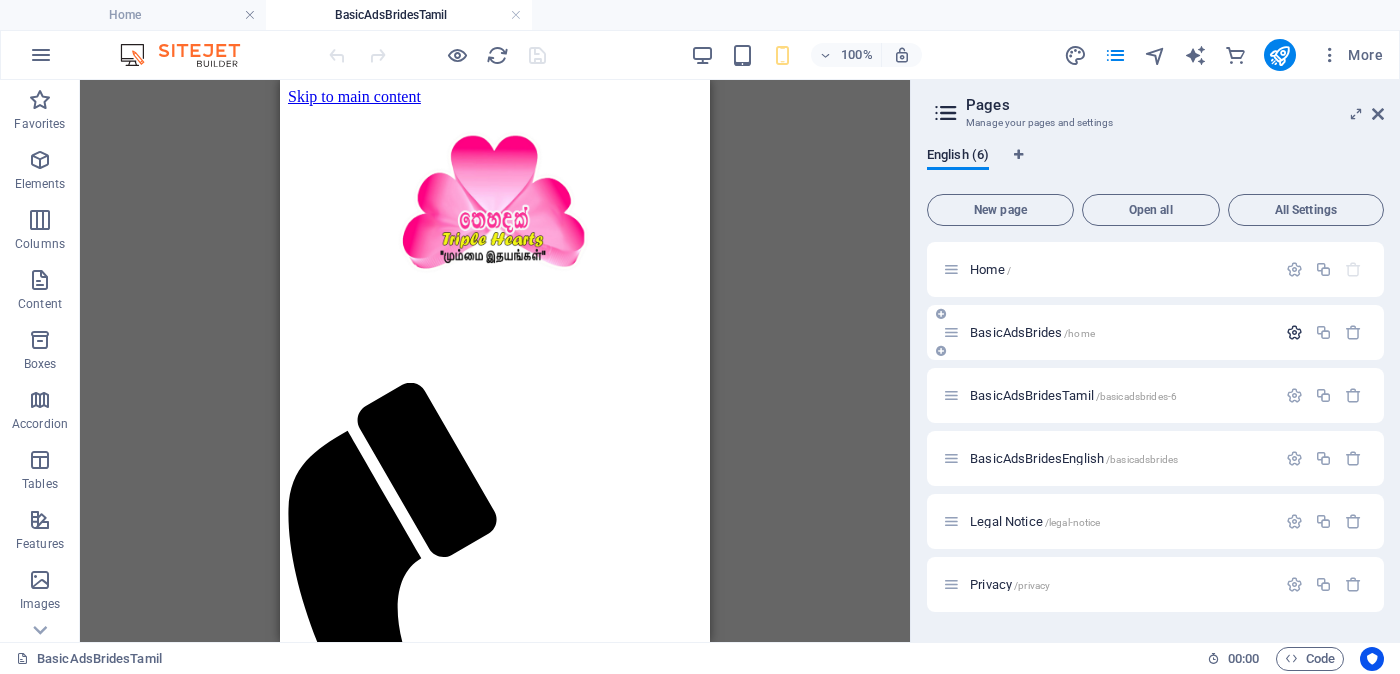 click at bounding box center (1294, 332) 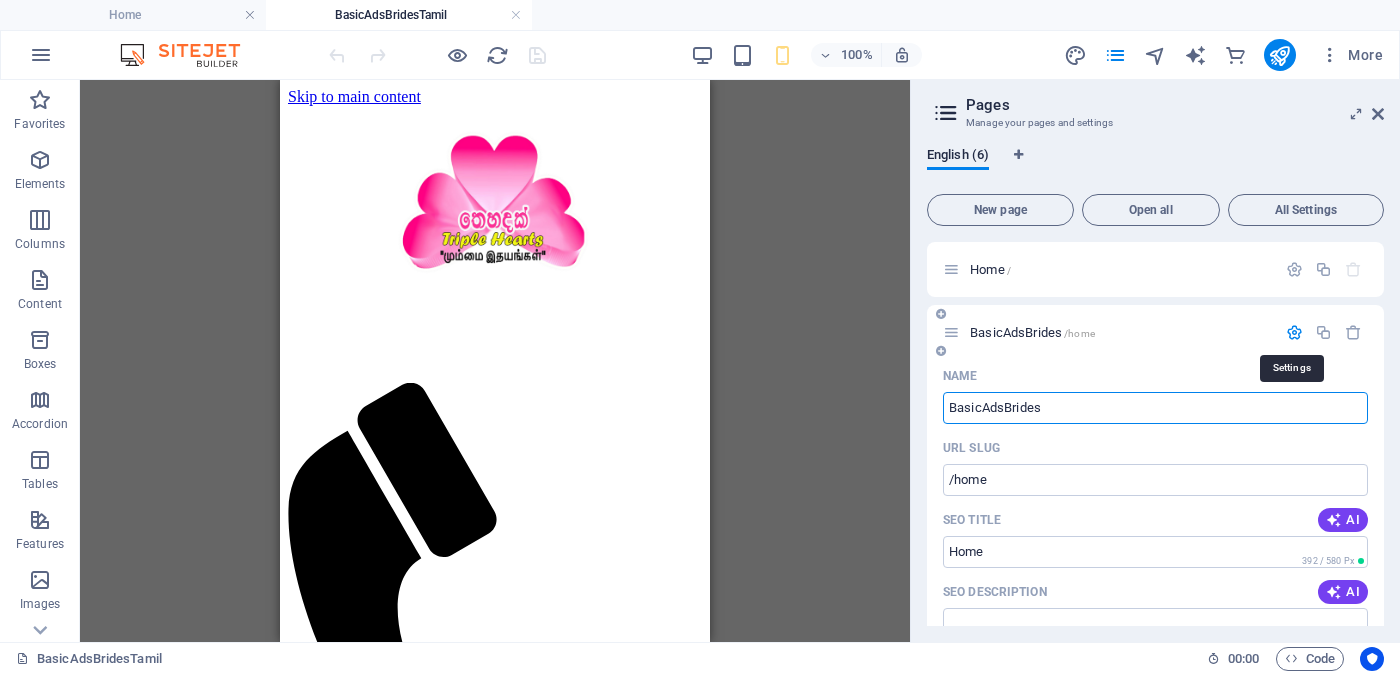 click at bounding box center [1294, 332] 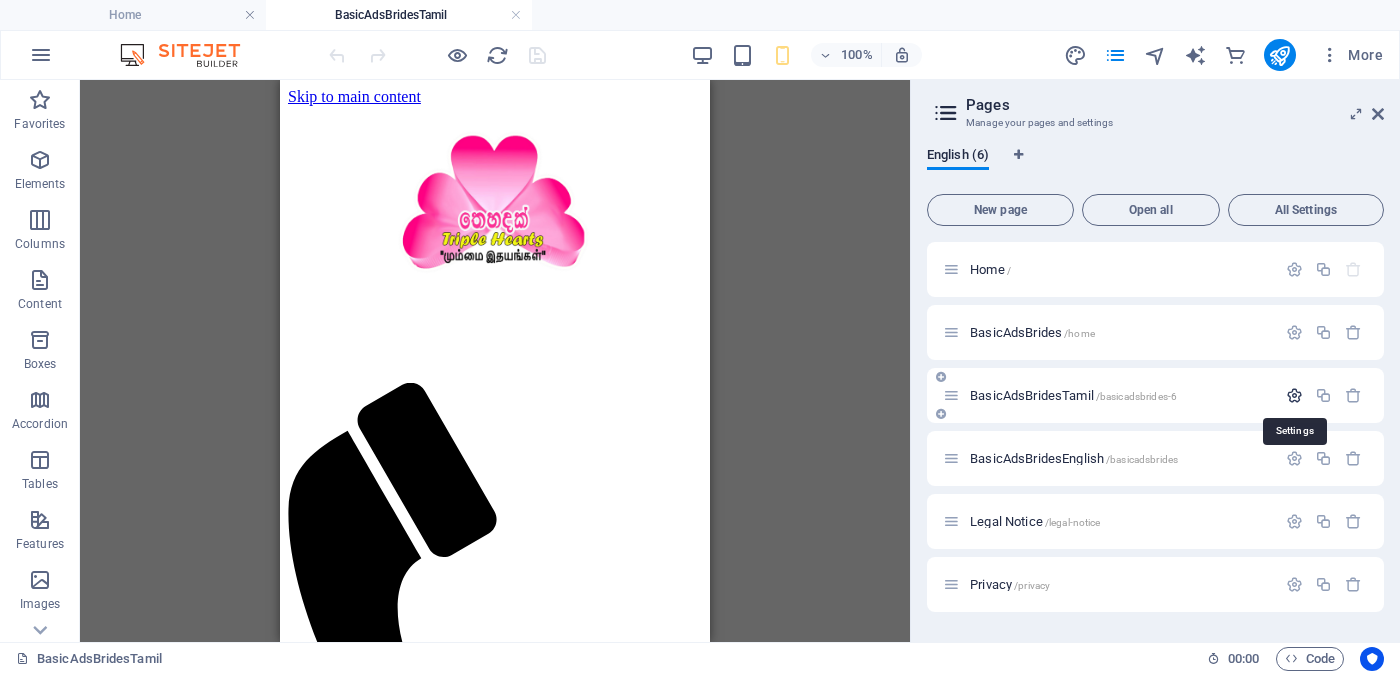 click at bounding box center (1294, 395) 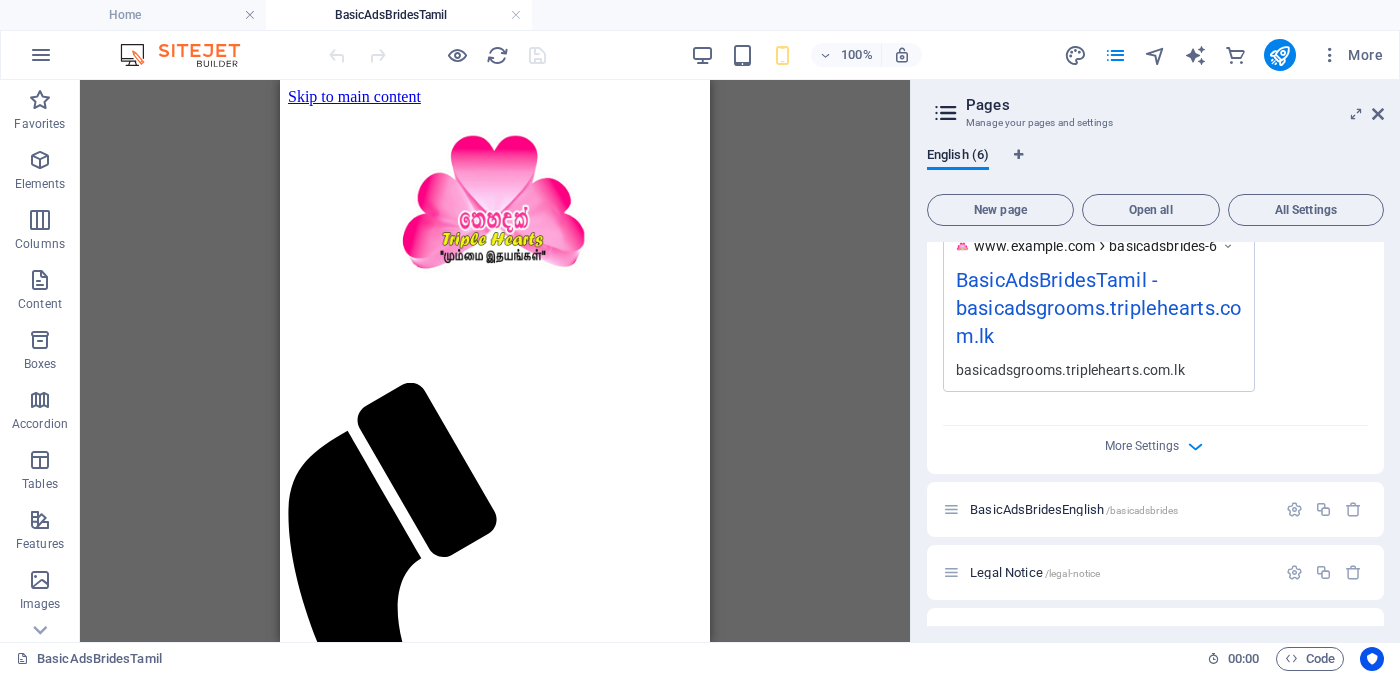 scroll, scrollTop: 625, scrollLeft: 0, axis: vertical 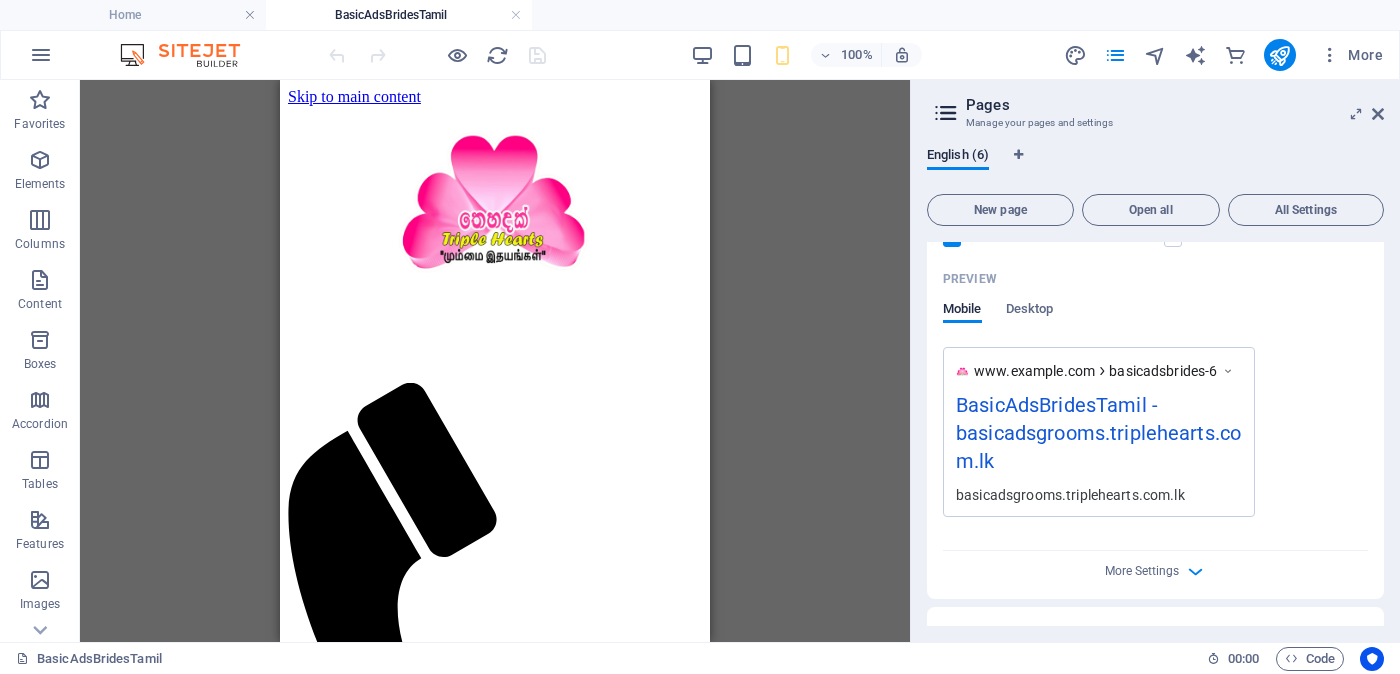 drag, startPoint x: 953, startPoint y: 494, endPoint x: 1063, endPoint y: 496, distance: 110.01818 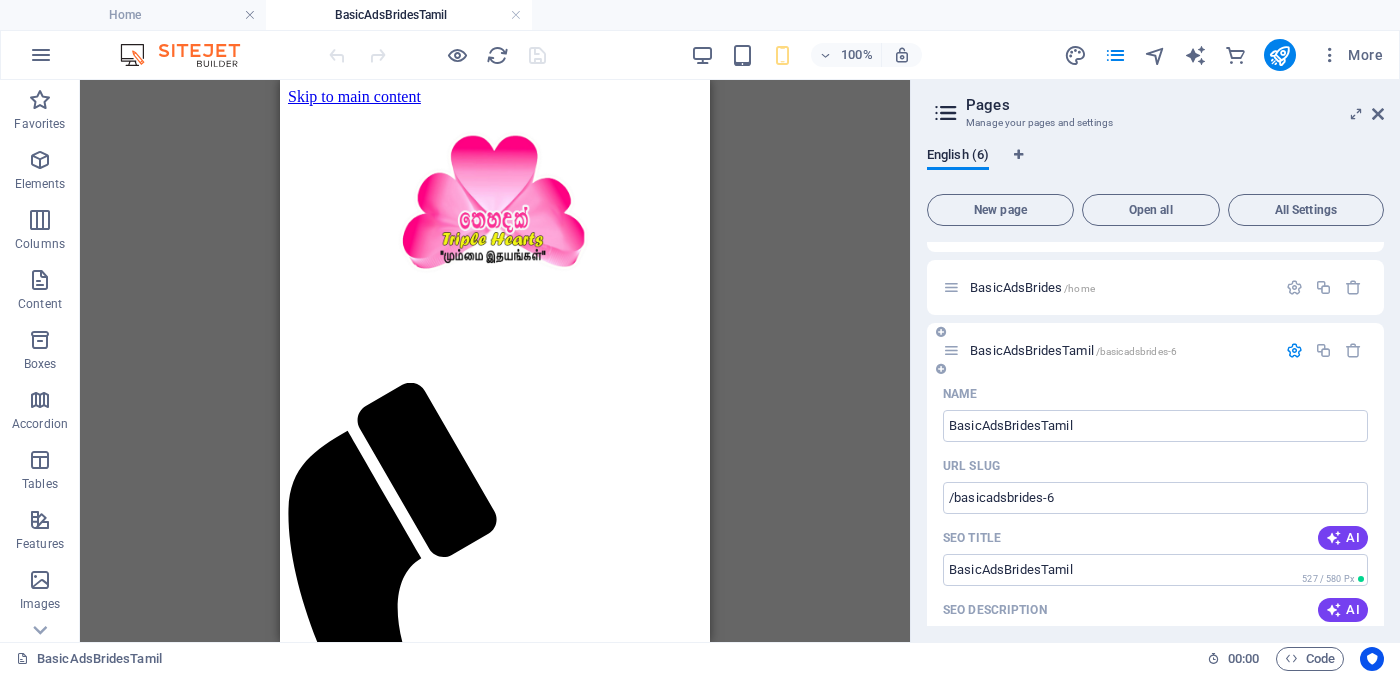 scroll, scrollTop: 0, scrollLeft: 0, axis: both 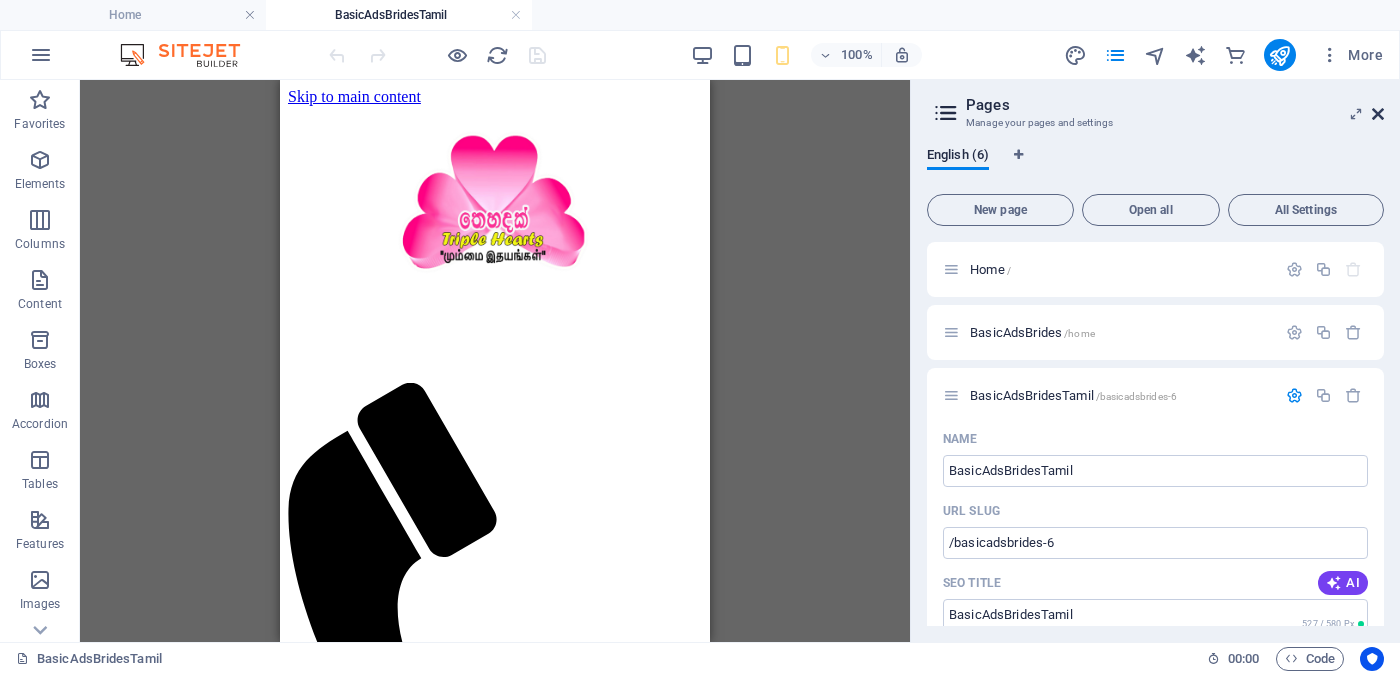 click at bounding box center (1378, 114) 